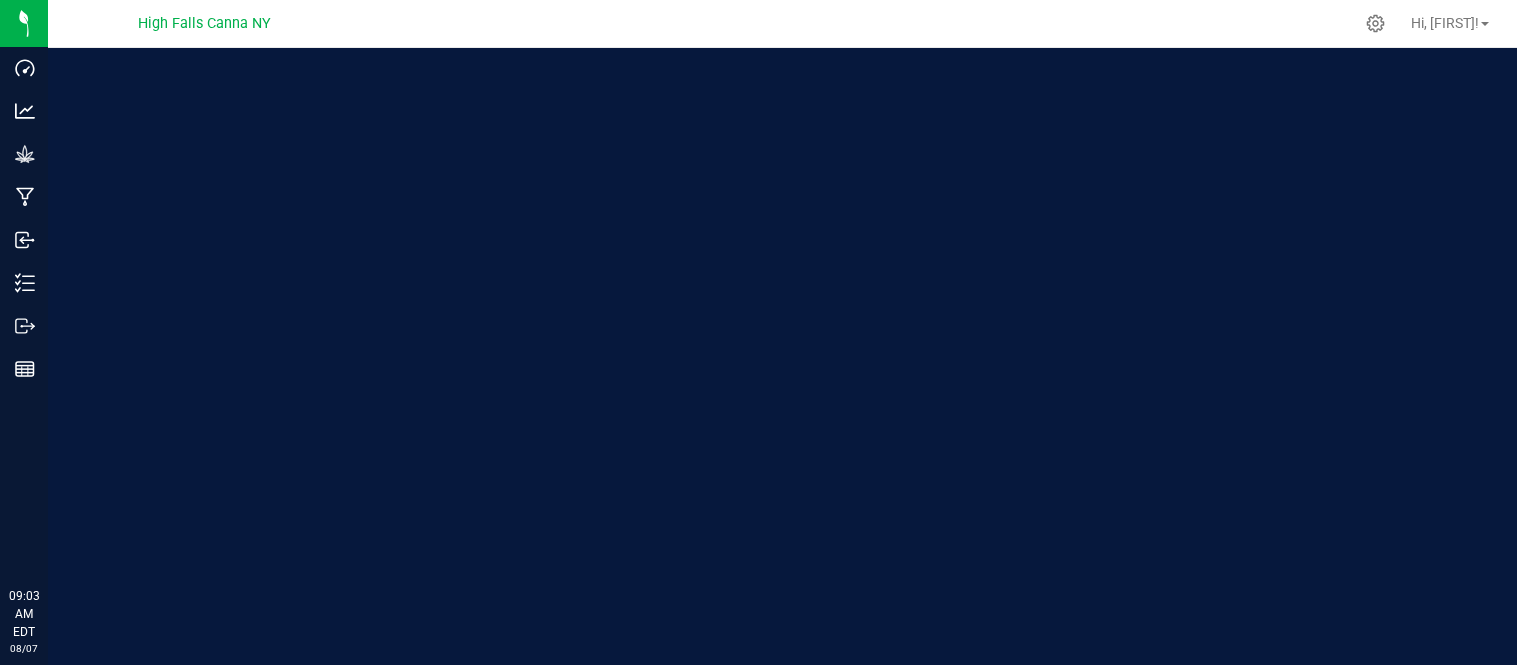 scroll, scrollTop: 0, scrollLeft: 0, axis: both 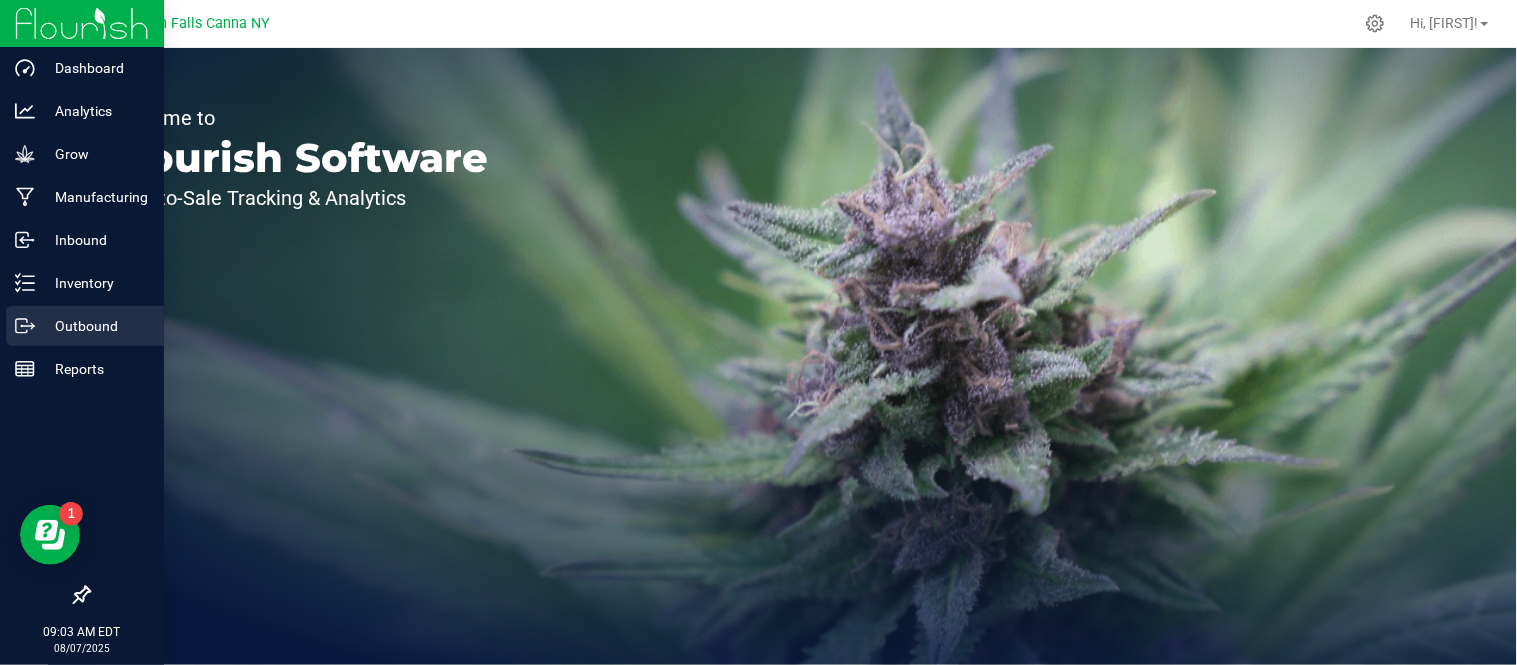 click on "Outbound" at bounding box center (85, 326) 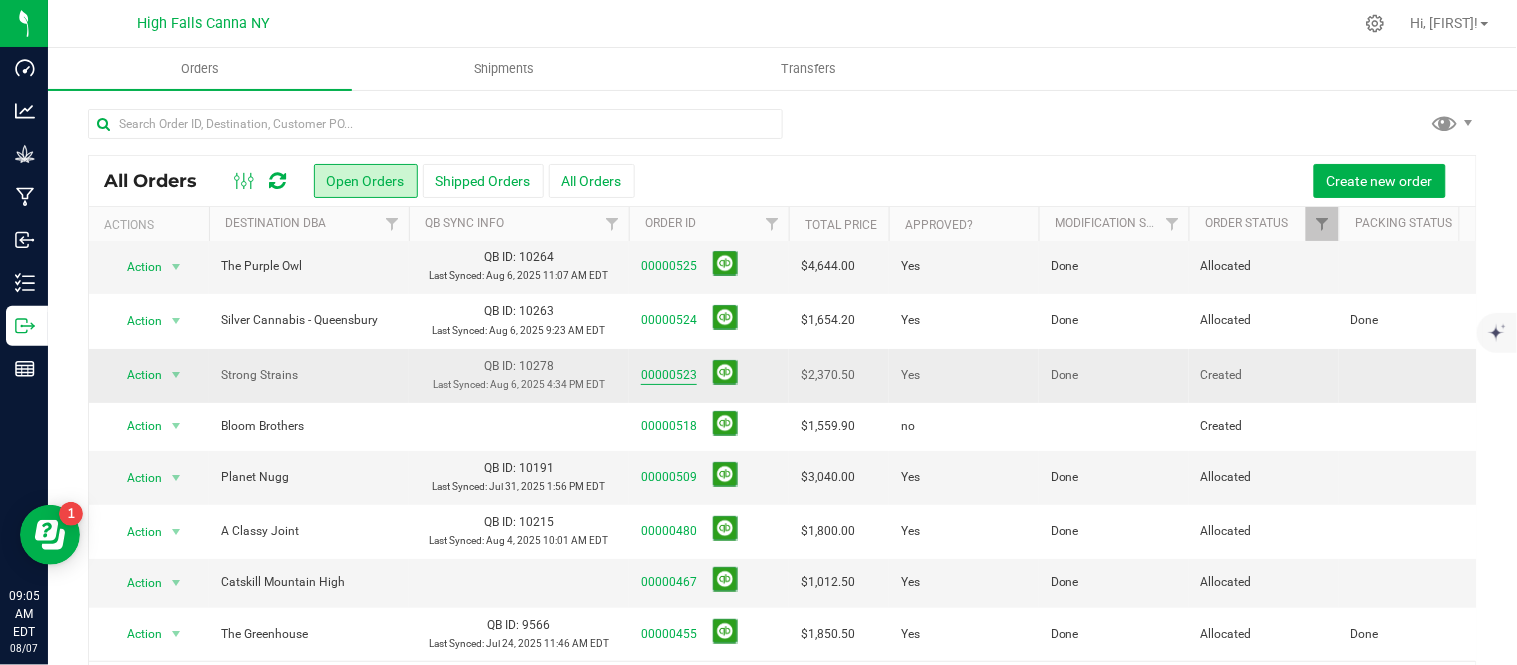 scroll, scrollTop: 111, scrollLeft: 0, axis: vertical 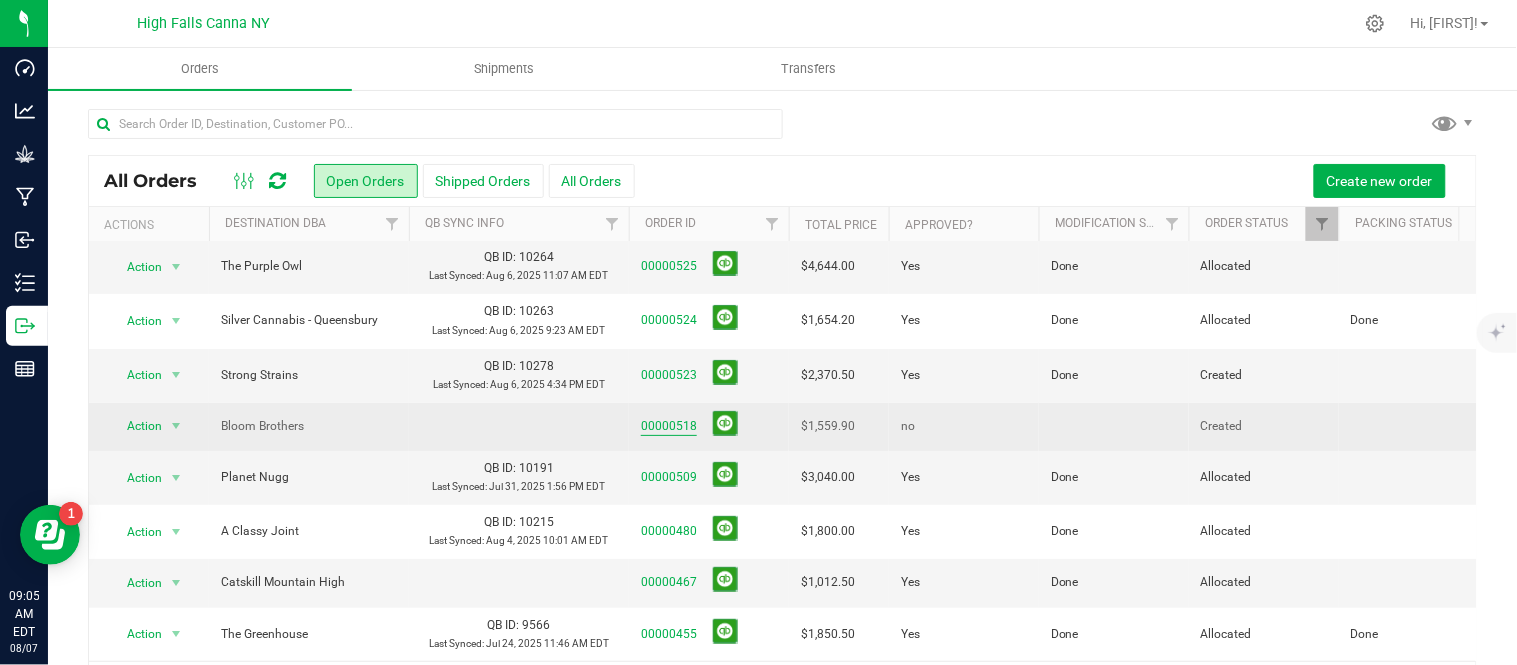 click on "00000518" at bounding box center (669, 426) 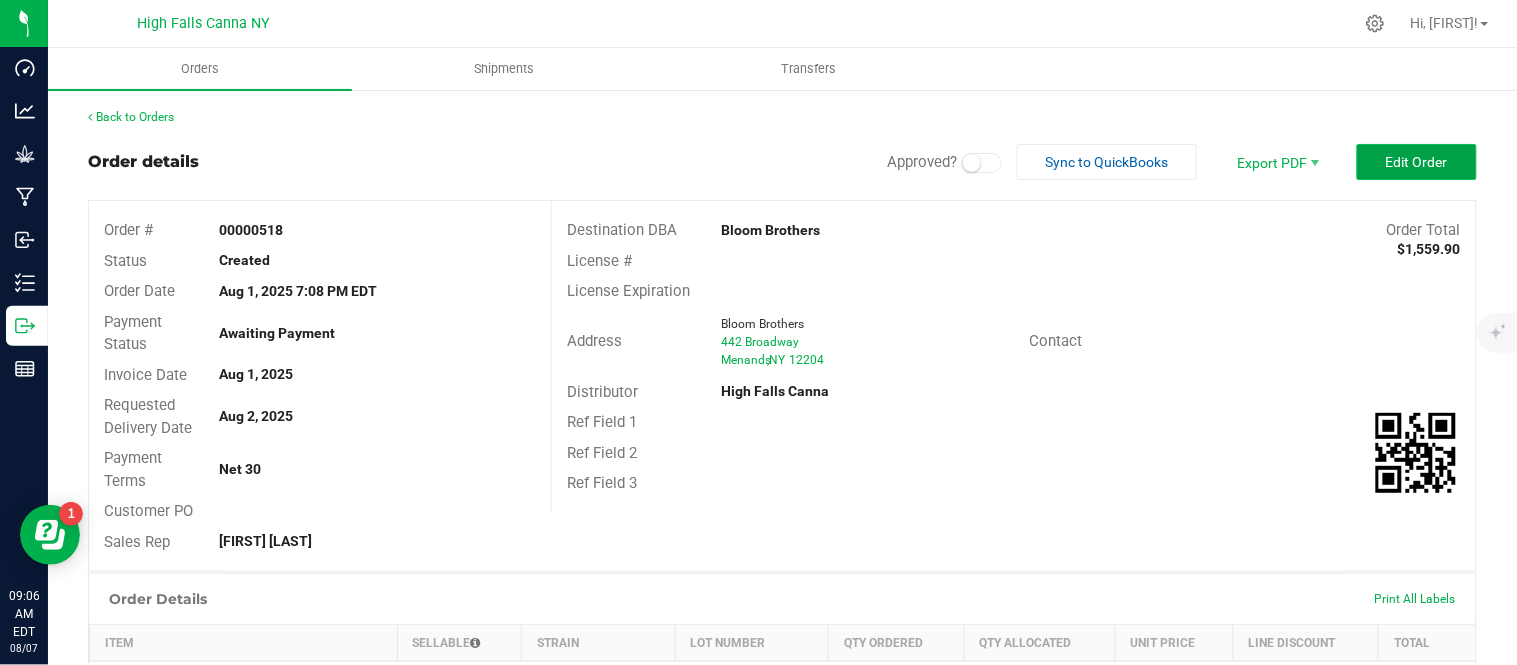 click on "Edit Order" at bounding box center (1417, 162) 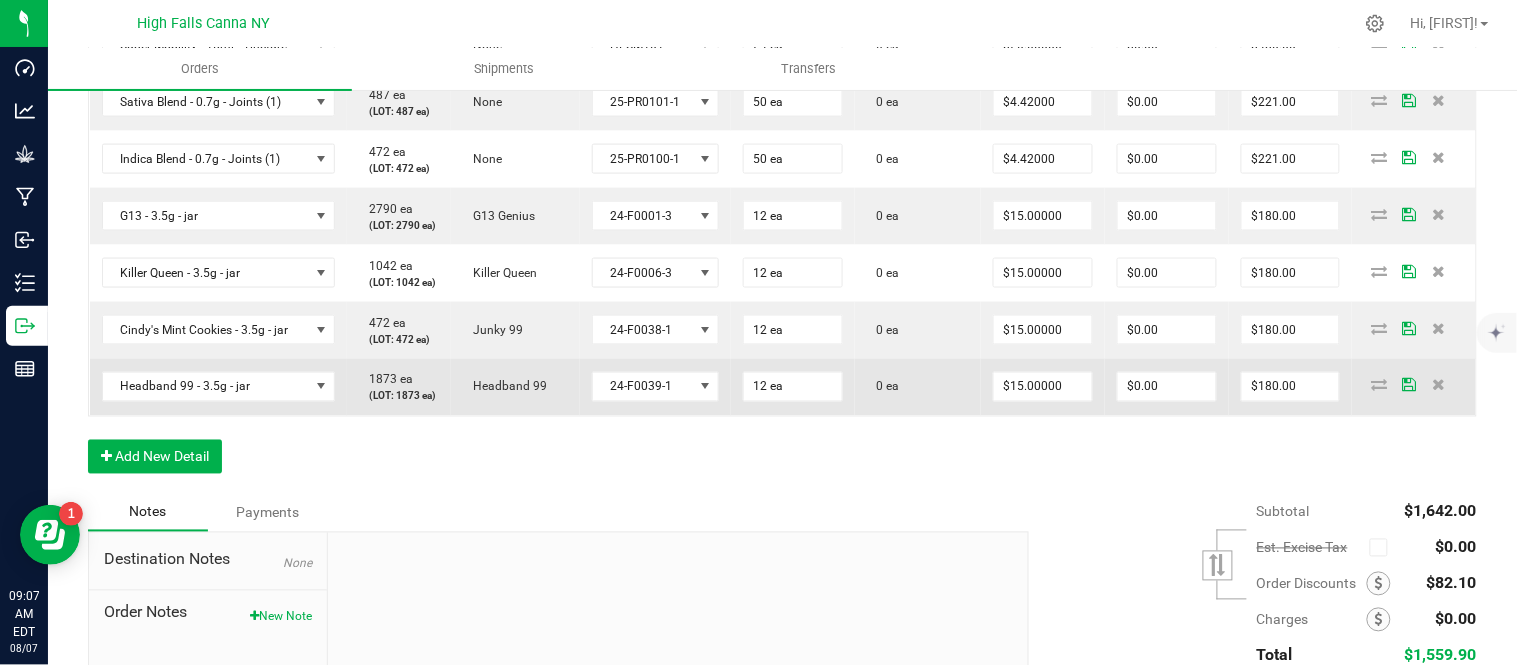 scroll, scrollTop: 777, scrollLeft: 0, axis: vertical 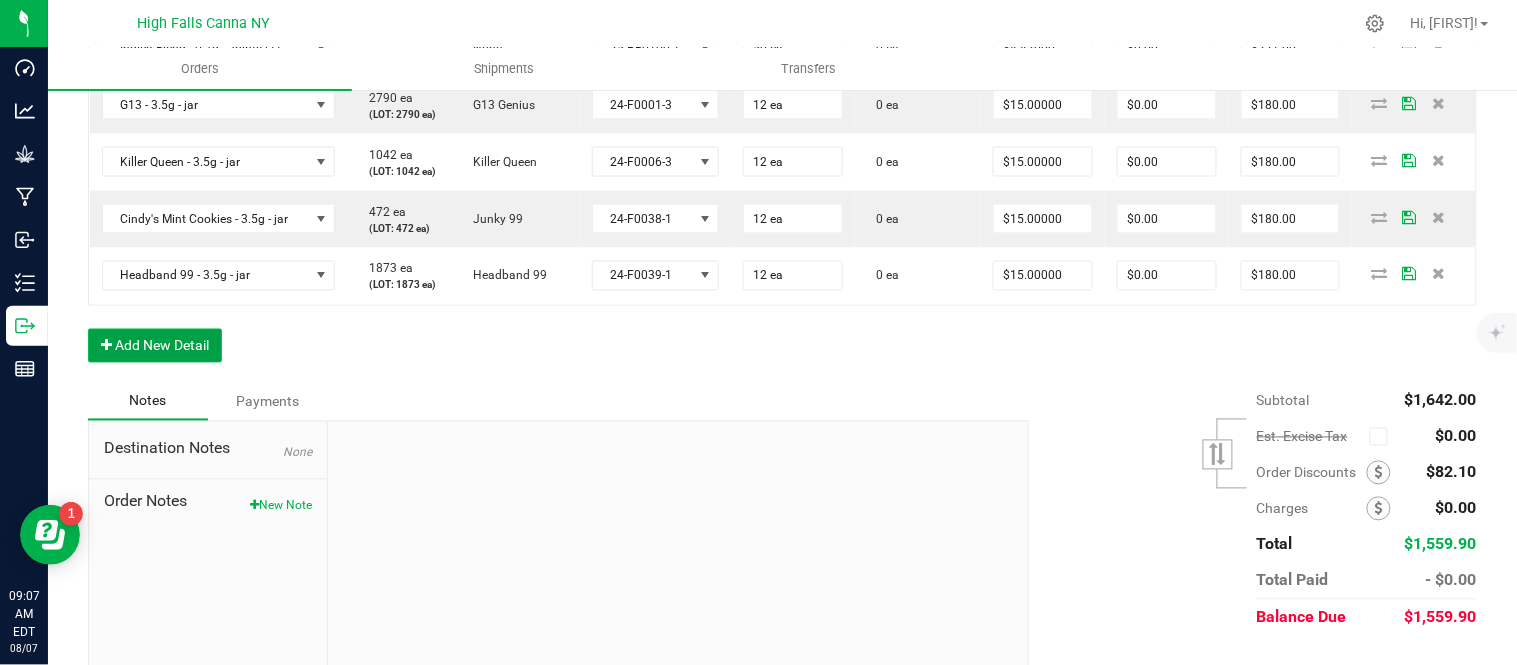 click on "Add New Detail" at bounding box center [155, 346] 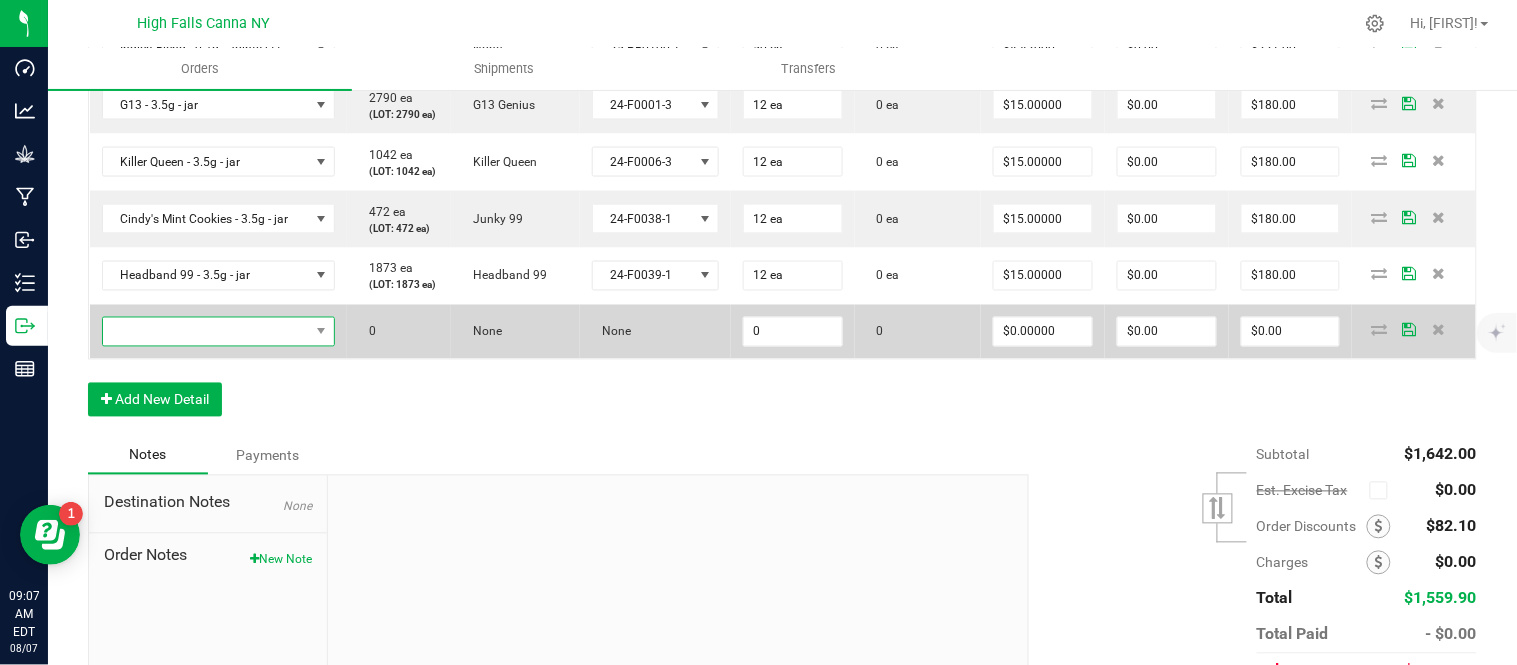 click at bounding box center (206, 332) 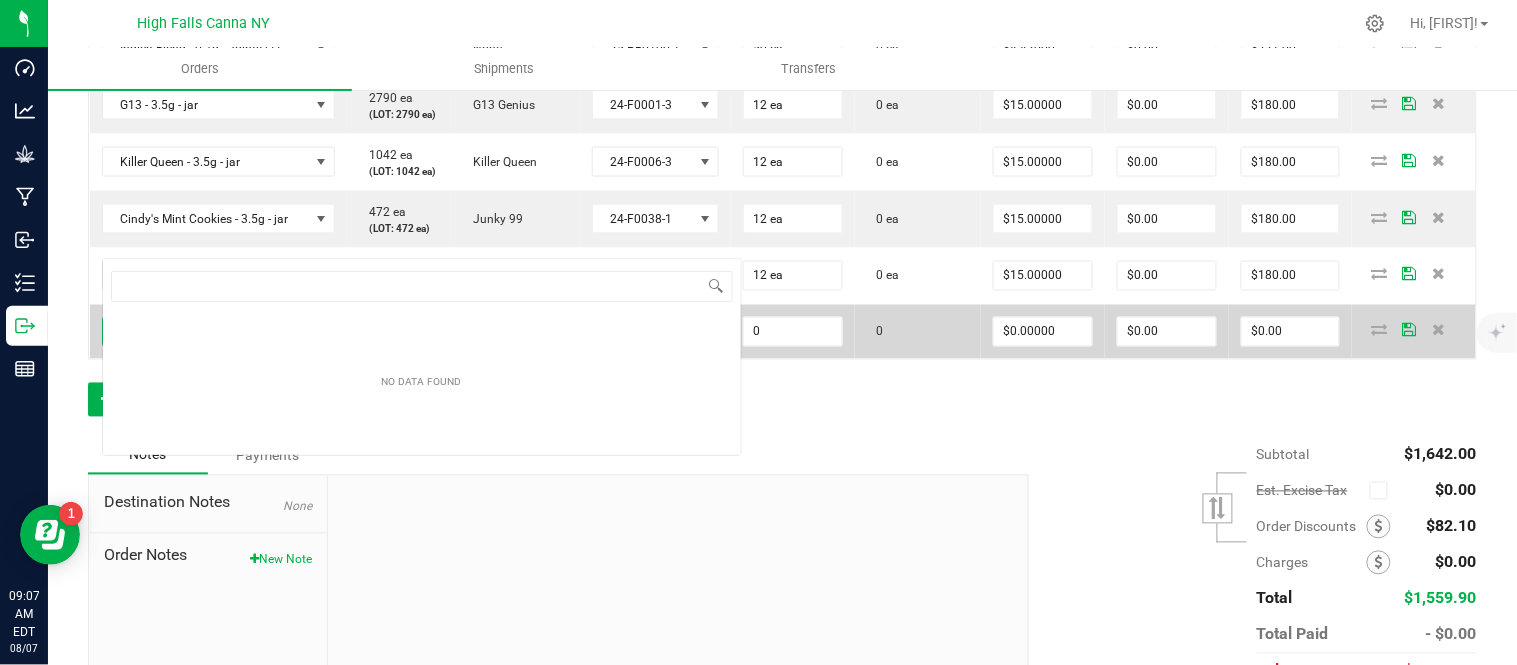 scroll, scrollTop: 0, scrollLeft: 0, axis: both 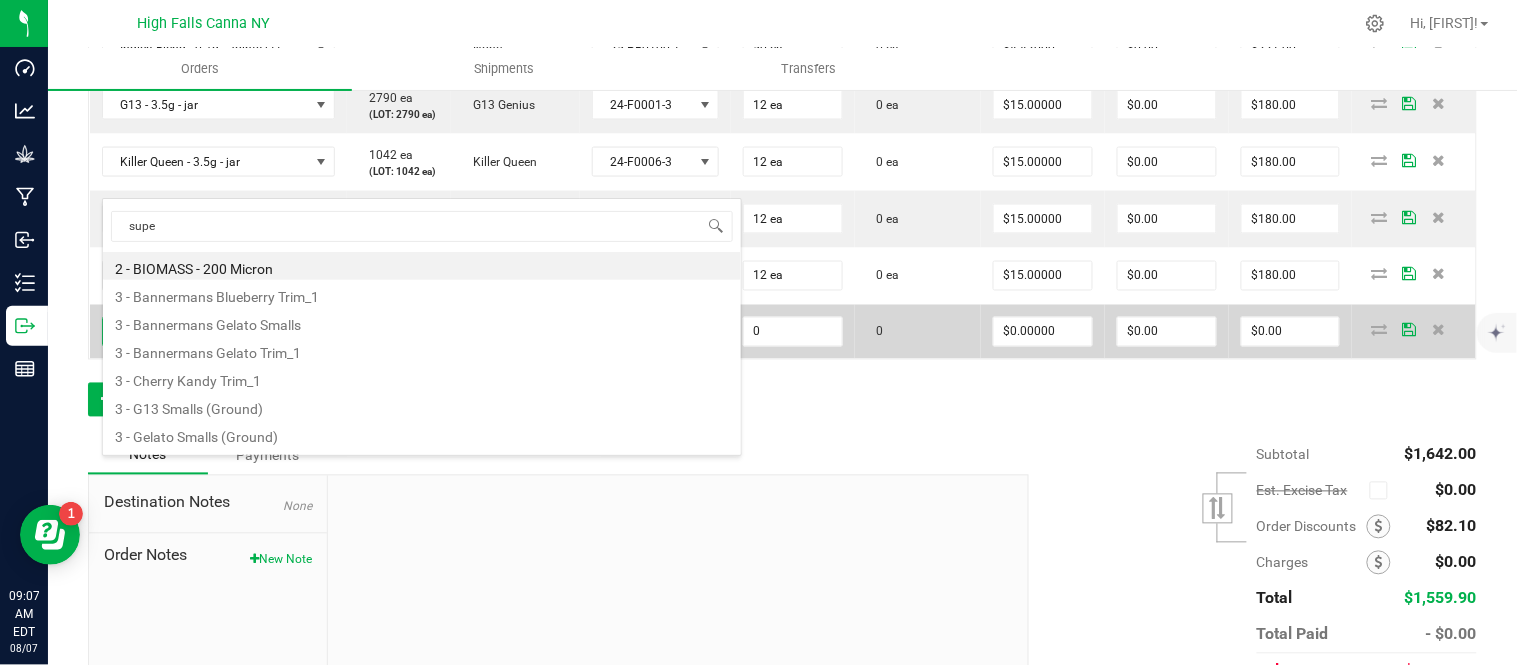 type on "super" 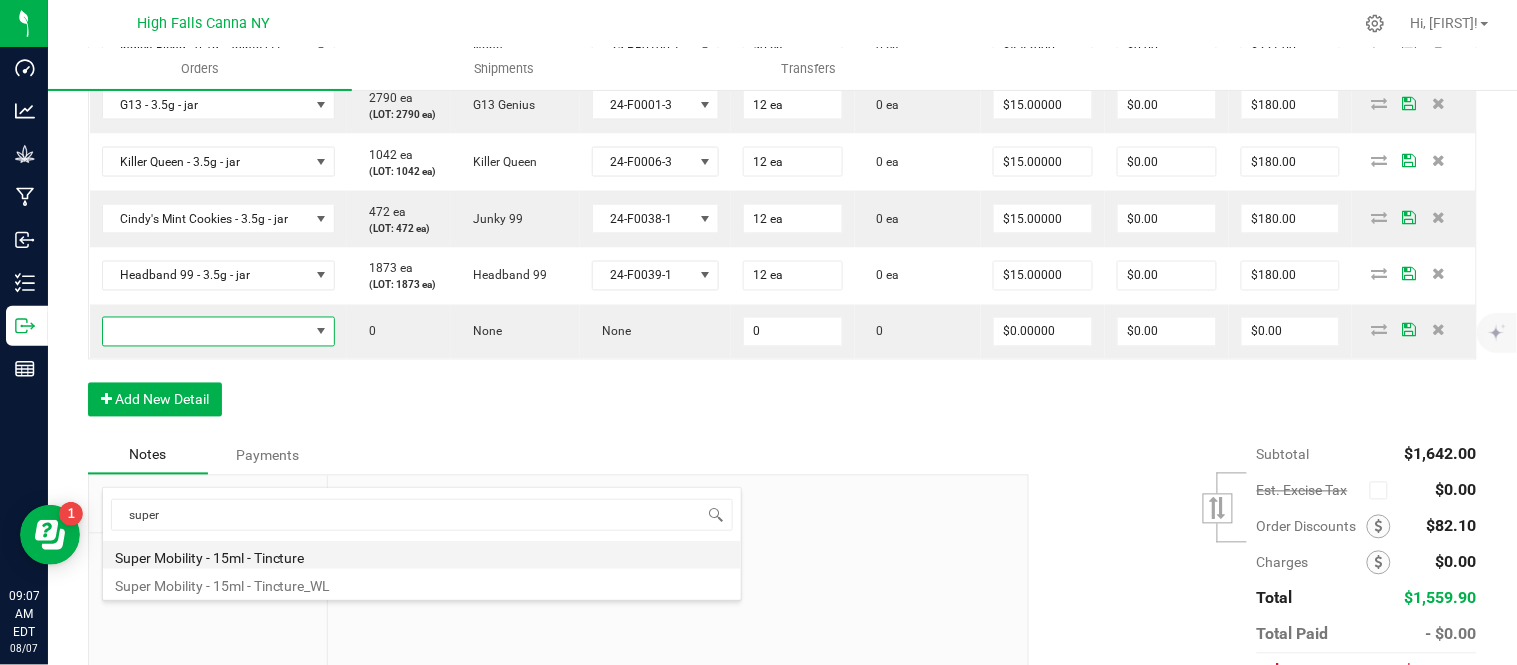 click on "Super Mobility - 15ml - Tincture" at bounding box center [422, 555] 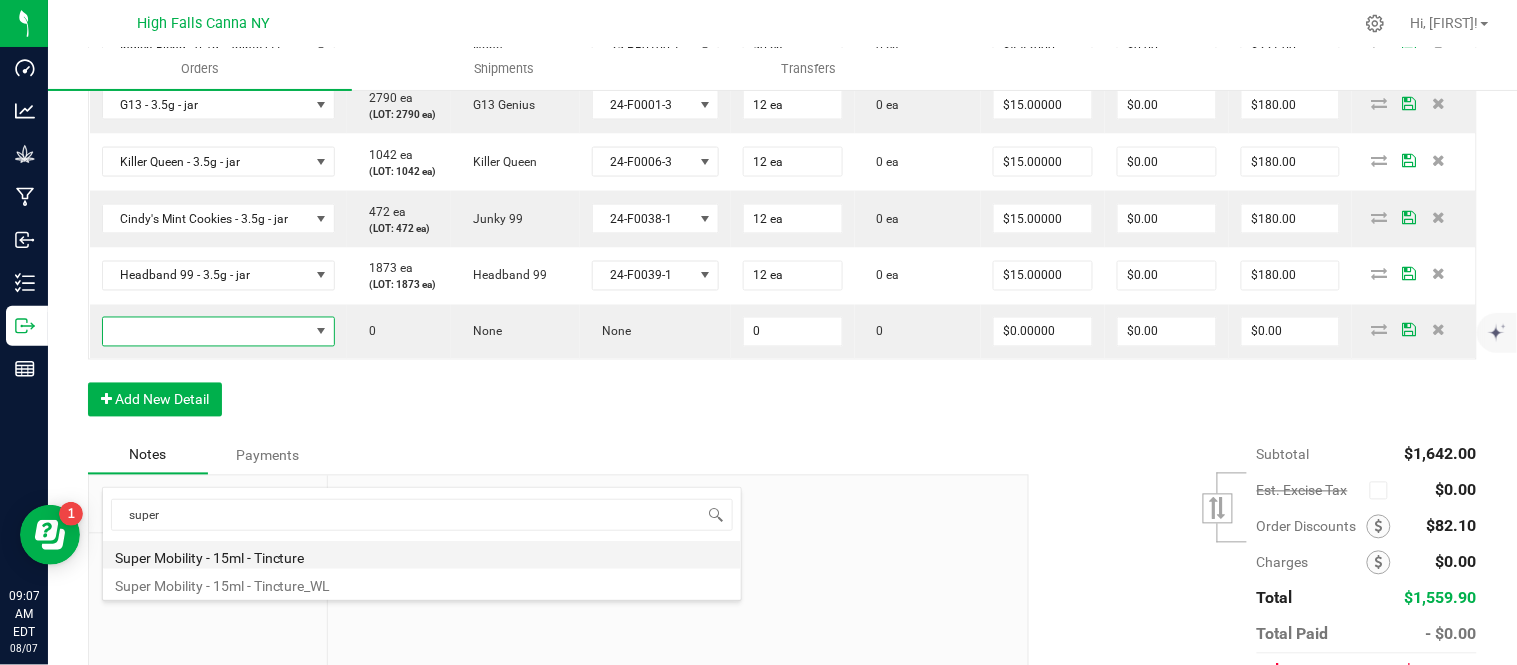 type on "0 ea" 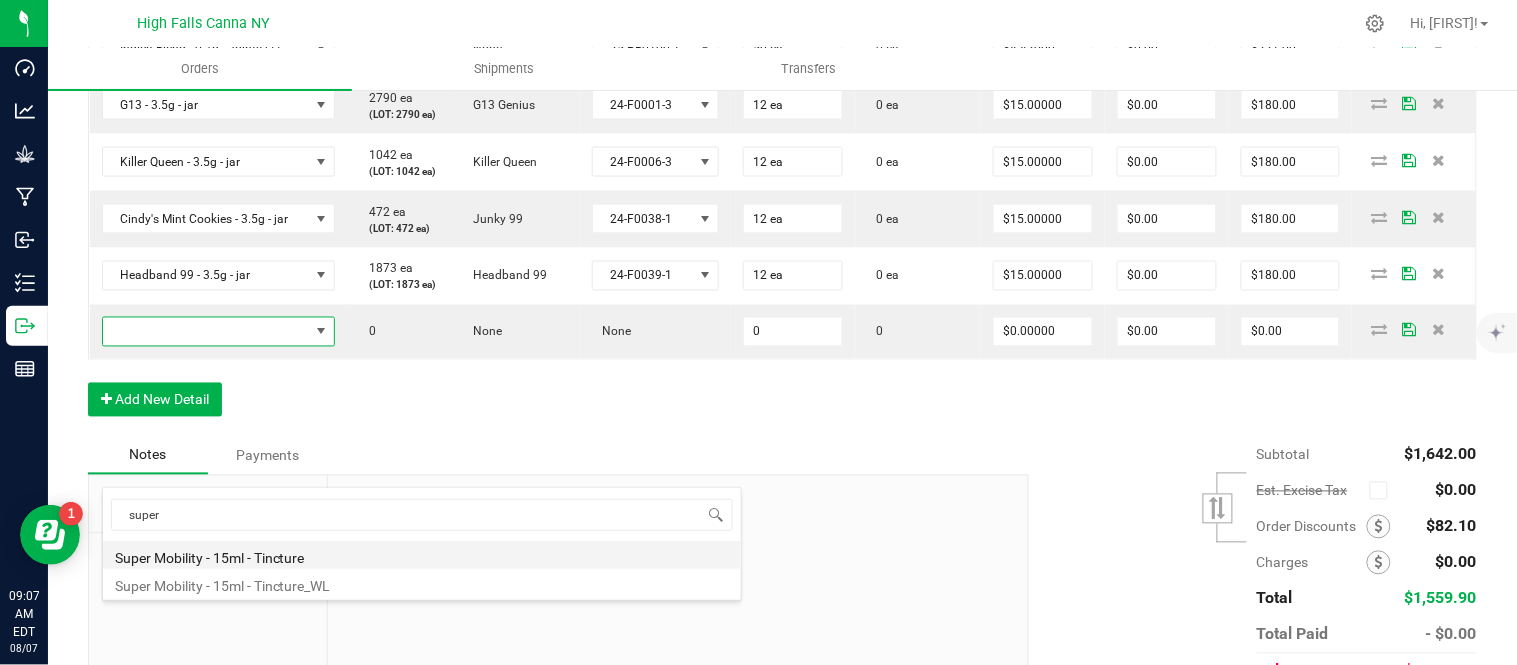type on "$20.00000" 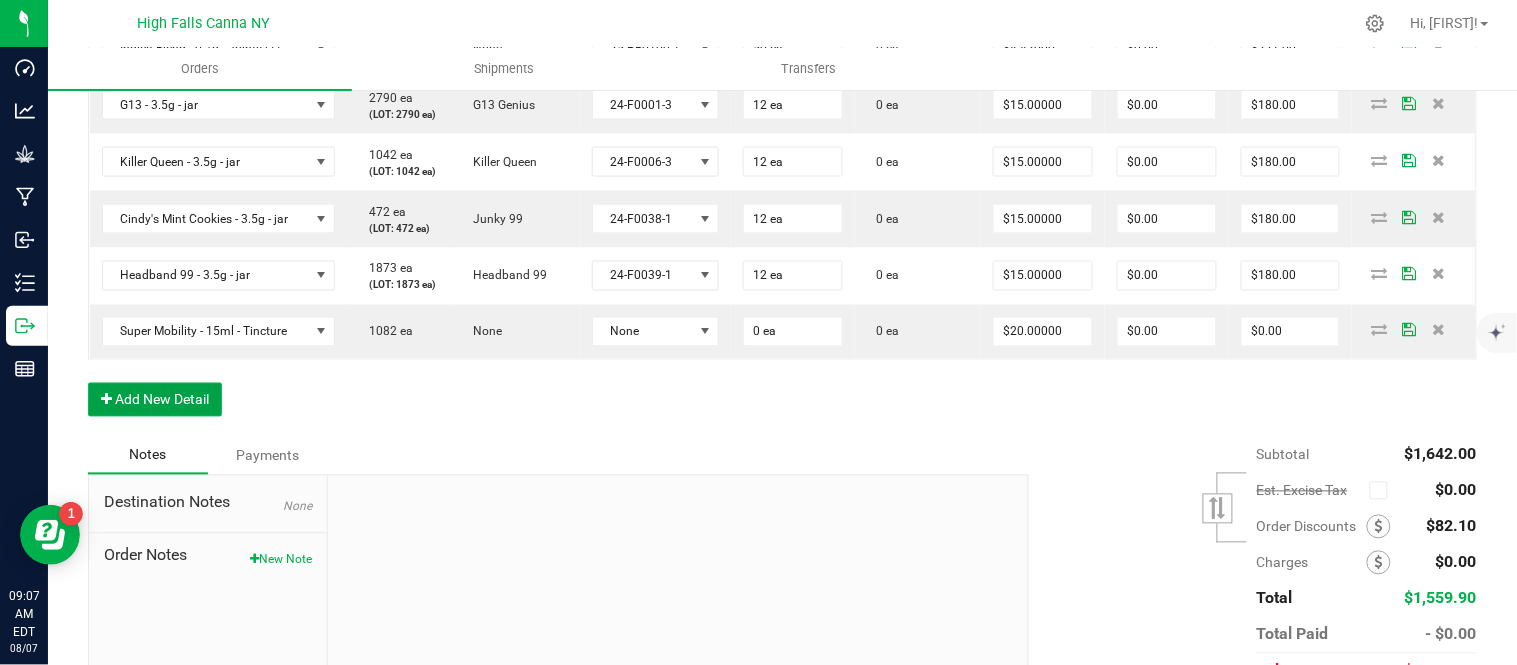click on "Add New Detail" at bounding box center (155, 400) 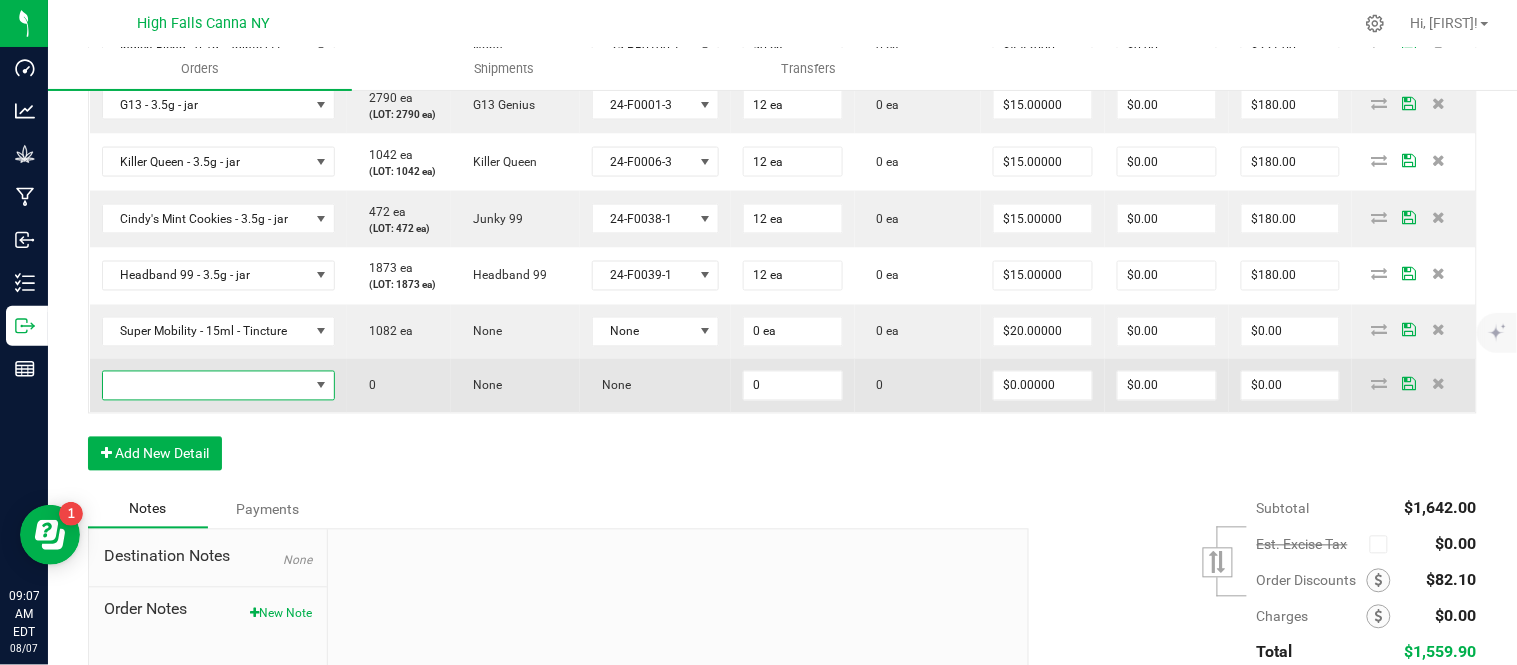 click at bounding box center (206, 386) 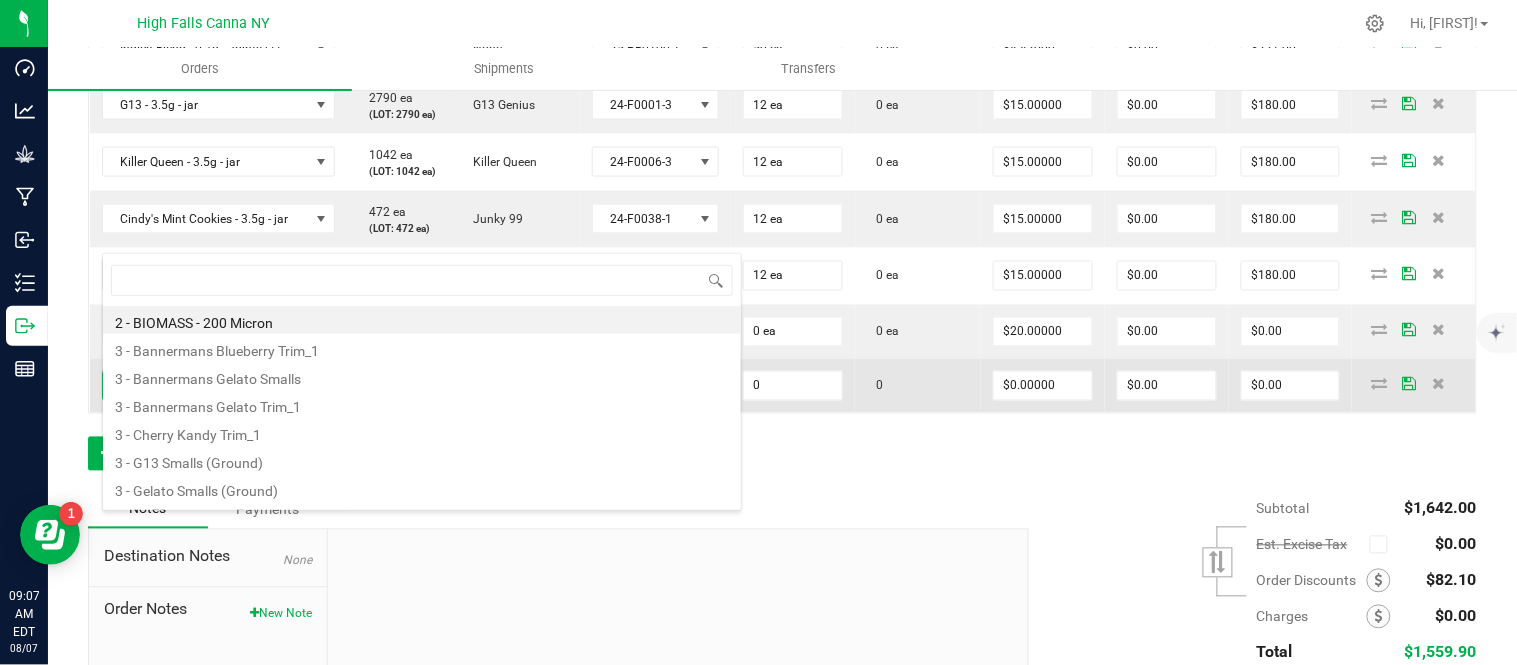 scroll, scrollTop: 99970, scrollLeft: 99767, axis: both 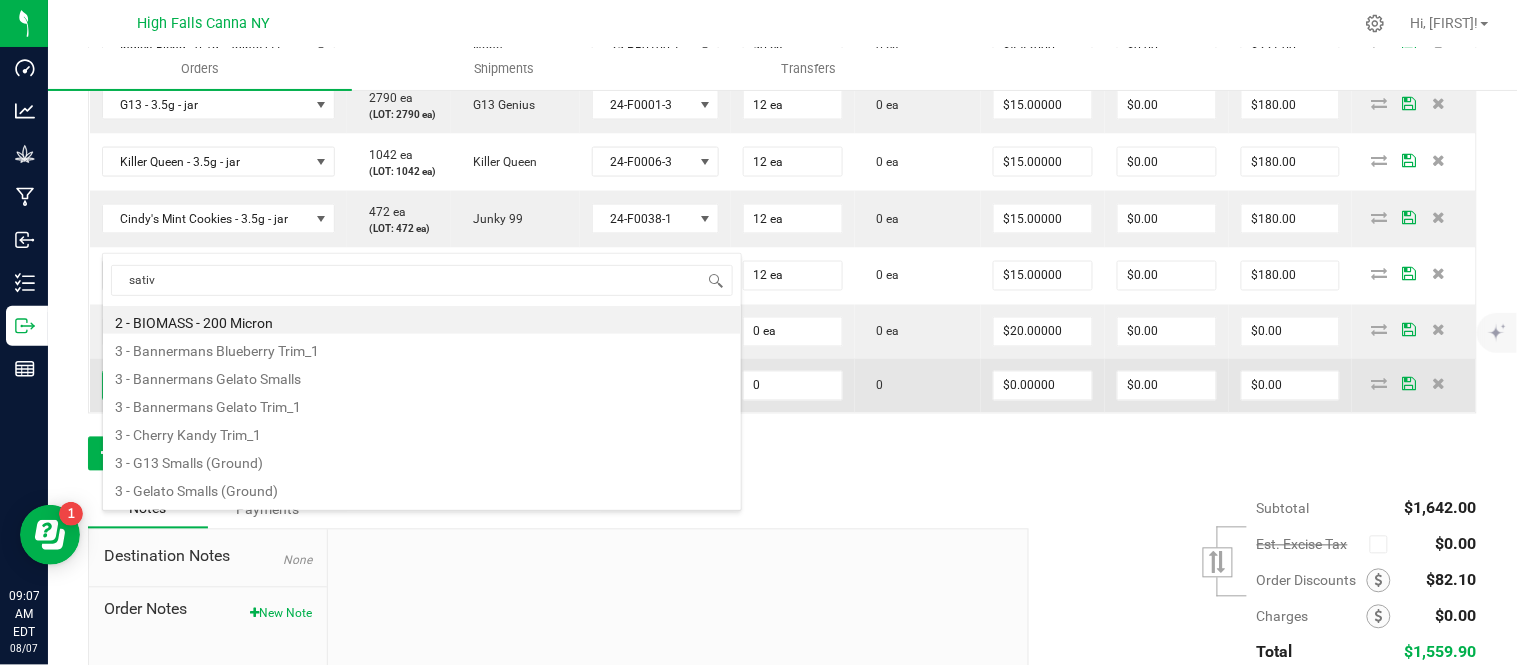 type on "sativa" 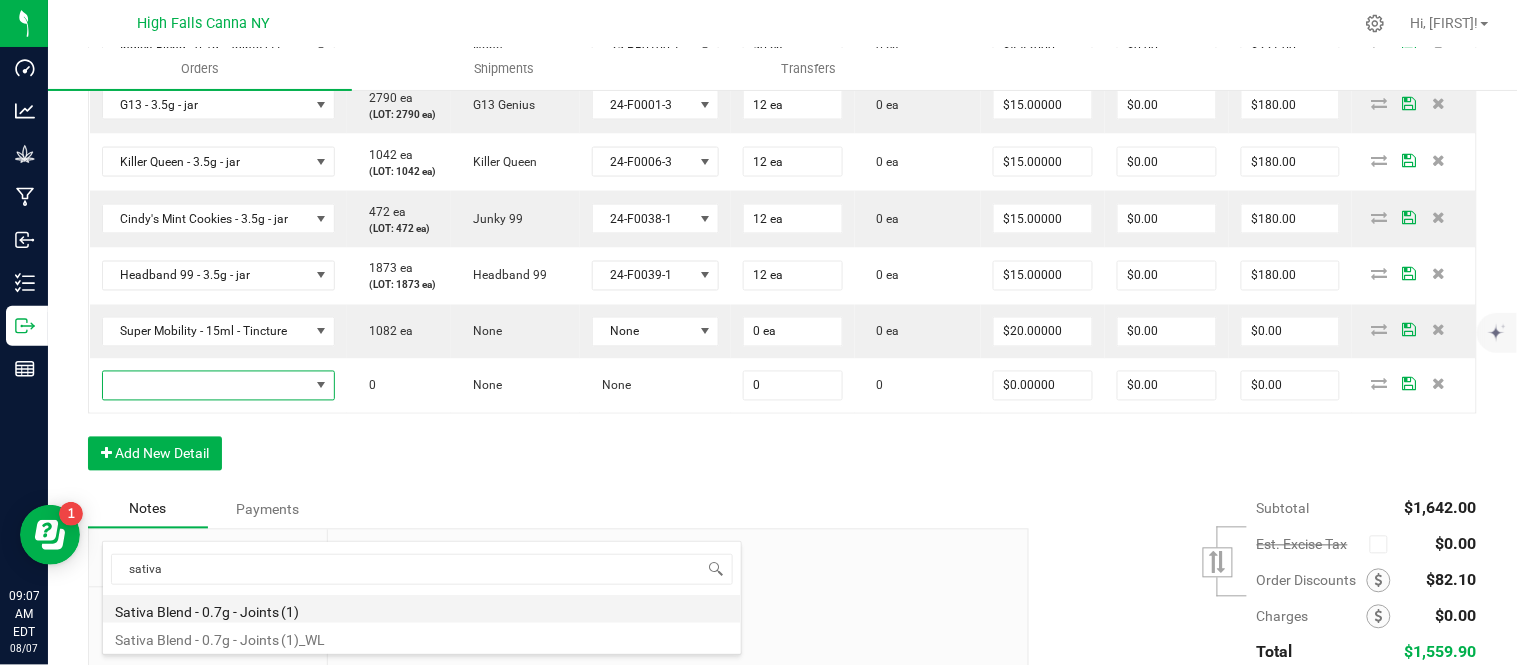 click on "Sativa Blend - 0.7g - Joints (1)" at bounding box center (422, 609) 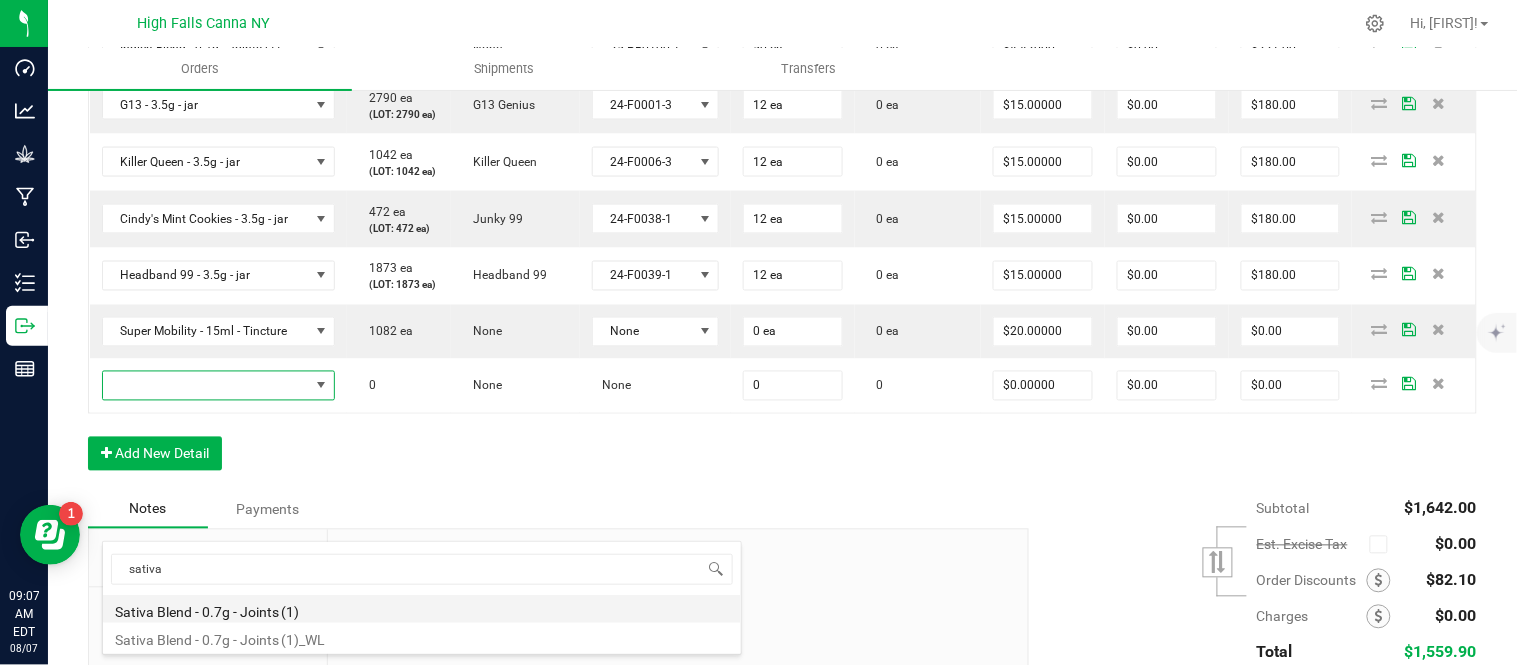 type on "0 ea" 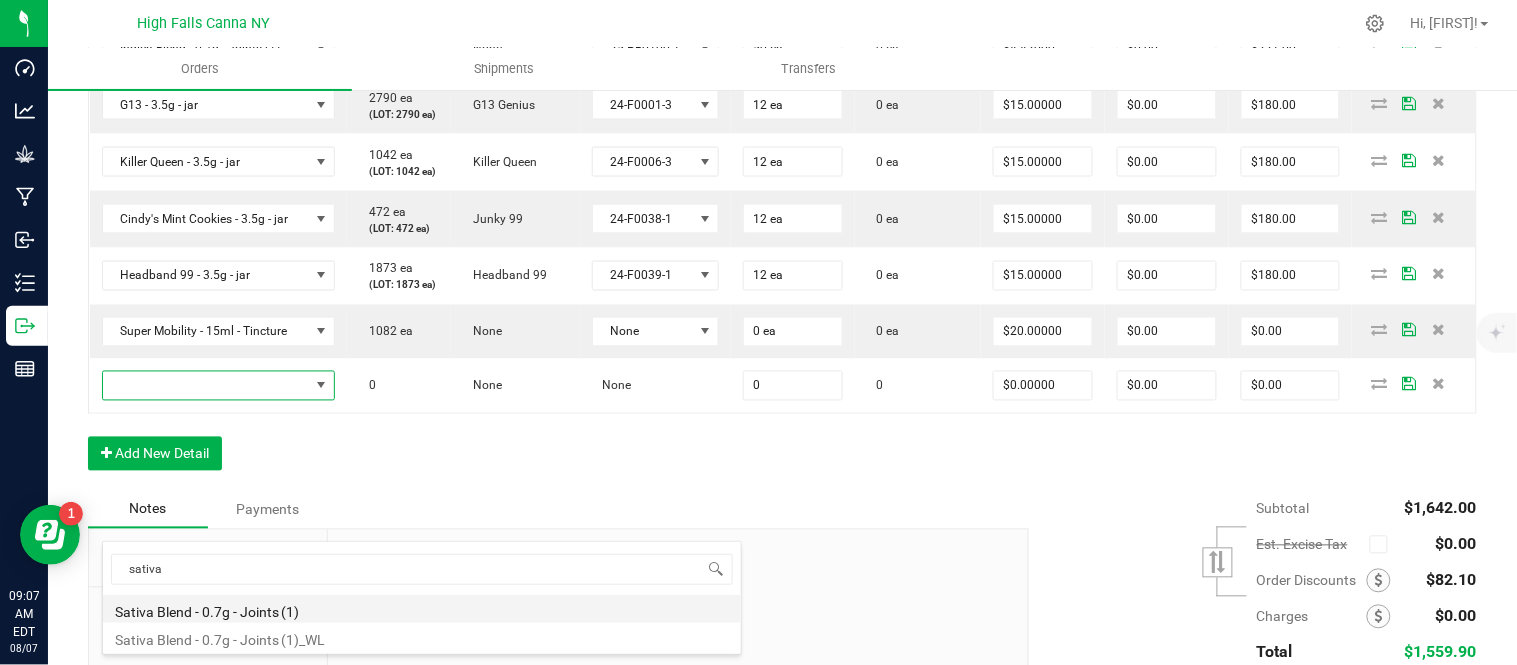 type on "$4.42000" 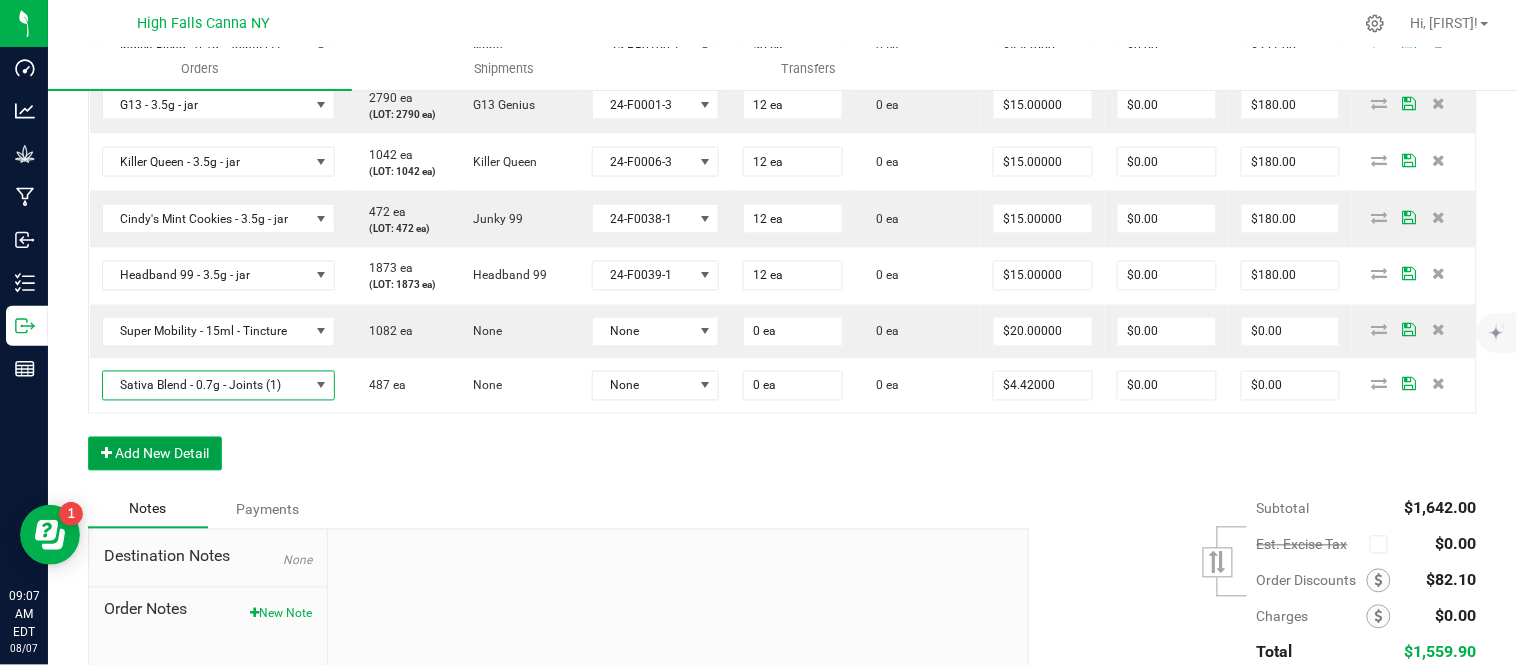 click on "Add New Detail" at bounding box center [155, 454] 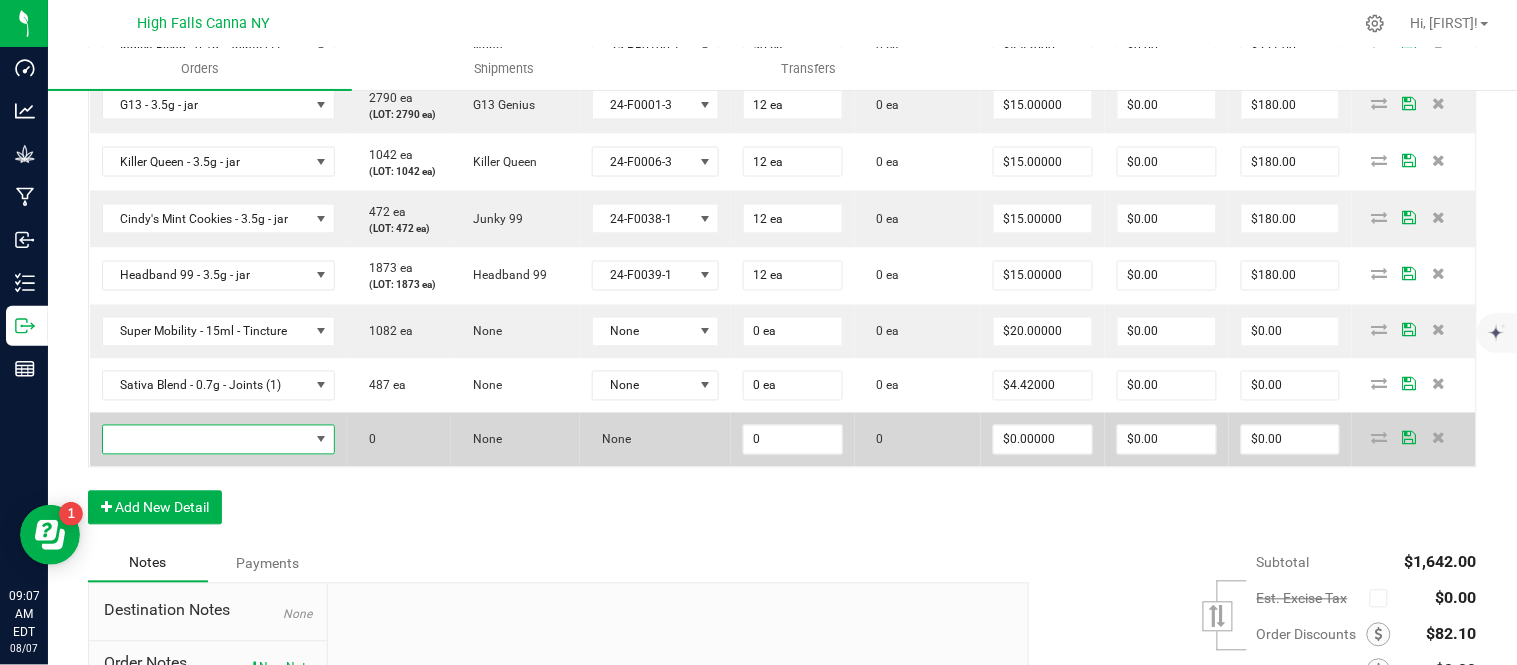 click at bounding box center [206, 440] 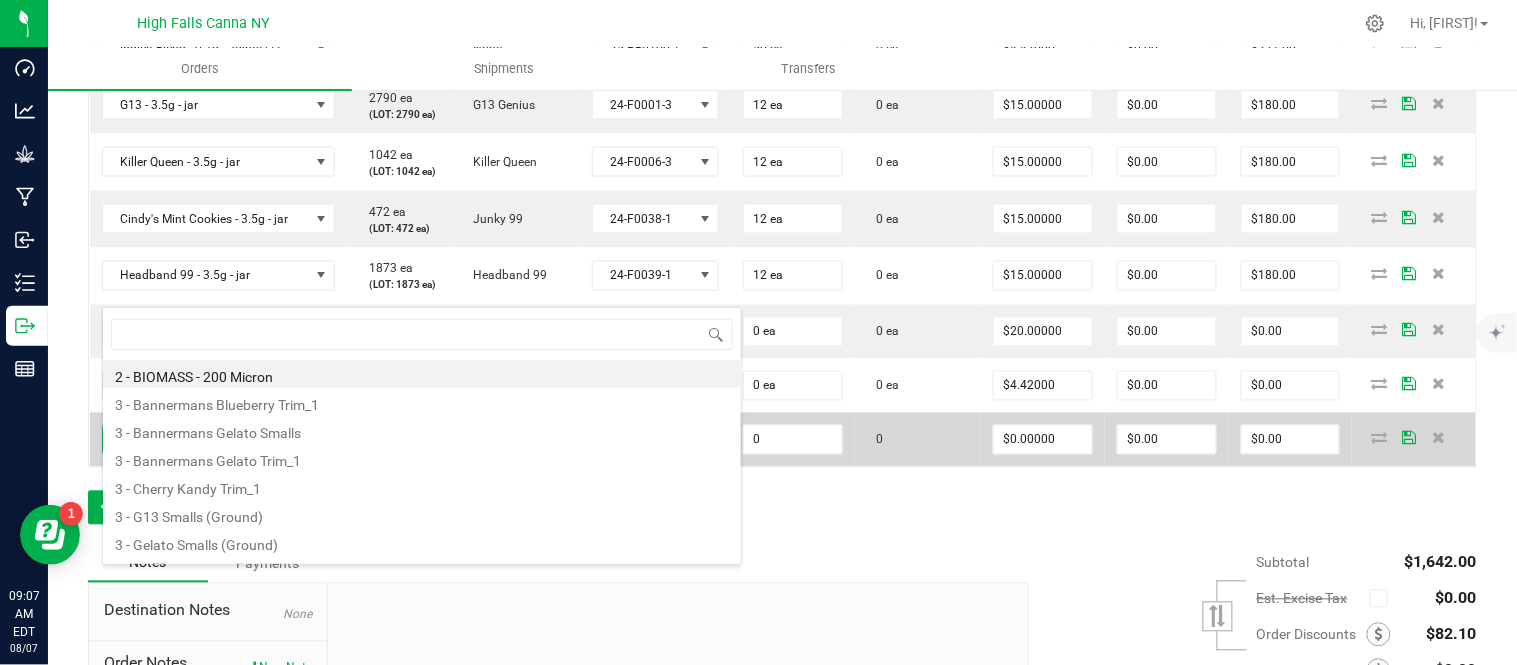 scroll, scrollTop: 99970, scrollLeft: 99767, axis: both 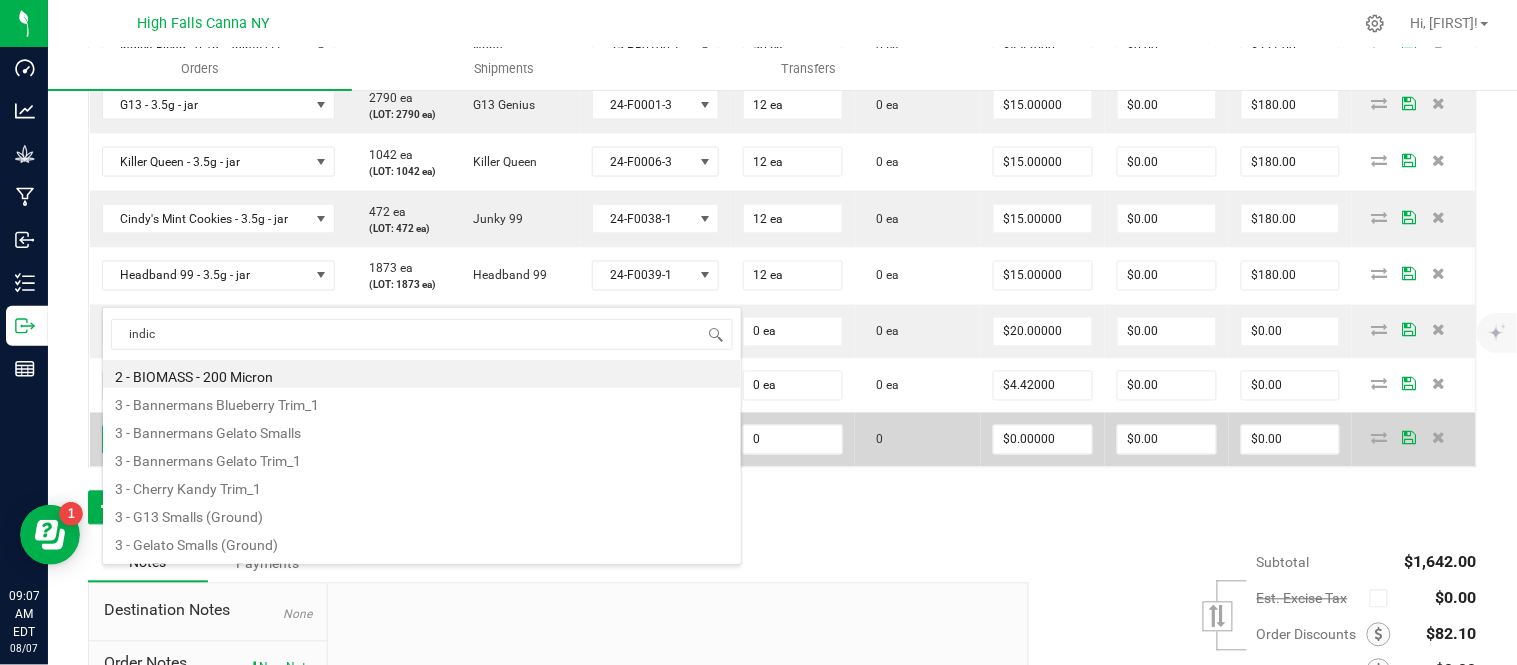 type on "indica" 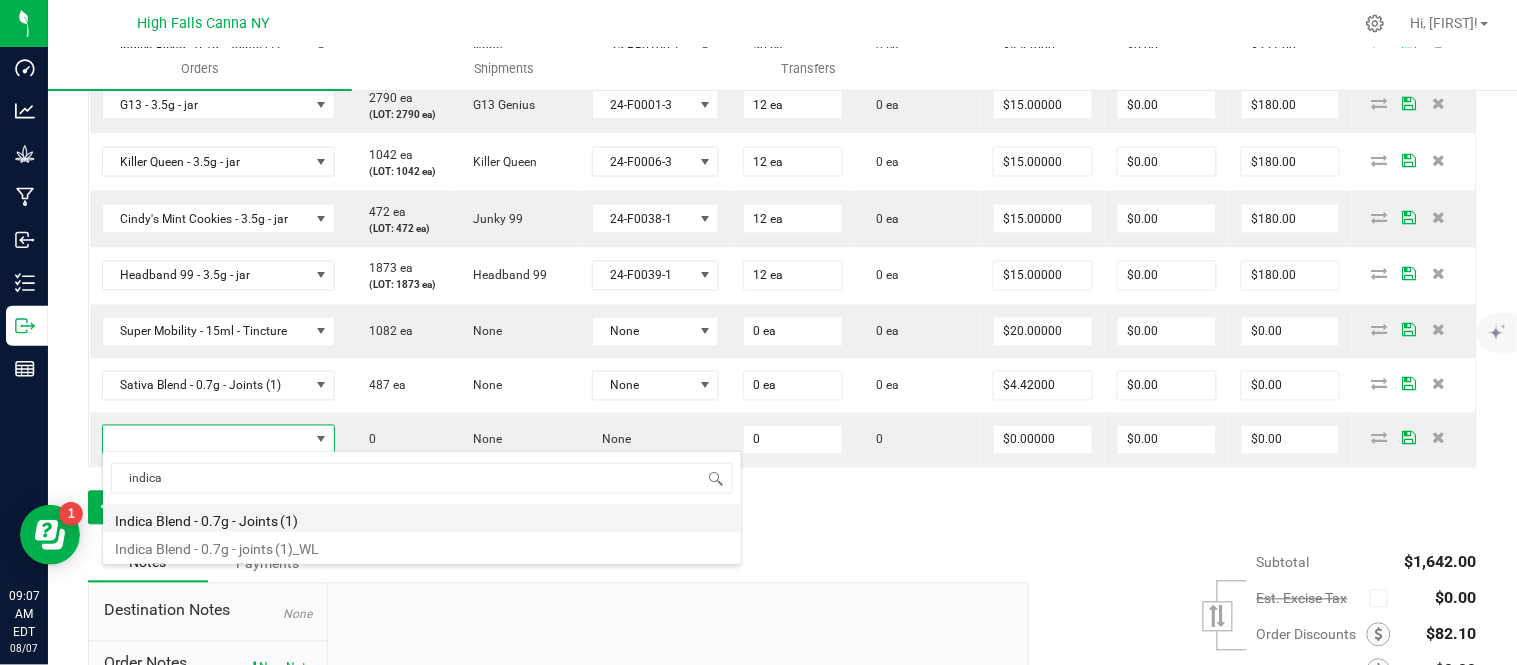 click on "Indica Blend - 0.7g - Joints (1)" at bounding box center (422, 518) 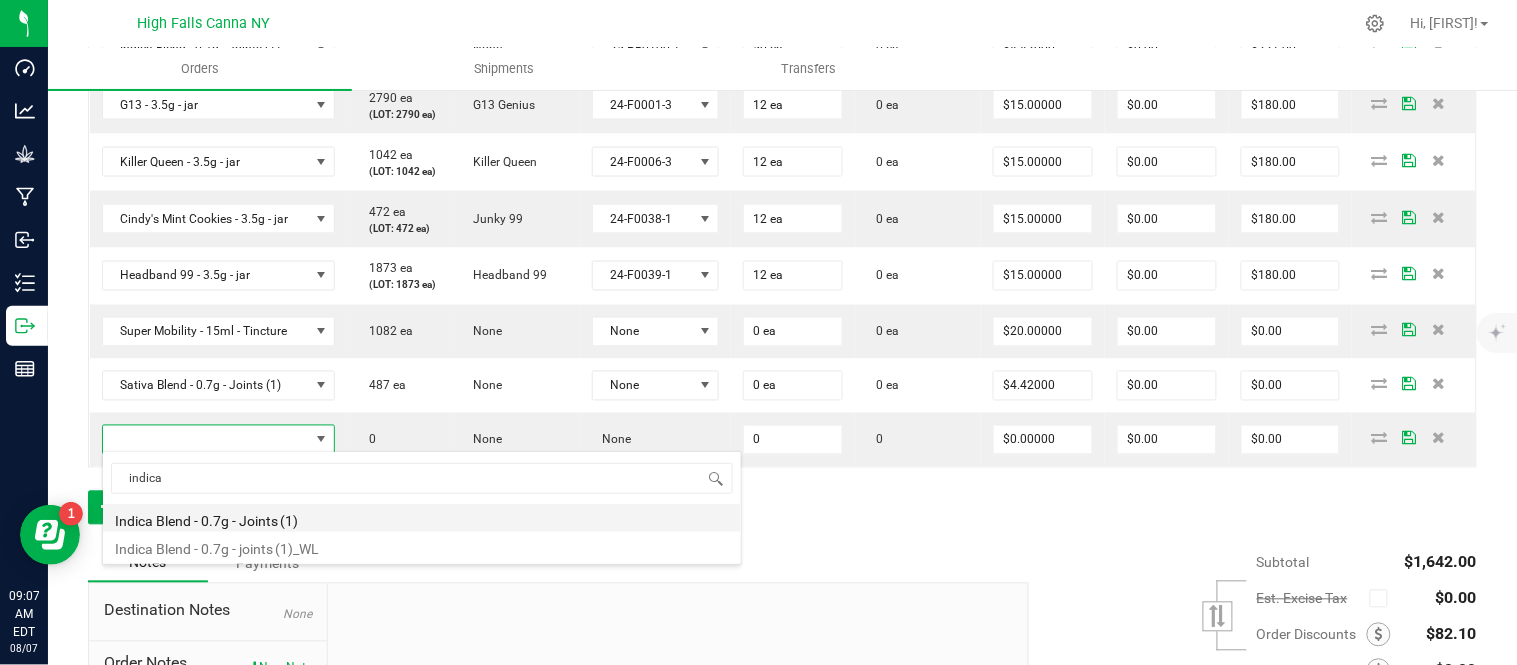 type on "0 ea" 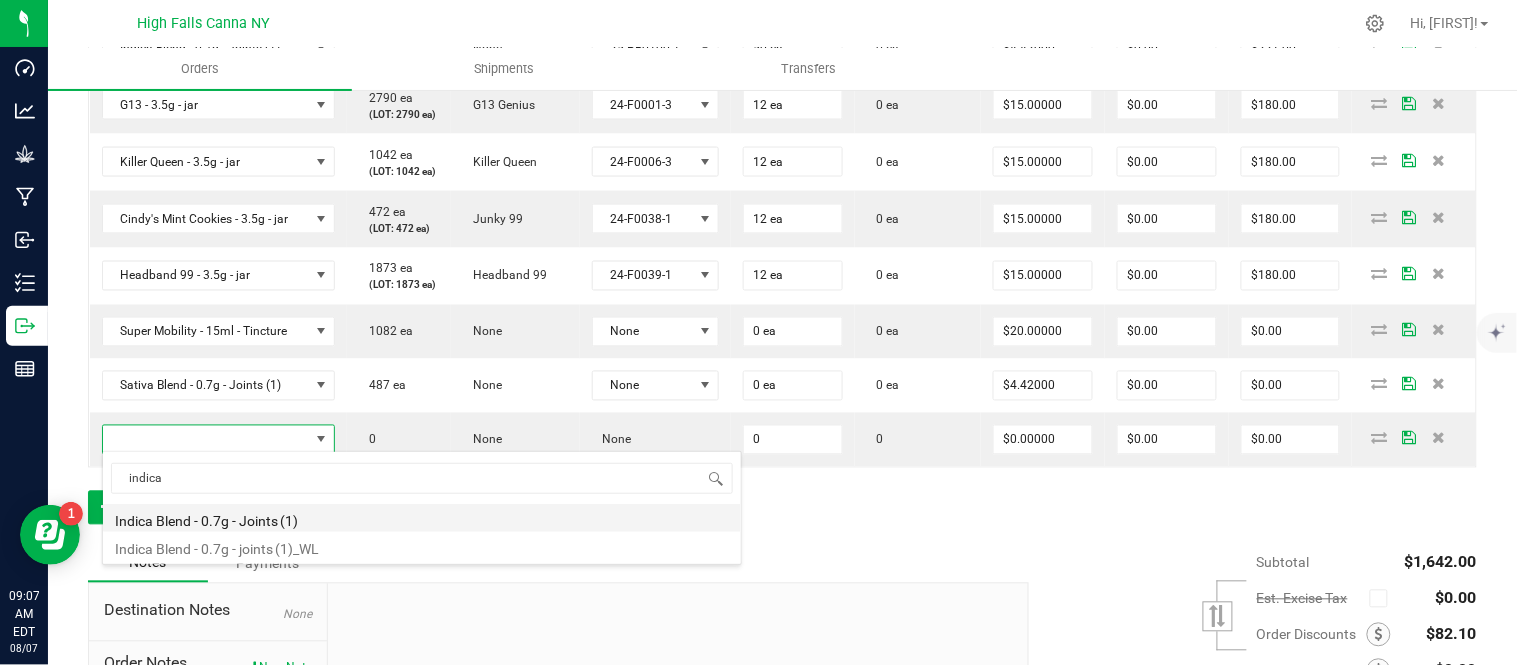 type on "$4.42000" 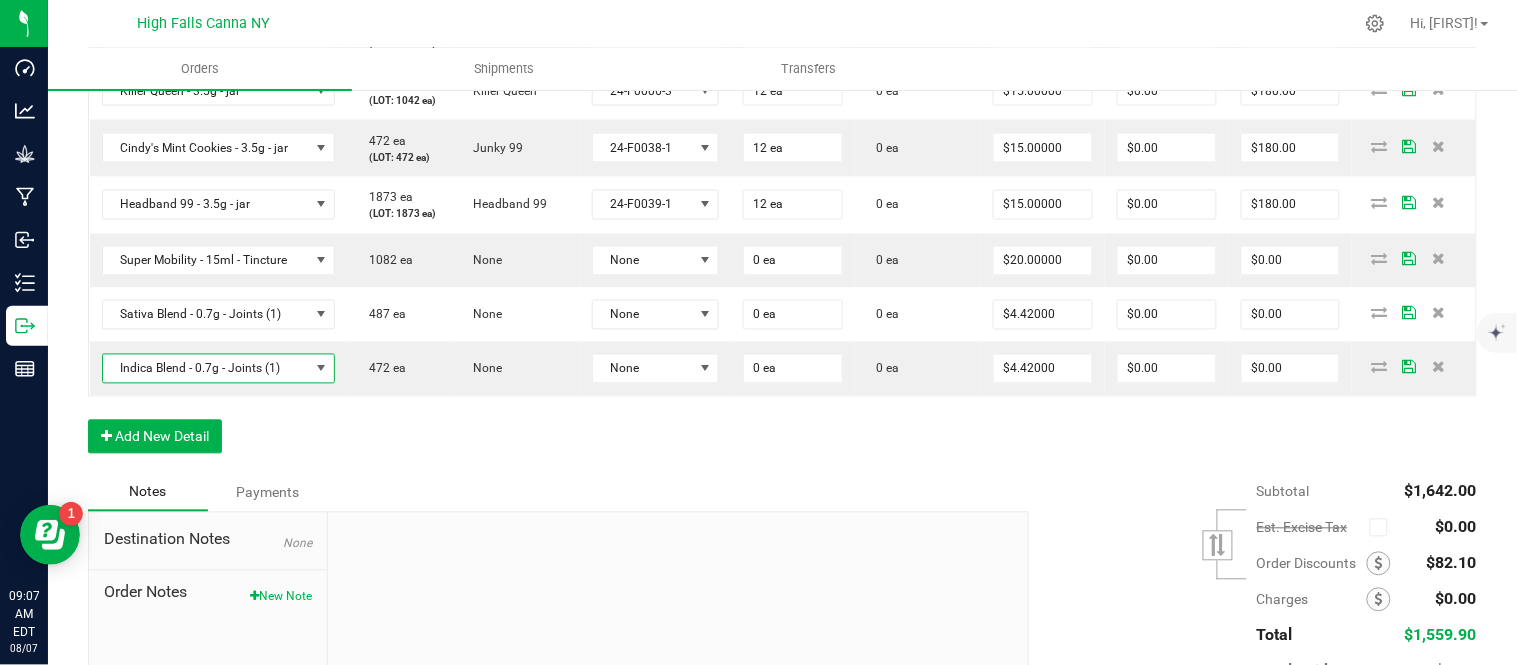 scroll, scrollTop: 888, scrollLeft: 0, axis: vertical 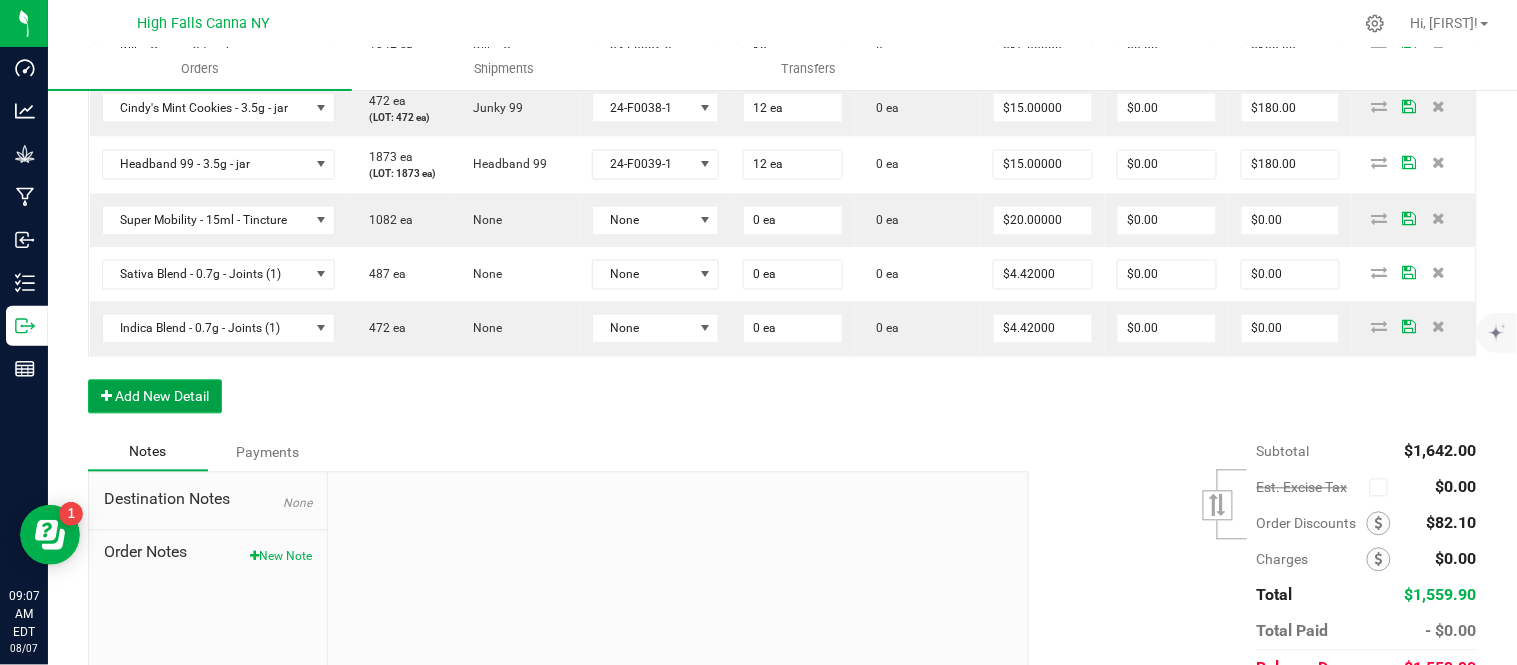 click on "Add New Detail" at bounding box center [155, 397] 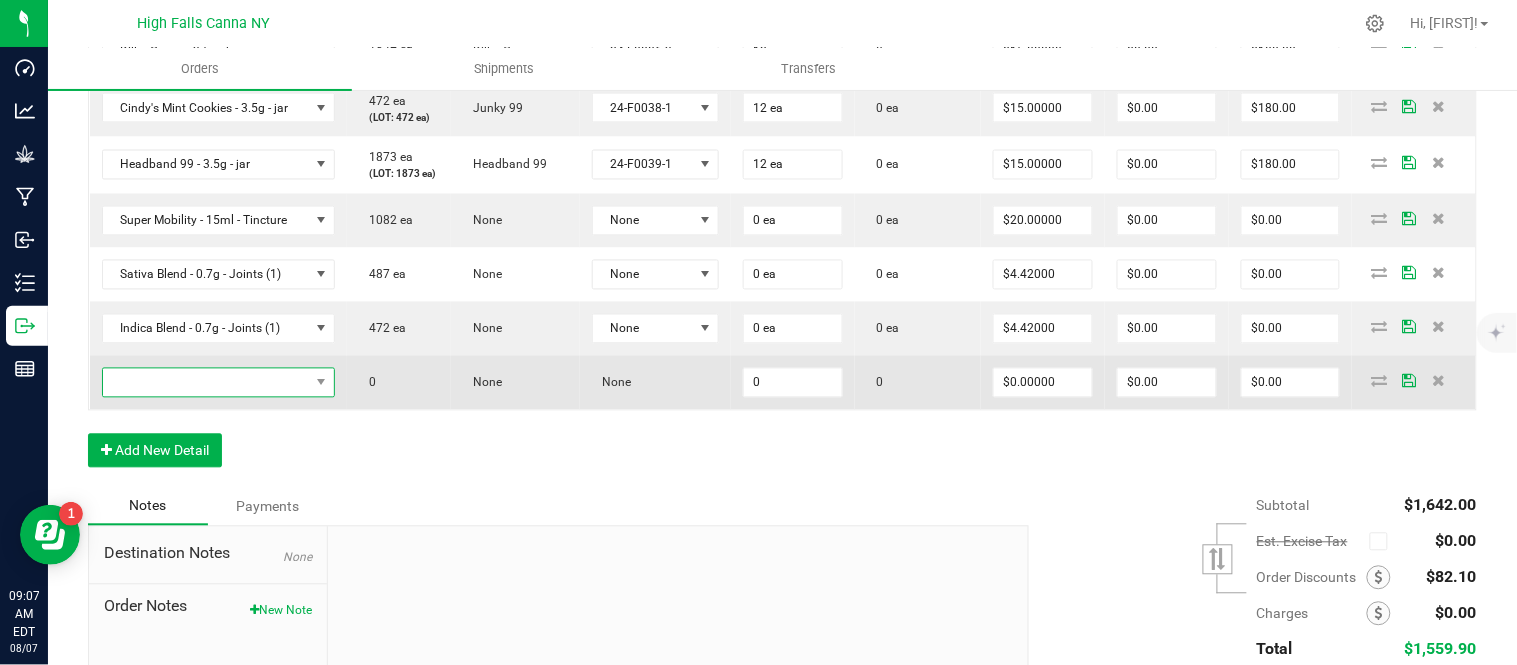 click at bounding box center [206, 383] 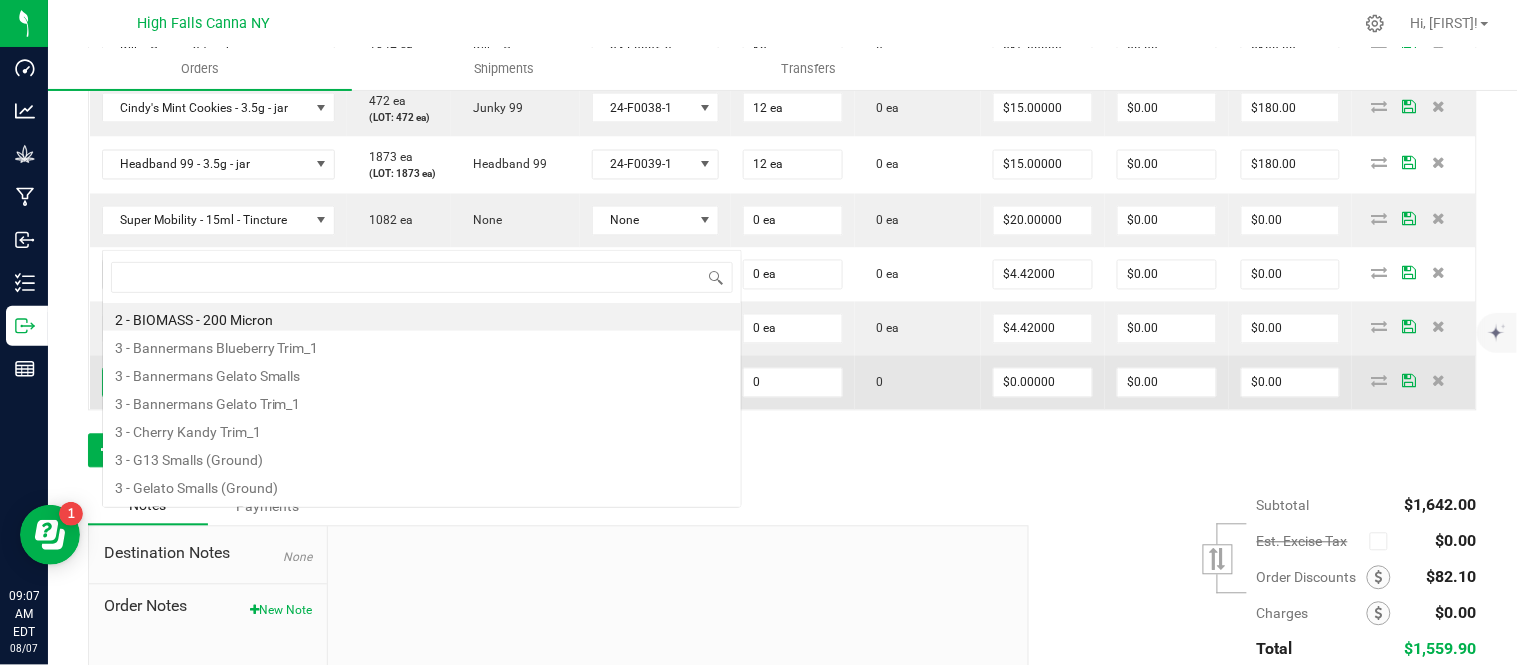 scroll, scrollTop: 0, scrollLeft: 0, axis: both 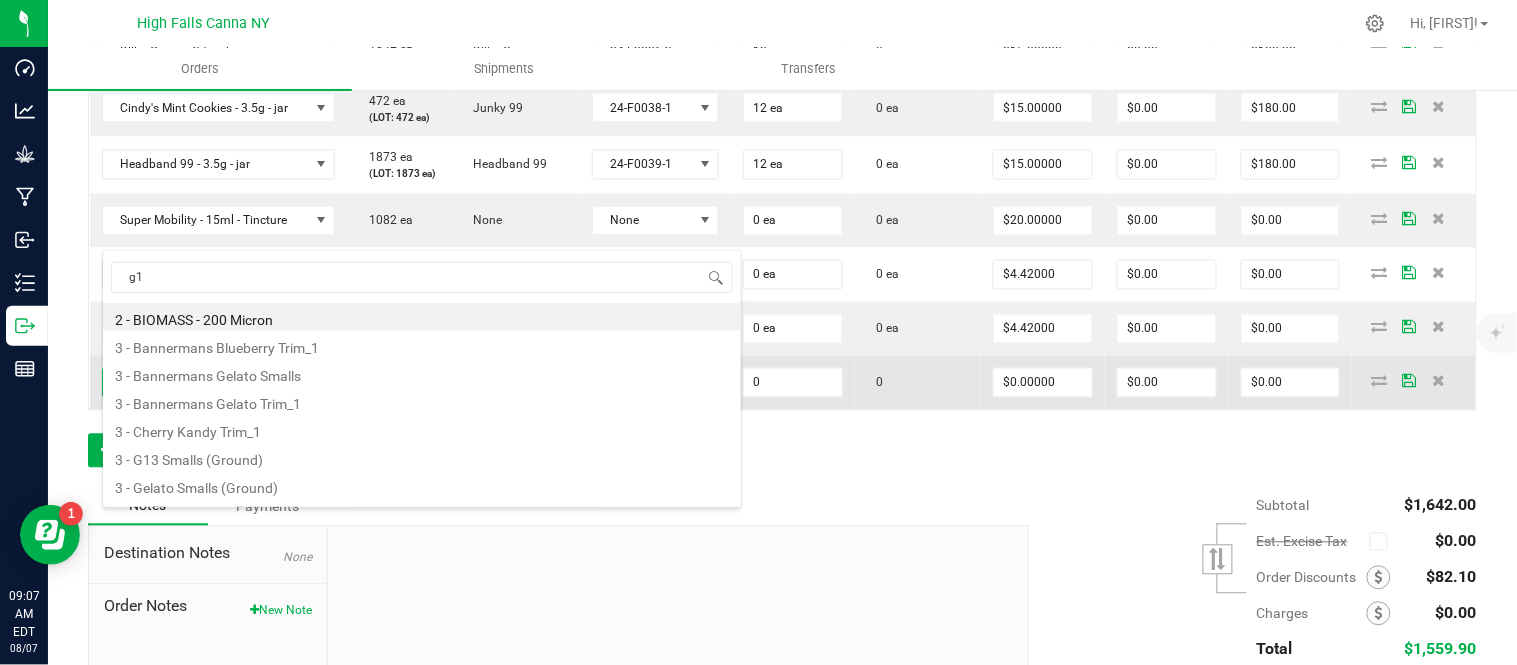 type on "g13" 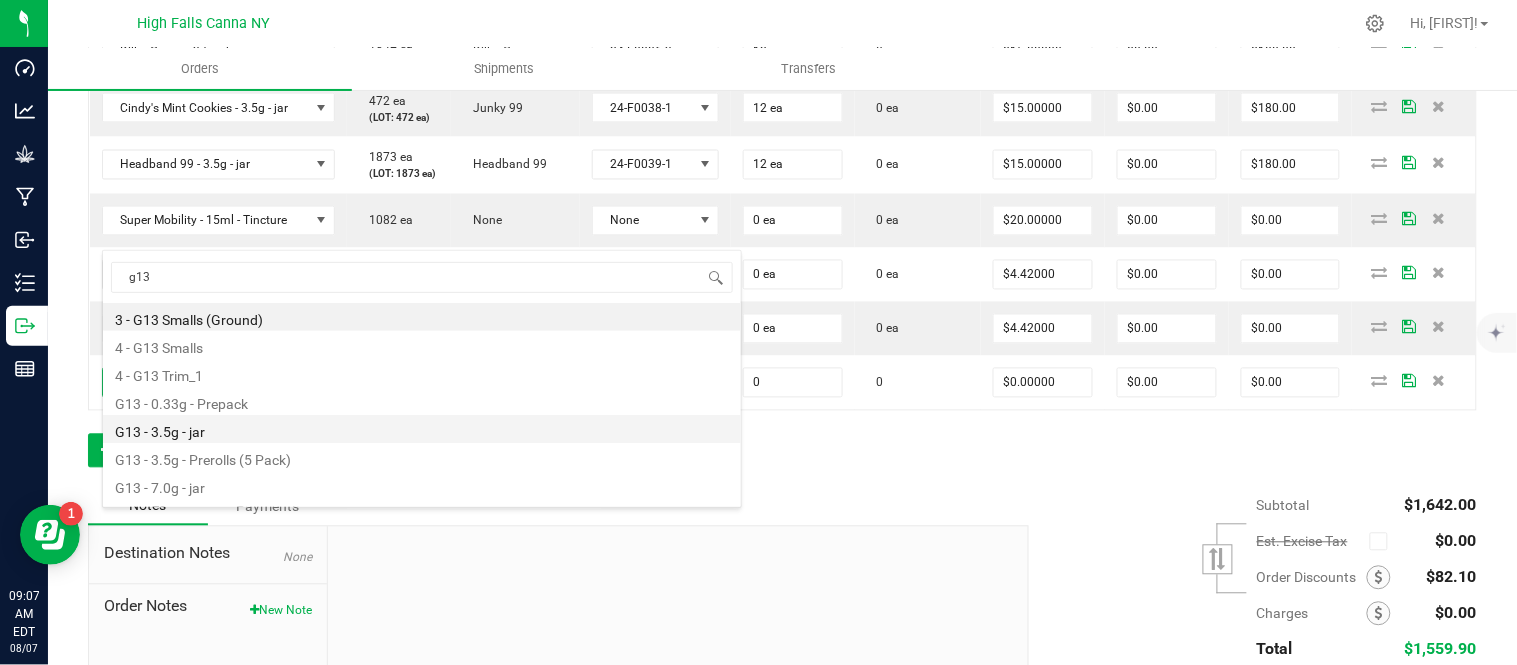 click on "G13 - 3.5g - jar" at bounding box center (422, 429) 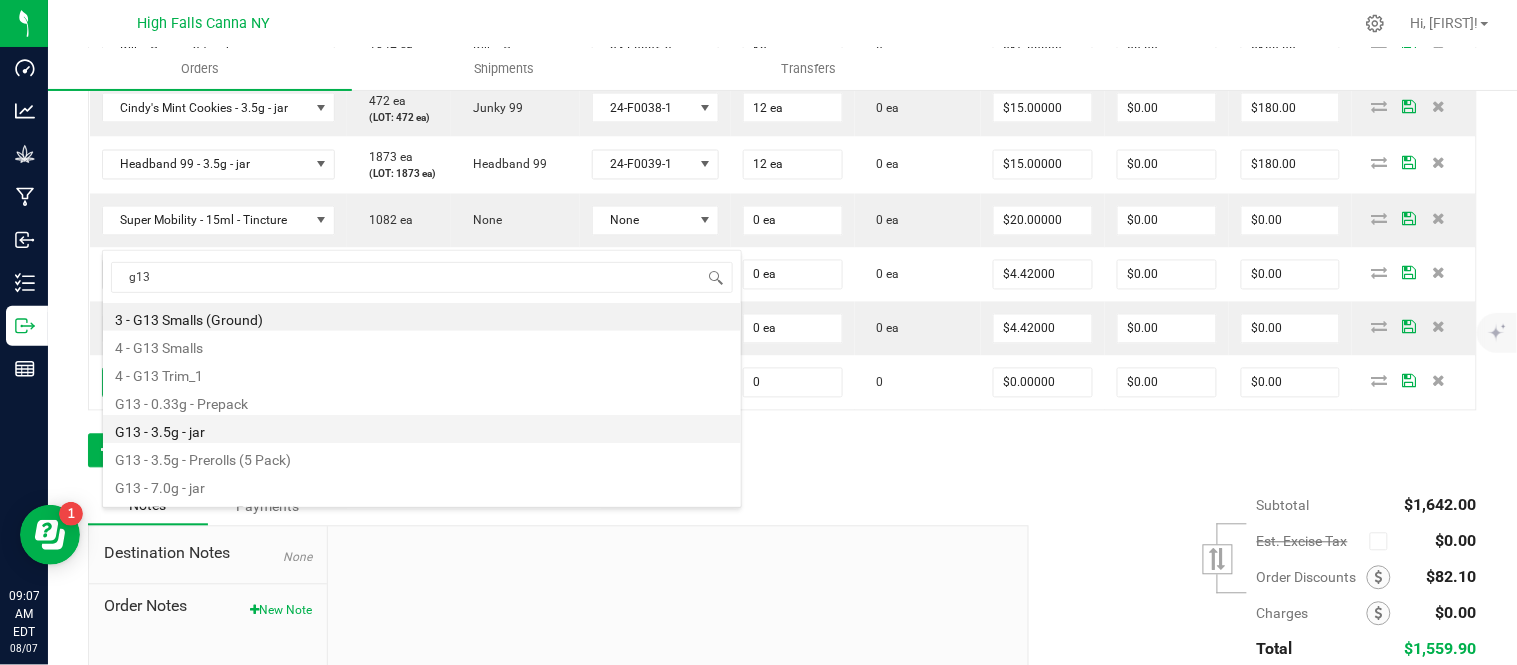 type on "0 ea" 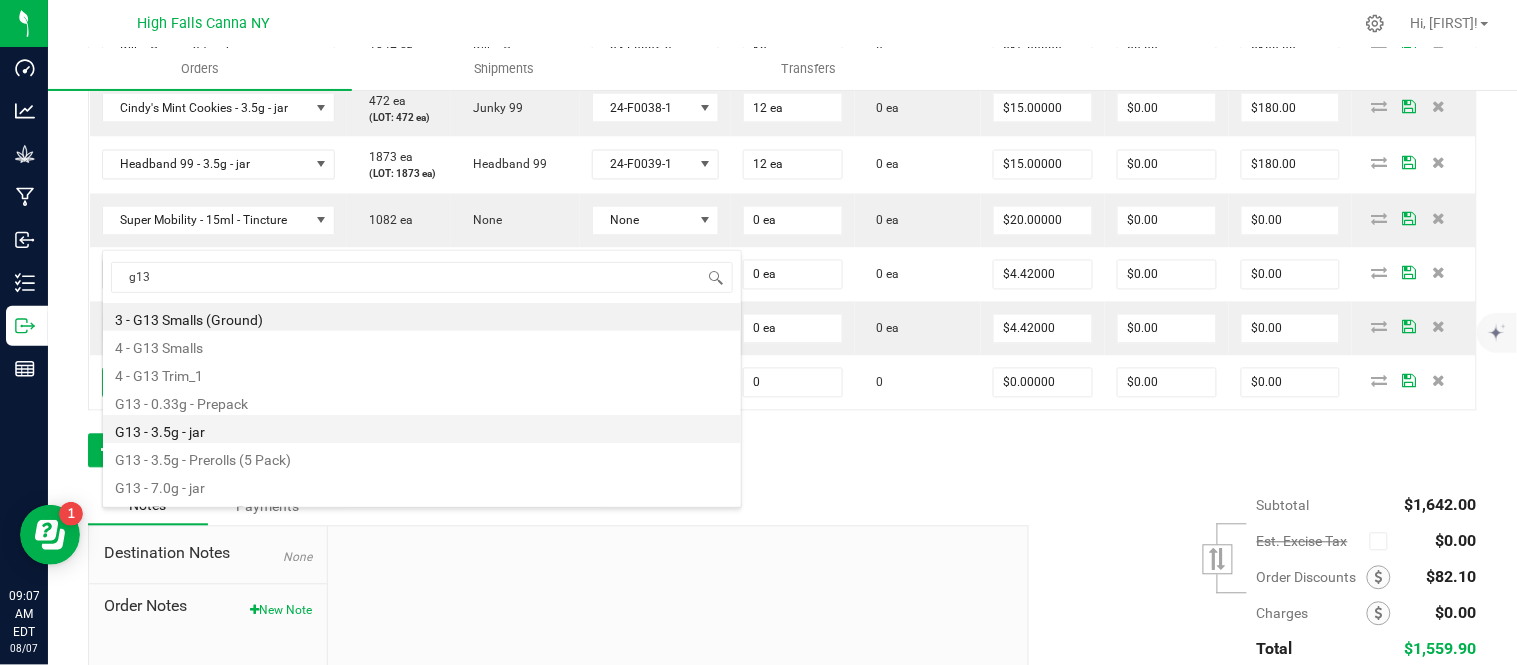 type on "$15.00000" 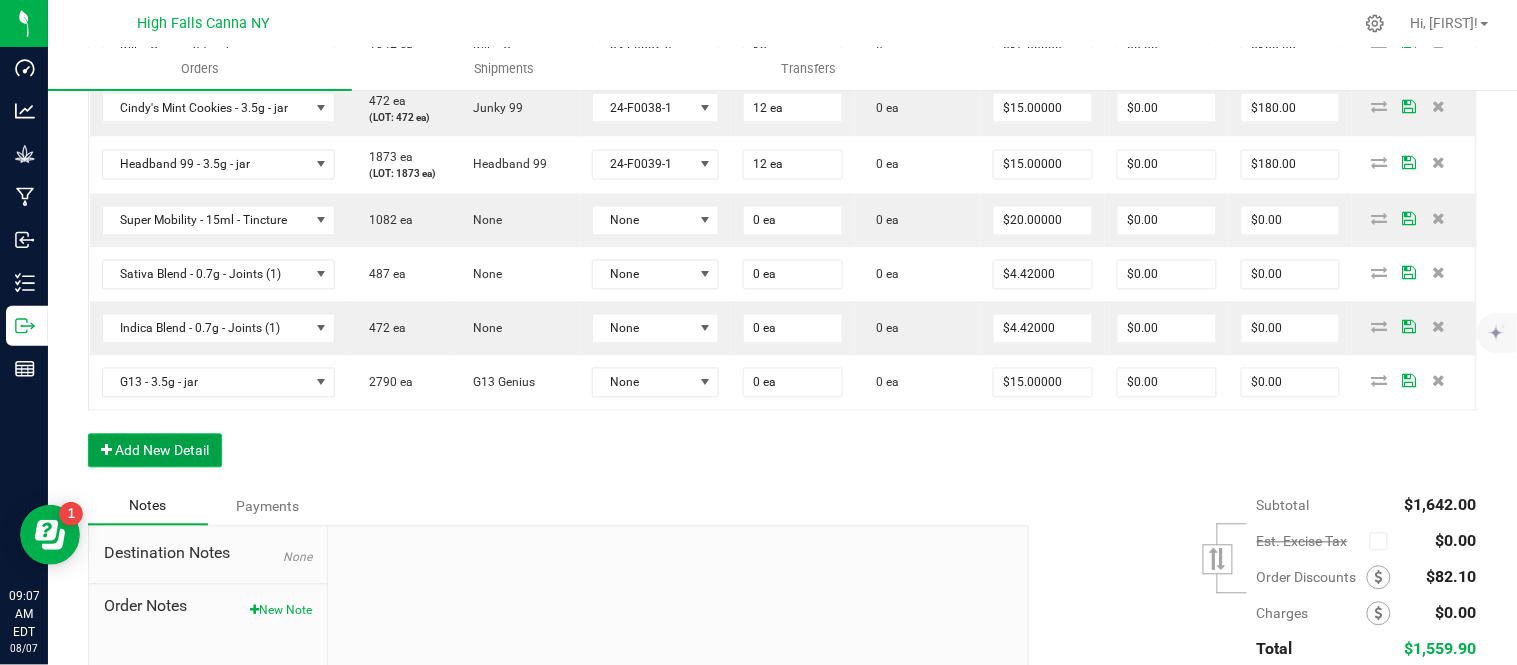 click on "Add New Detail" at bounding box center (155, 451) 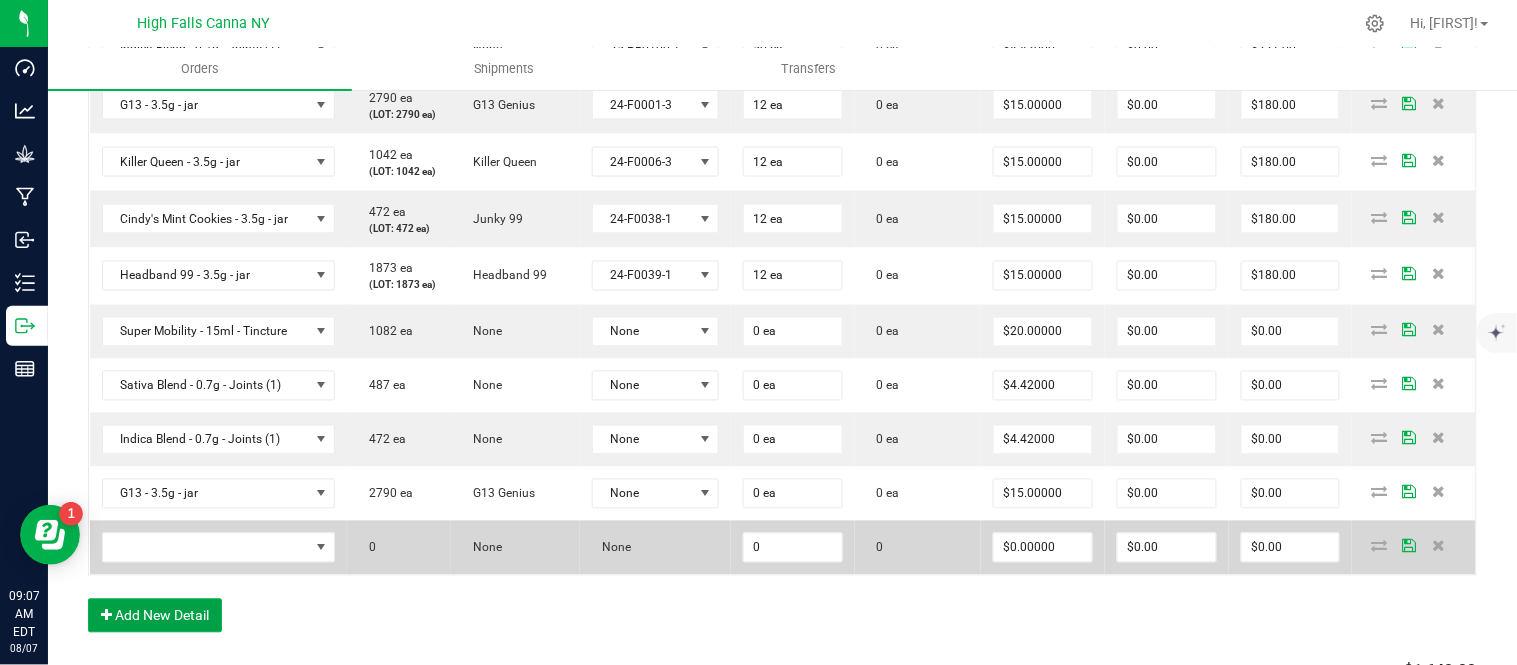 scroll, scrollTop: 888, scrollLeft: 0, axis: vertical 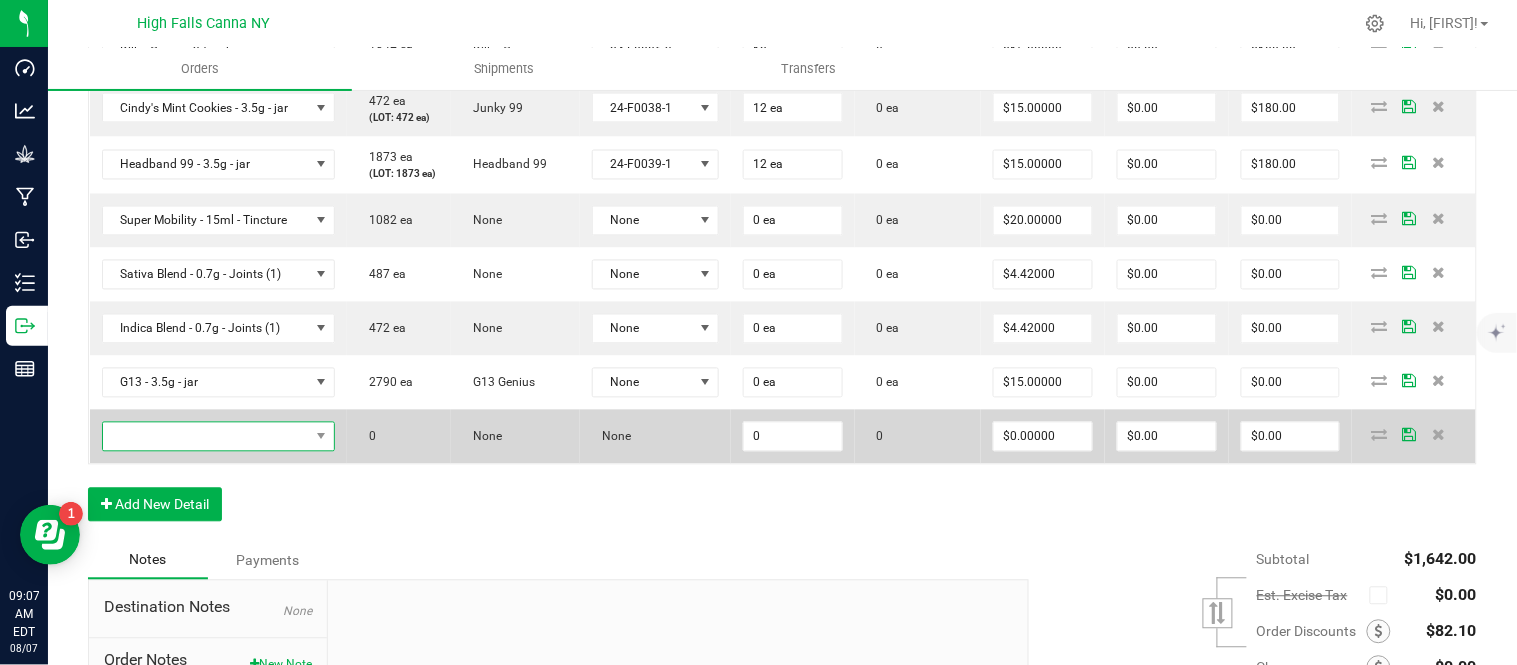 click at bounding box center [206, 437] 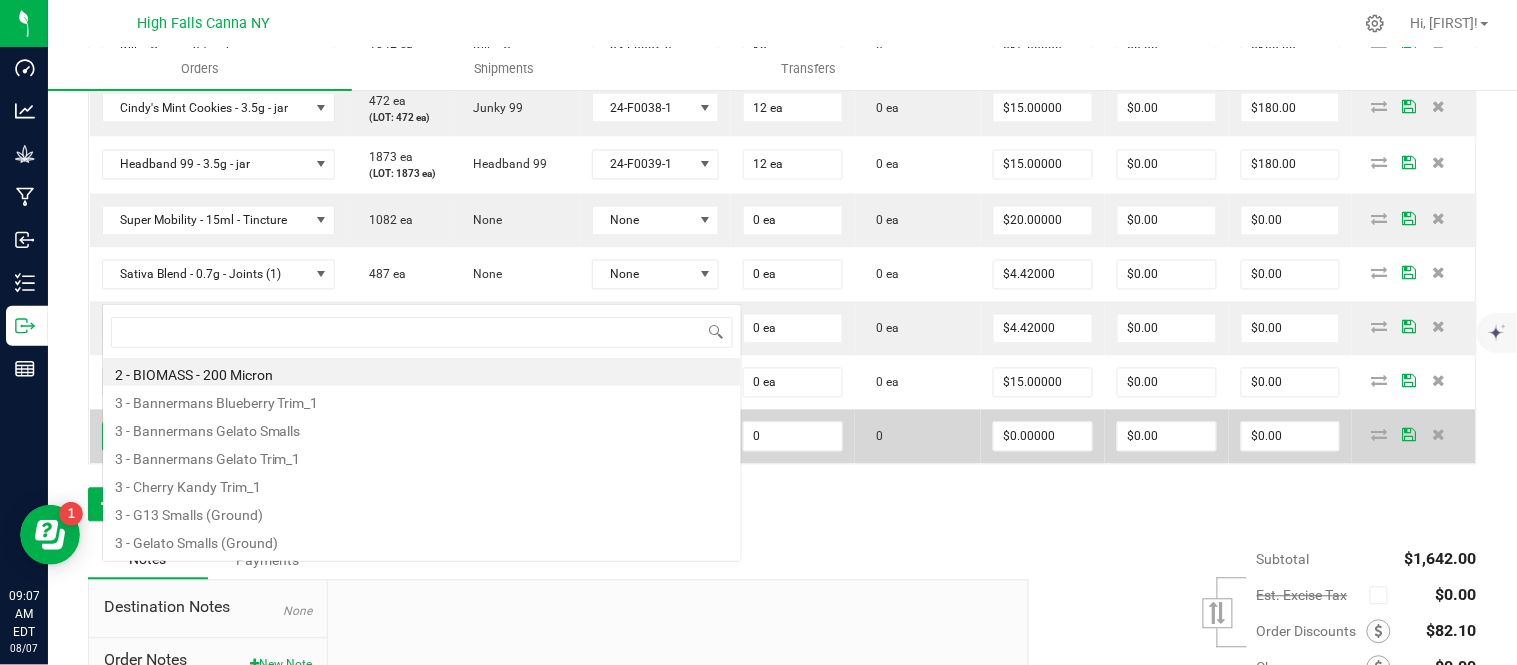 scroll, scrollTop: 0, scrollLeft: 0, axis: both 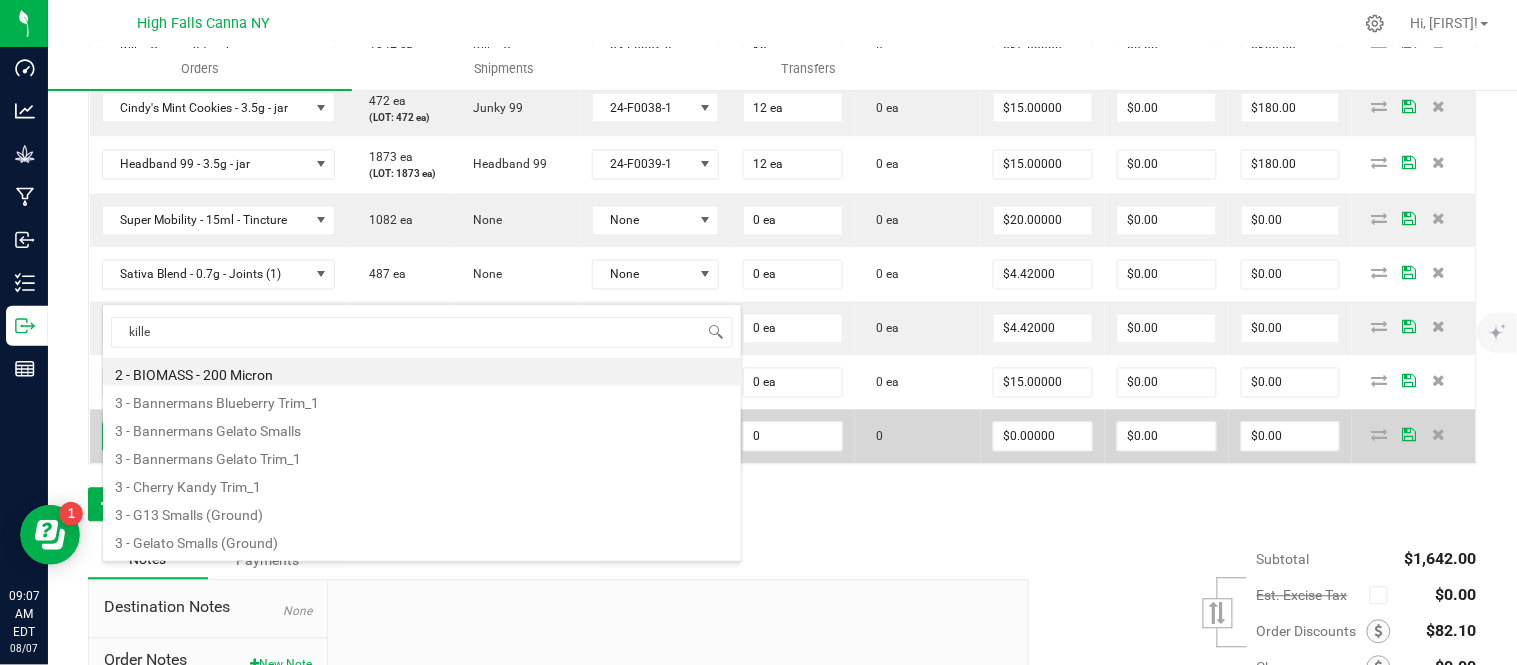 type on "killer" 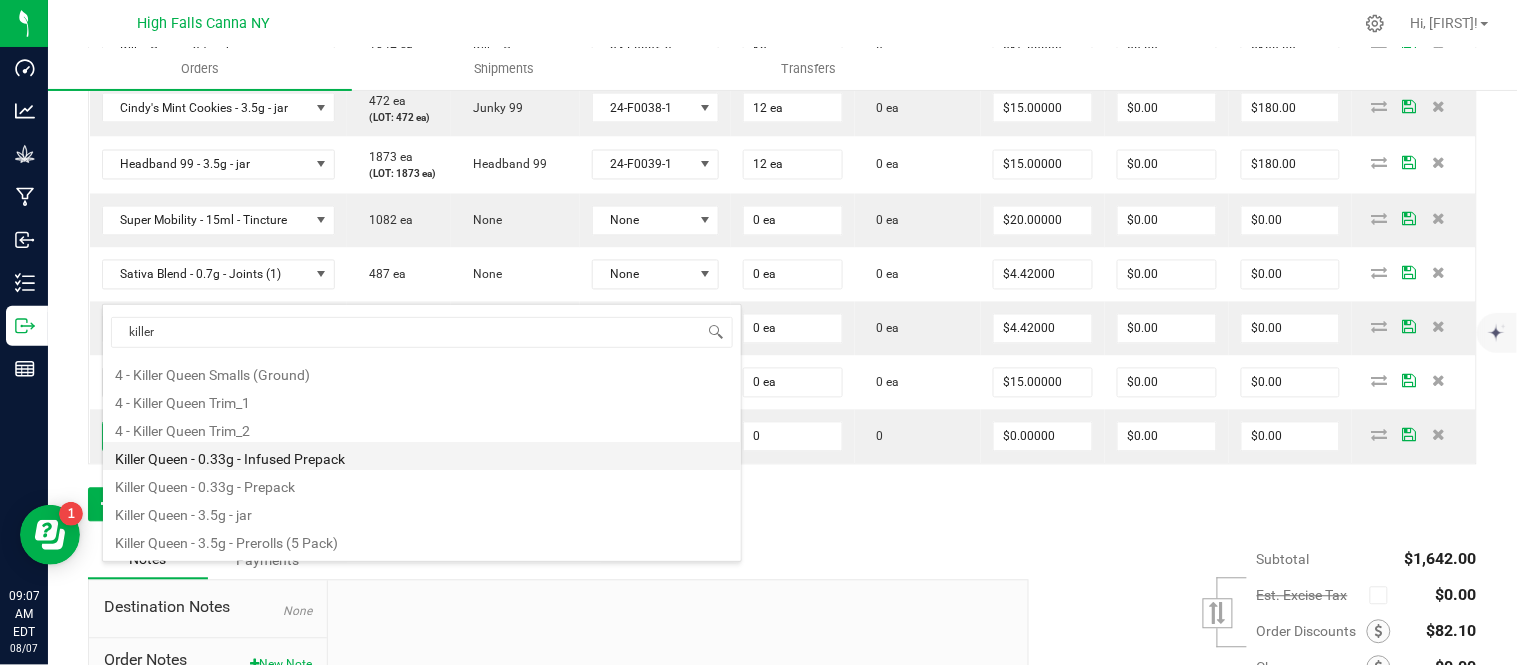 scroll, scrollTop: 107, scrollLeft: 0, axis: vertical 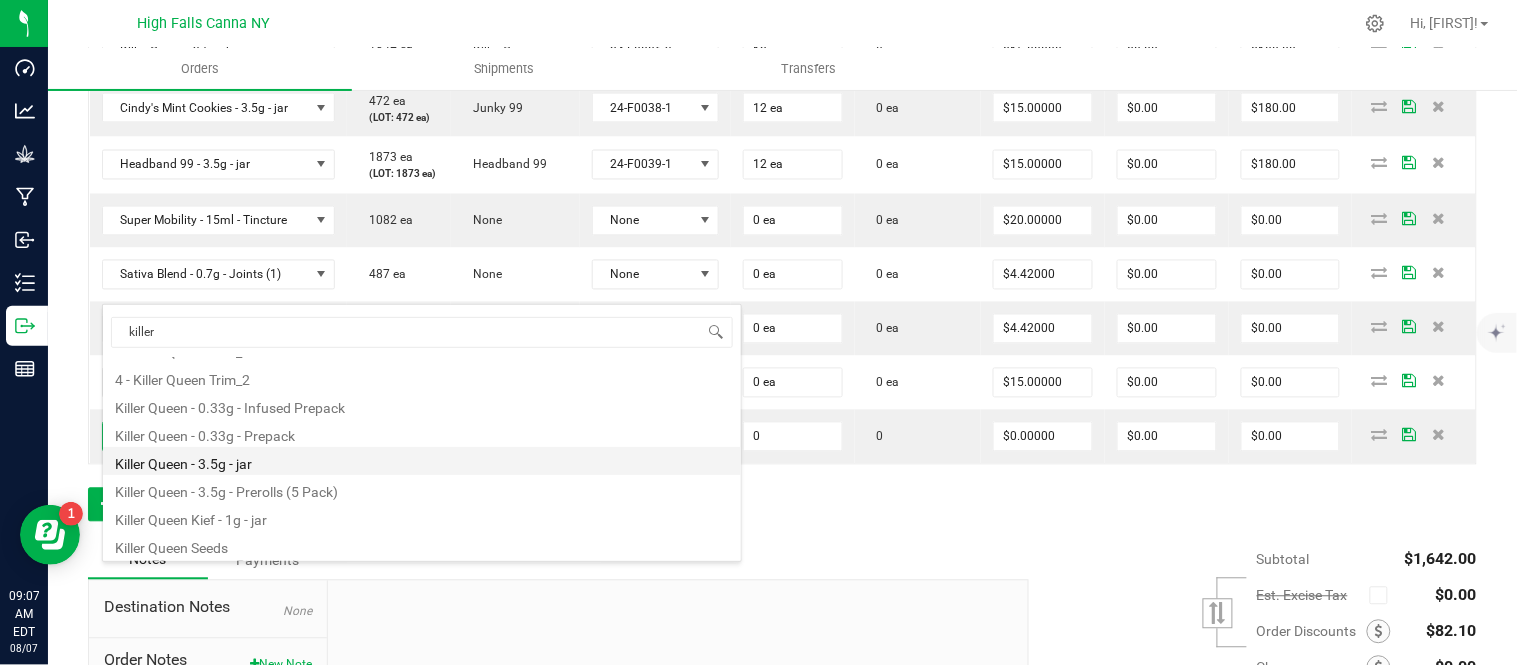 click on "Killer Queen - 3.5g - jar" at bounding box center (422, 461) 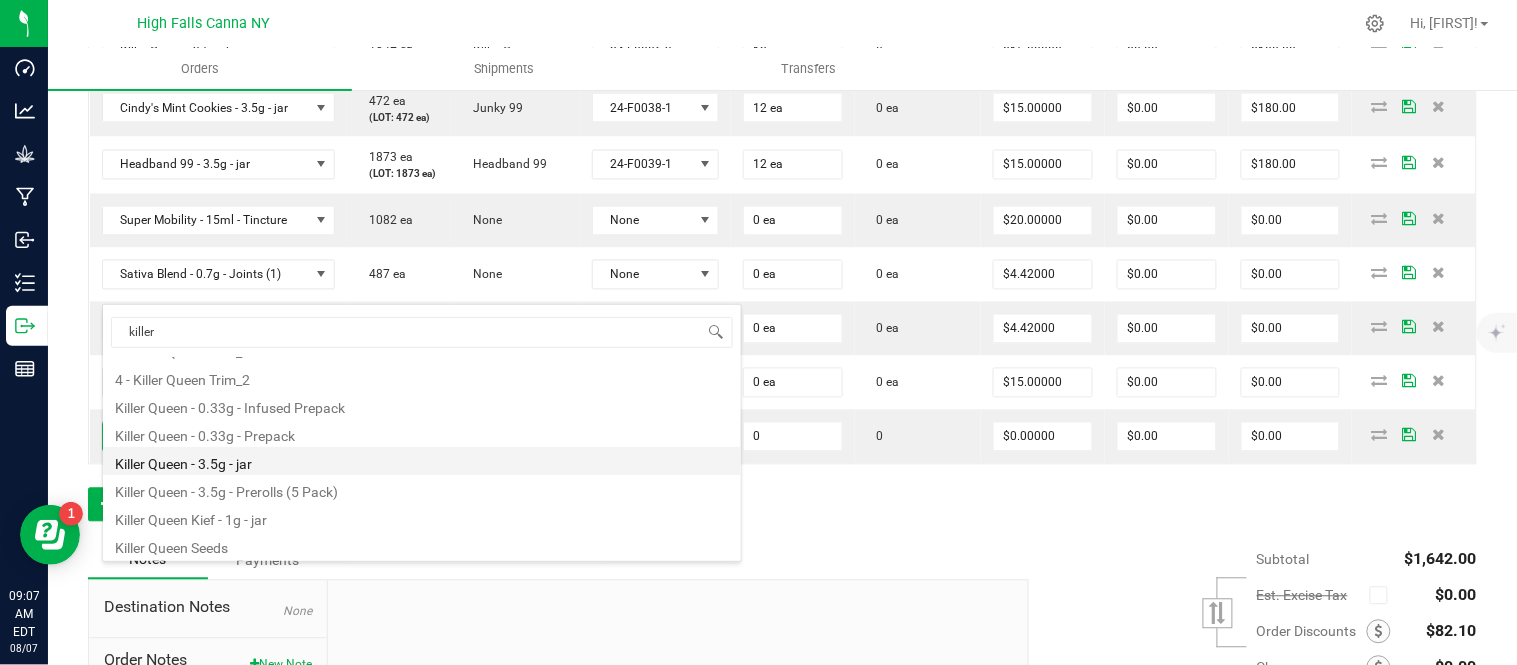 type on "0 ea" 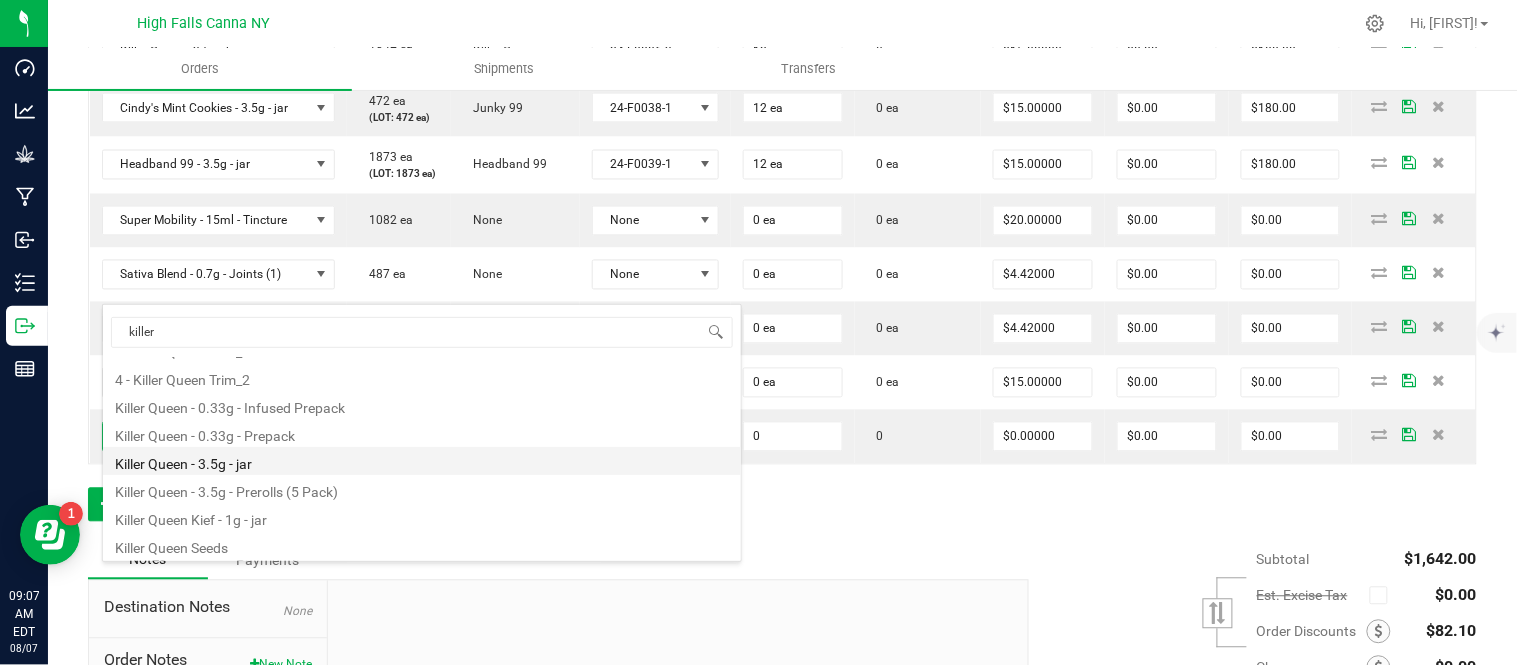 type on "$15.00000" 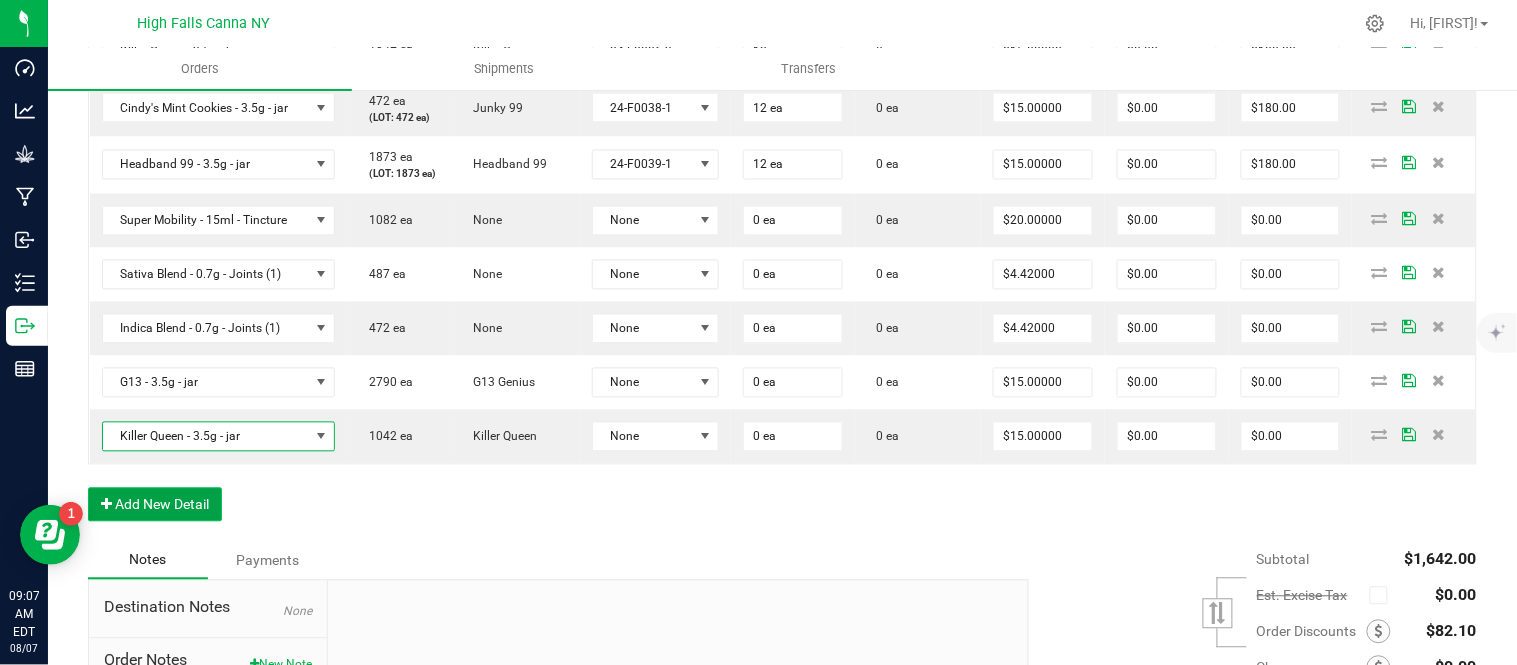 click on "Add New Detail" at bounding box center [155, 505] 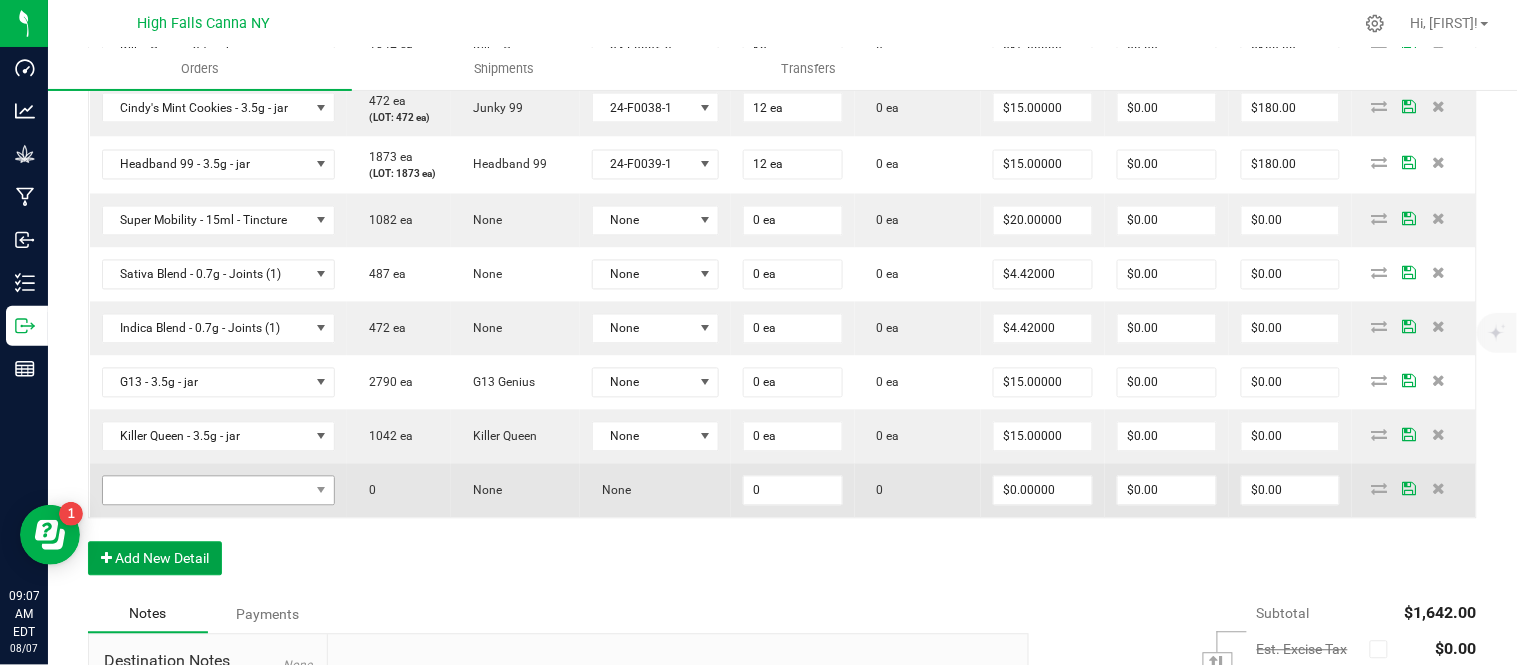 scroll, scrollTop: 1000, scrollLeft: 0, axis: vertical 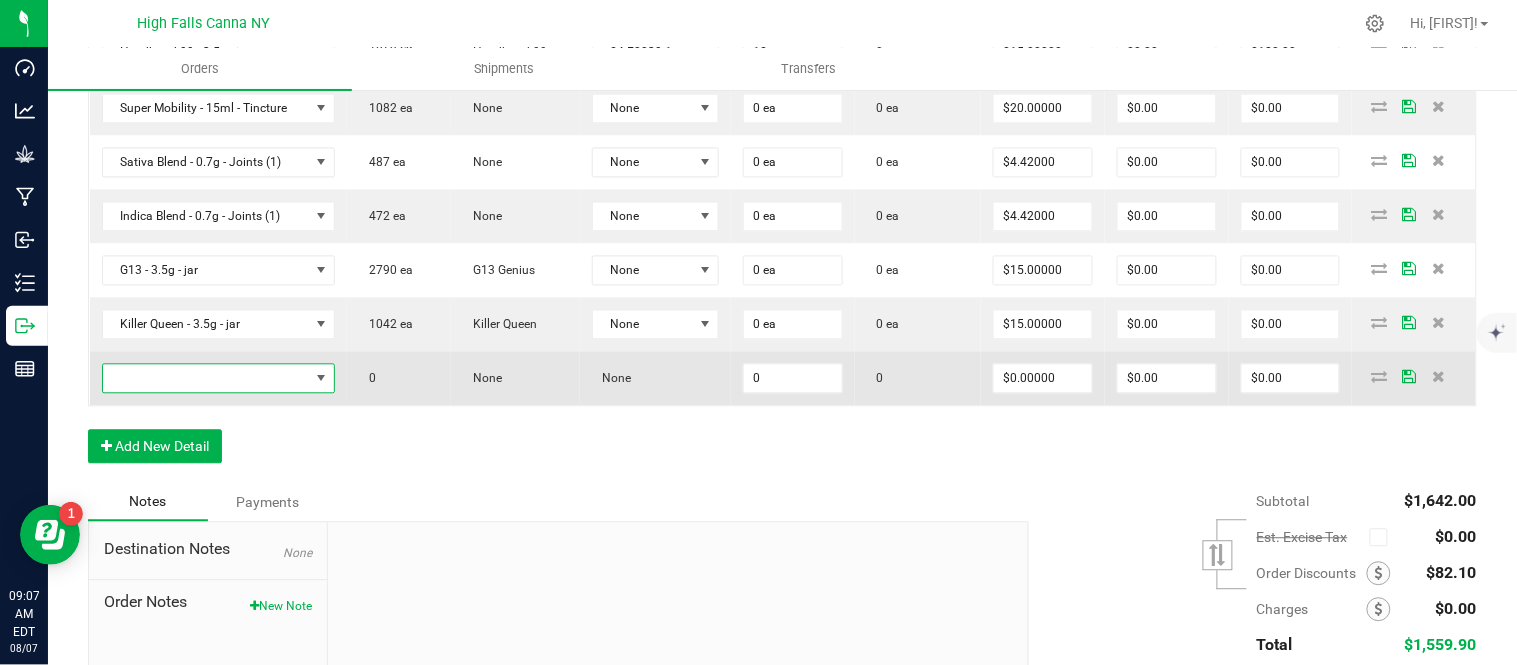 click at bounding box center (206, 379) 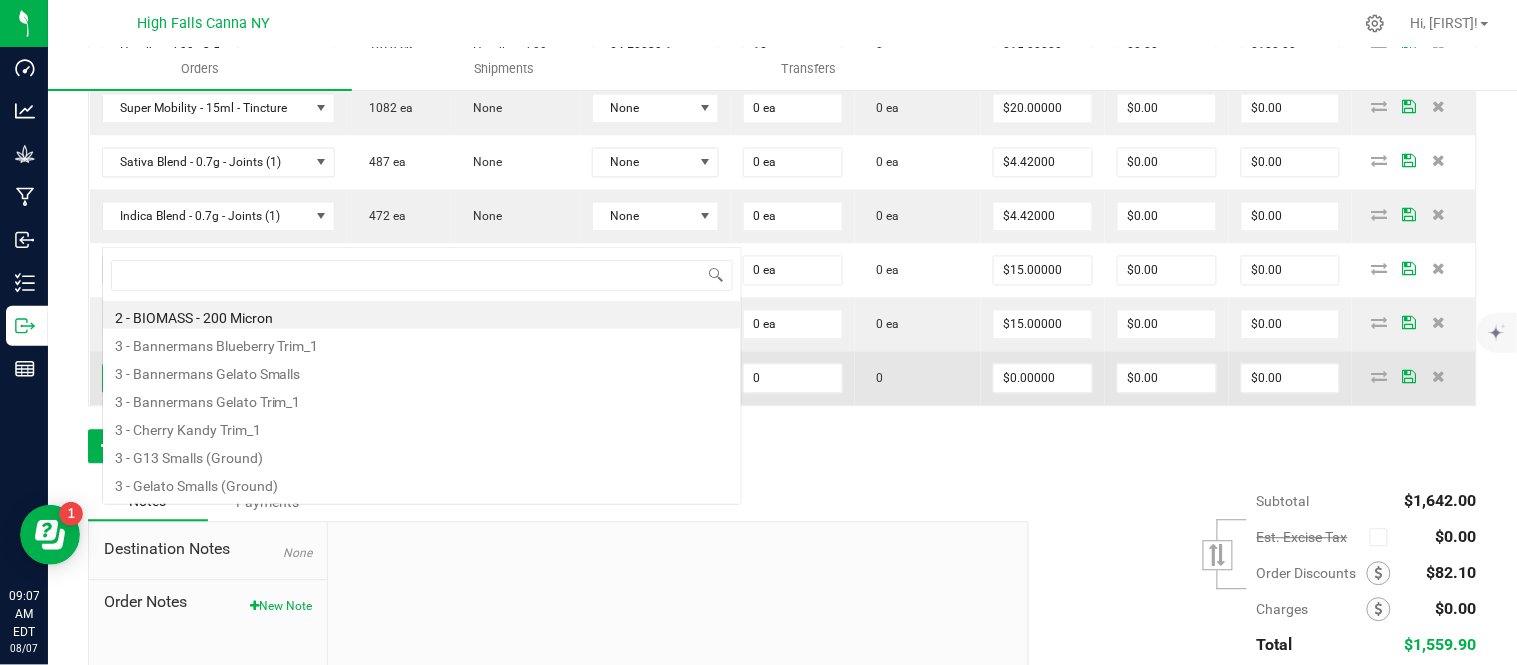 scroll, scrollTop: 0, scrollLeft: 0, axis: both 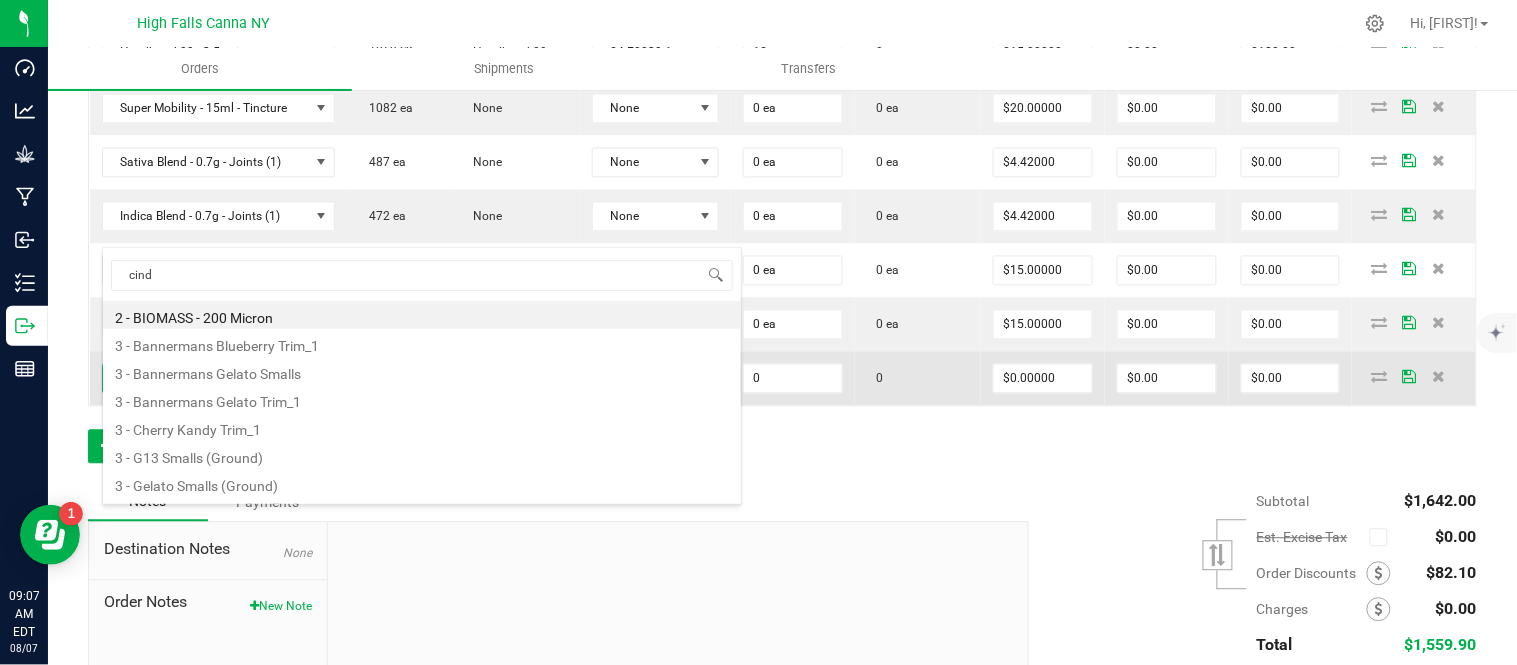type on "cindy" 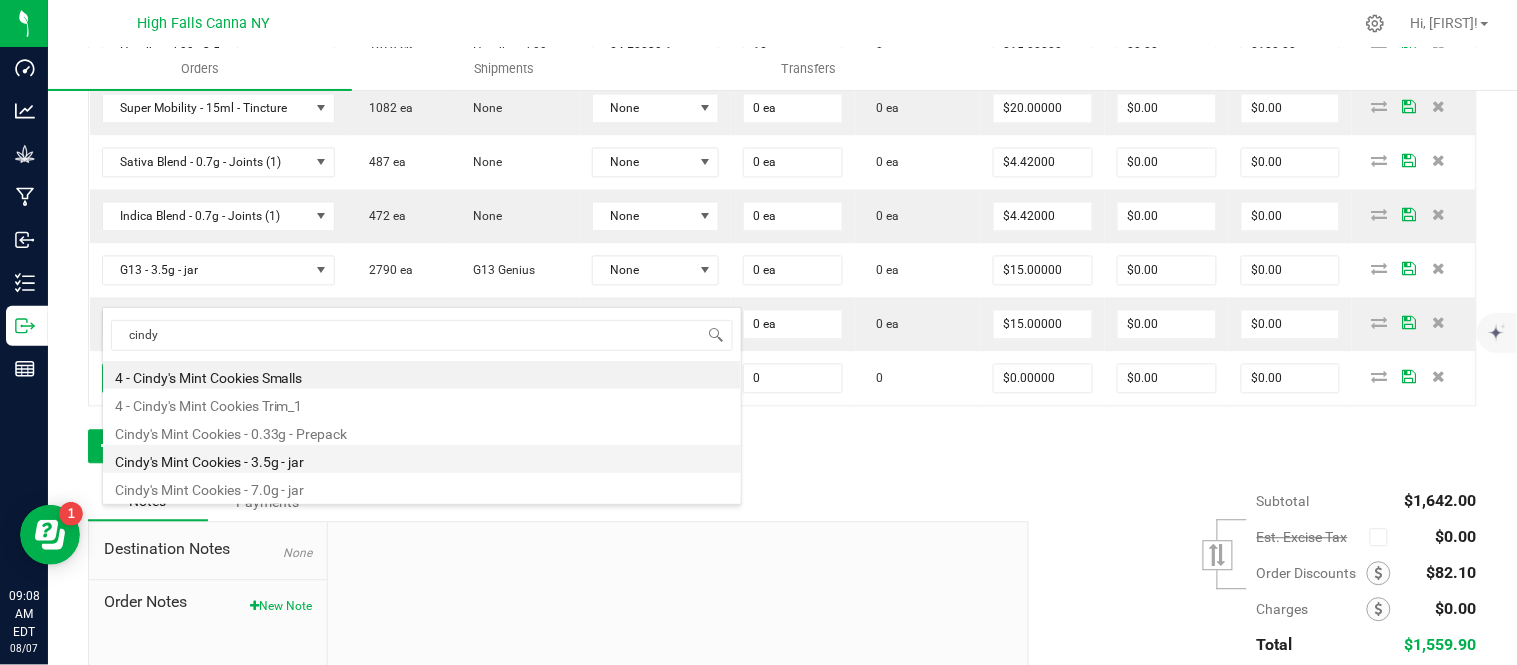 click on "Cindy's Mint Cookies - 3.5g - jar" at bounding box center (422, 459) 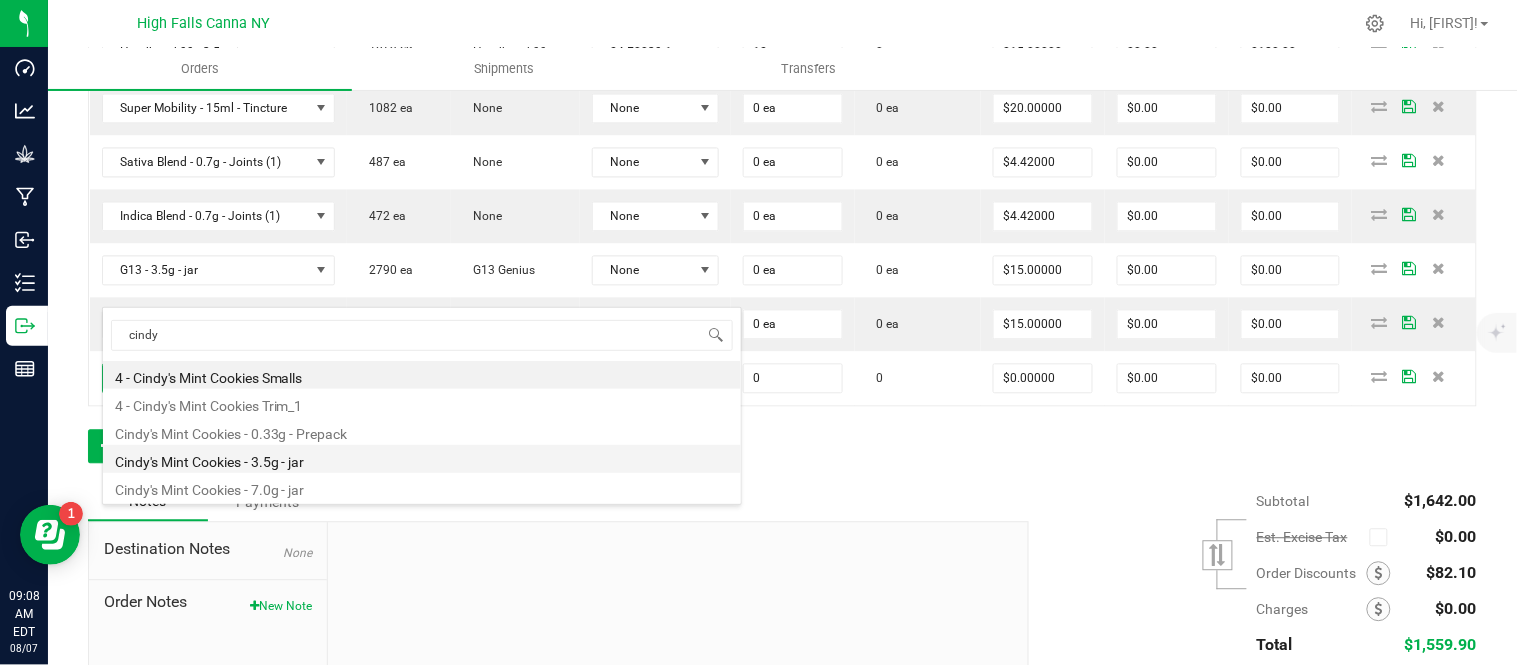 type on "0 ea" 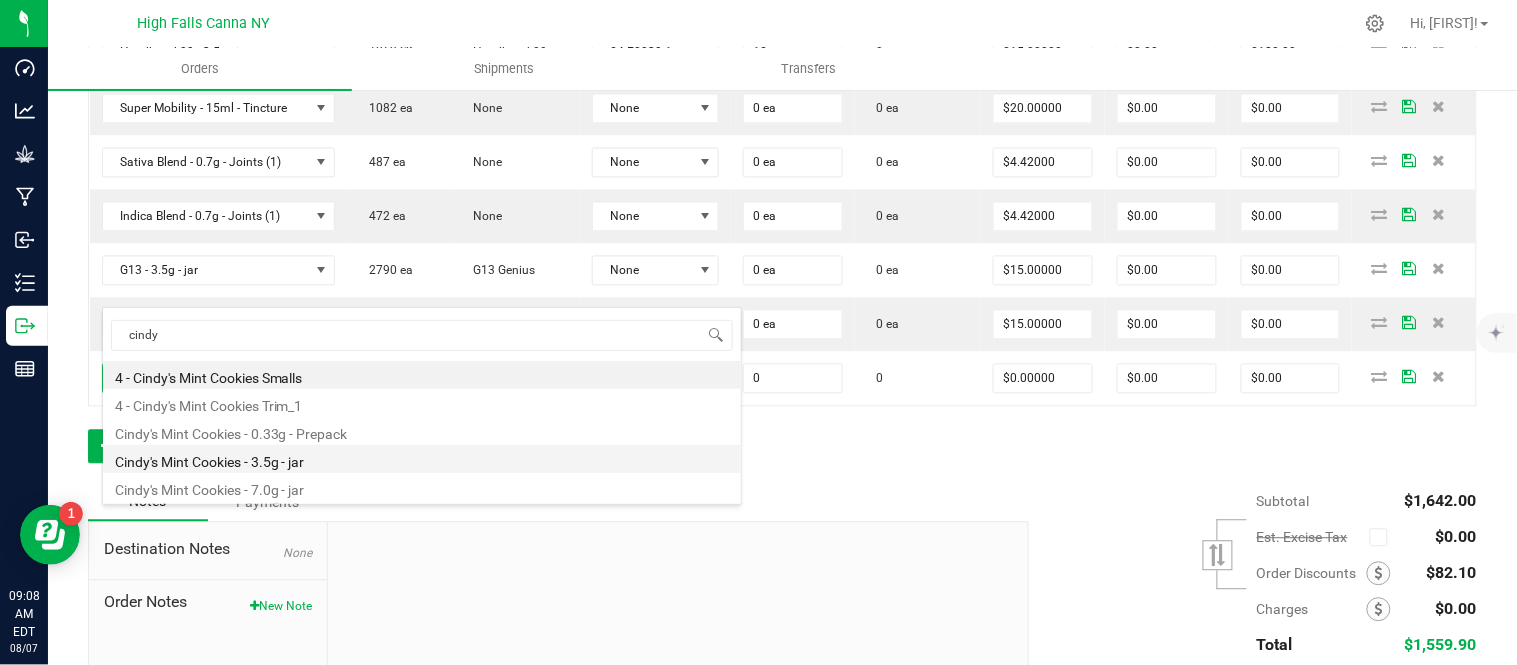 type on "$15.00000" 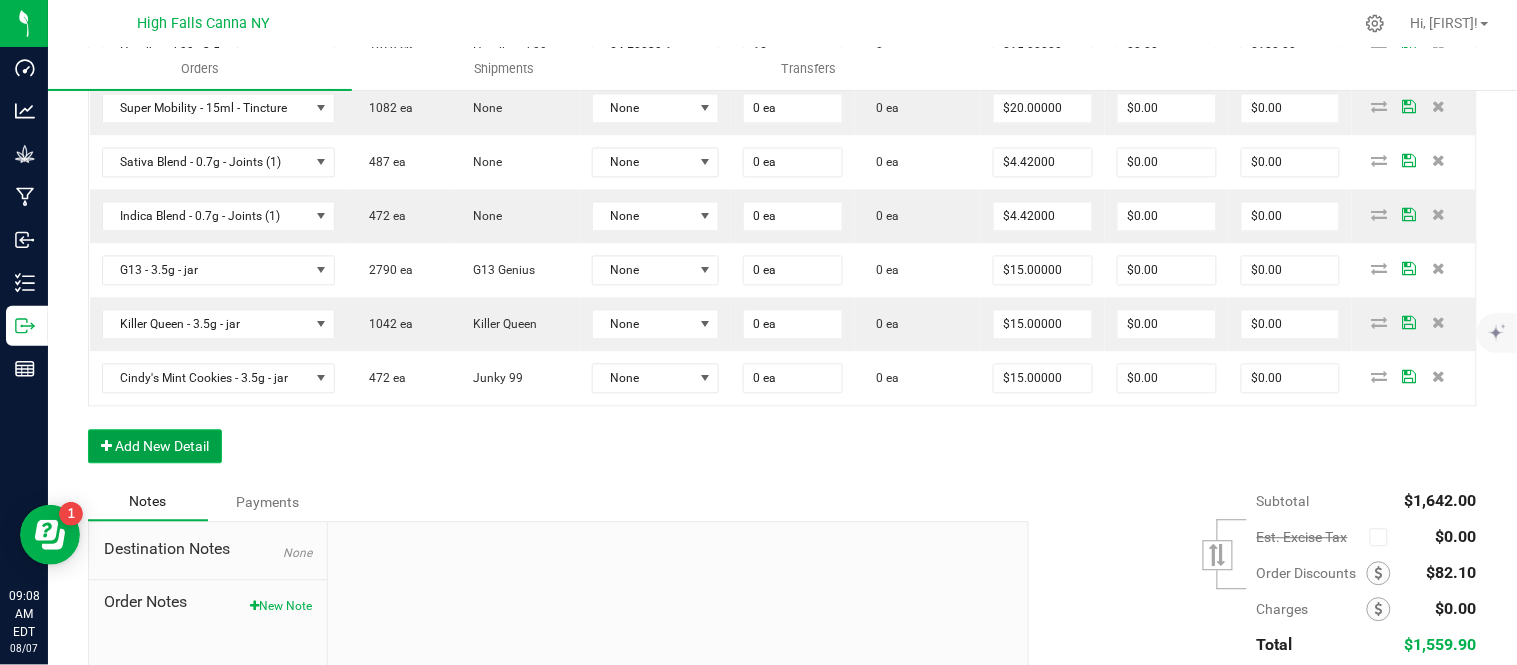 click on "Add New Detail" at bounding box center [155, 447] 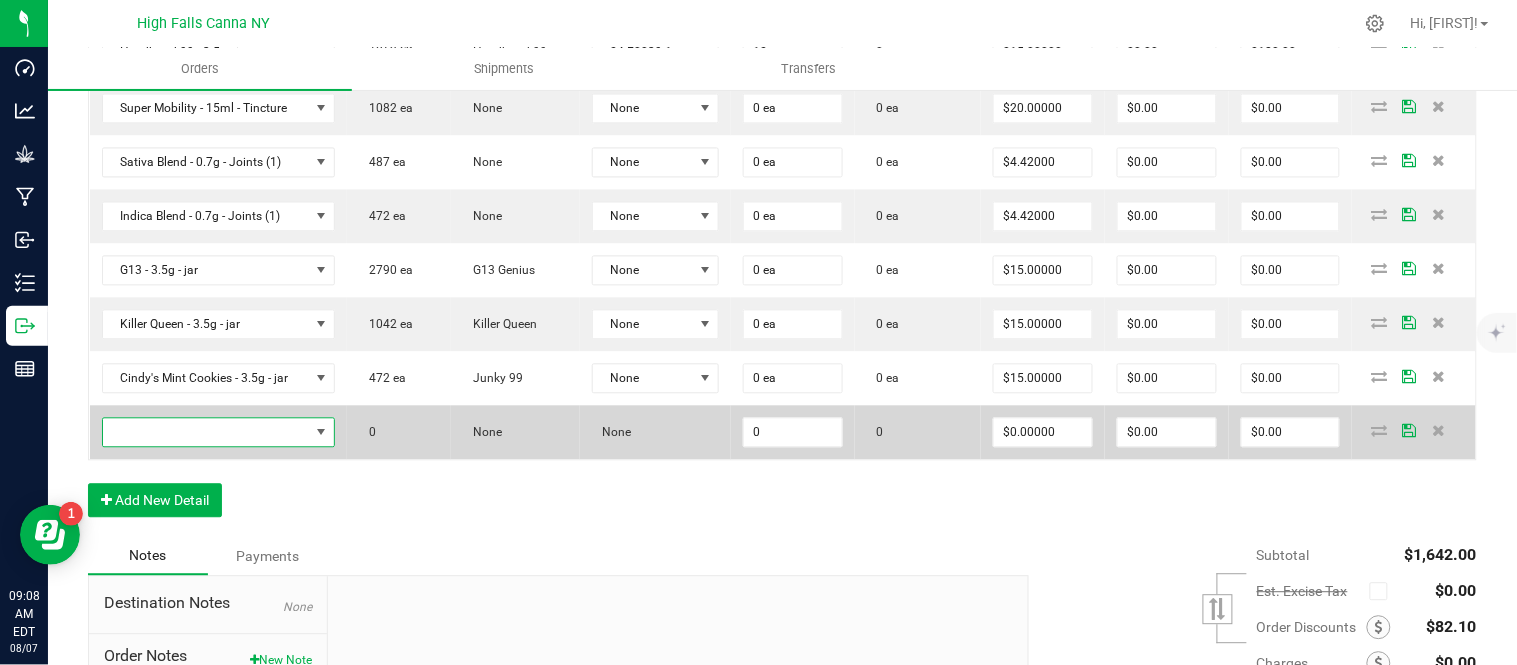 click at bounding box center [206, 433] 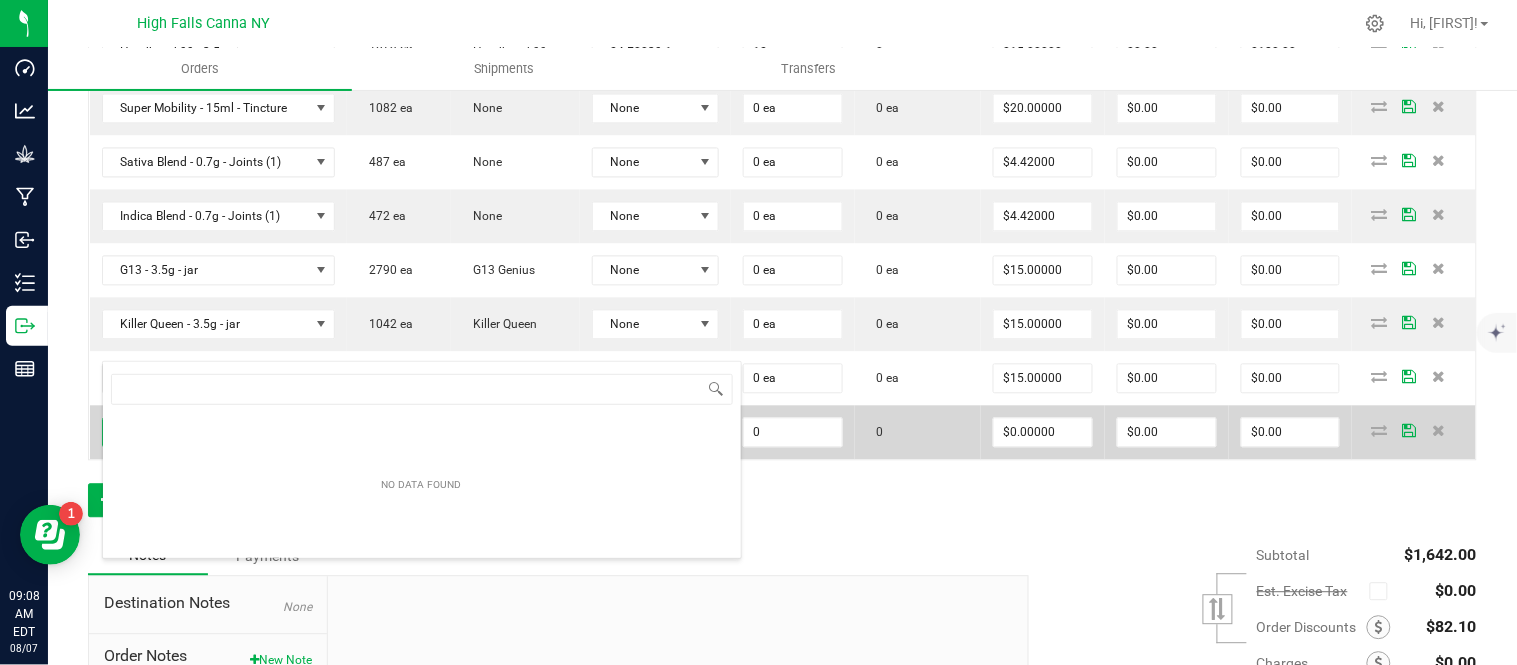 scroll, scrollTop: 99970, scrollLeft: 99767, axis: both 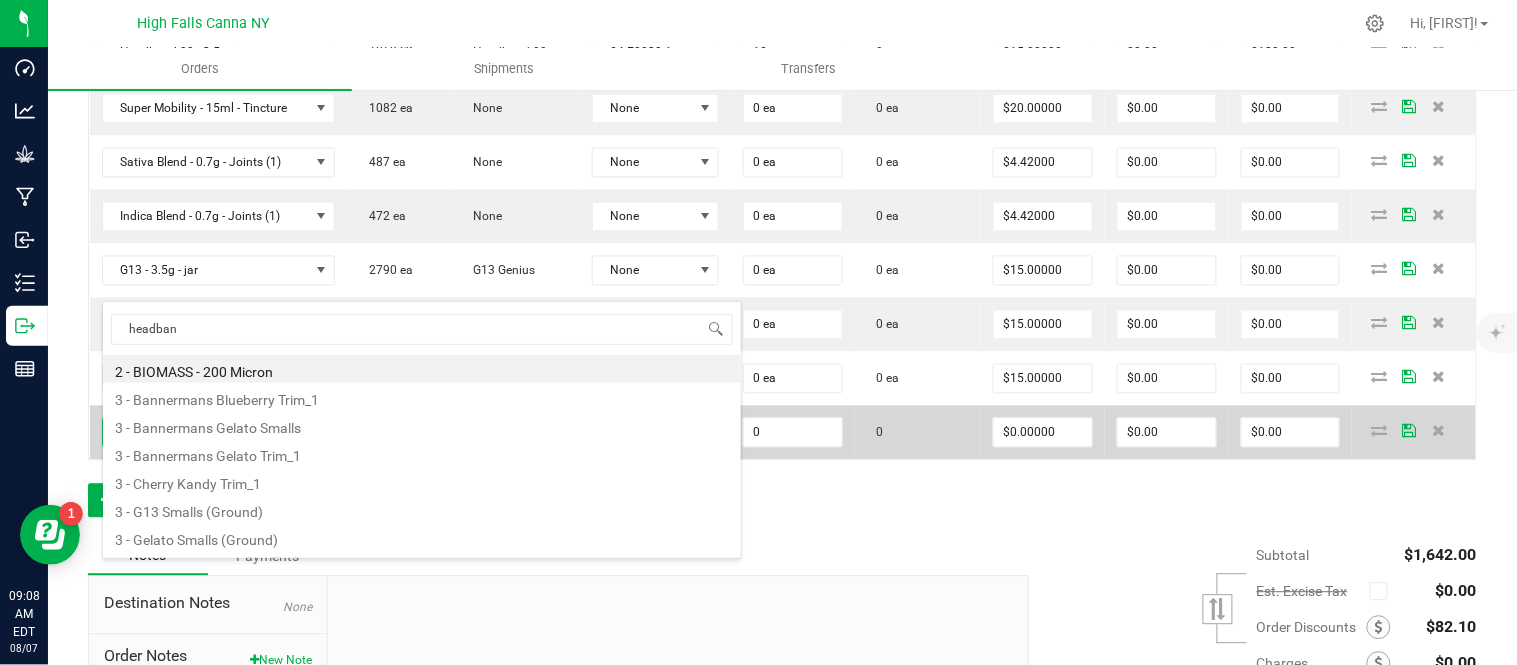 type on "headband" 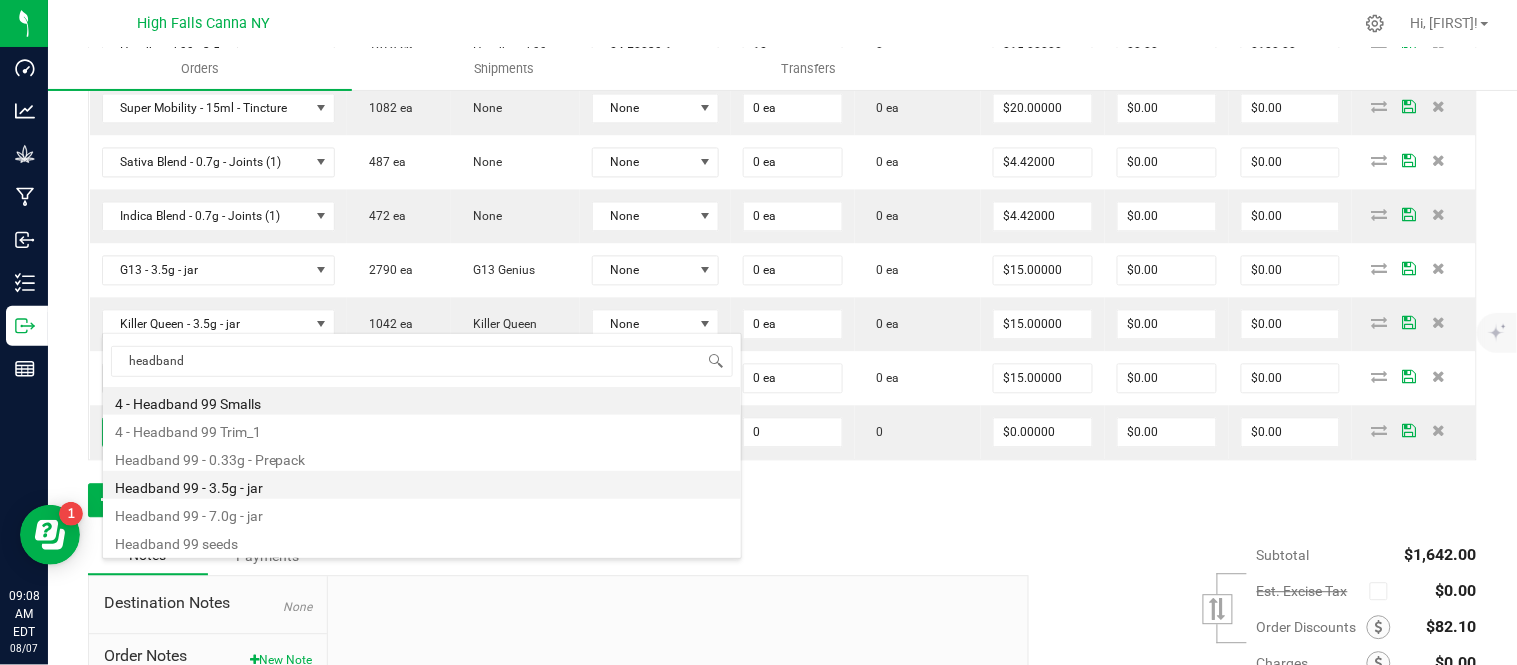 click on "Headband 99 - 3.5g - jar" at bounding box center (422, 485) 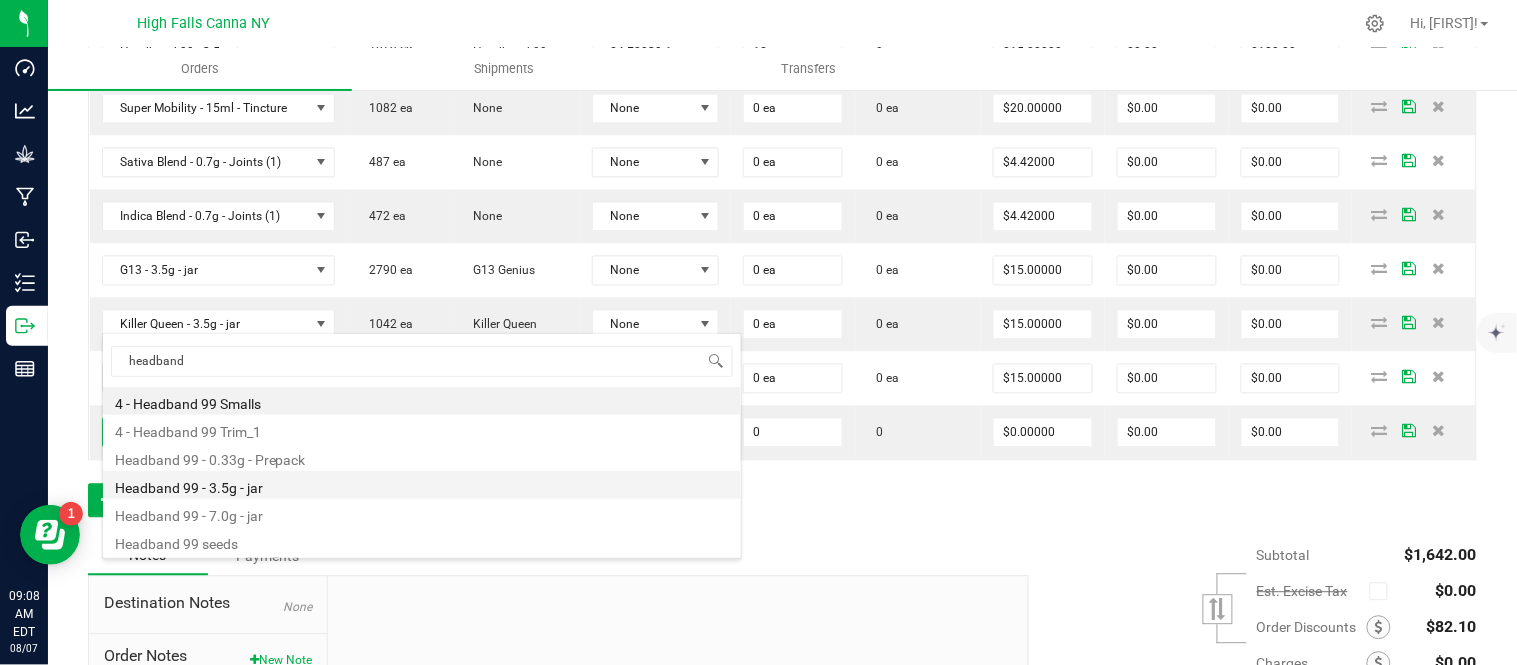type on "0 ea" 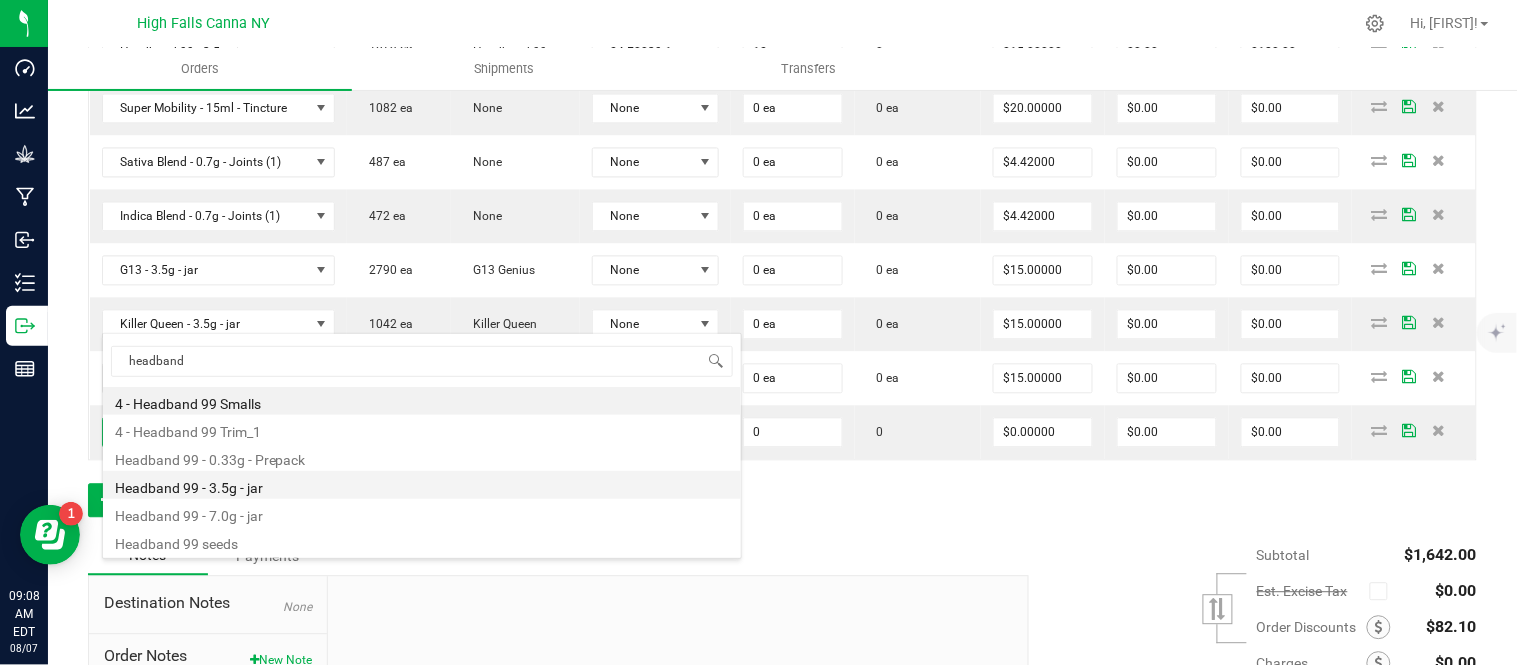 type on "$15.00000" 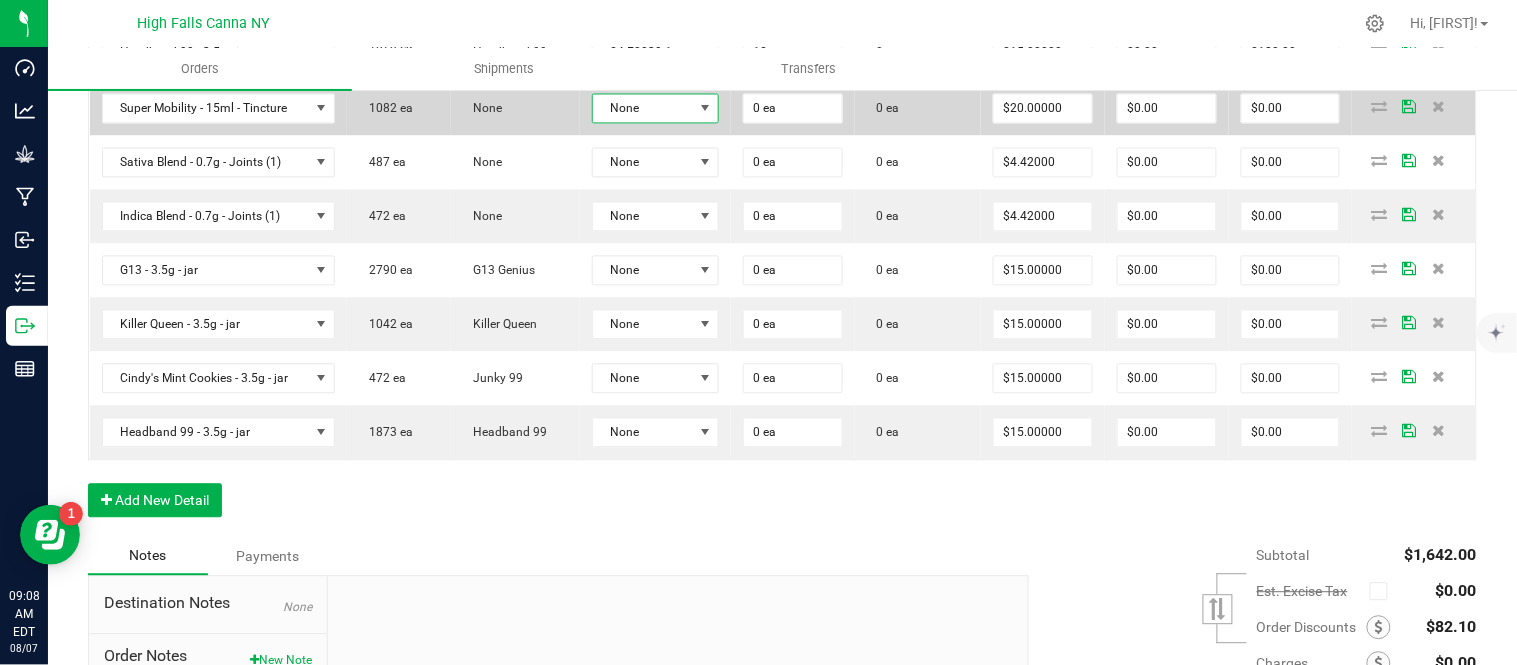 click on "None" at bounding box center [643, 109] 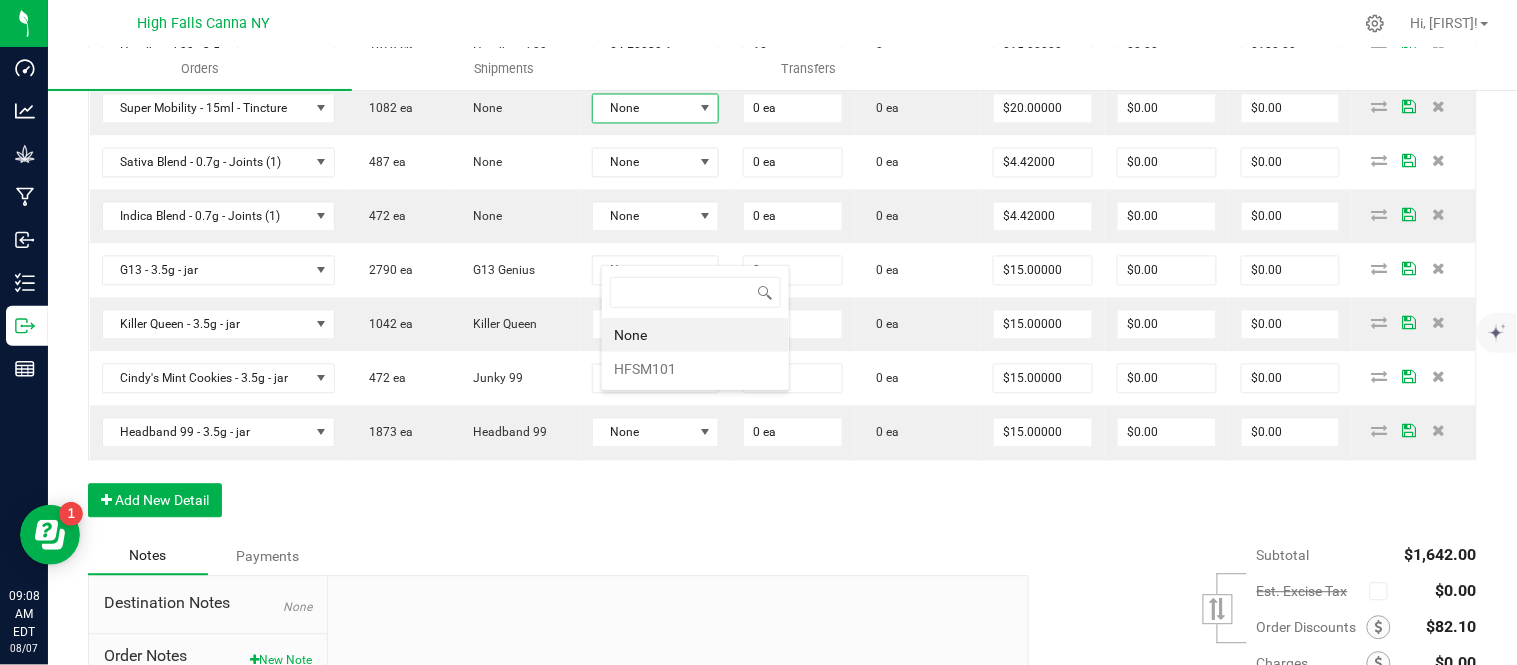 scroll, scrollTop: 99970, scrollLeft: 99872, axis: both 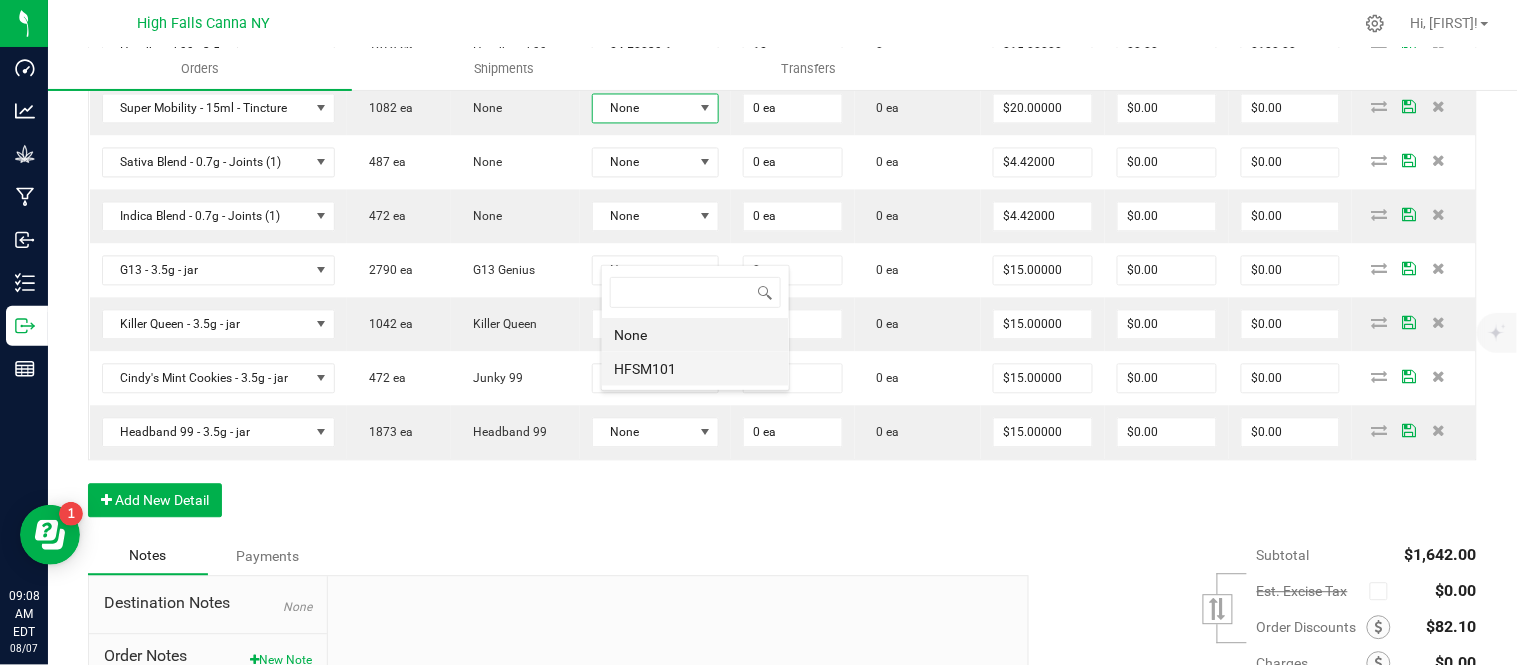 click on "HFSM101" at bounding box center (695, 369) 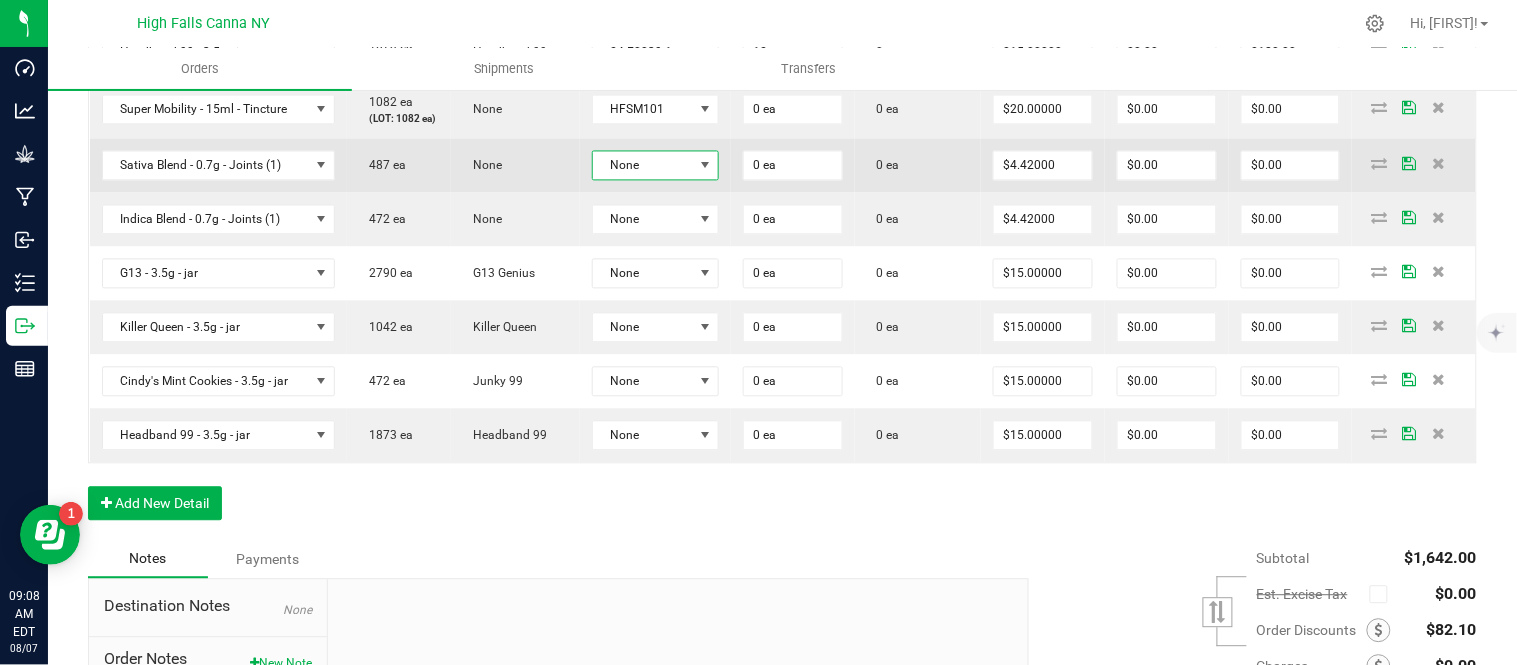 click on "None" at bounding box center (643, 166) 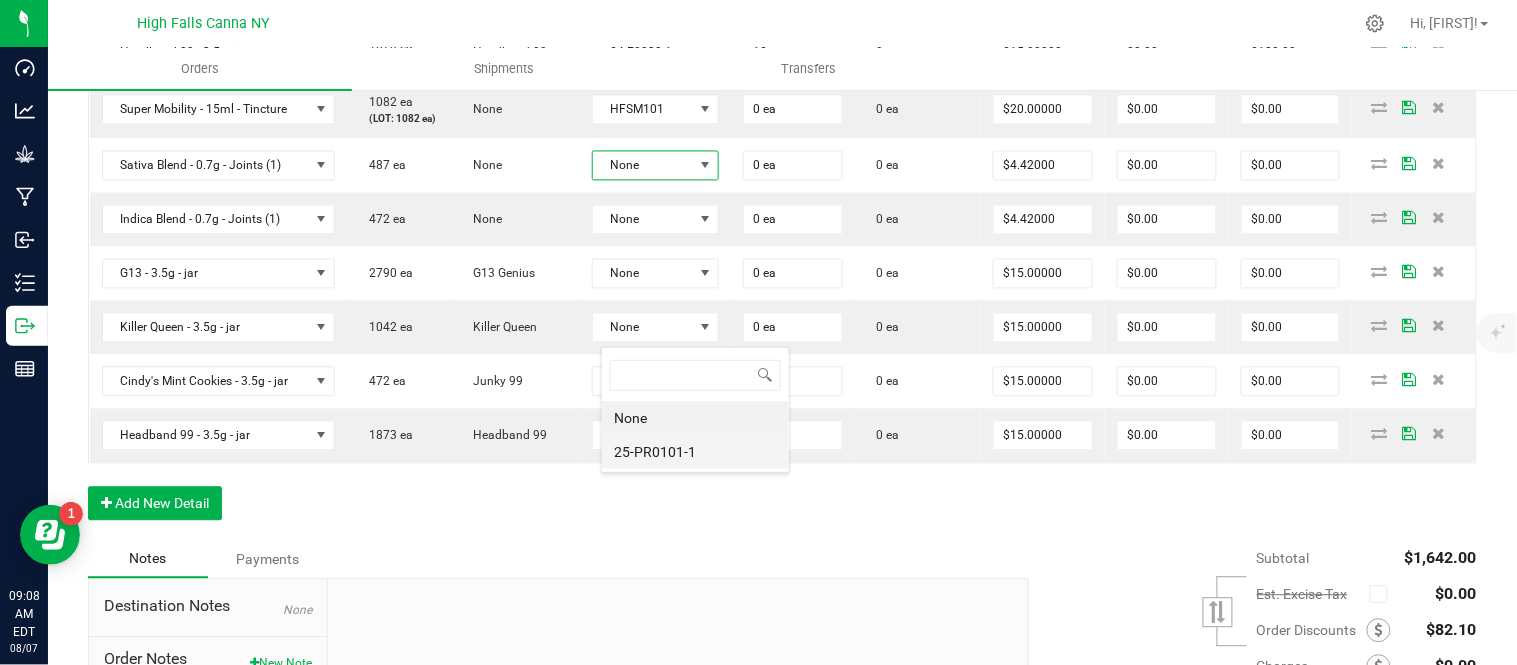 scroll, scrollTop: 99970, scrollLeft: 99872, axis: both 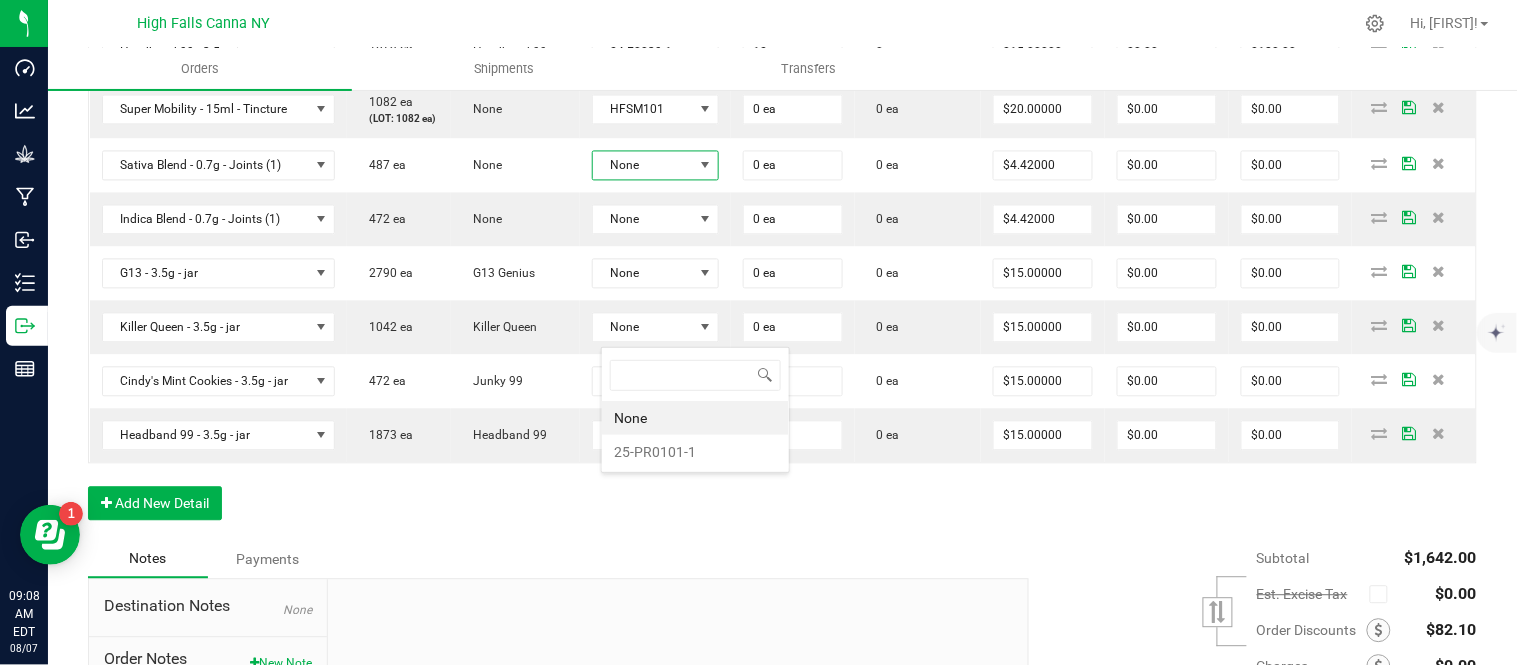 click on "None [LOT_NUMBER]" at bounding box center [695, 410] 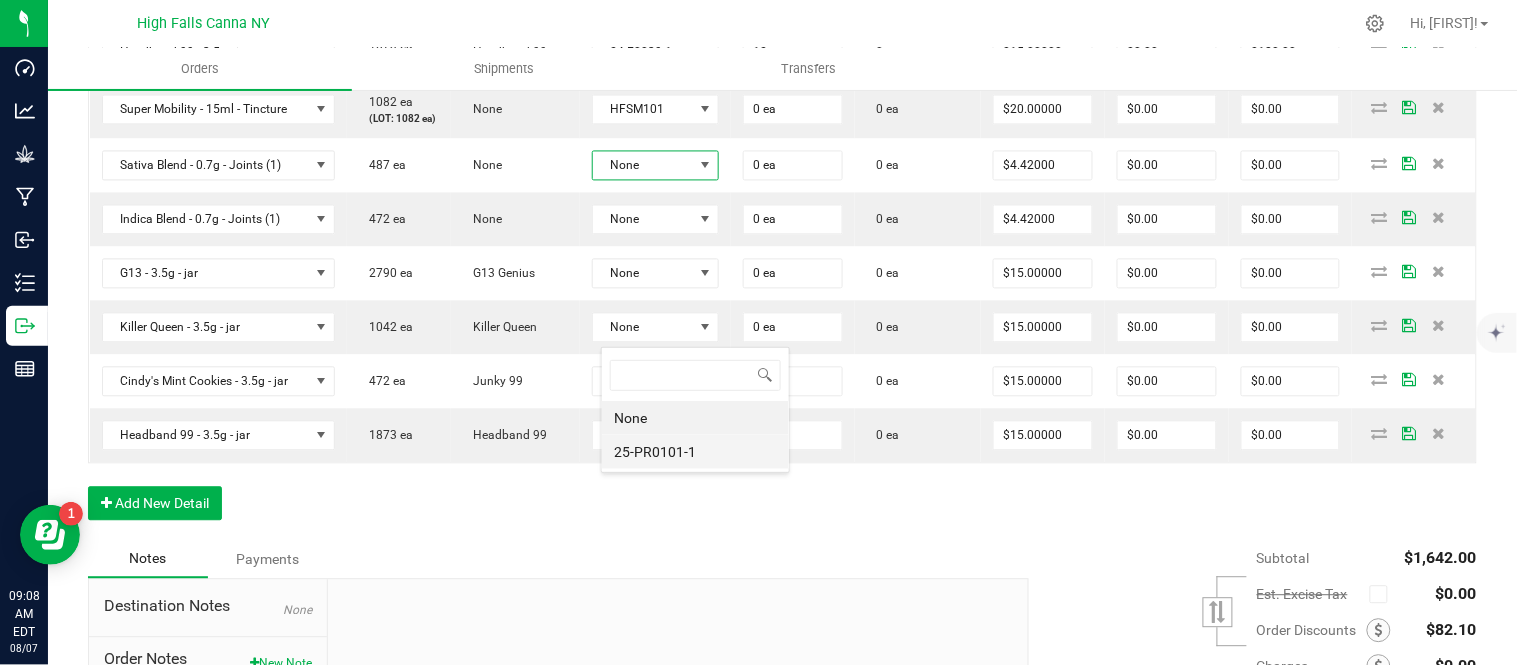 click on "25-PR0101-1" at bounding box center [695, 452] 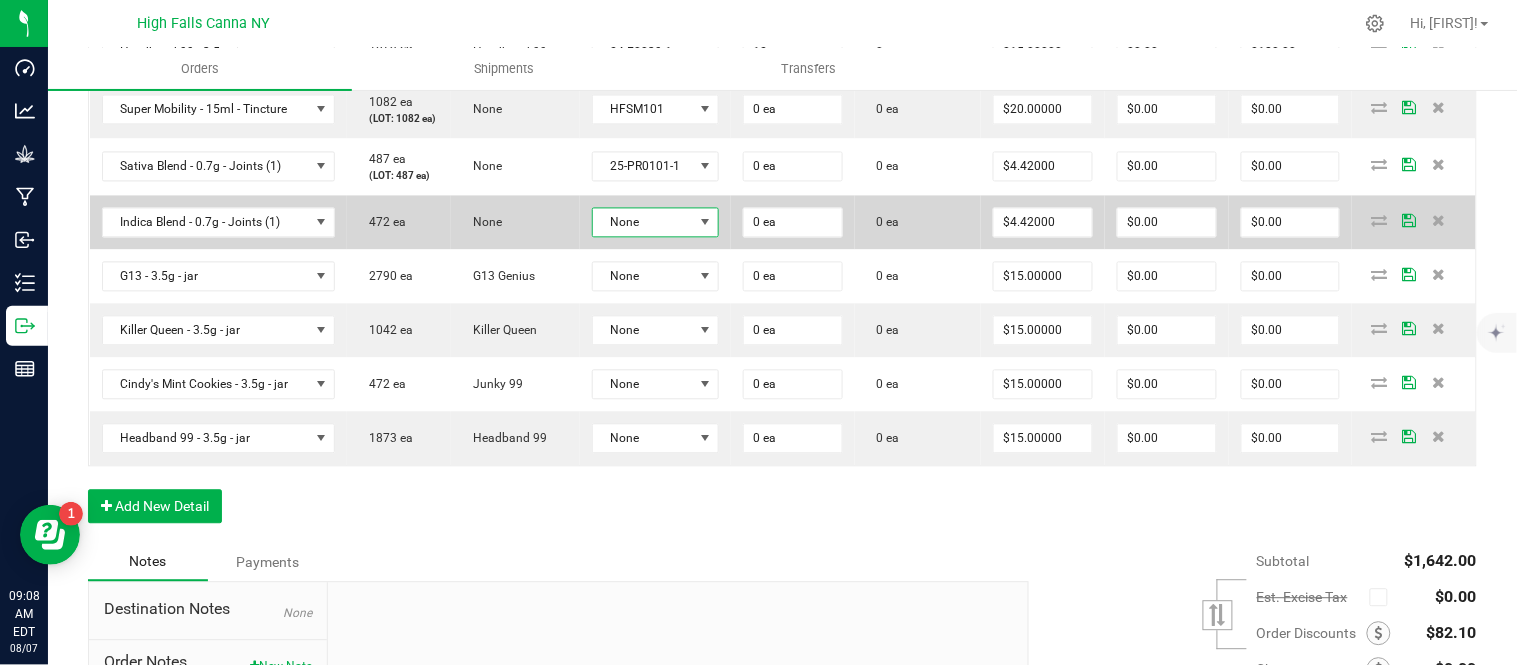 click on "None" at bounding box center [643, 223] 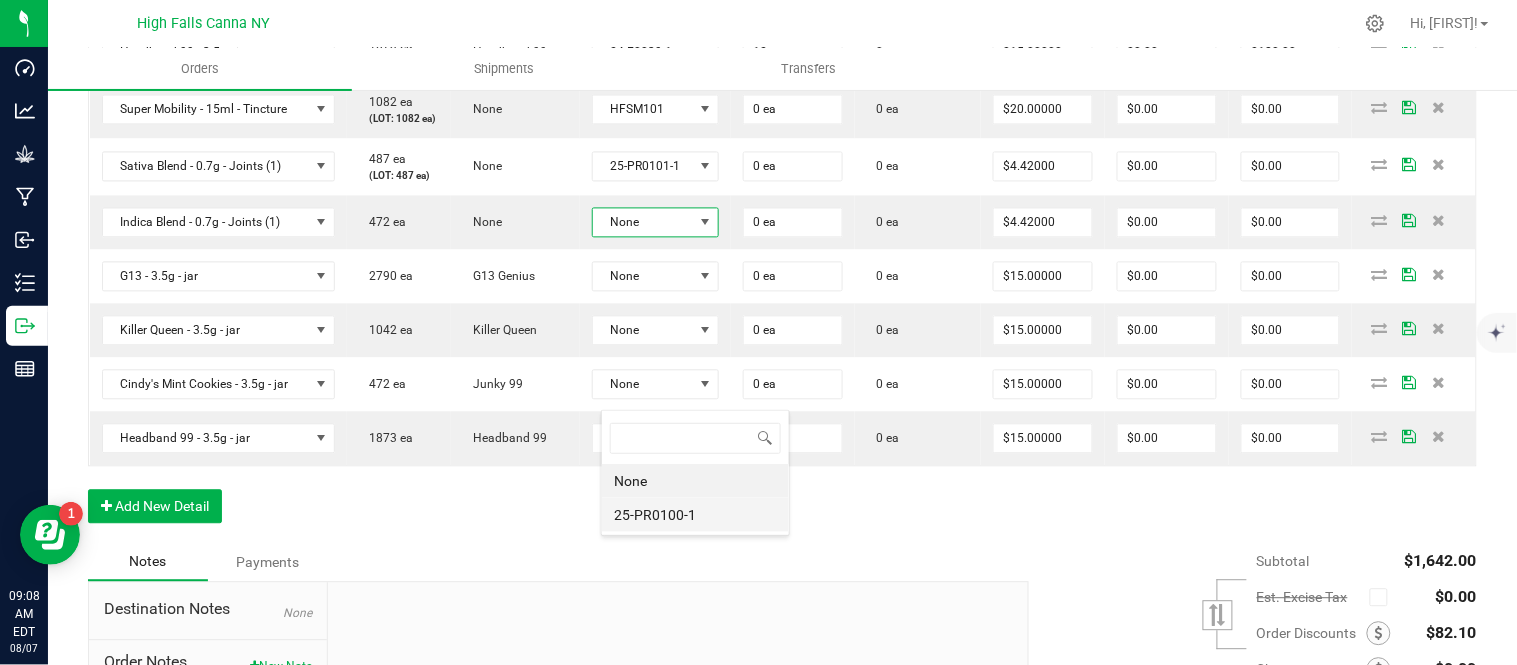 scroll, scrollTop: 99970, scrollLeft: 99872, axis: both 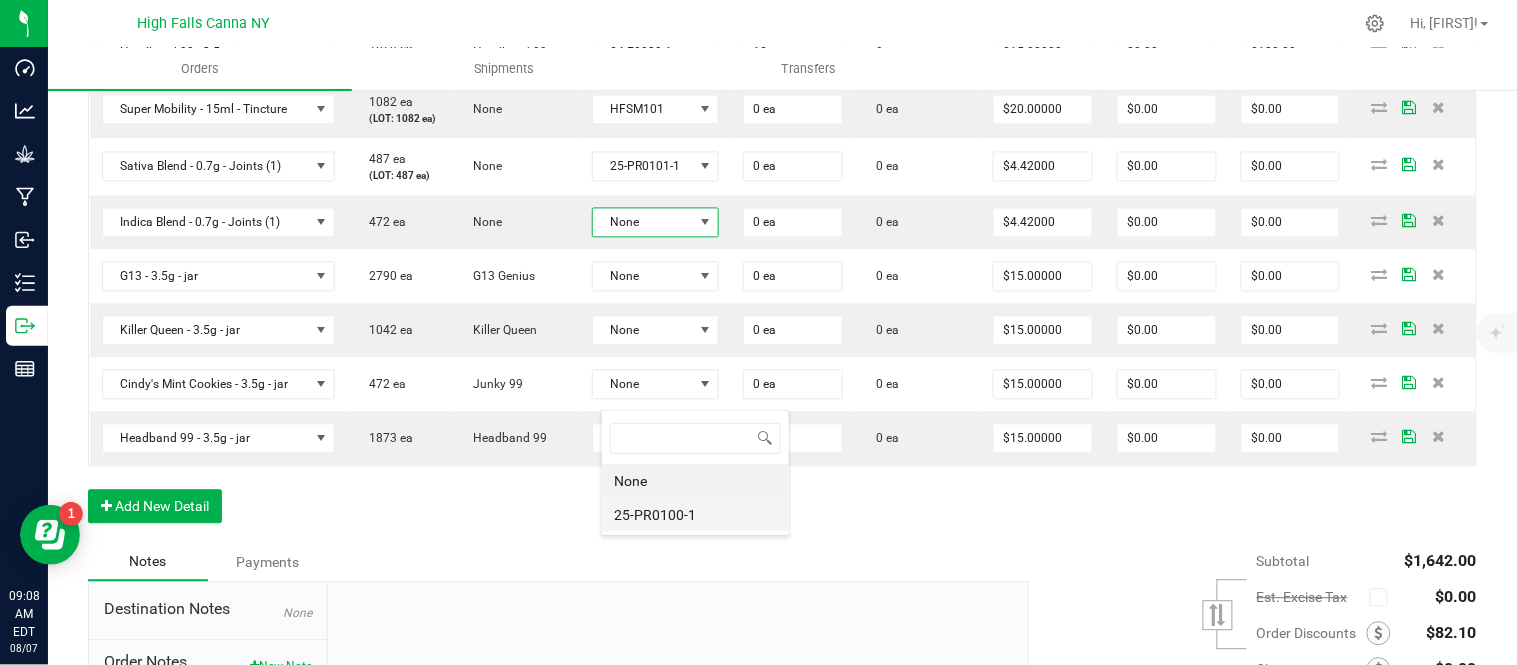 click on "25-PR0100-1" at bounding box center [695, 515] 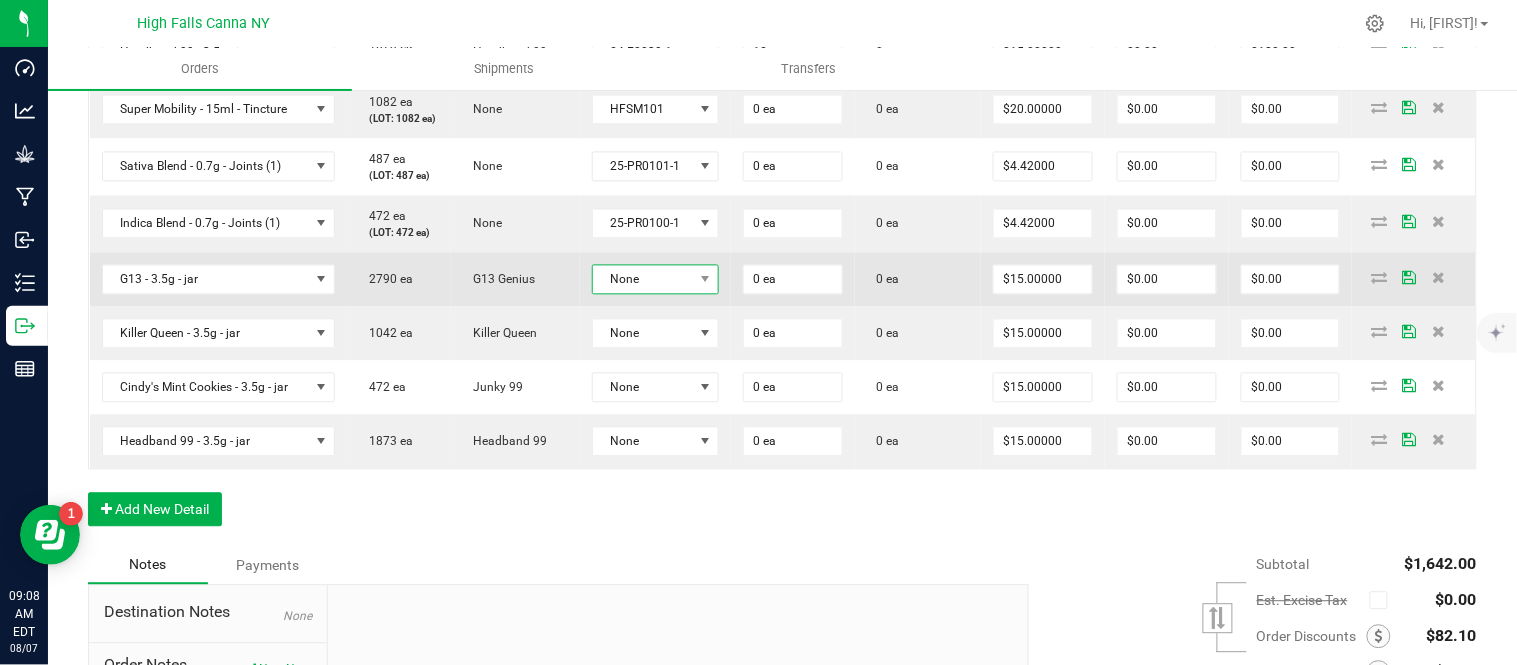 click on "None" at bounding box center [643, 280] 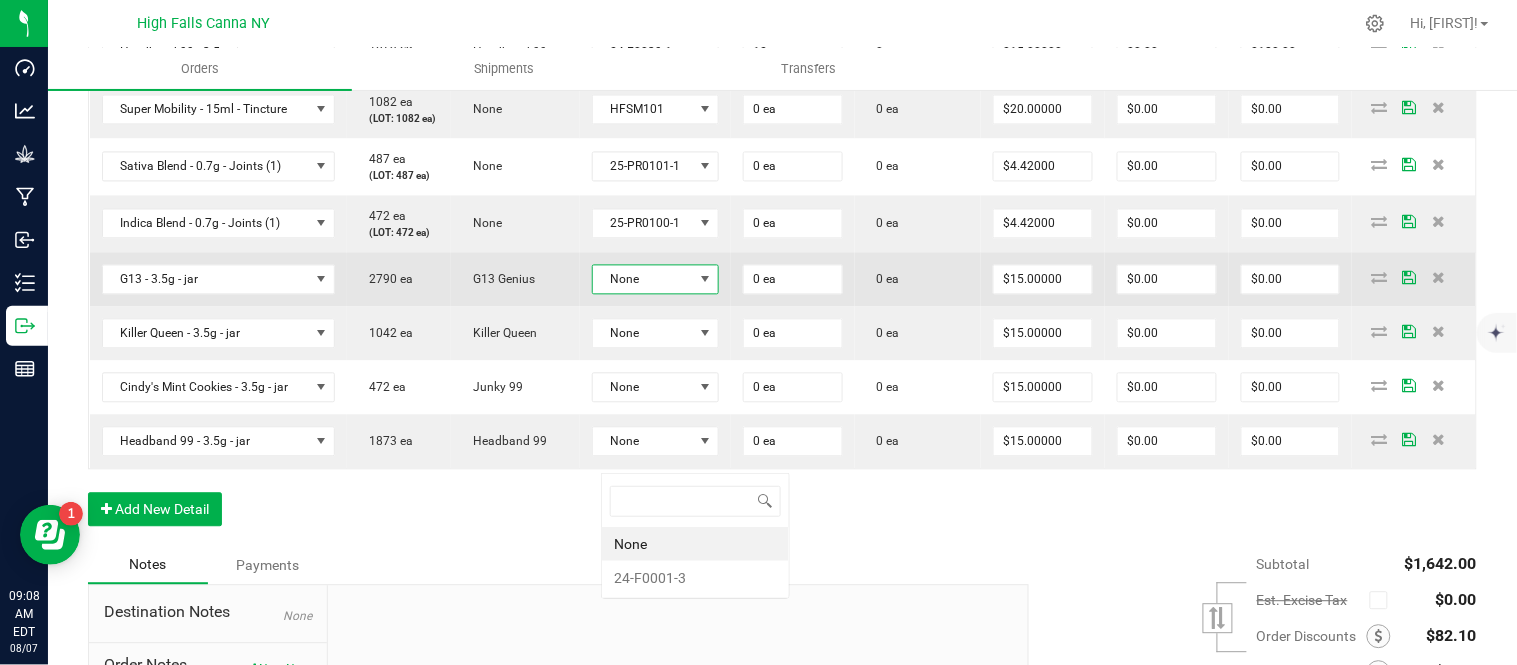 scroll, scrollTop: 99970, scrollLeft: 99872, axis: both 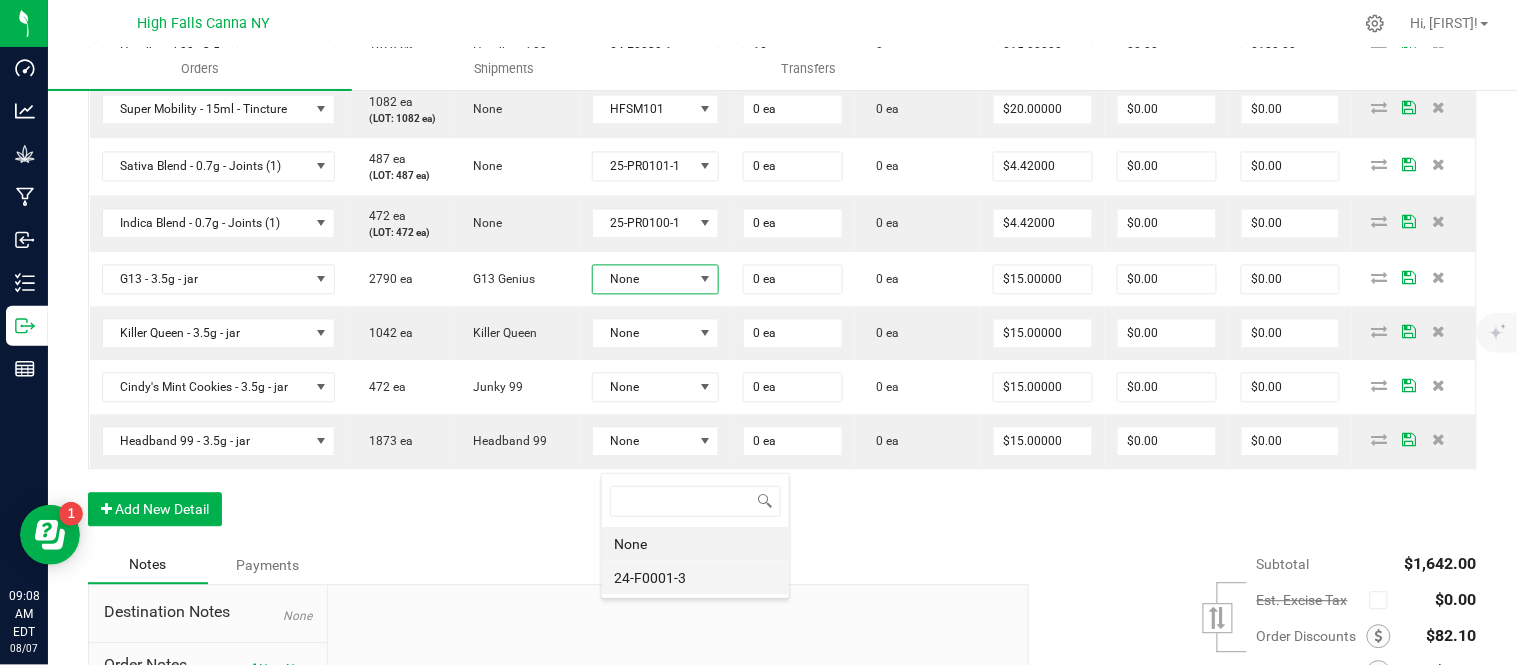 click on "24-F0001-3" at bounding box center [695, 578] 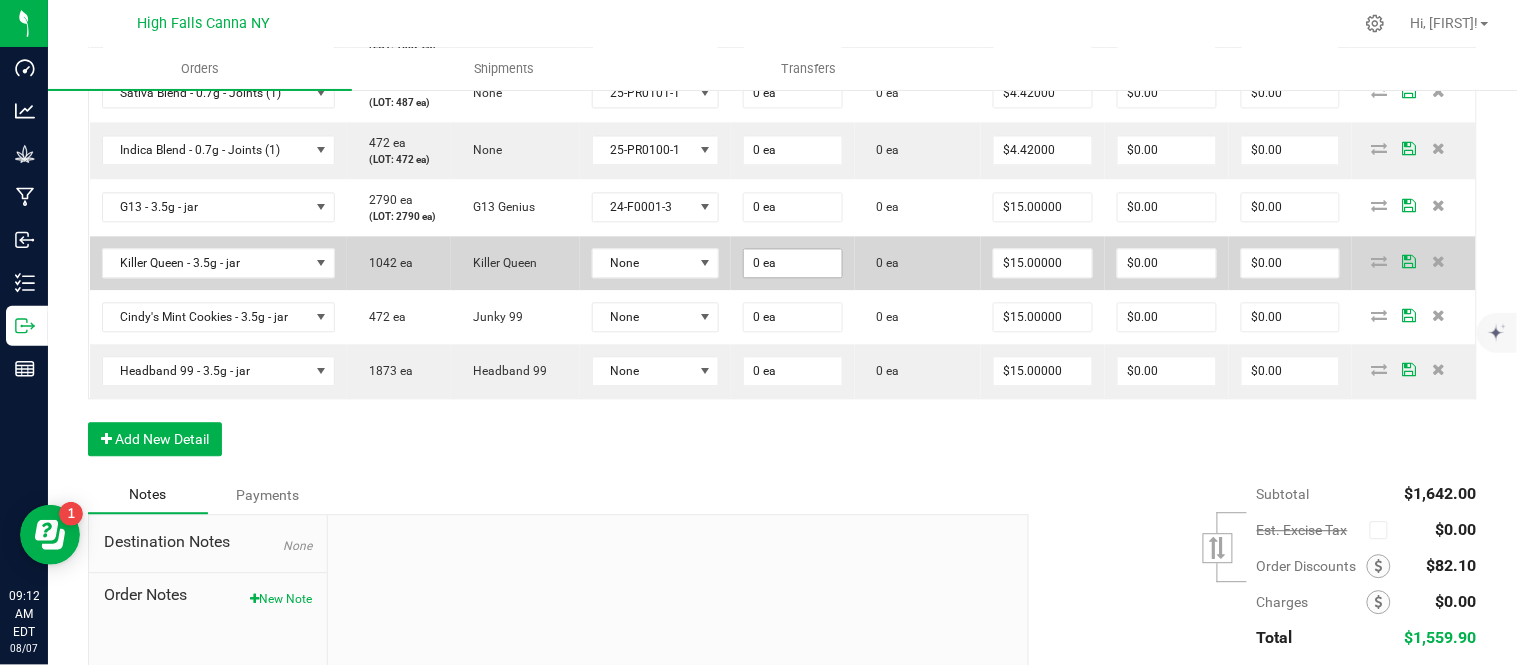 scroll, scrollTop: 1111, scrollLeft: 0, axis: vertical 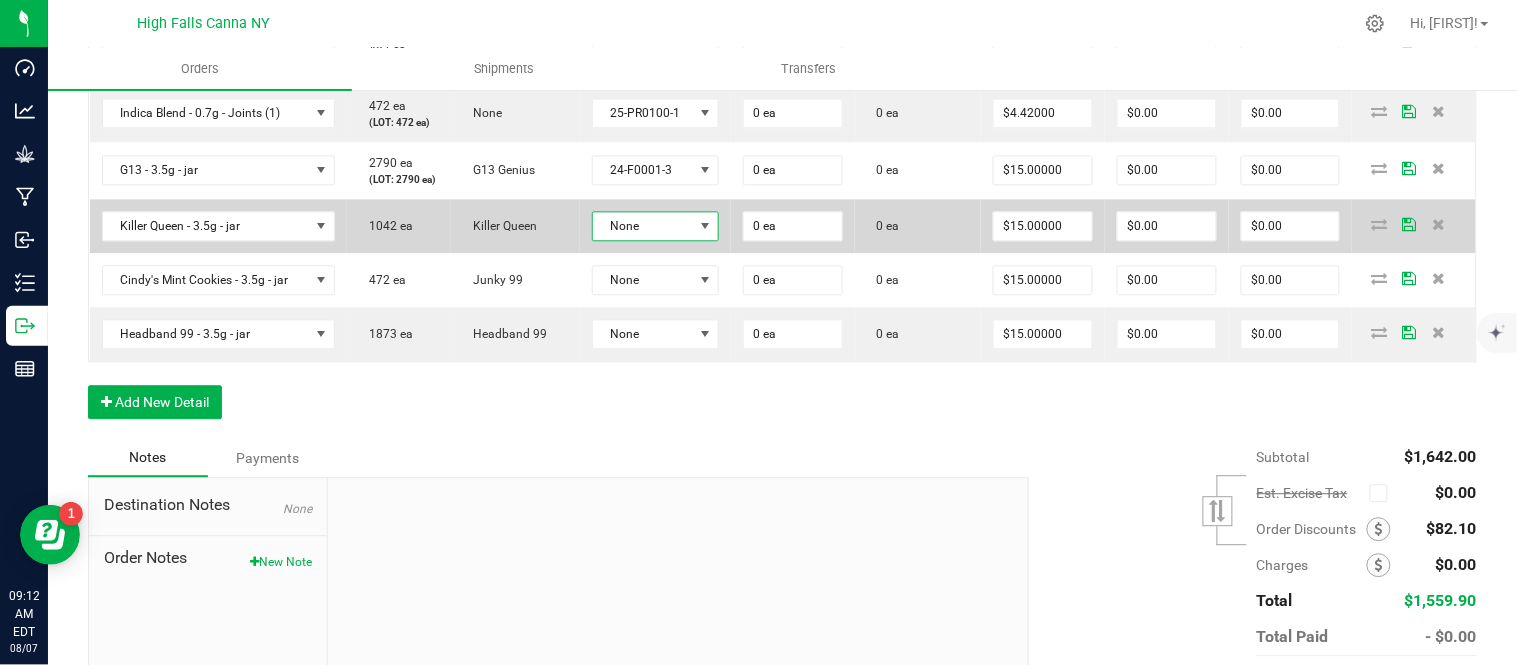 click on "None" at bounding box center (643, 226) 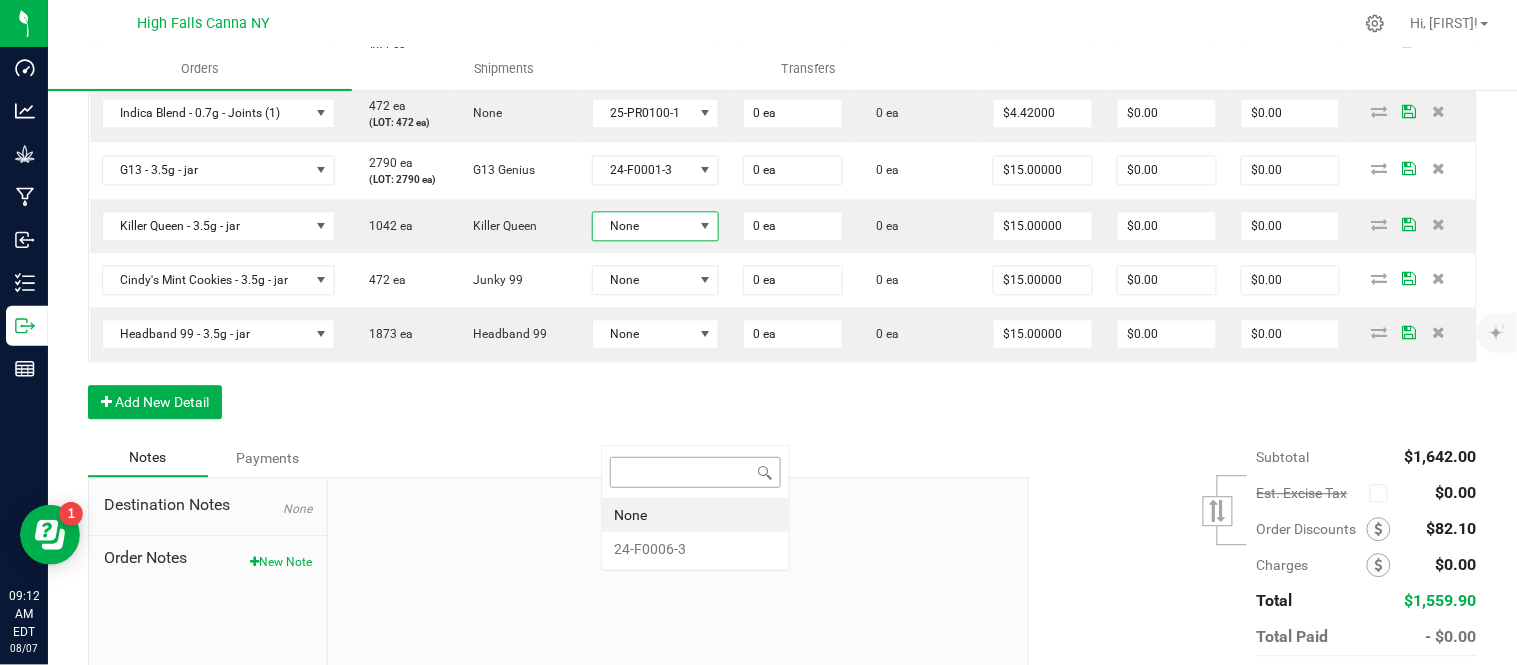 scroll, scrollTop: 99970, scrollLeft: 99872, axis: both 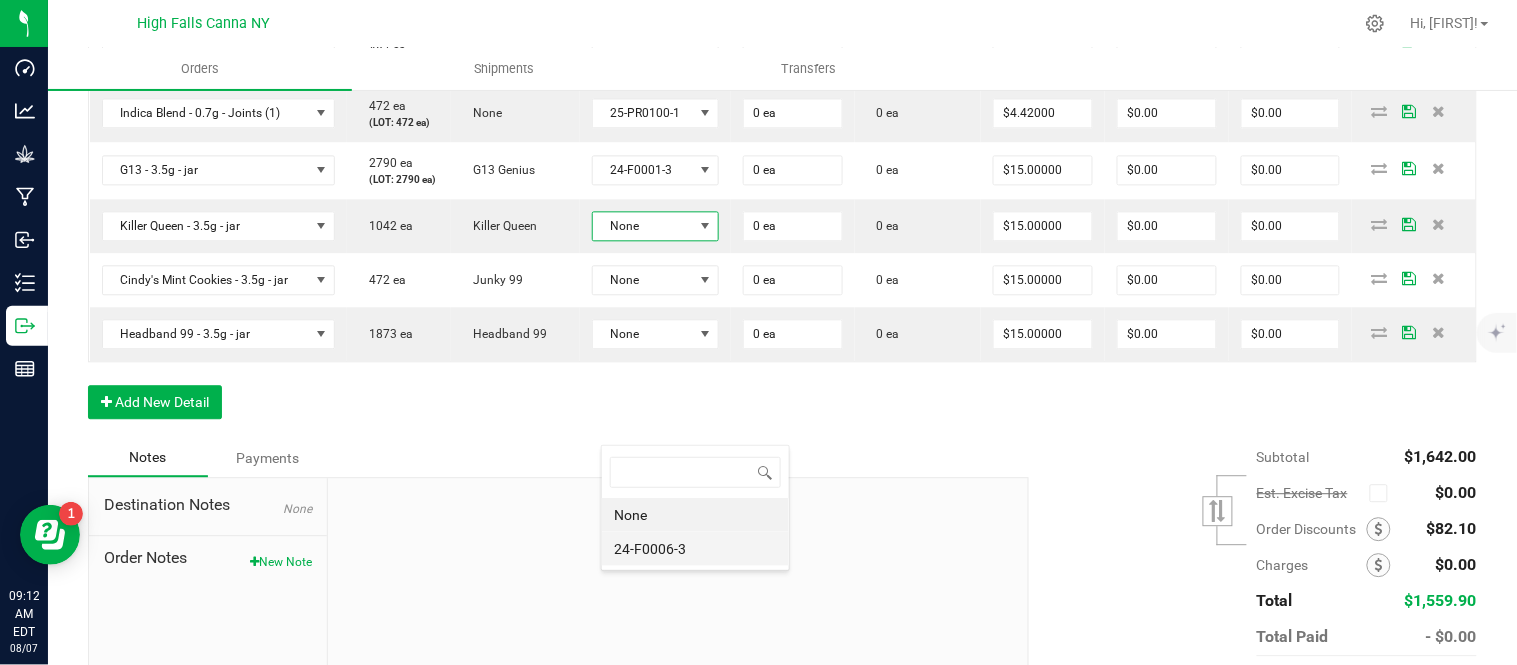 click on "24-F0006-3" at bounding box center [695, 549] 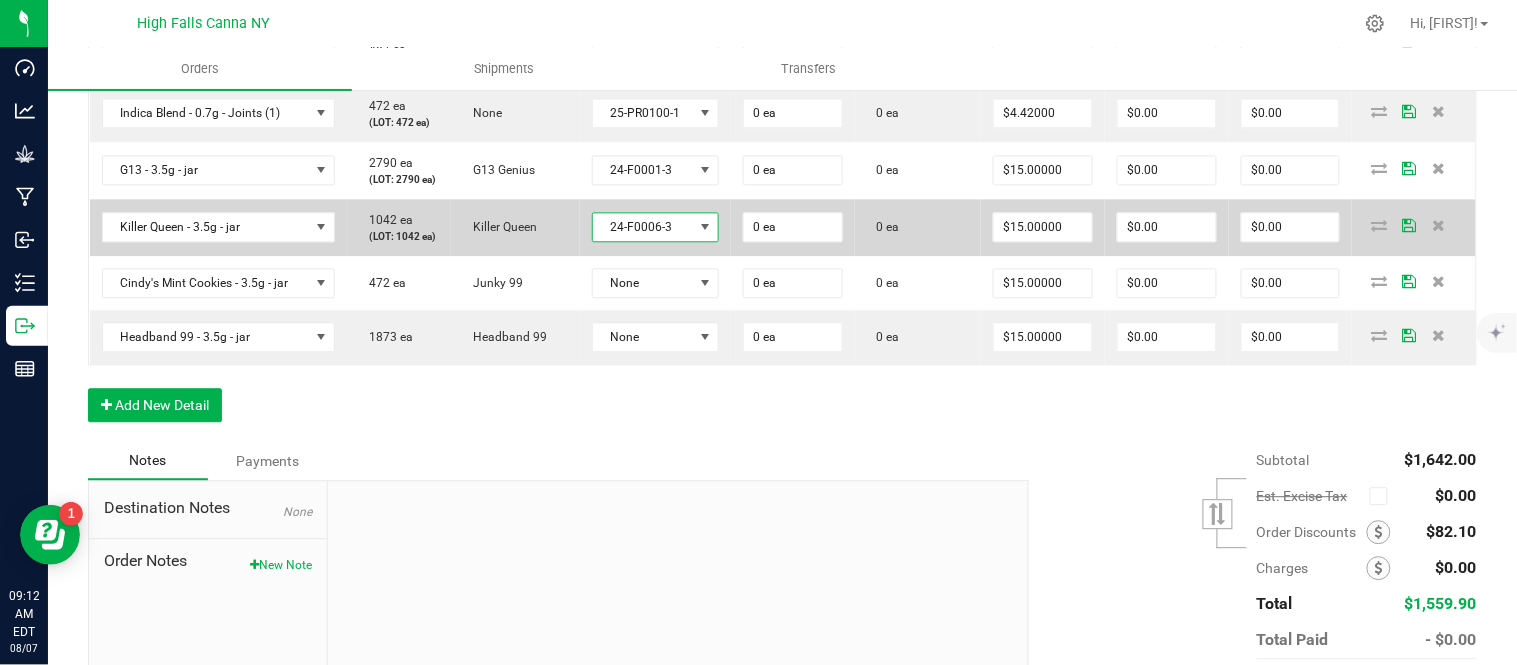 click on "24-F0006-3" at bounding box center (655, 227) 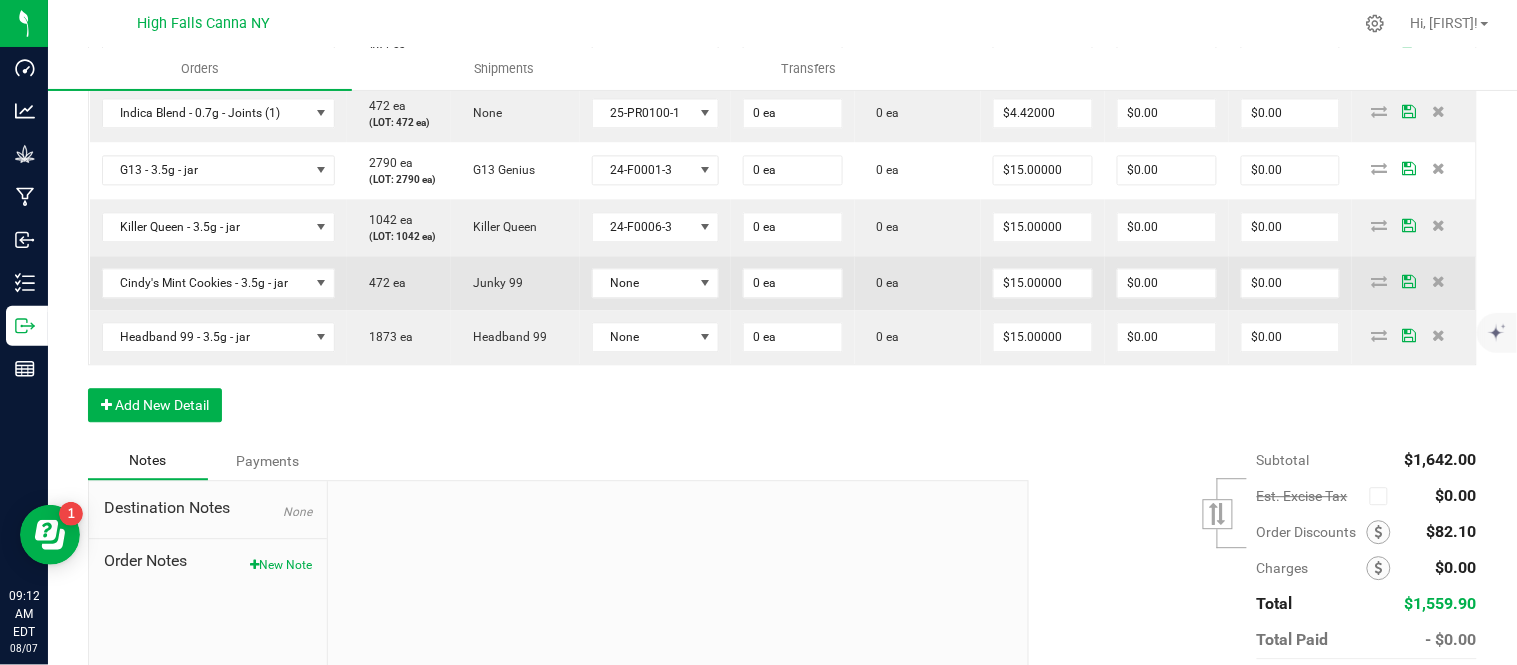 click on "None" at bounding box center [655, 283] 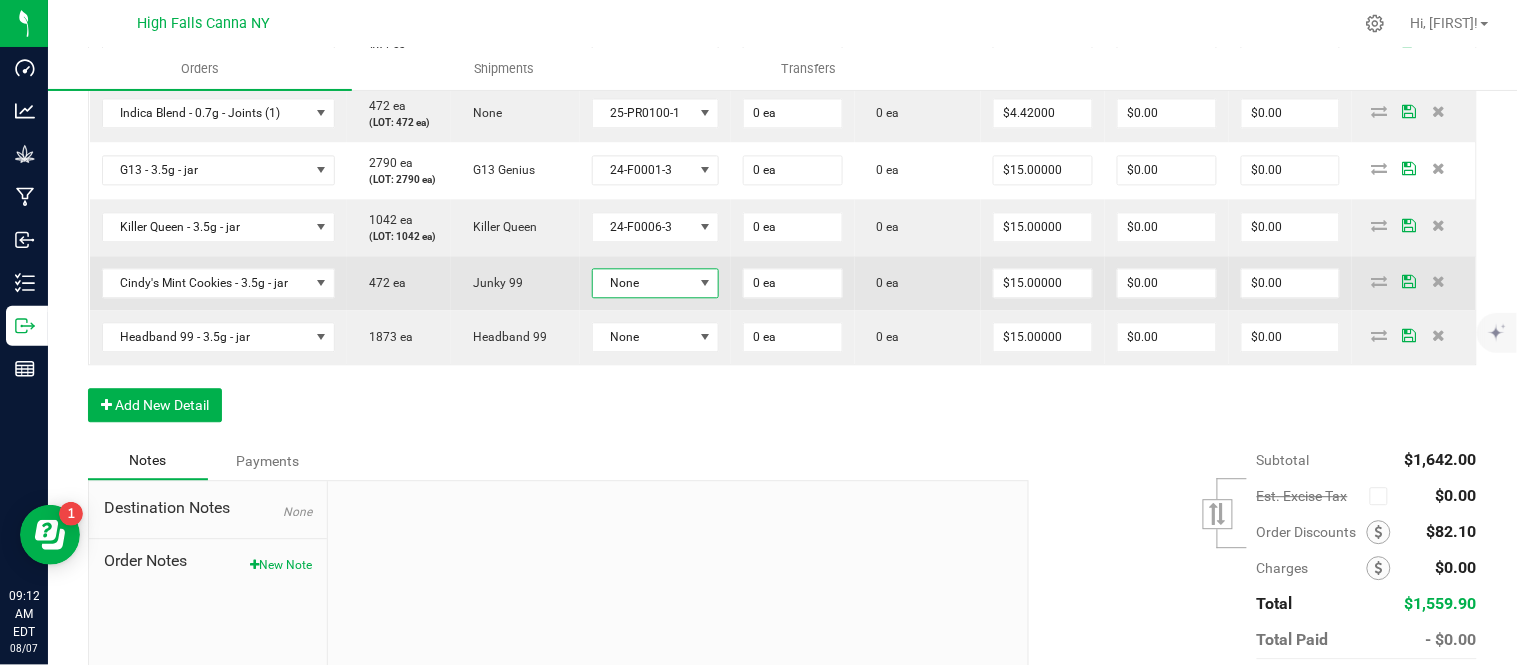 click on "None" at bounding box center [643, 283] 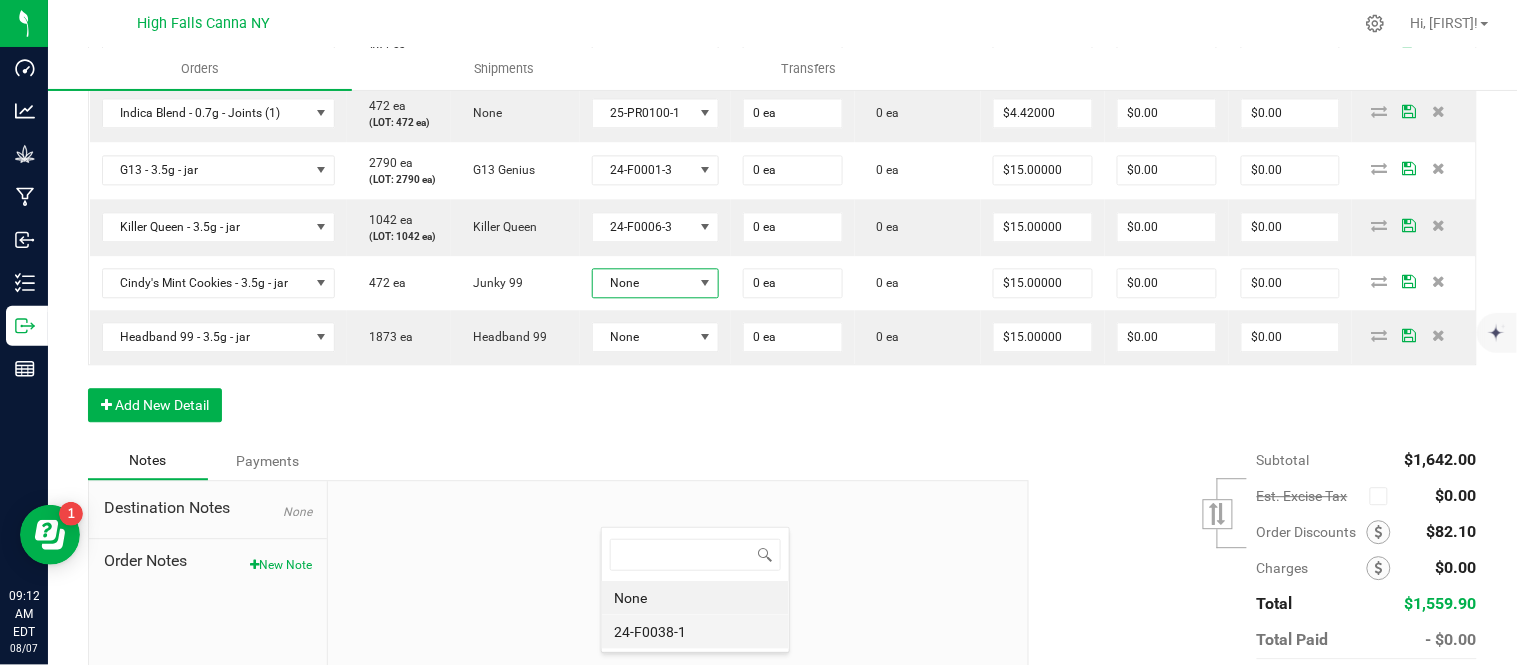 scroll, scrollTop: 99970, scrollLeft: 99872, axis: both 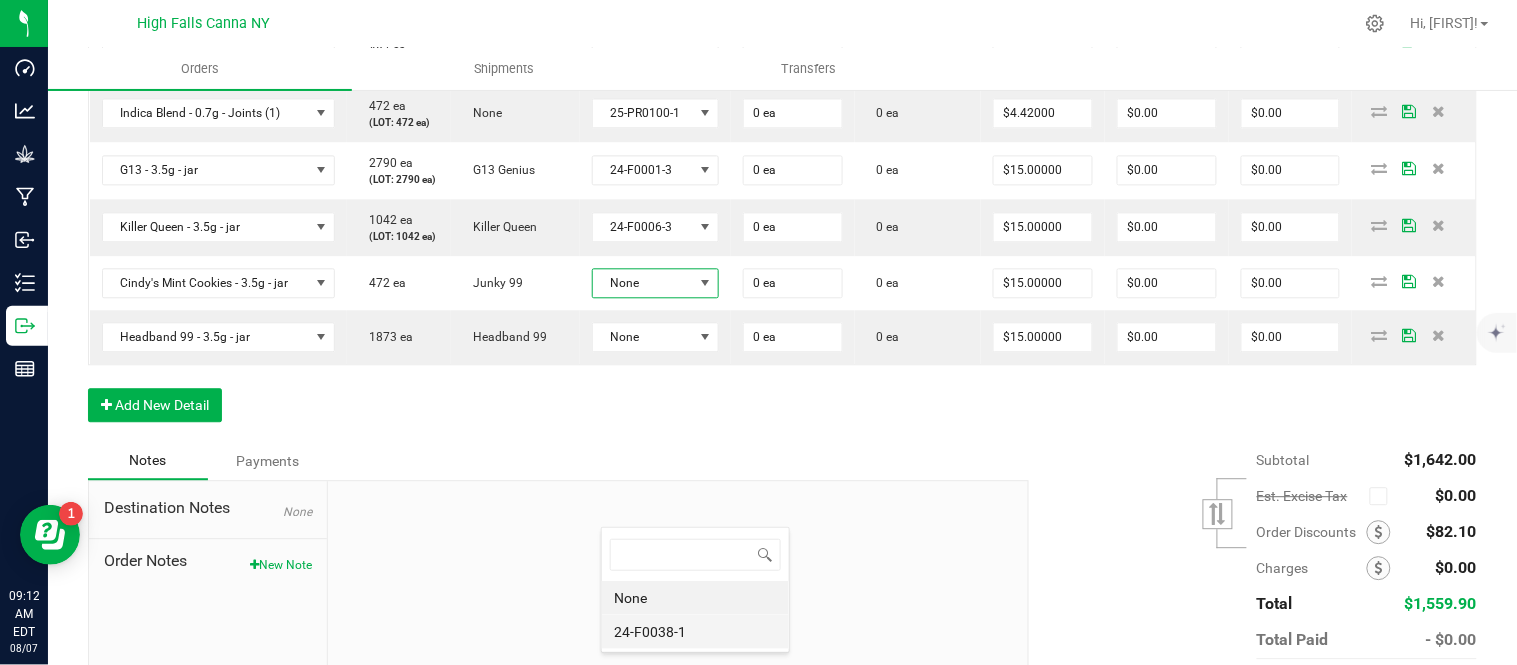 click on "24-F0038-1" at bounding box center [695, 632] 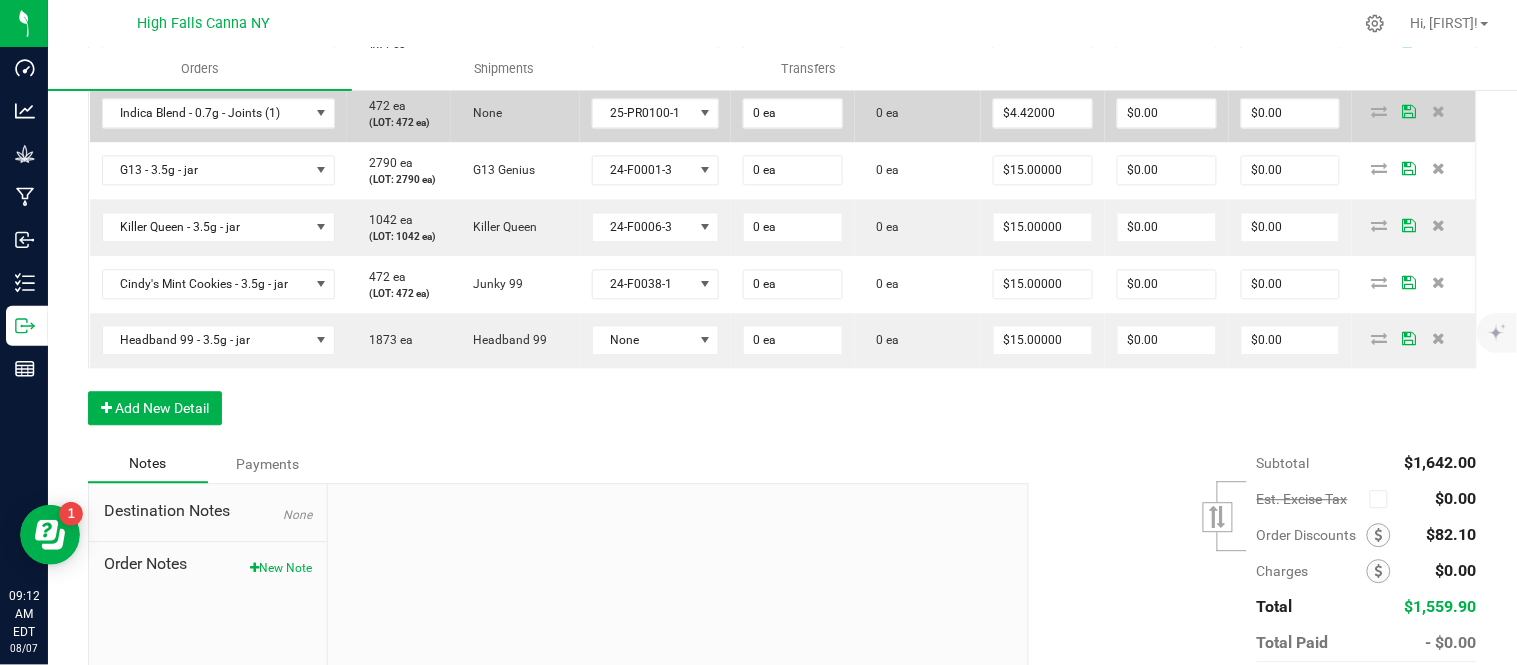 scroll, scrollTop: 1222, scrollLeft: 0, axis: vertical 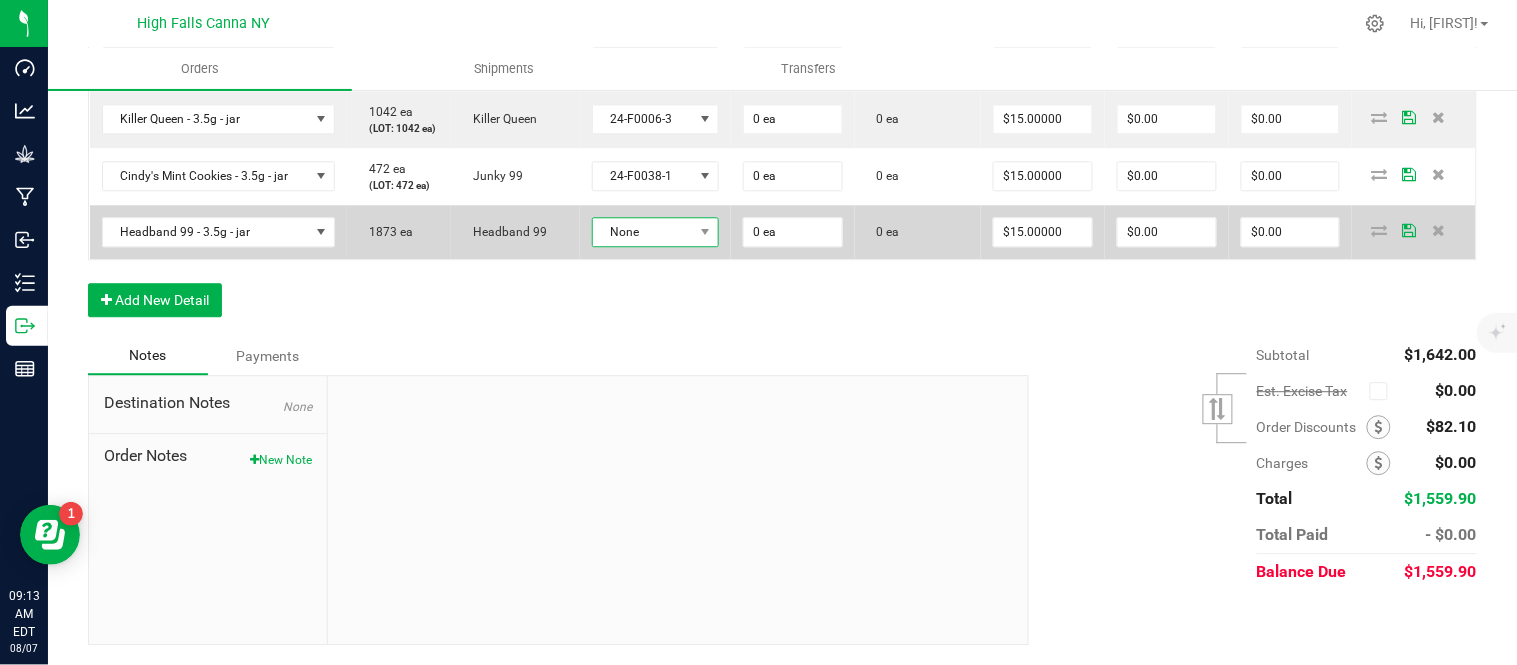 click on "None" at bounding box center [643, 232] 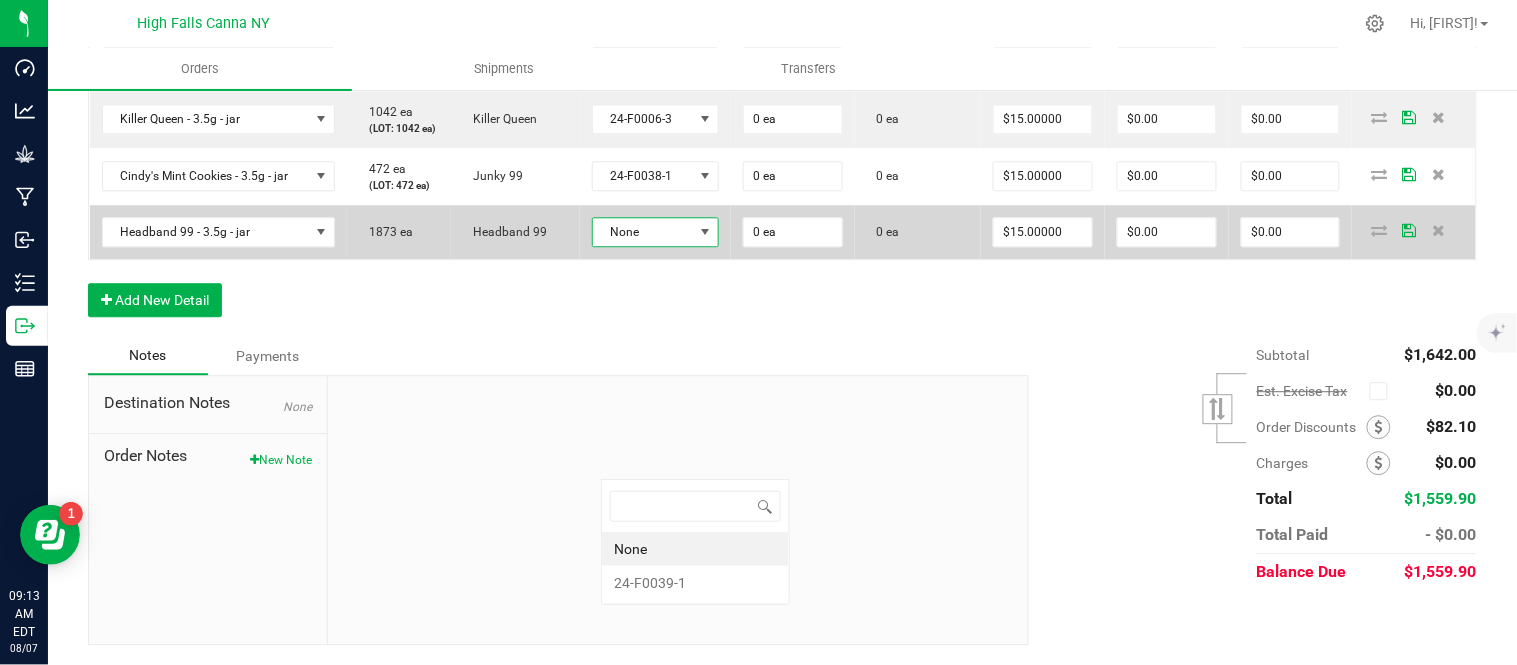 scroll, scrollTop: 99970, scrollLeft: 99872, axis: both 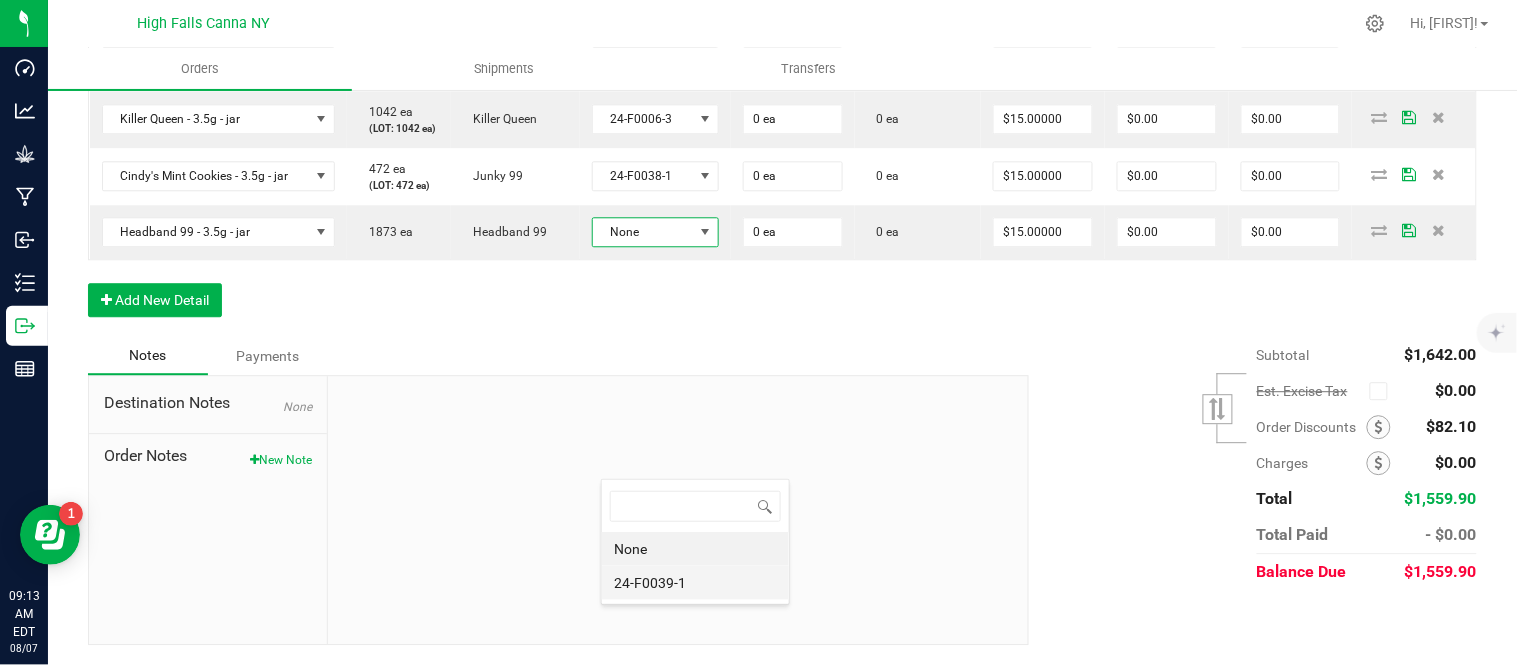 click on "24-F0039-1" at bounding box center (695, 583) 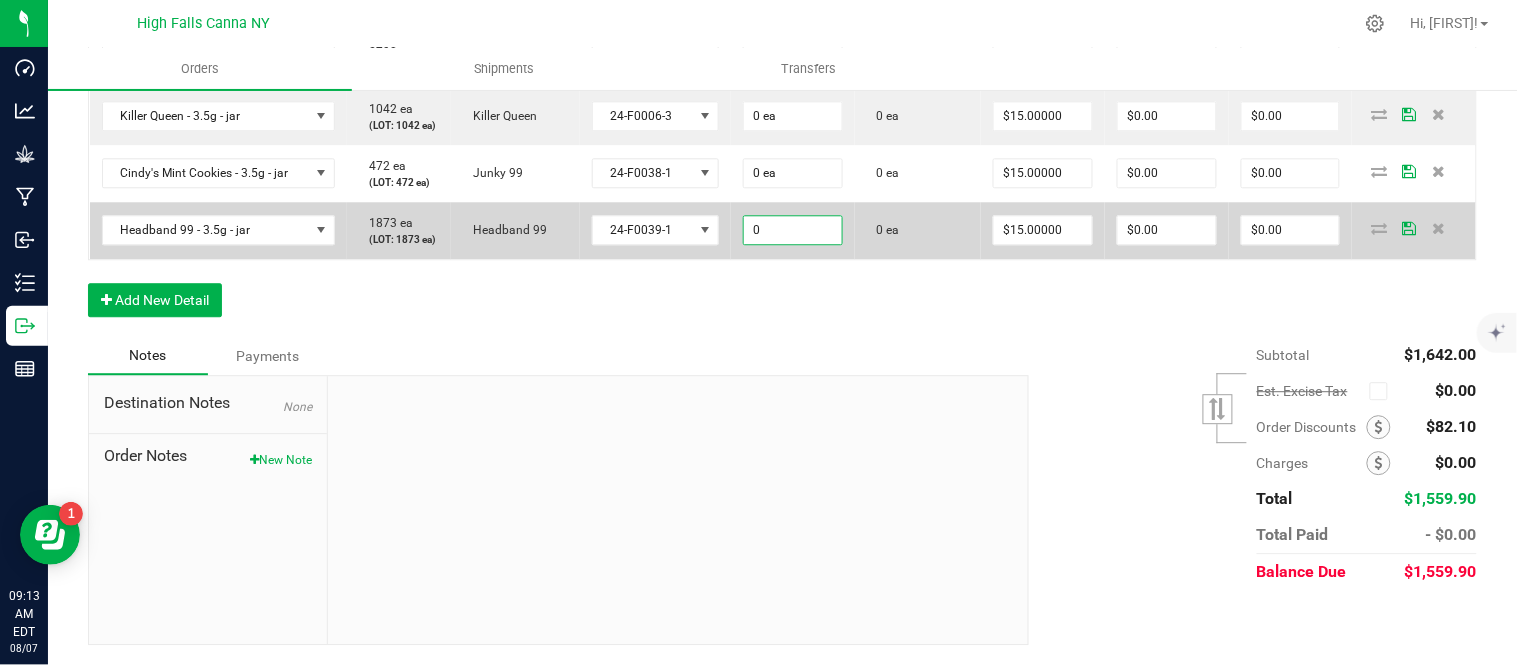 click on "0" at bounding box center (793, 230) 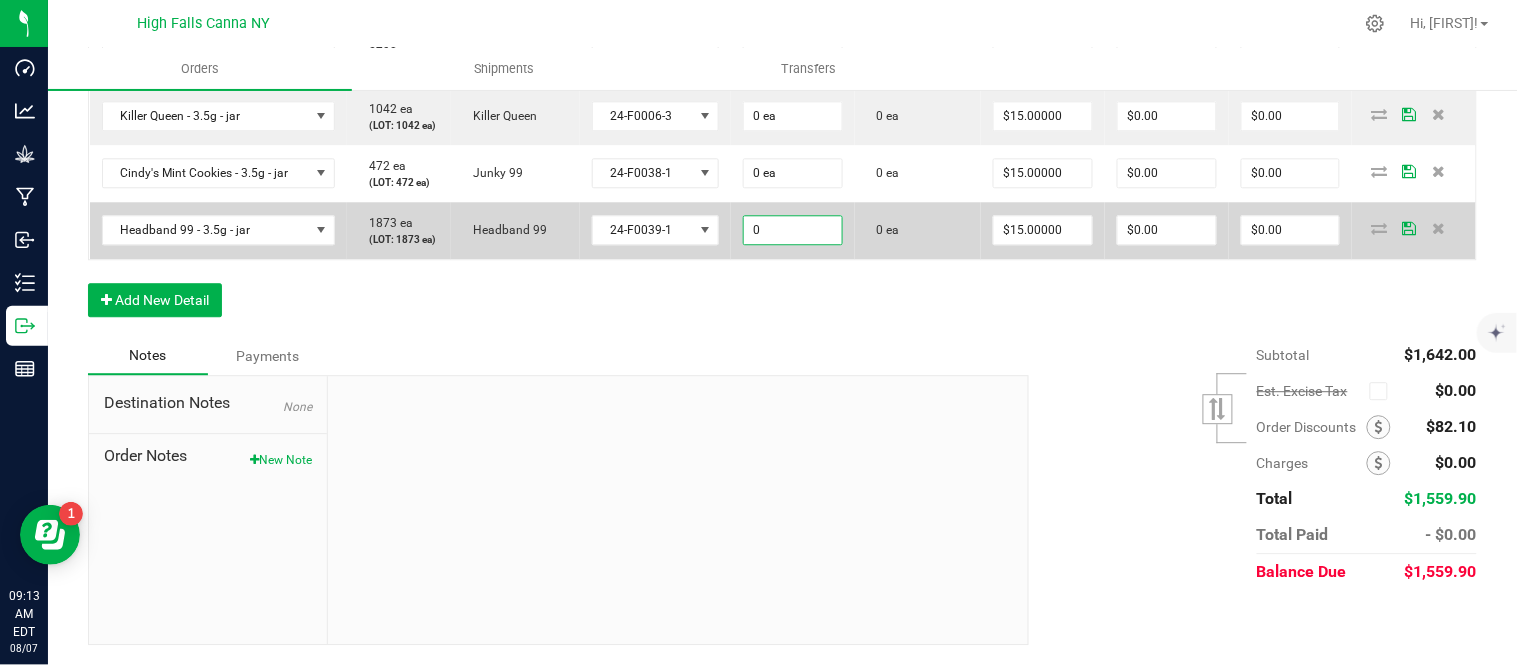 type on "2" 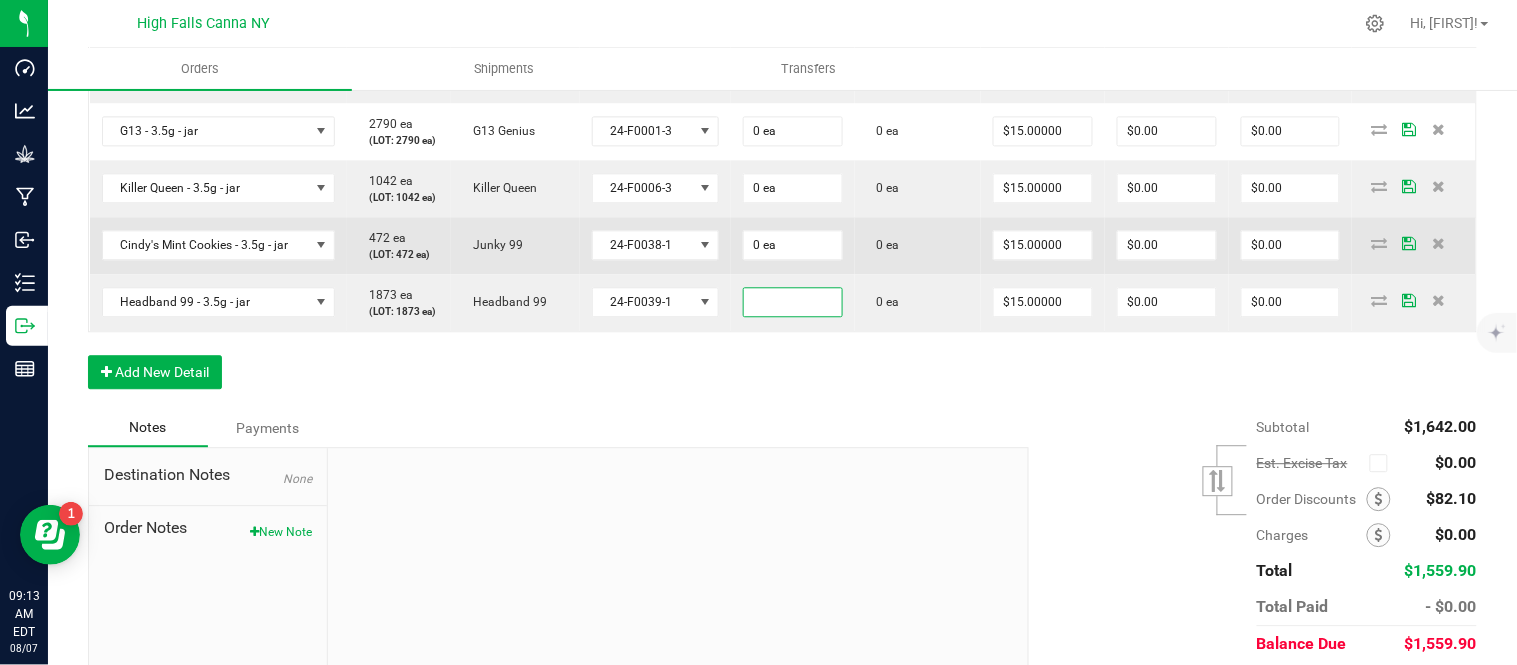 scroll, scrollTop: 1111, scrollLeft: 0, axis: vertical 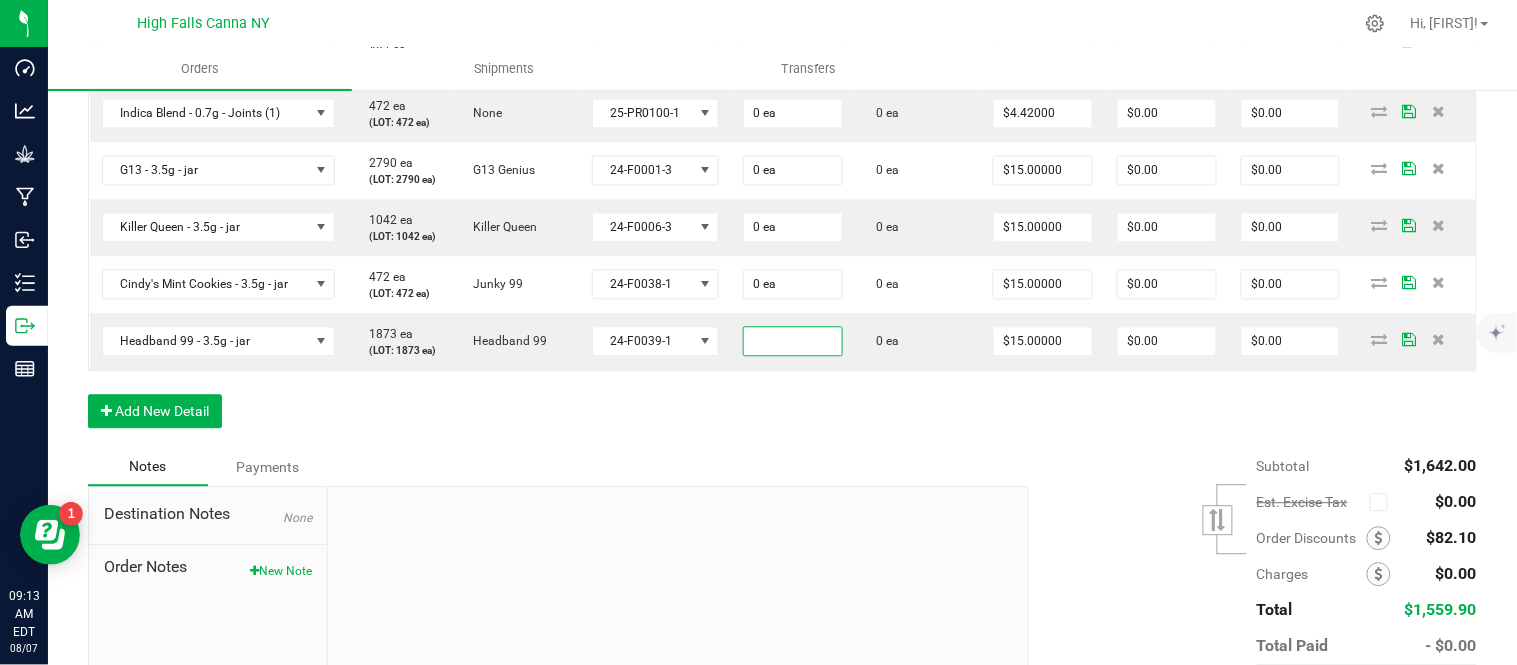 type 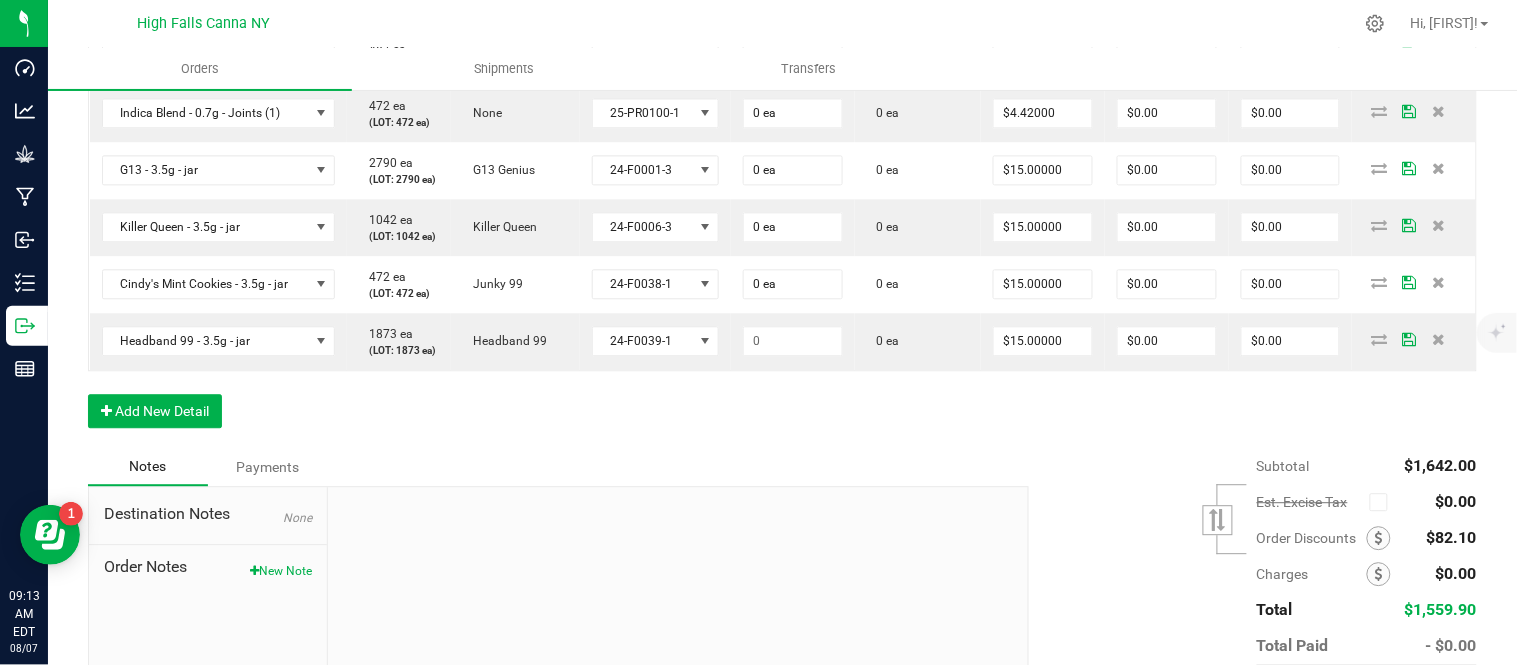 click on "0" at bounding box center (793, -1) 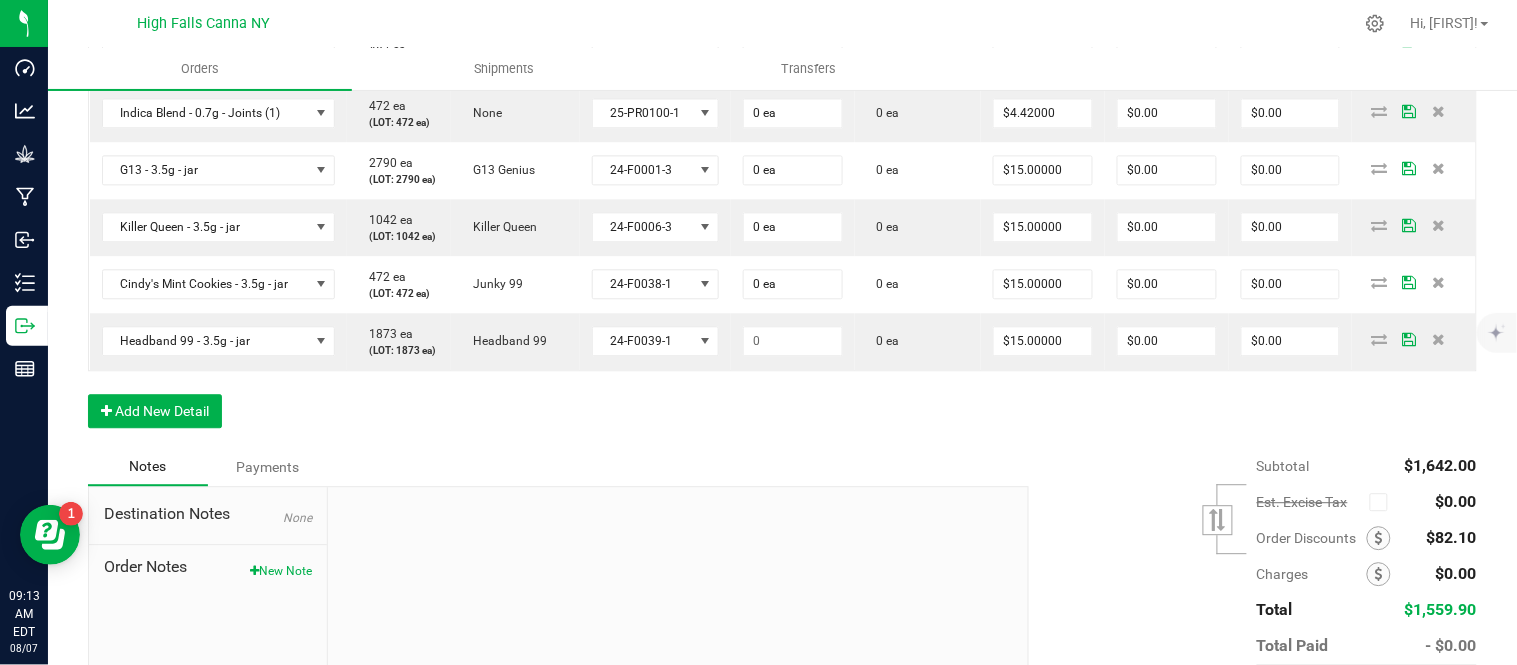 type on "1" 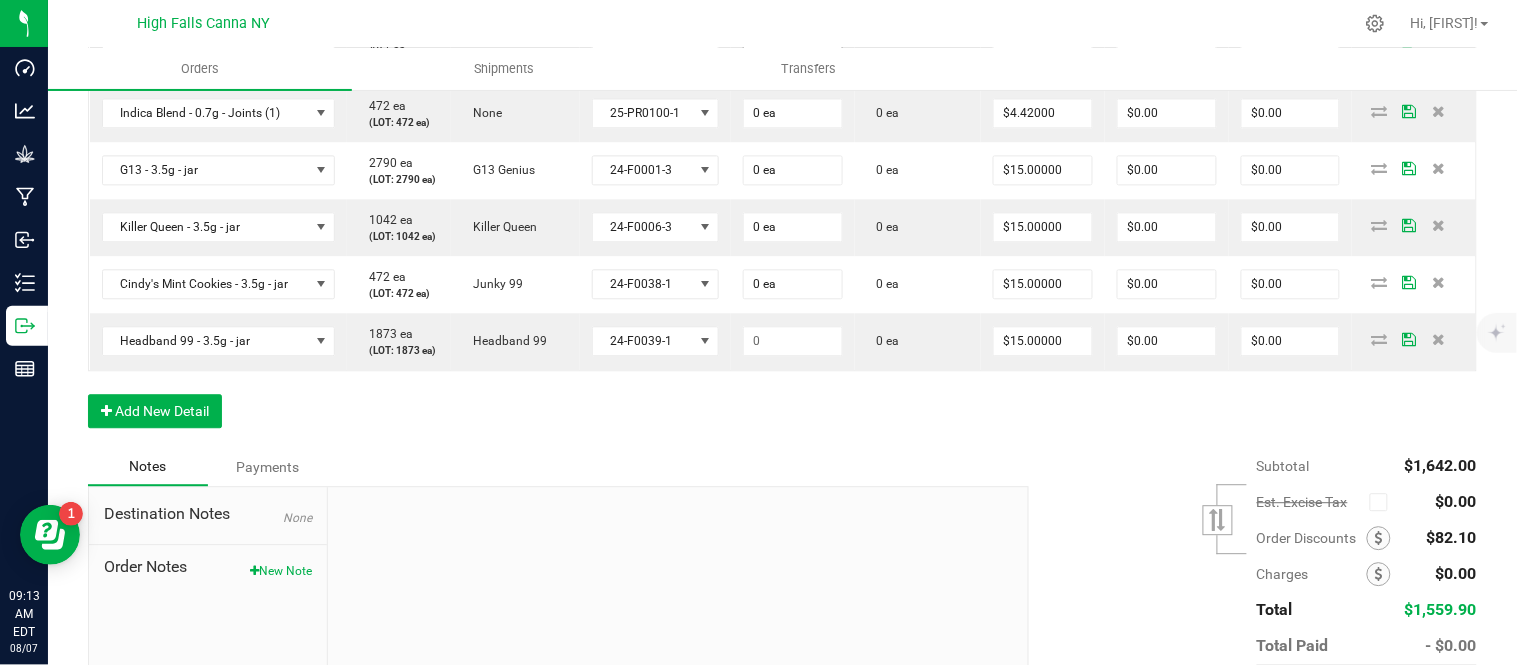 type on "1 ea" 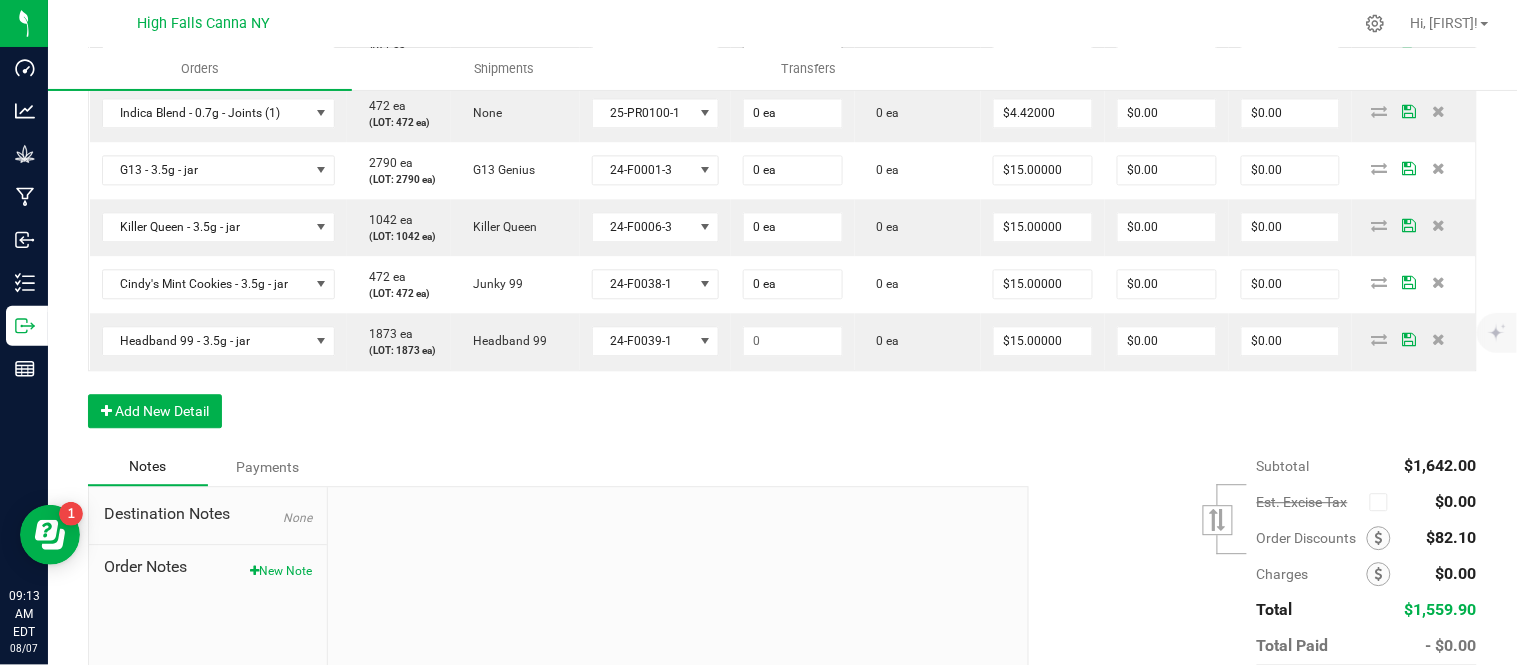type on "$20.00" 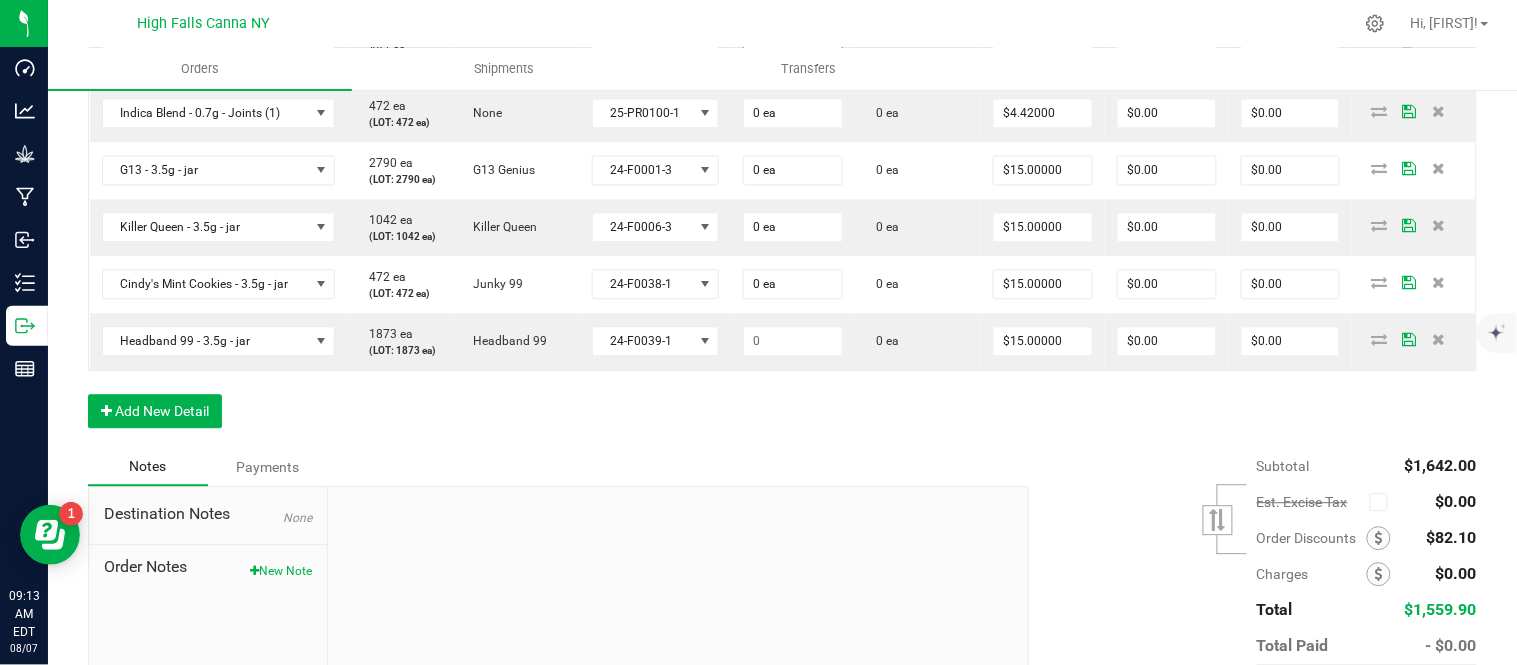 click on "0" at bounding box center [793, 56] 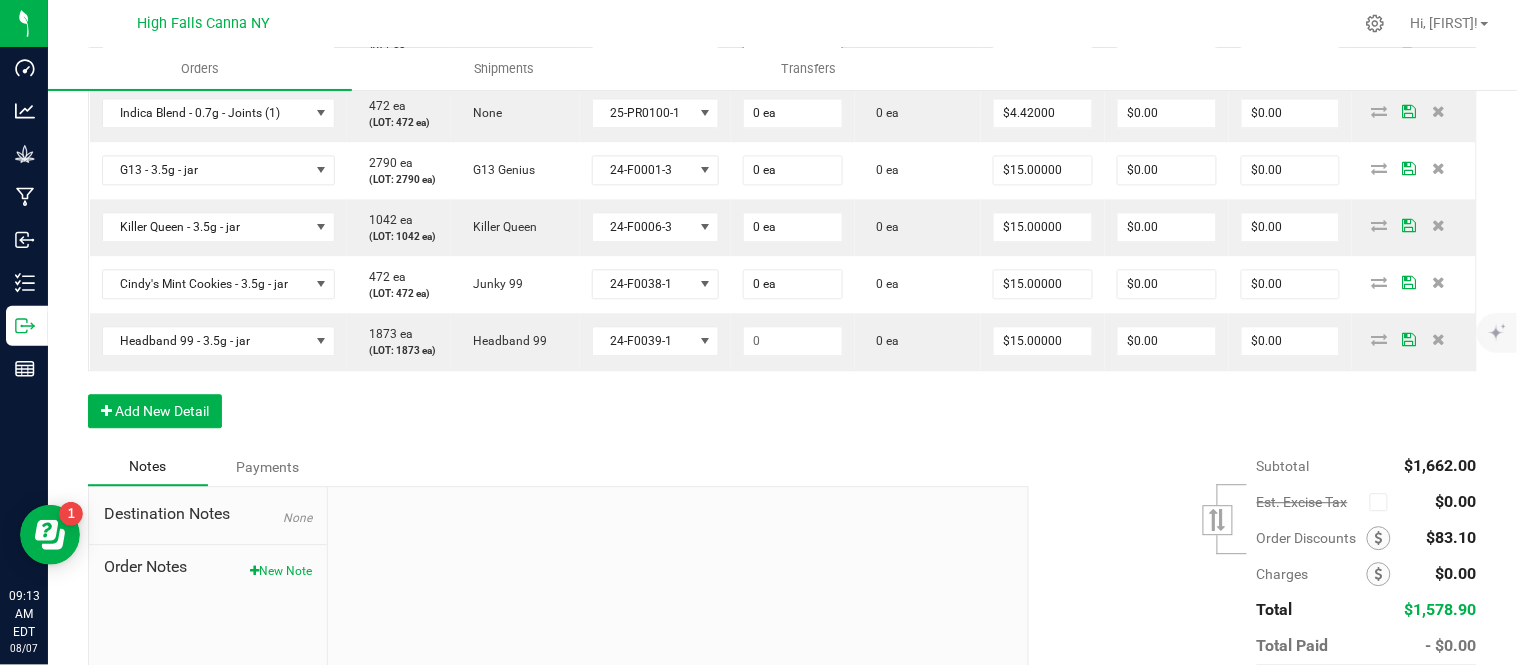click on "0" at bounding box center [793, 56] 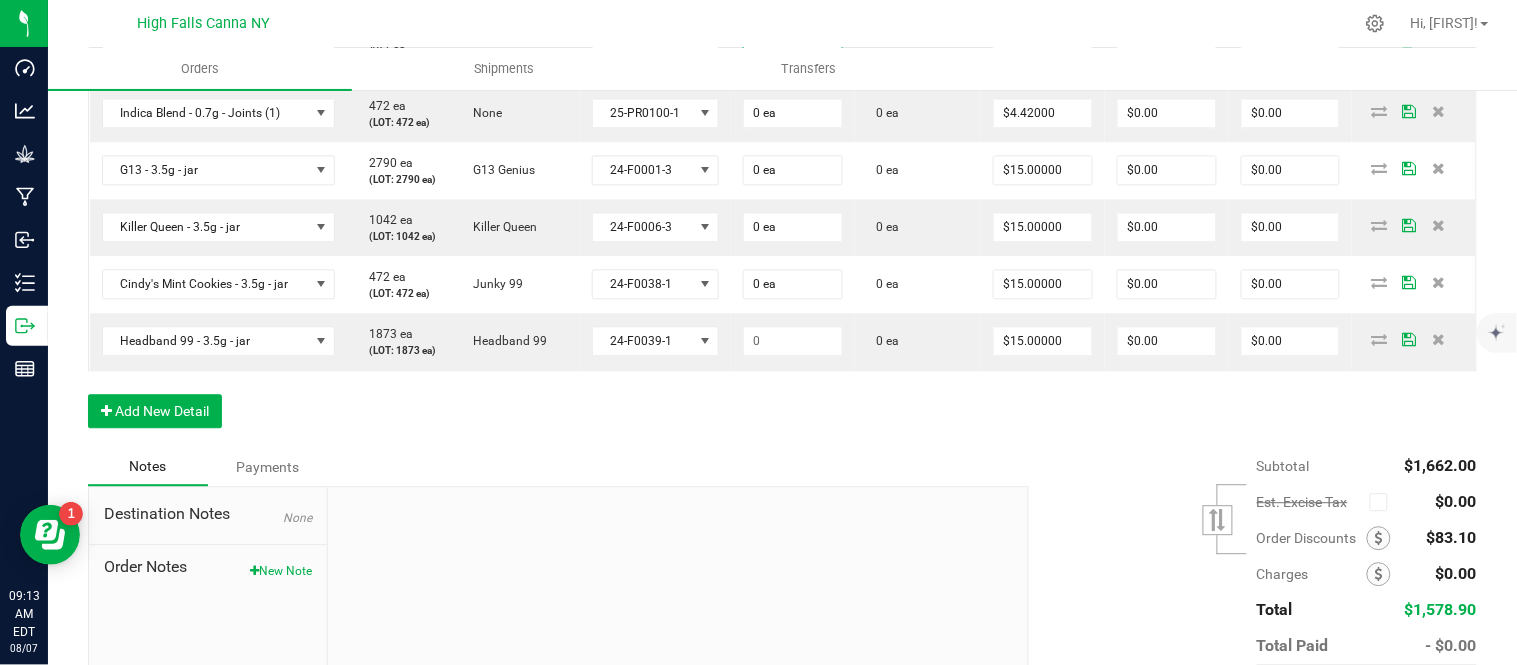 type on "0" 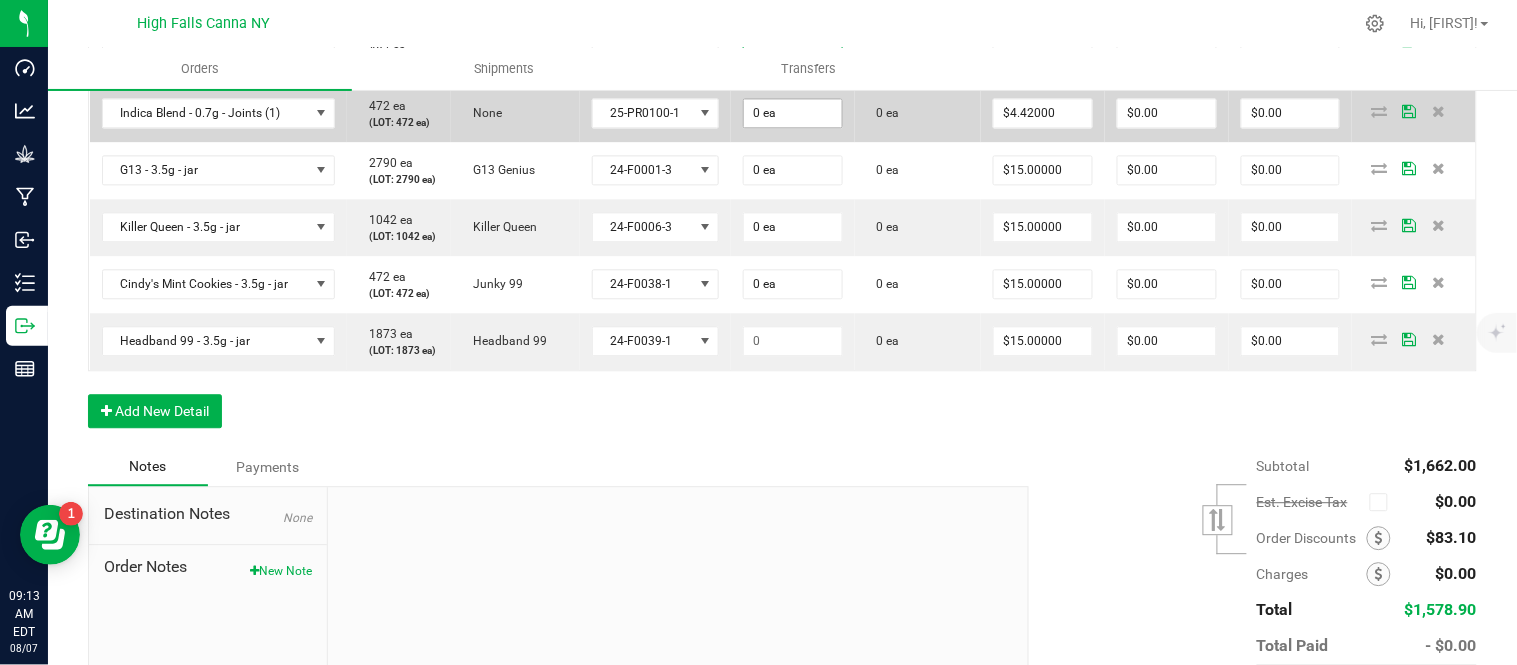 type on "5 ea" 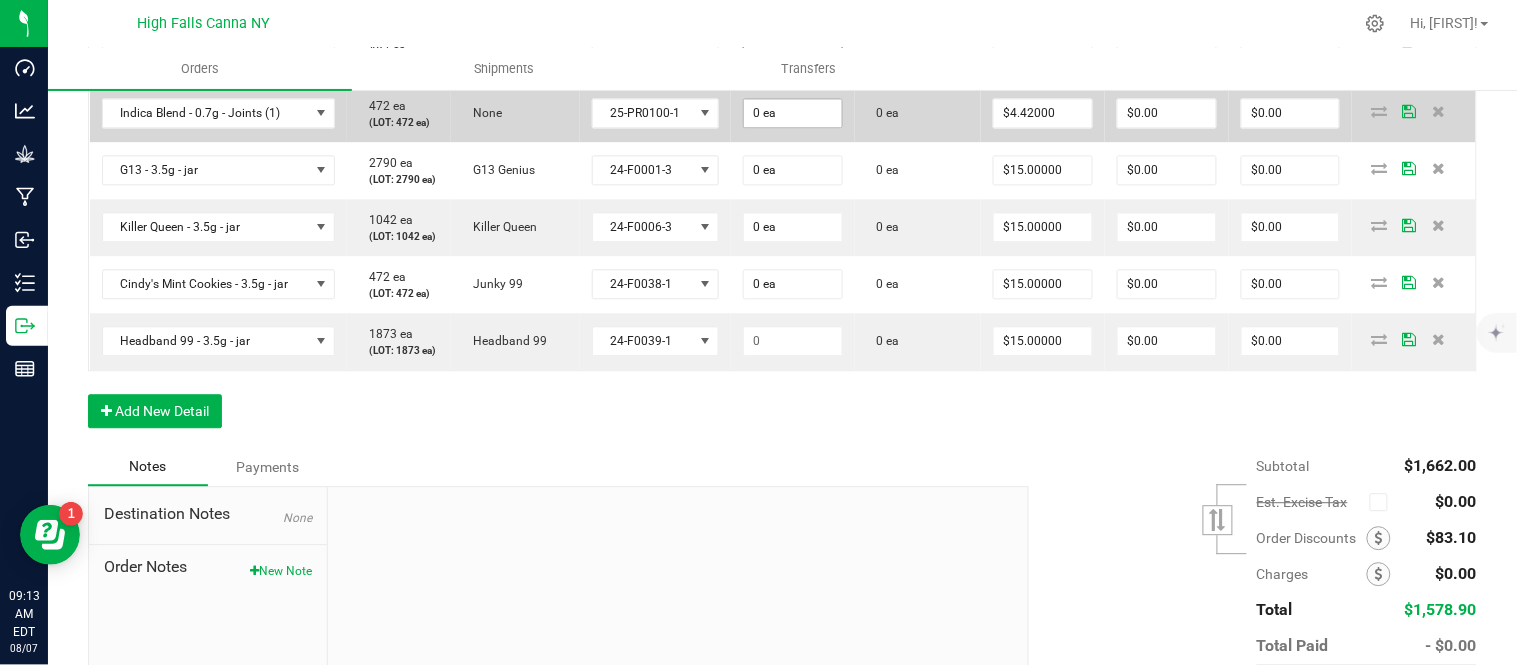 type on "$22.10" 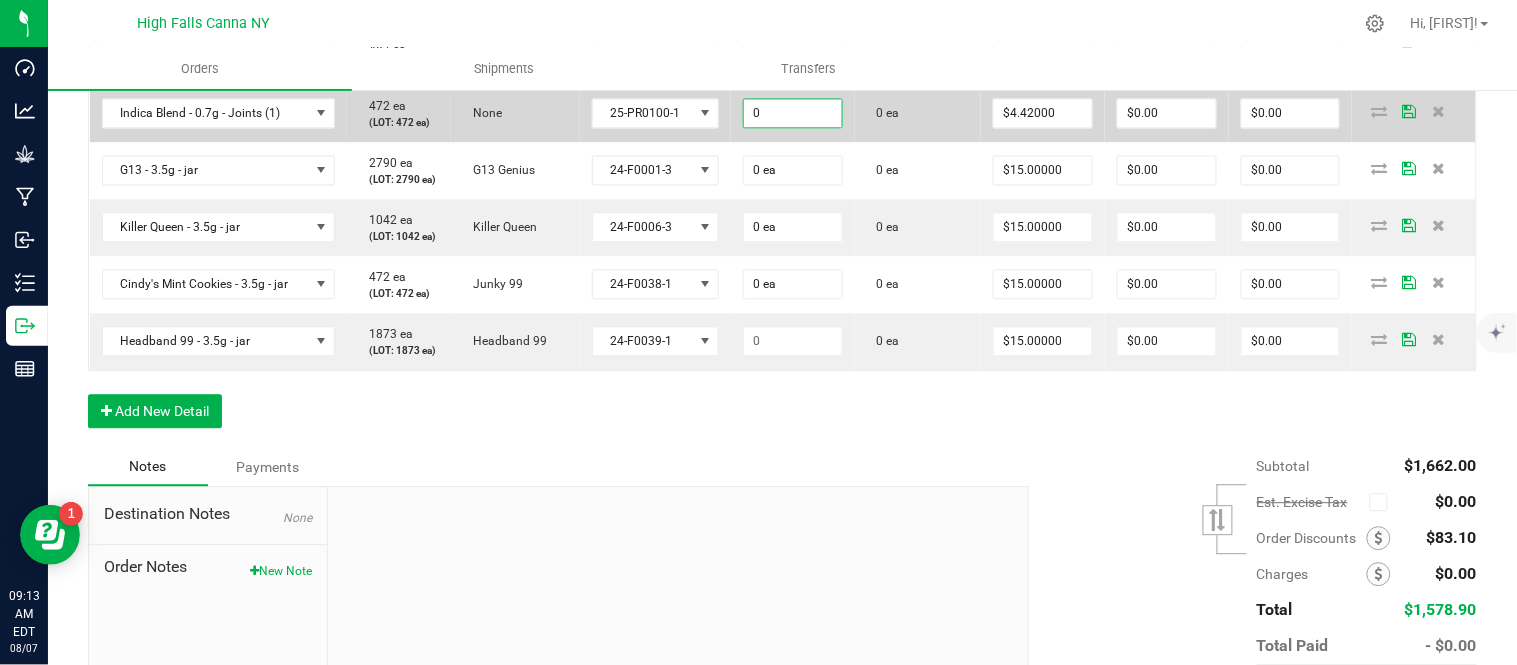click on "0" at bounding box center (793, 113) 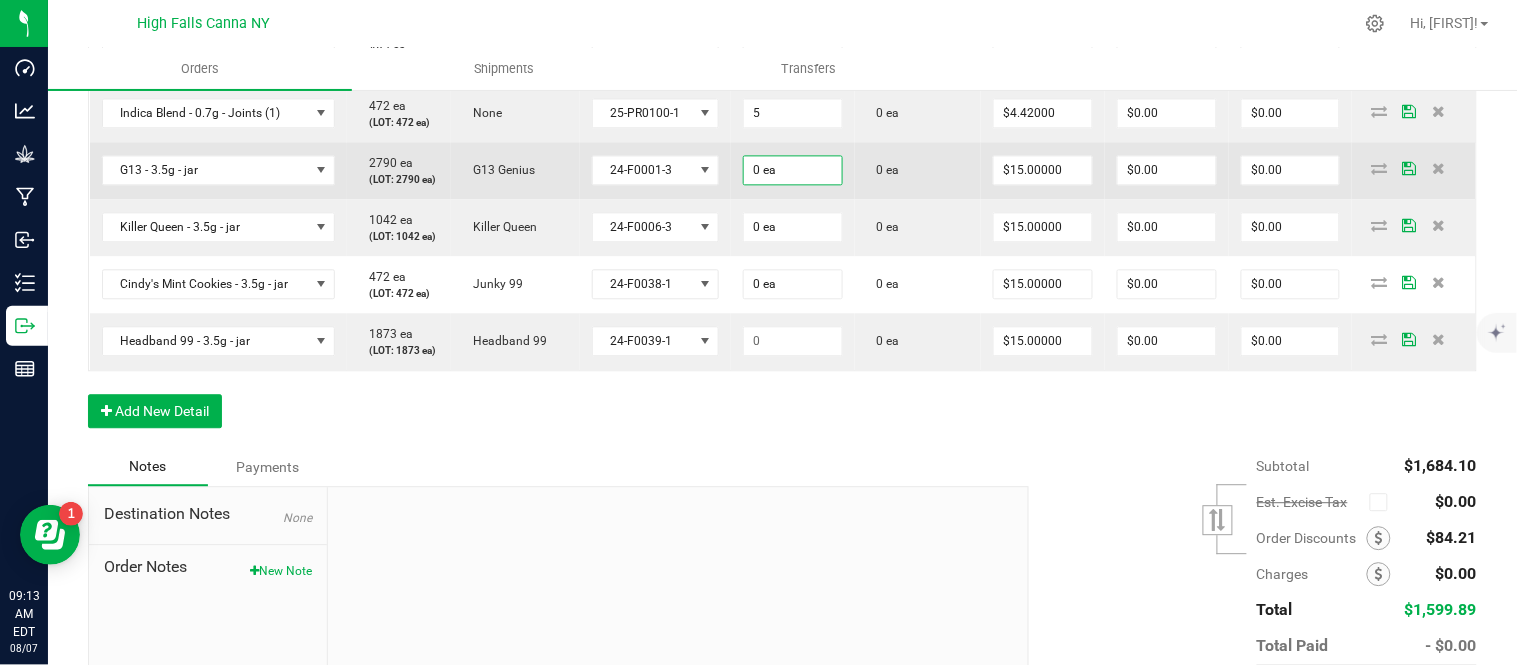 type on "5 ea" 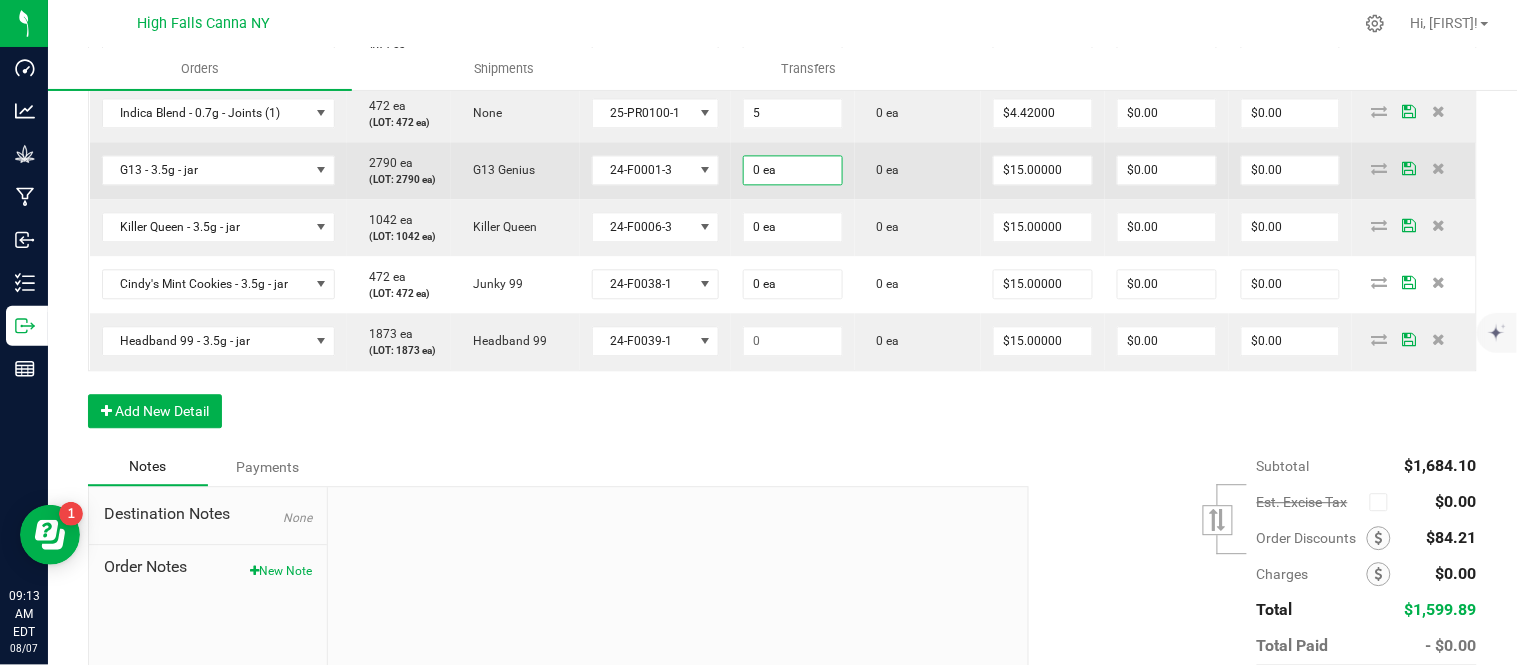 type on "$22.10" 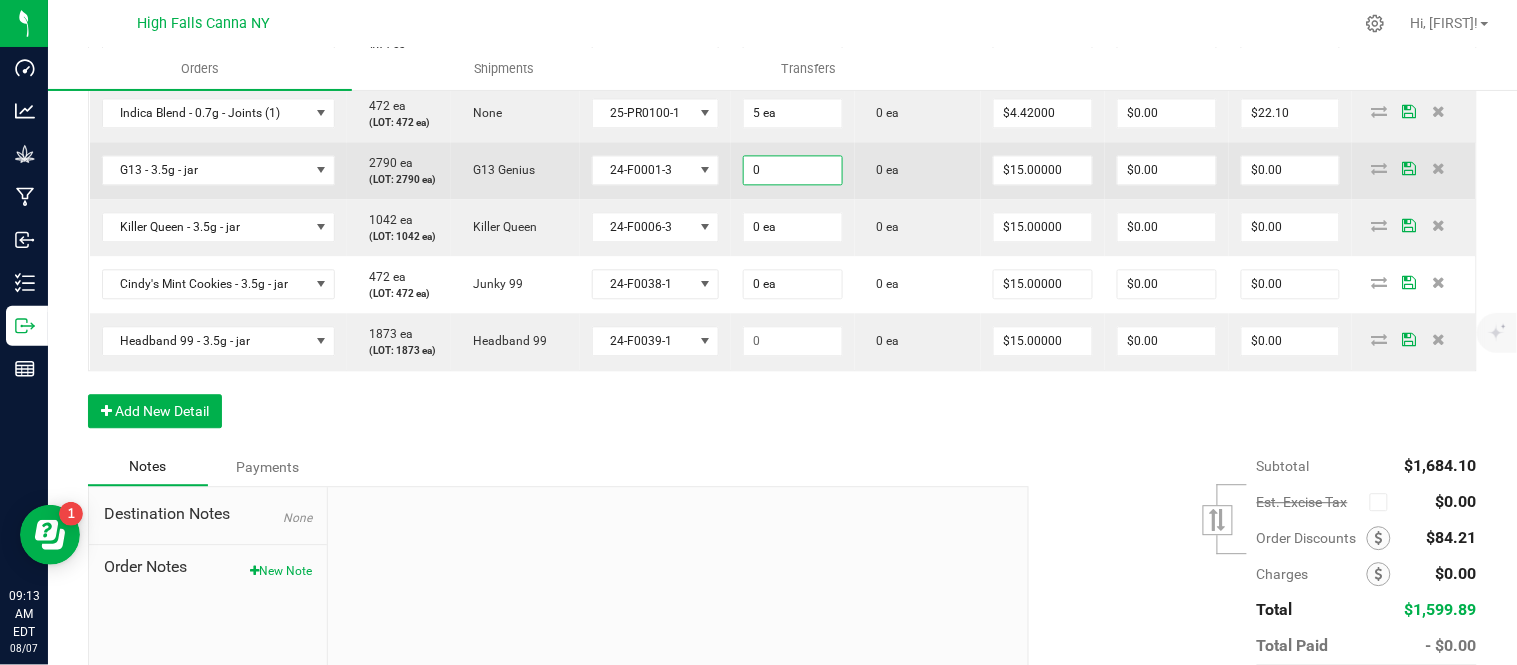 click on "0" at bounding box center [793, 170] 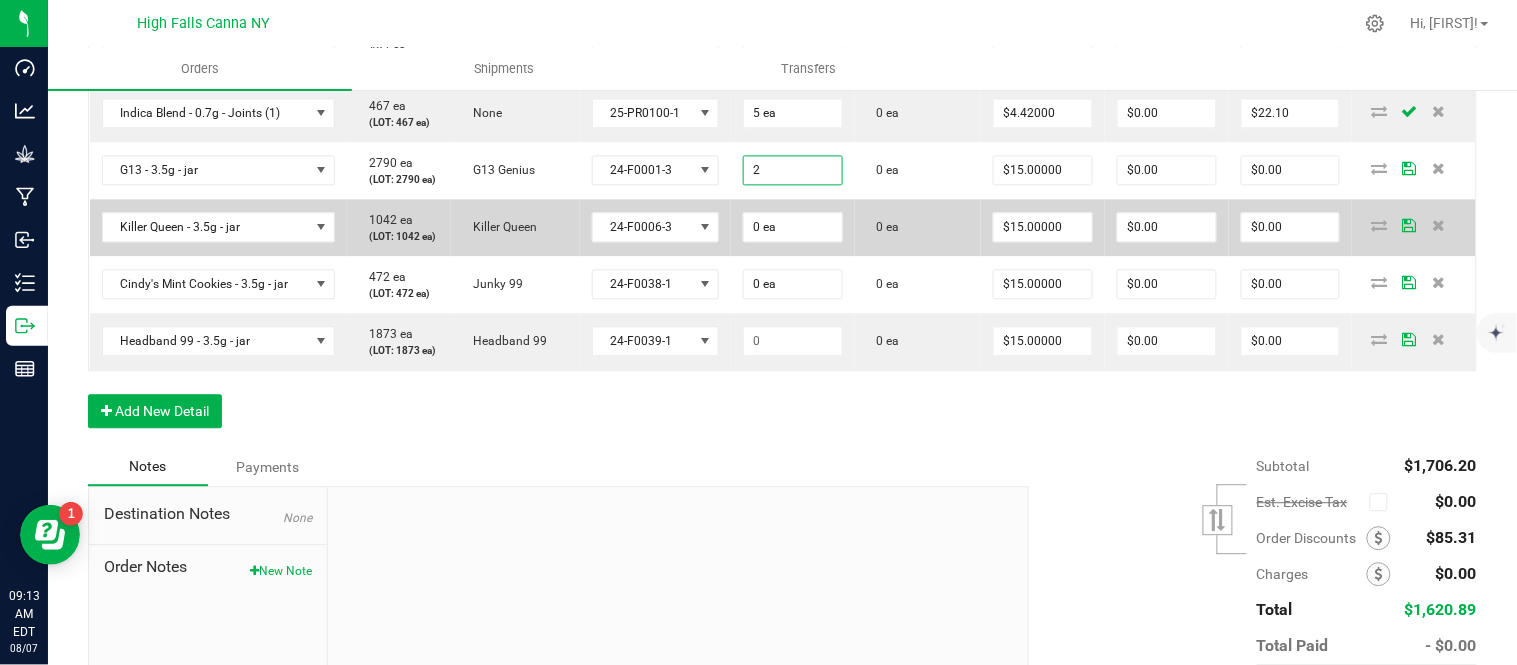 type on "2 ea" 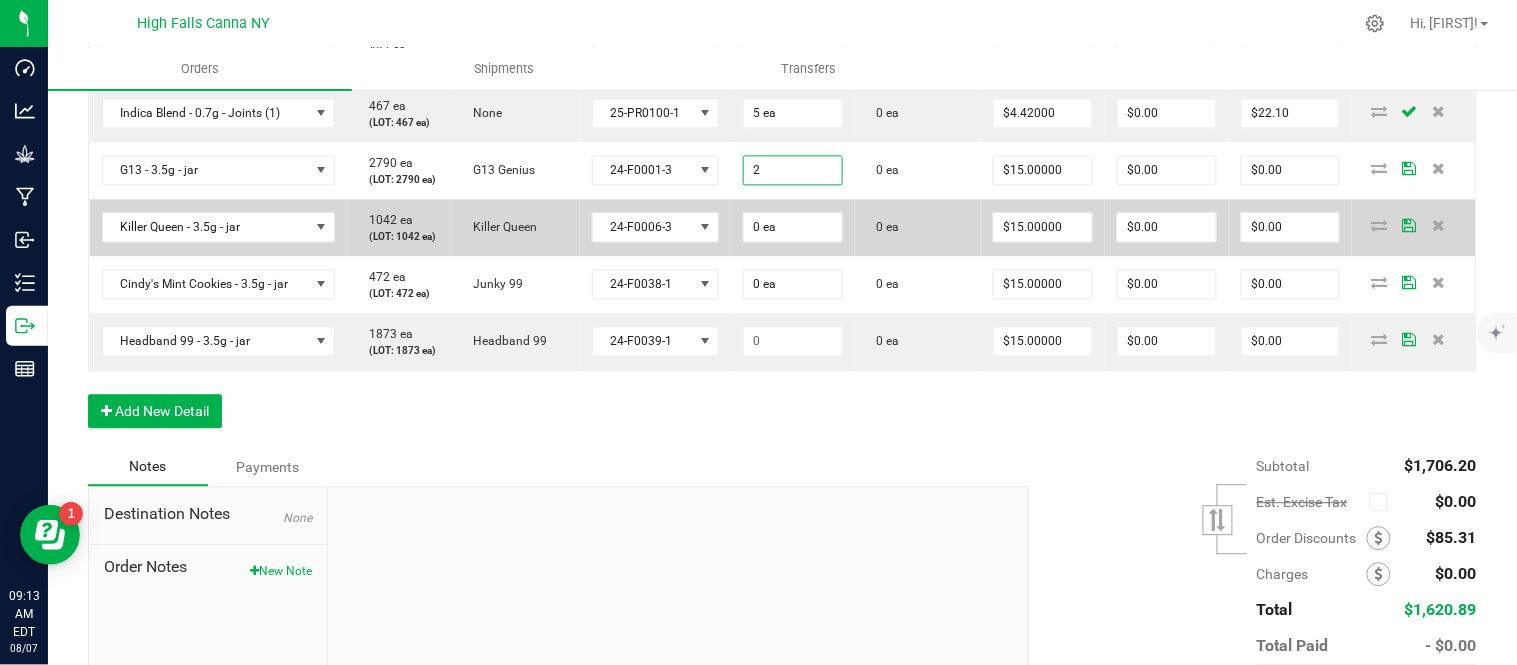 type on "$30.00" 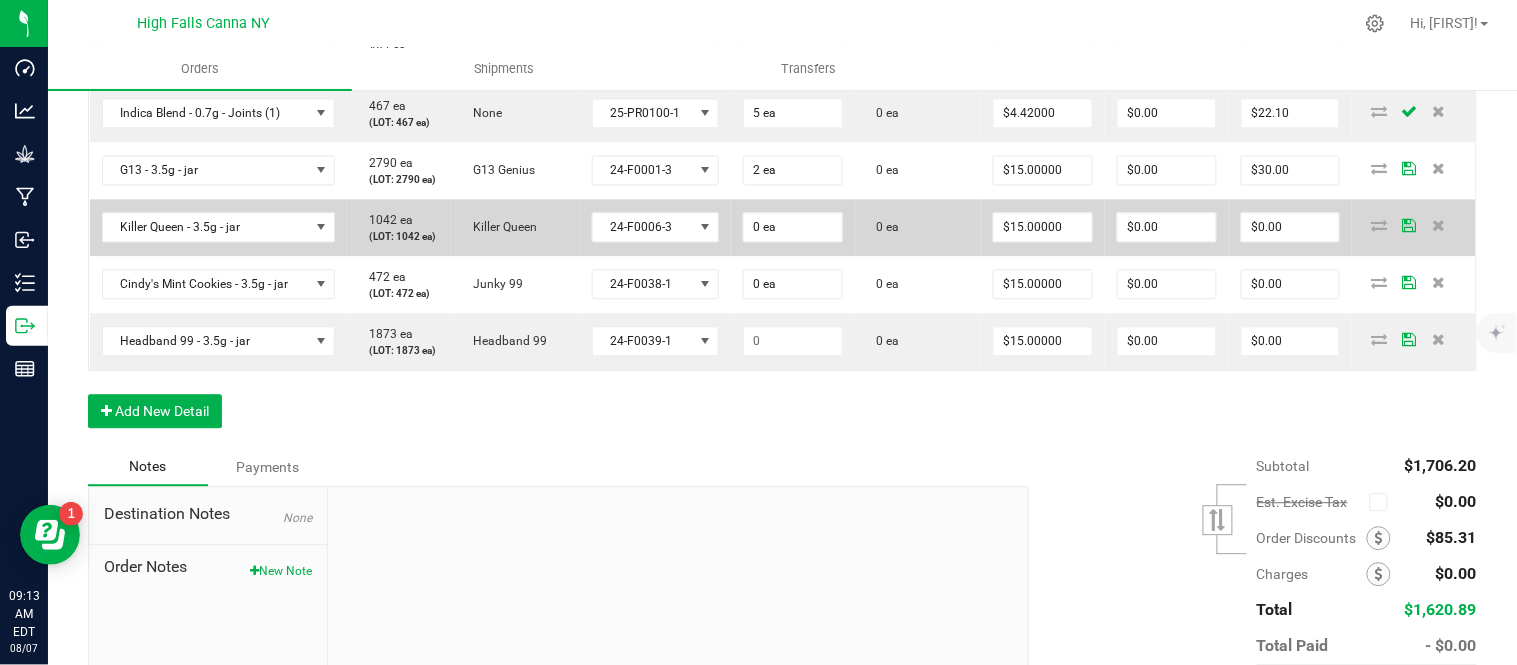 click on "0 ea" at bounding box center (793, 227) 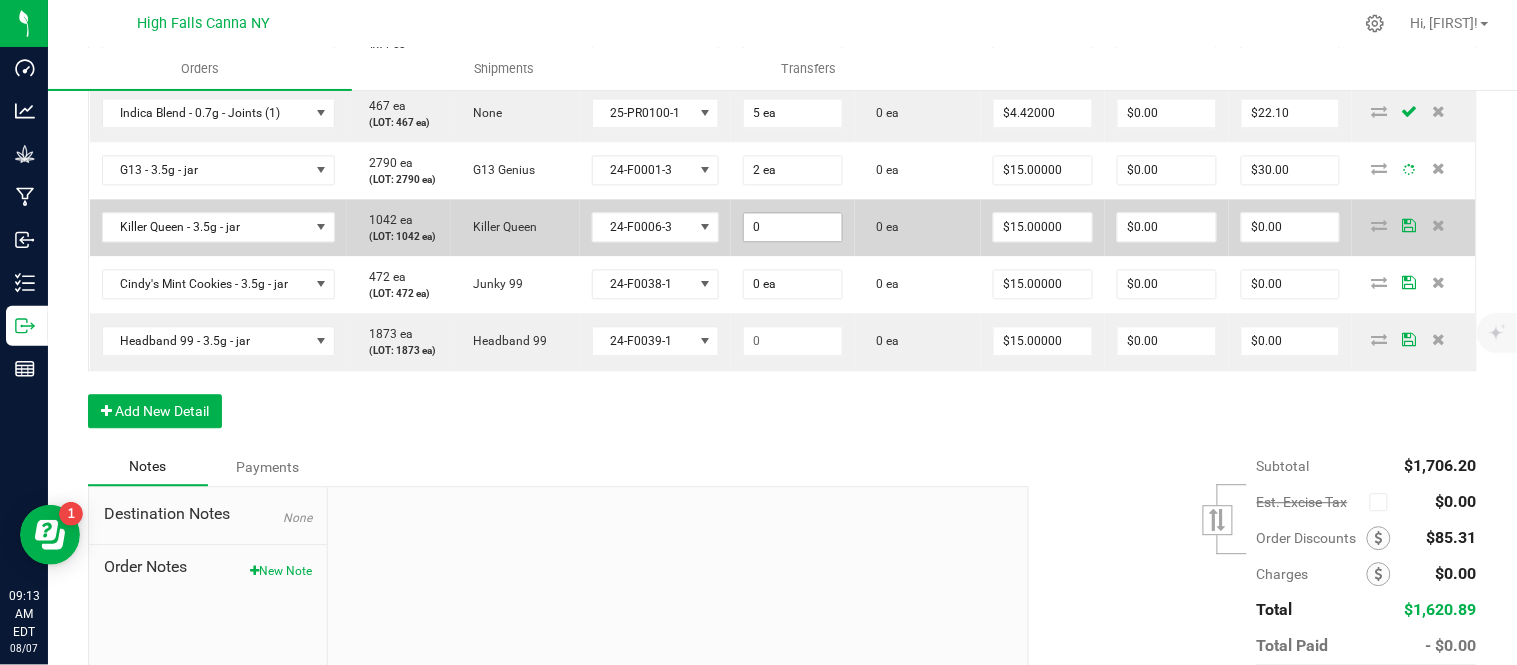 click on "0" at bounding box center (793, 227) 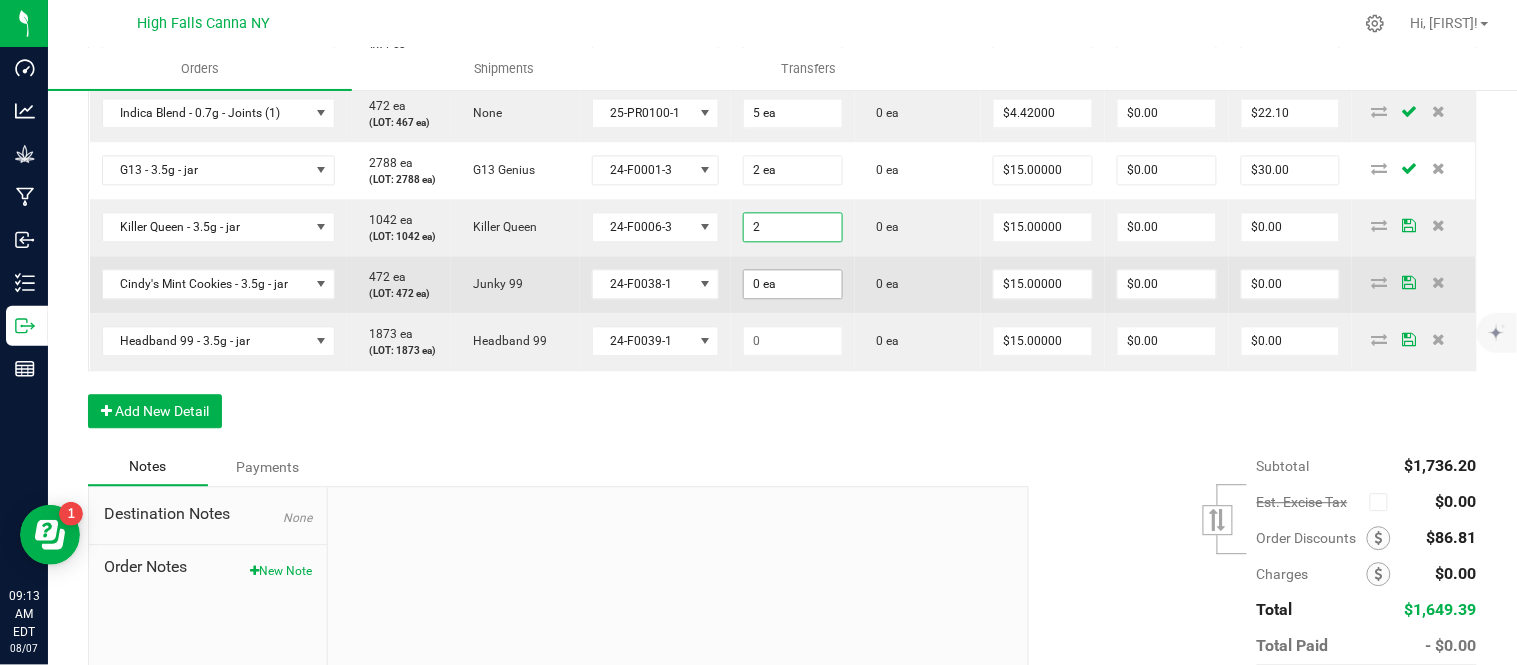 type on "2 ea" 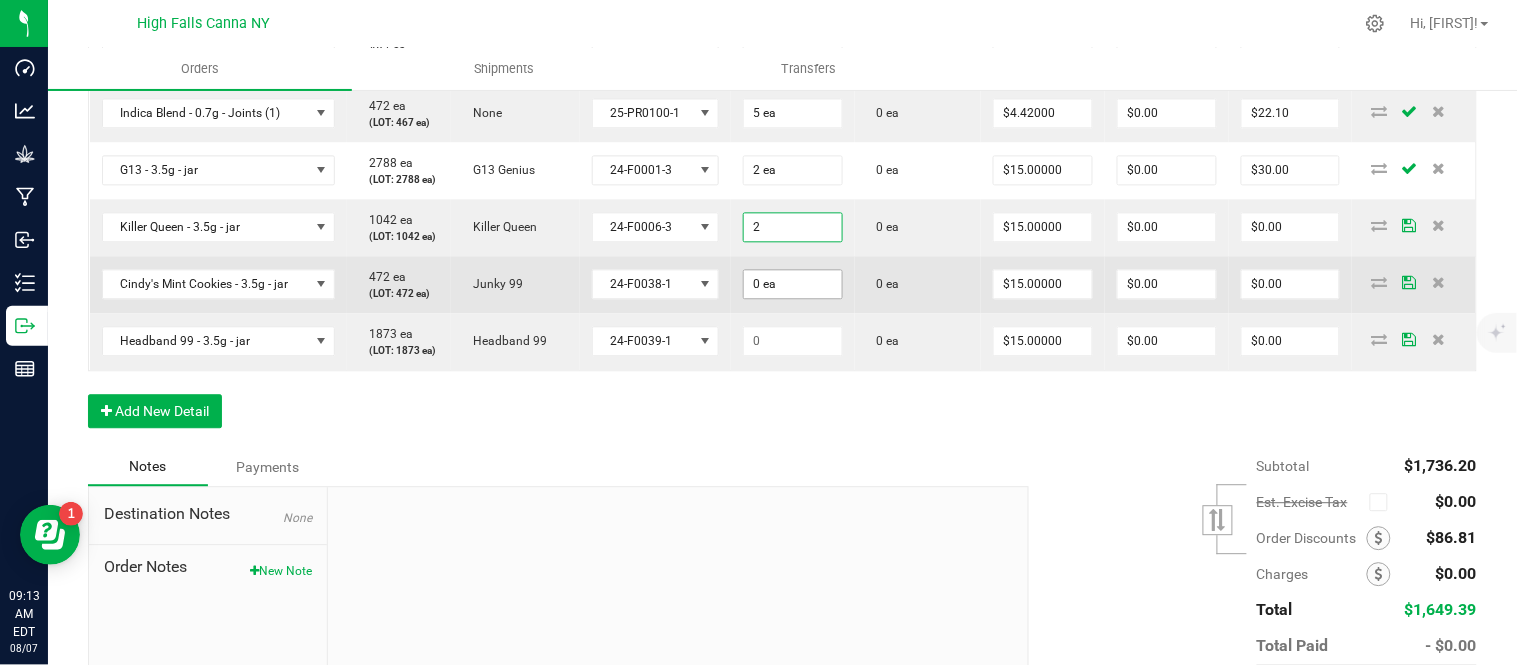 type on "$30.00" 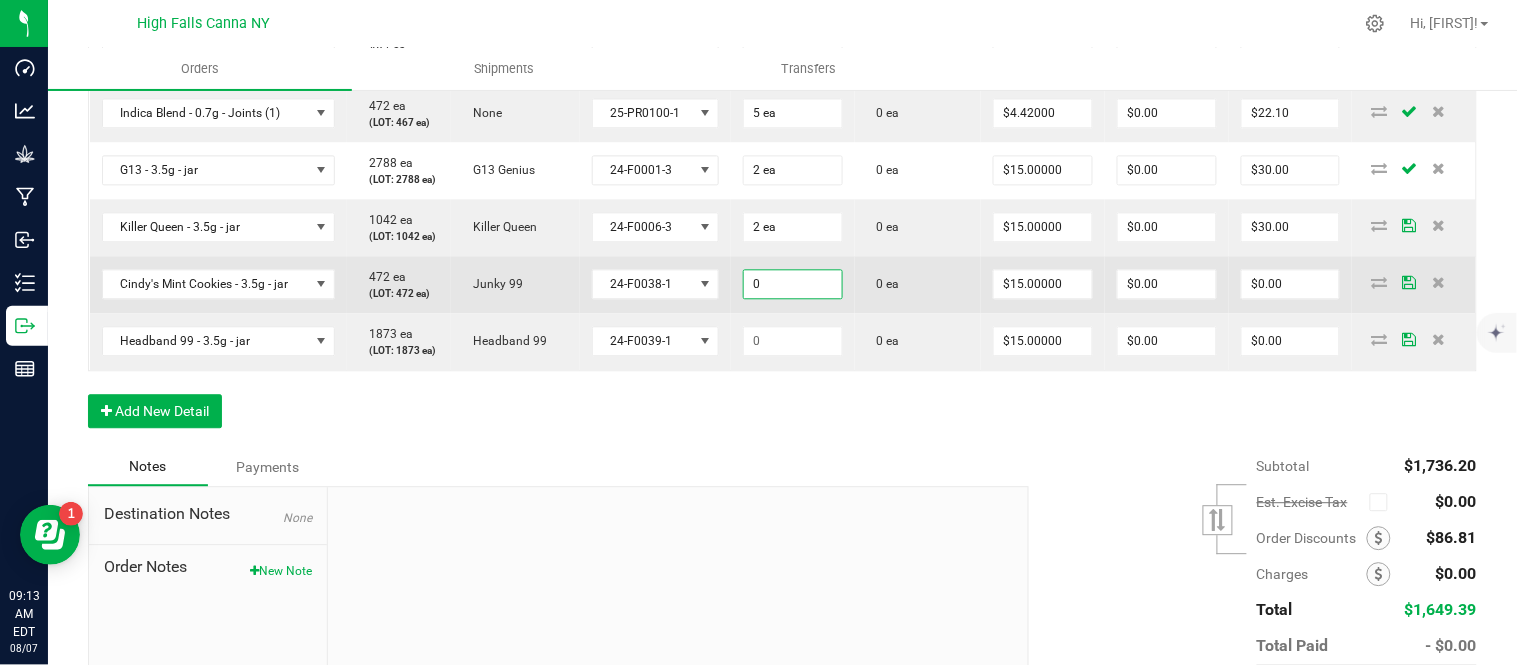 click on "0" at bounding box center [793, 284] 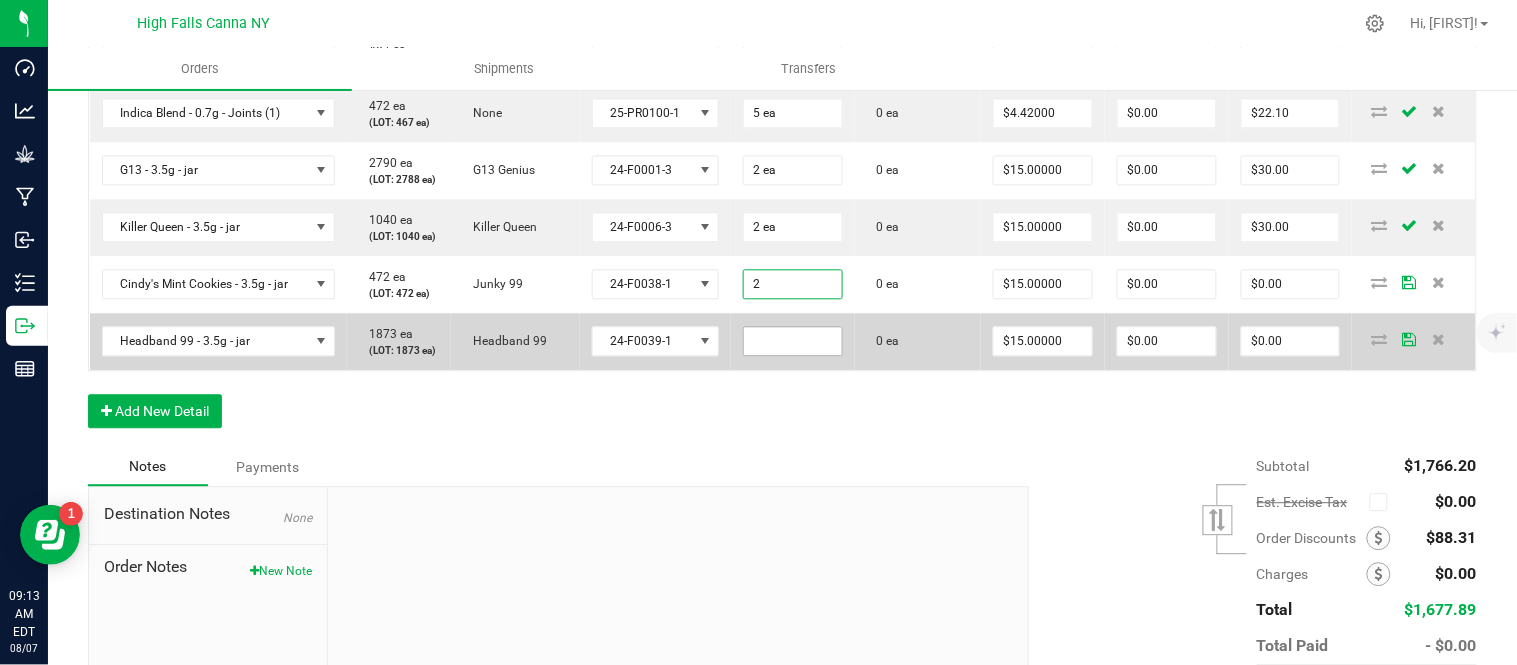 type on "2 ea" 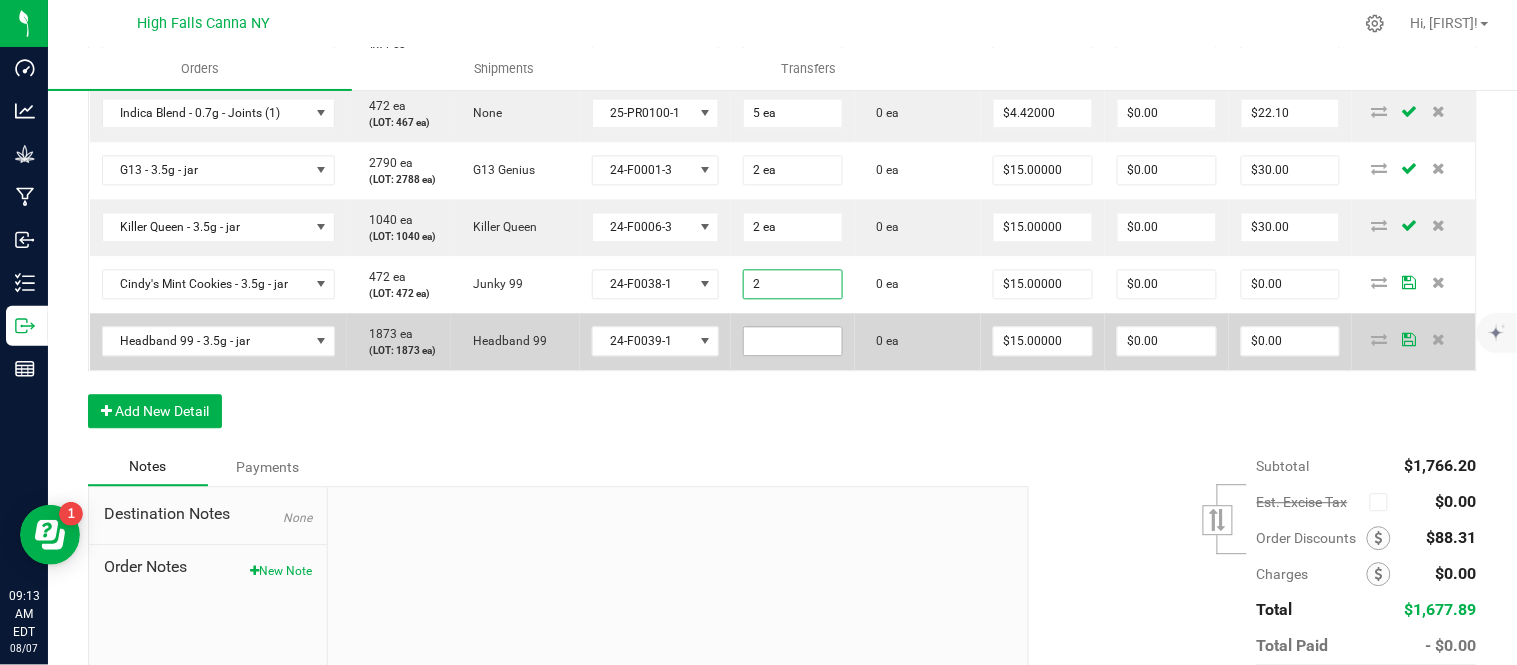 type on "$30.00" 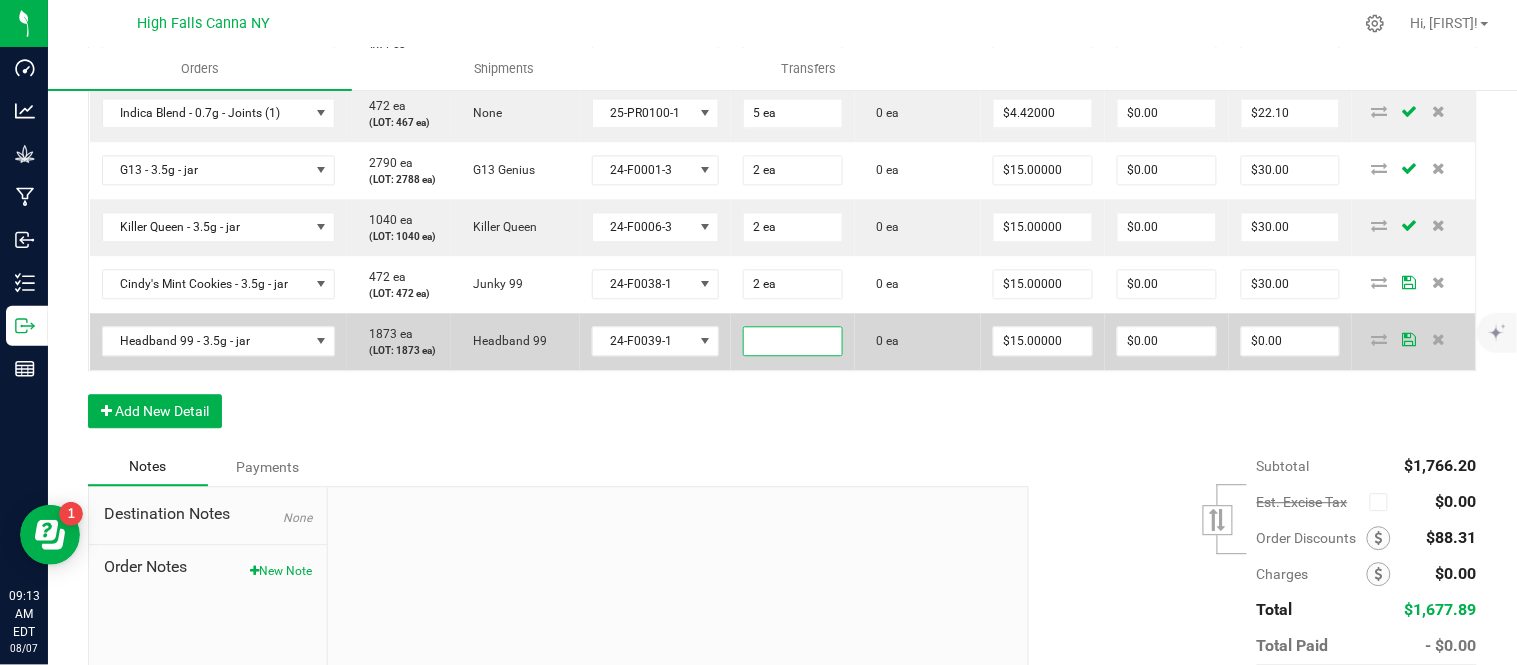 click at bounding box center (793, 341) 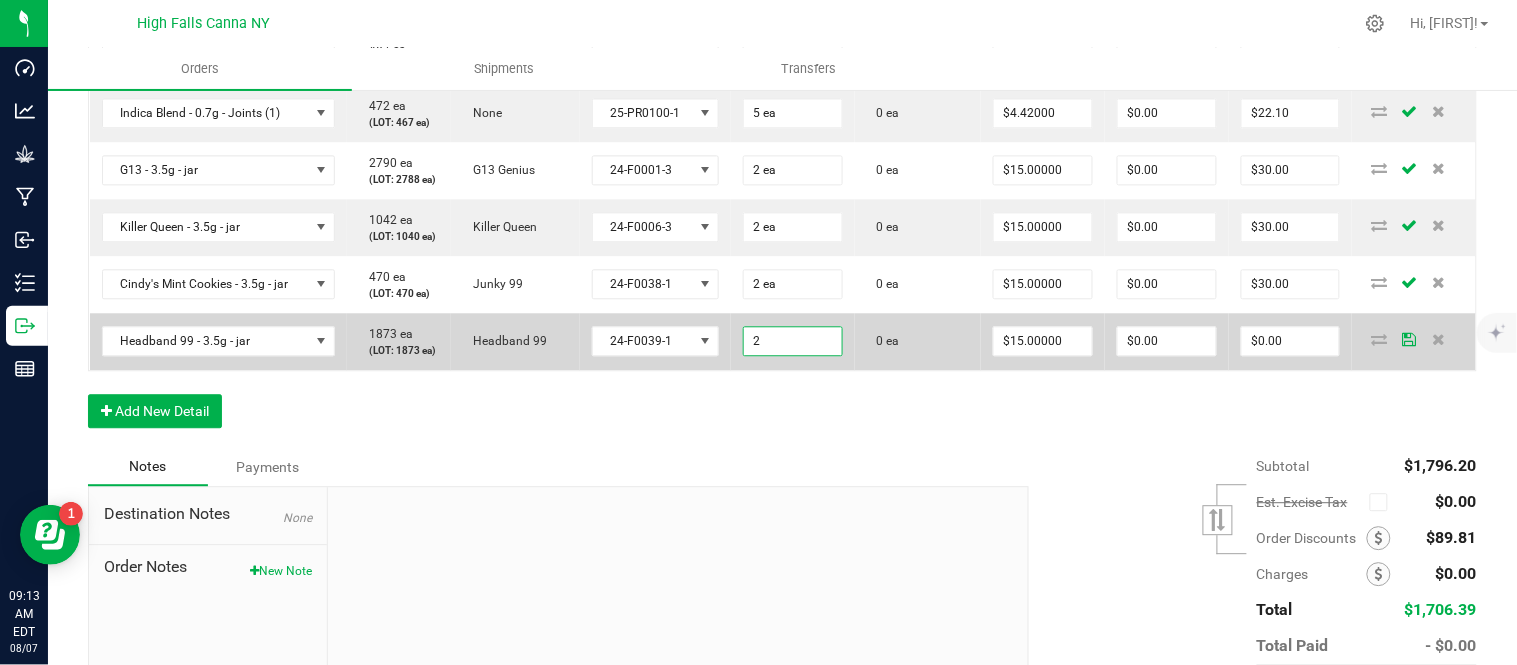 type on "2 ea" 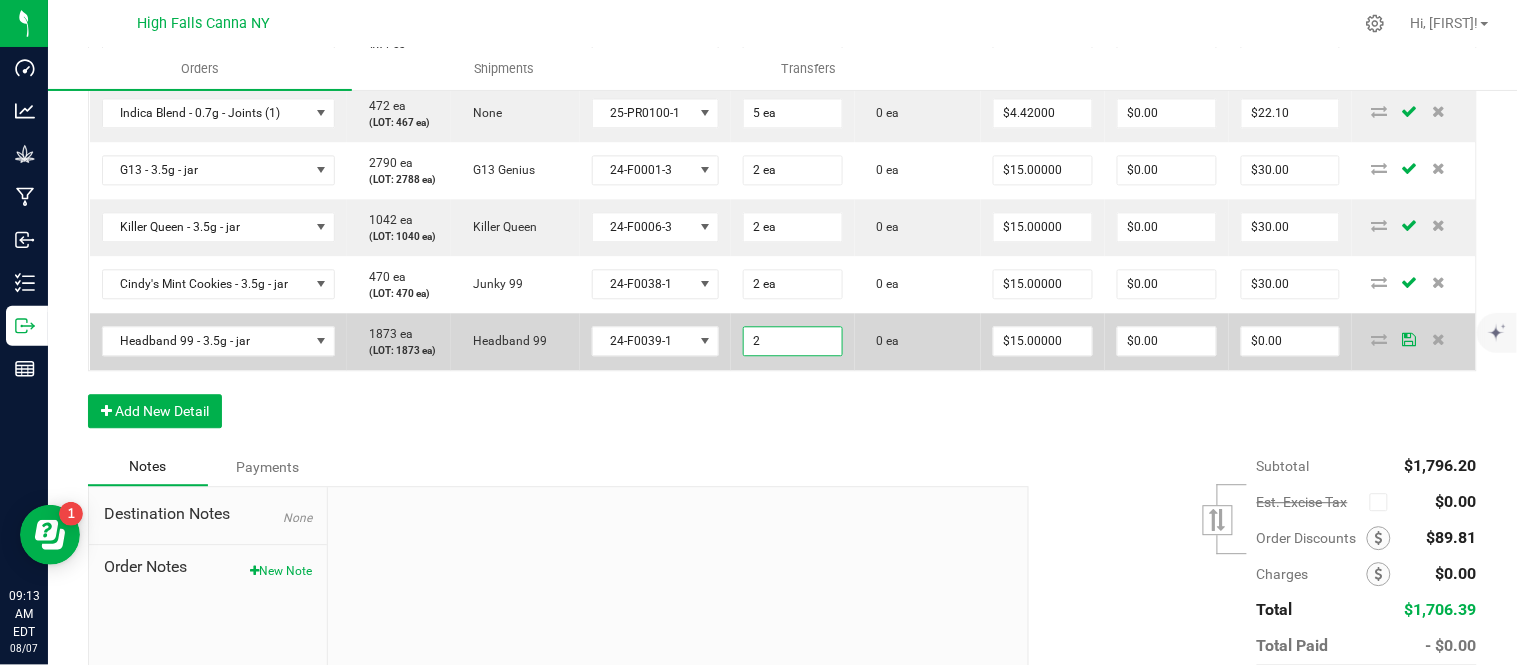 type on "$30.00" 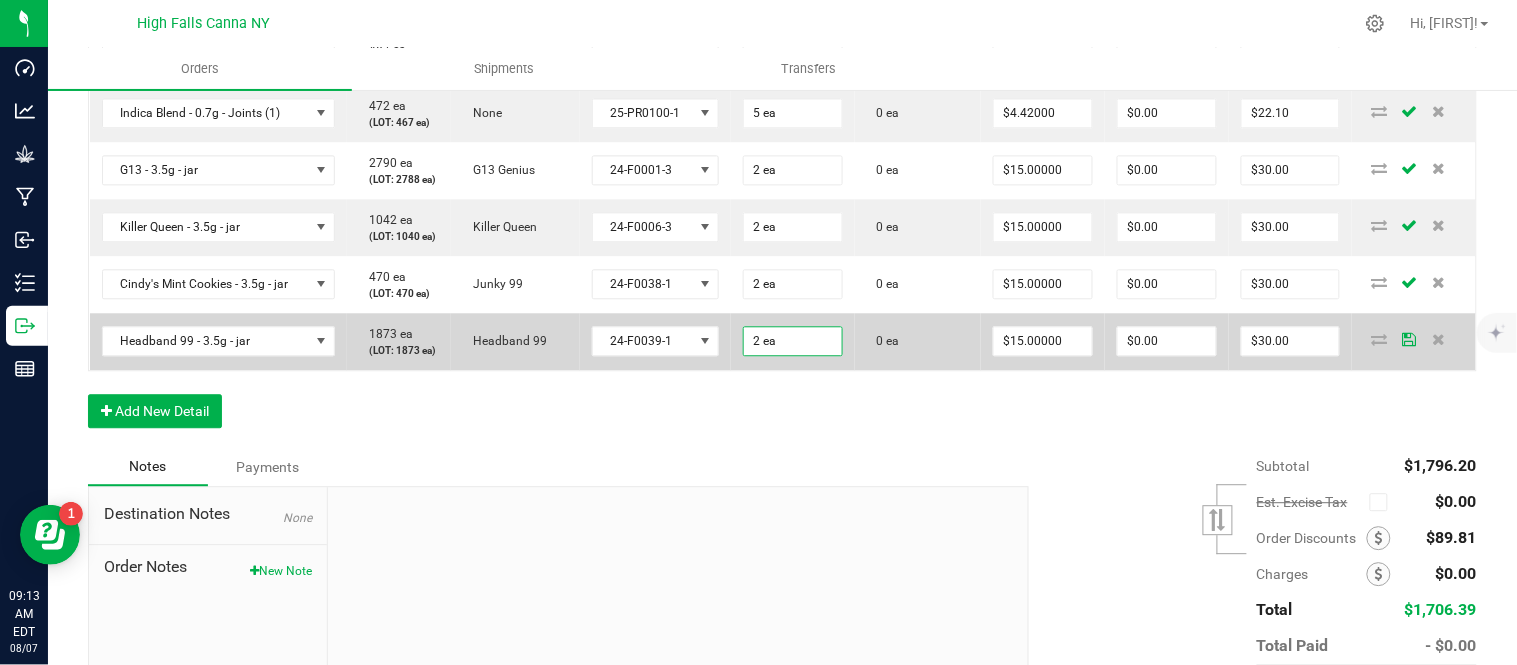 click on "0 ea" at bounding box center [918, 341] 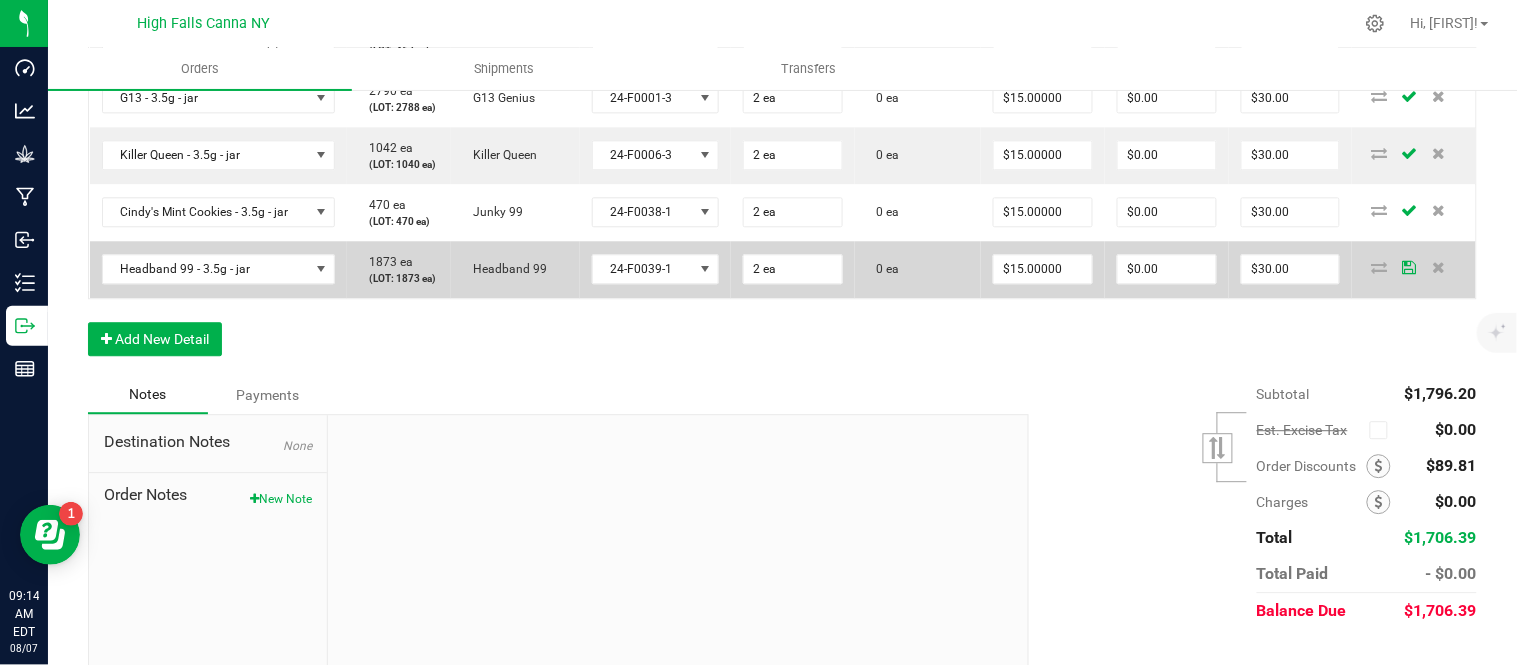 scroll, scrollTop: 1222, scrollLeft: 0, axis: vertical 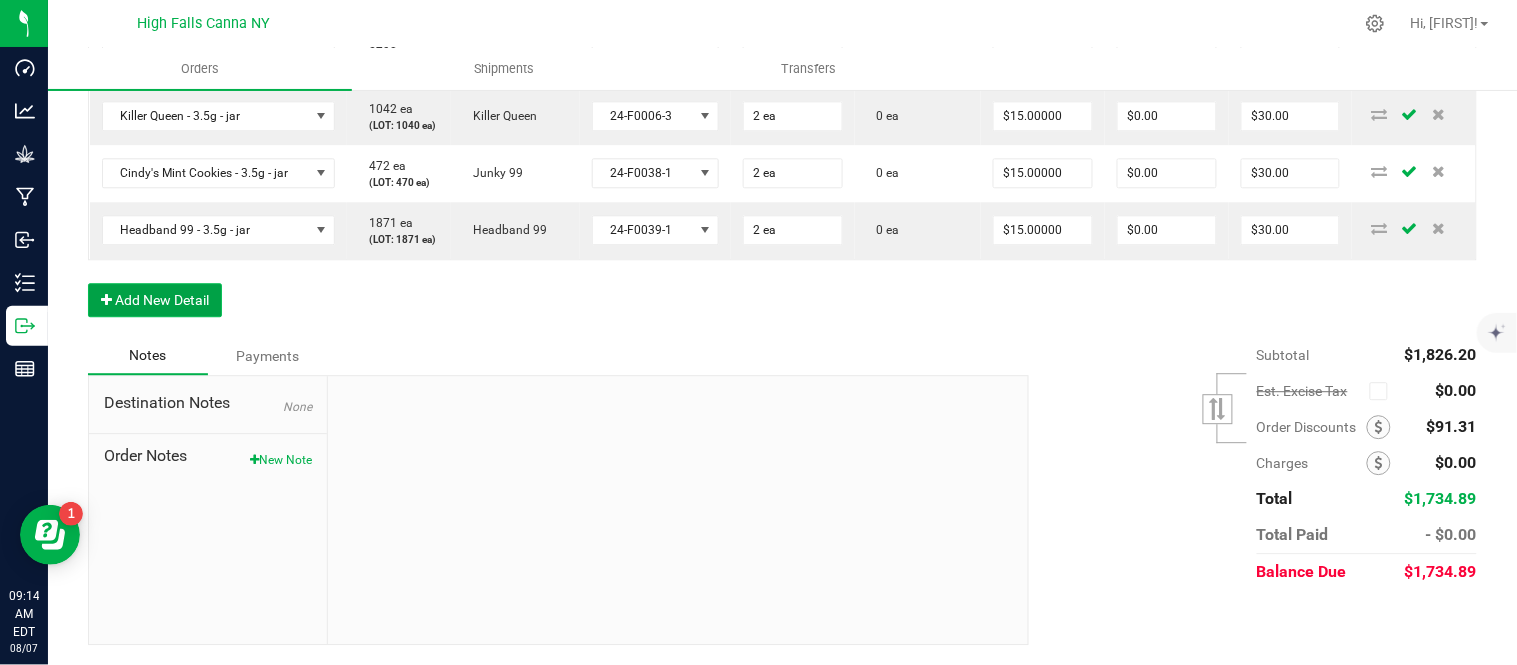 click on "Add New Detail" at bounding box center (155, 300) 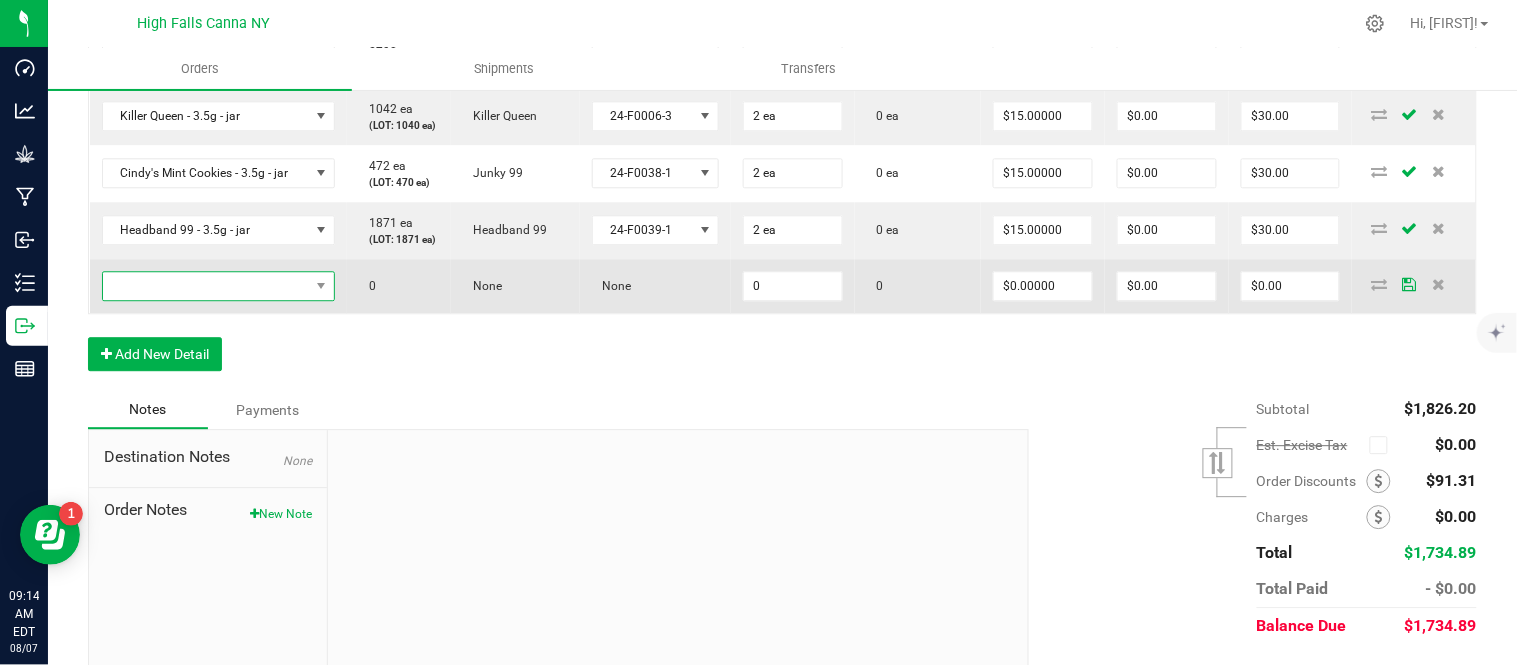 click at bounding box center (206, 286) 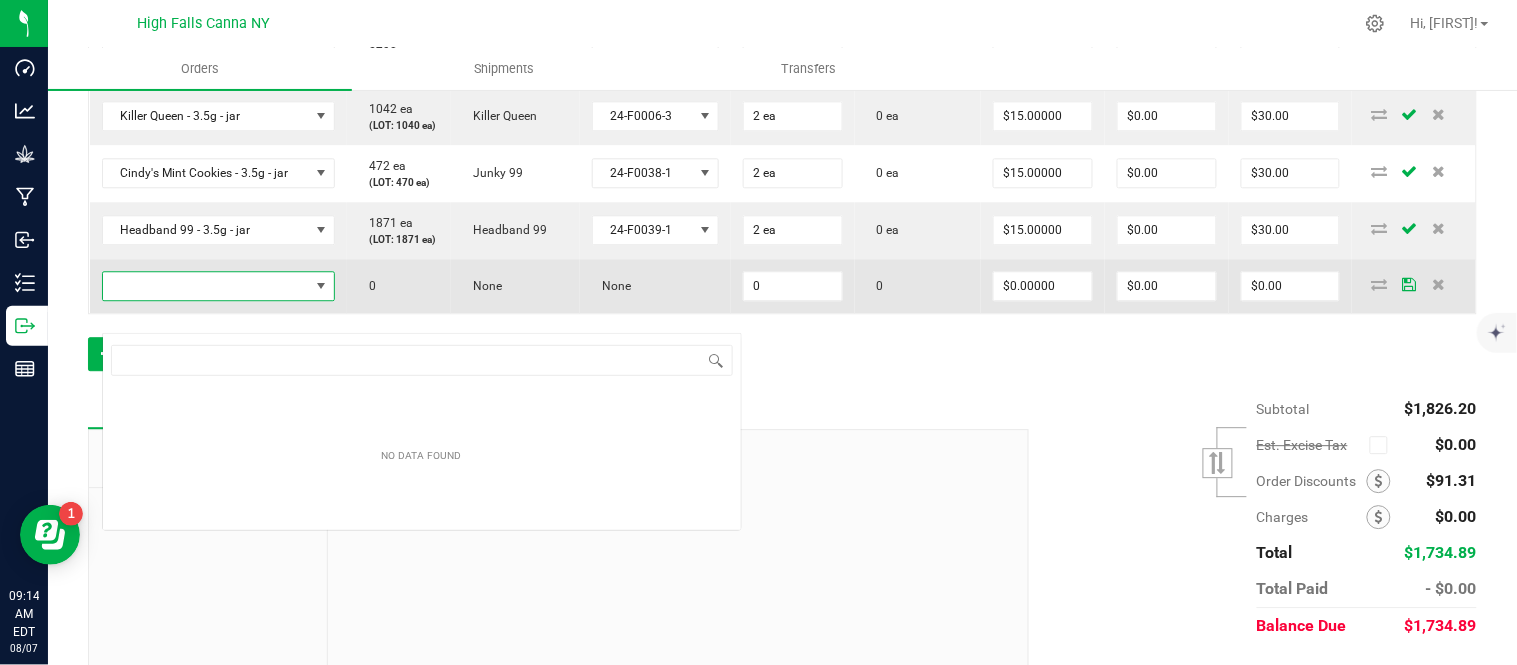 scroll, scrollTop: 0, scrollLeft: 0, axis: both 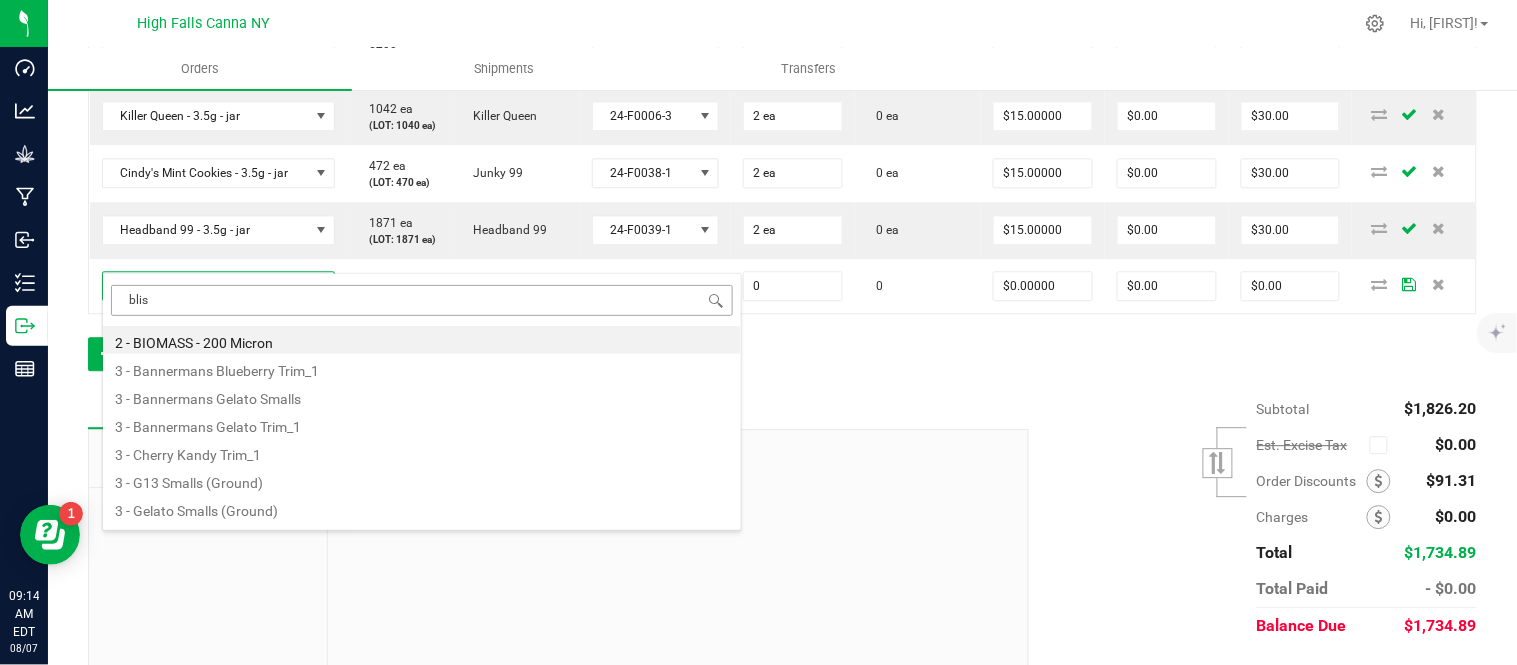 type on "bliss" 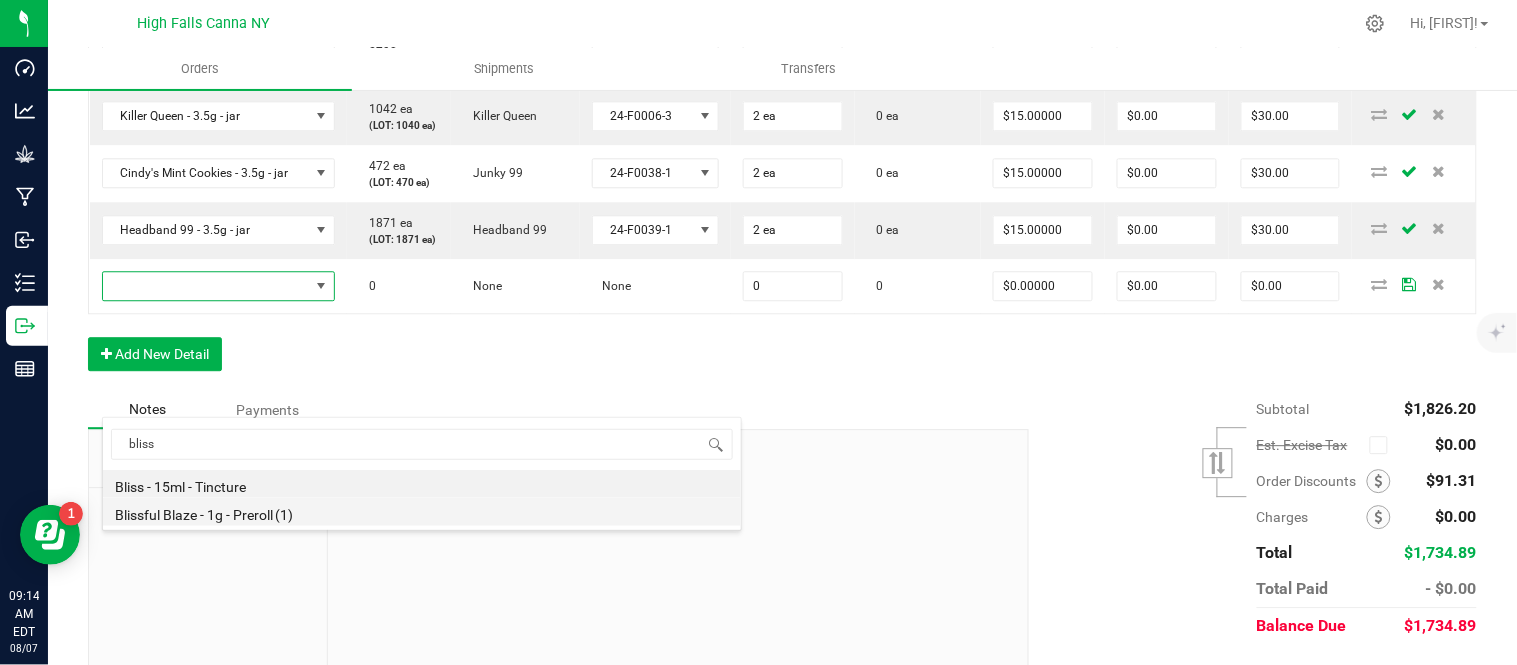 click on "Blissful Blaze - 1g - Preroll (1)" at bounding box center [422, 512] 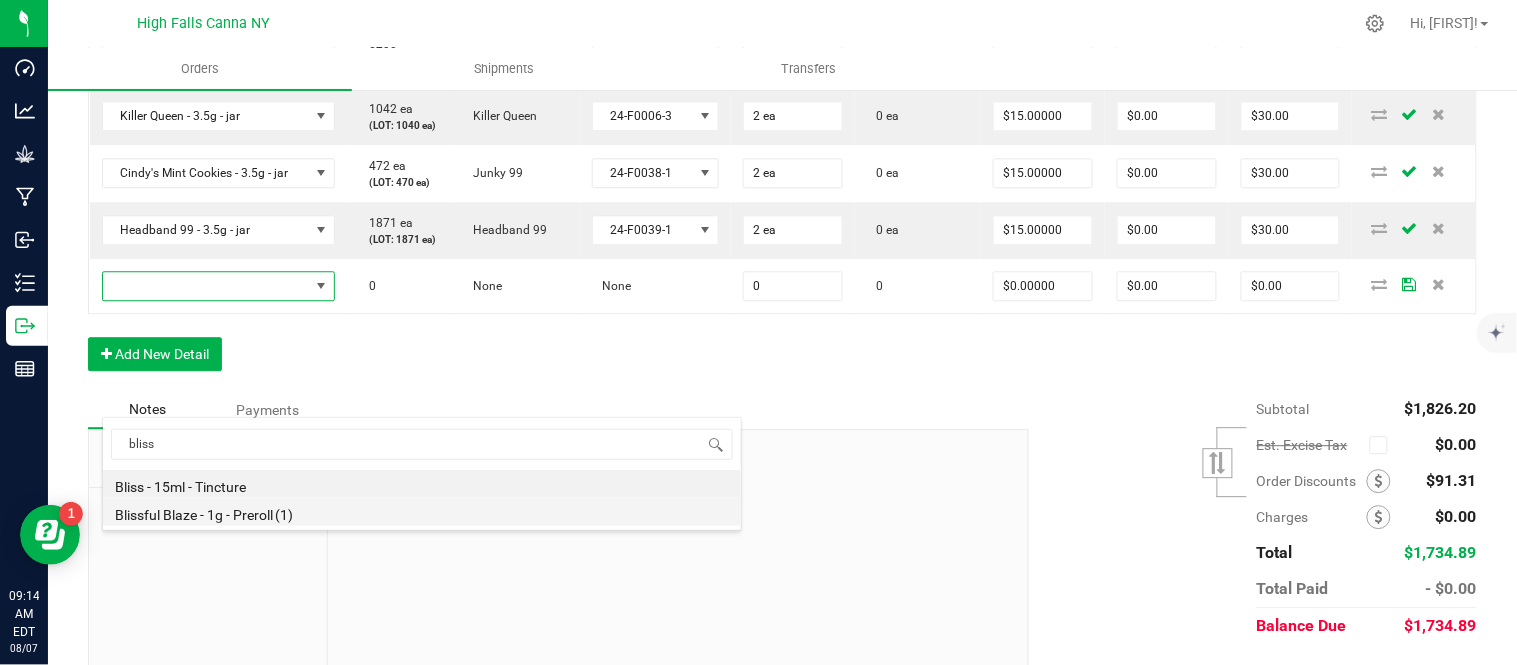 type on "0 ea" 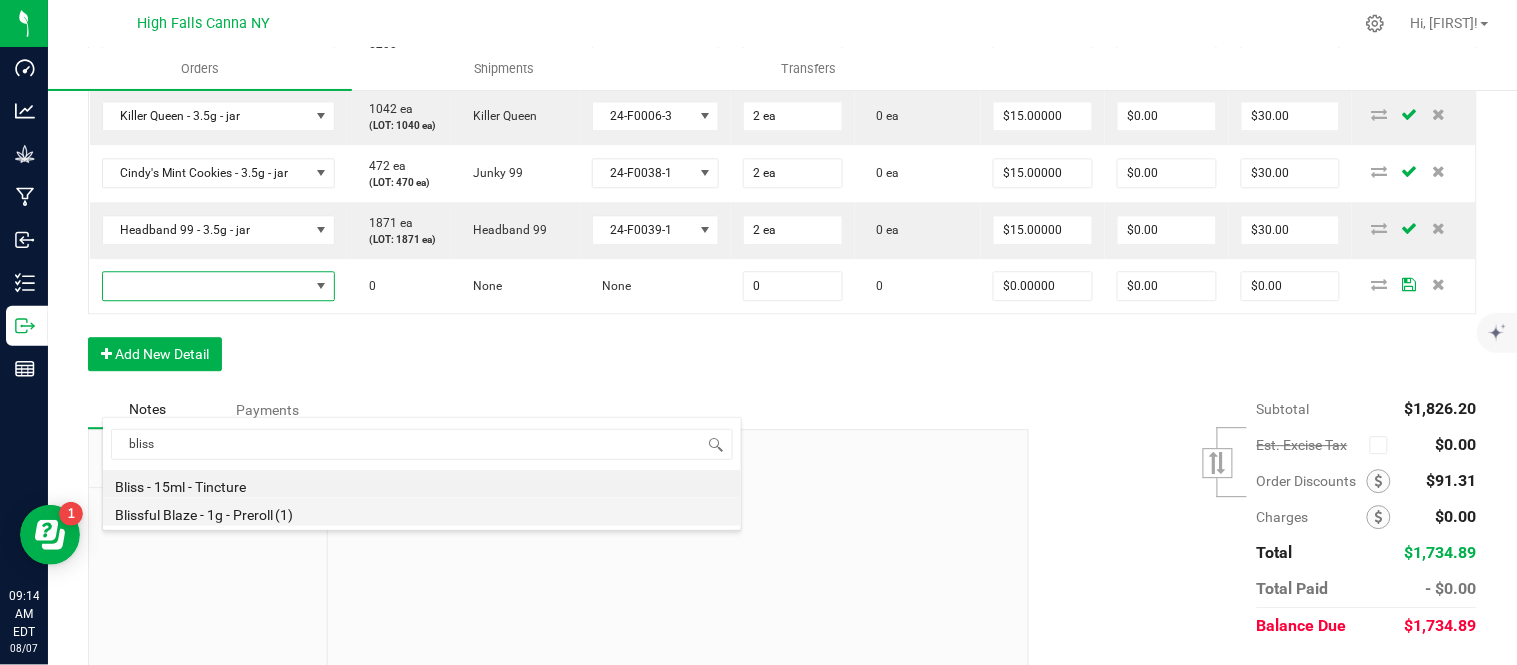 type on "$6.00000" 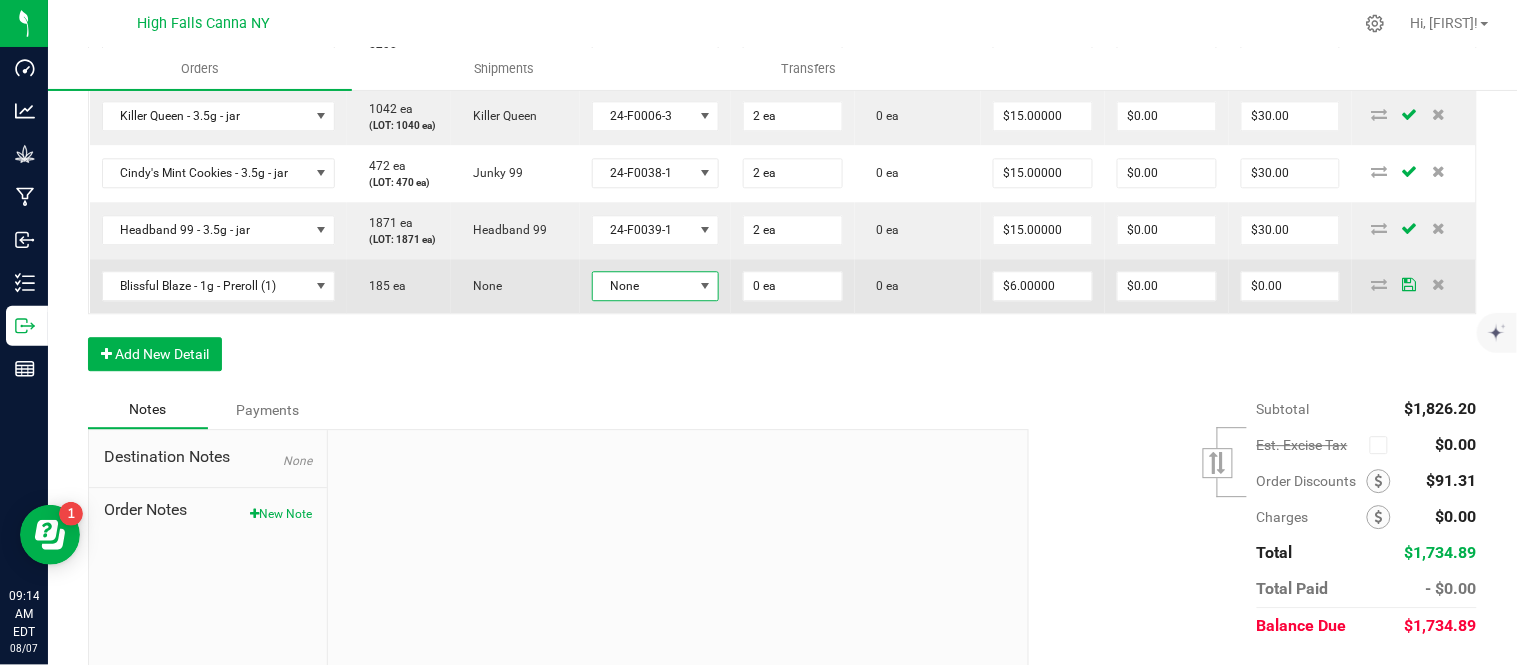 click at bounding box center [705, 286] 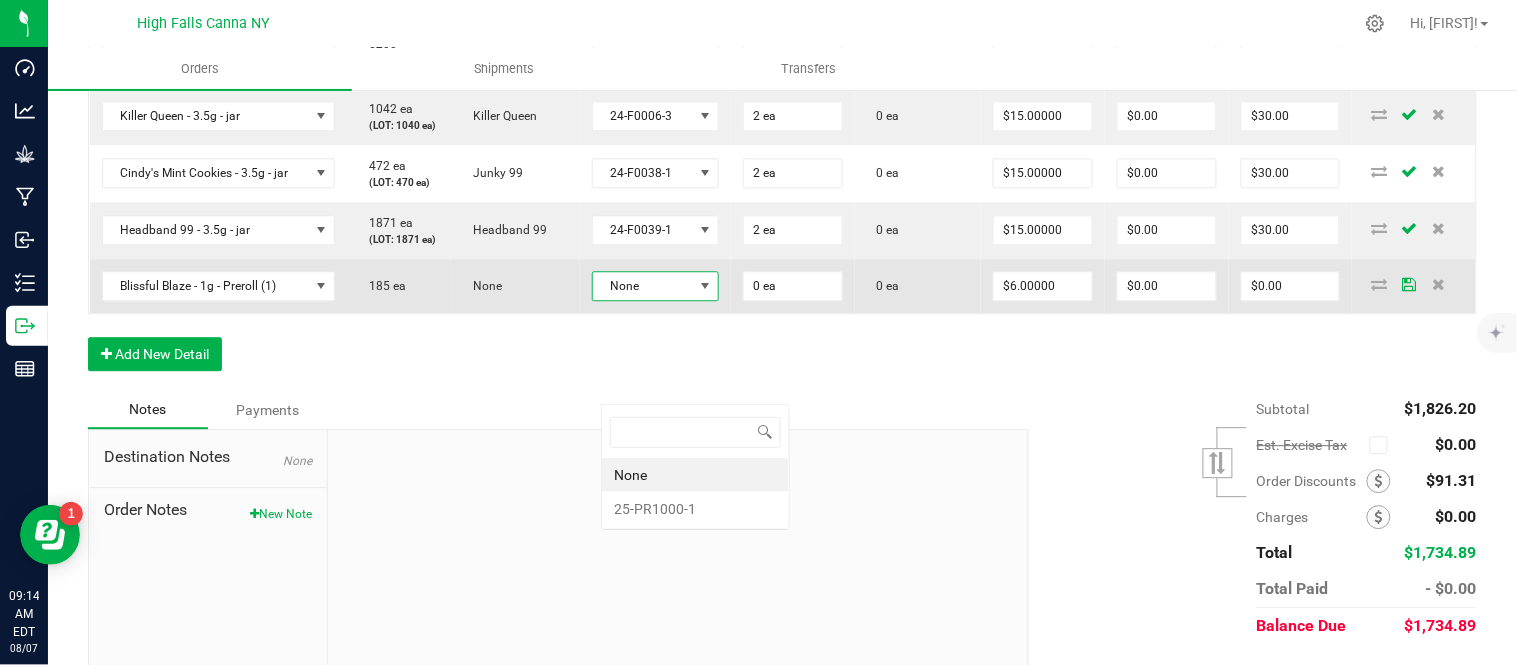 scroll, scrollTop: 0, scrollLeft: 0, axis: both 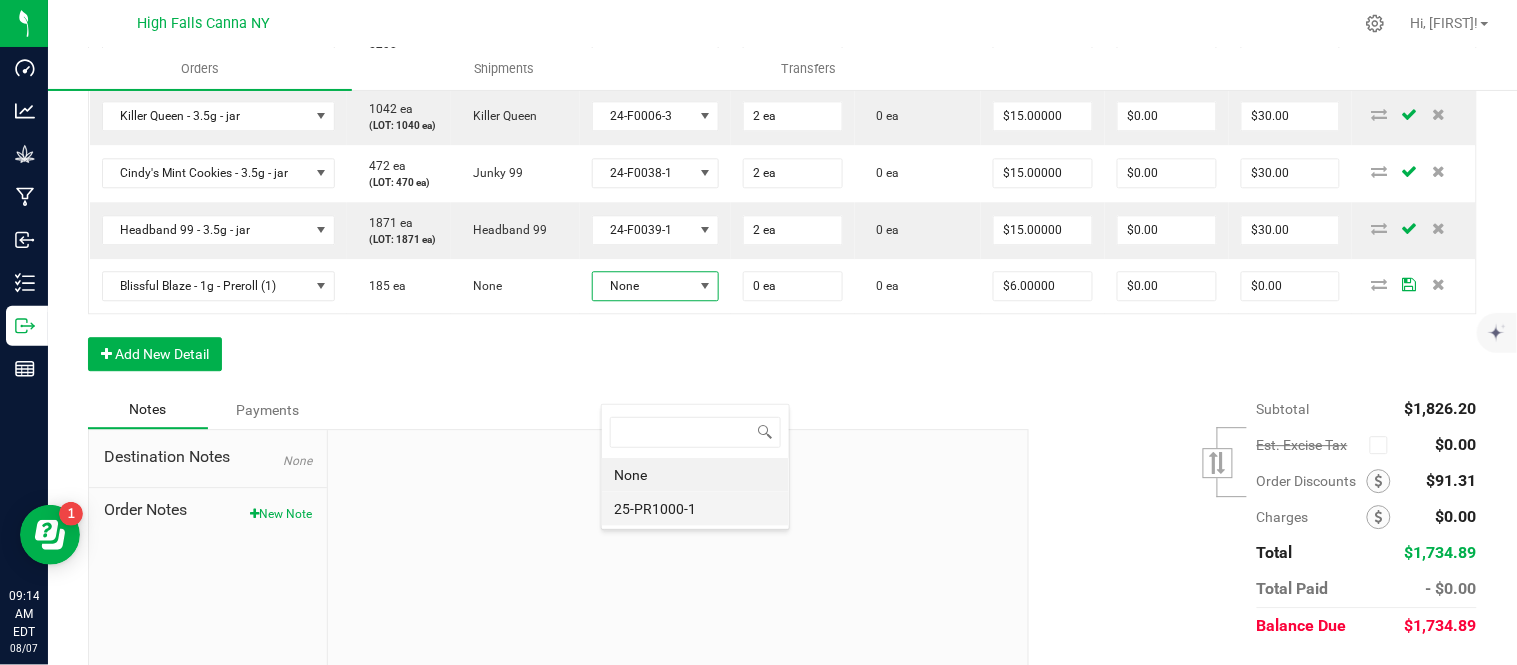 click on "25-PR1000-1" at bounding box center [695, 509] 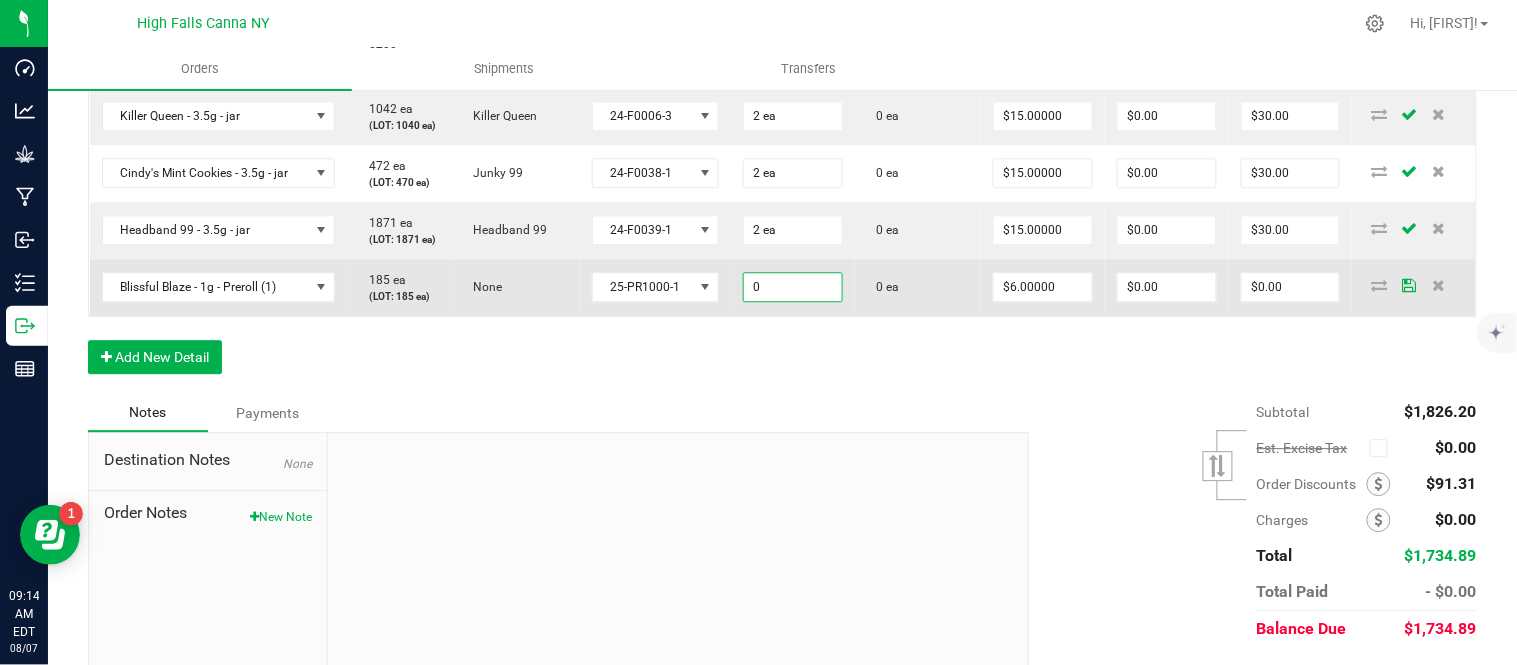 click on "0" at bounding box center (793, 287) 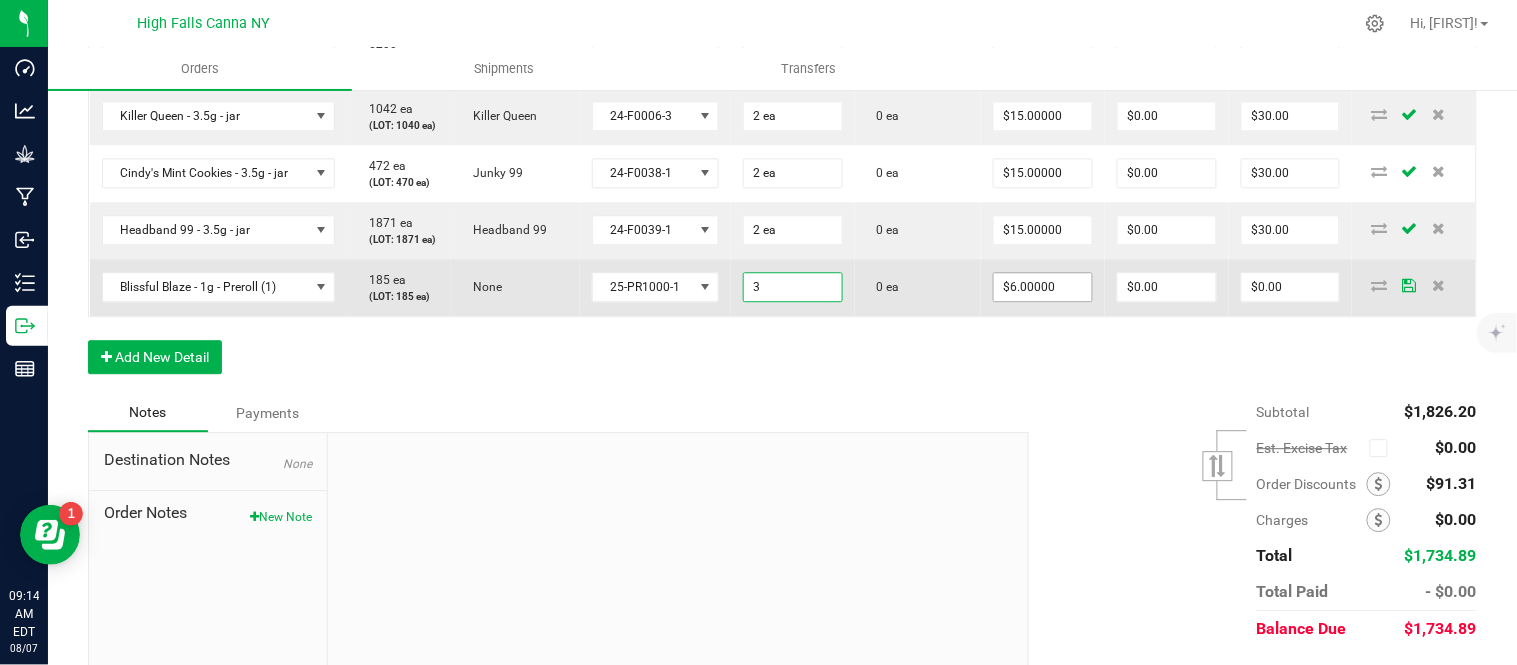 type on "3 ea" 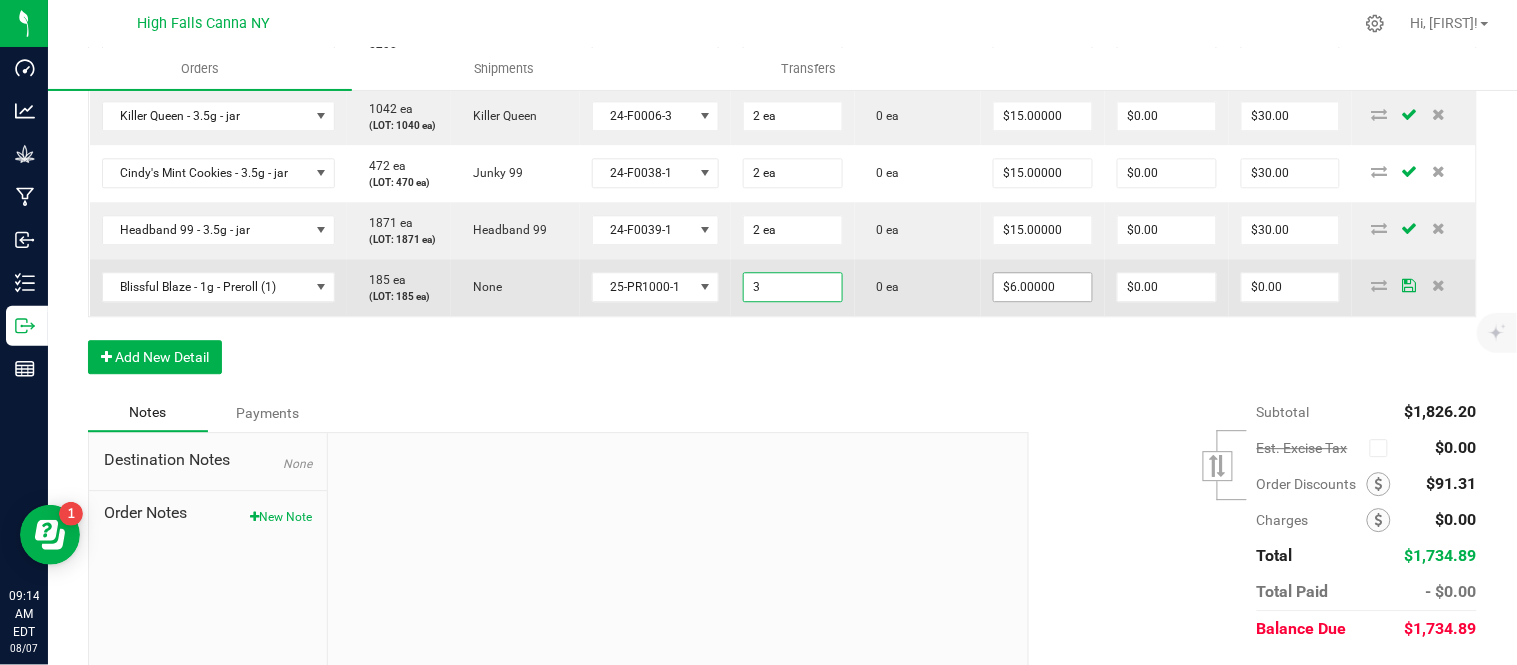 type on "6" 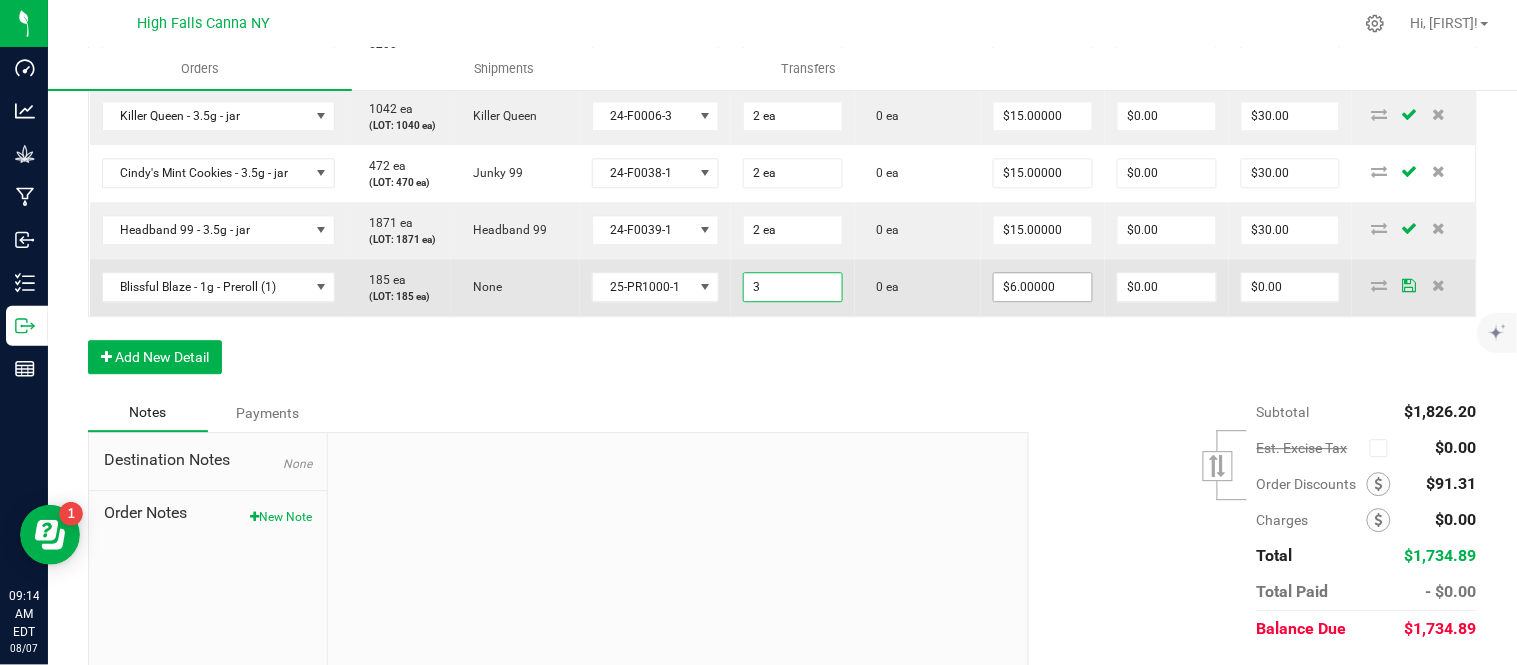 type on "$18.00" 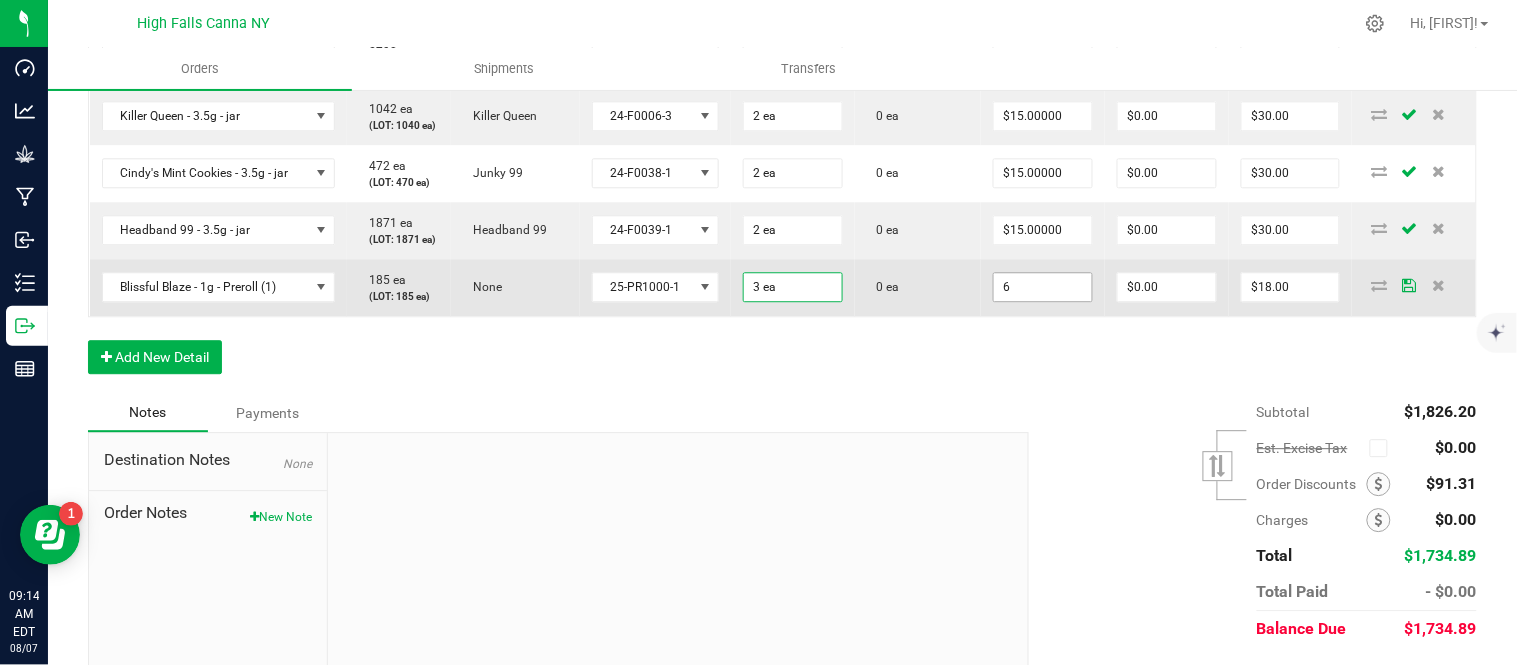 click on "6" at bounding box center [1043, 287] 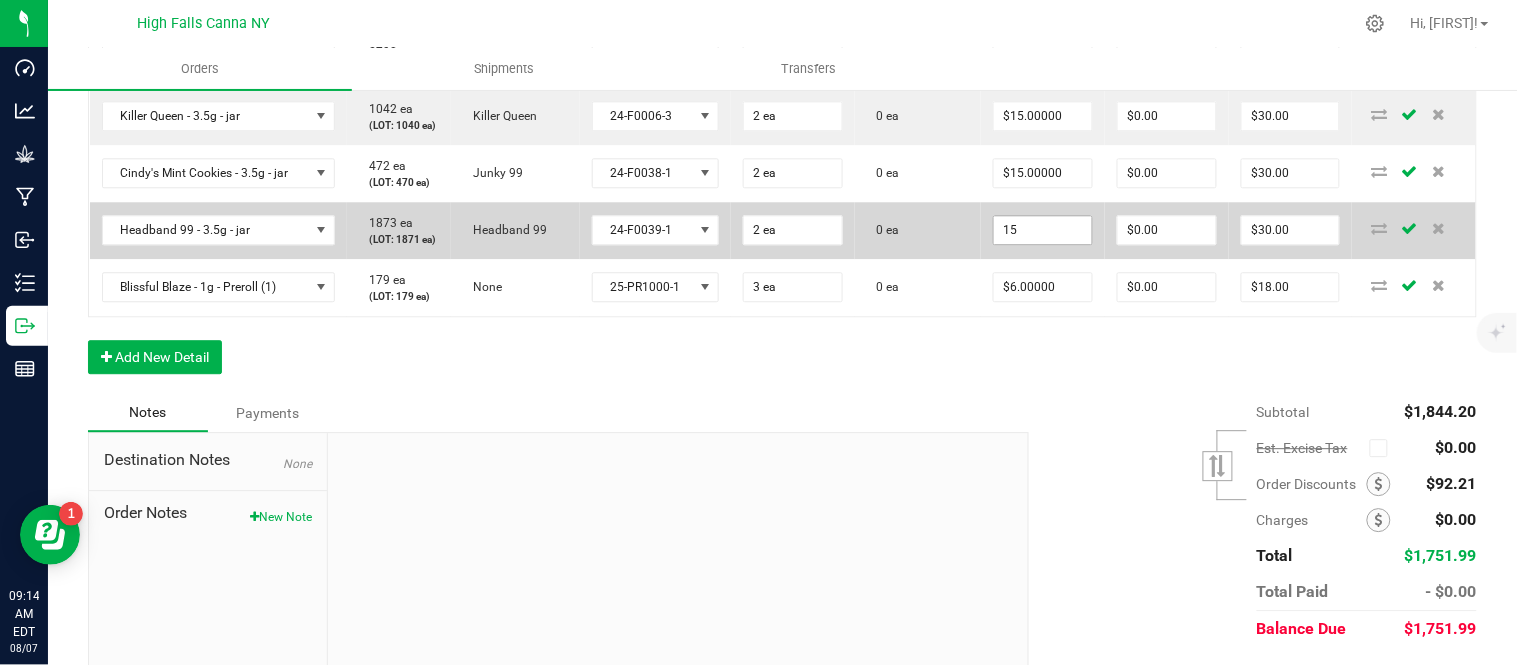 click on "15" at bounding box center [1043, 230] 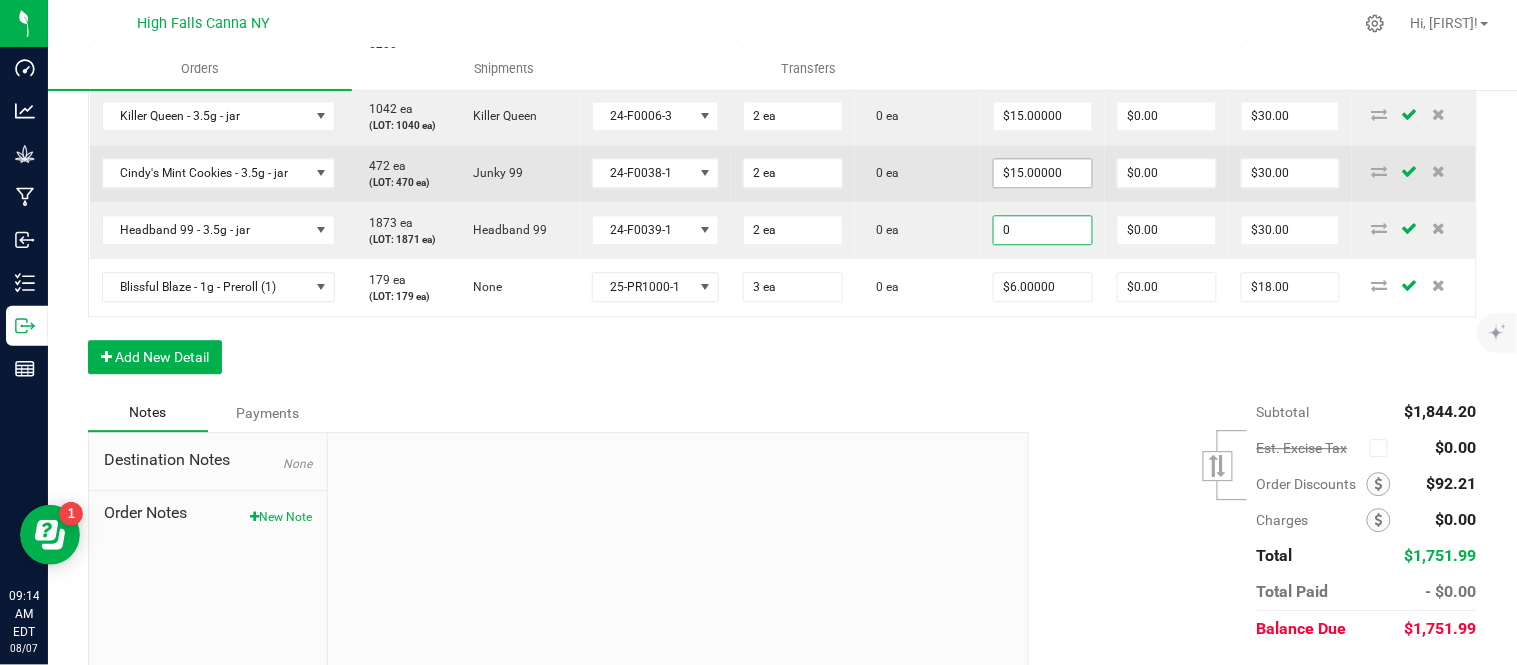 type on "0" 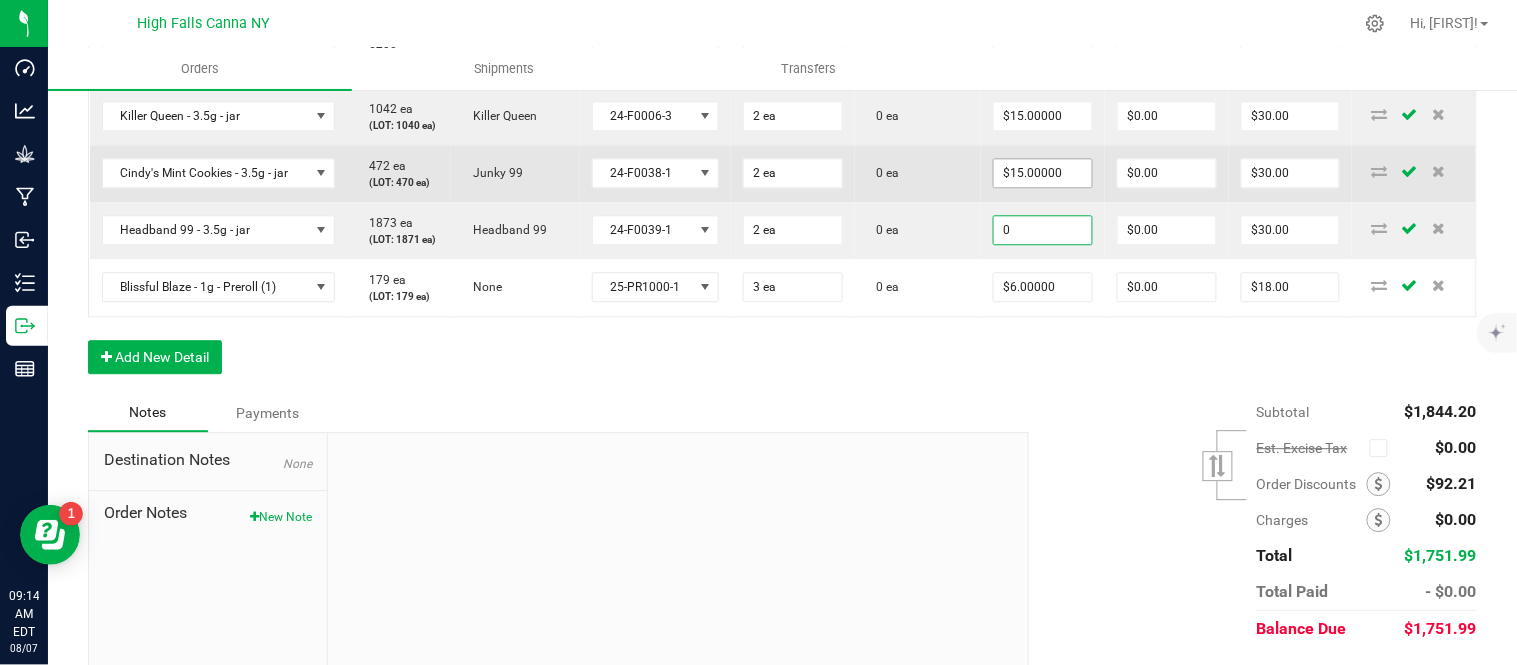 type on "15" 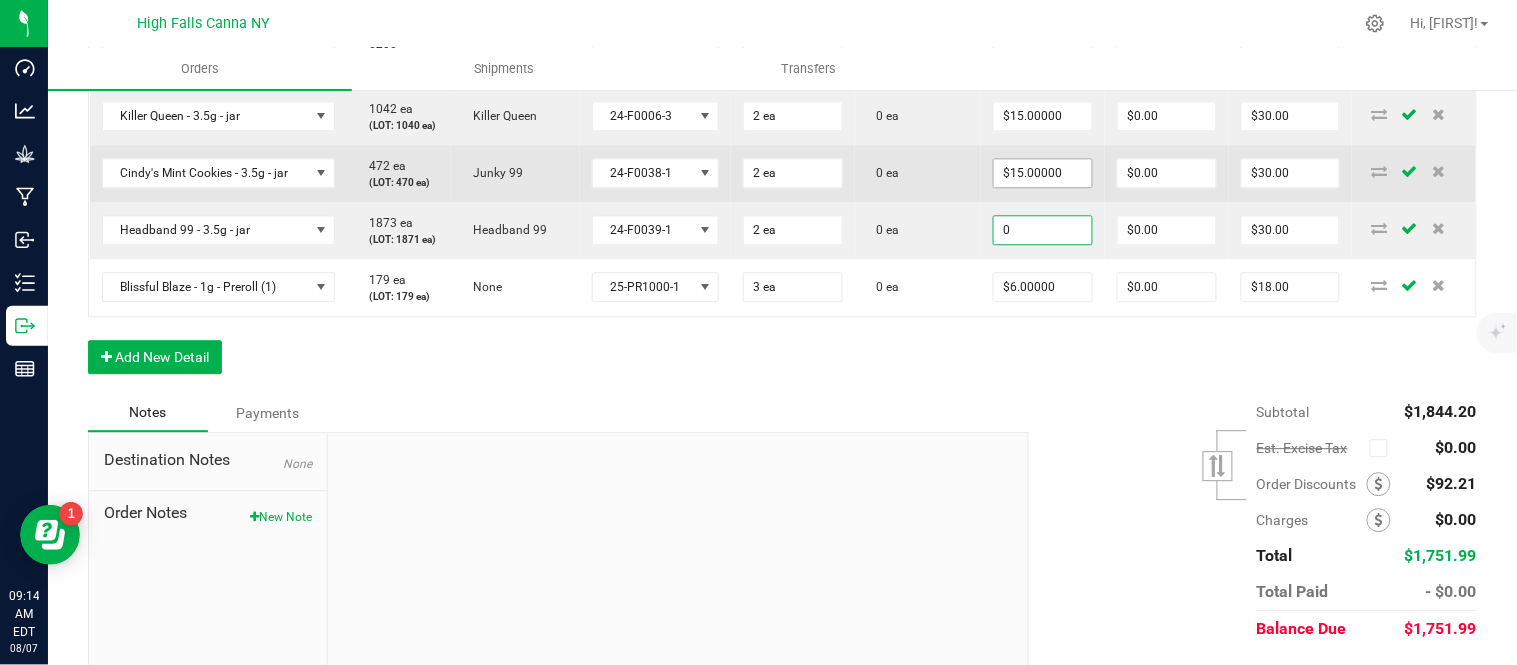 type on "$0.00000" 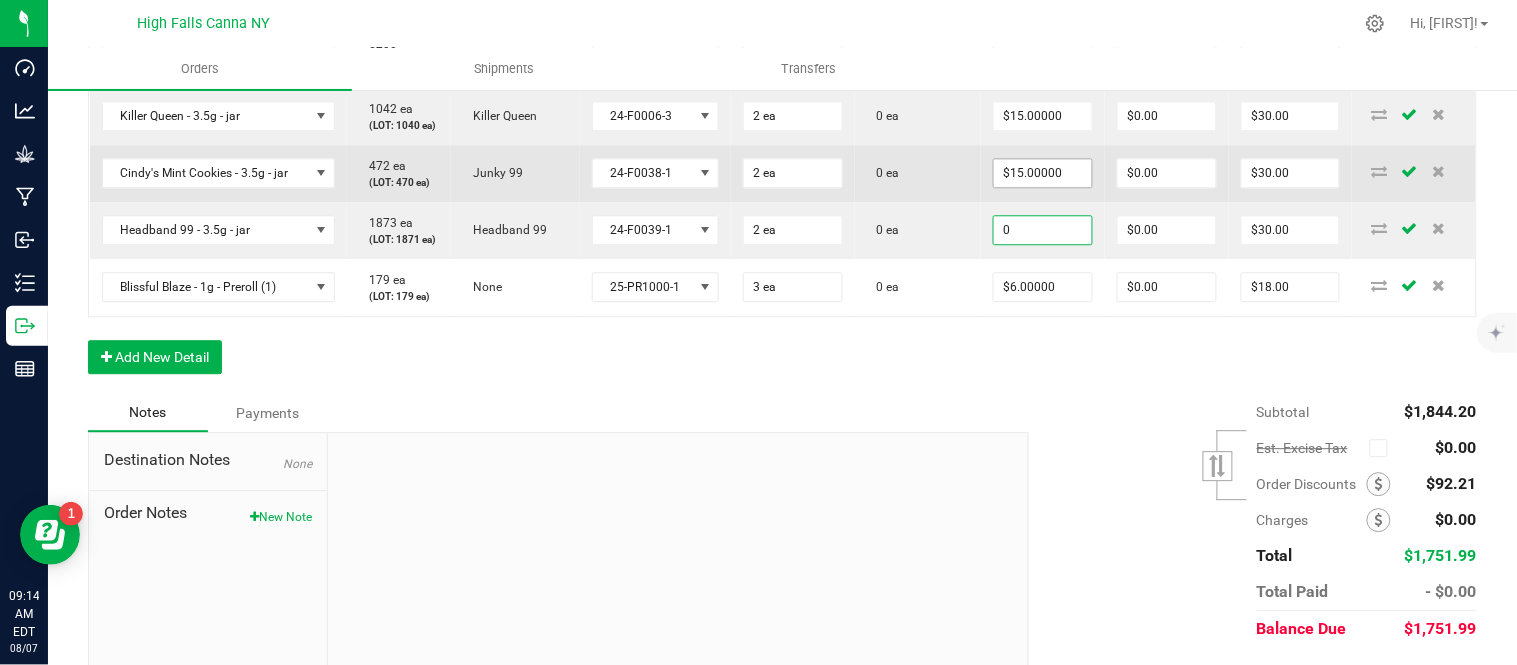 type on "$0.00" 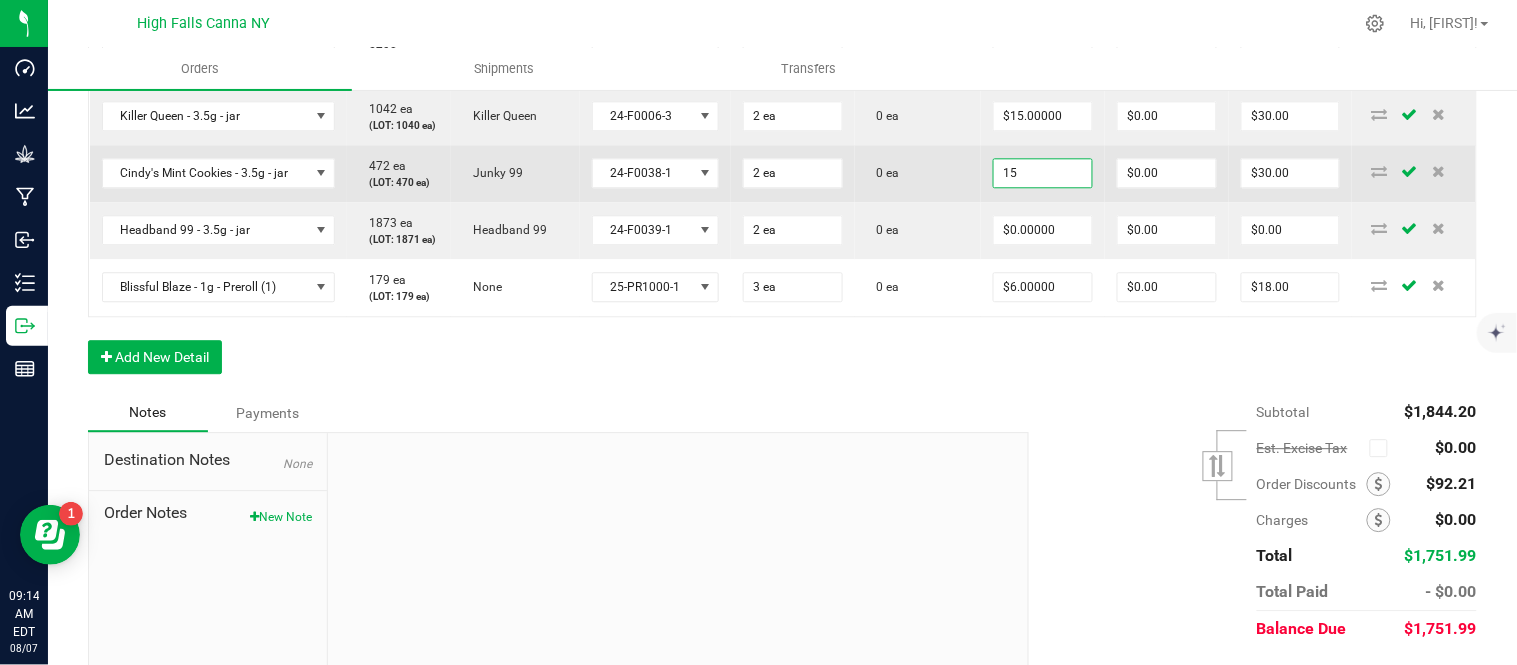 click on "15" at bounding box center (1043, 173) 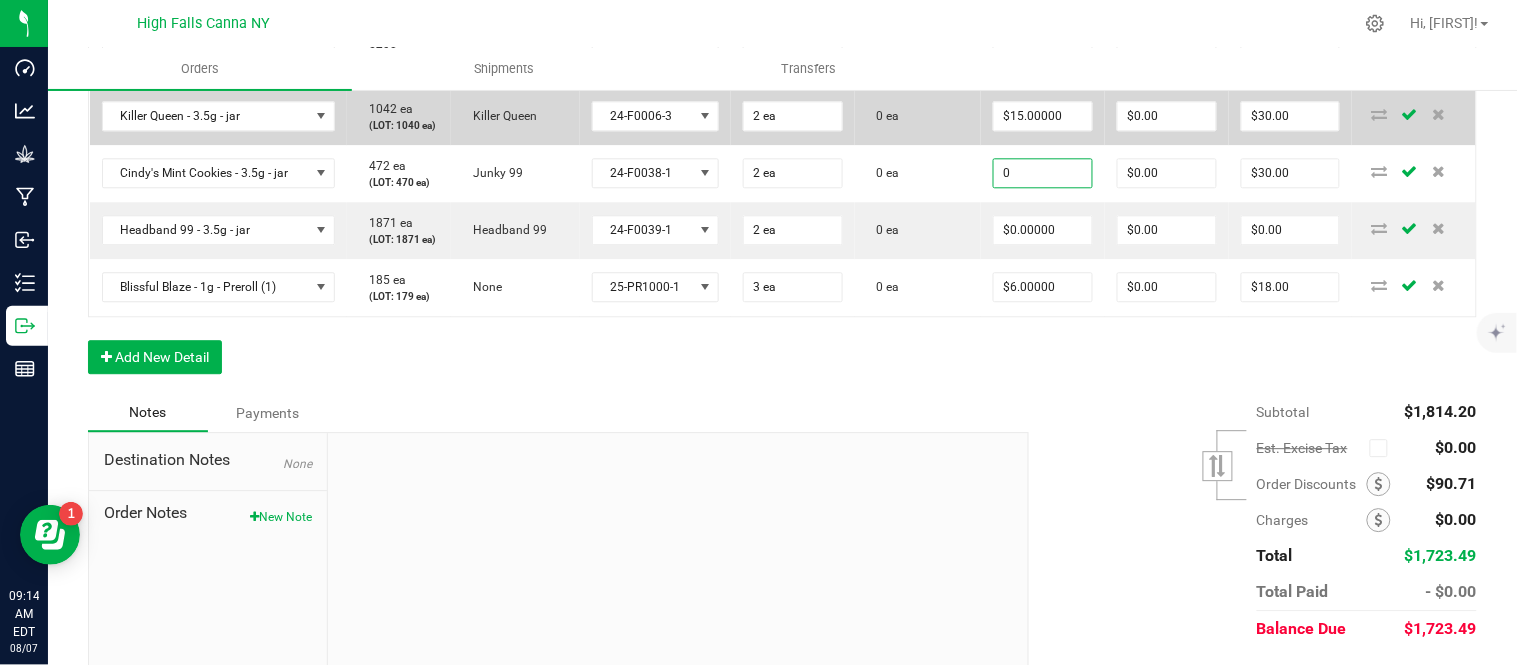 type on "$0.00000" 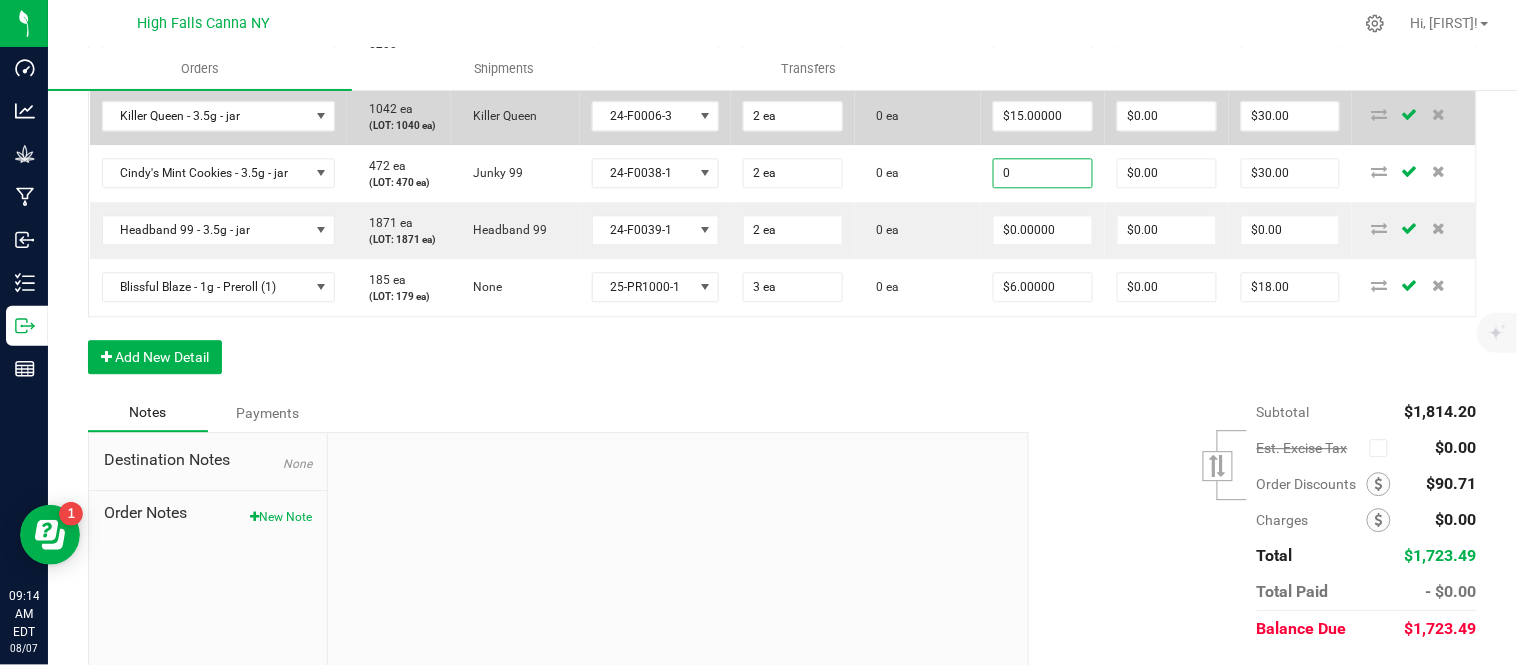 type on "$0.00" 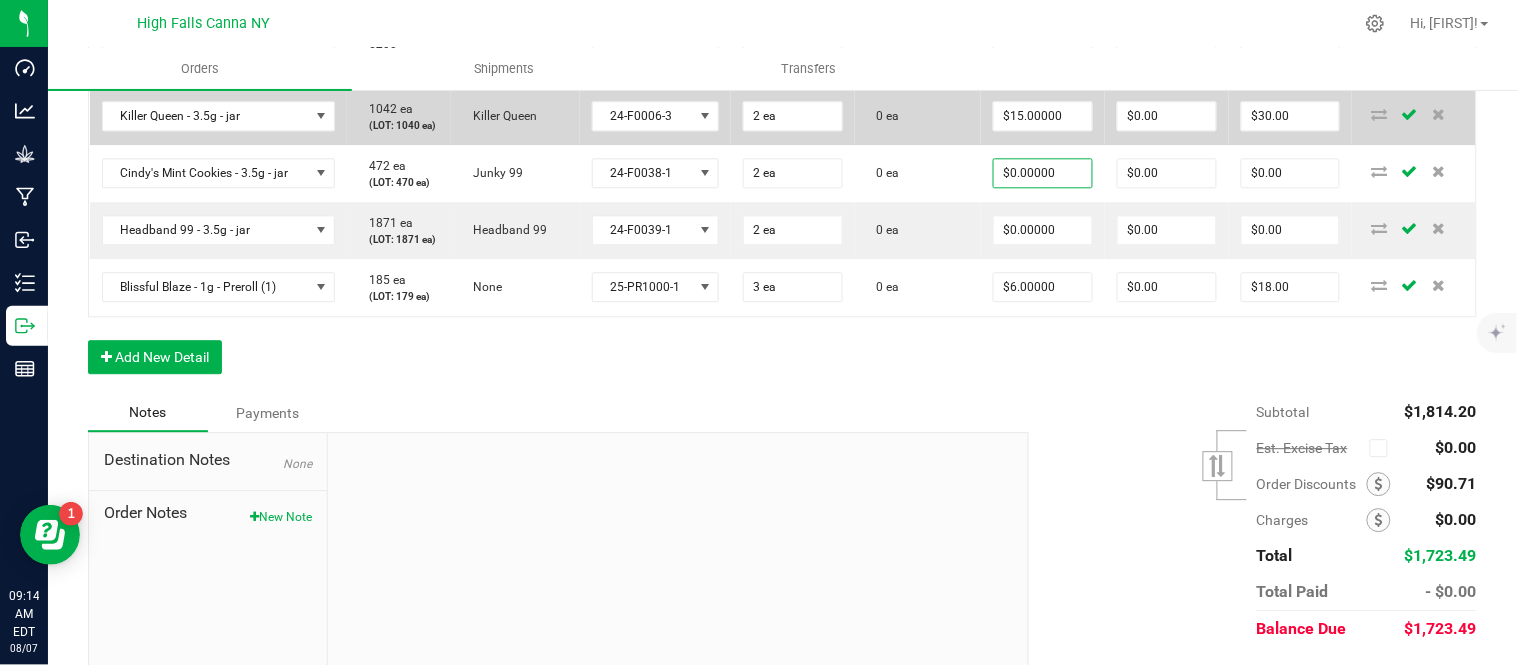 click on "$15.00000" at bounding box center (1043, 116) 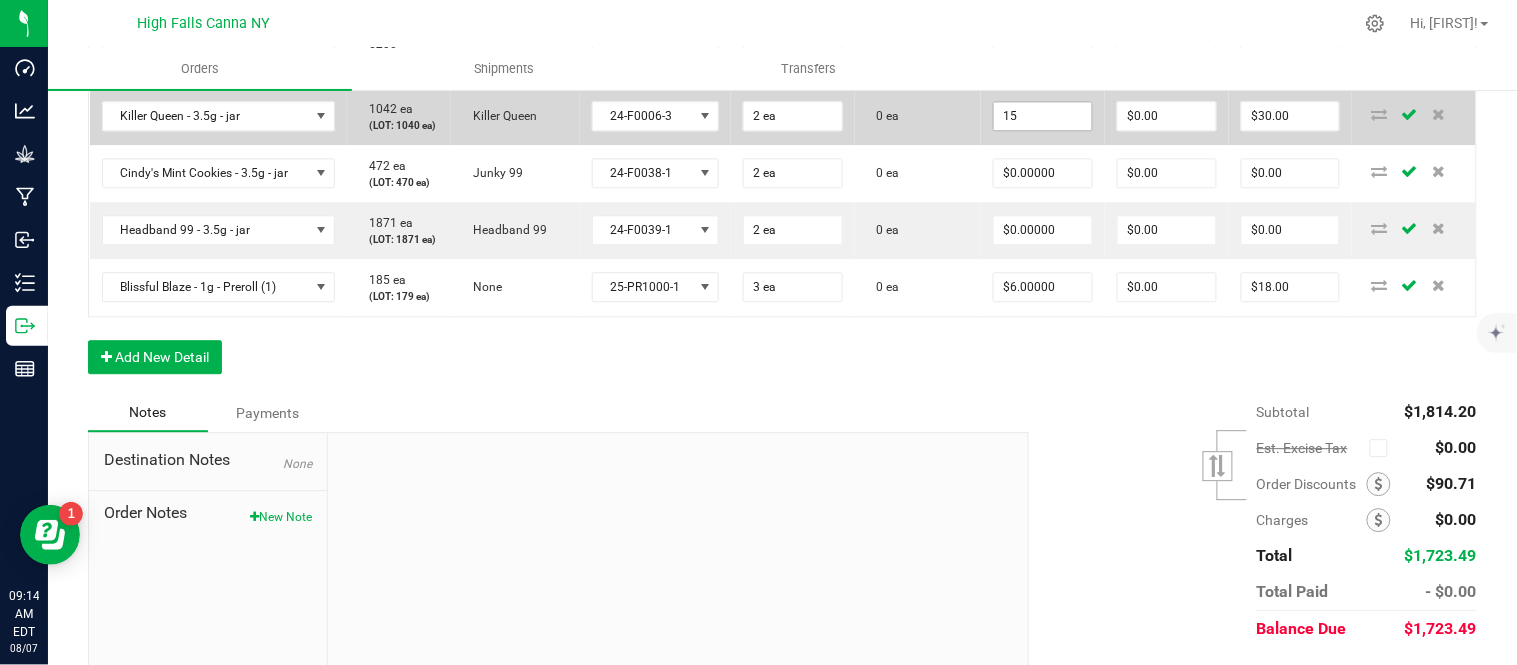 click on "15" at bounding box center [1043, 116] 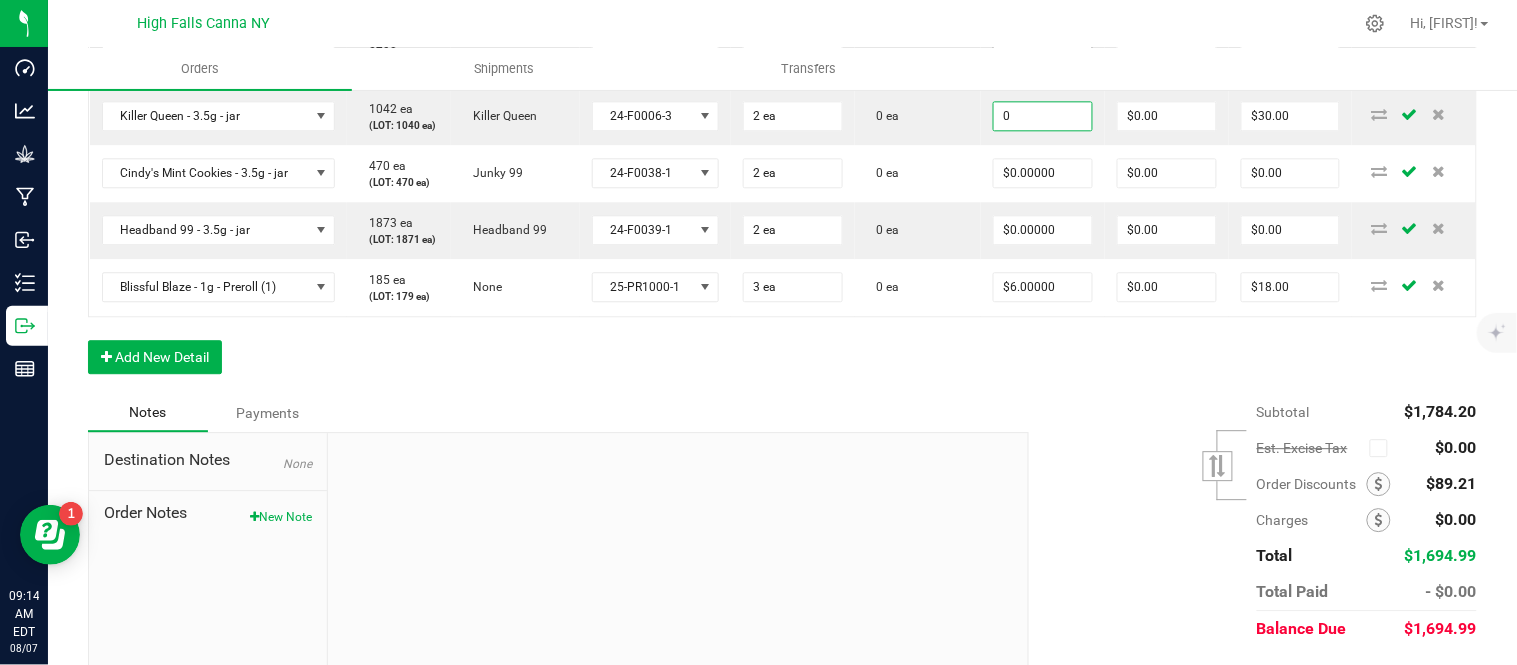 type on "0" 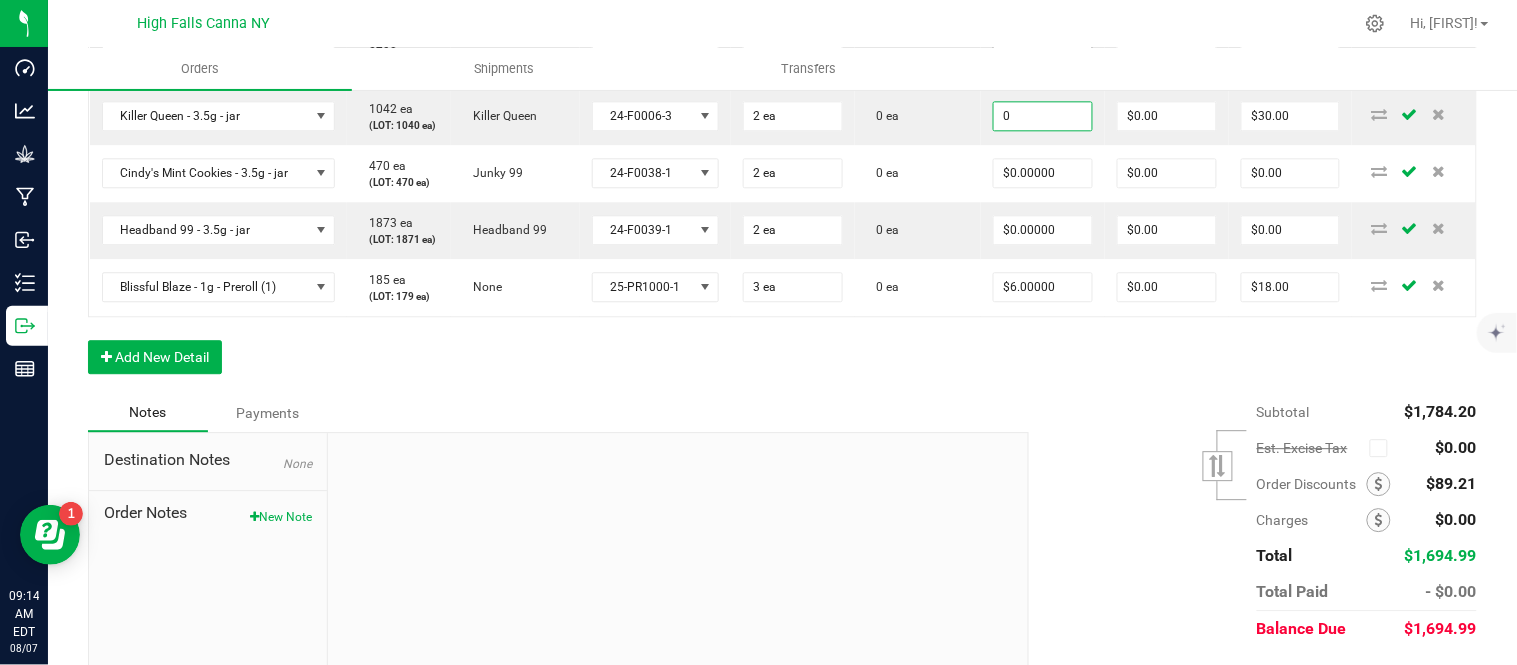 type on "15" 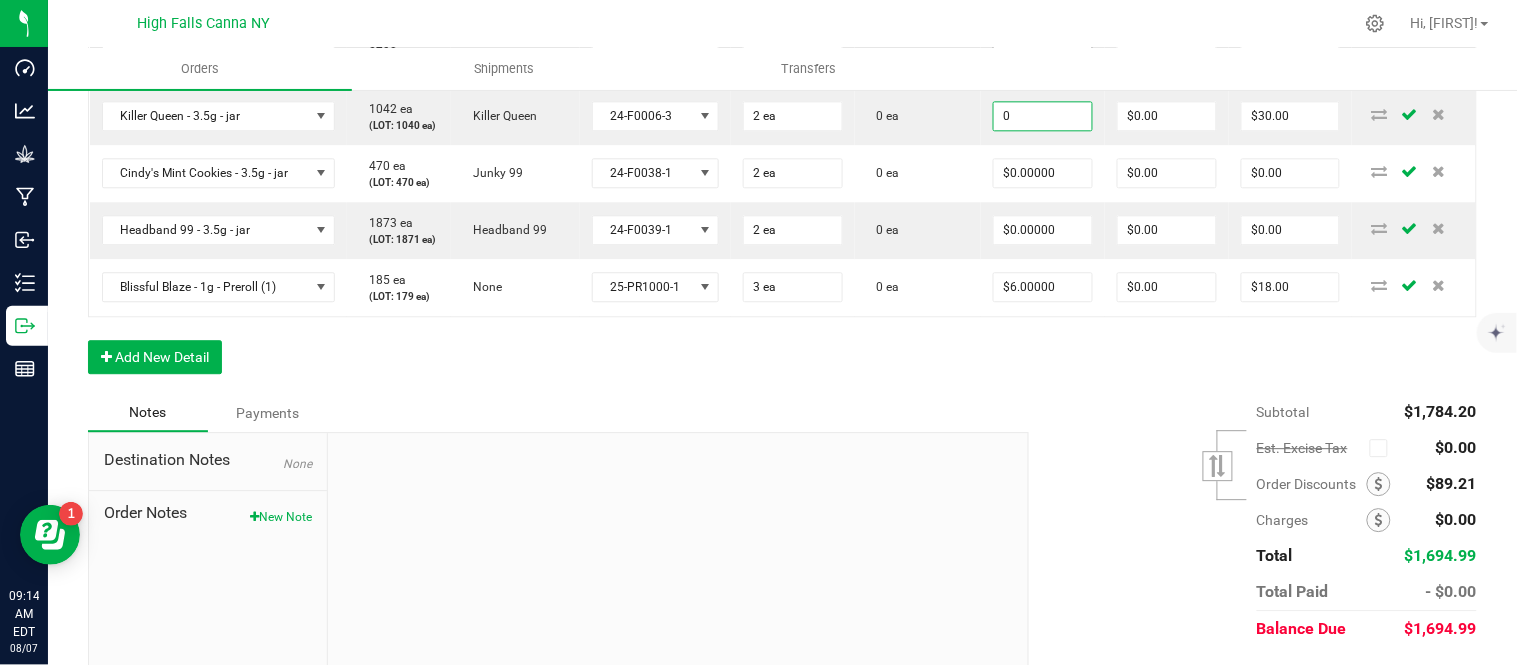 type on "$0.00000" 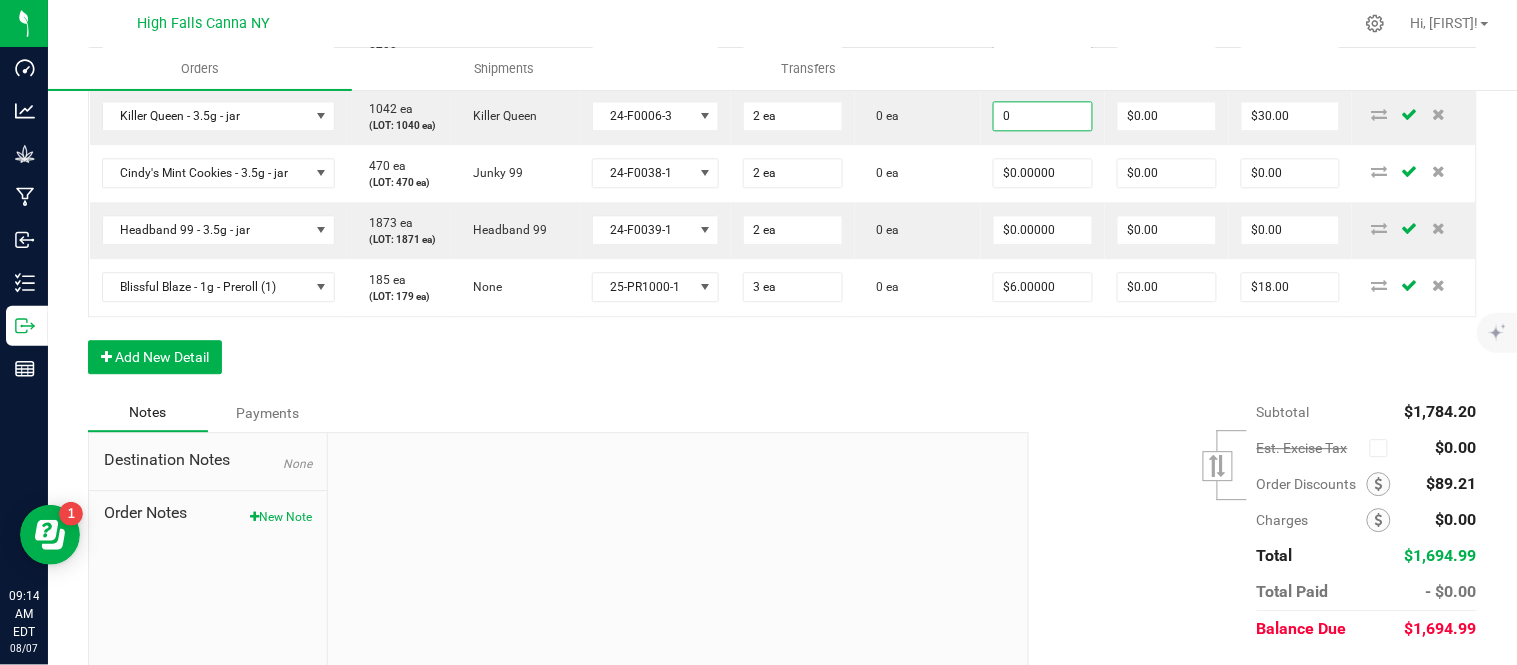 type on "$0.00" 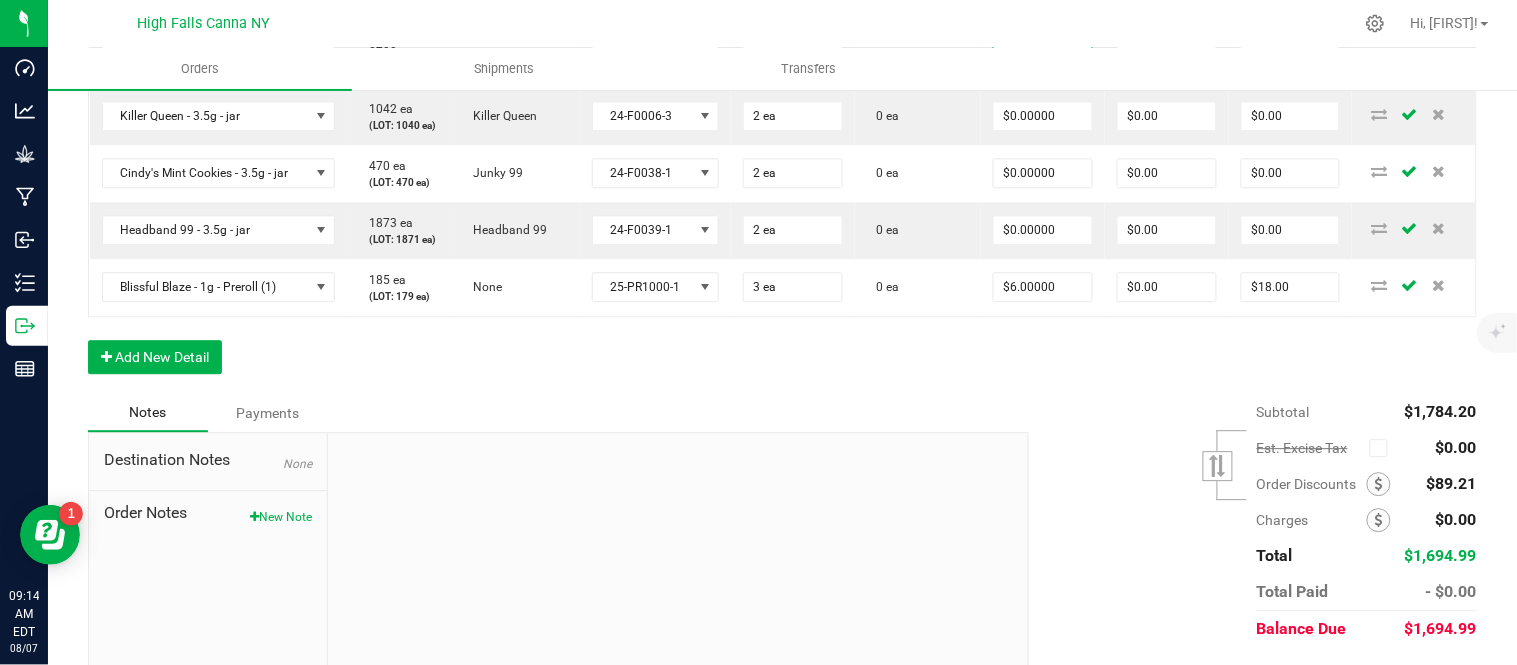 click on "15" at bounding box center (1043, 59) 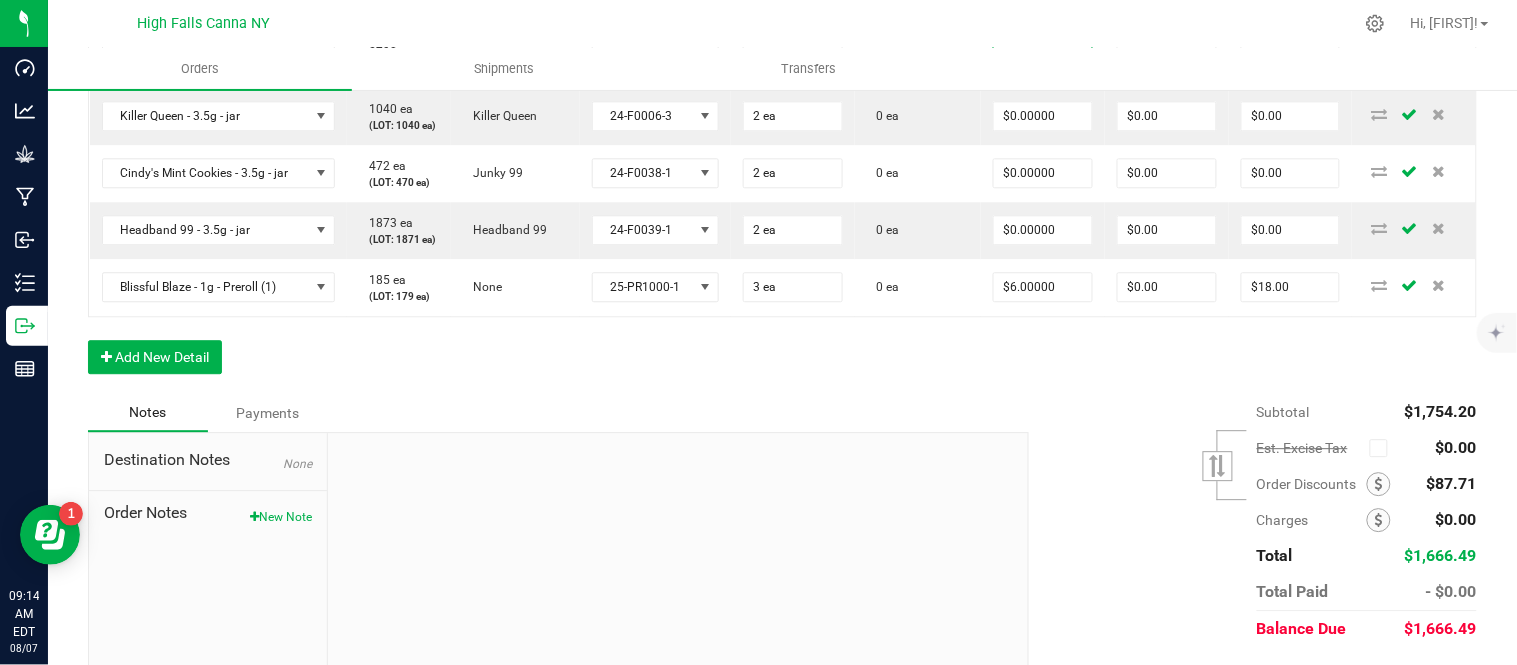 type on "0" 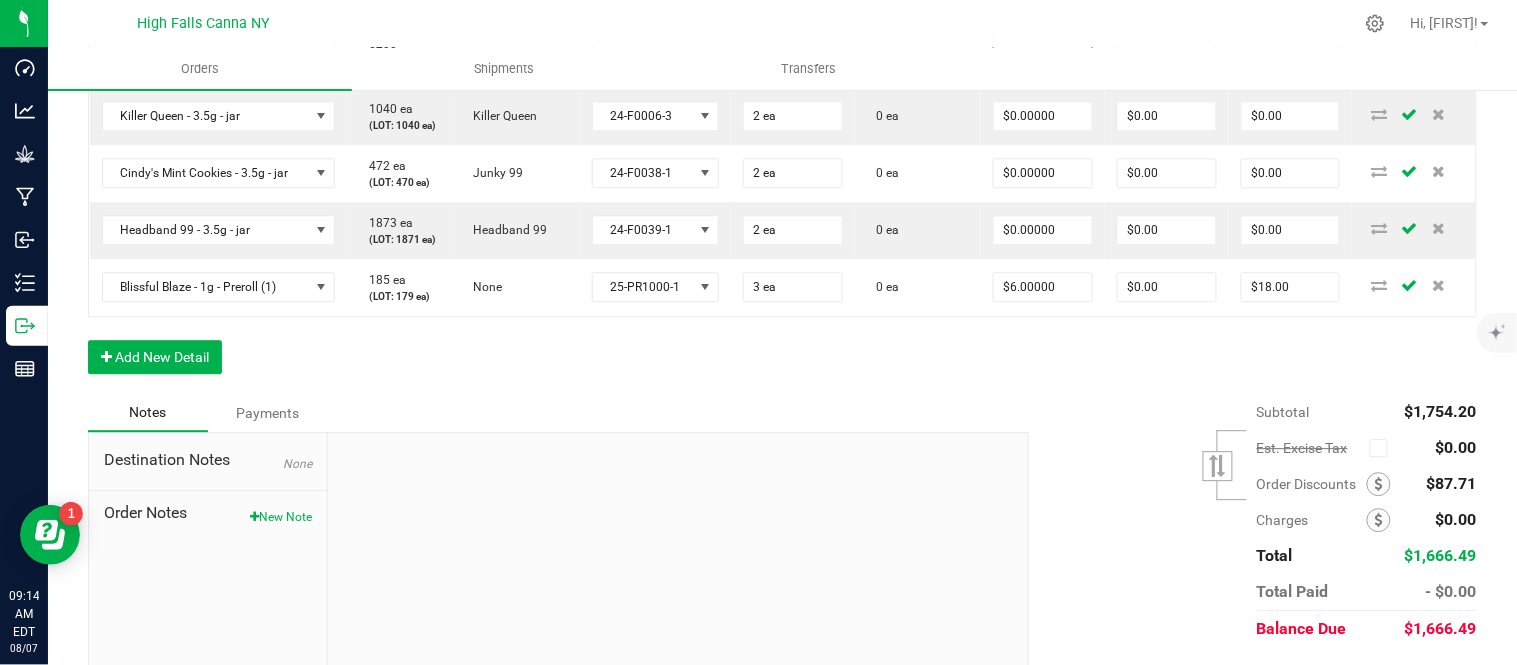 type on "4.42" 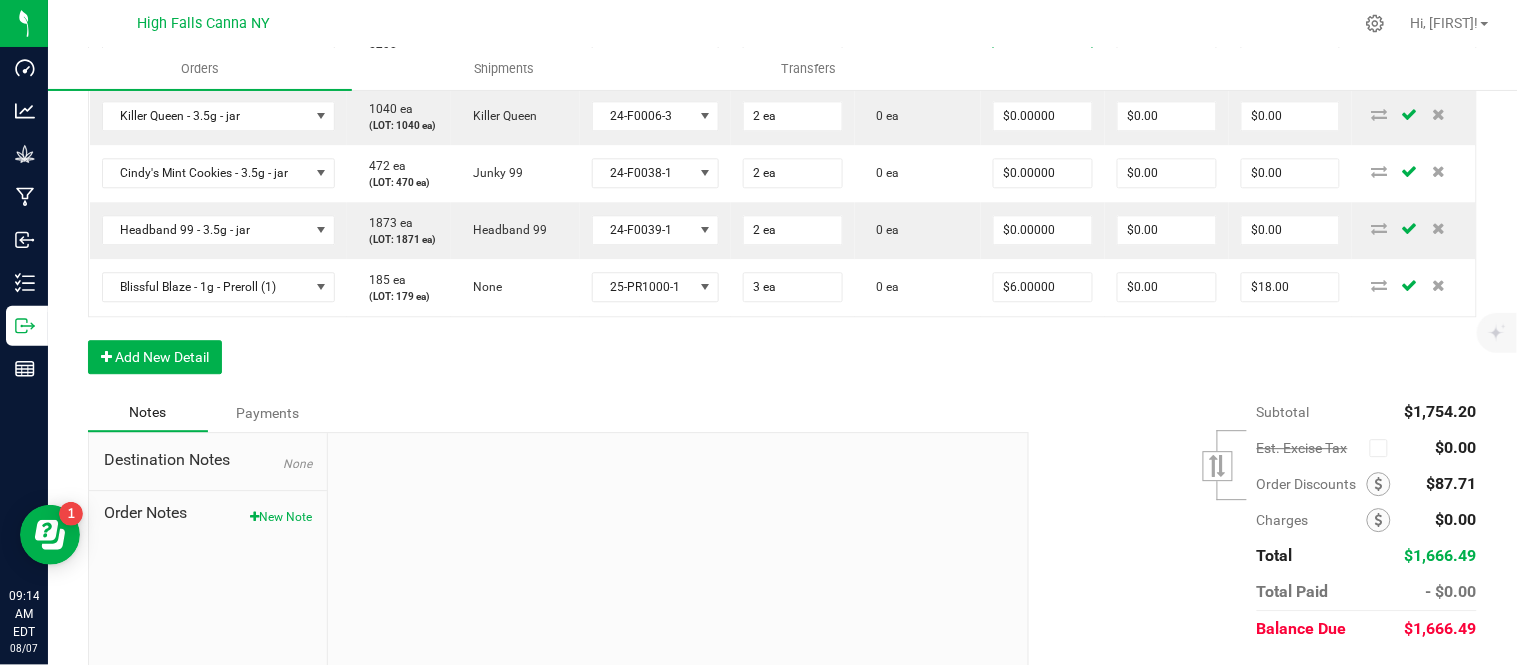 type on "$0.00000" 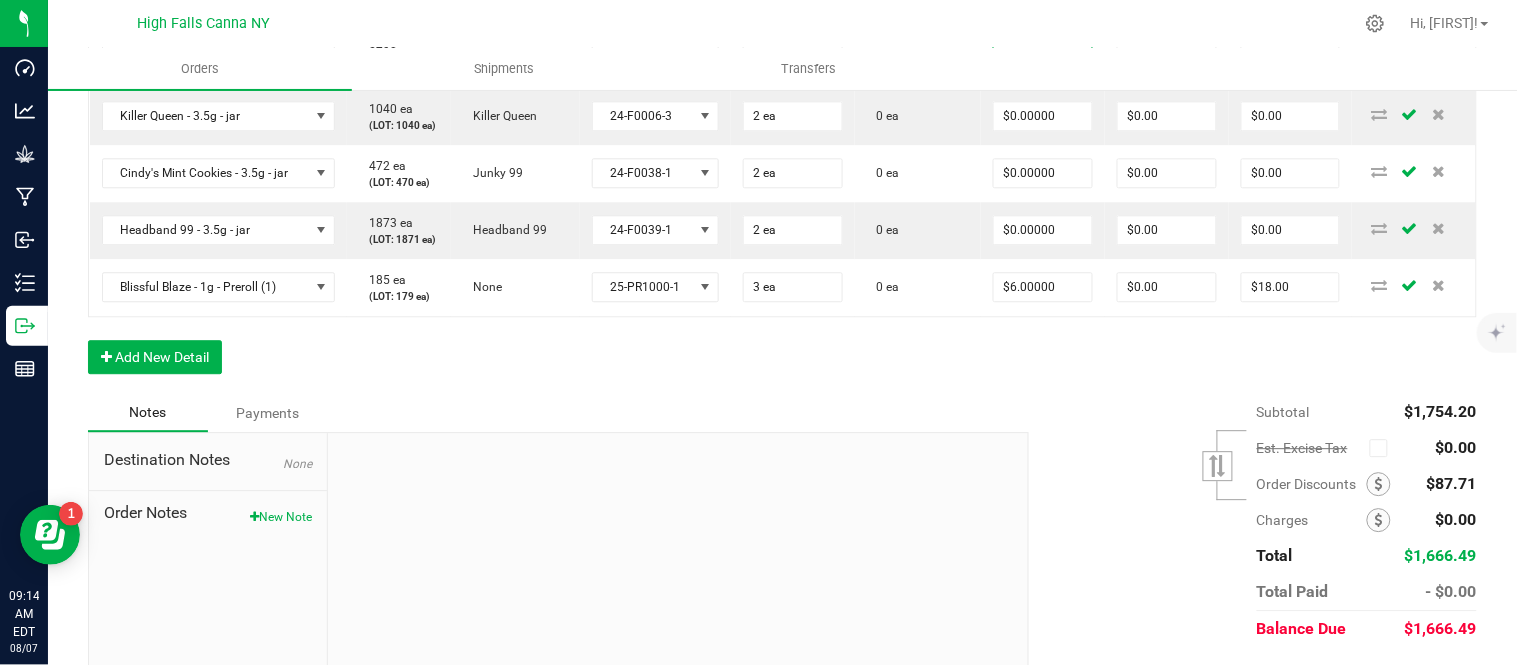 type on "$0.00" 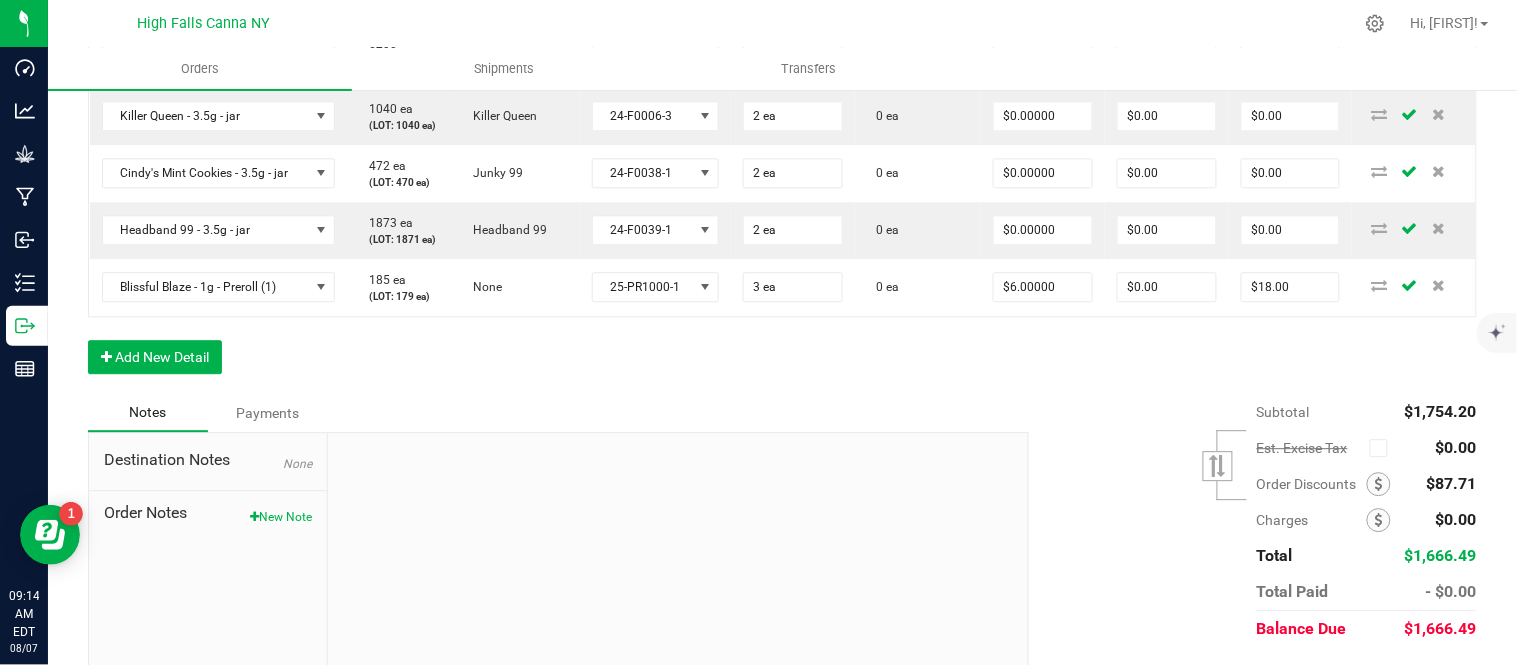 click on "4.42" at bounding box center [1043, 2] 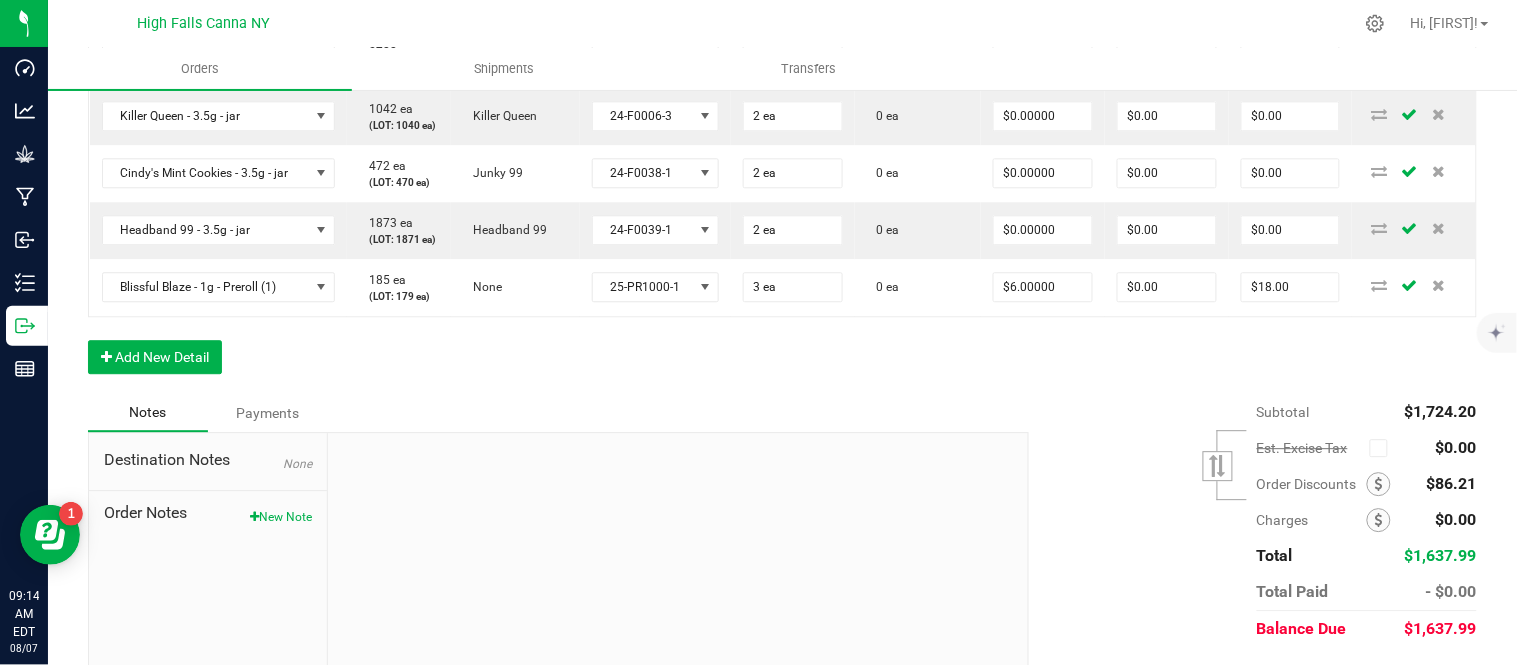 type on "$0.00000" 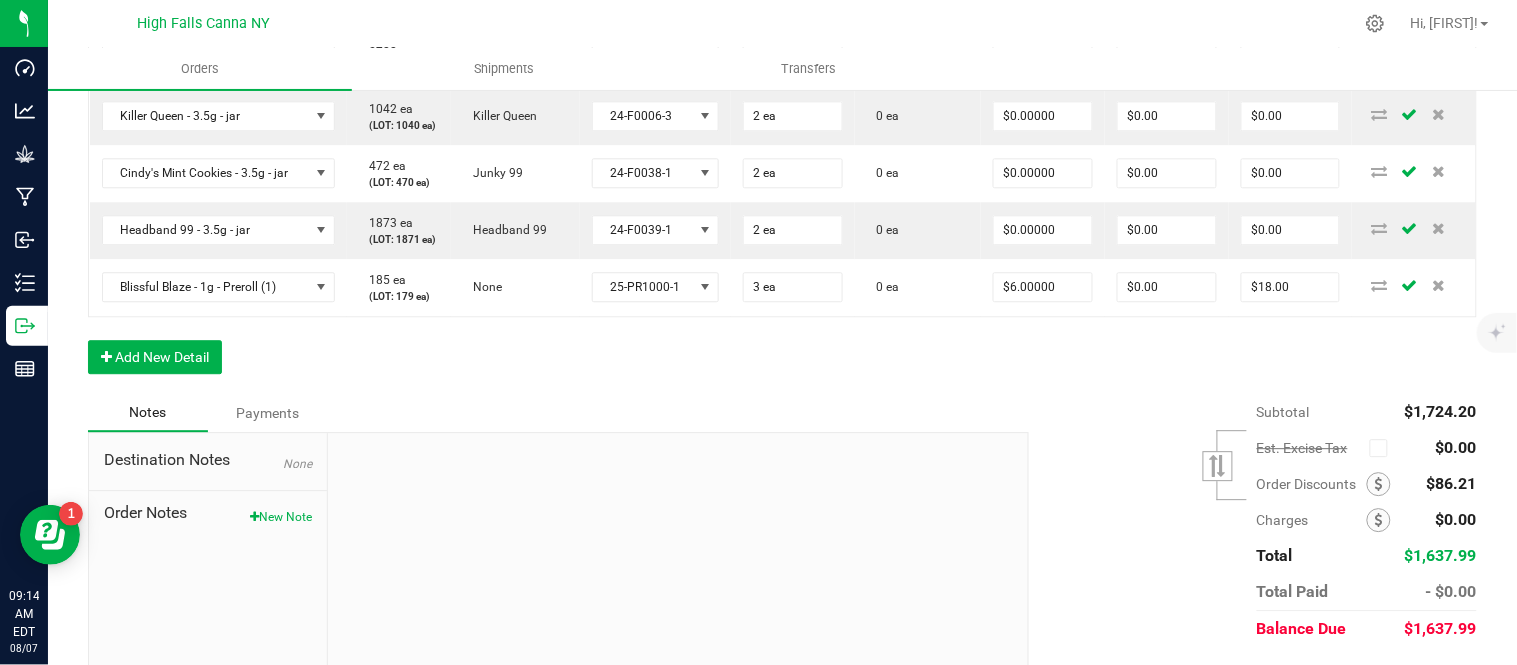 type on "$0.00" 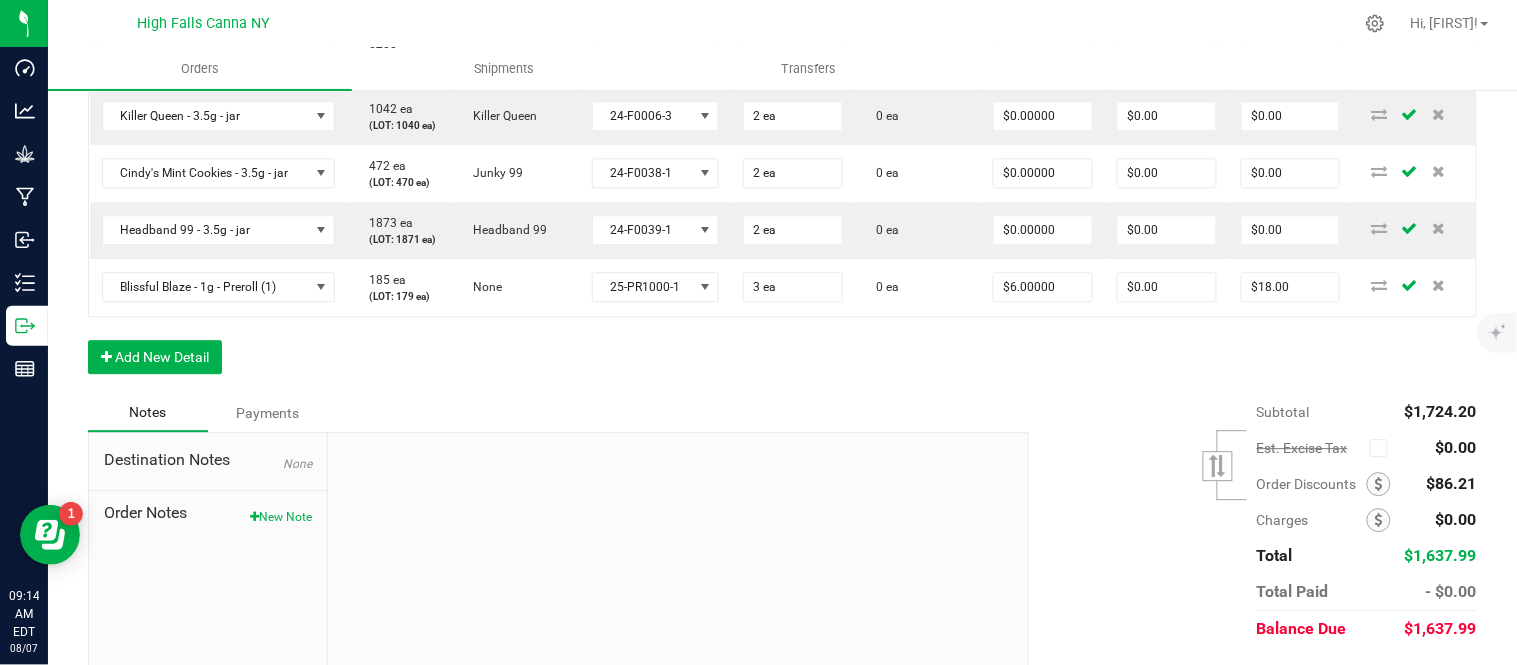 click on "0 ea" at bounding box center [918, 2] 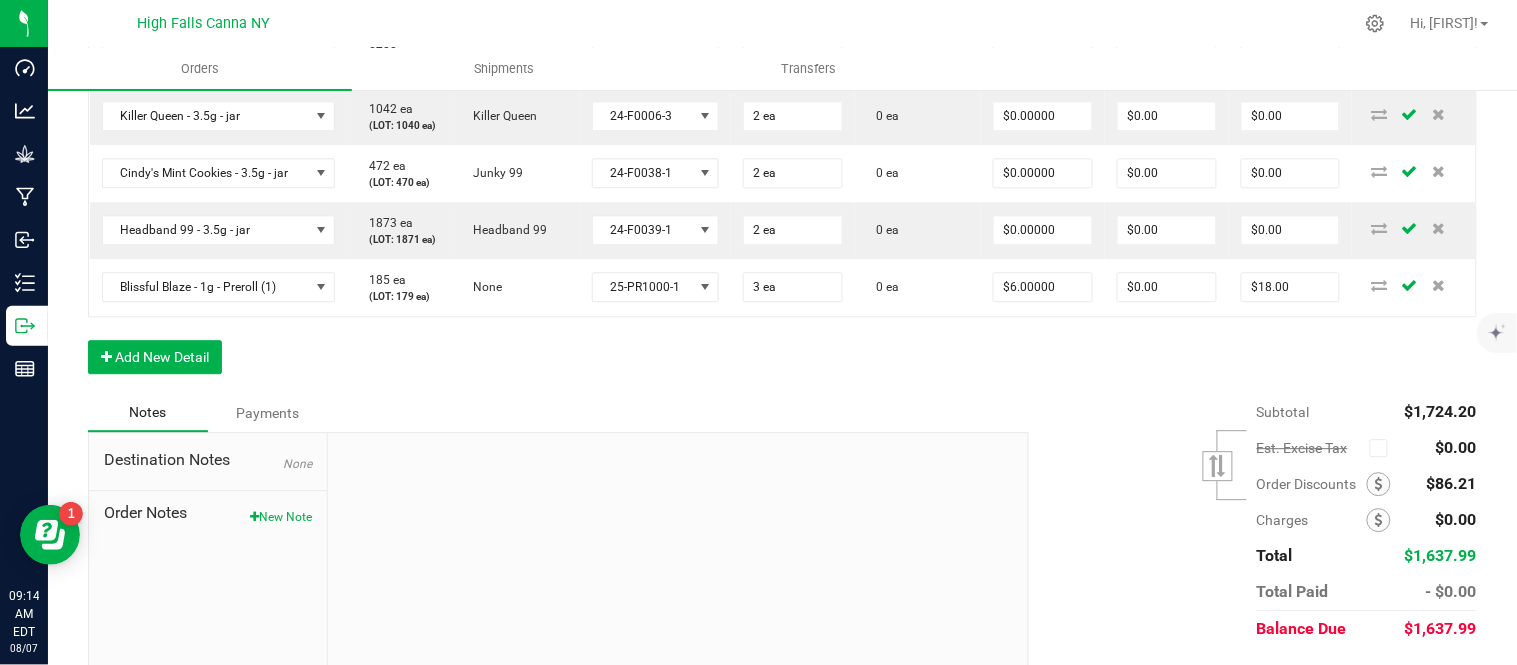 scroll, scrollTop: 1111, scrollLeft: 0, axis: vertical 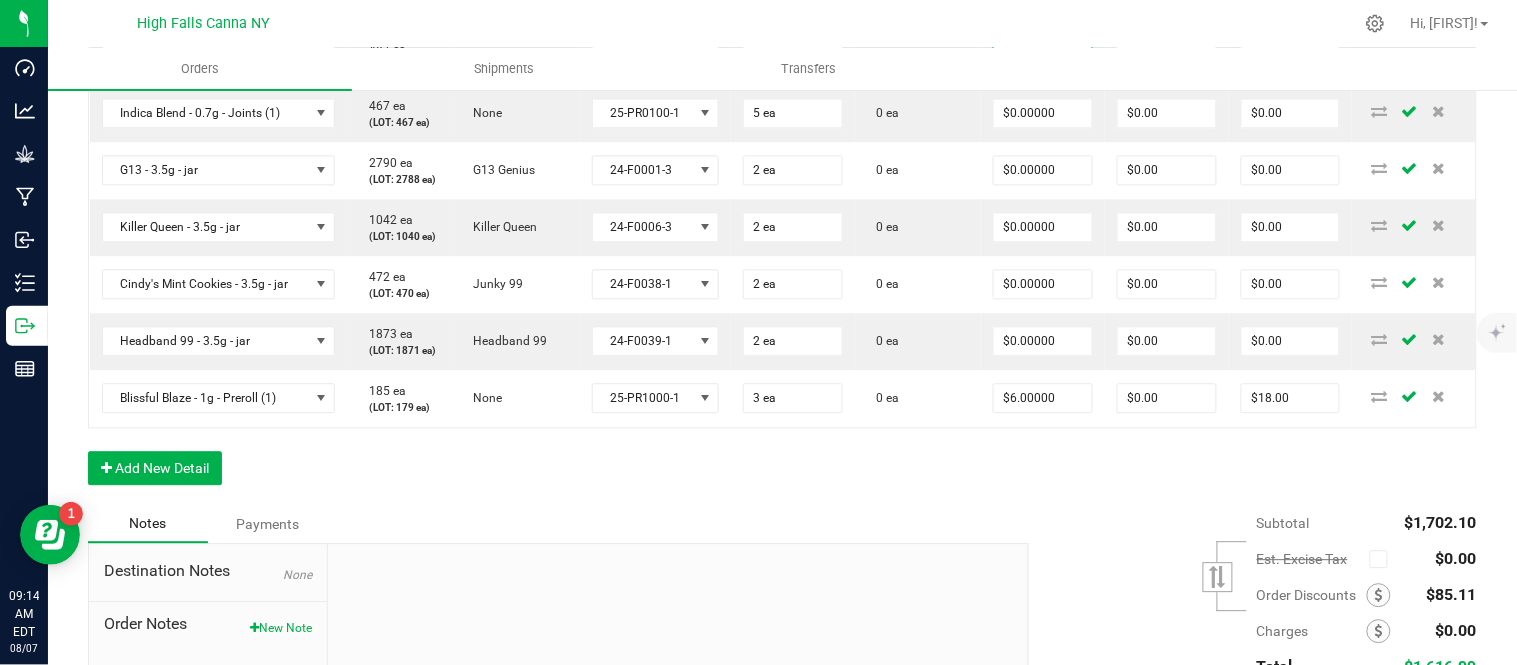 click on "4.42" at bounding box center [1043, 56] 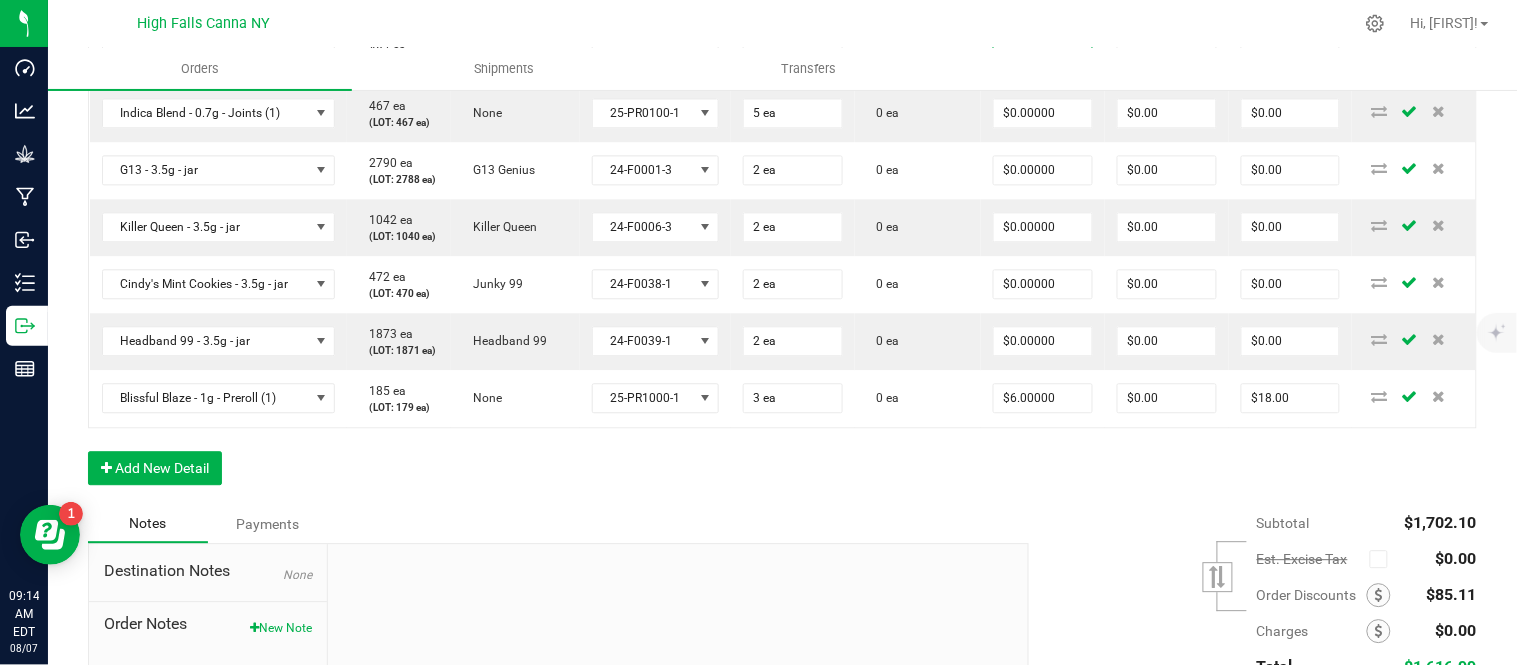 type on "0" 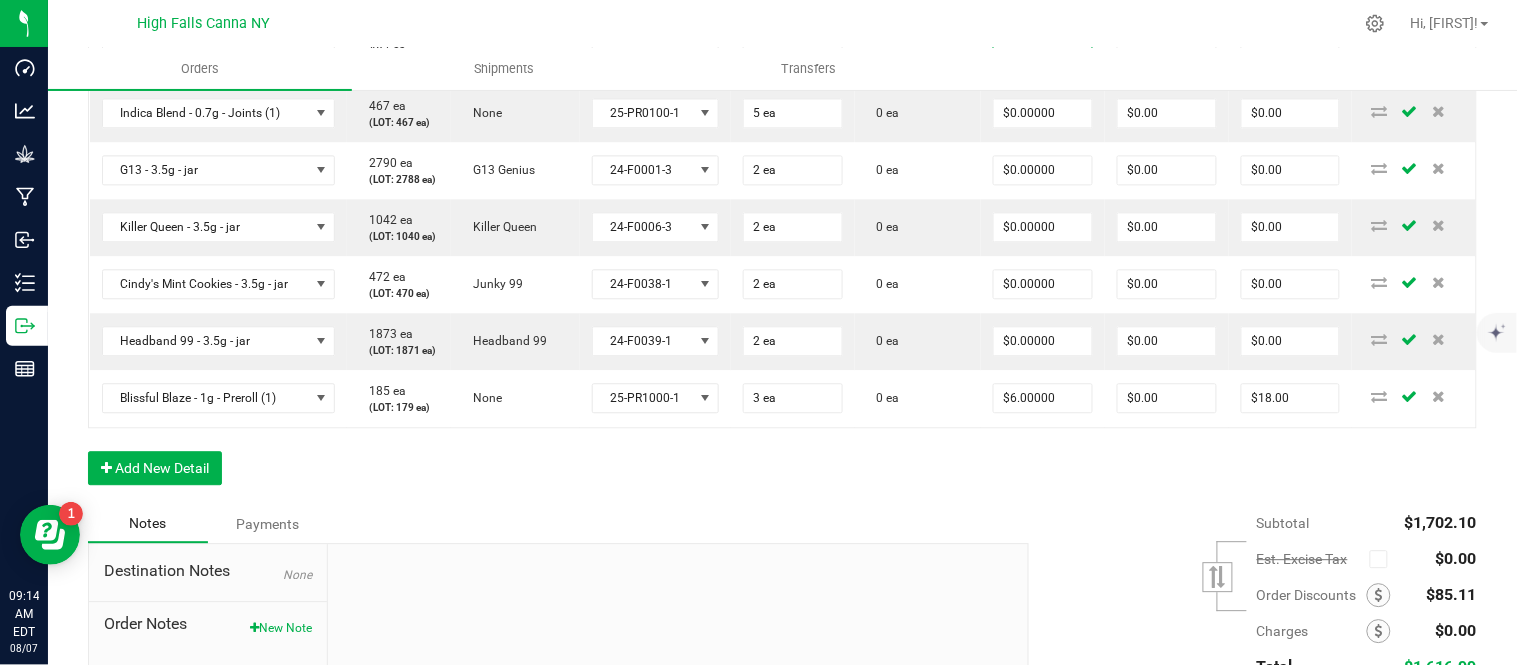 type on "20" 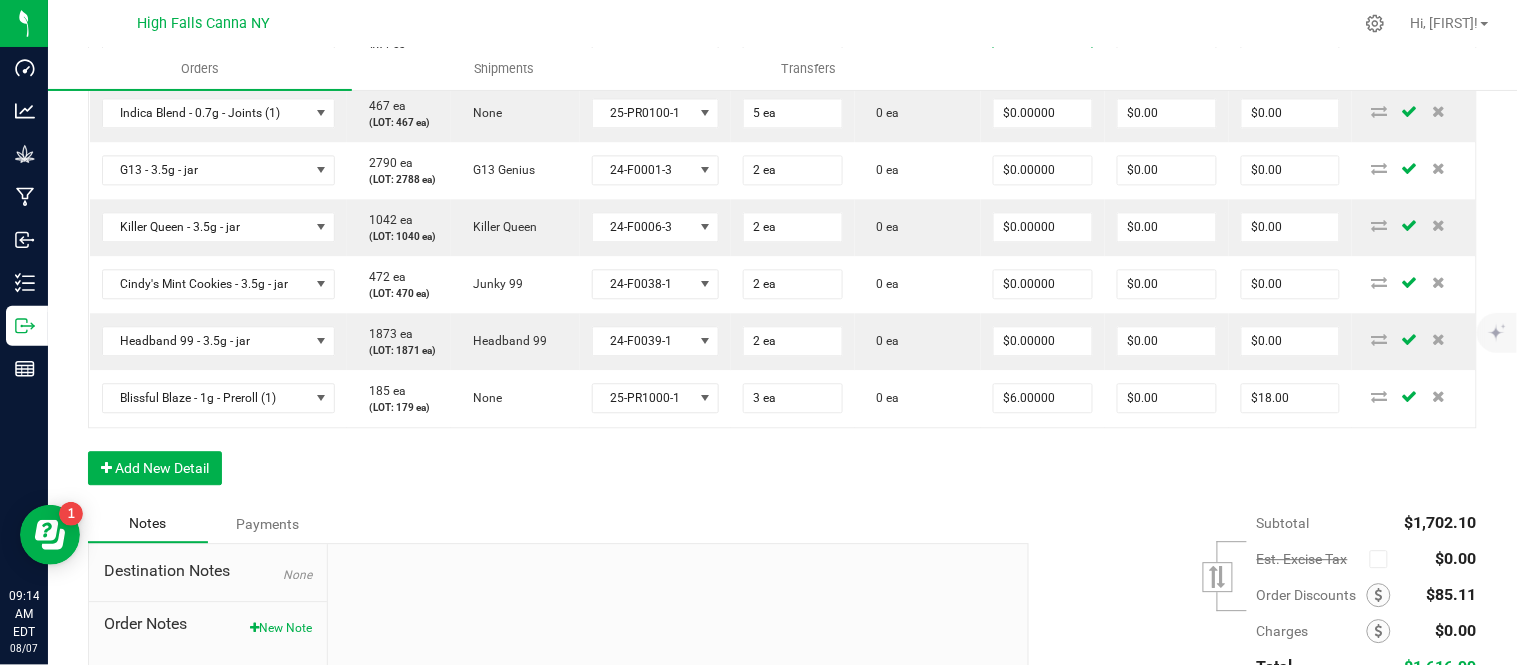 type on "$0.00000" 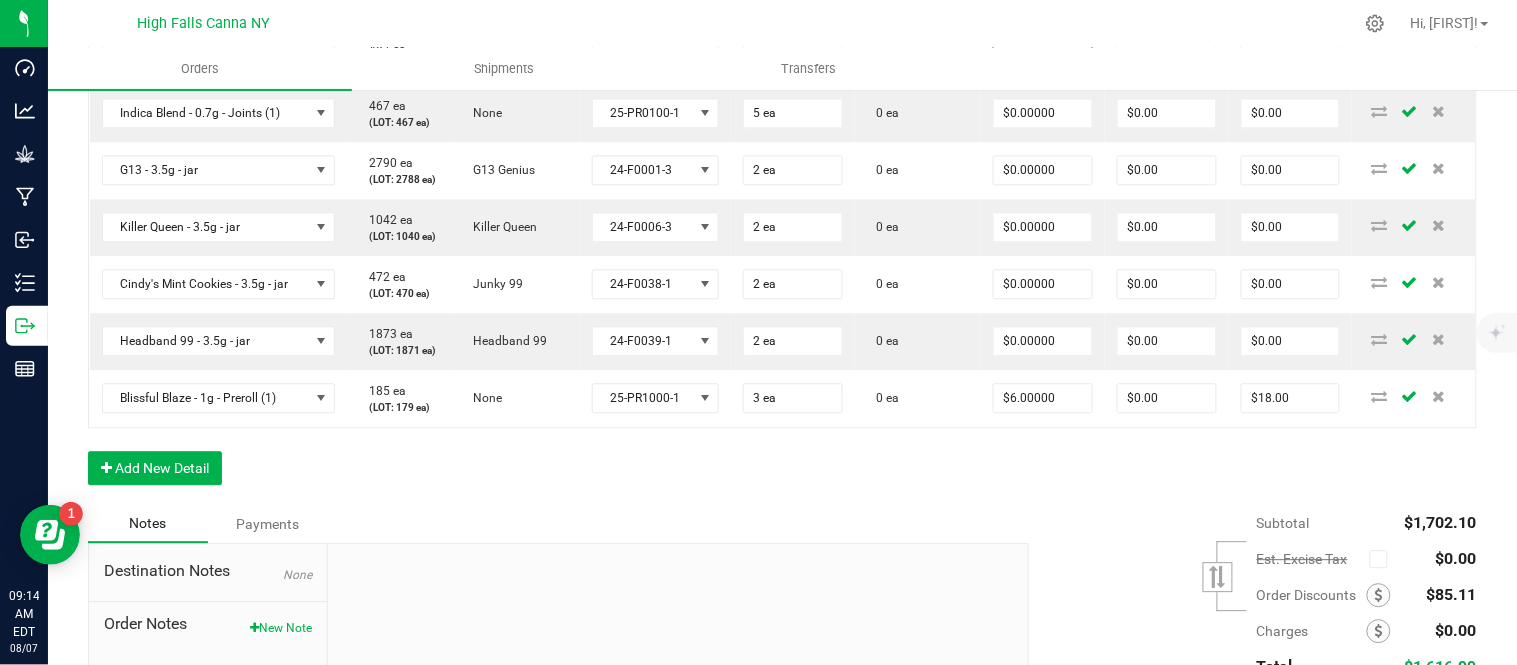 type on "$0.00" 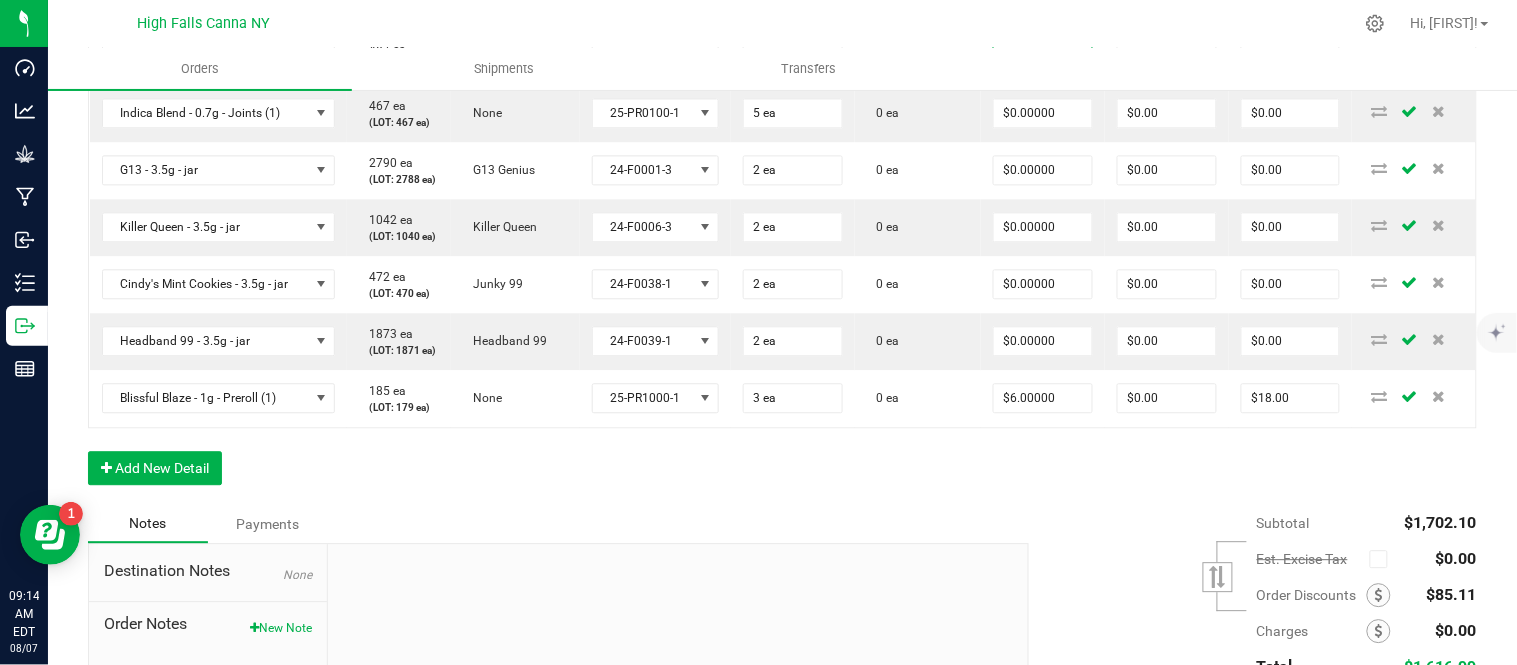 click on "20" at bounding box center (1043, -1) 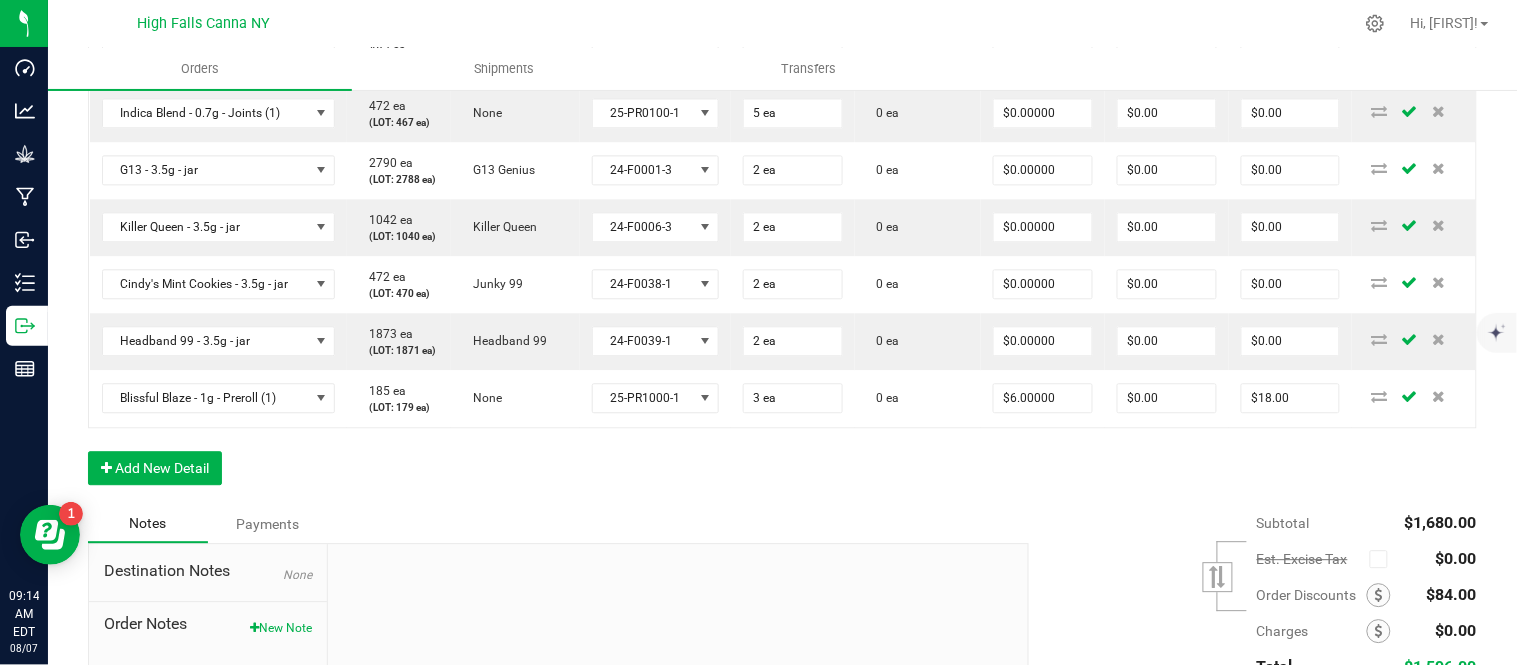 type on "$0.00000" 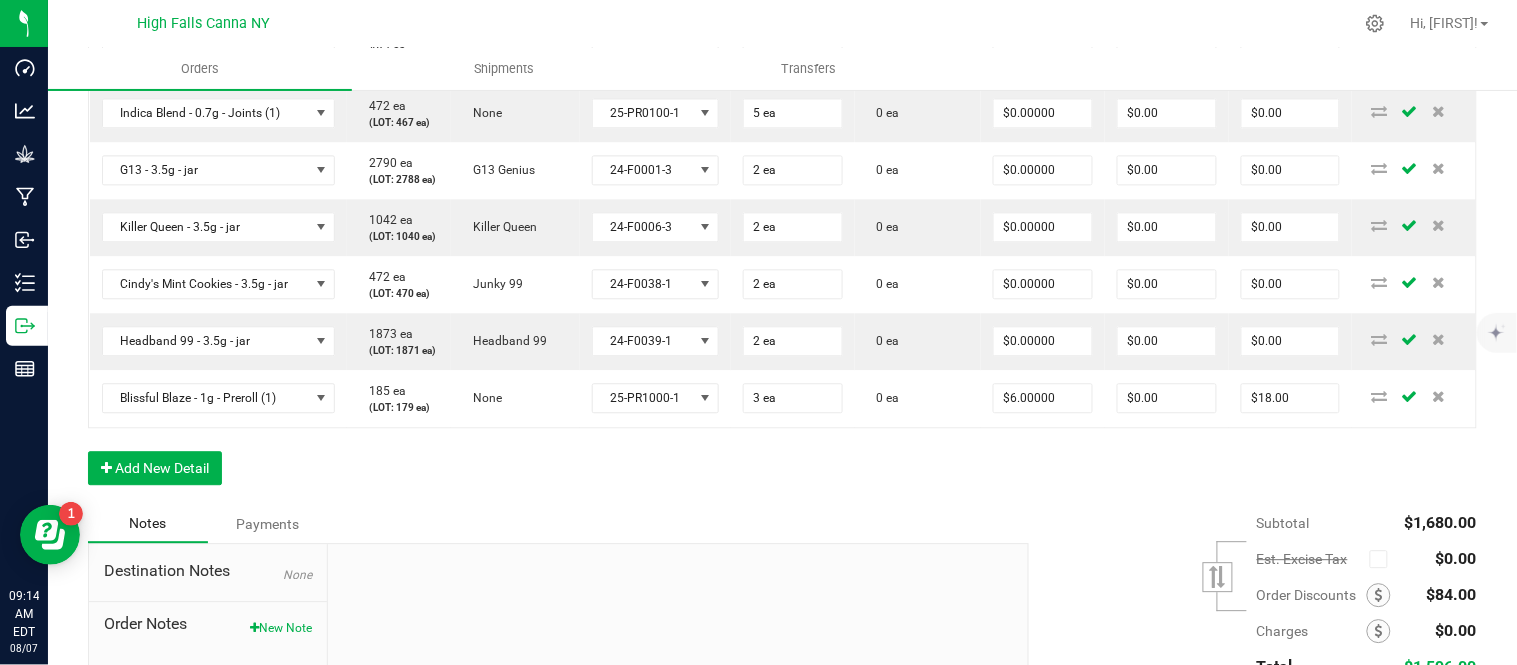 type on "$0.00" 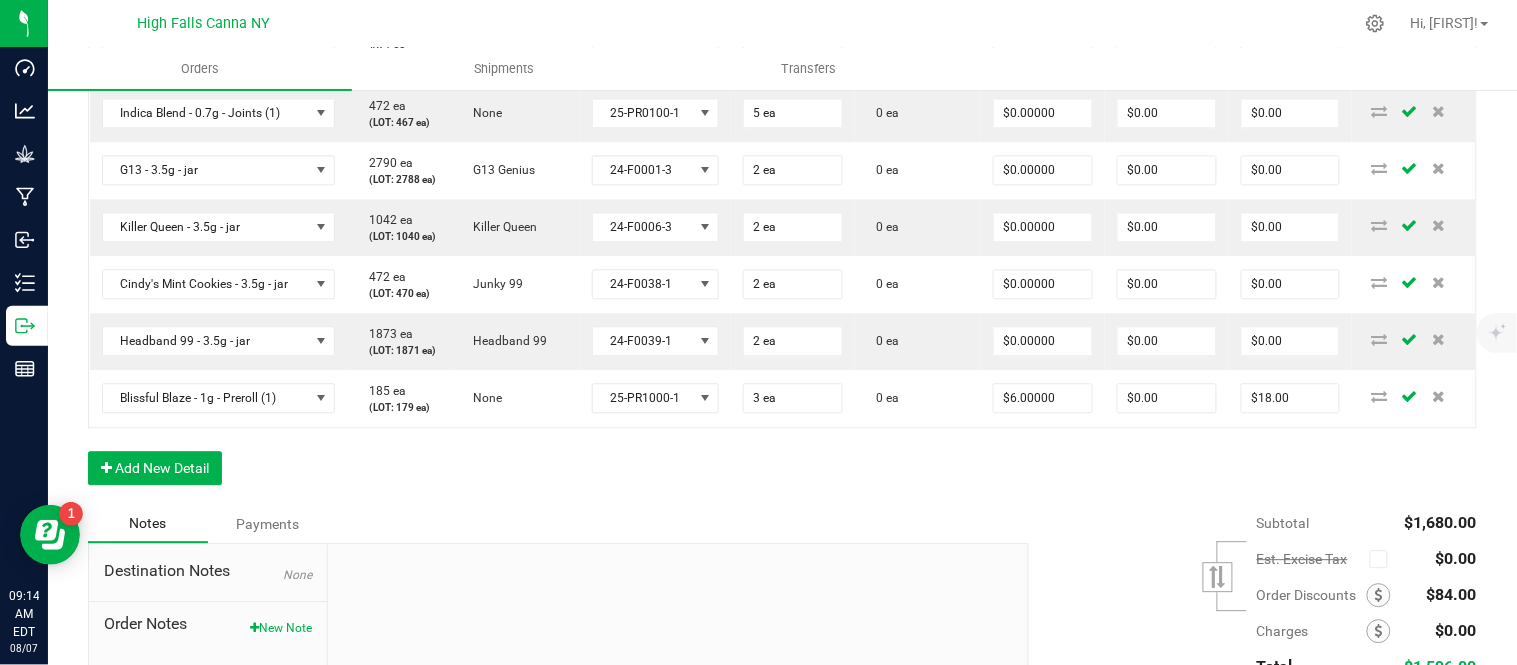 click on "0 ea" at bounding box center (918, 56) 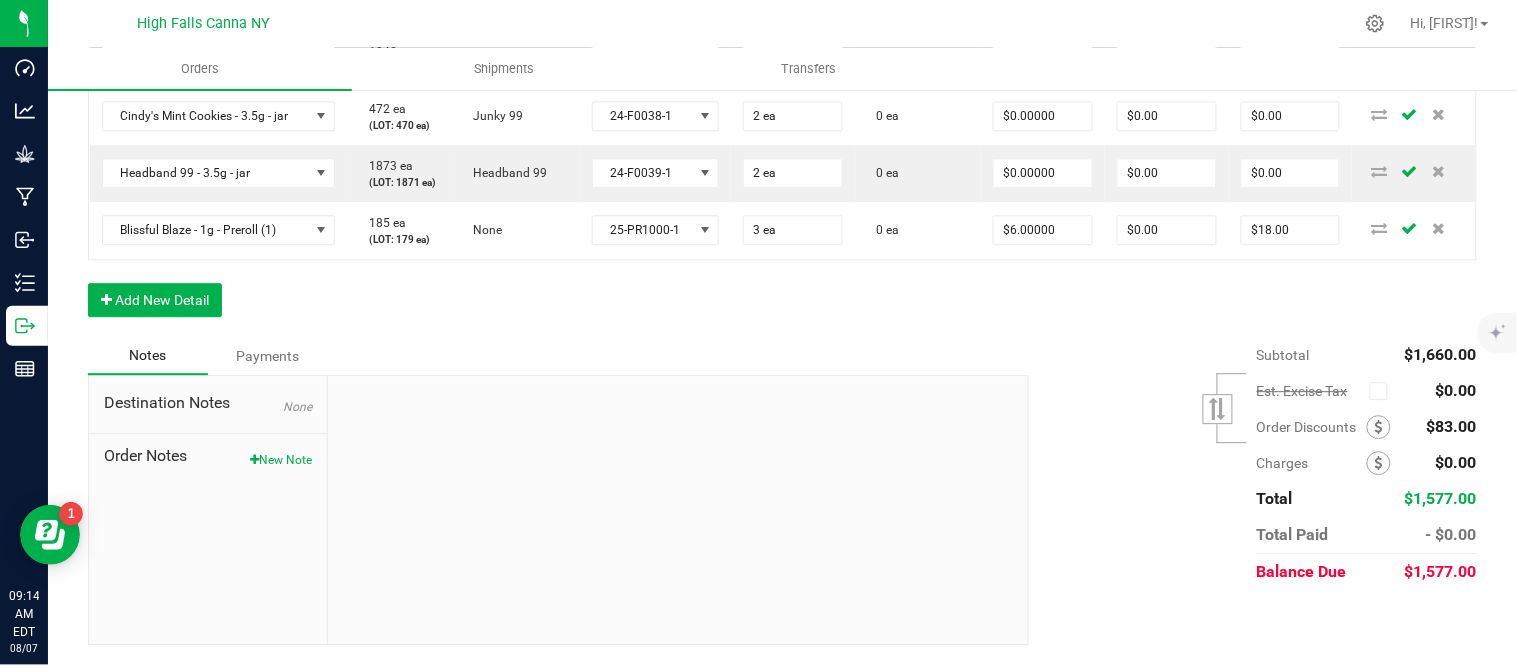 scroll, scrollTop: 1544, scrollLeft: 0, axis: vertical 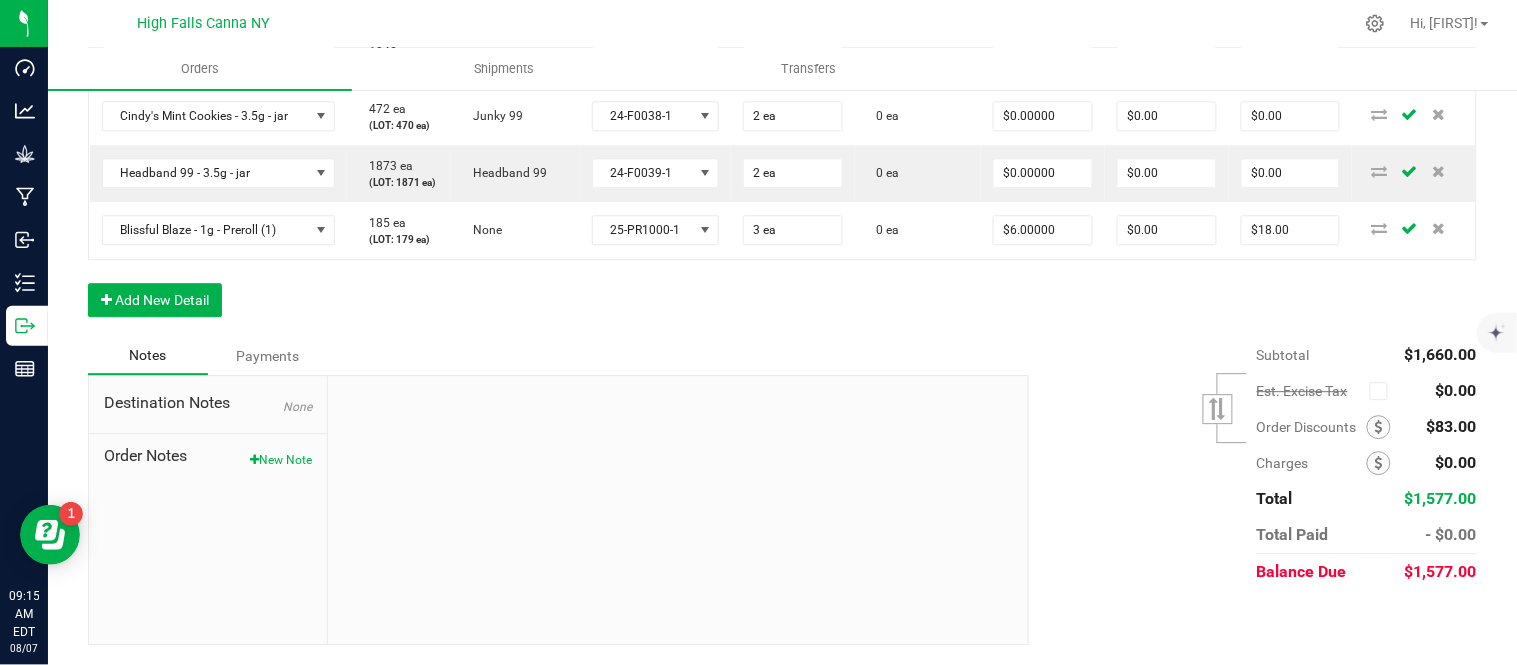 click on "Order Details Print All Labels Item  Sellable  Strain  Lot Number  Qty Ordered Qty Allocated Unit Price Line Discount Total Actions Super Mobility - 15ml - Tincture  1081 ea   (LOT: 1081 ea)   None  HFSM101 24 ea  0 ea  $20.00000 $0.00 $480.00 Sativa Blend - 0.7g - Joints (1)  487 ea   (LOT: 482 ea)   None  25-PR0101-1 50 ea  0 ea  $4.42000 $0.00 $221.00 Indica Blend - 0.7g - Joints (1)  472 ea   (LOT: 467 ea)   None  25-PR0100-1 50 ea  0 ea  $4.42000 $0.00 $221.00 G13 - 3.5g - jar  2790 ea   (LOT: 2788 ea)   G13 Genius  24-F0001-3 12 ea  0 ea  $15.00000 $0.00 $180.00 Killer Queen - 3.5g - jar  1042 ea   (LOT: 1040 ea)   Killer Queen  24-F0006-3 12 ea  0 ea  $15.00000 $0.00 $180.00 Cindy's Mint Cookies - 3.5g - jar  472 ea   (LOT: 470 ea)   Junky 99  24-F0038-1 12 ea  0 ea  $15.00000 $0.00 $180.00 Headband 99 - 3.5g - jar  1873 ea   (LOT: 1871 ea)   Headband 99  24-F0039-1 12 ea  0 ea  $15.00000 $0.00 $180.00 Super Mobility - 15ml - Tincture  1081 ea   (LOT: 1081 ea)   None" at bounding box center (782, -174) 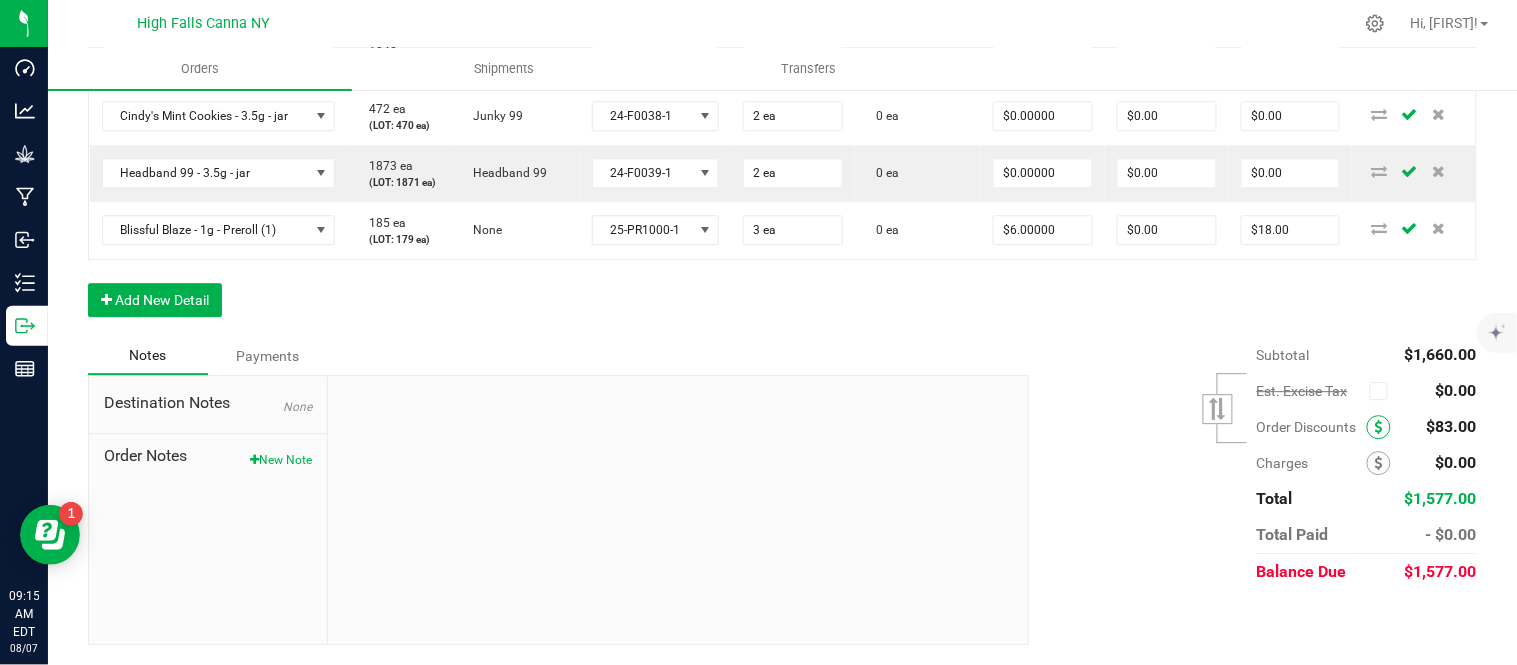 click at bounding box center [1379, 427] 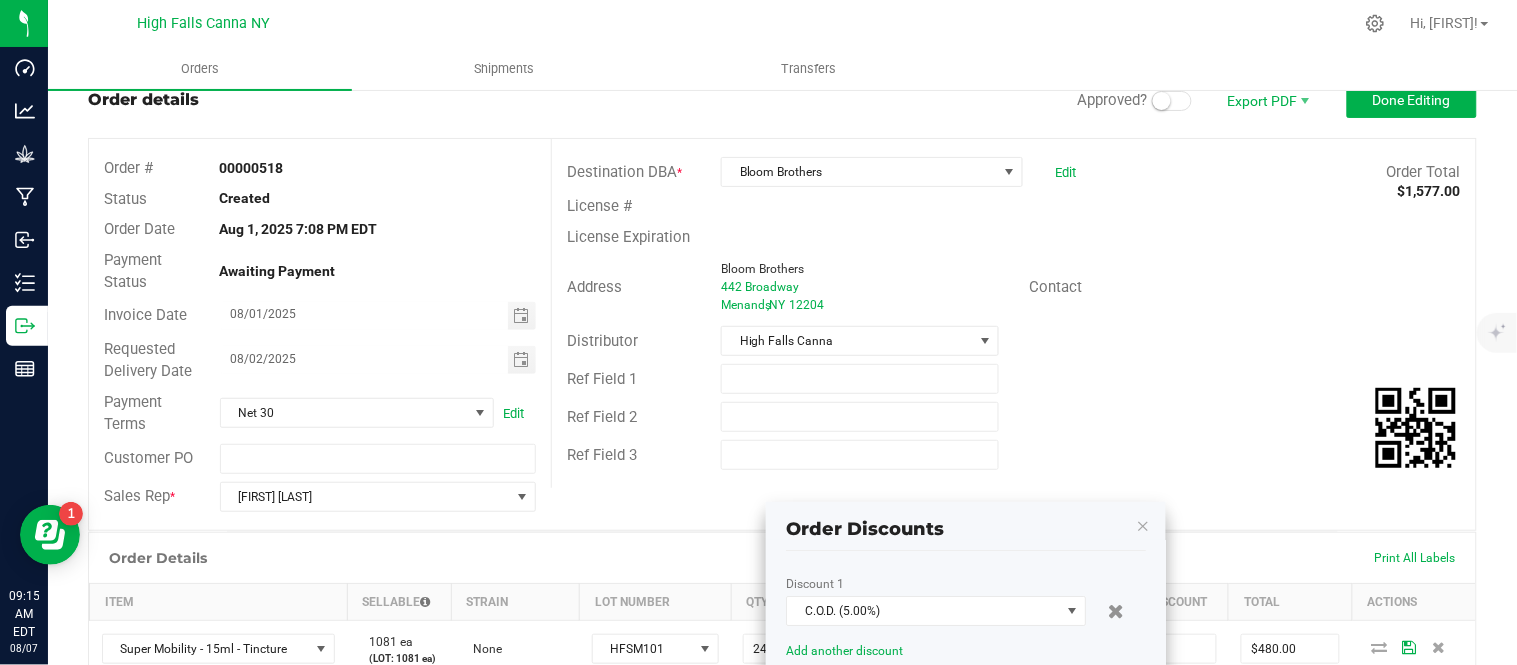 scroll, scrollTop: 227, scrollLeft: 0, axis: vertical 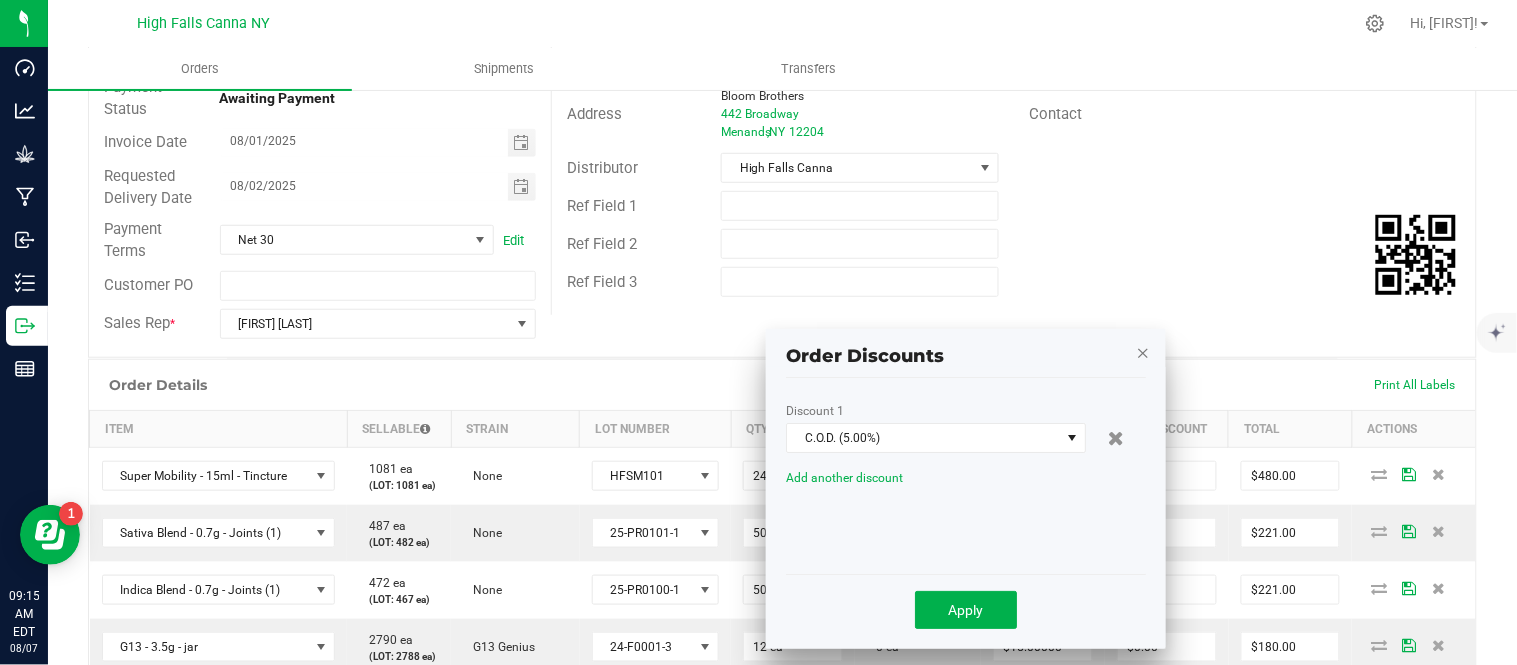 click on "Order Discounts" at bounding box center [966, 348] 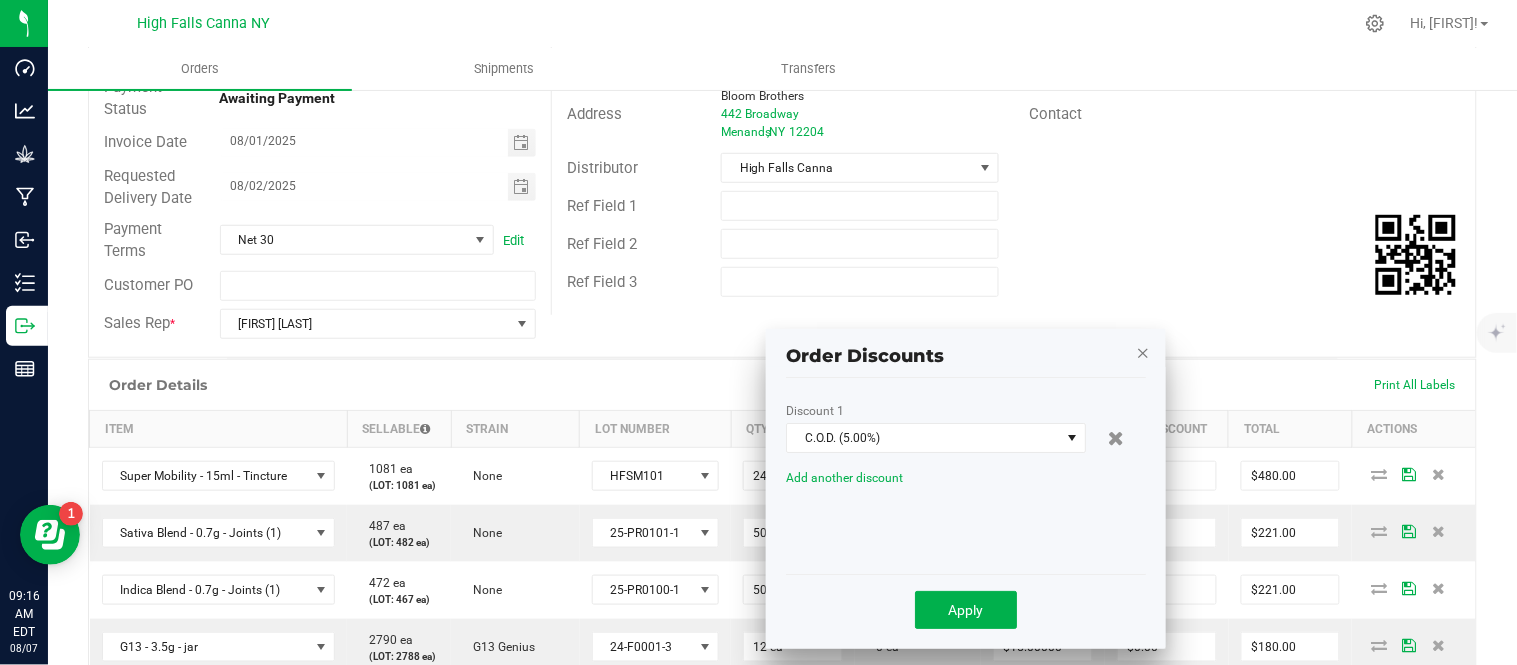 click at bounding box center [1143, 352] 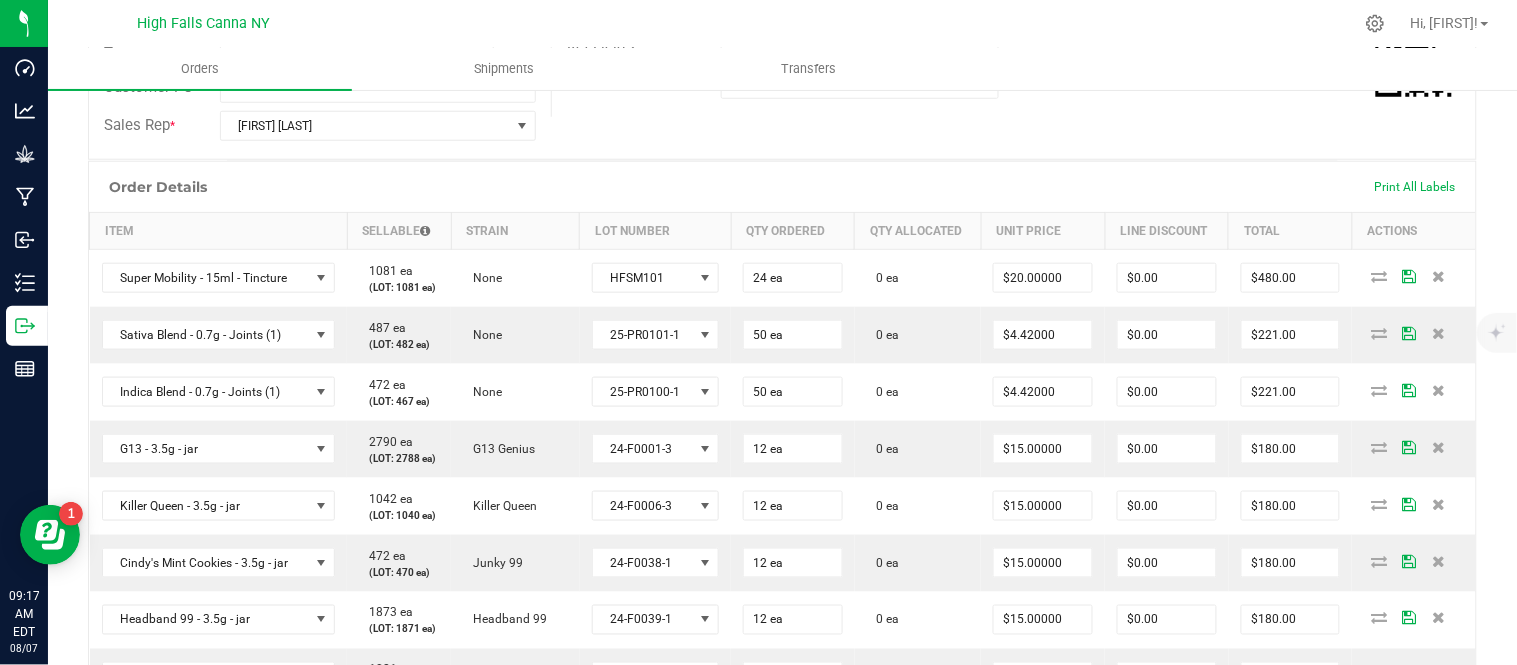 scroll, scrollTop: 0, scrollLeft: 0, axis: both 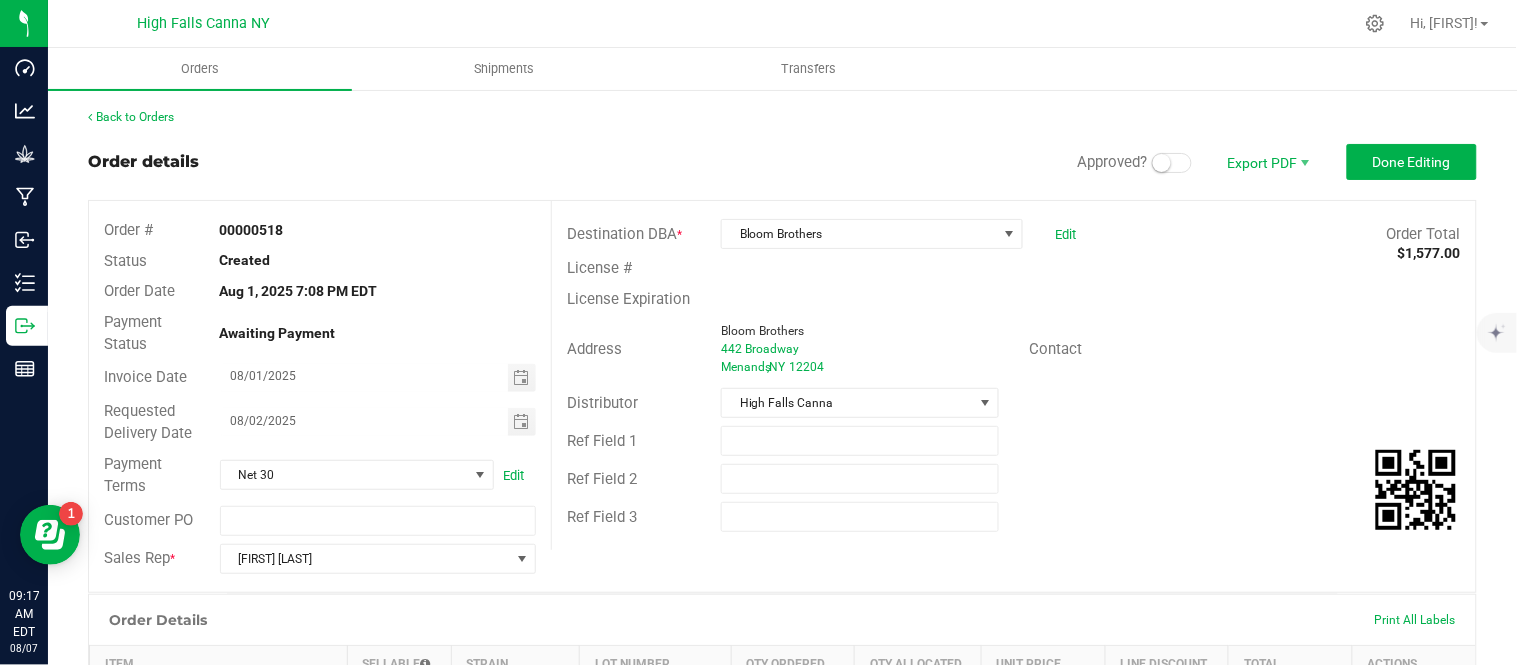 click at bounding box center (1162, 163) 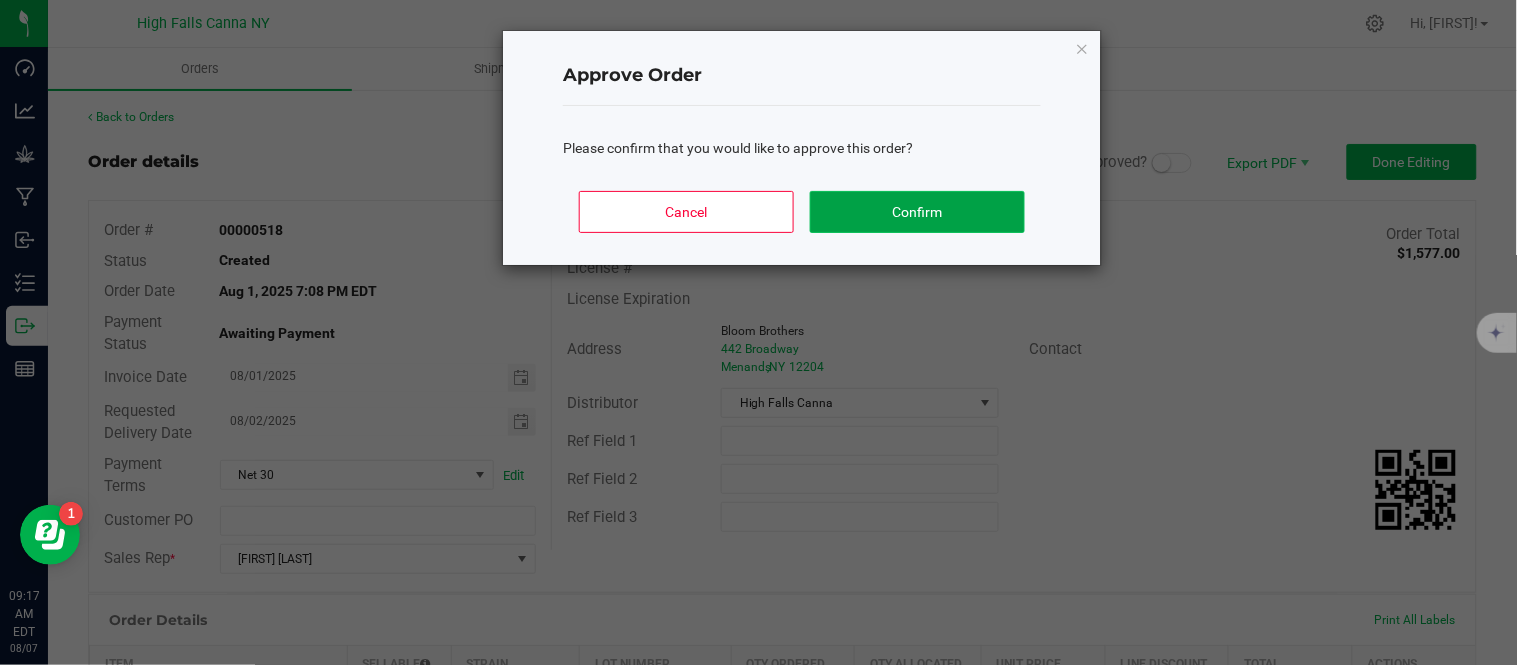 click on "Confirm" 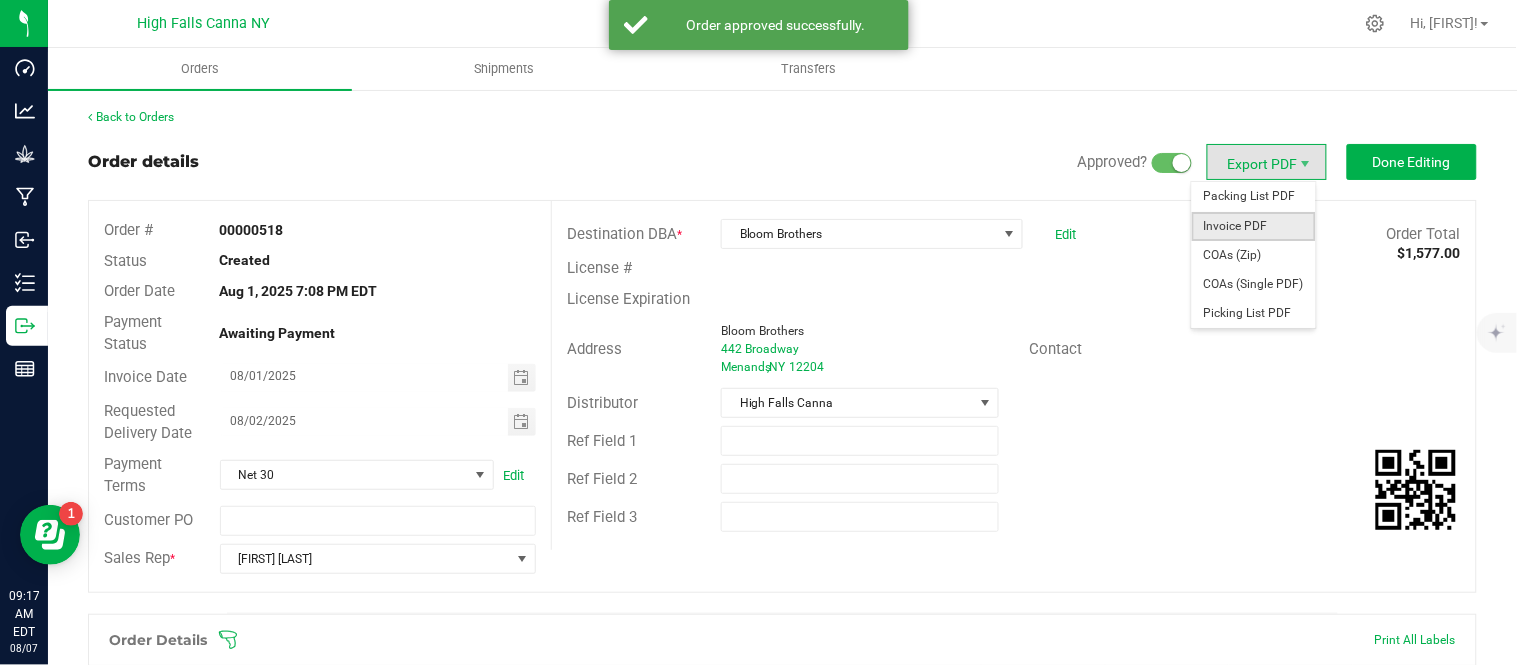click on "Invoice PDF" at bounding box center [1254, 226] 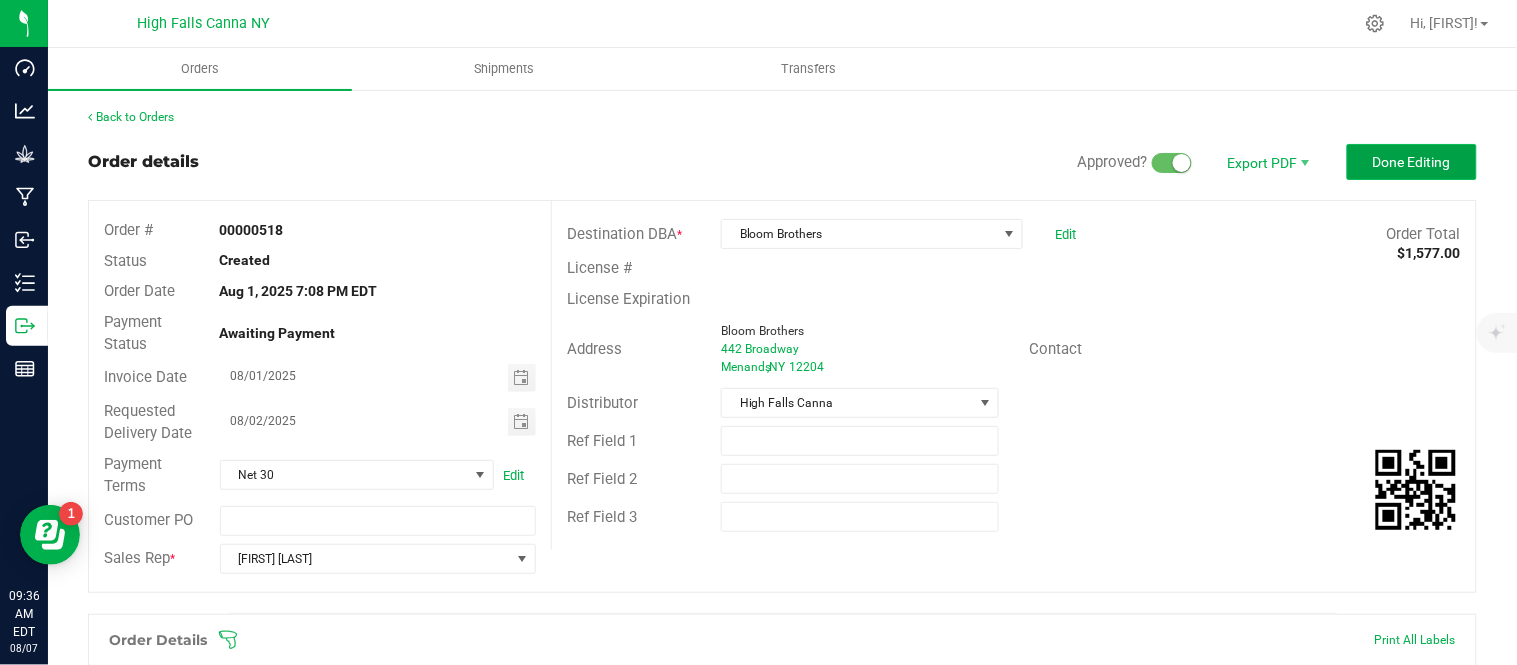 click on "Done Editing" at bounding box center [1412, 162] 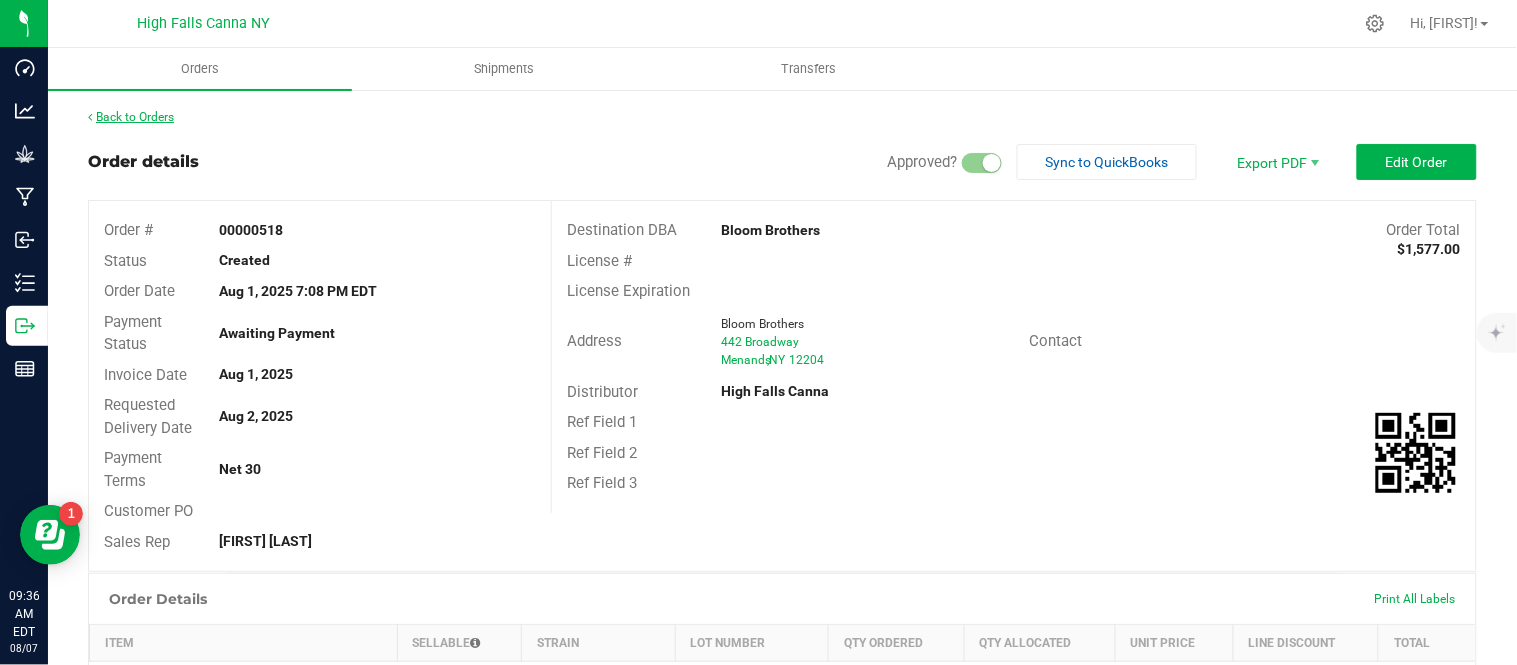 click on "Back to Orders" at bounding box center [131, 117] 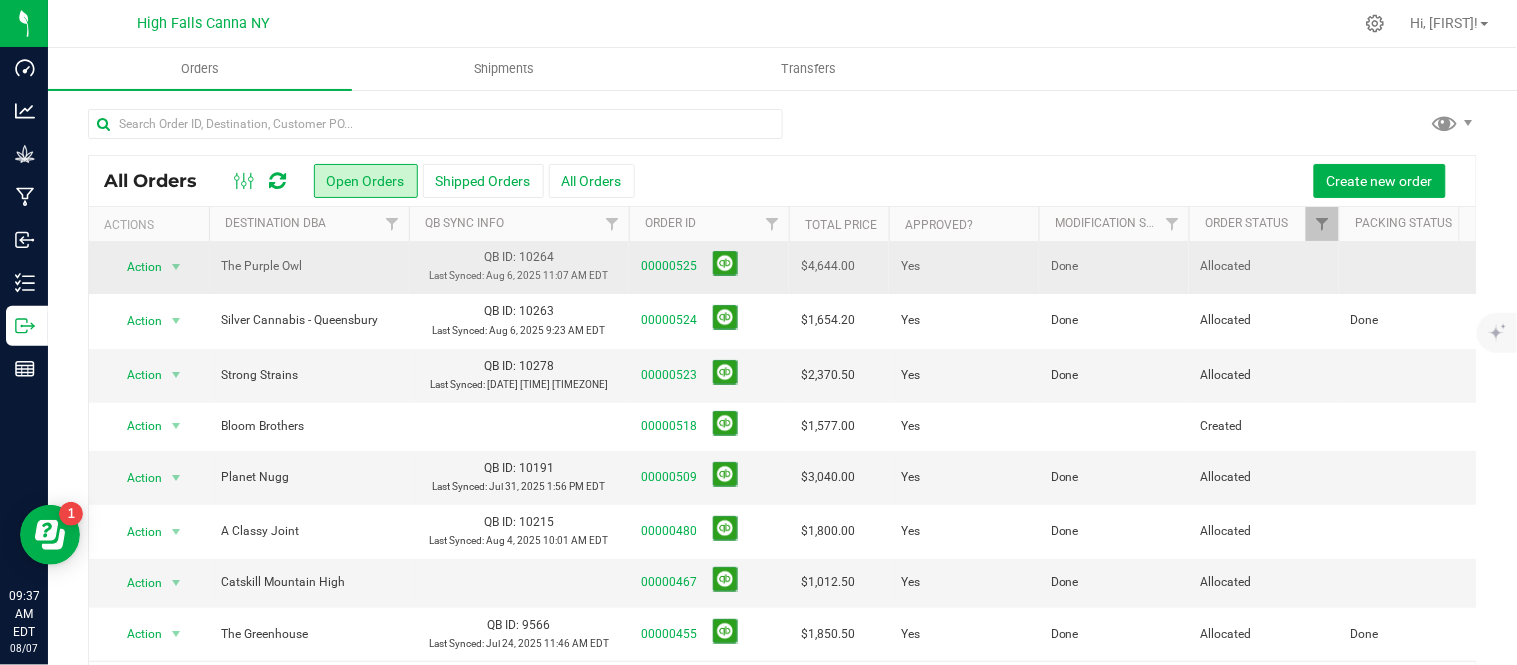 scroll, scrollTop: 197, scrollLeft: 0, axis: vertical 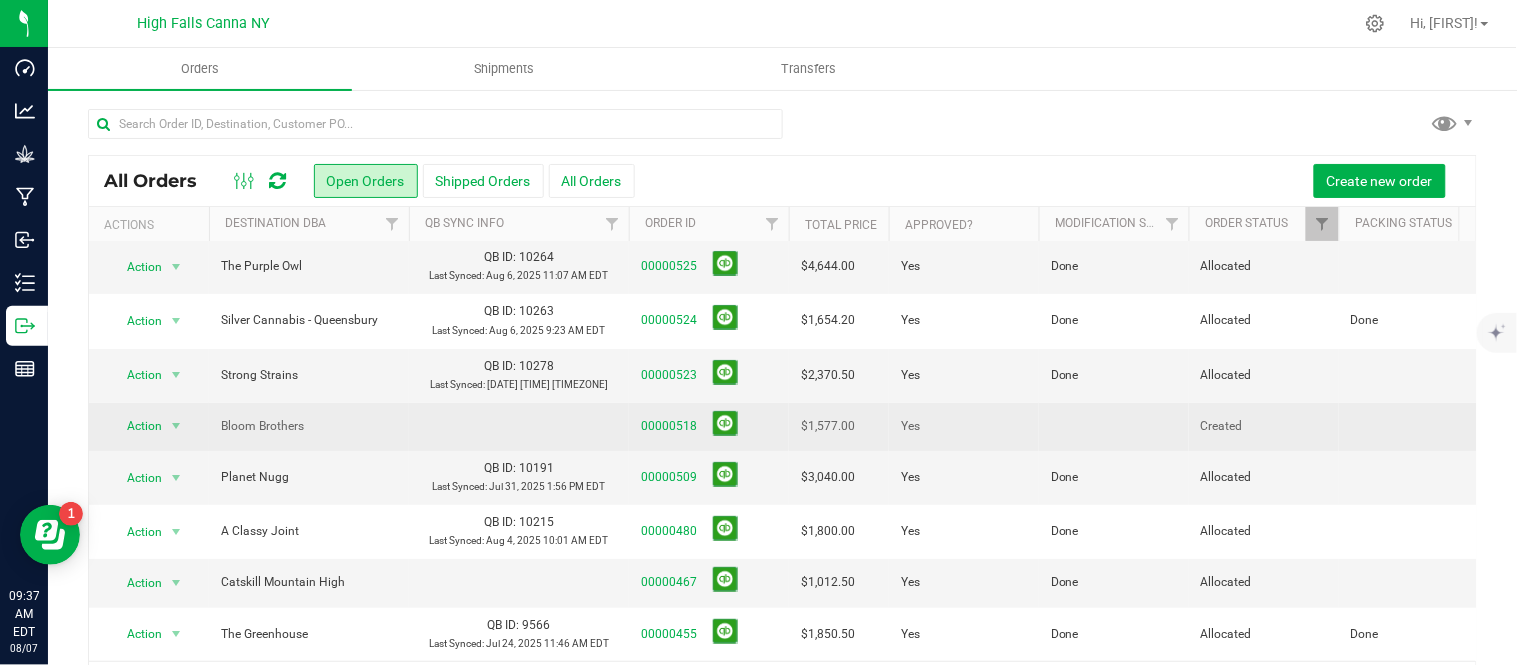 click at bounding box center [1114, 427] 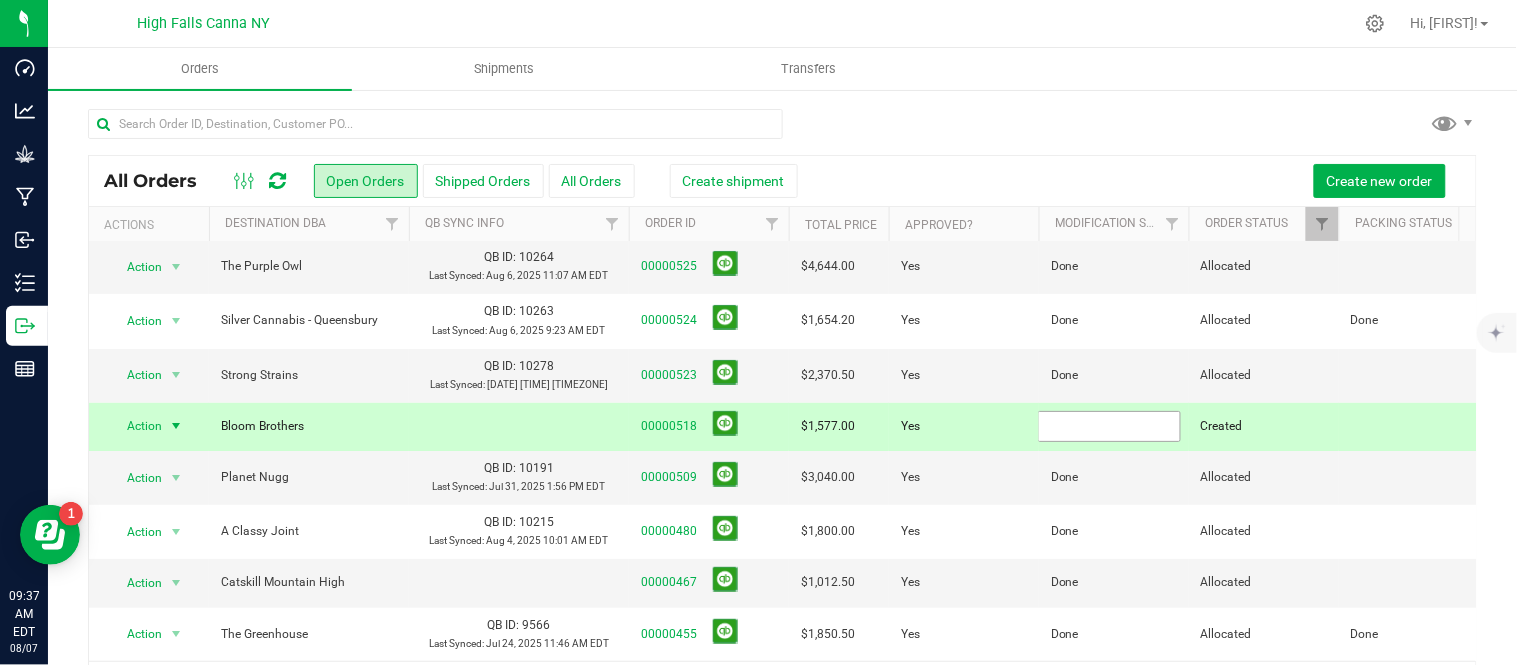 click at bounding box center [1109, 426] 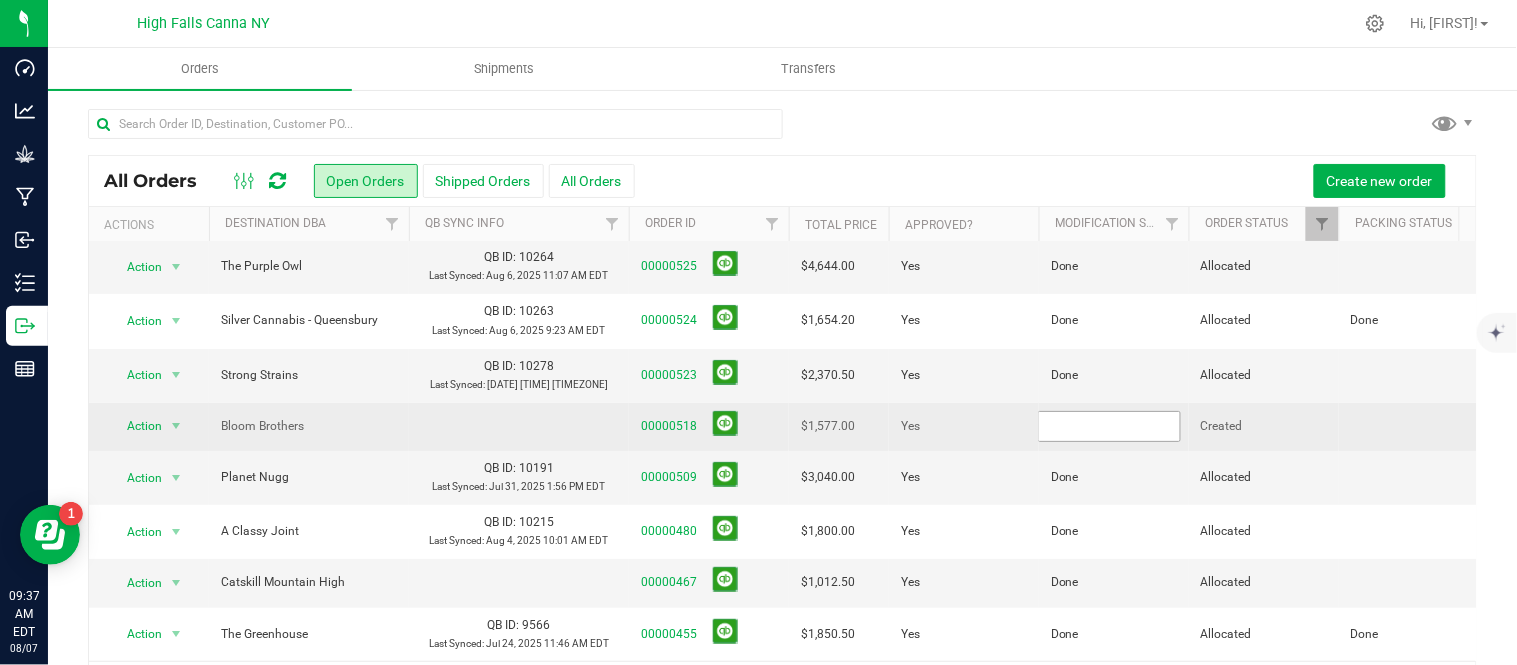 type on "Done" 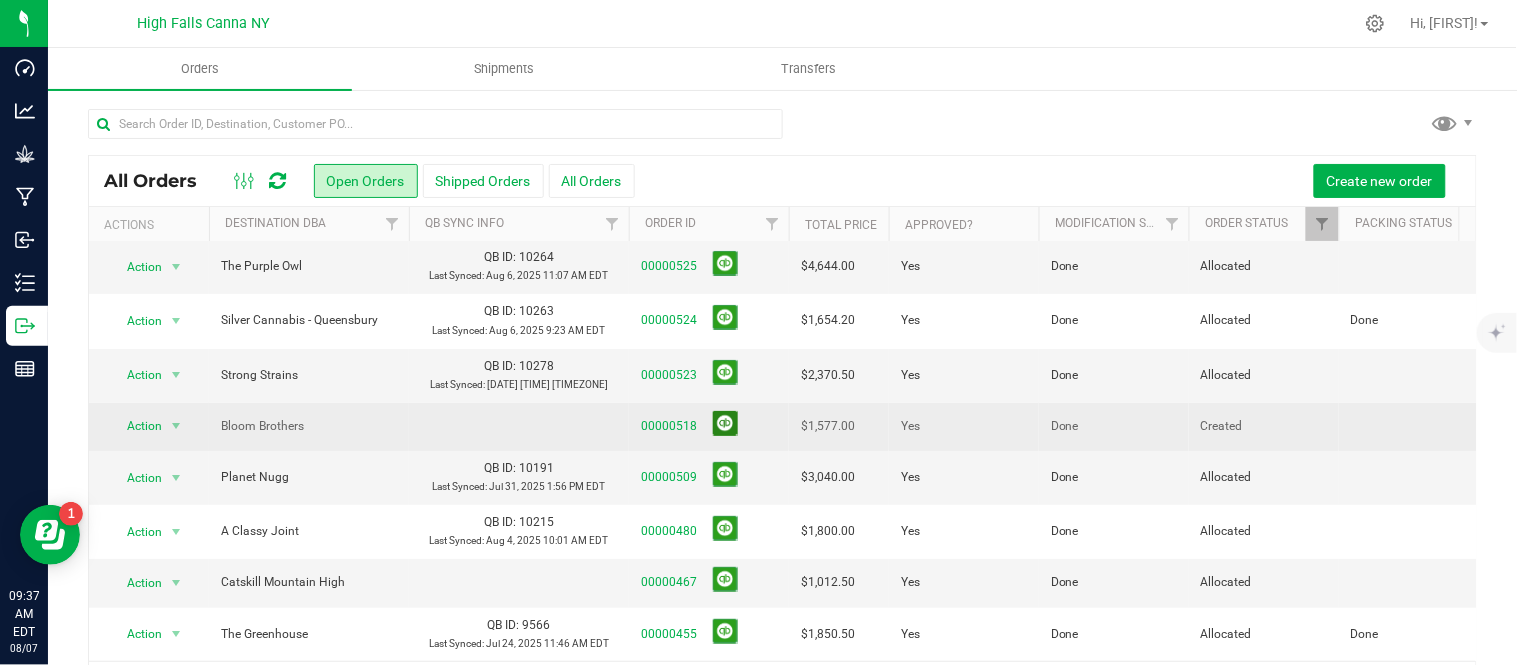 click at bounding box center (725, 423) 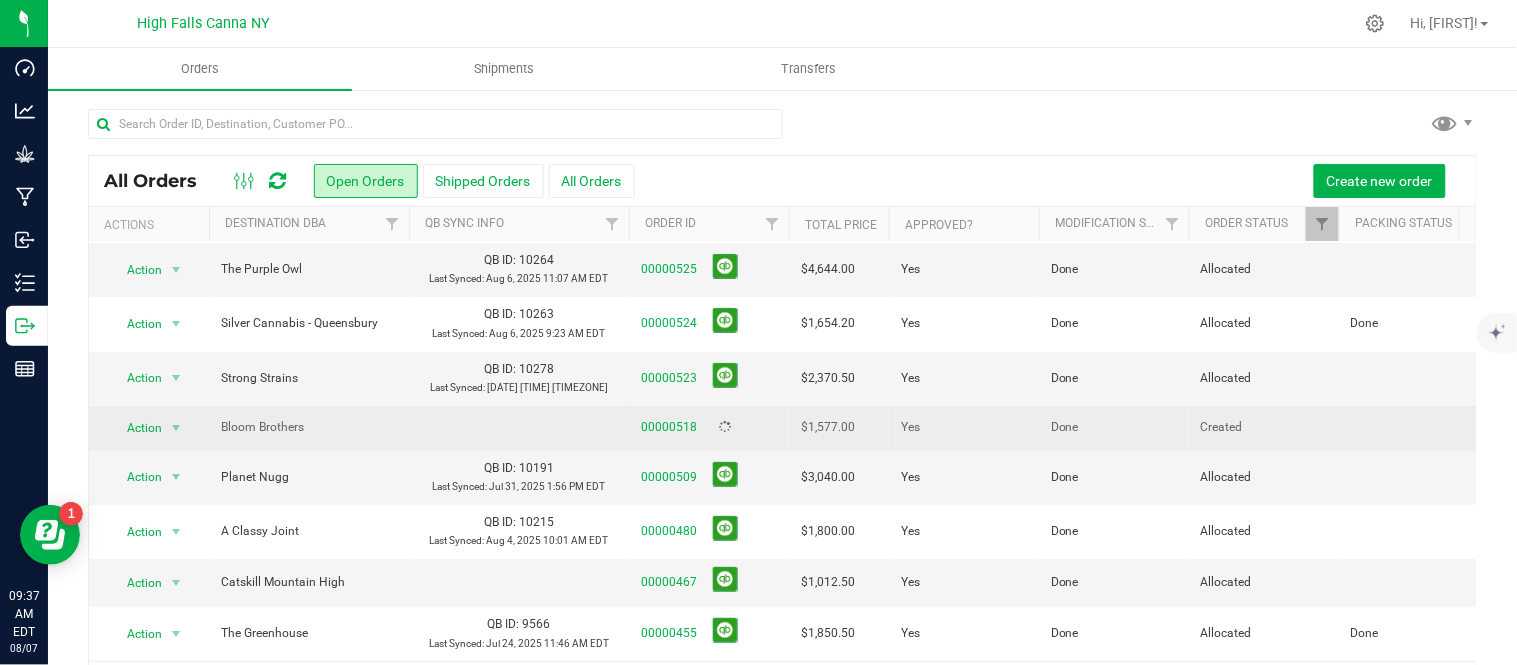 scroll, scrollTop: 195, scrollLeft: 0, axis: vertical 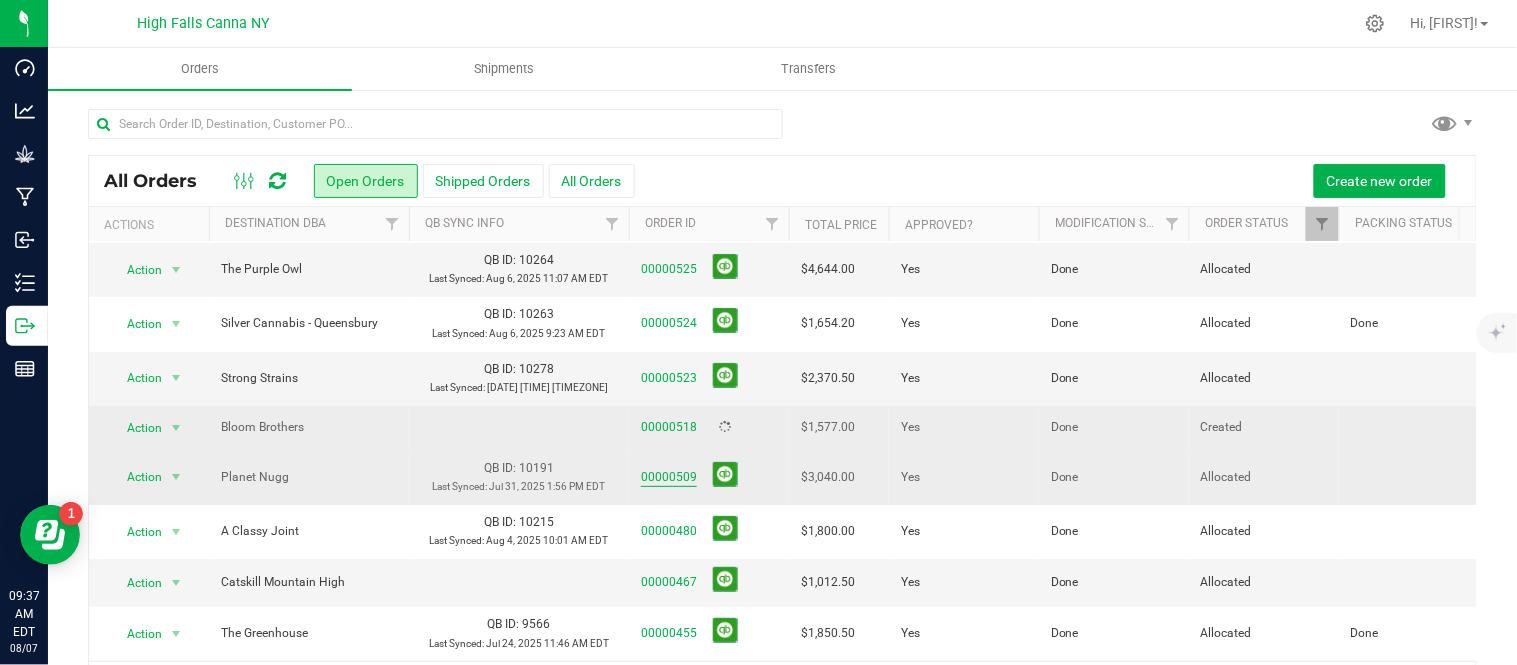 click on "00000509" at bounding box center (669, 477) 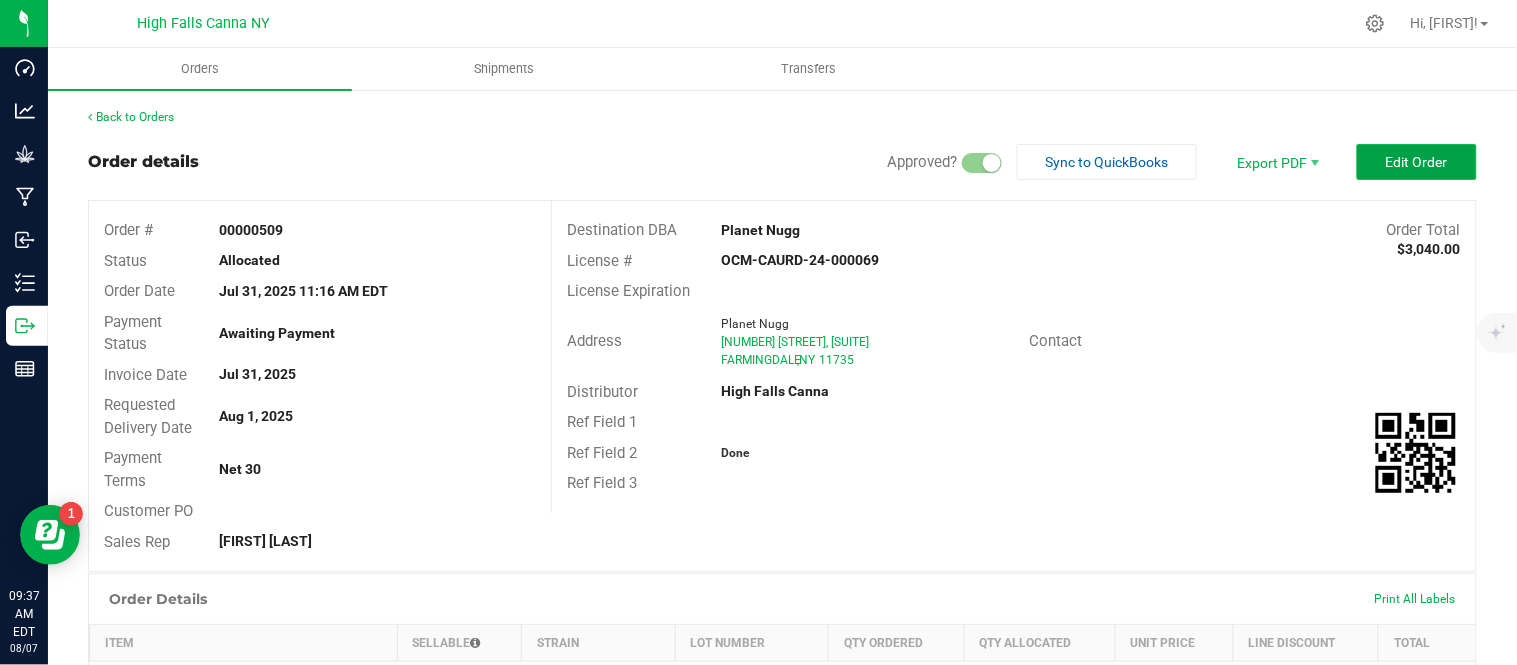 click on "Edit Order" at bounding box center (1417, 162) 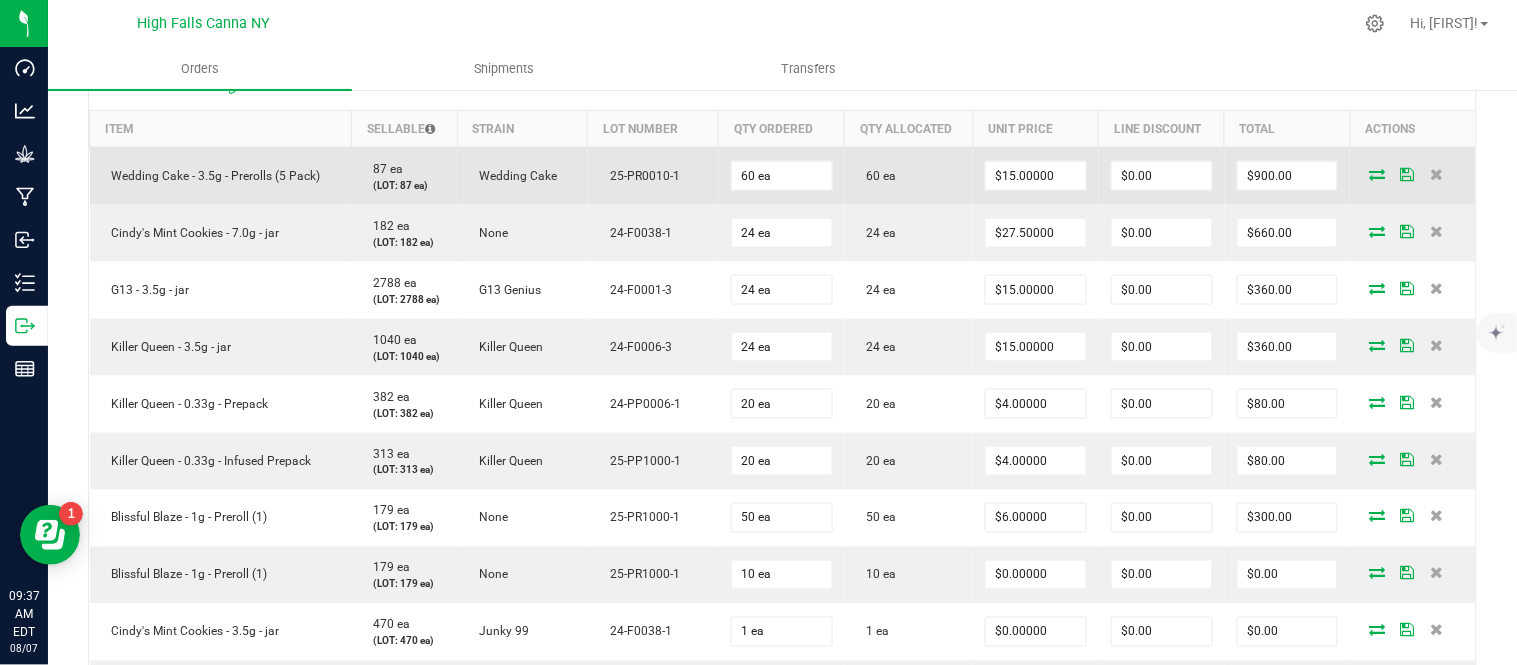 scroll, scrollTop: 444, scrollLeft: 0, axis: vertical 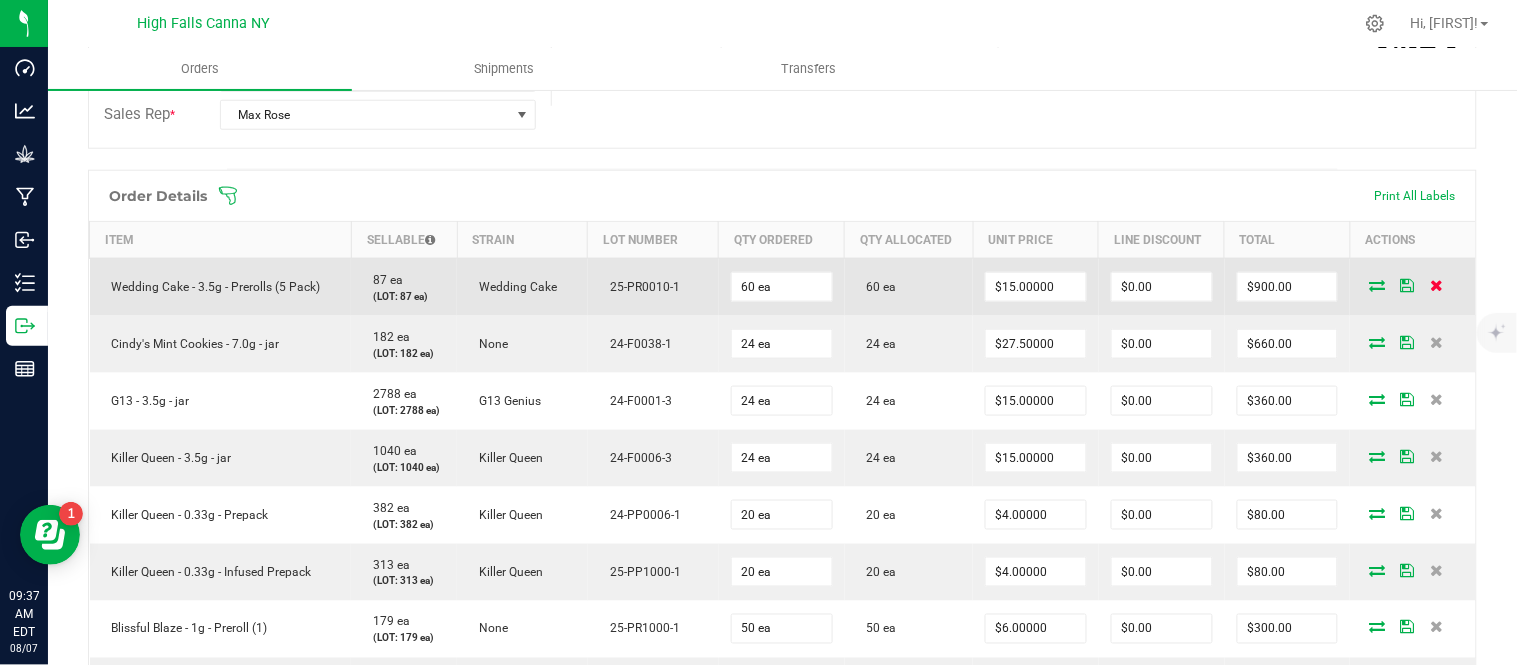 click at bounding box center [1437, 285] 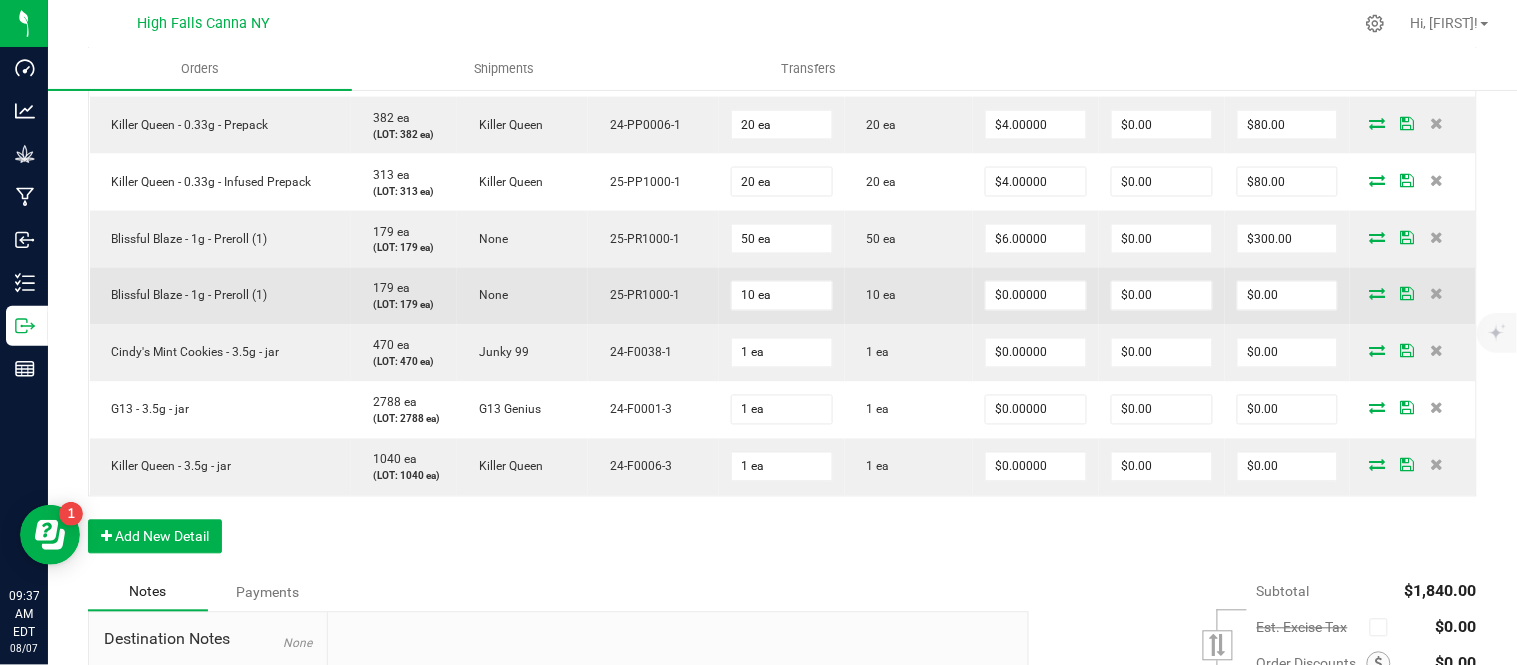scroll, scrollTop: 888, scrollLeft: 0, axis: vertical 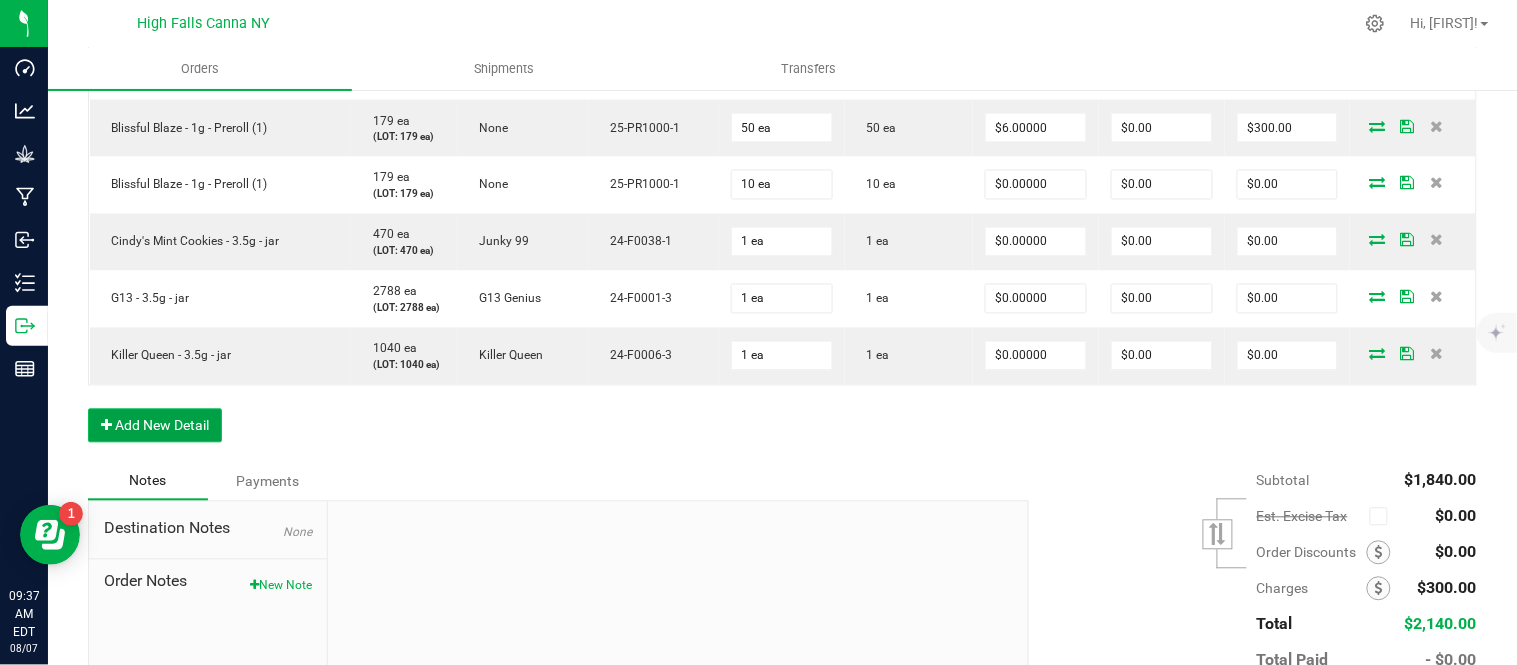 click on "Add New Detail" at bounding box center (155, 426) 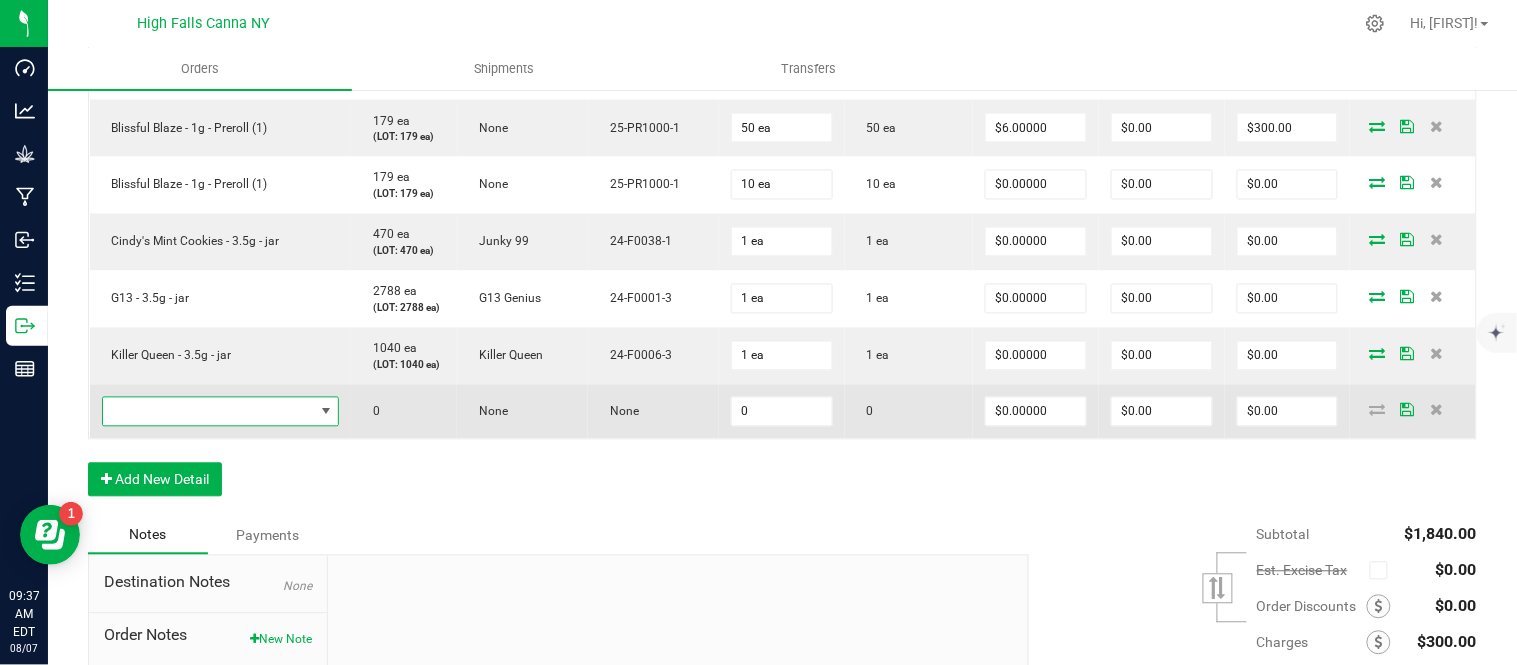 click at bounding box center (208, 412) 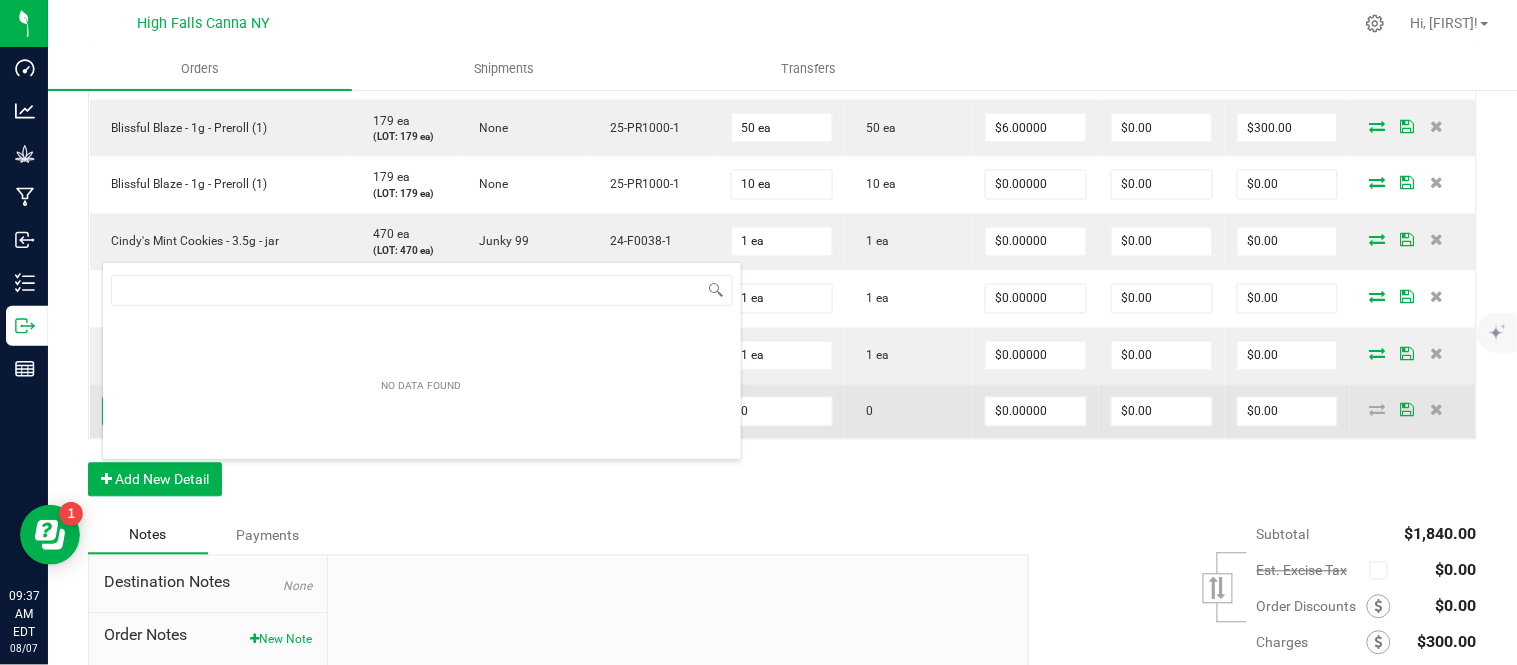 scroll, scrollTop: 99970, scrollLeft: 99771, axis: both 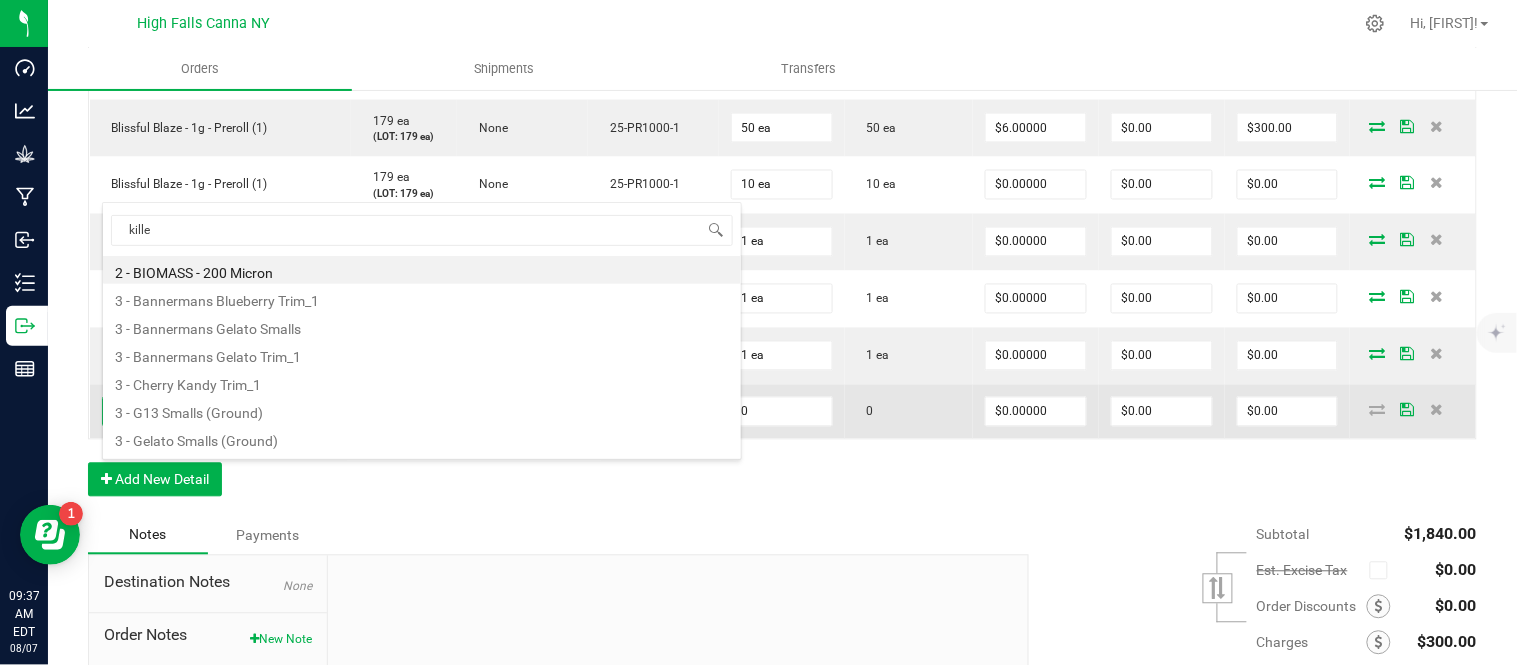 type on "killer" 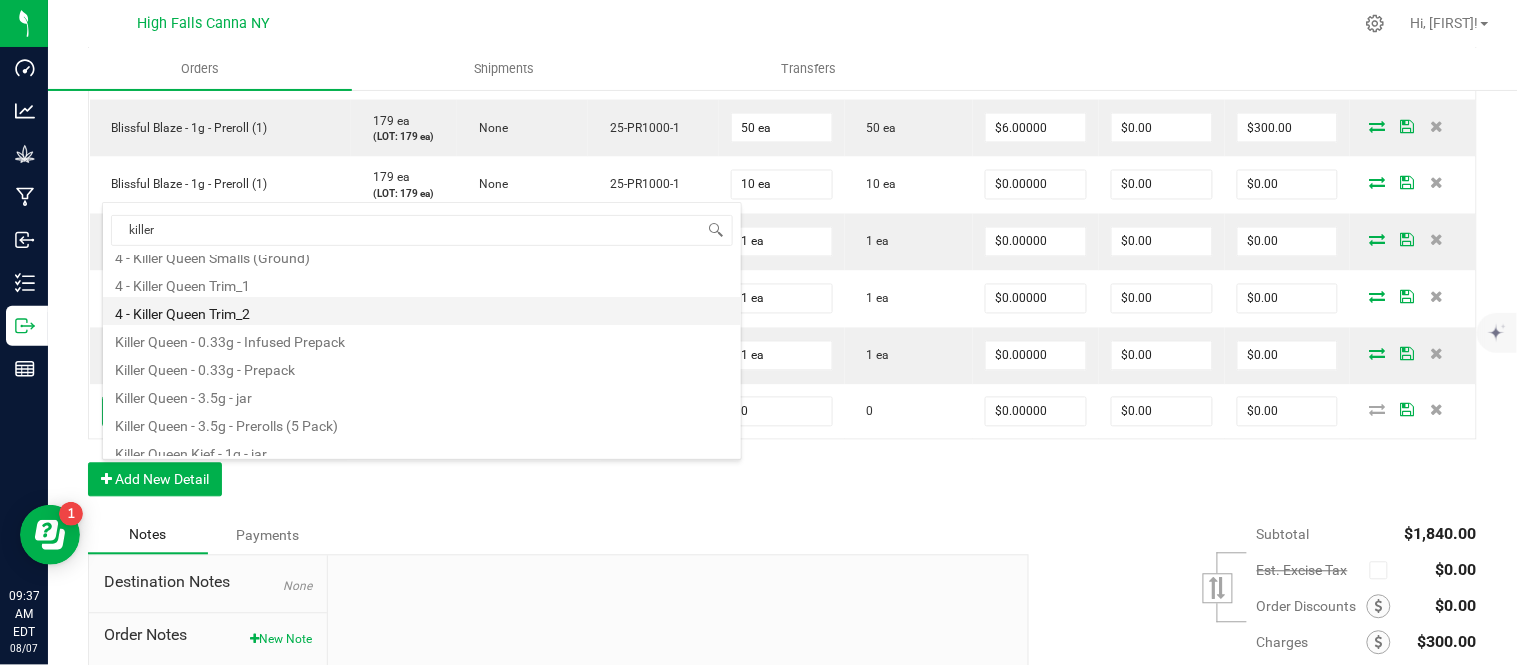 scroll, scrollTop: 107, scrollLeft: 0, axis: vertical 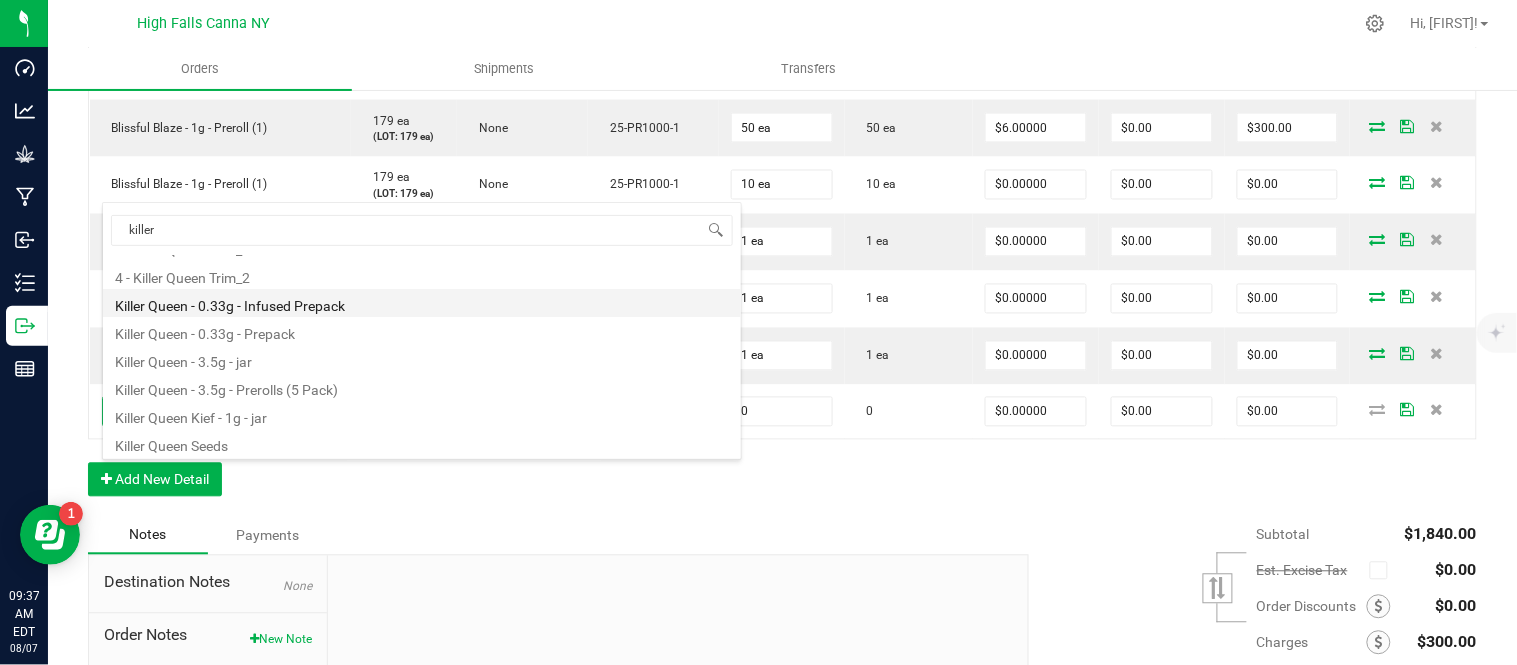 click on "Killer Queen - 0.33g - Infused Prepack" at bounding box center (422, 303) 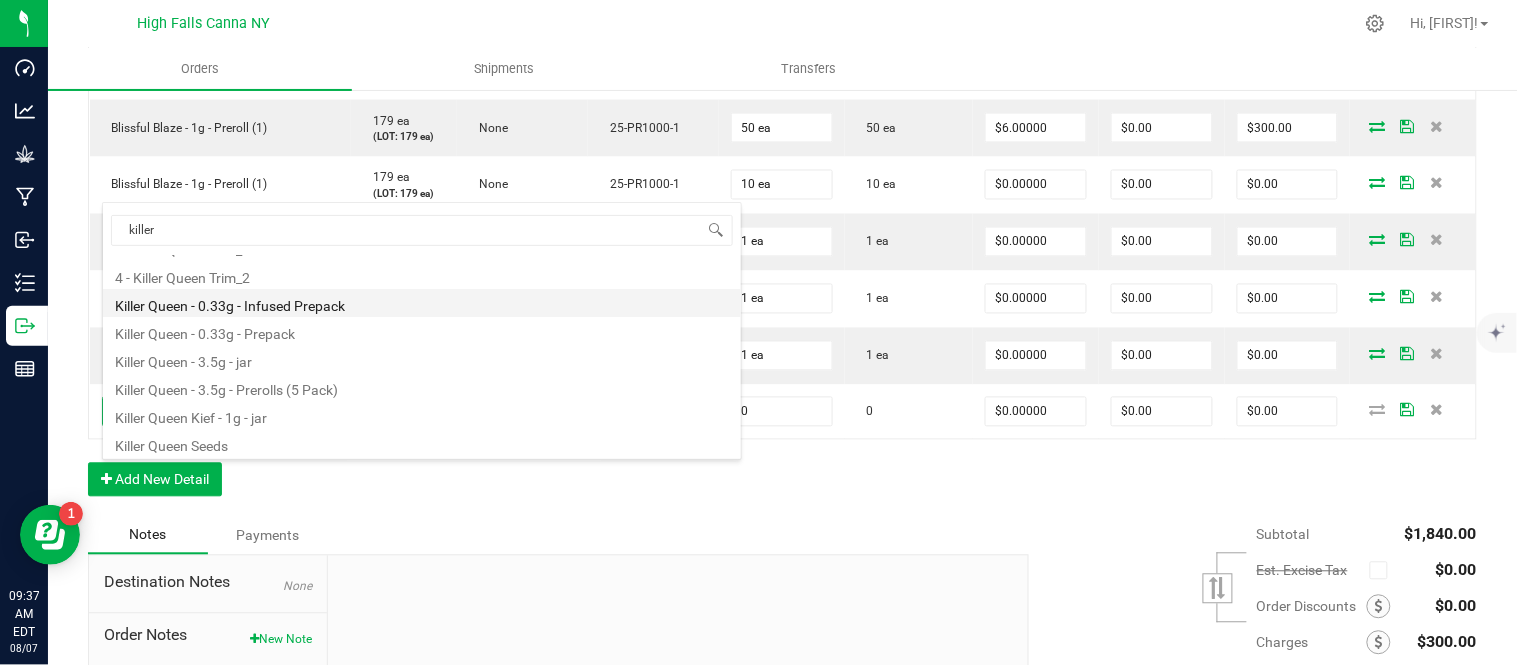type on "0 ea" 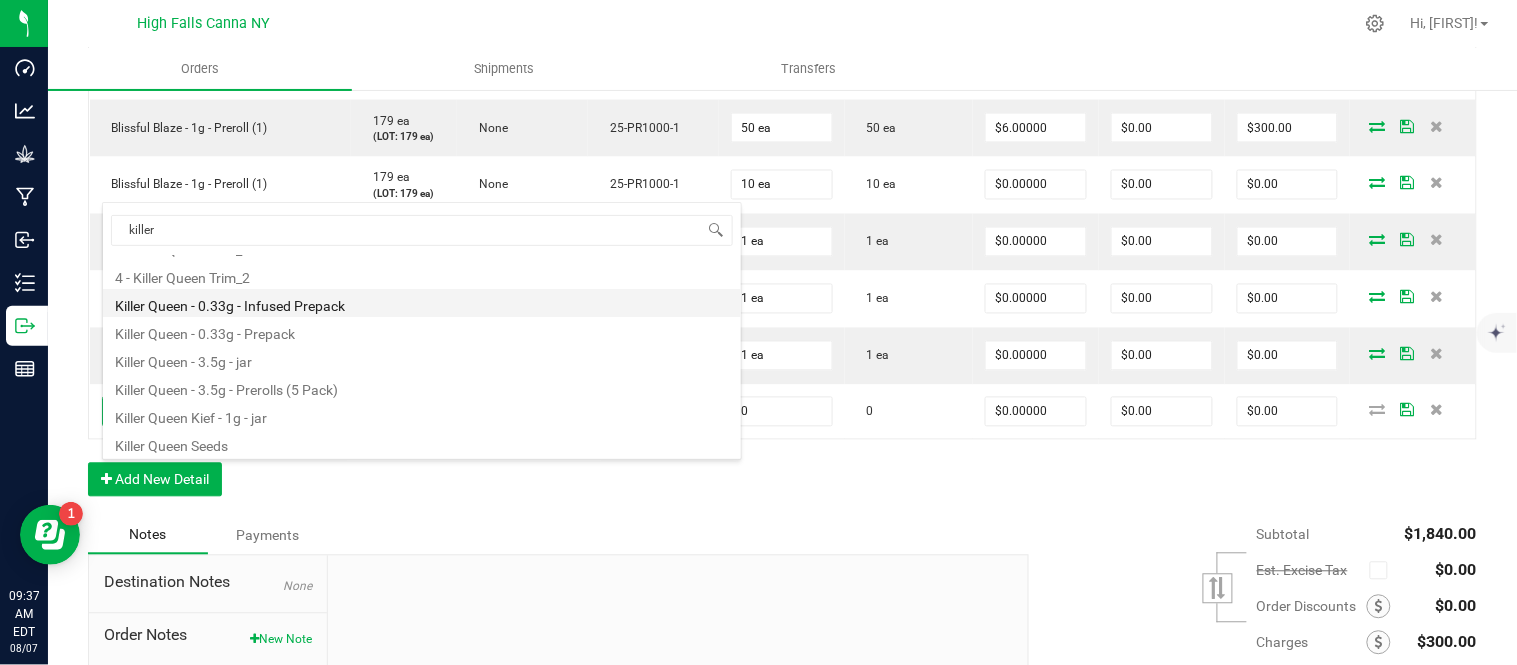 type on "$4.42000" 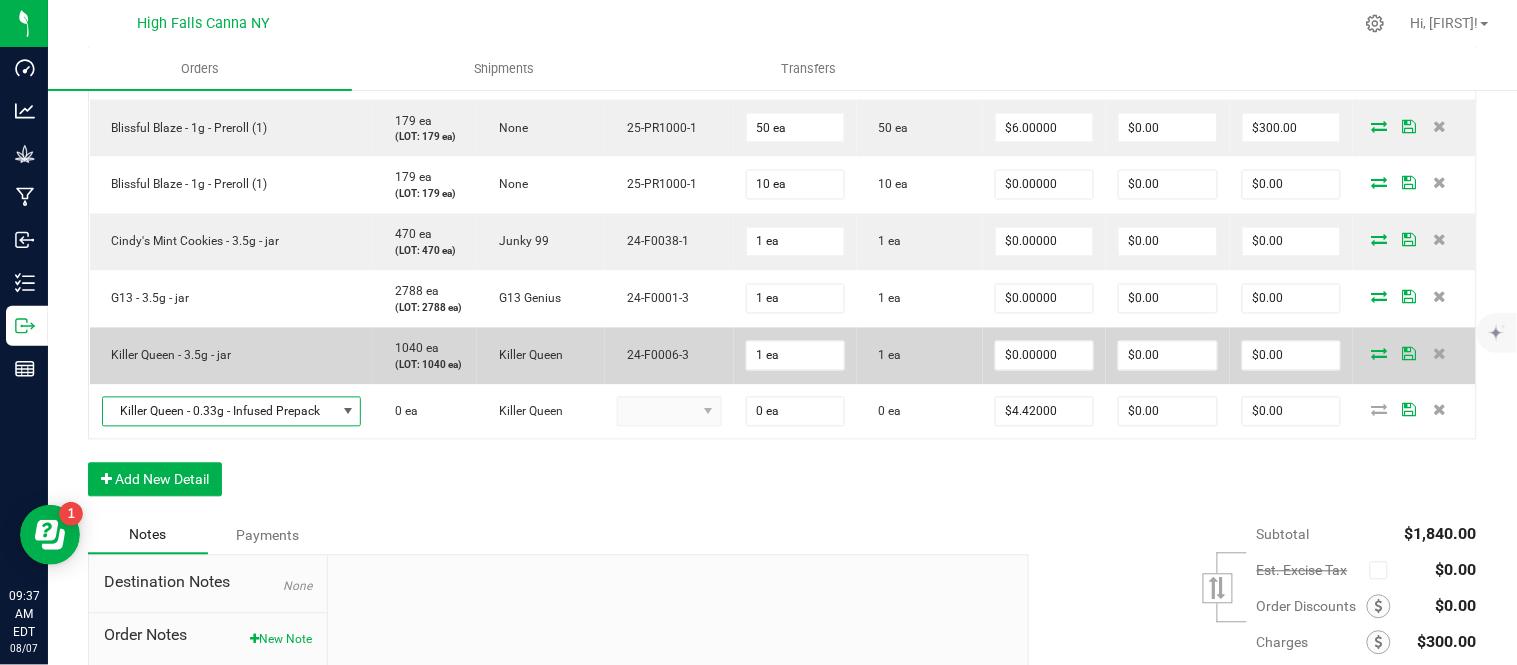 scroll, scrollTop: 943, scrollLeft: 0, axis: vertical 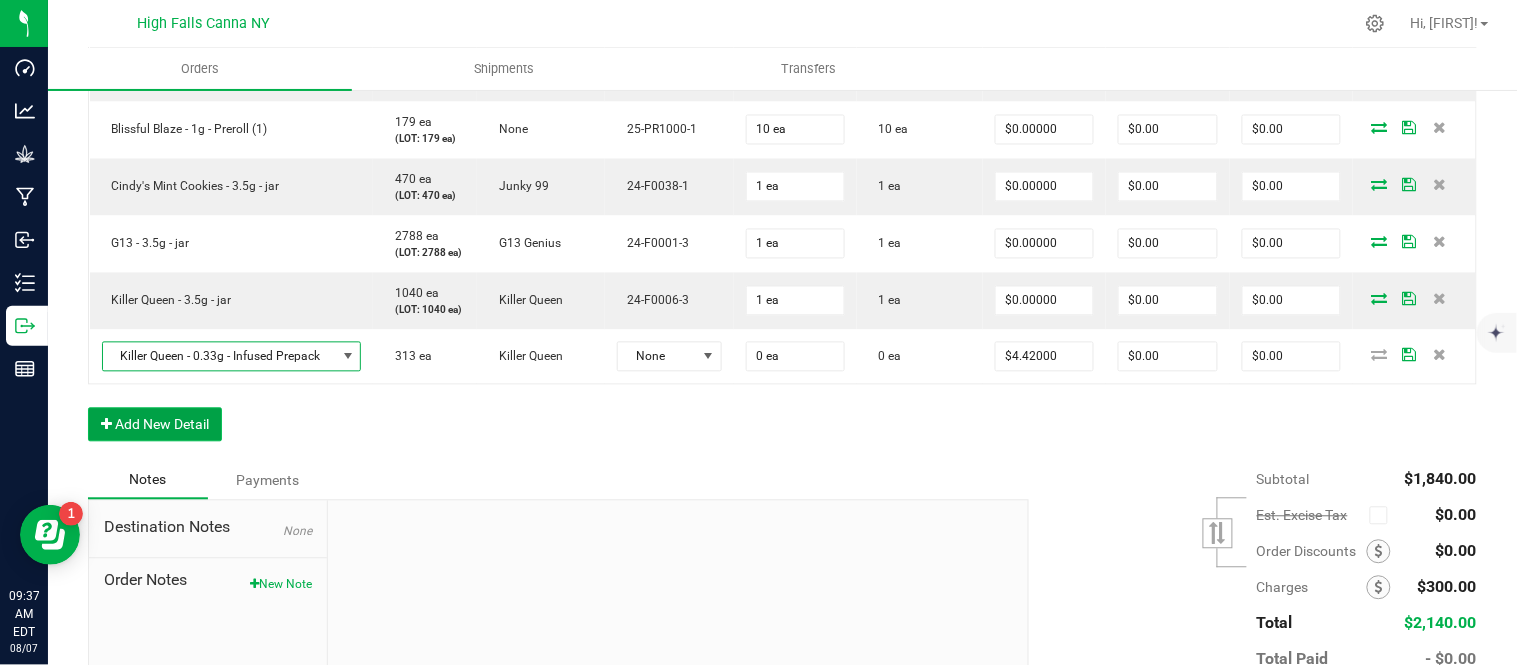 click on "Add New Detail" at bounding box center [155, 425] 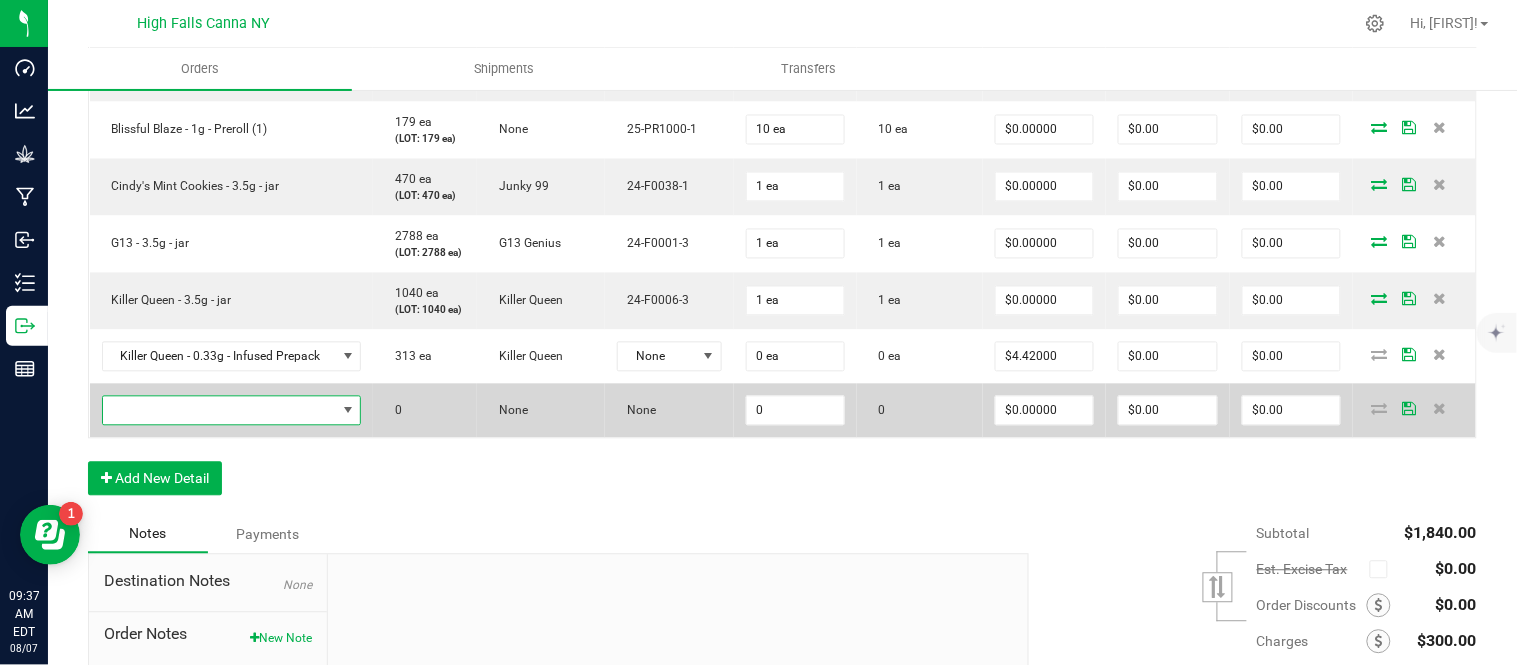 click at bounding box center (219, 411) 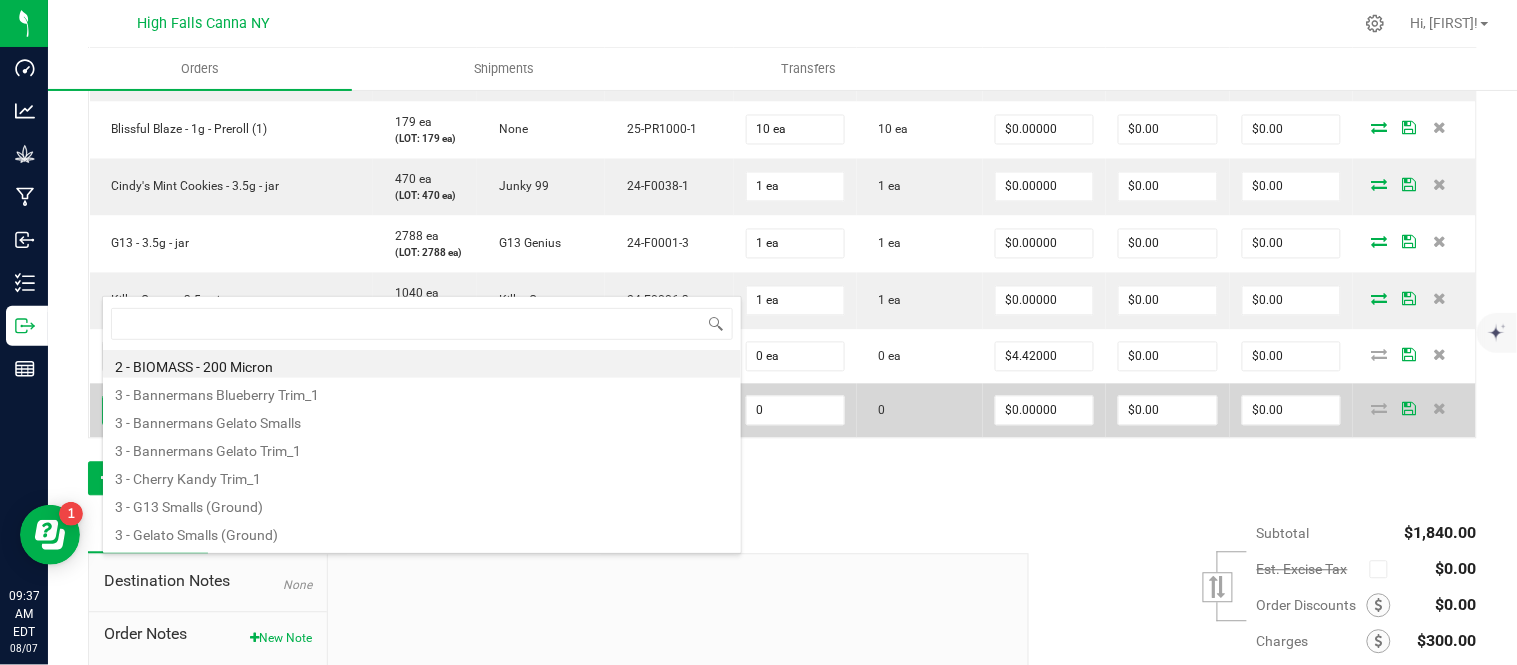 scroll, scrollTop: 99970, scrollLeft: 99731, axis: both 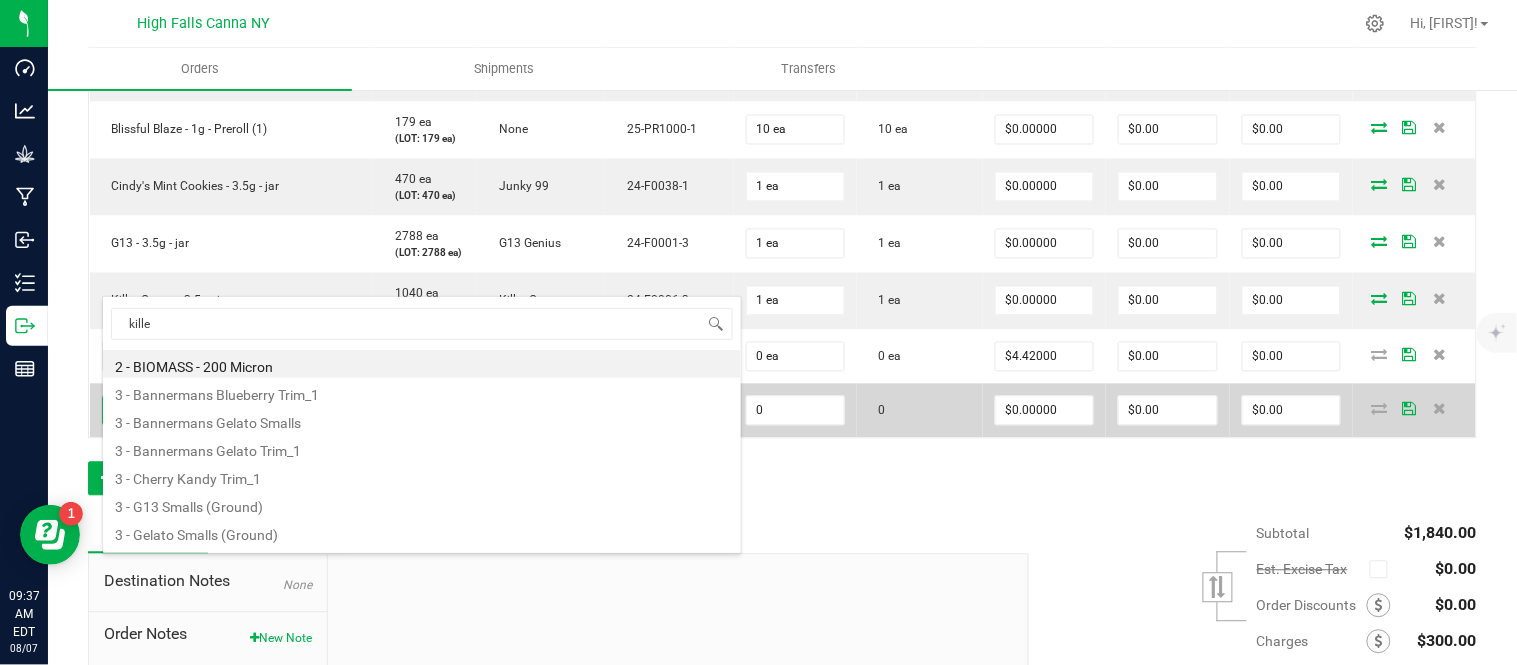 type on "killer" 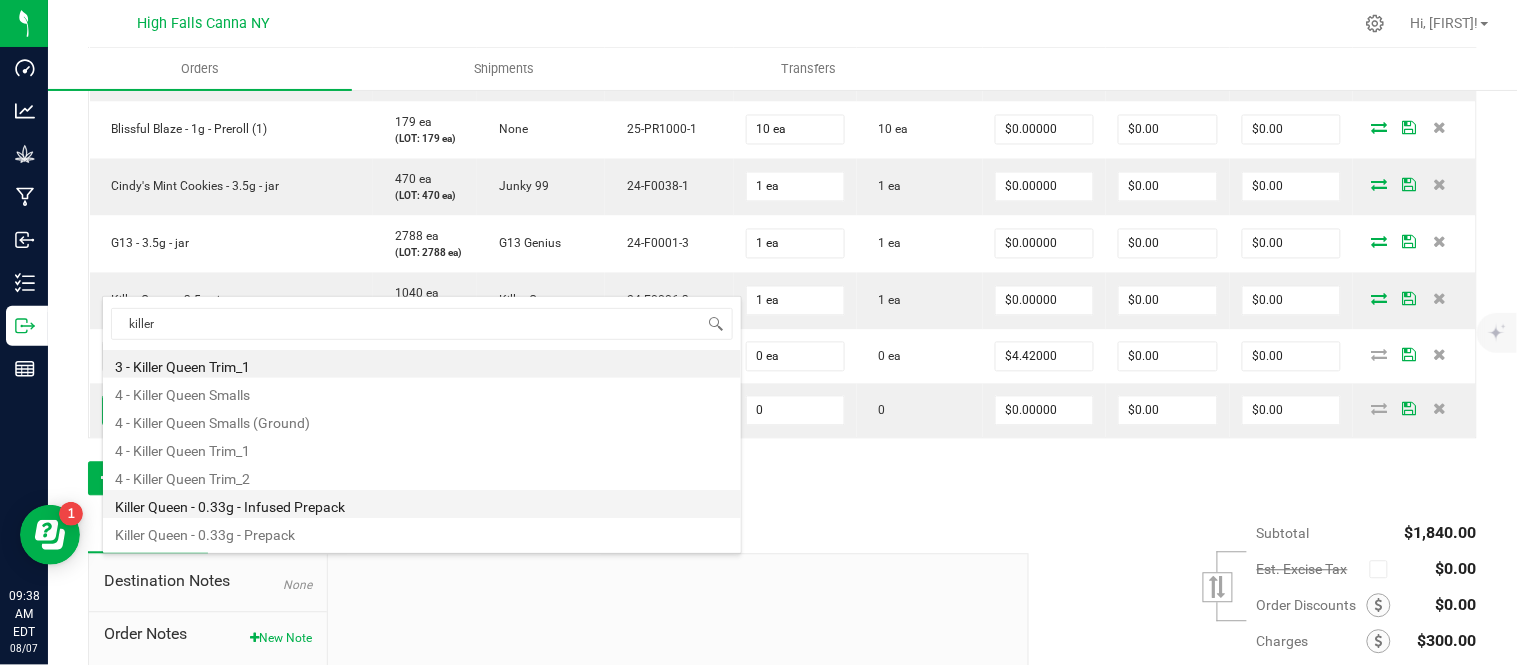 scroll, scrollTop: 107, scrollLeft: 0, axis: vertical 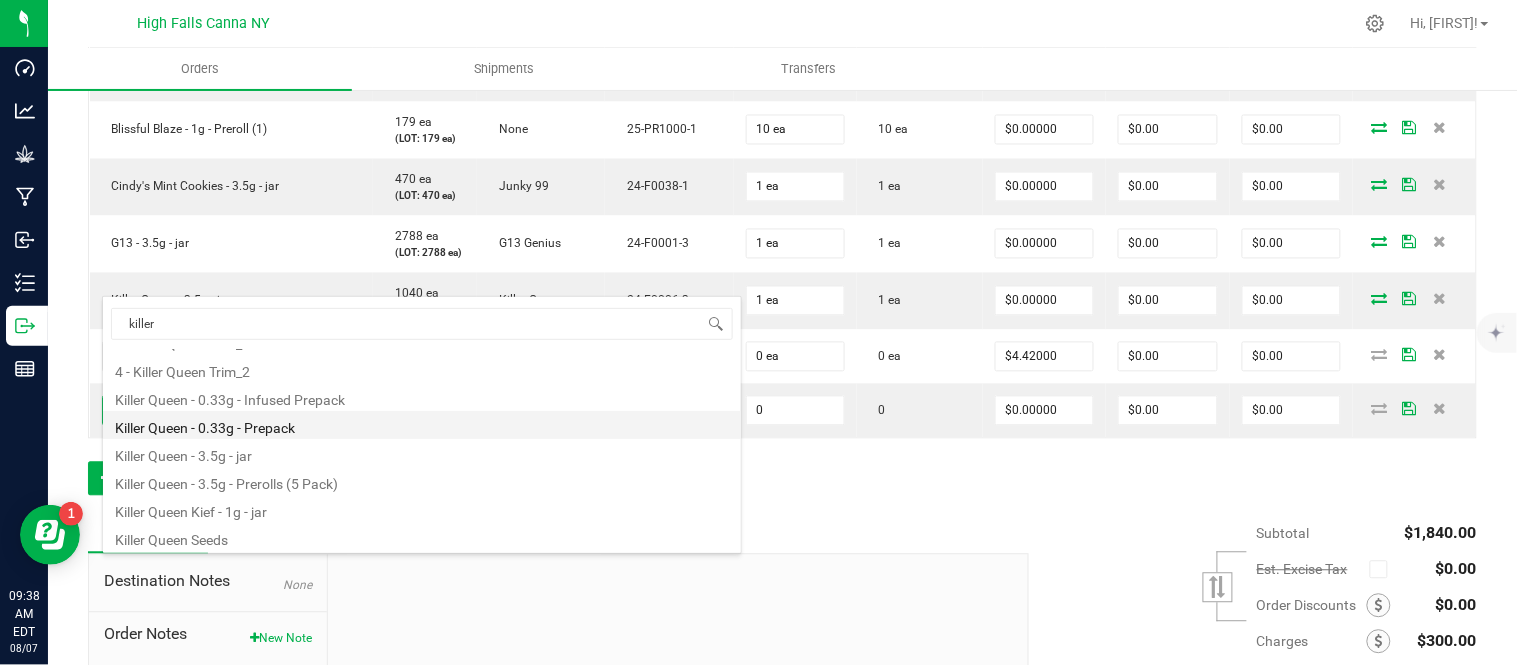 click on "Killer Queen - 0.33g - Prepack" at bounding box center [422, 425] 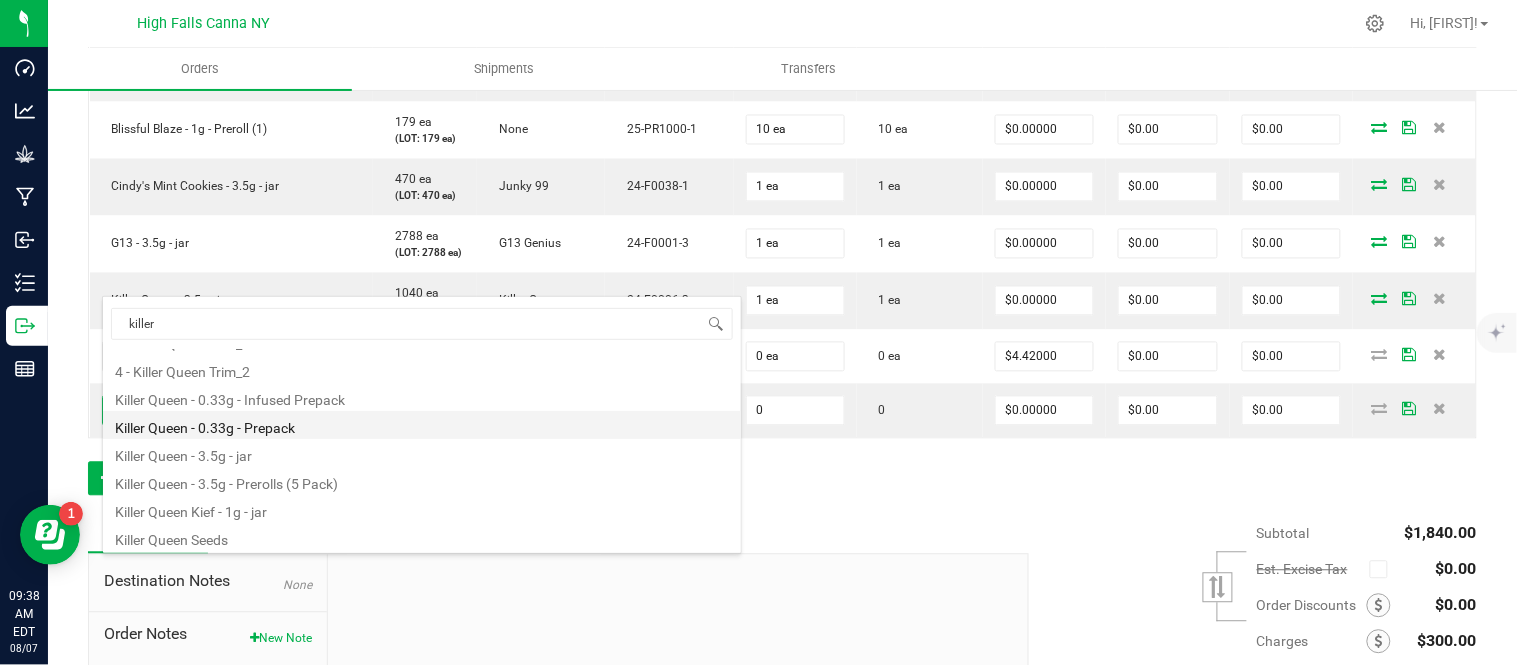 type on "0 ea" 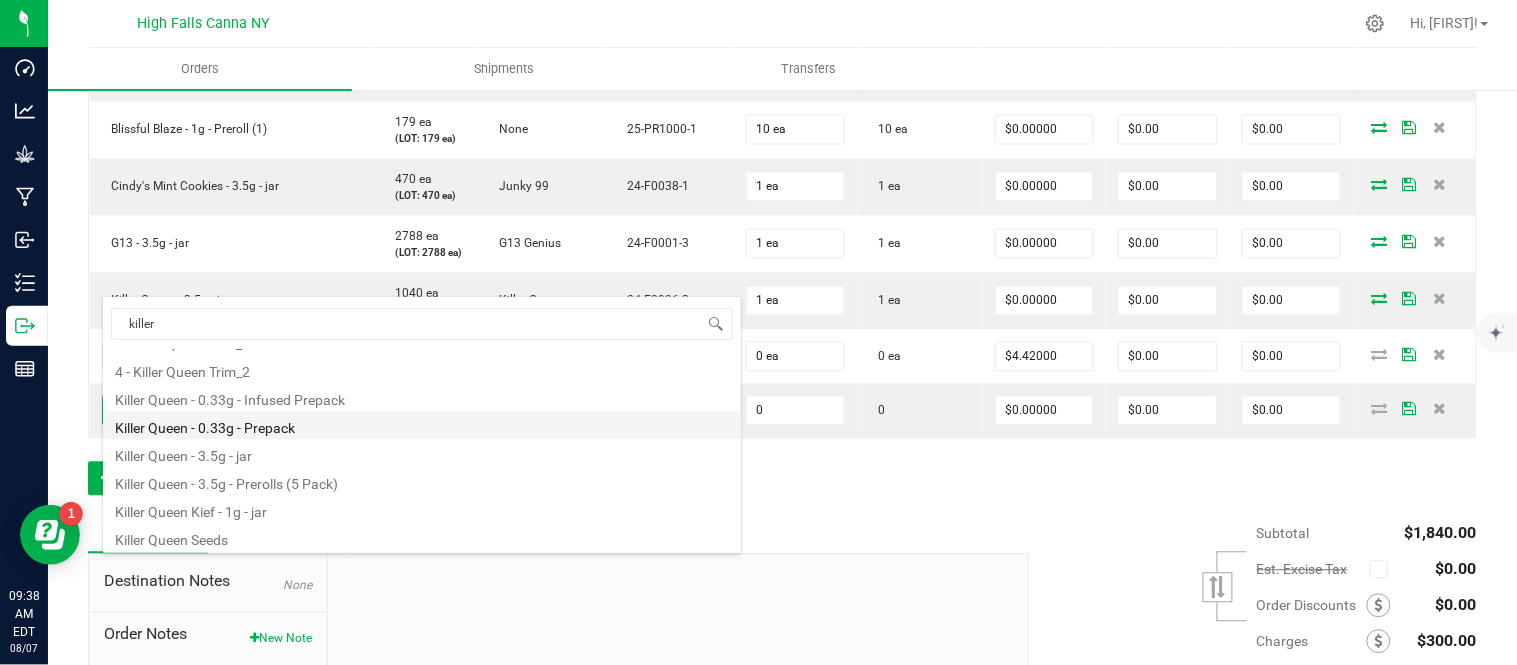 type on "$4.42000" 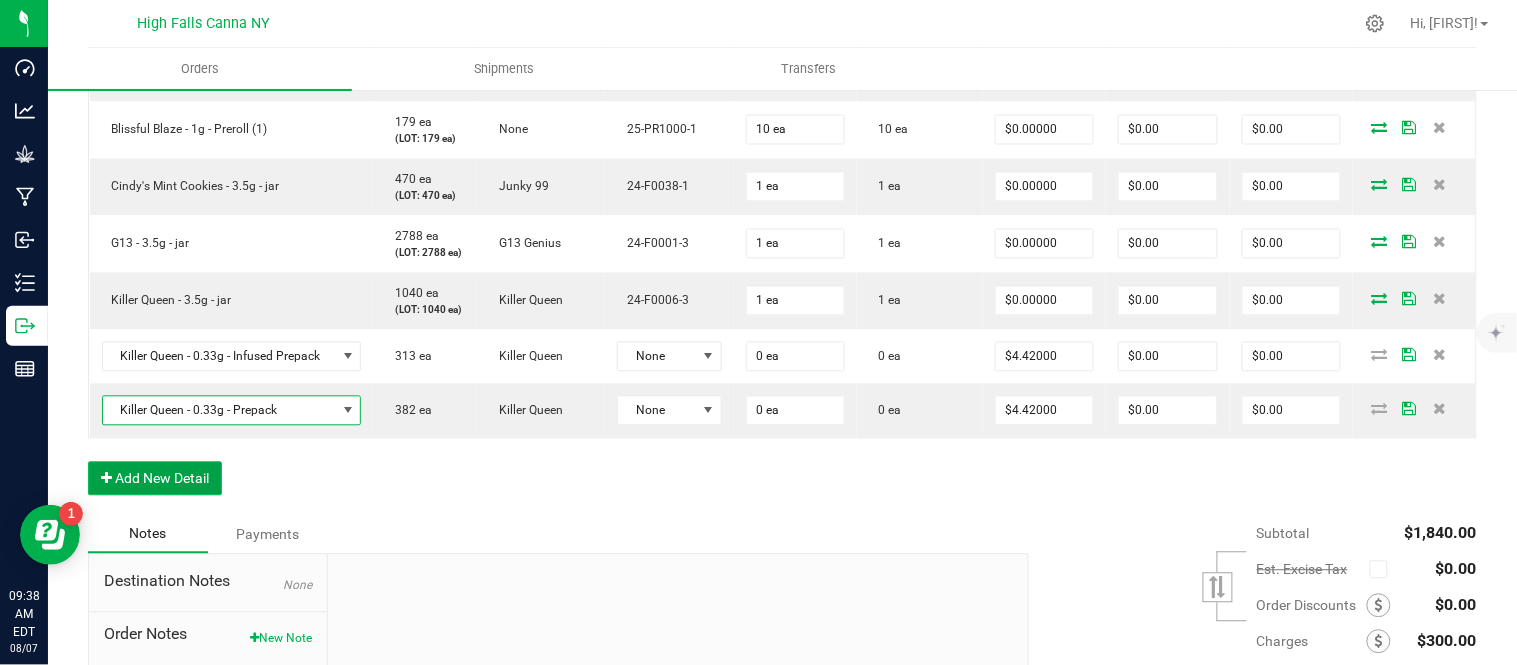 click on "Add New Detail" at bounding box center (155, 479) 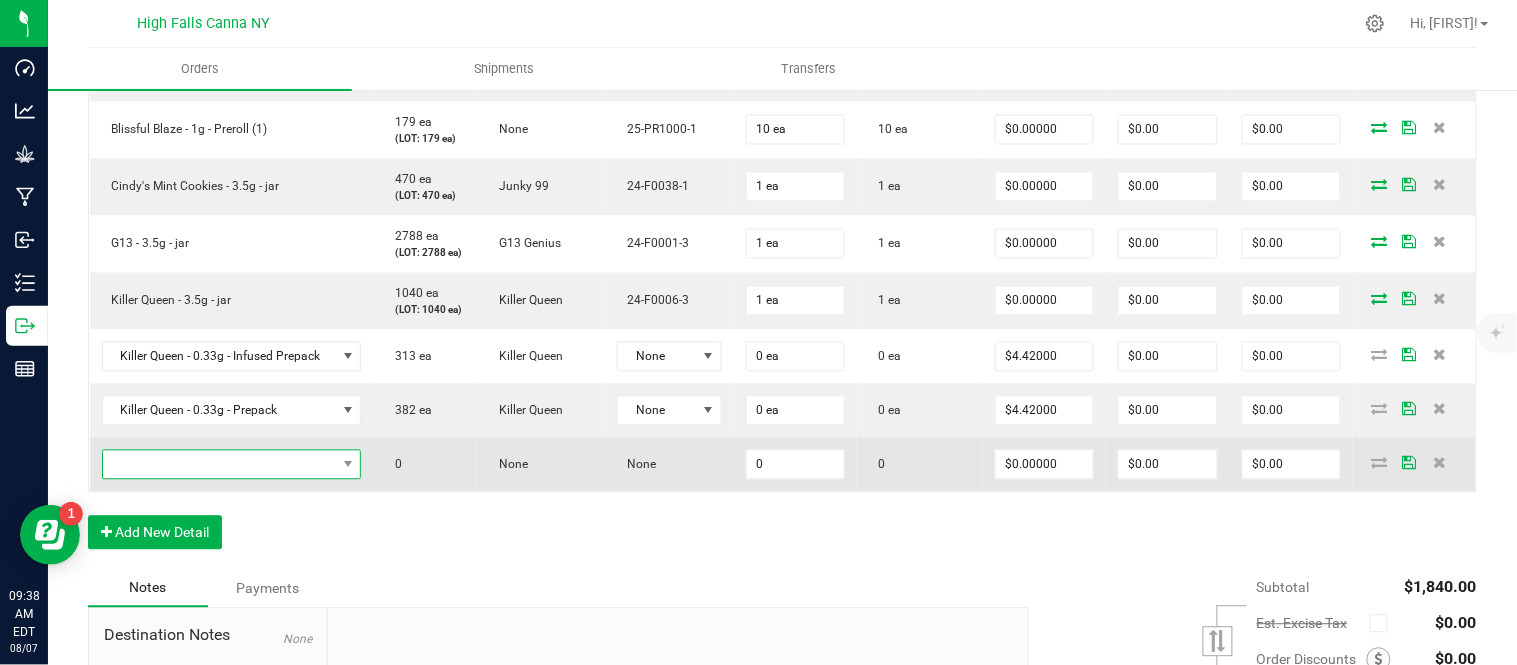 click at bounding box center [219, 465] 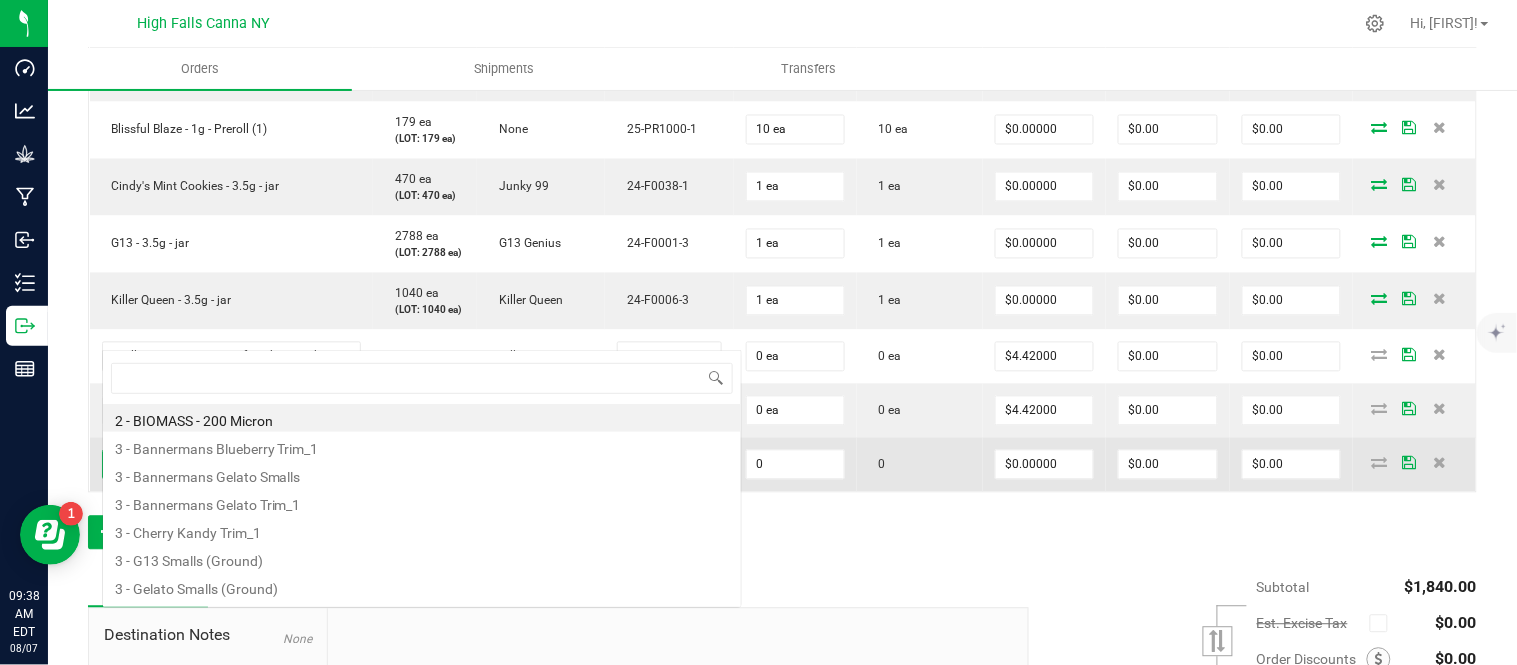 scroll, scrollTop: 0, scrollLeft: 0, axis: both 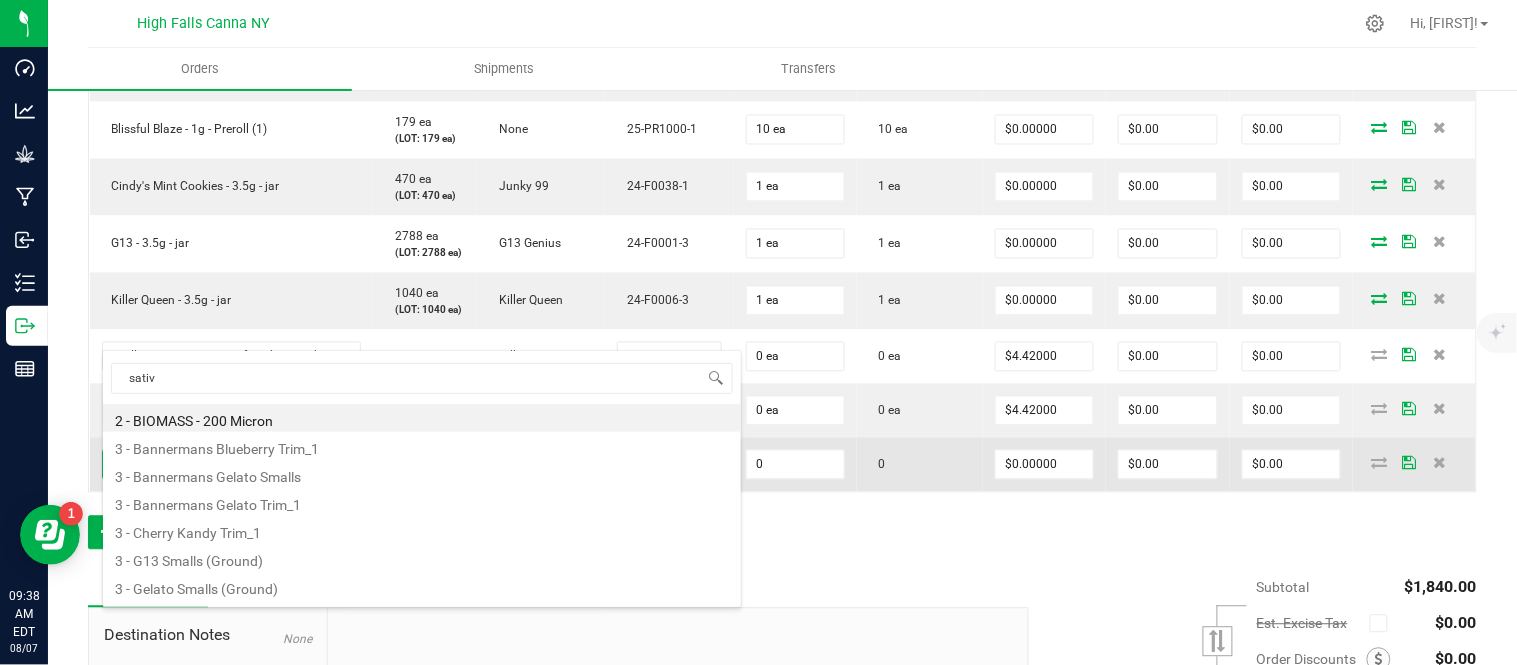 type on "sativa" 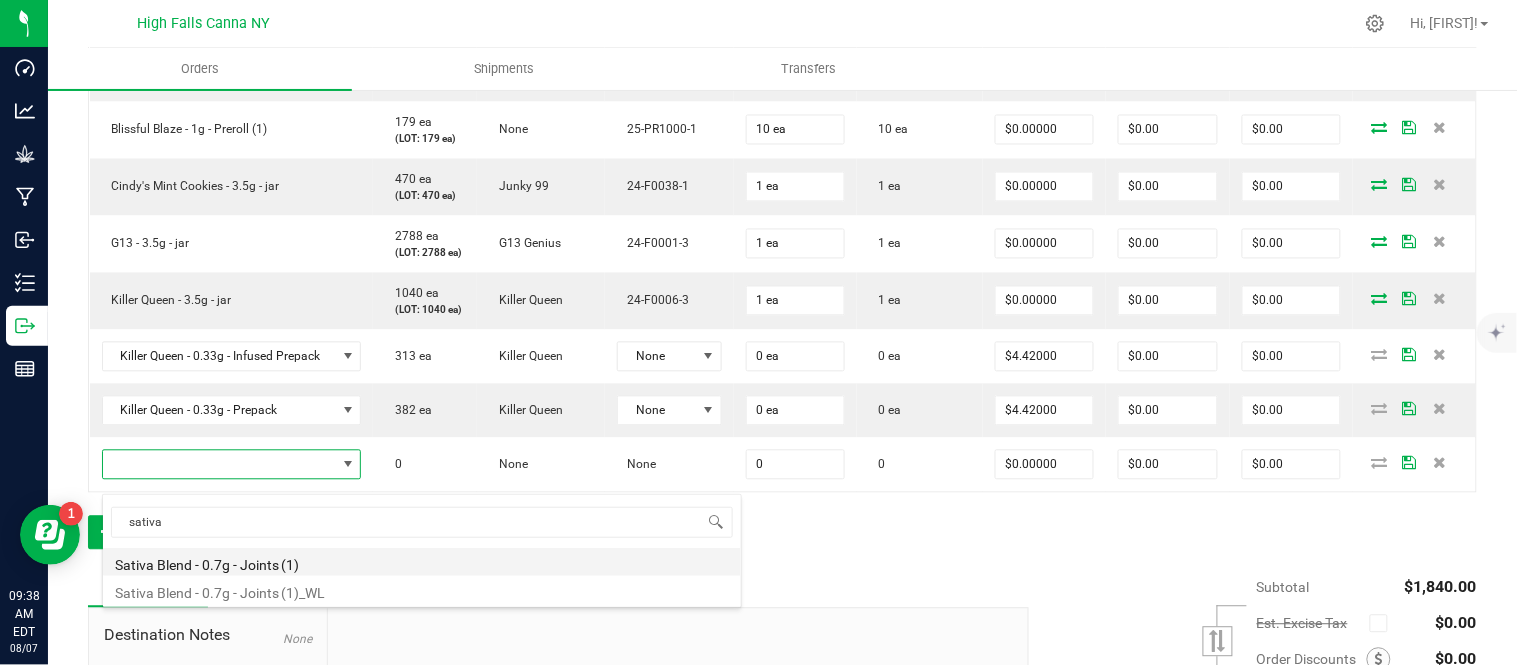 click on "Sativa Blend - 0.7g - Joints (1)" at bounding box center (422, 562) 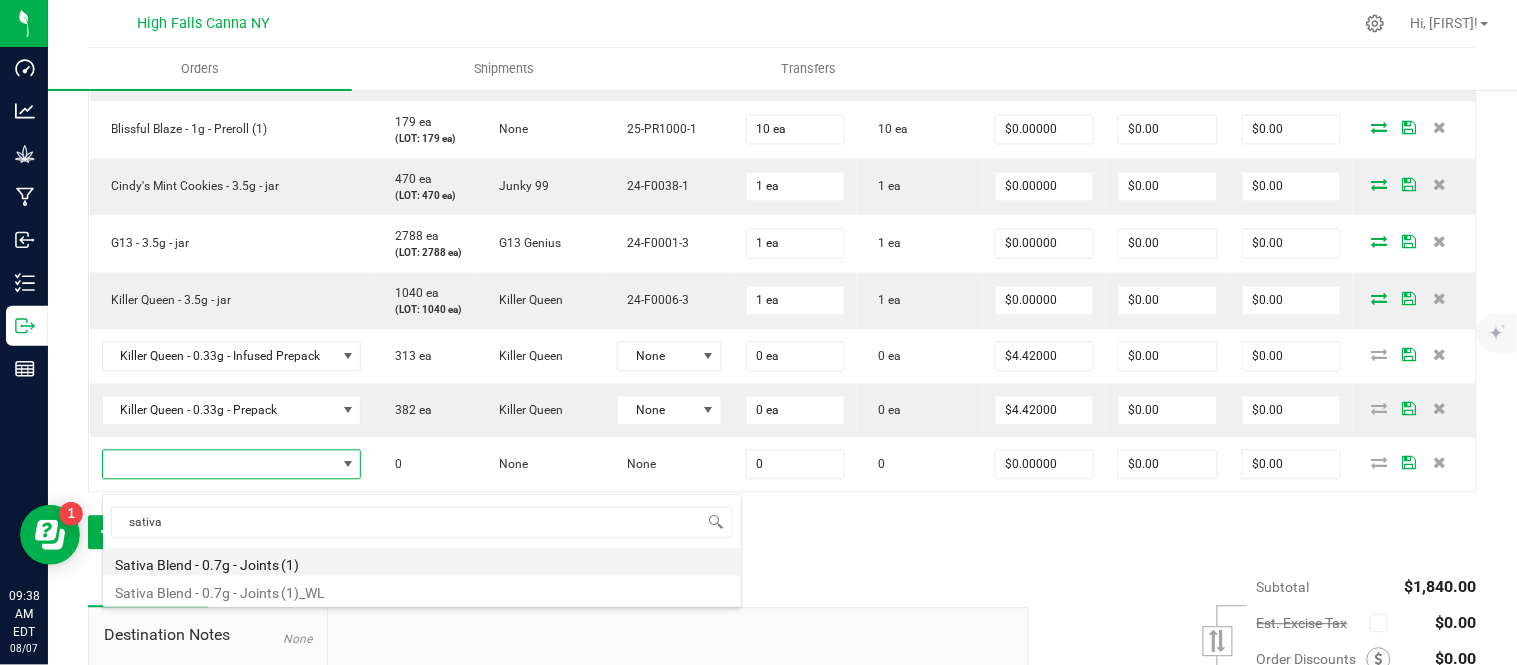 type on "0 ea" 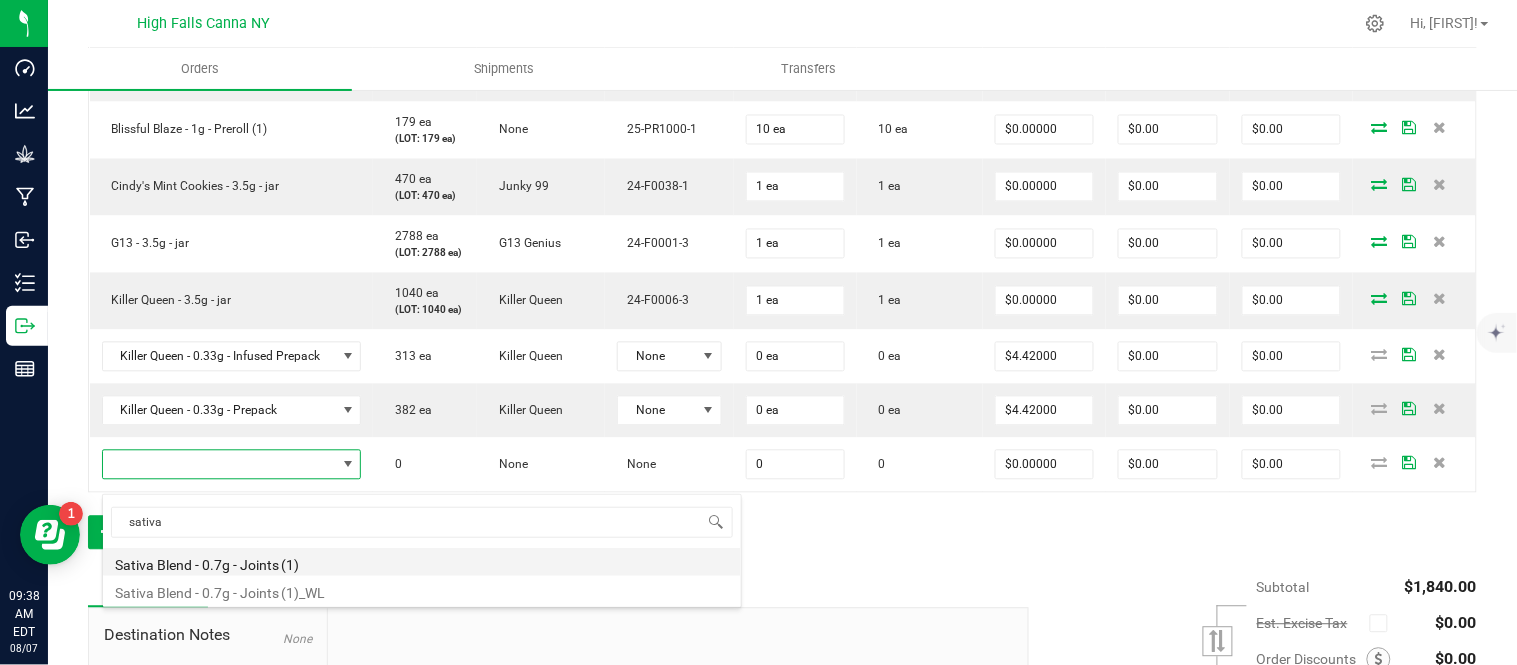type on "$4.42000" 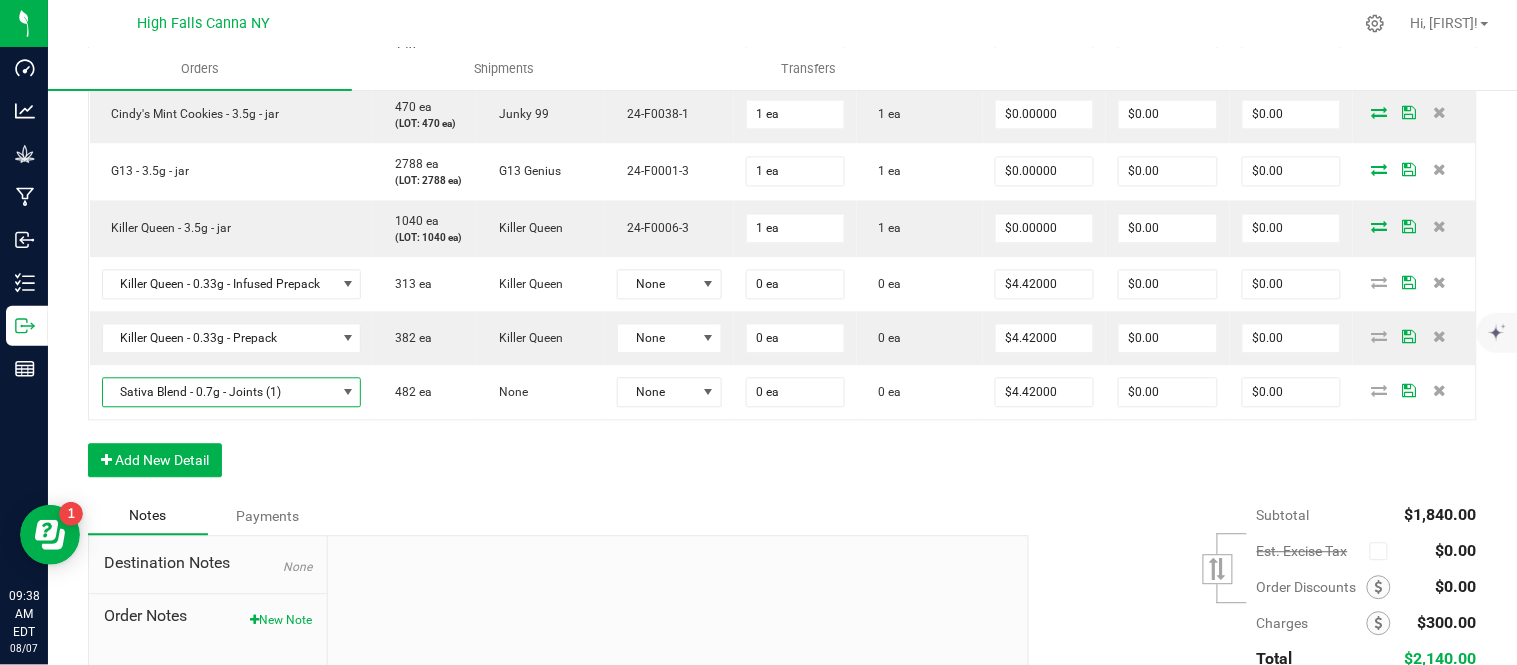 scroll, scrollTop: 1054, scrollLeft: 0, axis: vertical 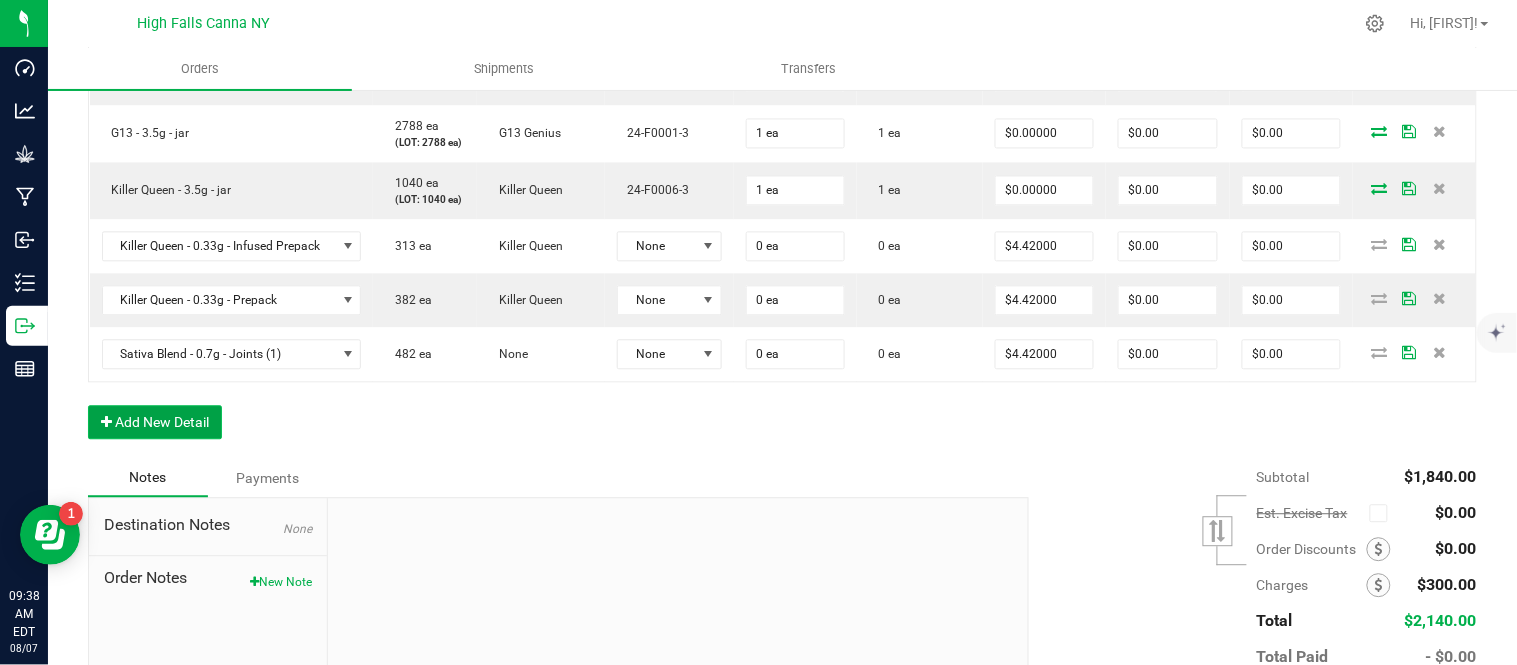 click on "Add New Detail" at bounding box center [155, 422] 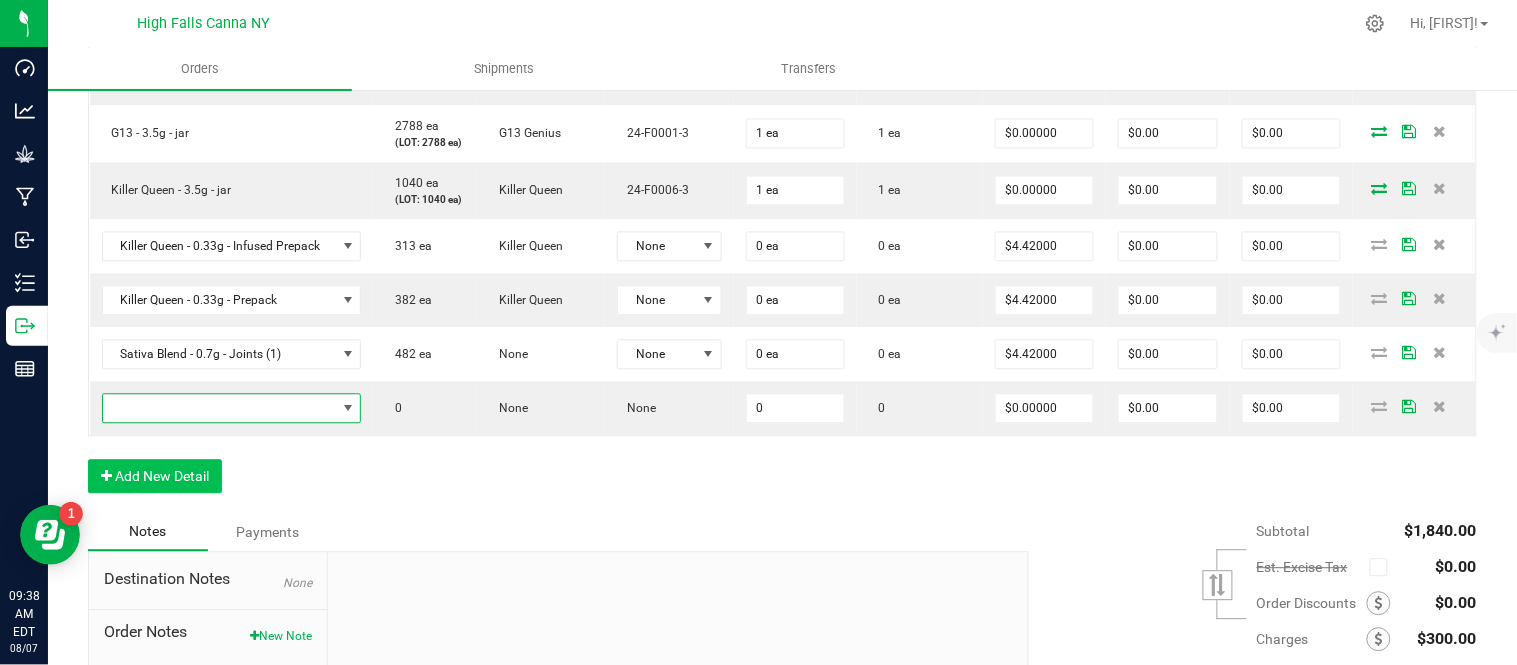 click at bounding box center [219, 408] 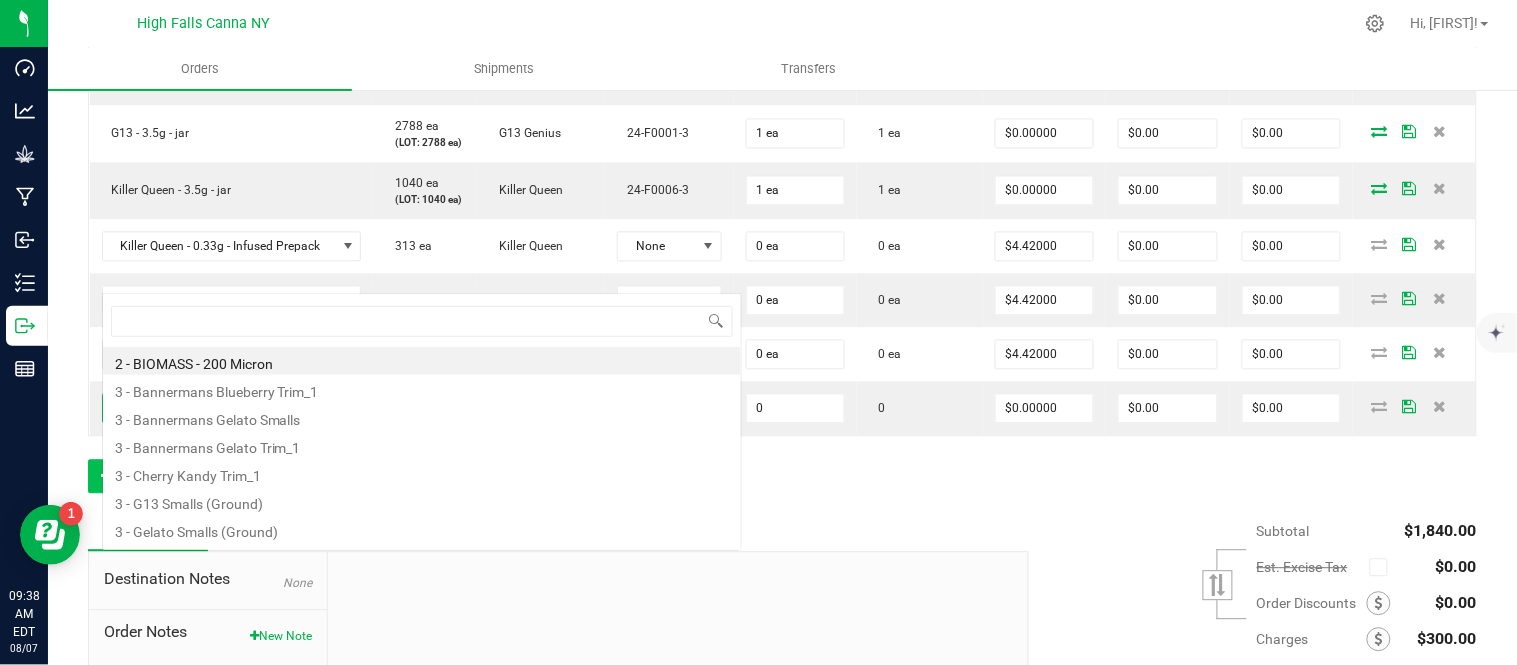 scroll, scrollTop: 0, scrollLeft: 0, axis: both 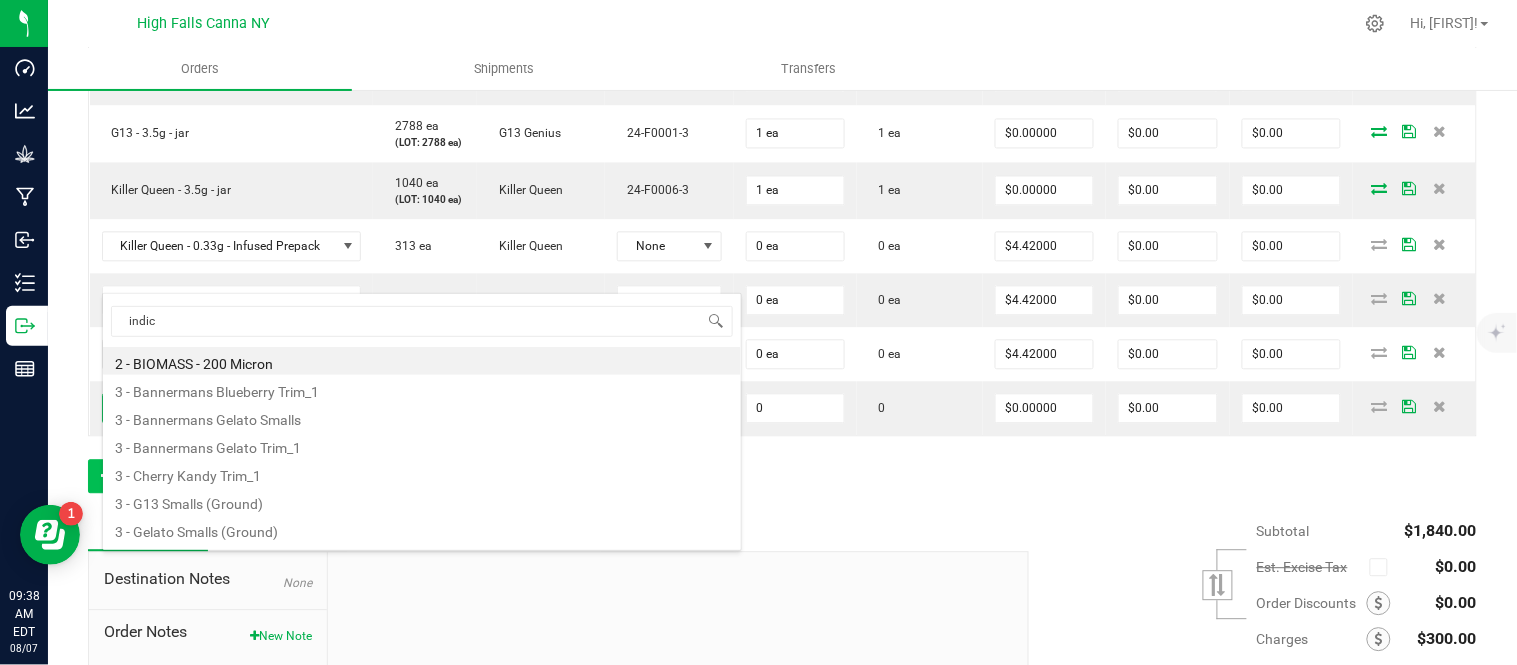 type on "indica" 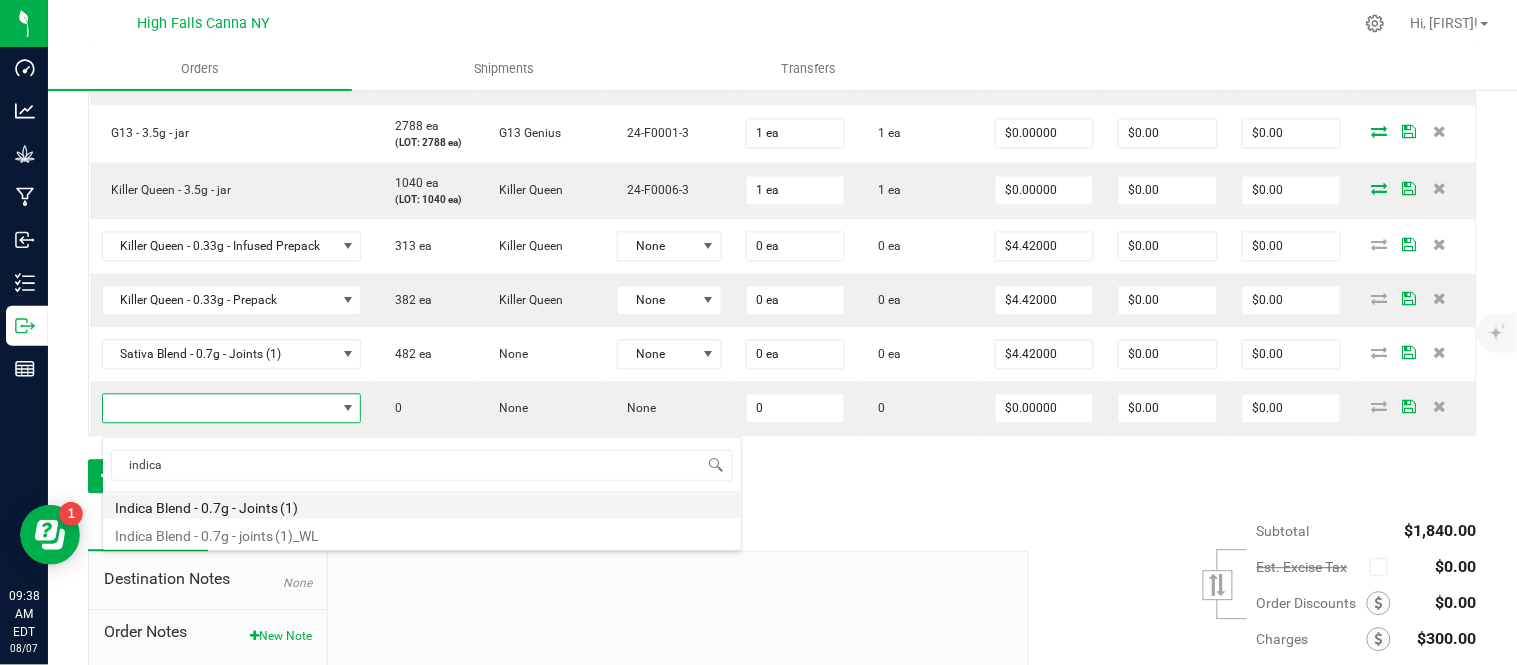 click on "Indica Blend - 0.7g - Joints (1)" at bounding box center [422, 505] 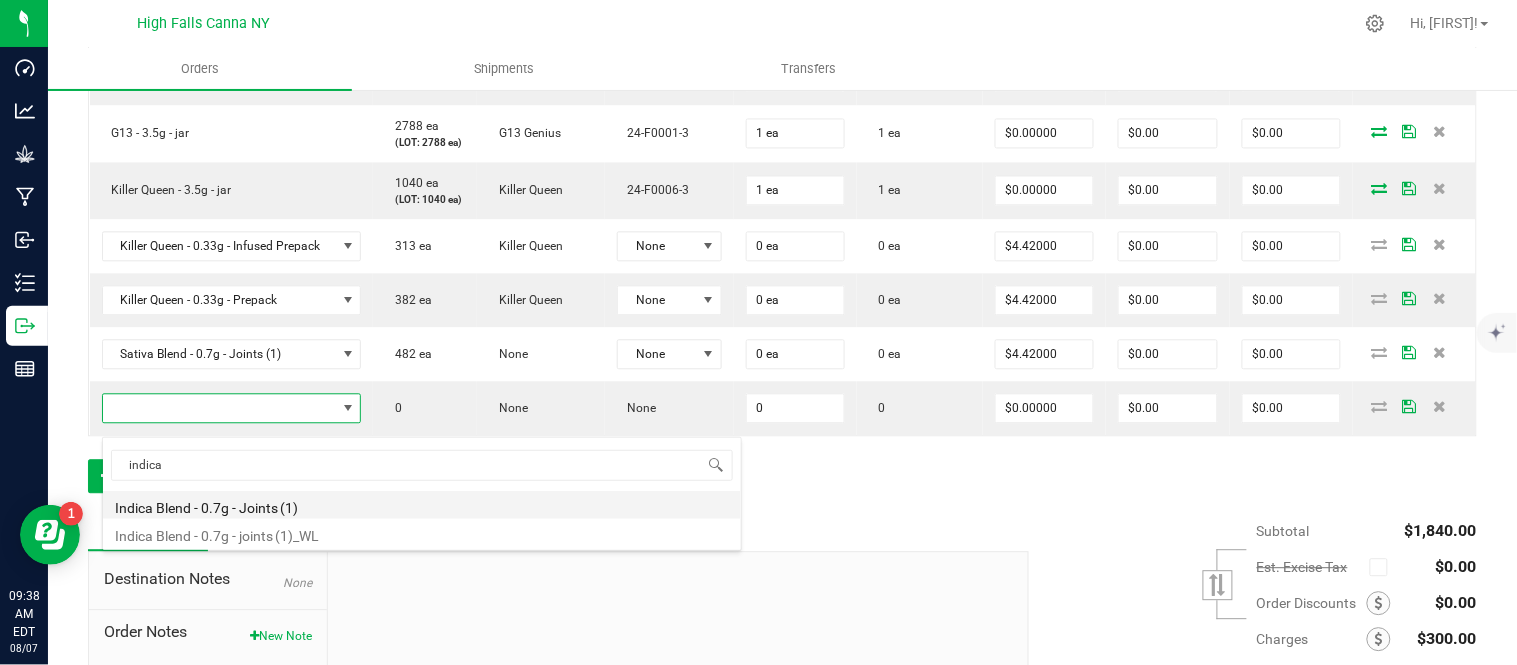 type on "0 ea" 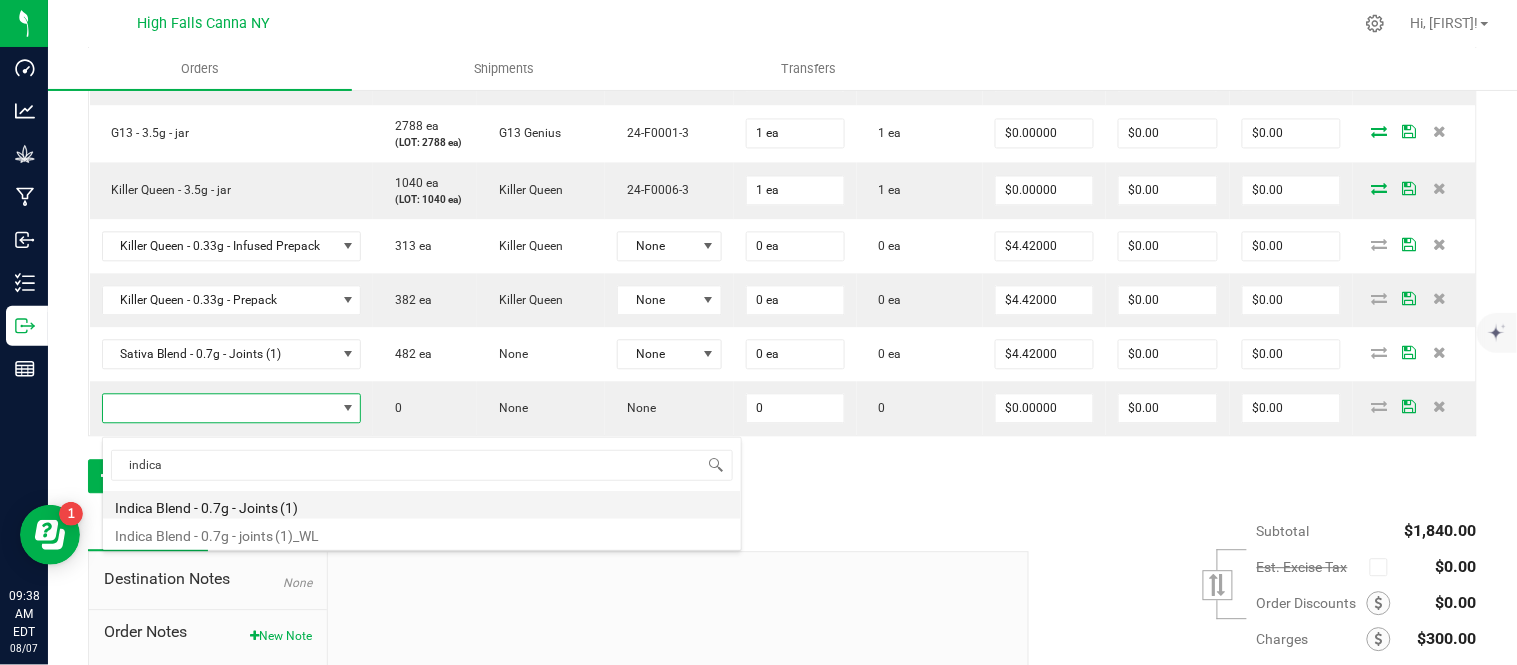 type on "$4.42000" 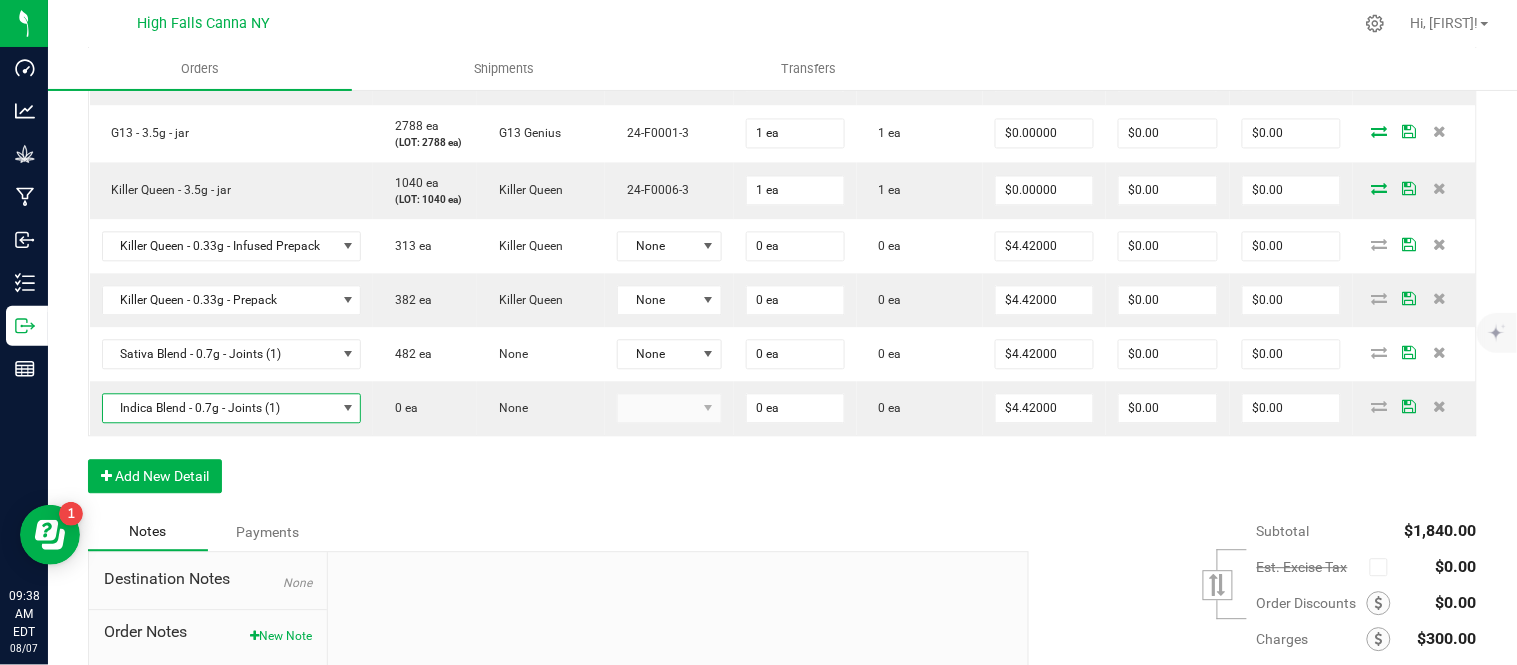 scroll, scrollTop: 1165, scrollLeft: 0, axis: vertical 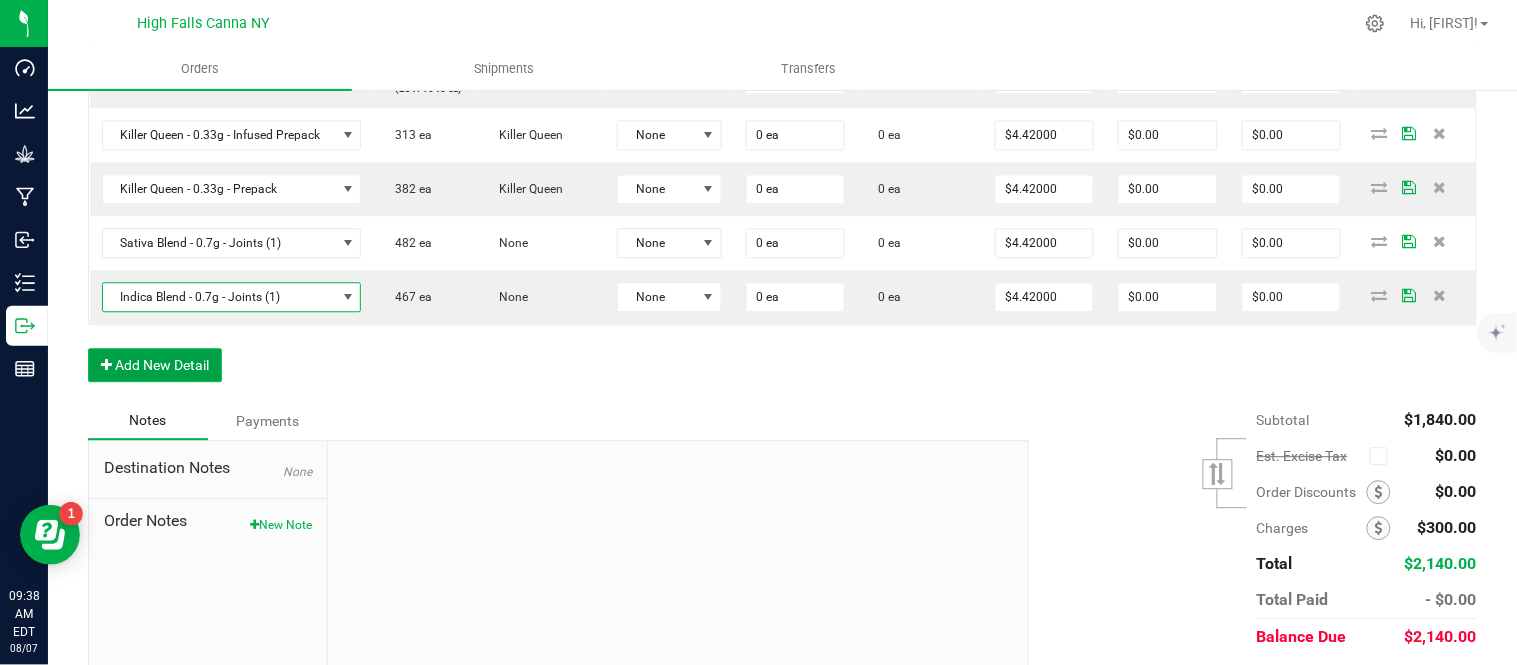 click on "Add New Detail" at bounding box center (155, 365) 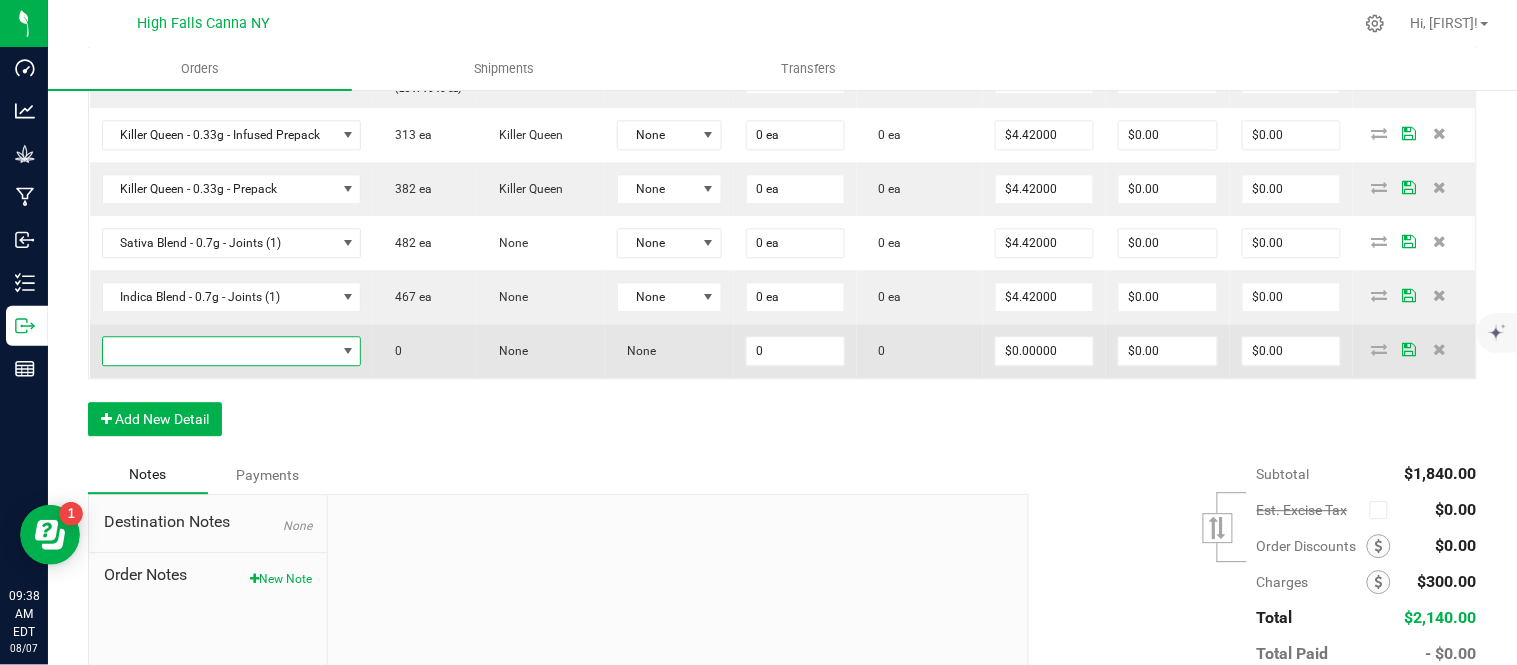 click at bounding box center (219, 351) 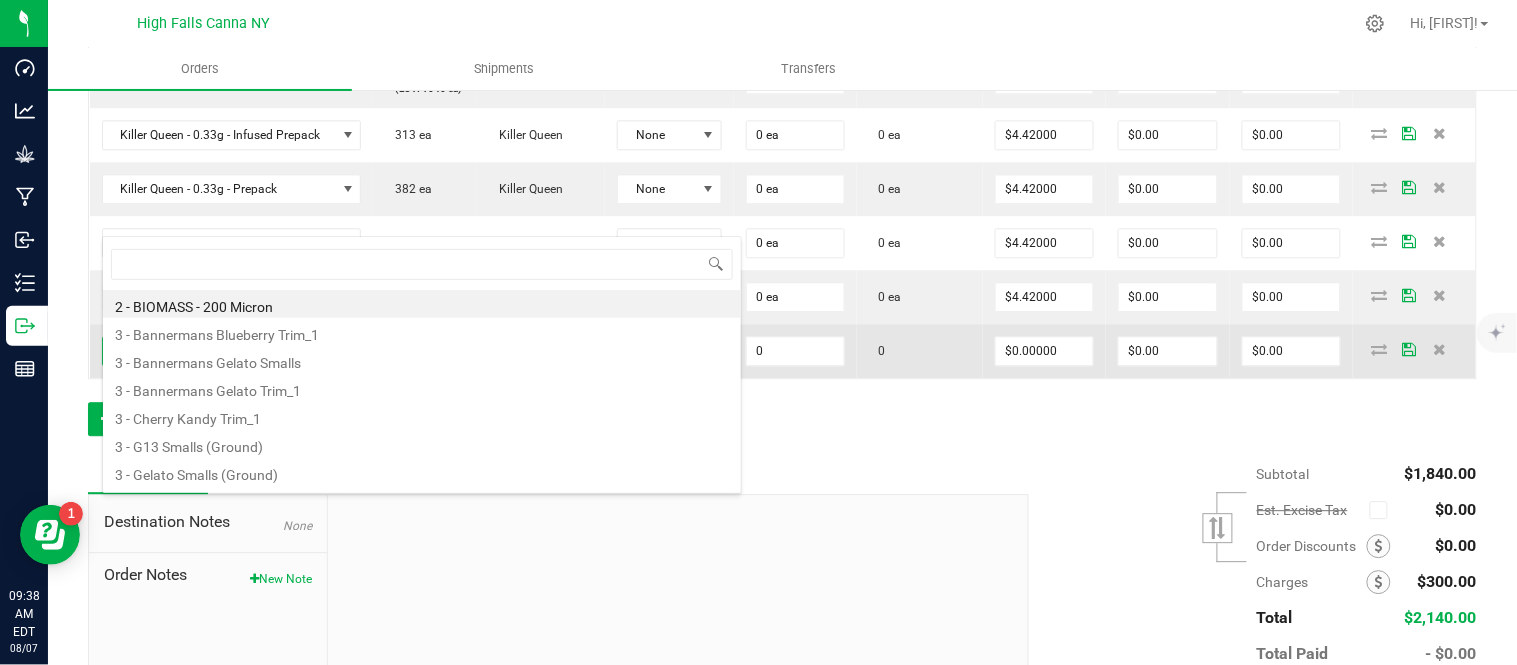 scroll, scrollTop: 99970, scrollLeft: 99731, axis: both 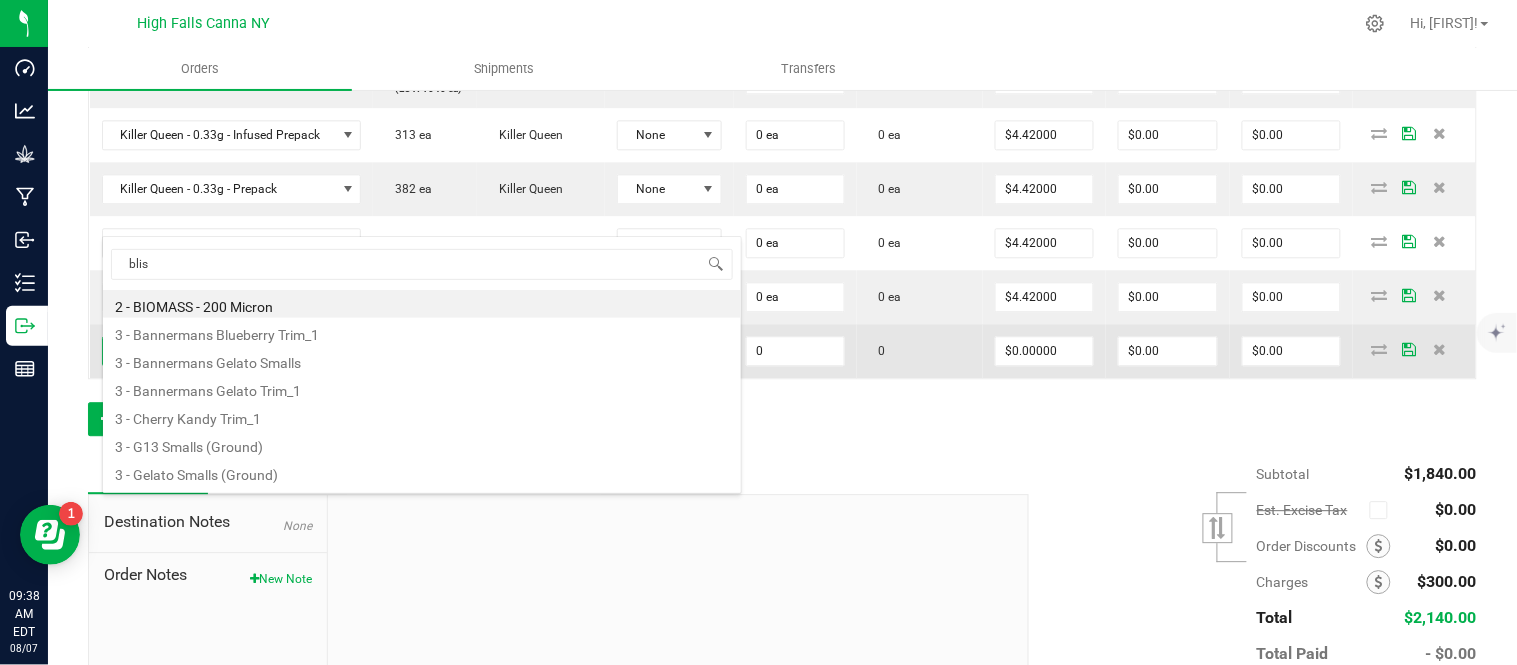 type on "bliss" 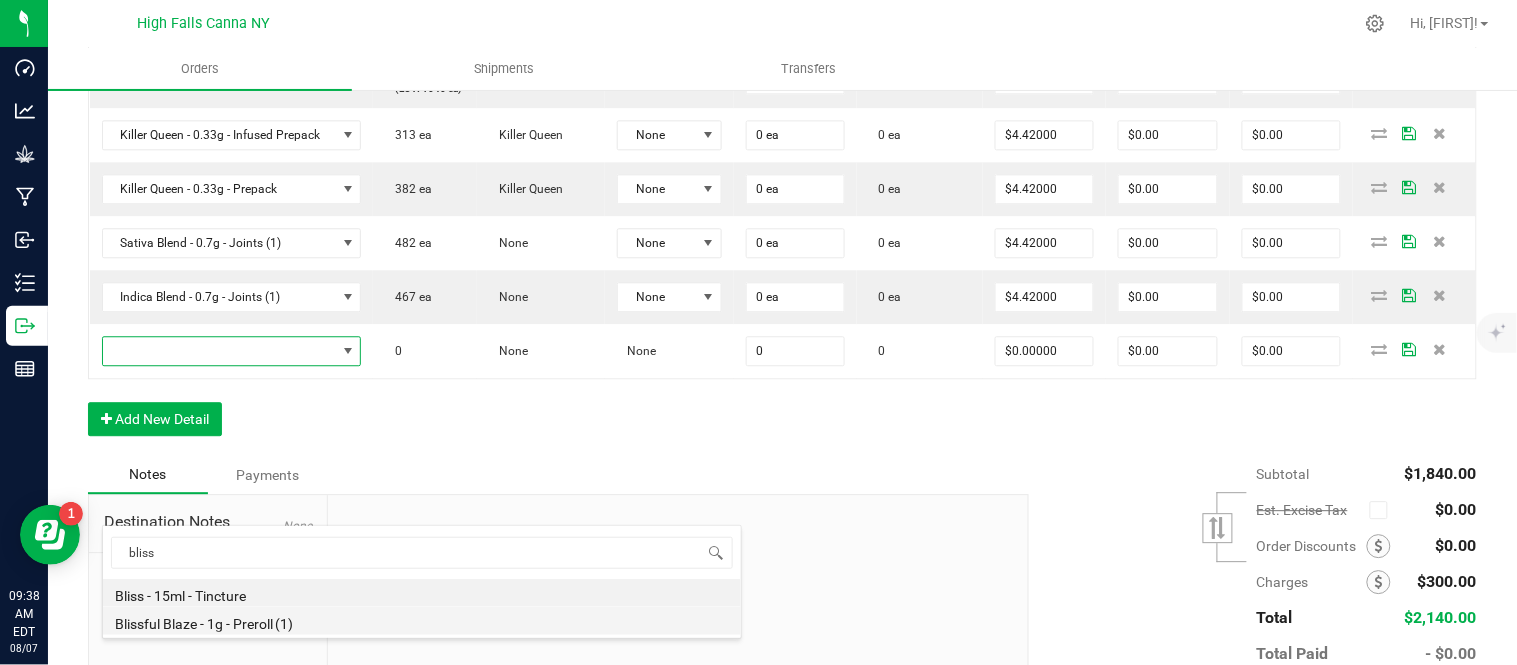 click on "Blissful Blaze - 1g - Preroll (1)" at bounding box center (422, 621) 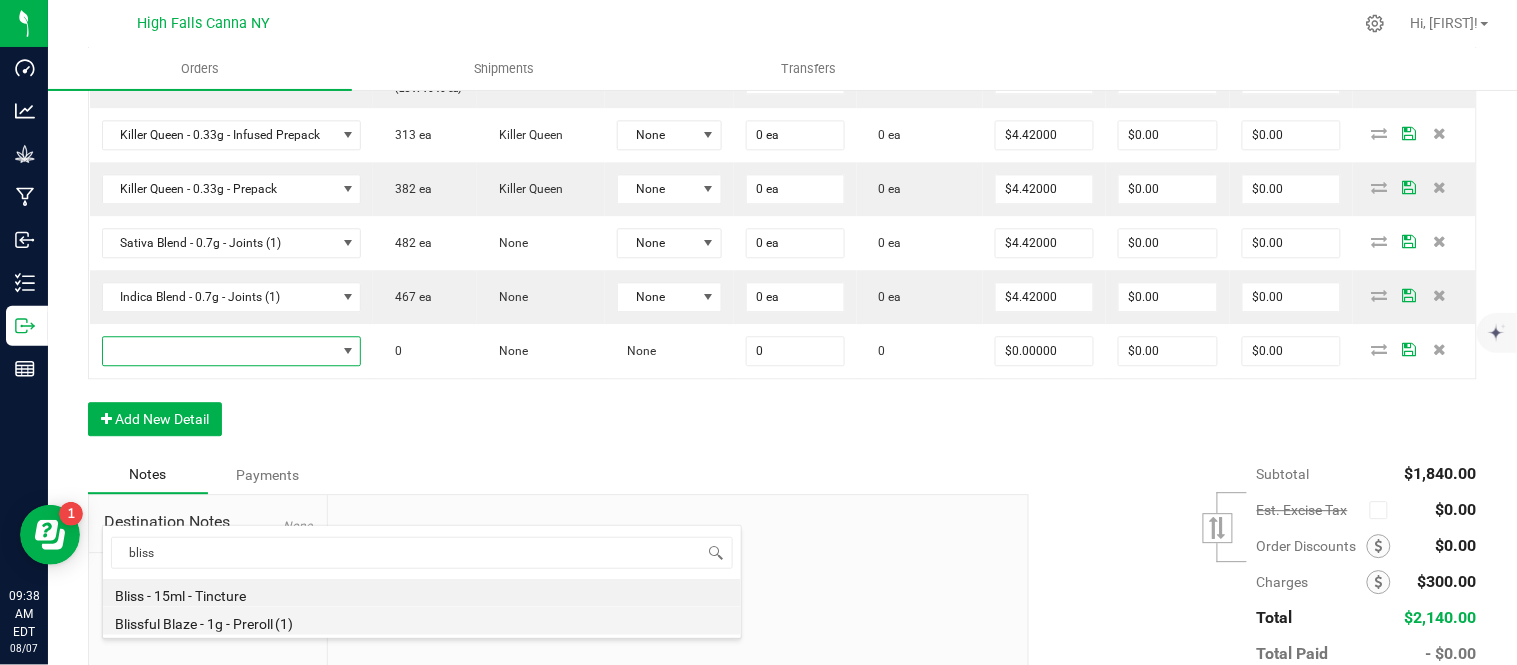 type on "0 ea" 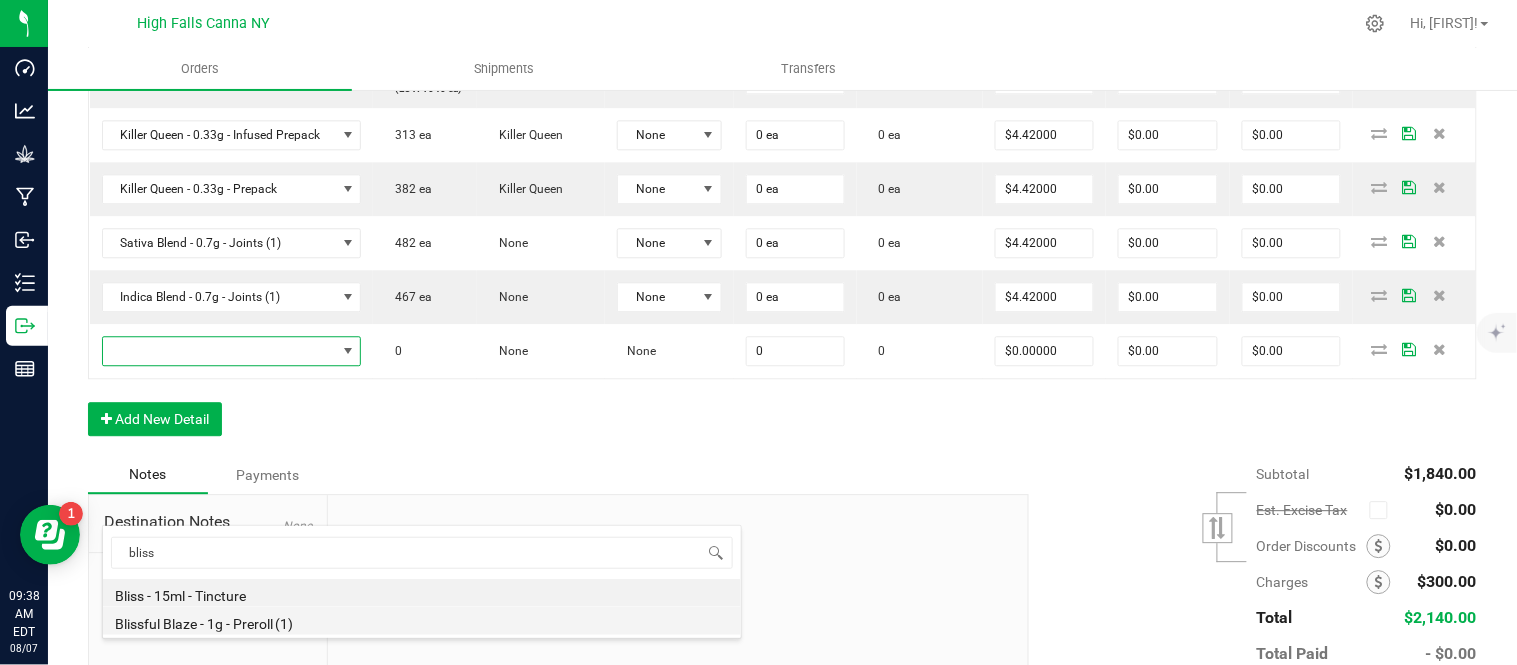 type on "$6.00000" 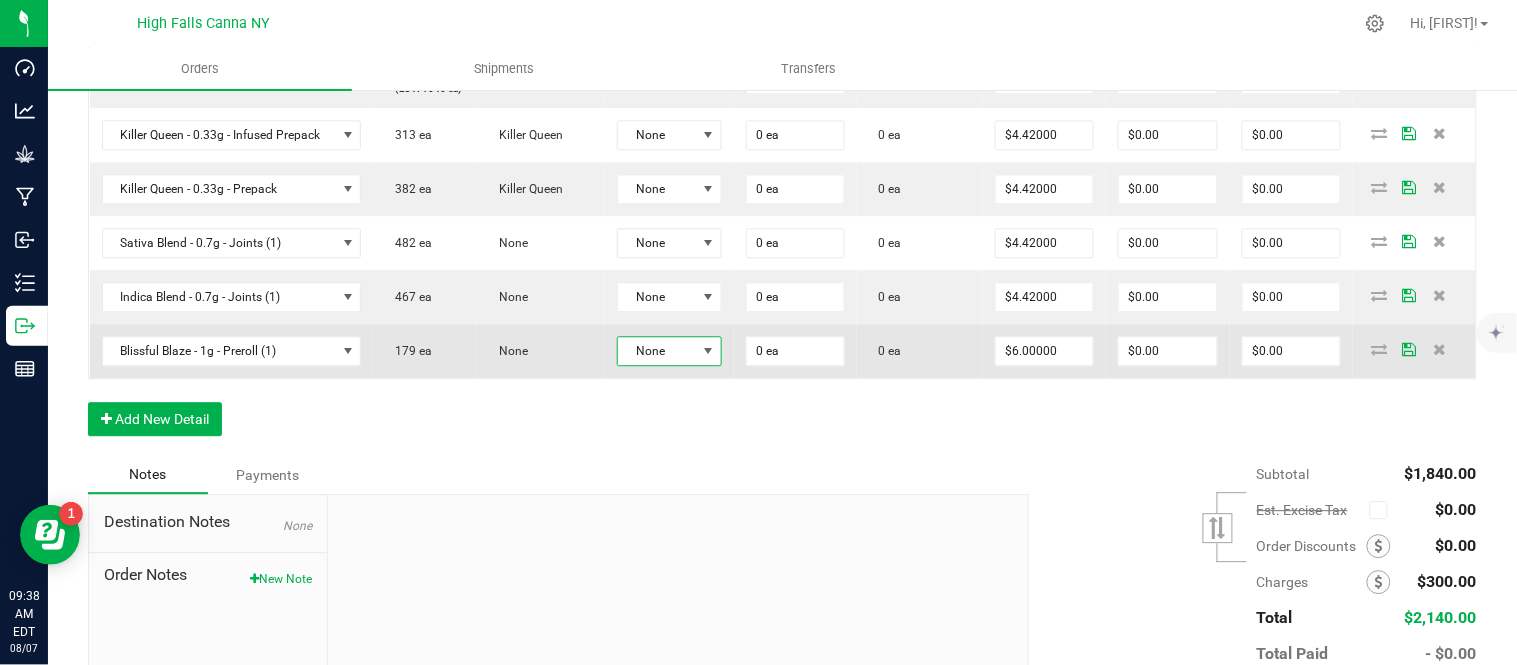 drag, startPoint x: 703, startPoint y: 503, endPoint x: 703, endPoint y: 516, distance: 13 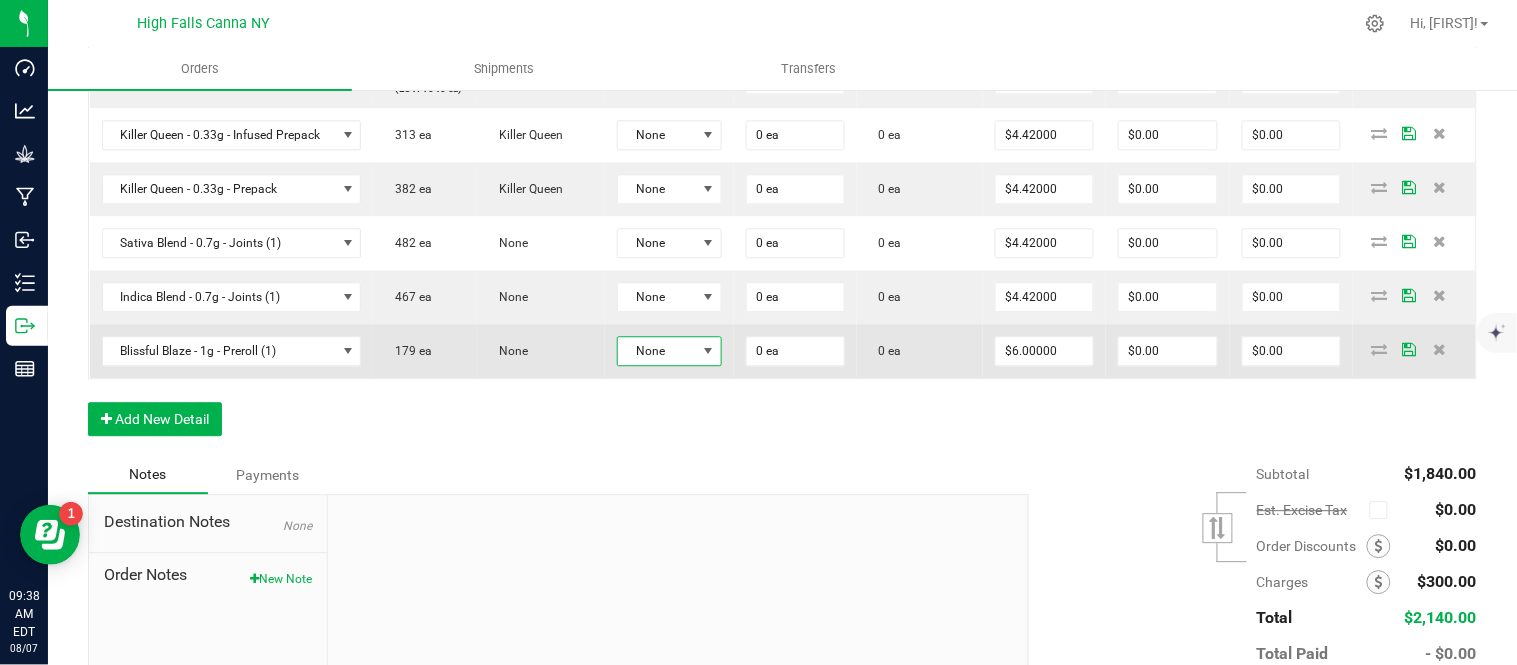 click on "None" at bounding box center [656, 351] 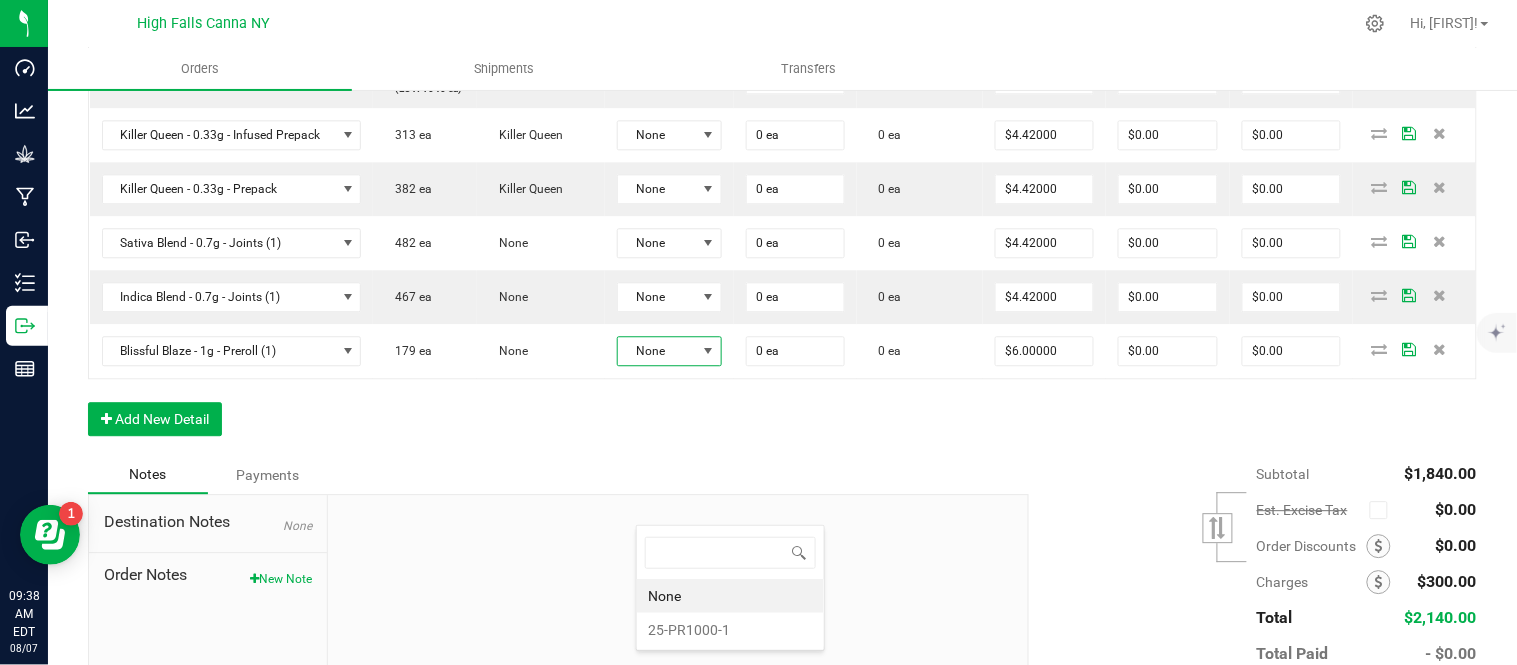 scroll, scrollTop: 99970, scrollLeft: 99898, axis: both 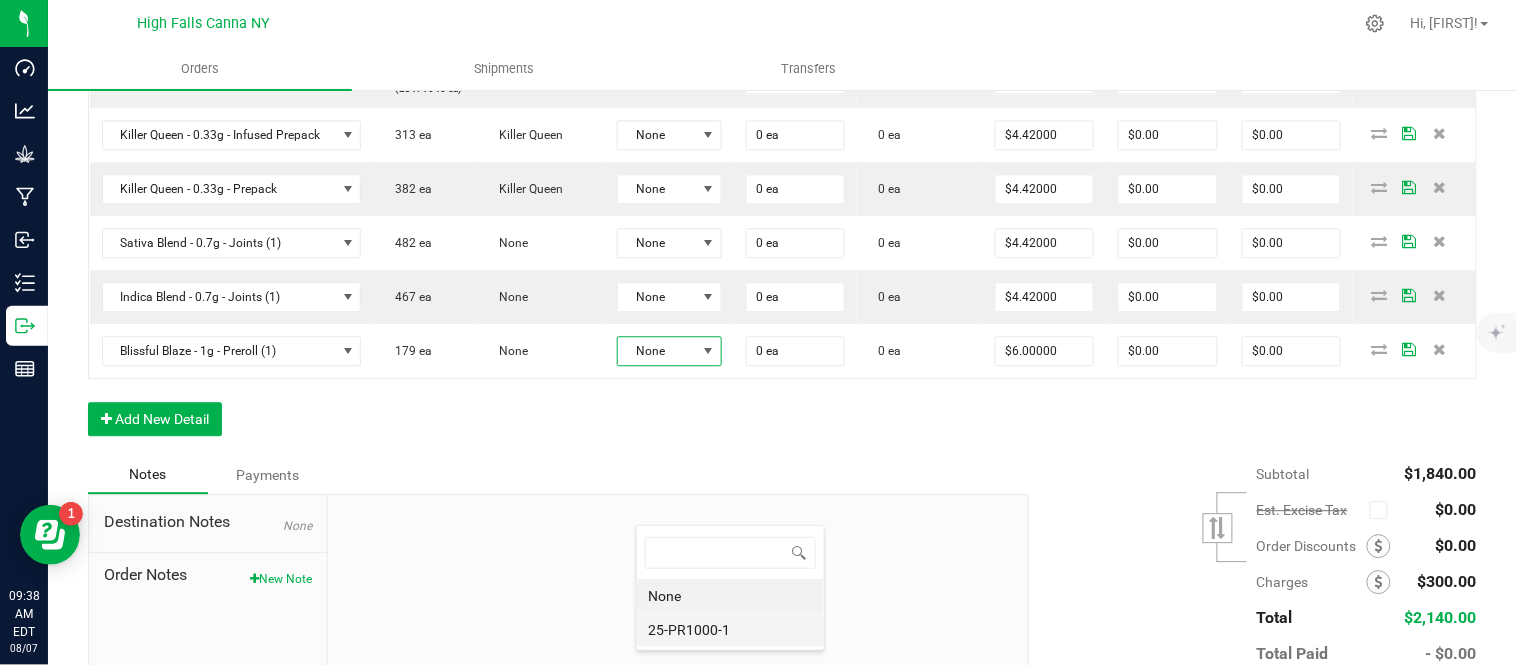 click on "25-PR1000-1" at bounding box center [730, 630] 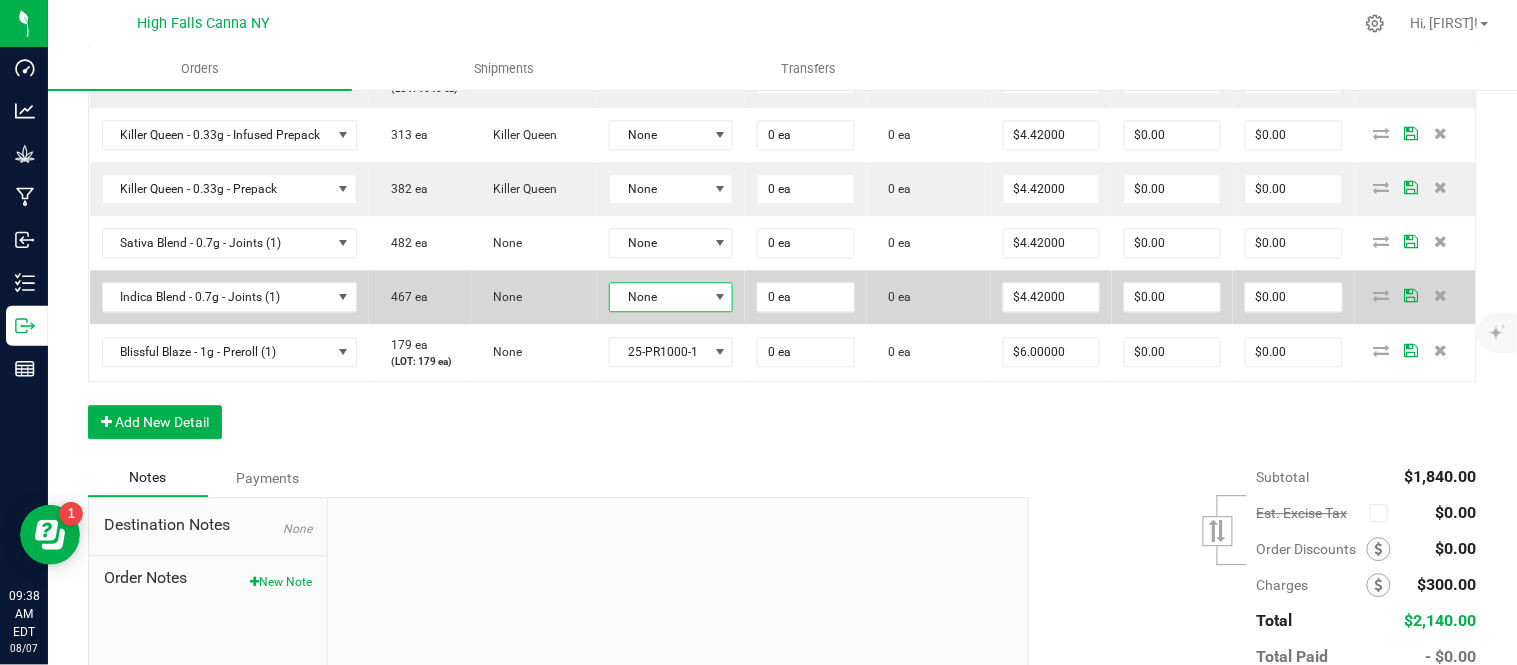 click on "None" at bounding box center [658, 297] 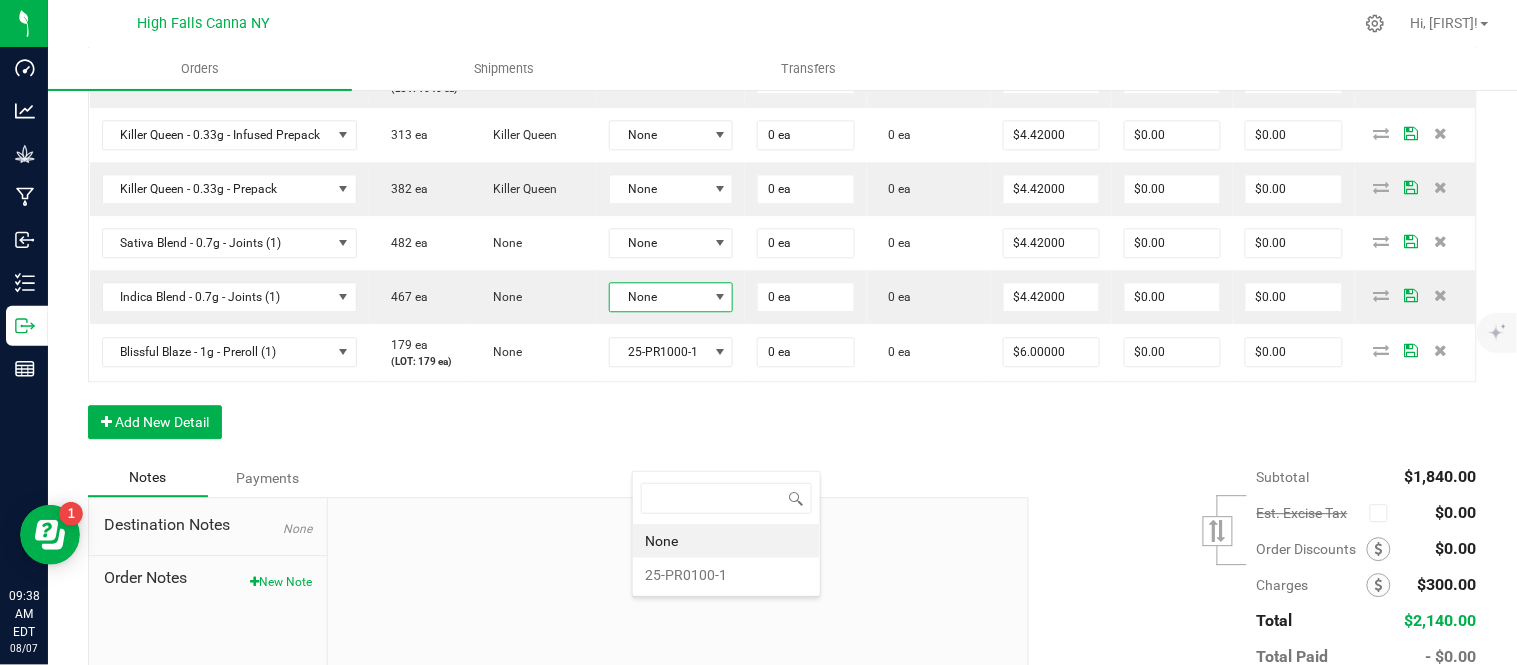 scroll, scrollTop: 99970, scrollLeft: 99872, axis: both 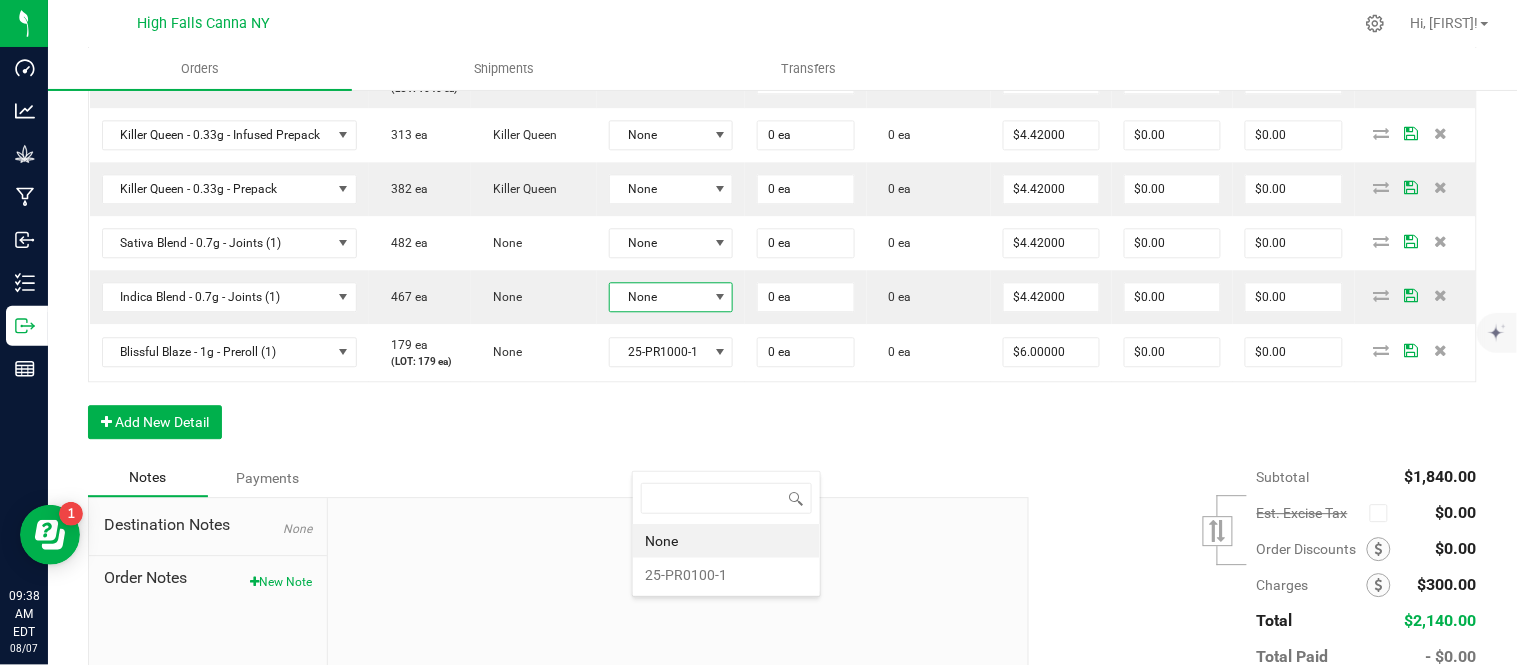 click on "None" at bounding box center [726, 541] 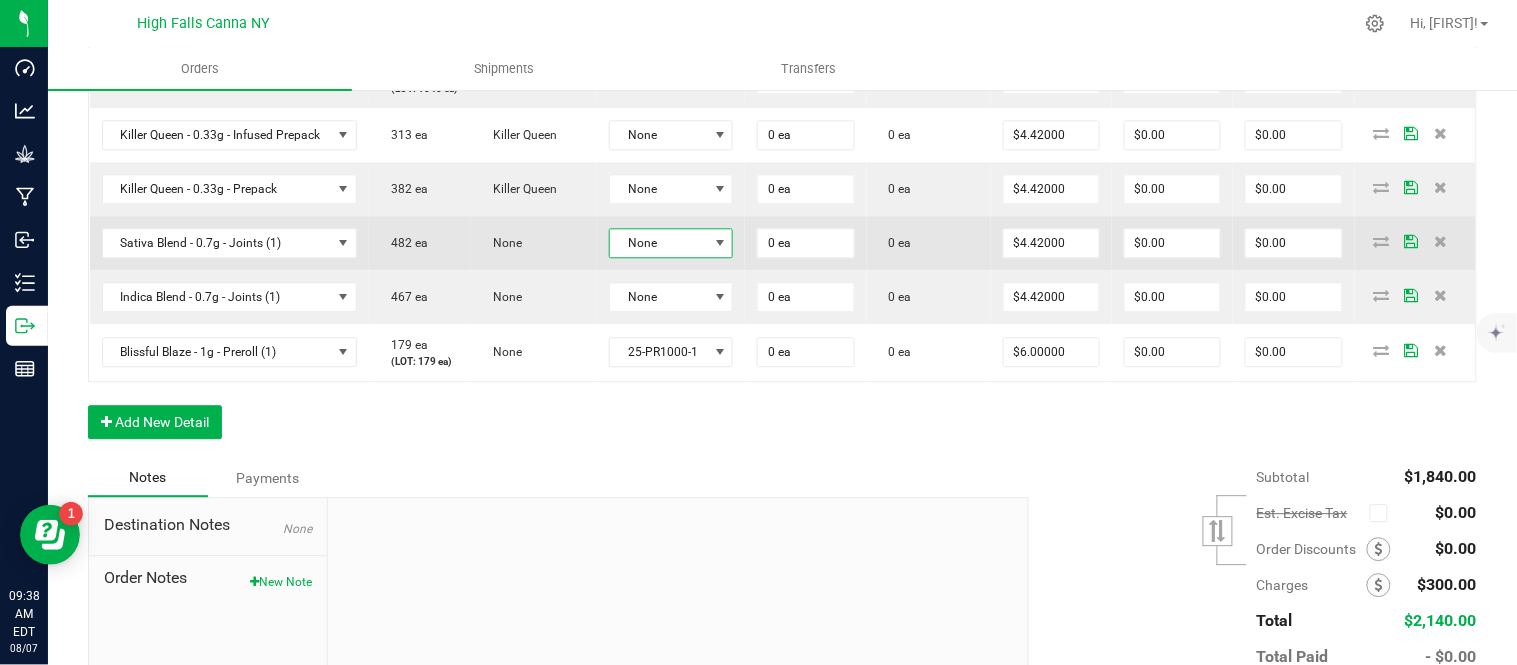 click on "None" at bounding box center (658, 243) 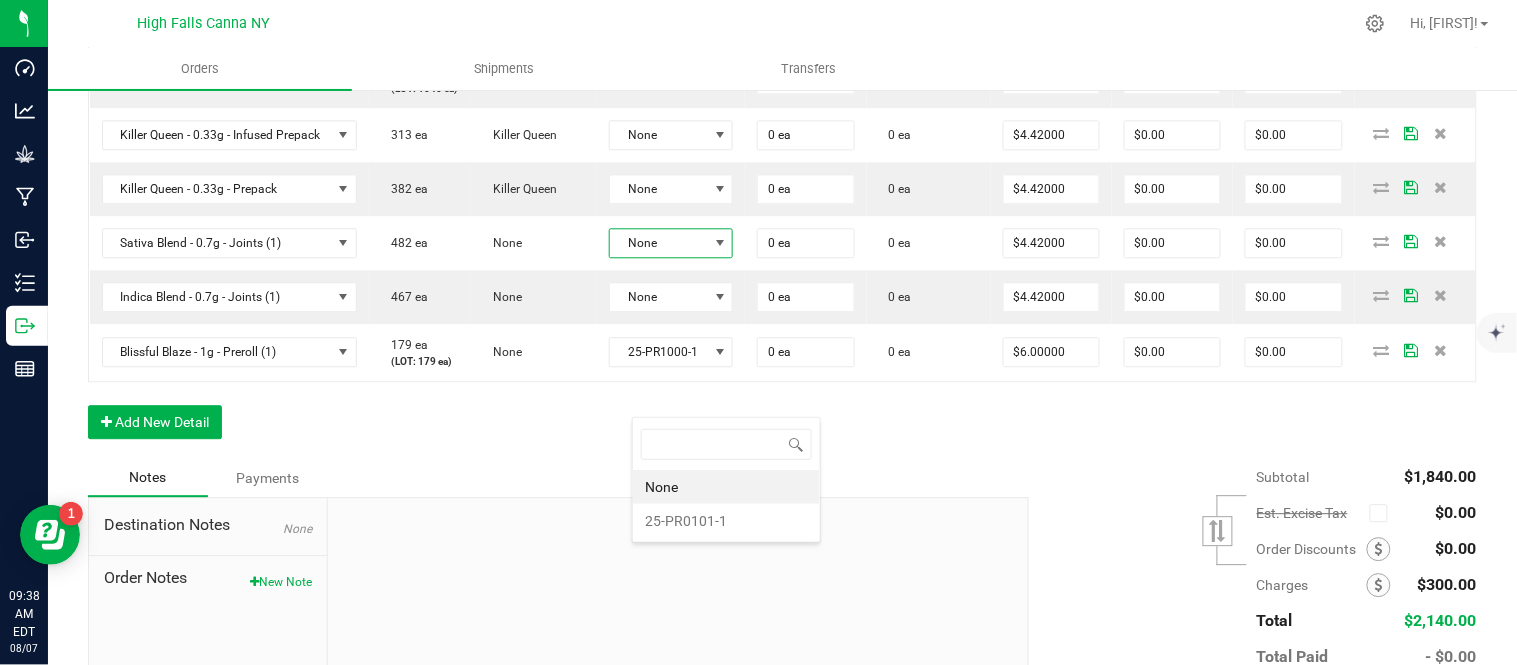 scroll, scrollTop: 99970, scrollLeft: 99872, axis: both 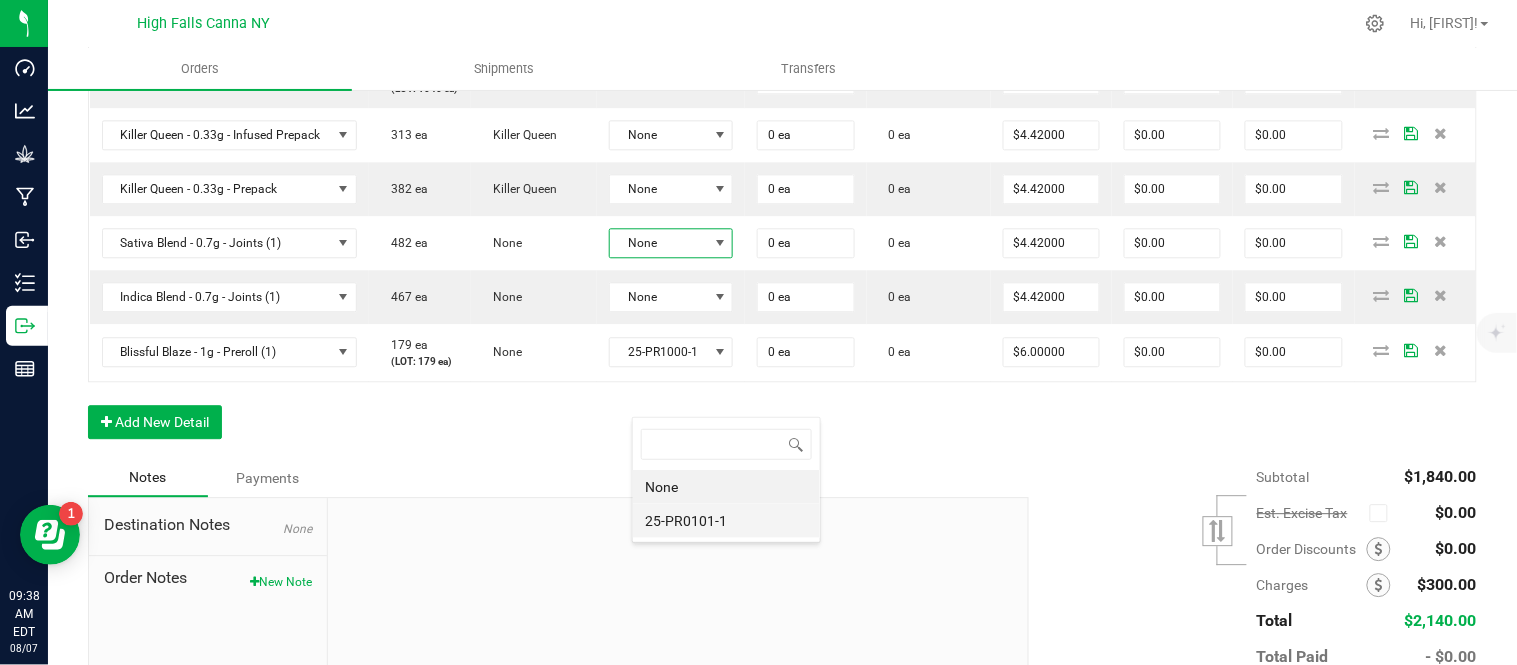 click on "25-PR0101-1" at bounding box center (726, 521) 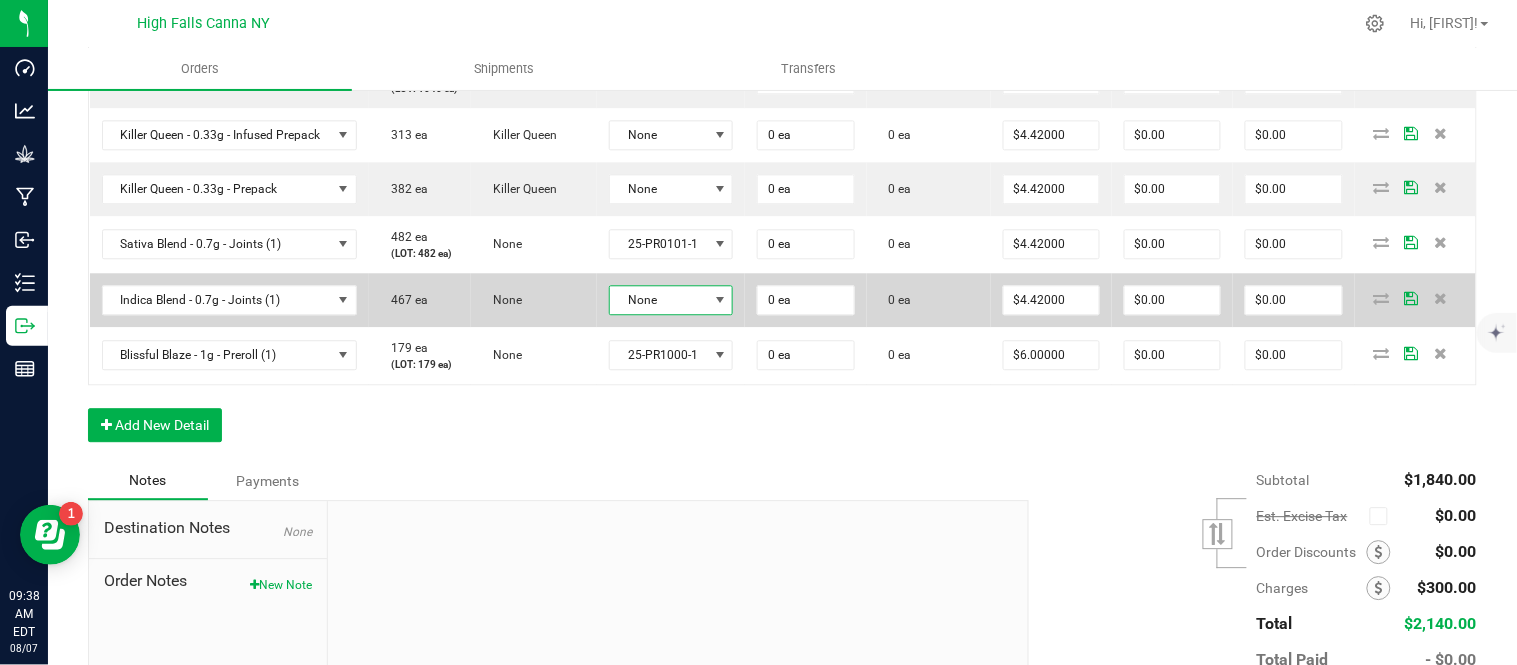 click on "None" at bounding box center [658, 300] 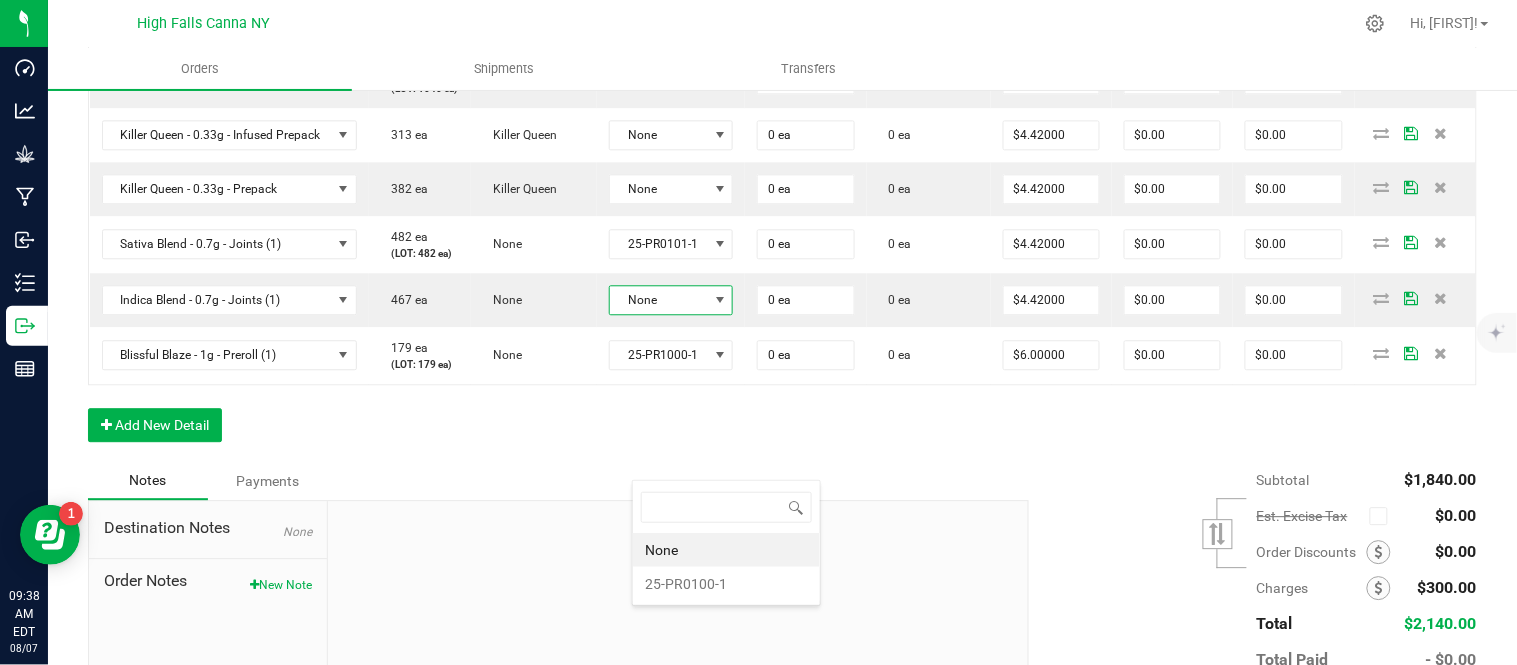 scroll, scrollTop: 99970, scrollLeft: 99872, axis: both 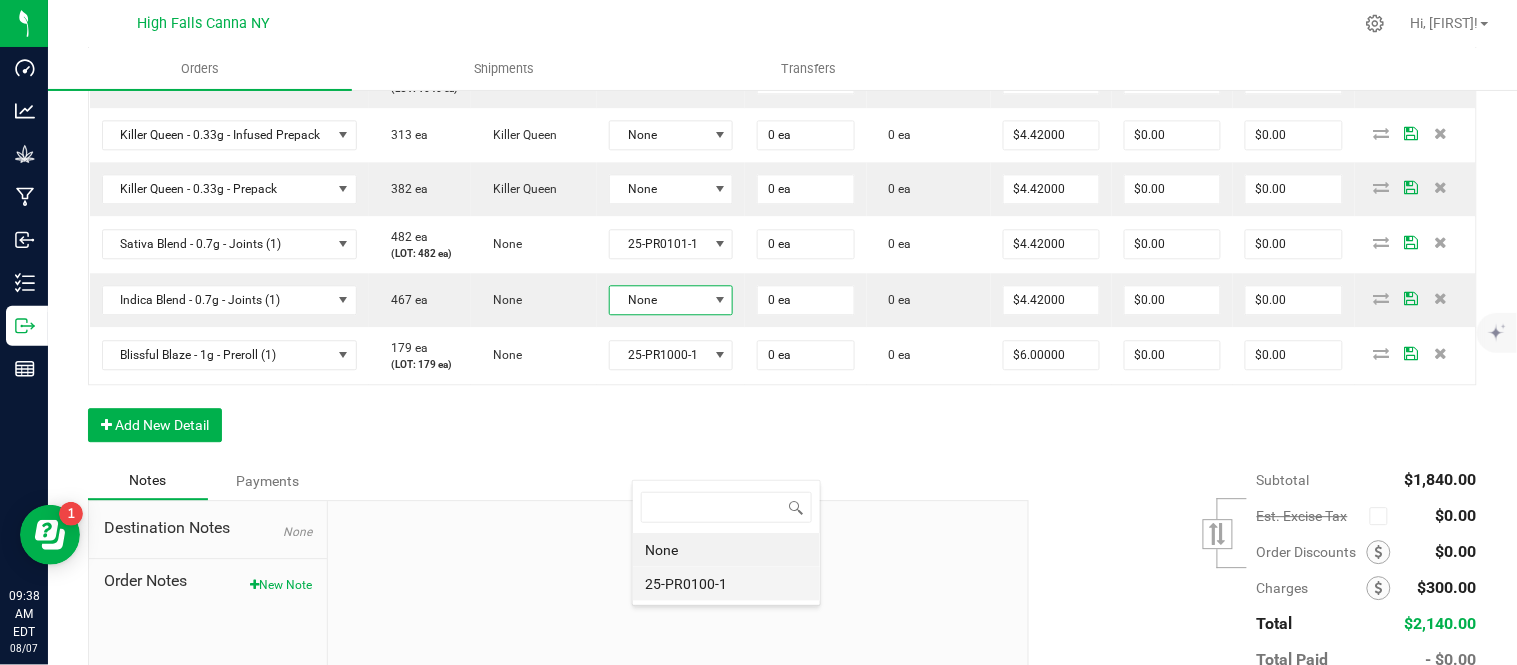 click on "25-PR0100-1" at bounding box center [726, 584] 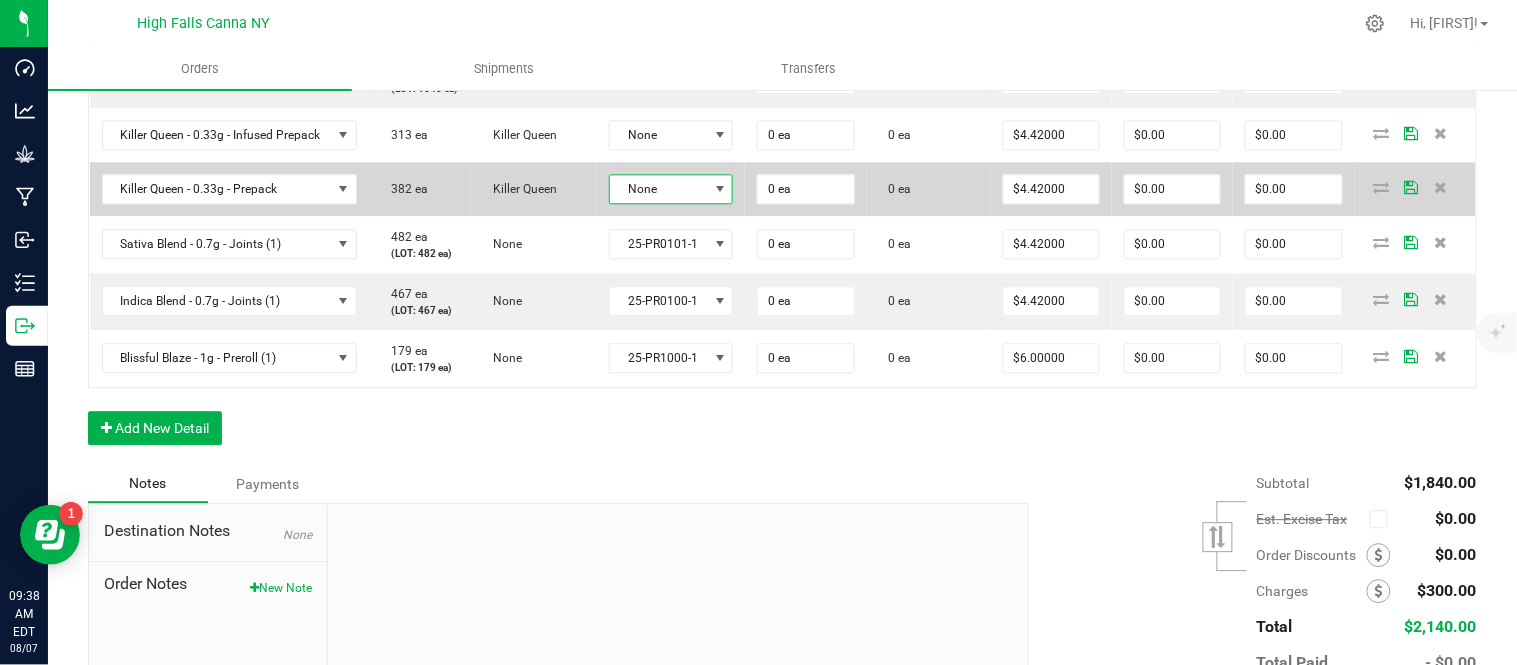 click on "None" at bounding box center [658, 189] 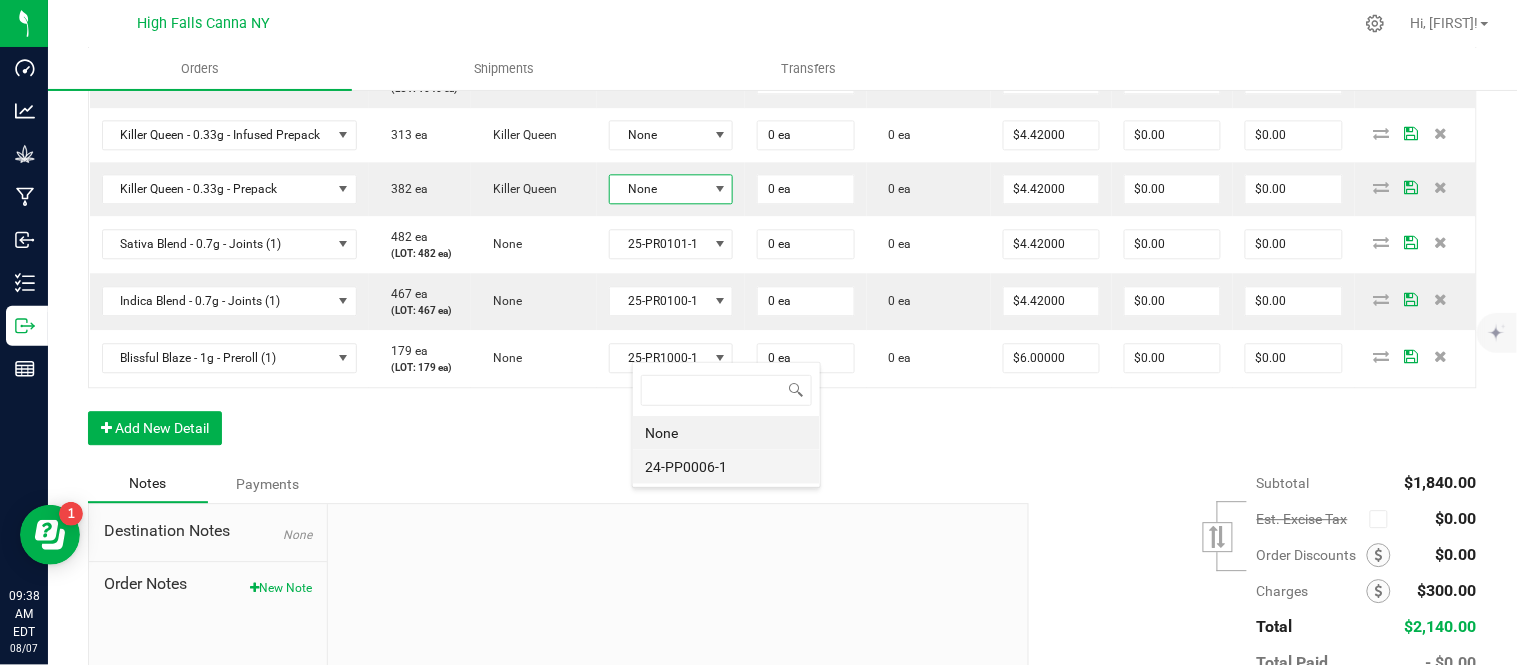 click on "24-PP0006-1" at bounding box center [726, 467] 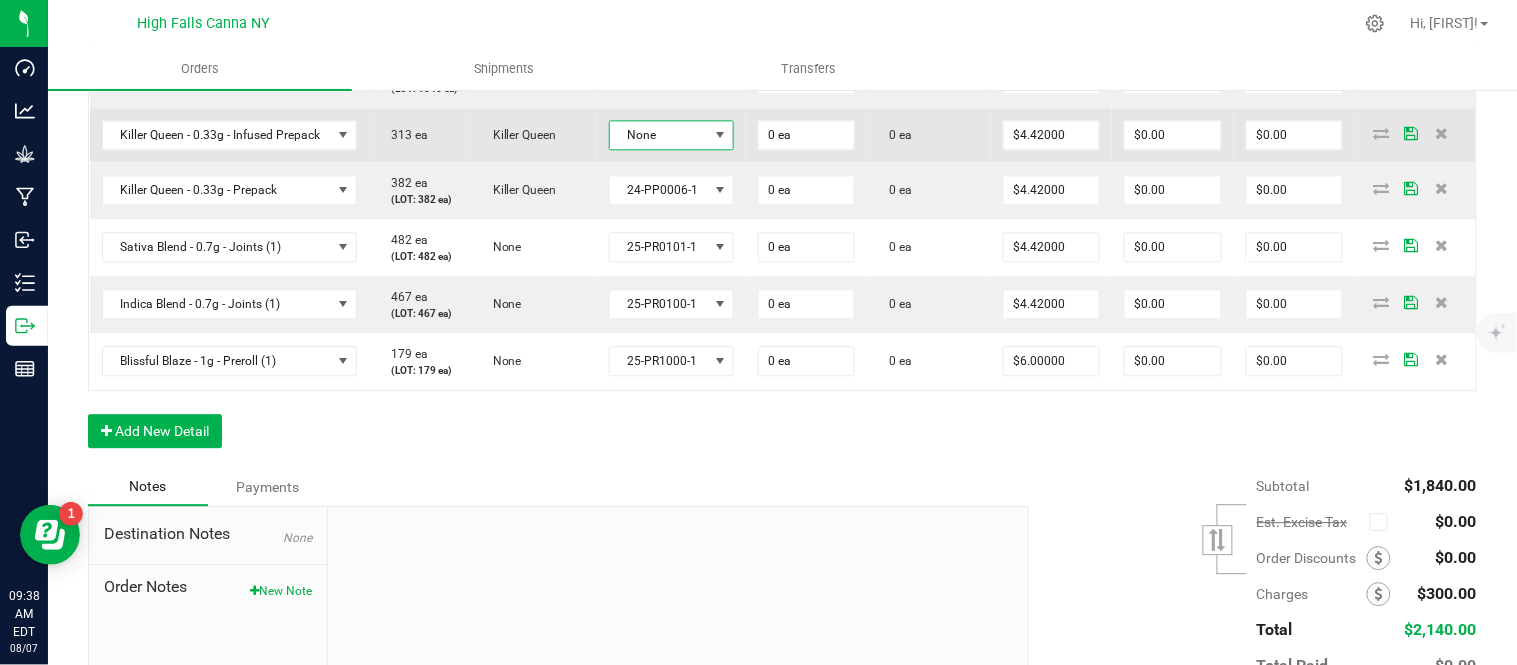click on "None" at bounding box center [659, 135] 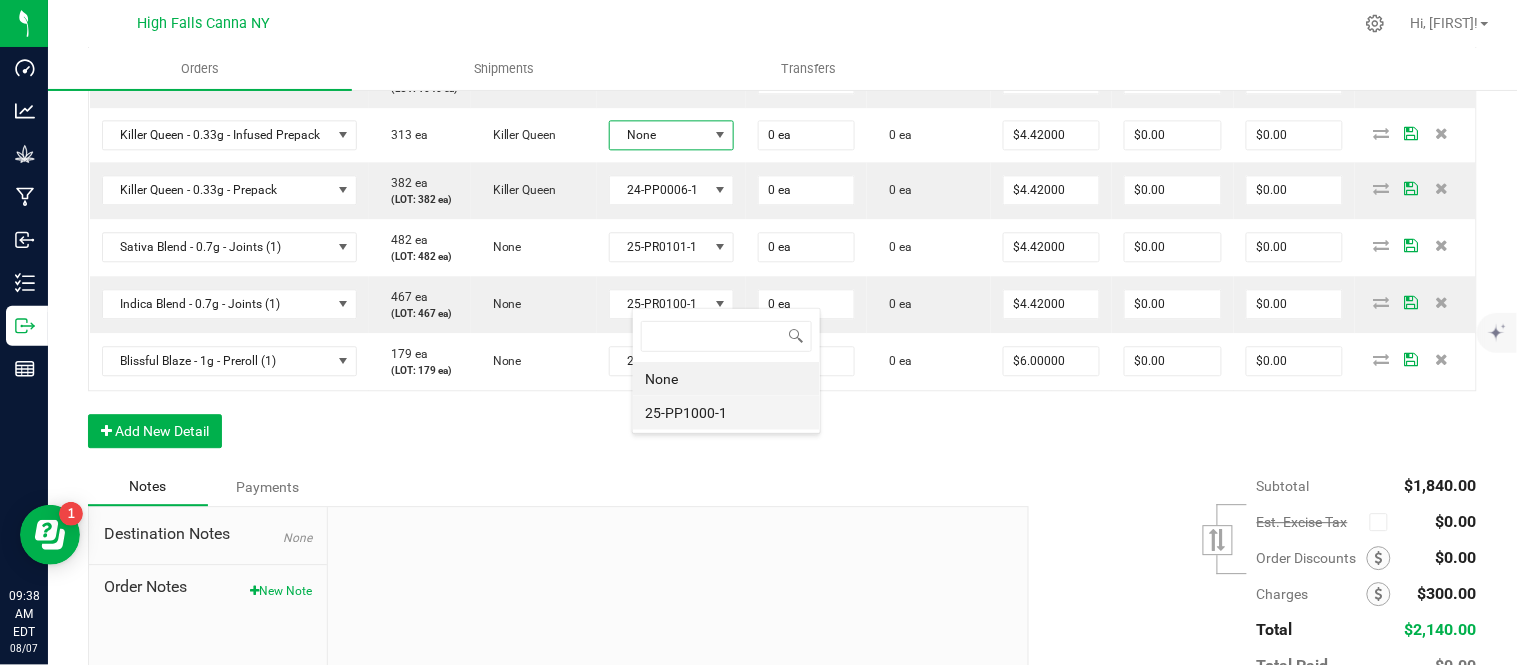 click on "25-PP1000-1" at bounding box center (726, 413) 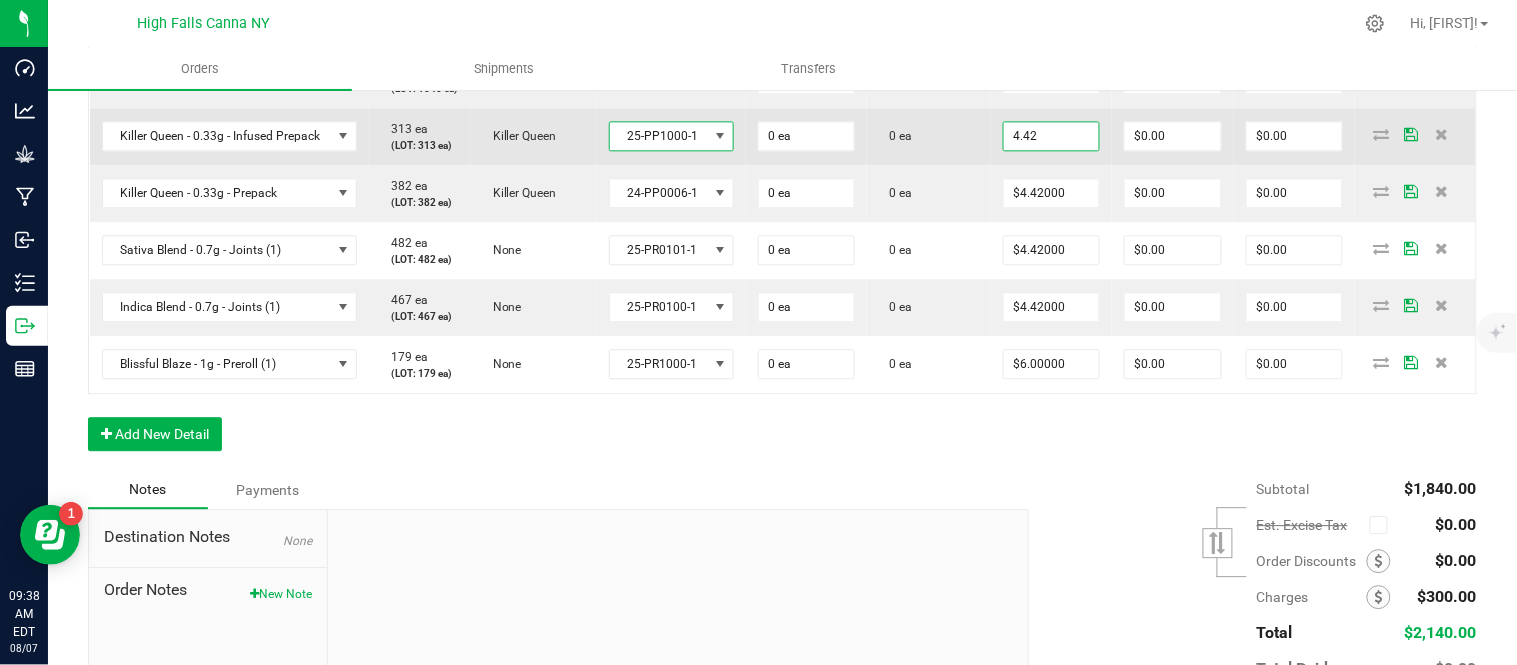 click on "4.42" at bounding box center [1051, 136] 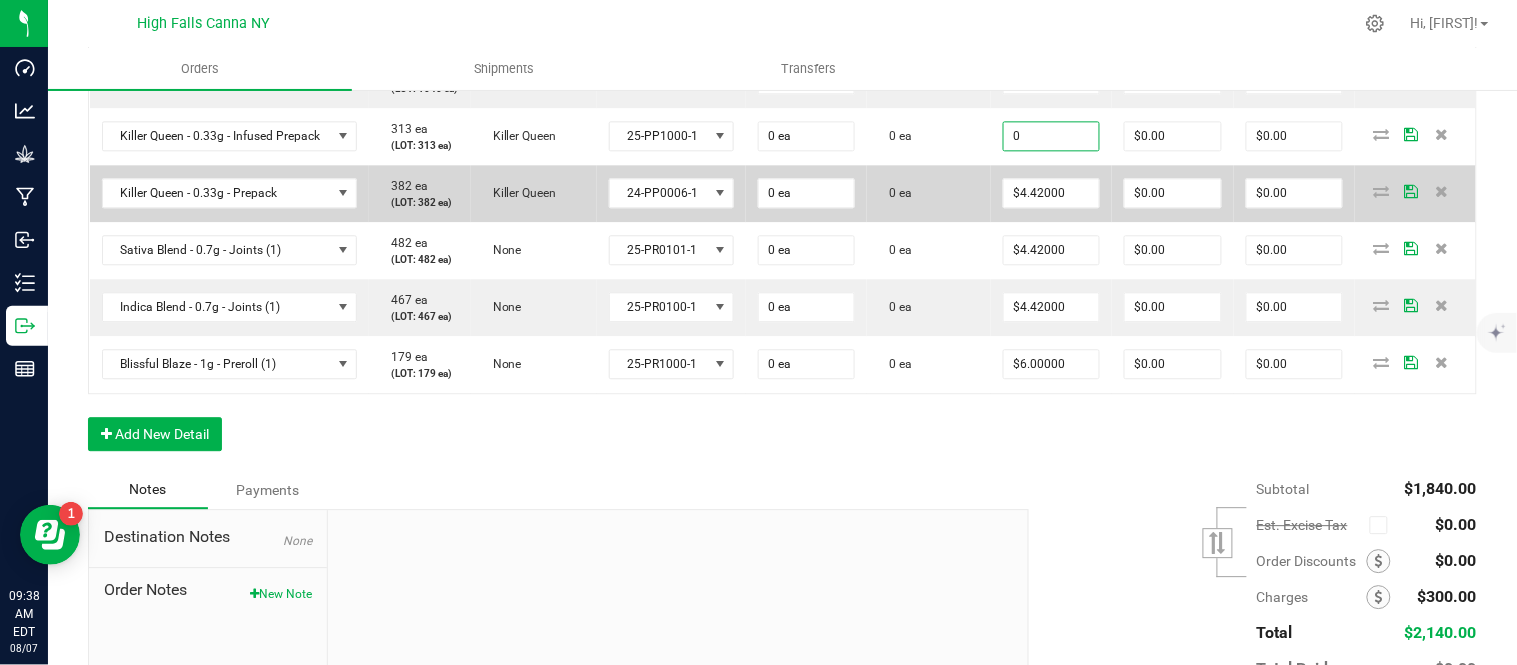 type on "$0.00000" 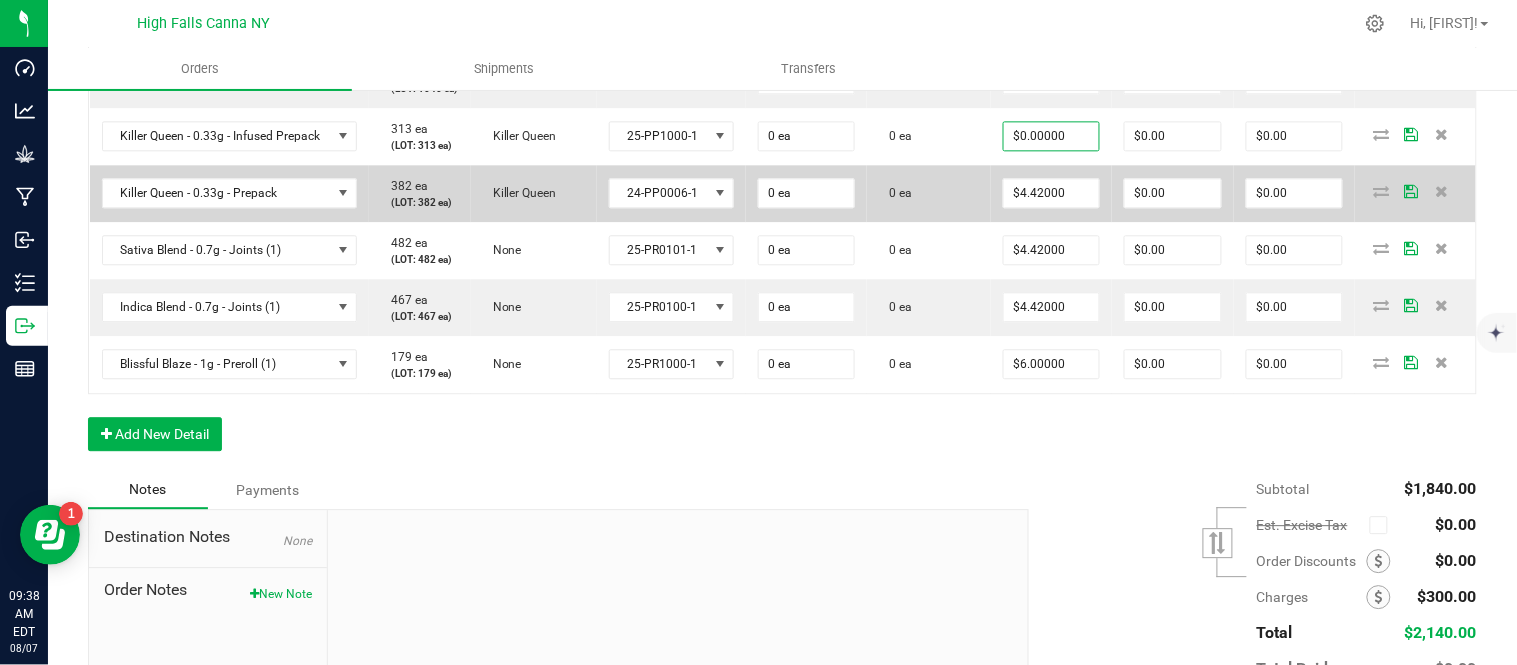 click on "$4.42000" at bounding box center [1051, 193] 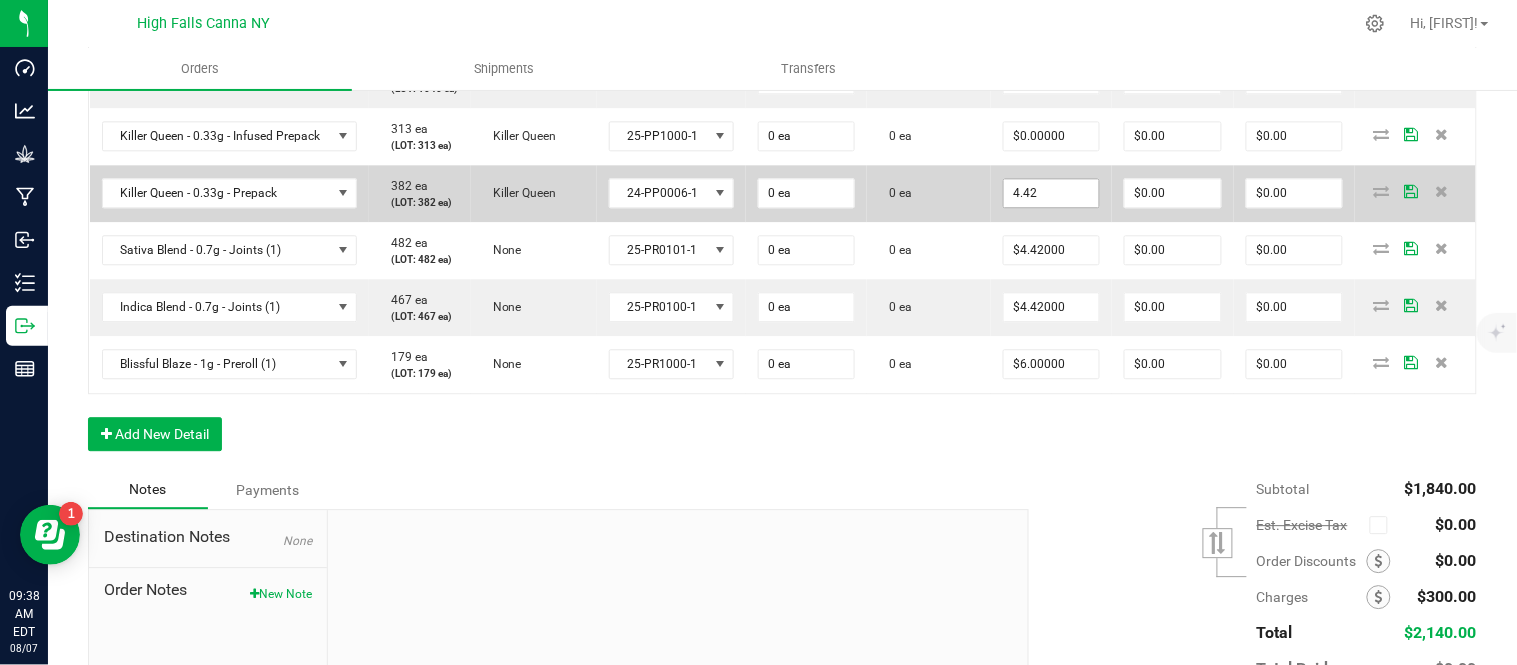 click on "4.42" at bounding box center [1051, 193] 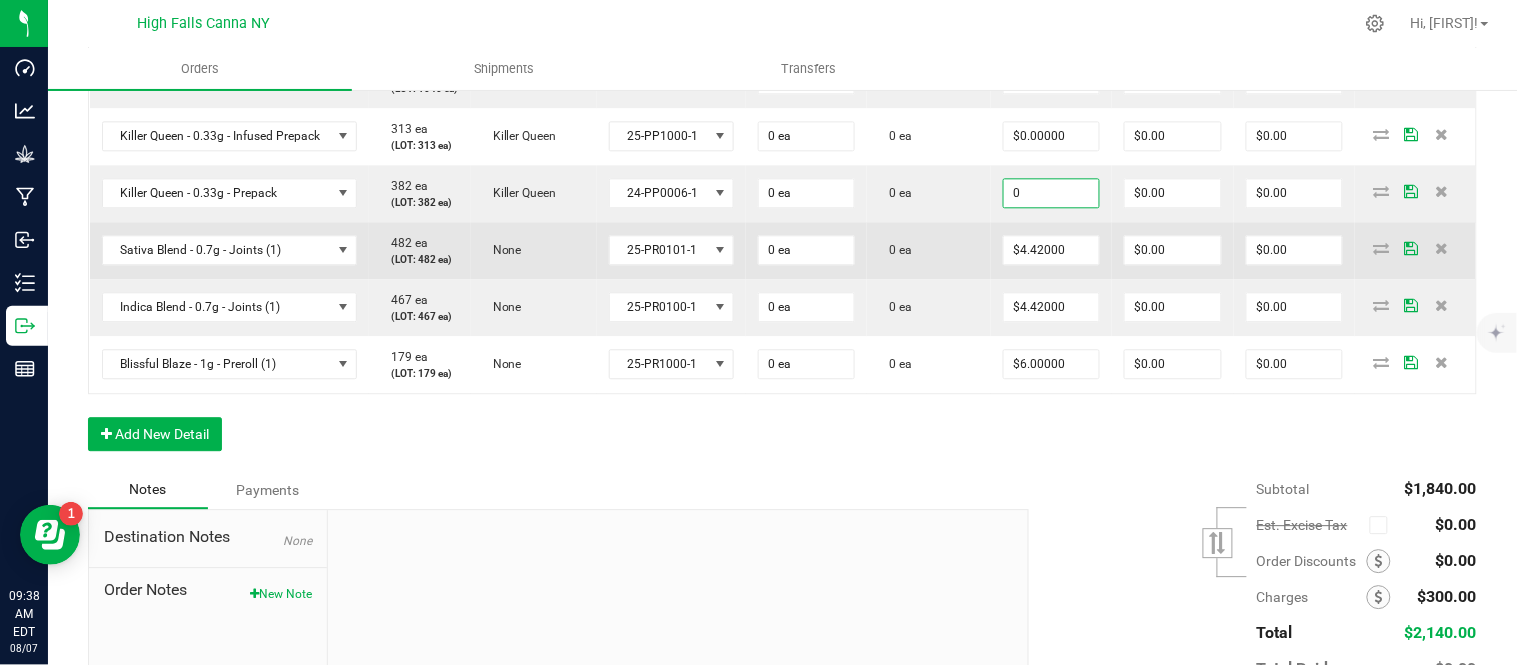 type on "$0.00000" 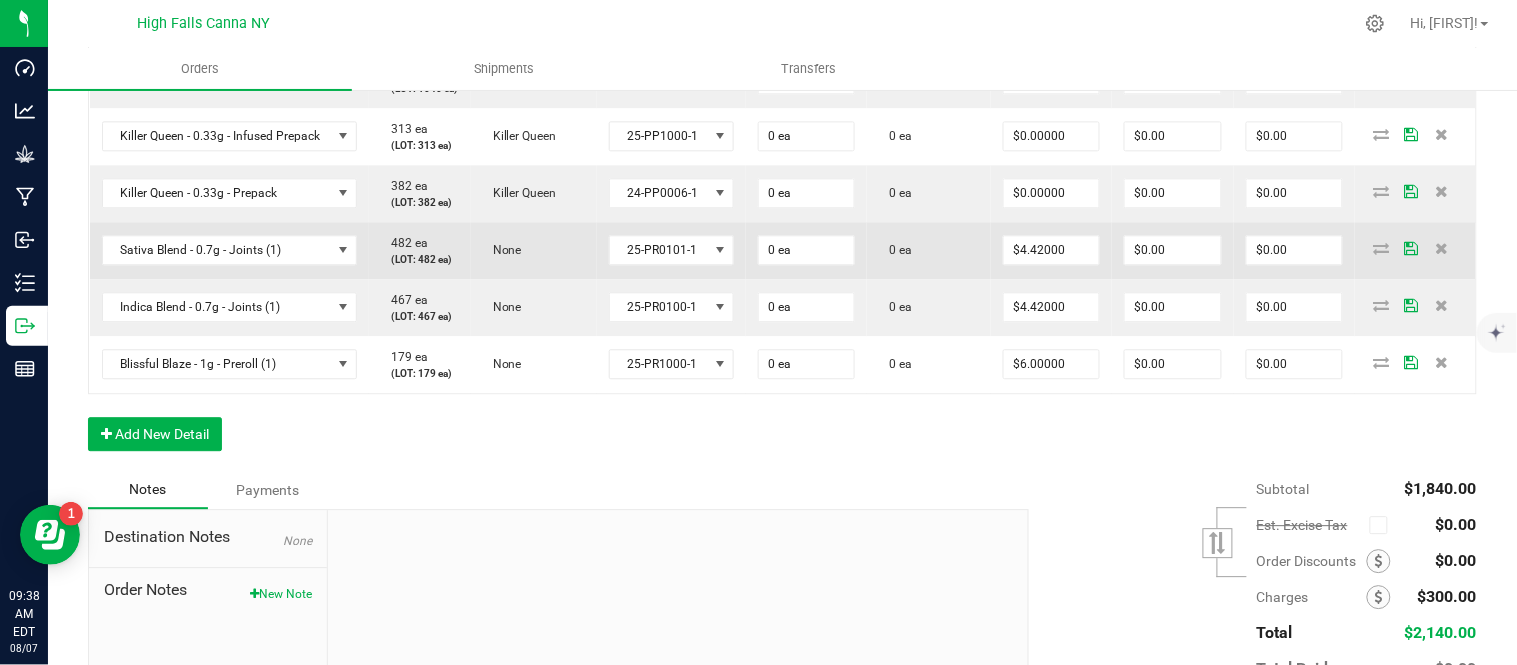 click on "$4.42000" at bounding box center (1051, 250) 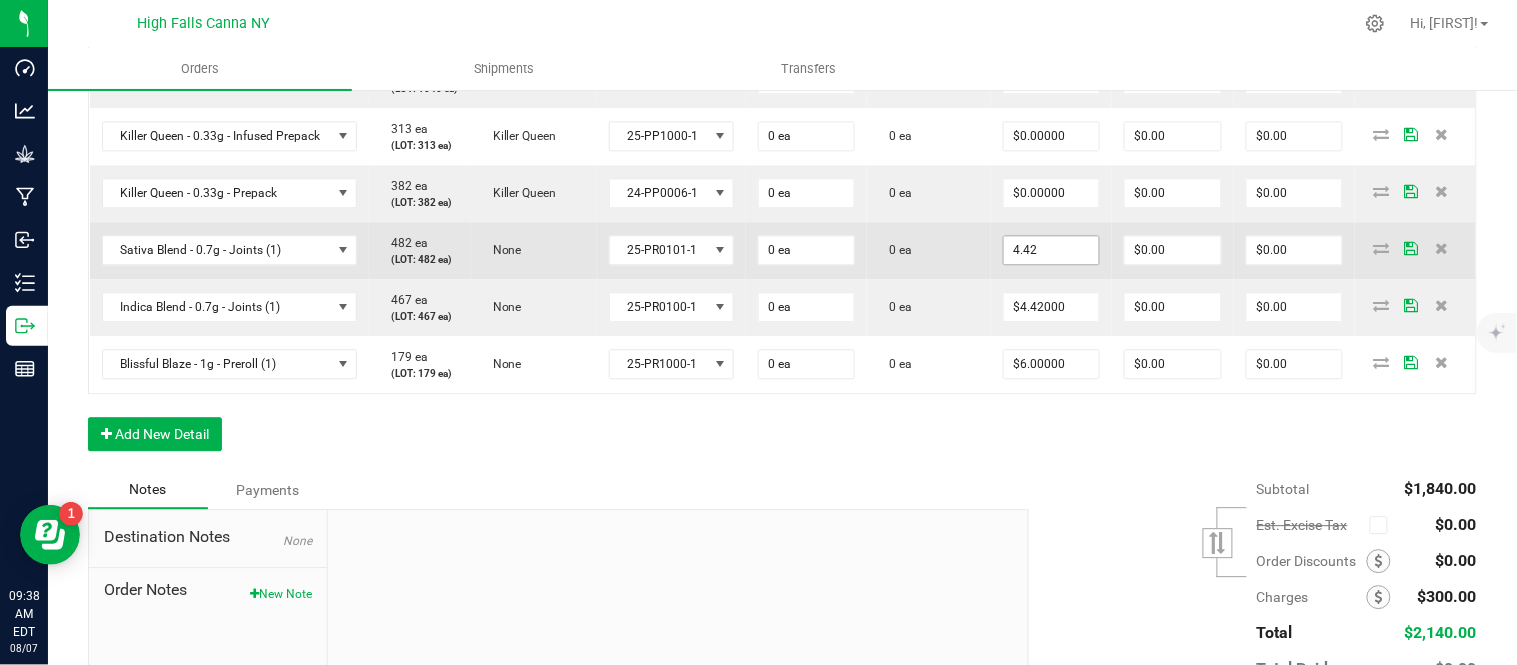 click on "4.42" at bounding box center [1051, 250] 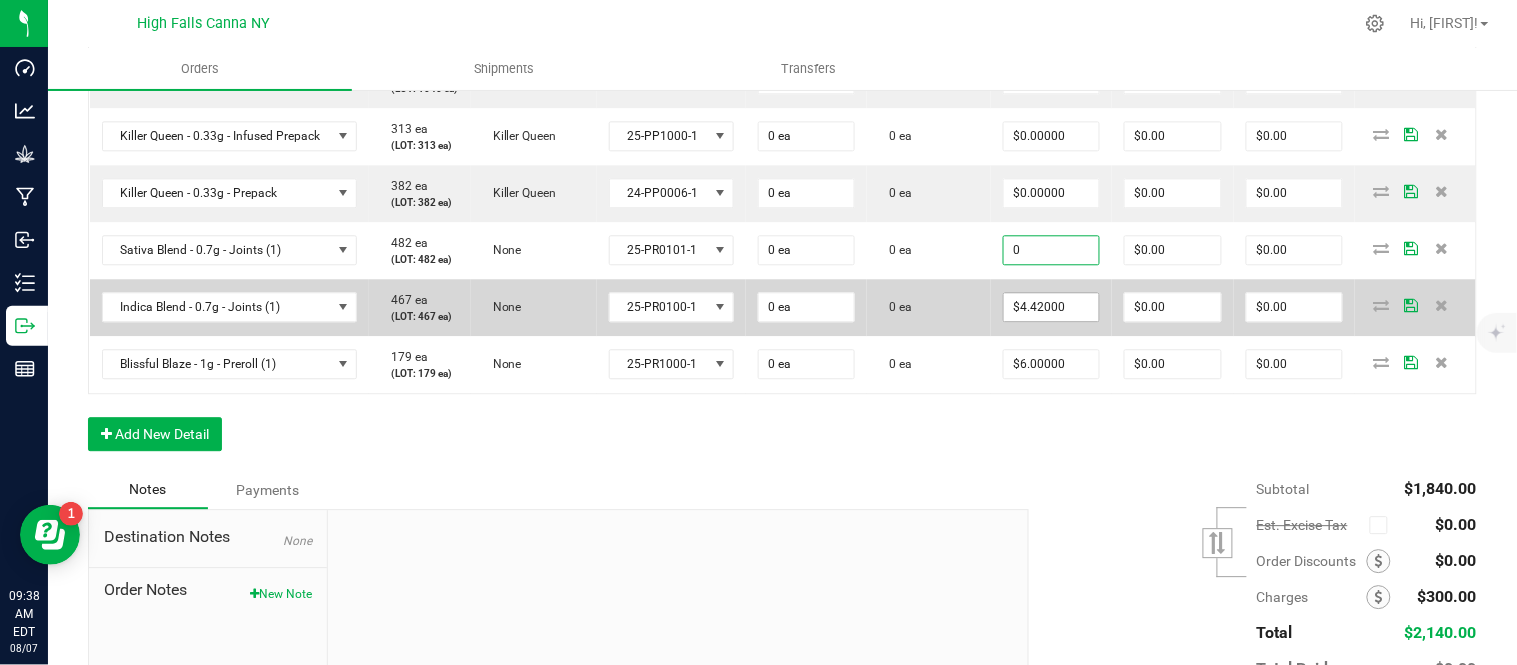 type on "$0.00000" 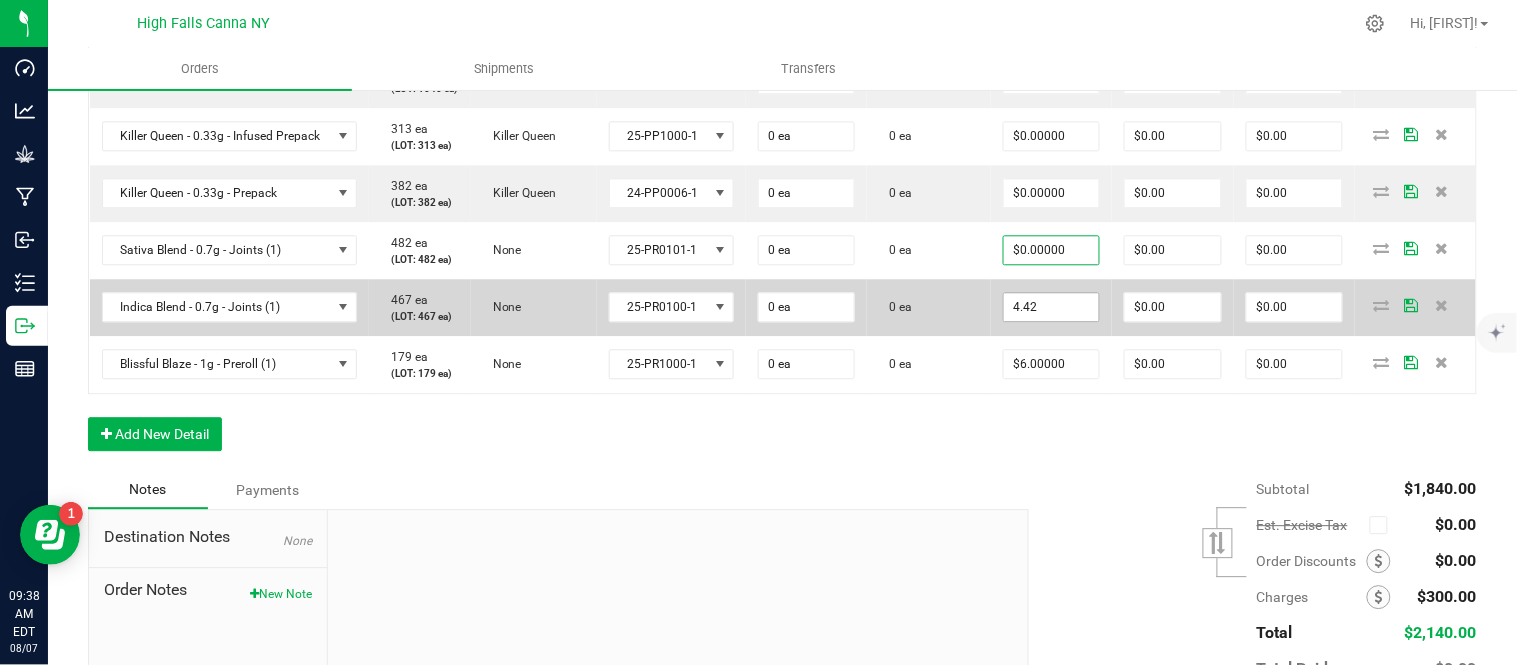 click on "4.42" at bounding box center (1051, 307) 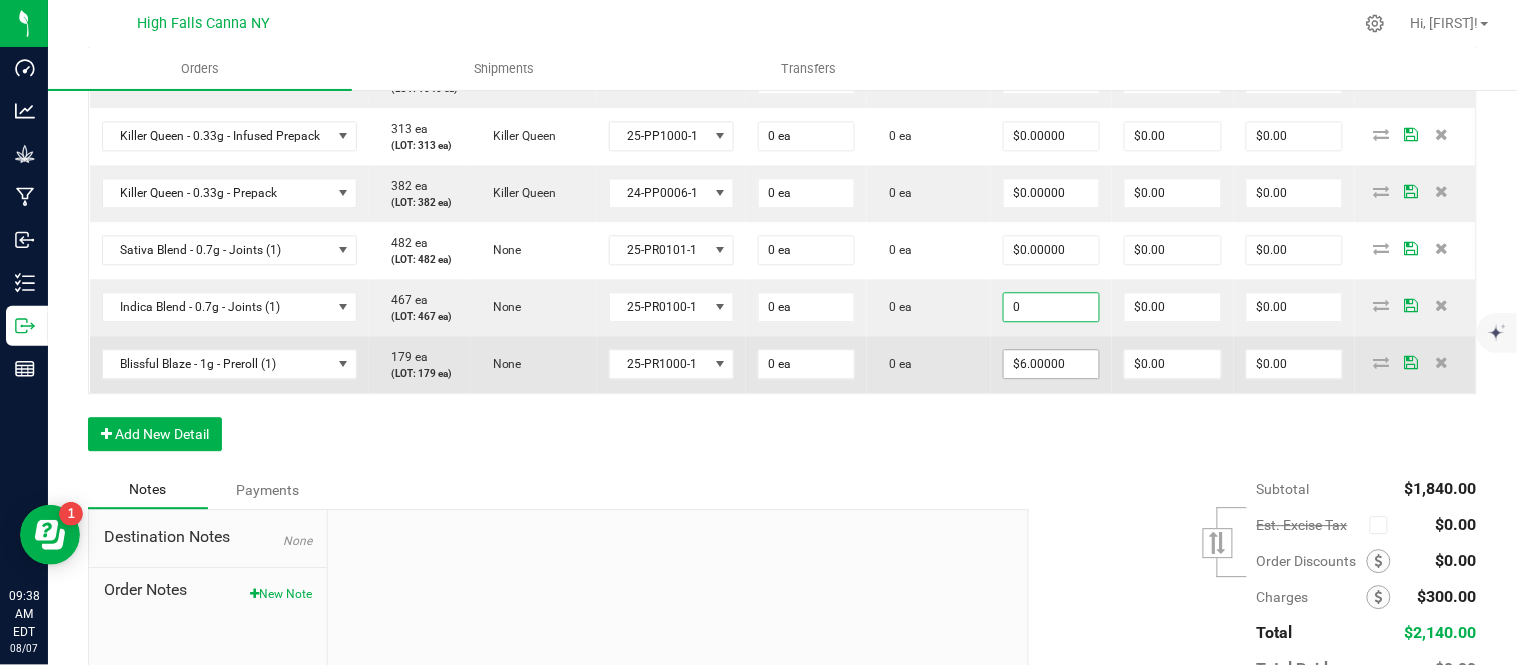 type on "$0.00000" 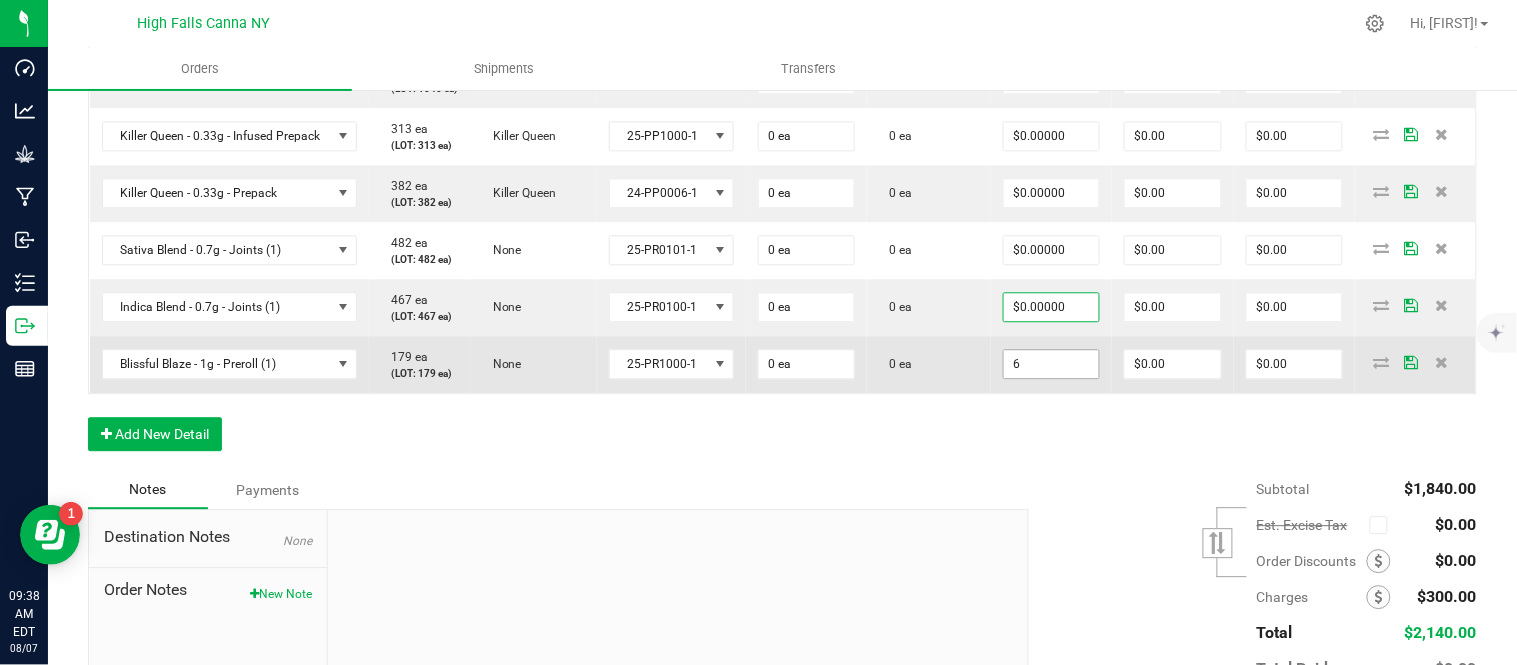 click on "6" at bounding box center (1051, 364) 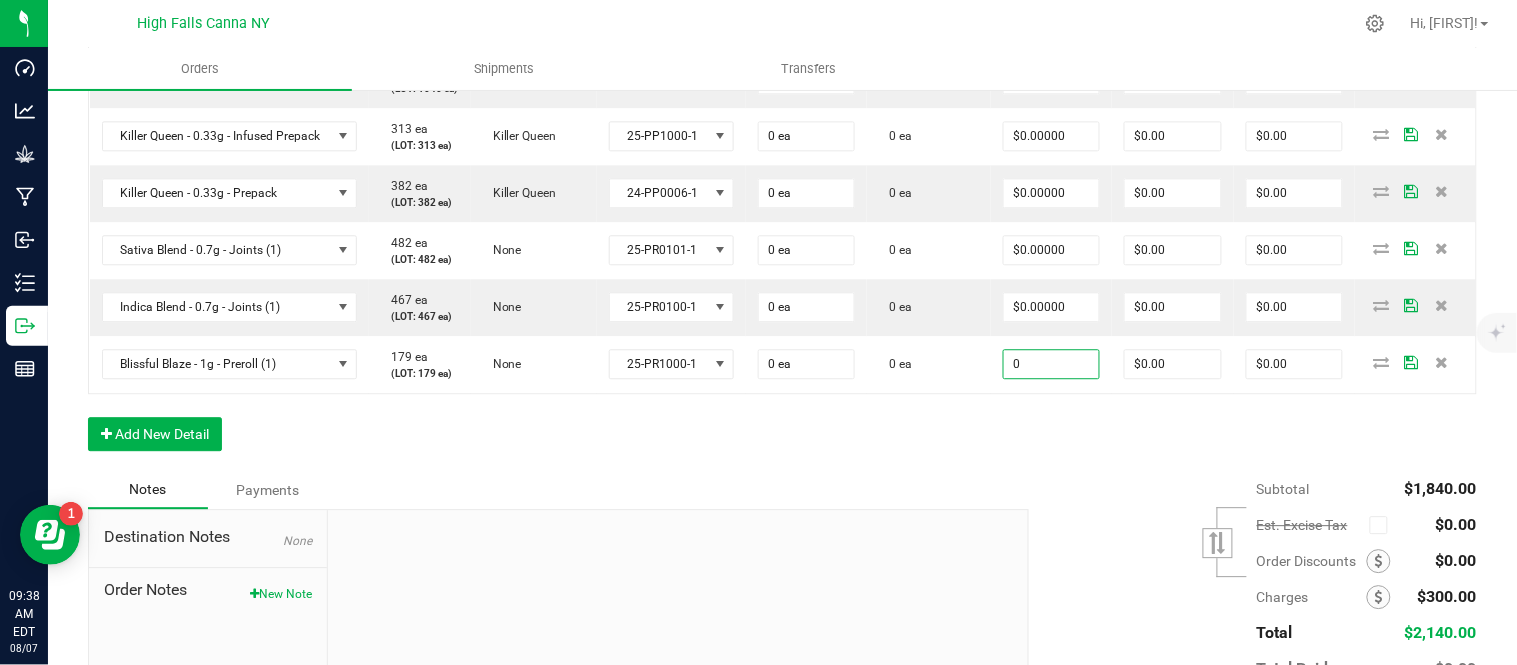 type on "$0.00000" 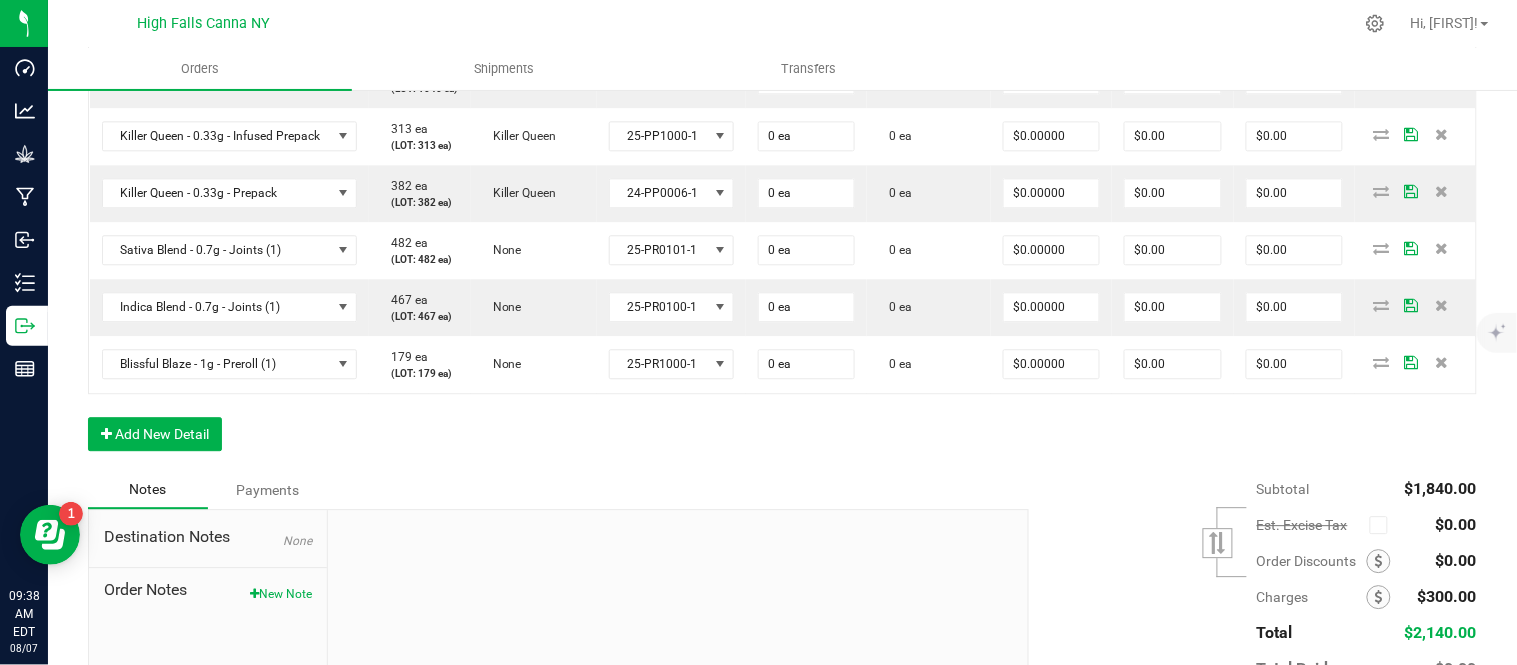 drag, startPoint x: 1037, startPoint y: 637, endPoint x: 872, endPoint y: 604, distance: 168.26764 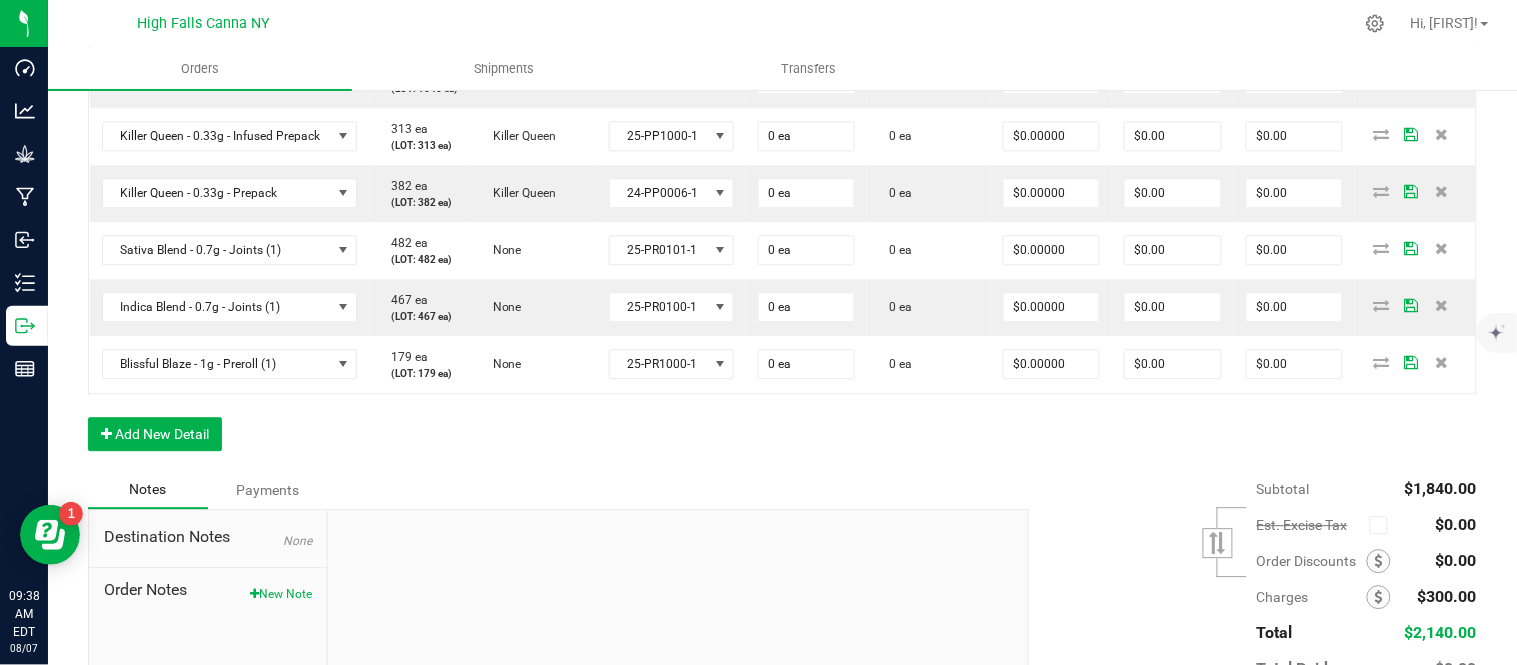 click on "Order Details Print All Labels Item  Sellable  Strain  Lot Number  Qty Ordered Qty Allocated Unit Price Line Discount Total Actions  Cindy's Mint Cookies - 7.0g - jar   182 ea   (LOT: 182 ea)   None   24-F0038-1  24 ea  24 ea  $27.50000 $0.00 $660.00  G13 - 3.5g - jar   2788 ea   (LOT: 2788 ea)   G13 Genius   24-F0001-3  24 ea  24 ea  $15.00000 $0.00 $360.00  Killer Queen - 3.5g - jar   1040 ea   (LOT: 1040 ea)   Killer Queen   24-F0006-3  24 ea  24 ea  $15.00000 $0.00 $360.00  Killer Queen - 0.33g - Prepack   382 ea   (LOT: 382 ea)   Killer Queen   24-PP0006-1  20 ea  20 ea  $4.00000 $0.00 $80.00  Killer Queen - 0.33g - Infused Prepack   313 ea   (LOT: 313 ea)   Killer Queen   25-PP1000-1  20 ea  20 ea  $4.00000 $0.00 $80.00  Blissful Blaze - 1g - Preroll (1)   179 ea   (LOT: 179 ea)   None   25-PR1000-1  50 ea  50 ea  $6.00000 $0.00 $300.00  Blissful Blaze - 1g - Preroll (1)   179 ea   (LOT: 179 ea)   None   25-PR1000-1  10 ea  10 ea  $0.00000 $0.00 $0.00  470 ea  1 ea 1 ea" at bounding box center (782, -40) 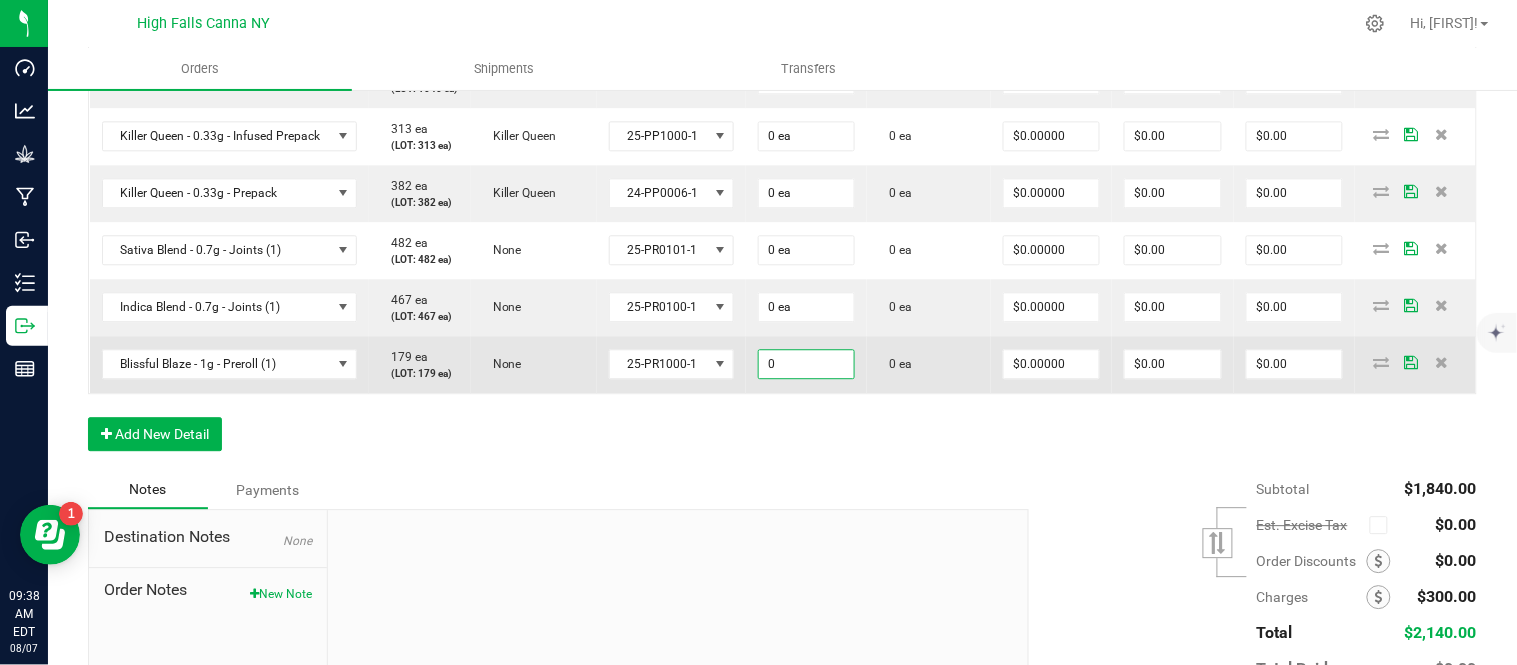 click on "0" at bounding box center [806, 364] 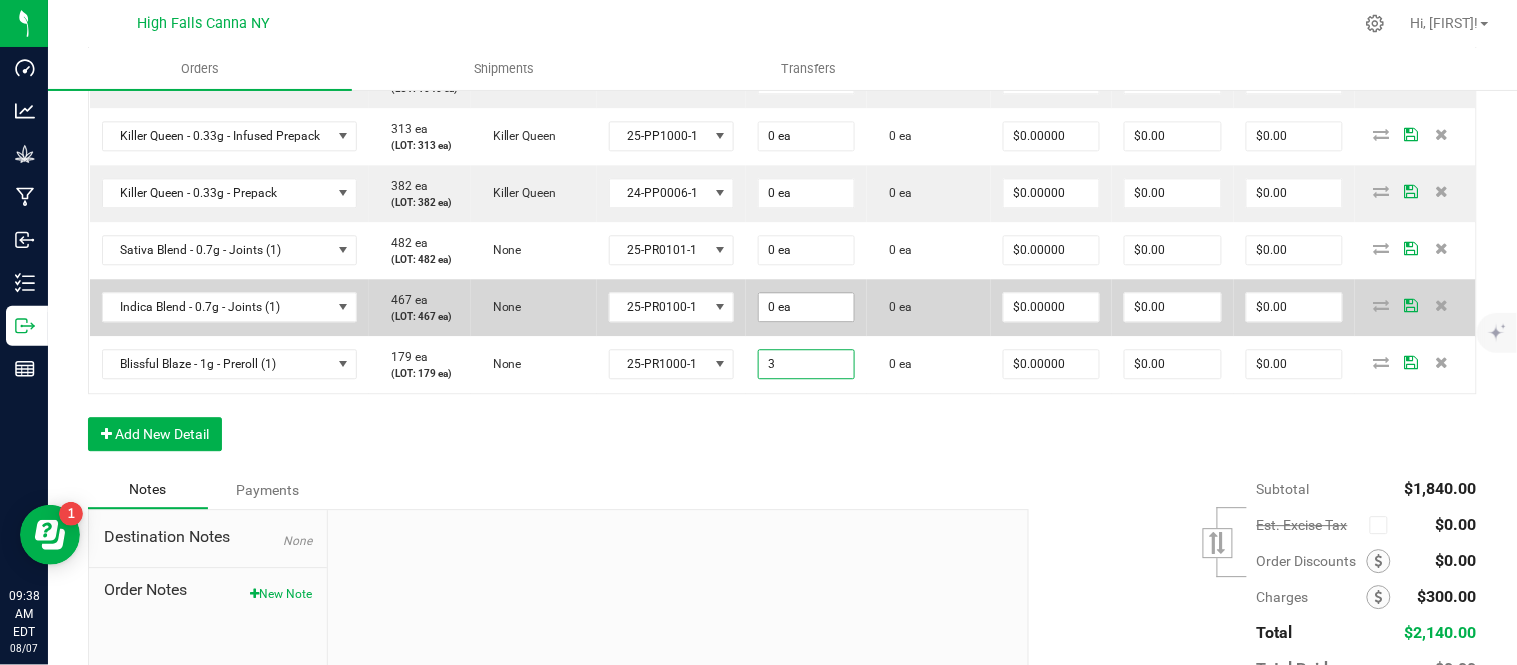 type on "3" 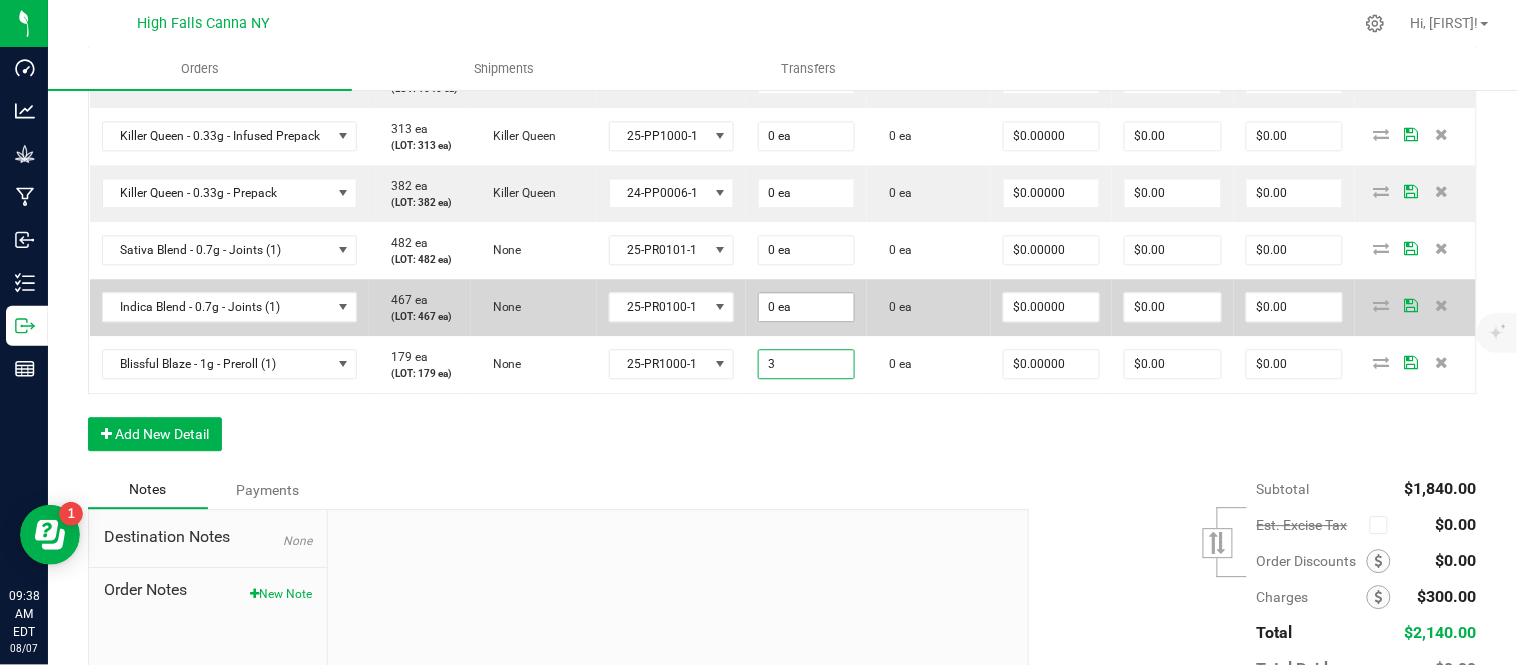 type on "0" 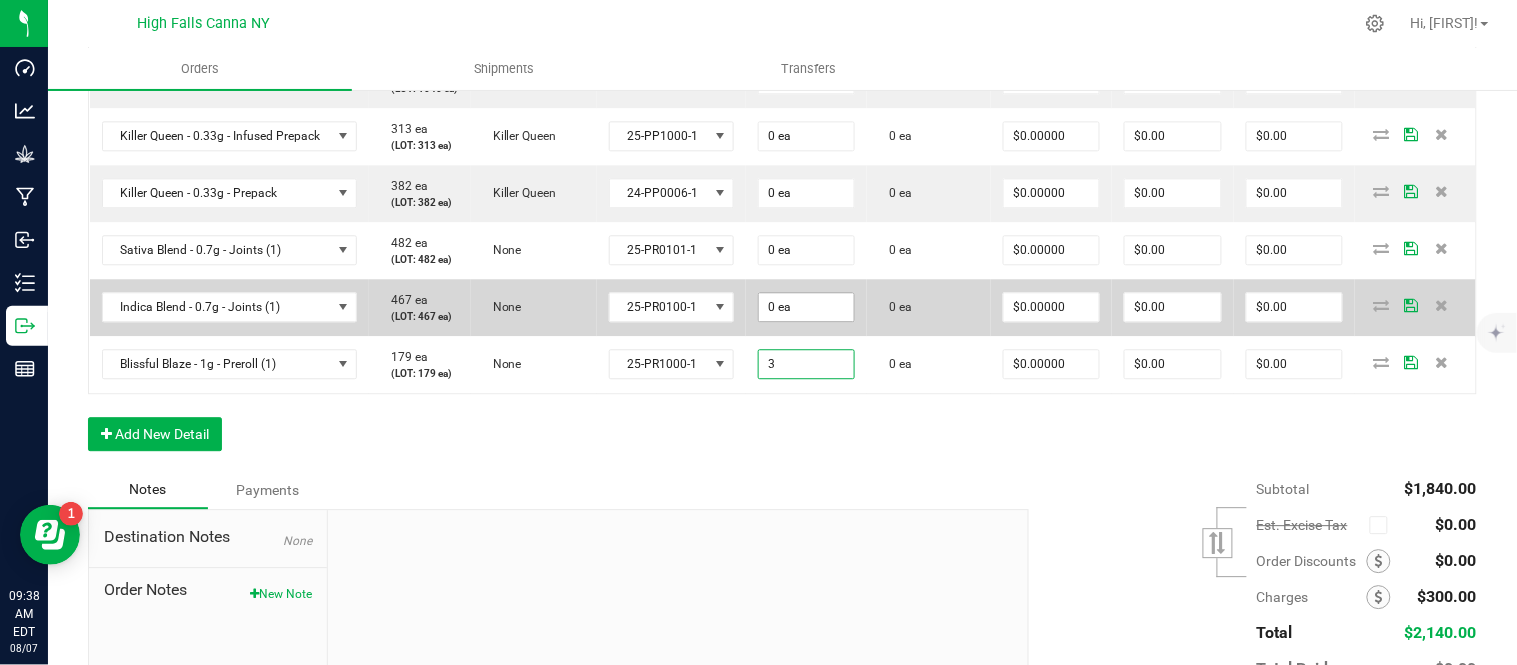 type on "3 ea" 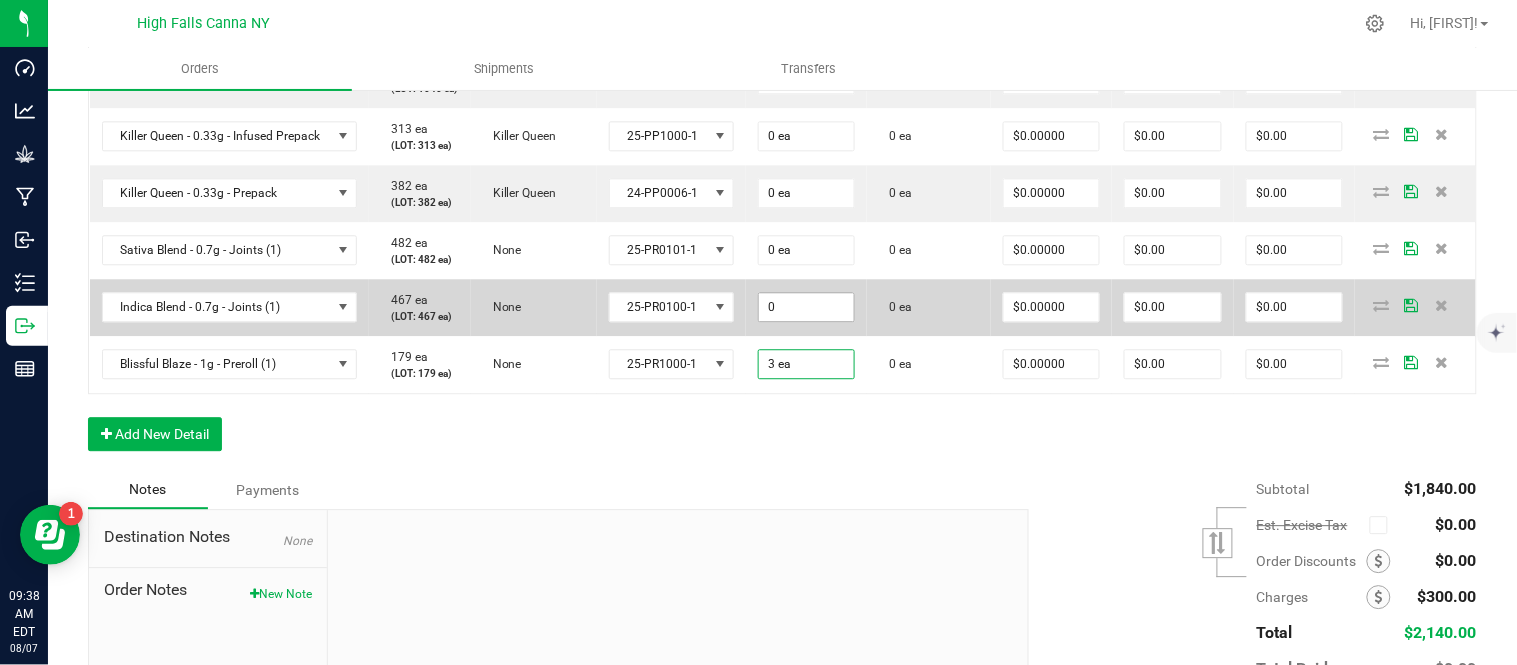 click on "0" at bounding box center [806, 307] 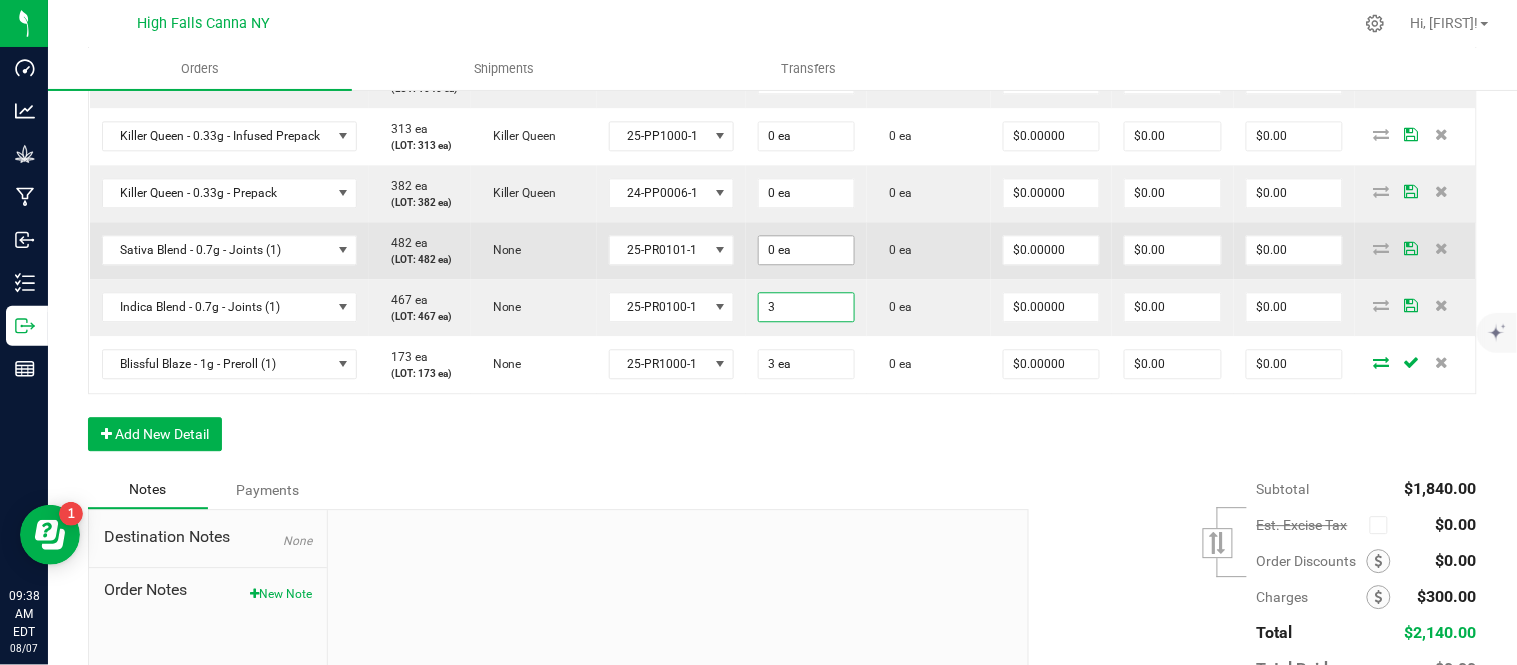 type on "3" 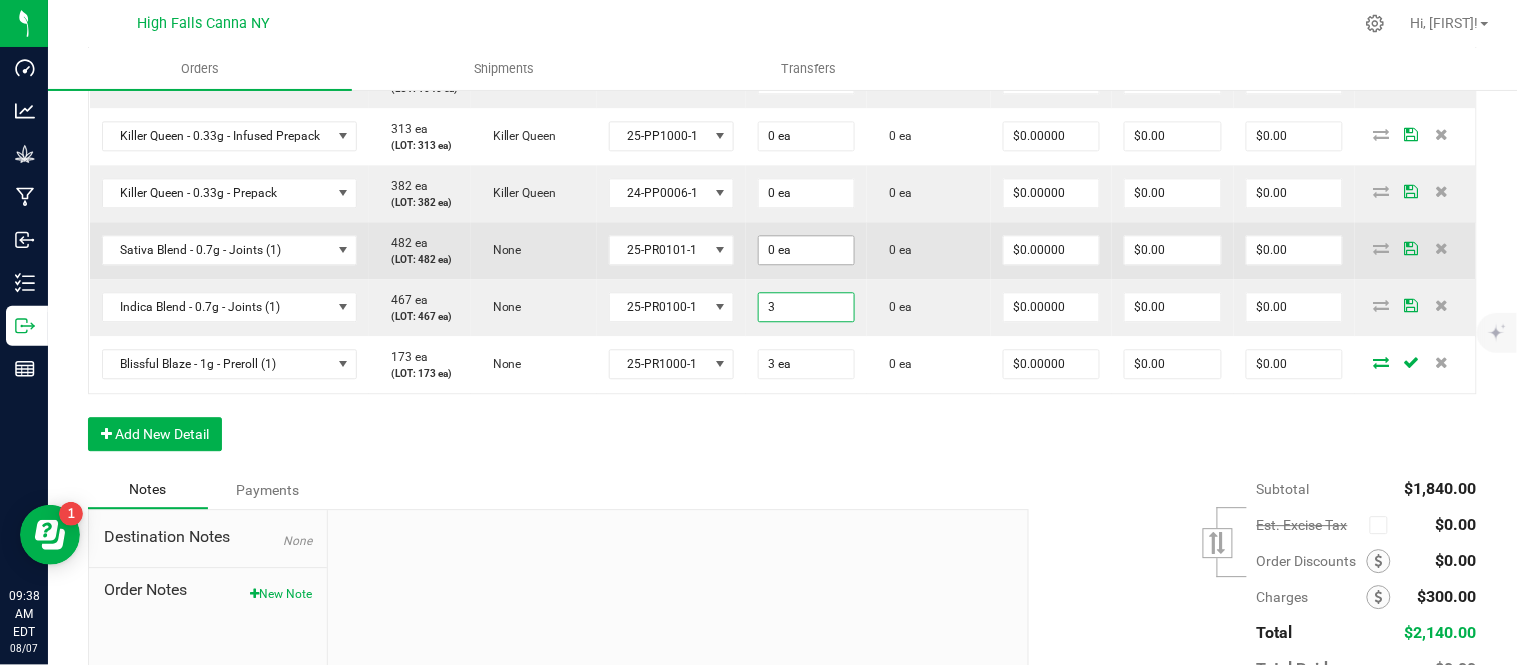 type on "0" 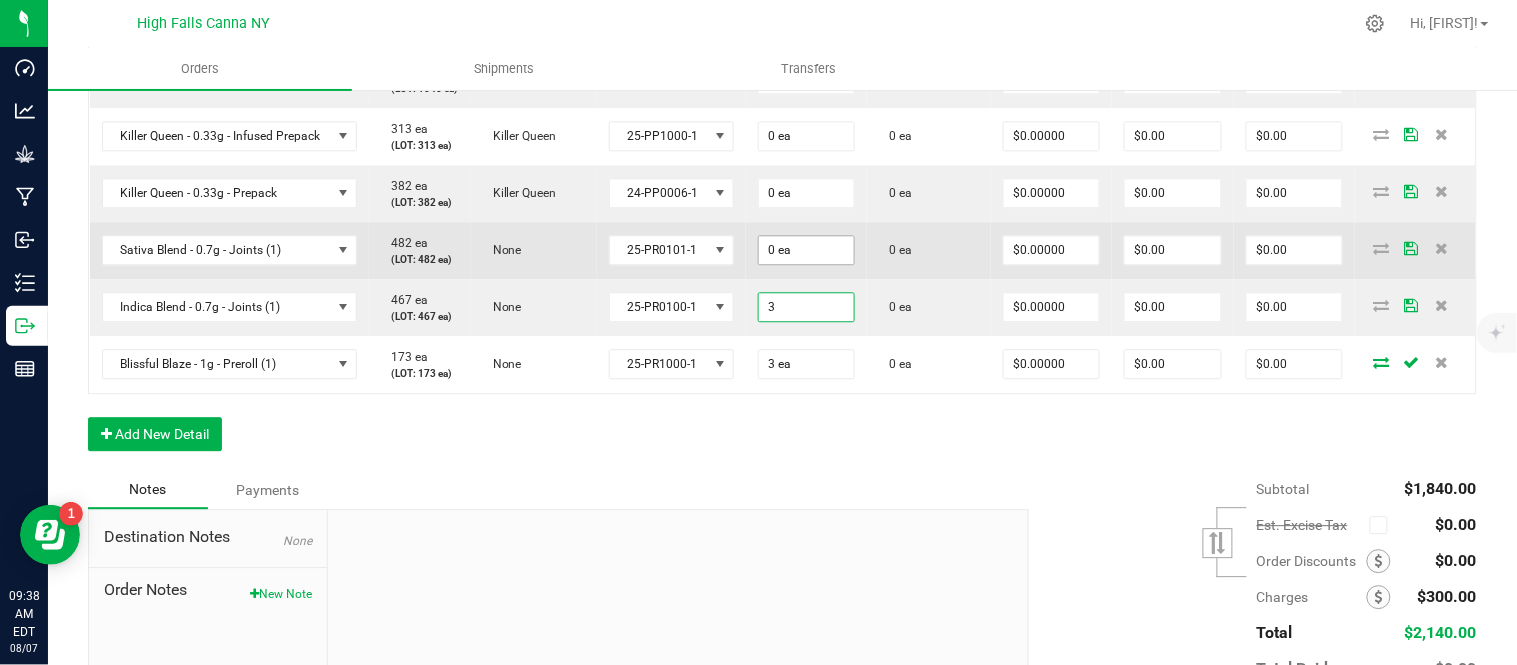 type on "3 ea" 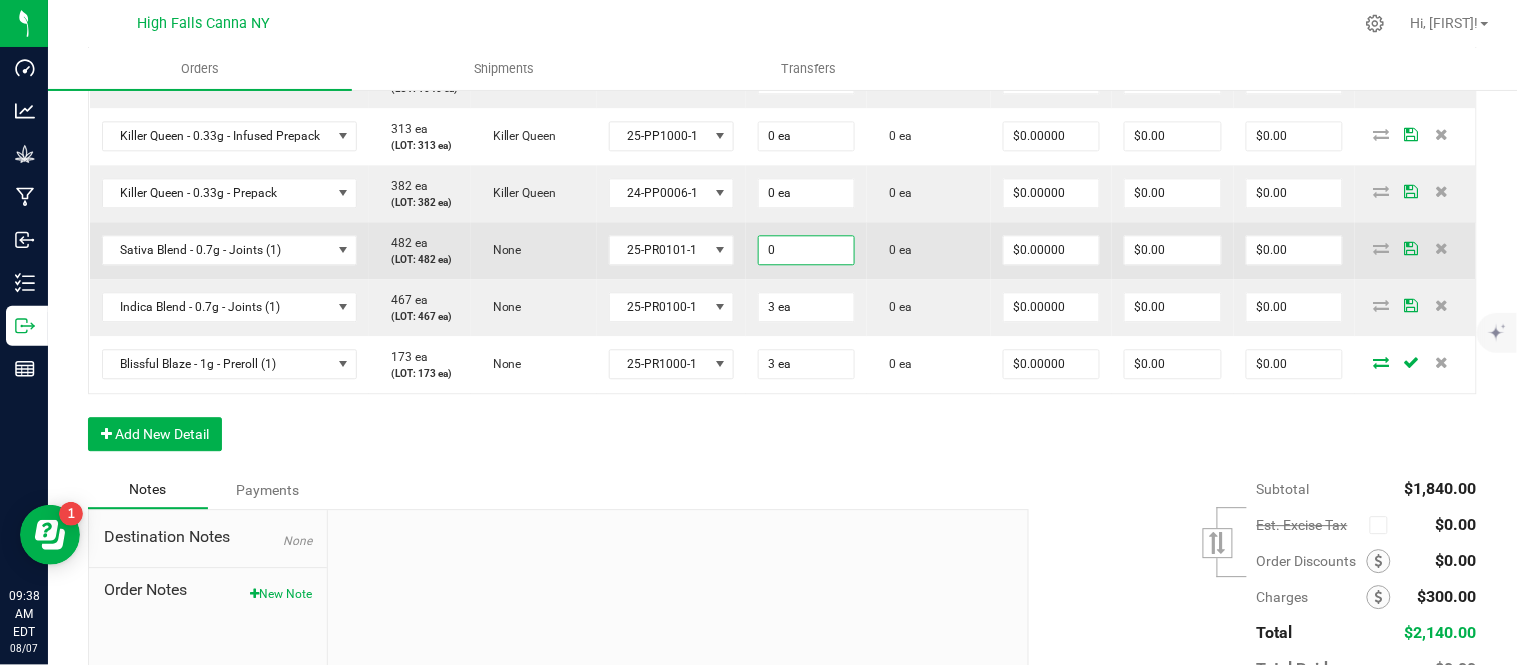 click on "0" at bounding box center [806, 250] 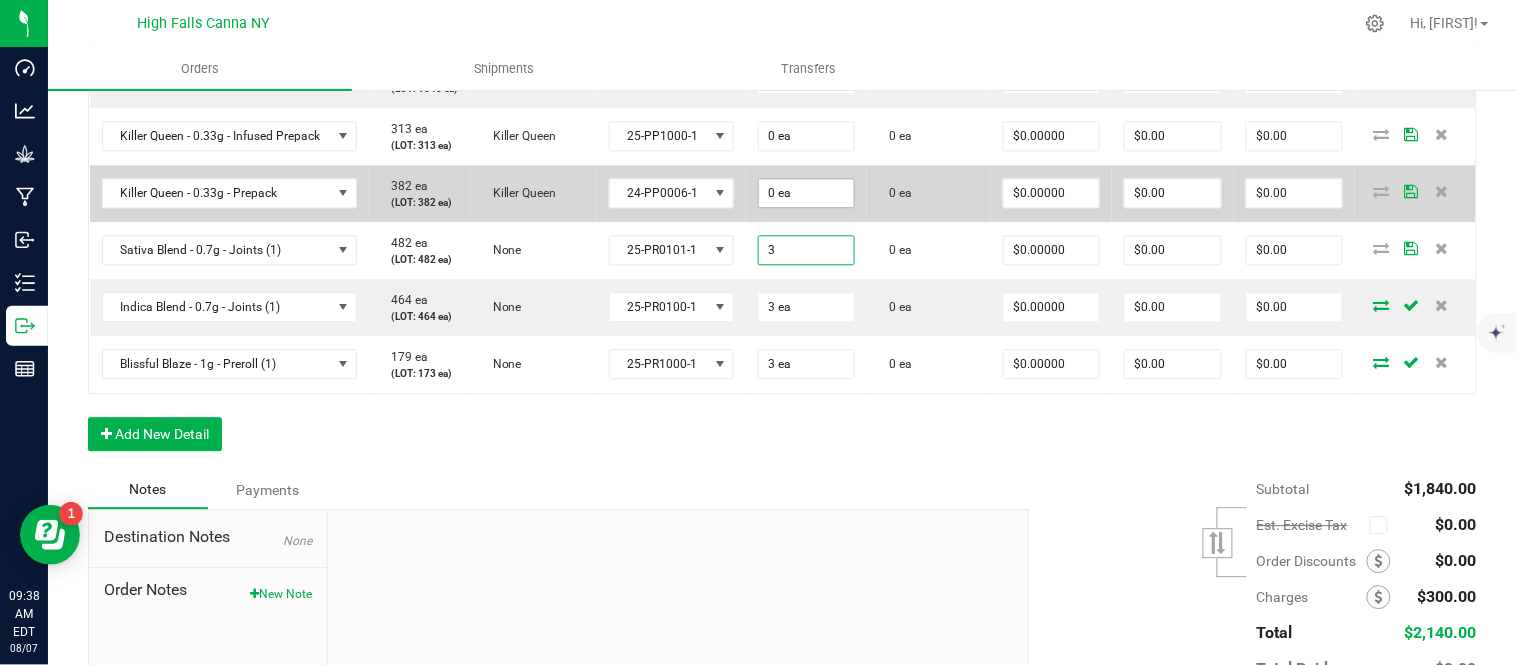 type on "3" 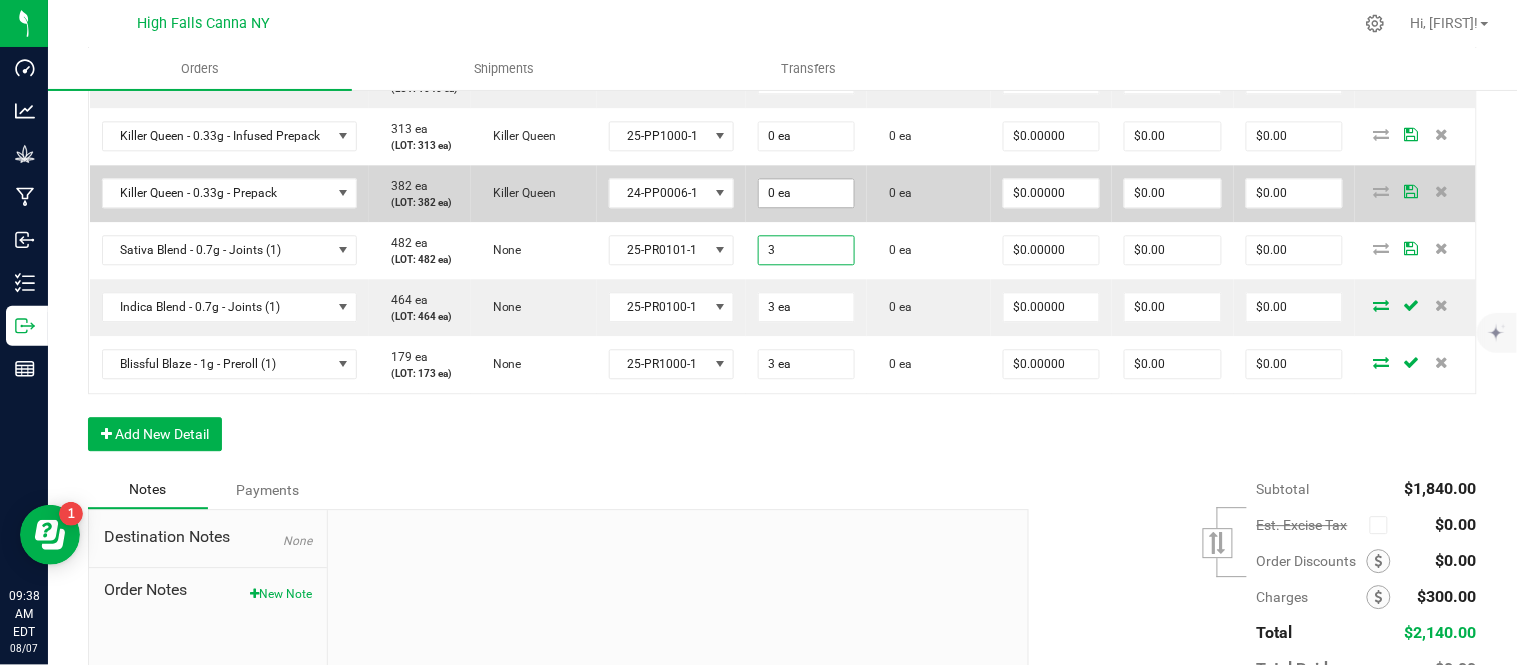 type on "0" 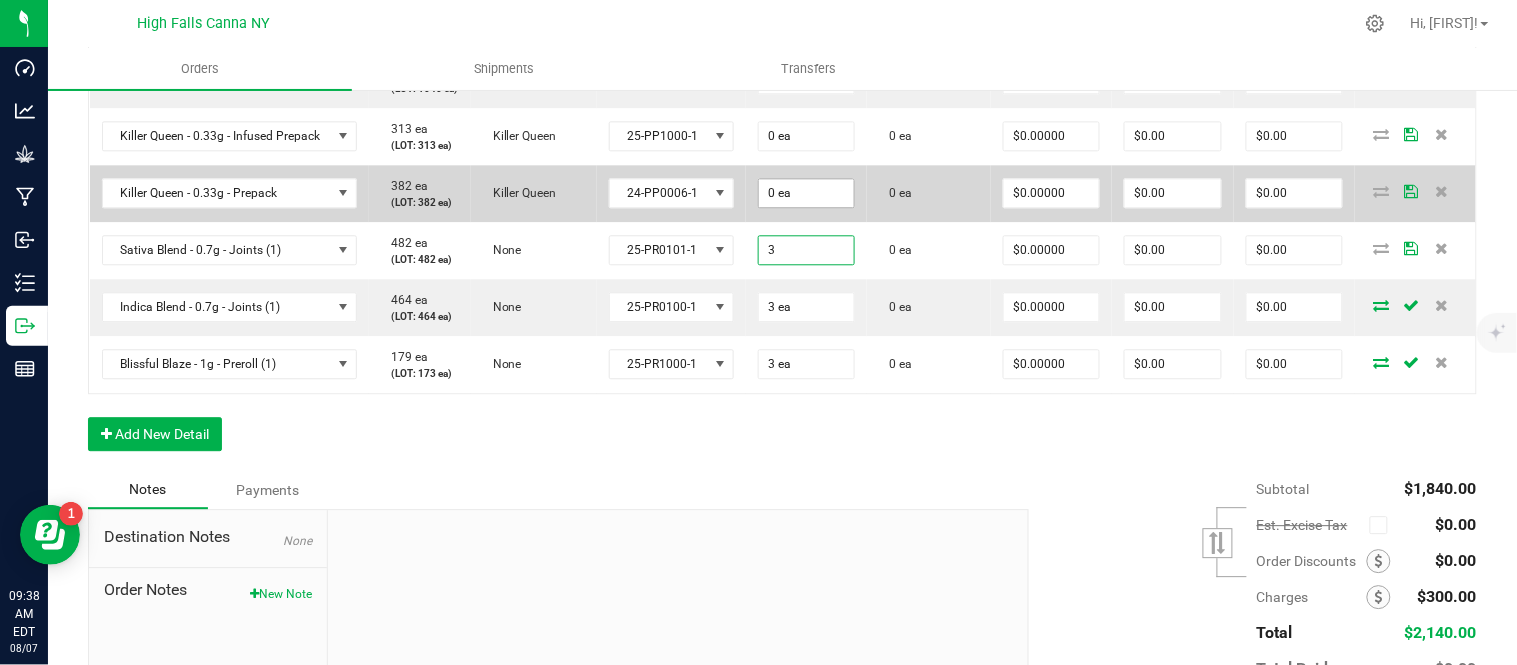 type on "3 ea" 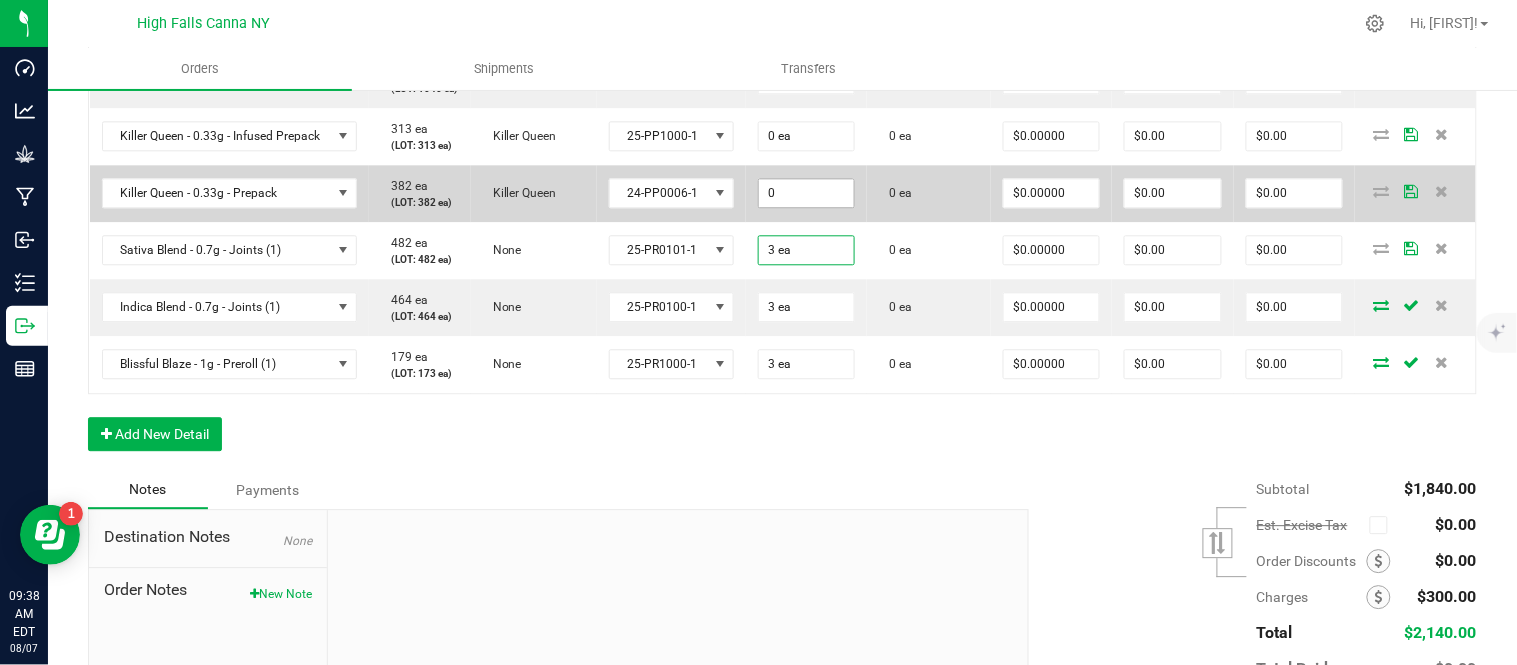 click on "0" at bounding box center [806, 193] 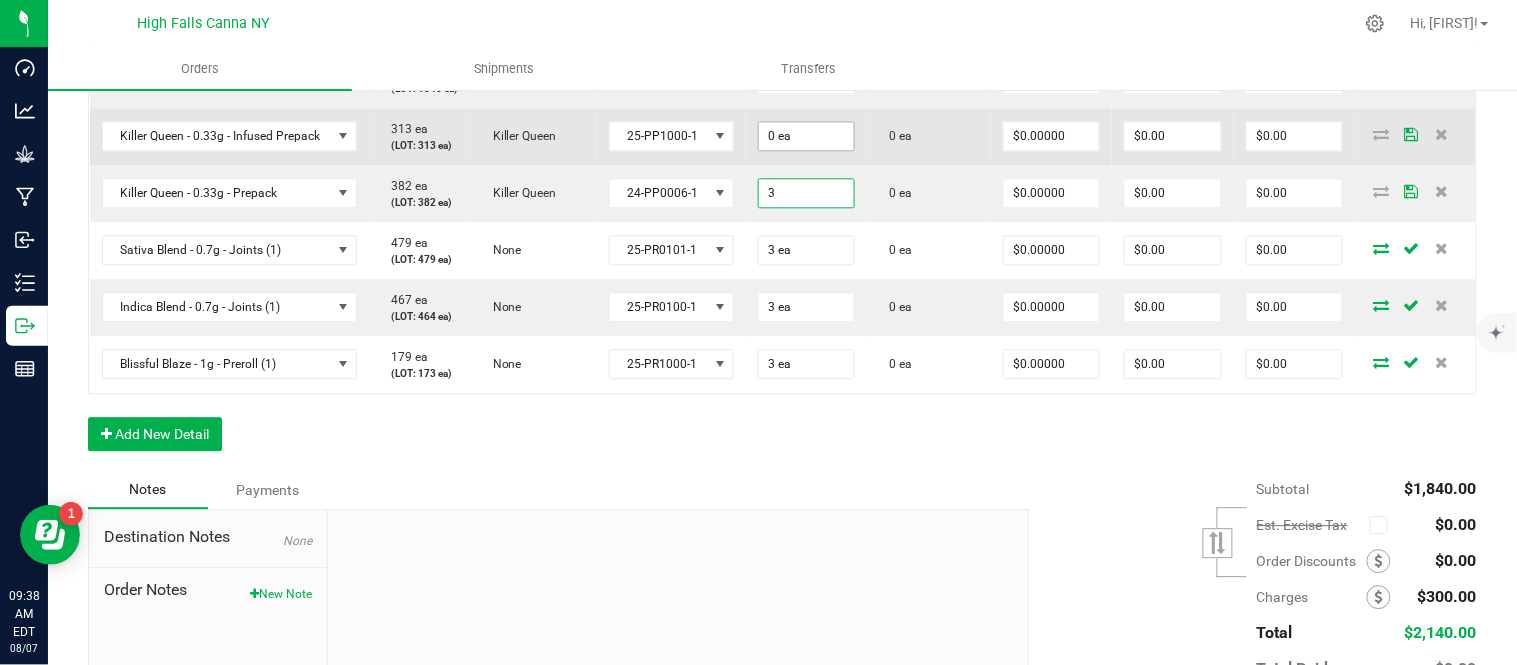 type on "3" 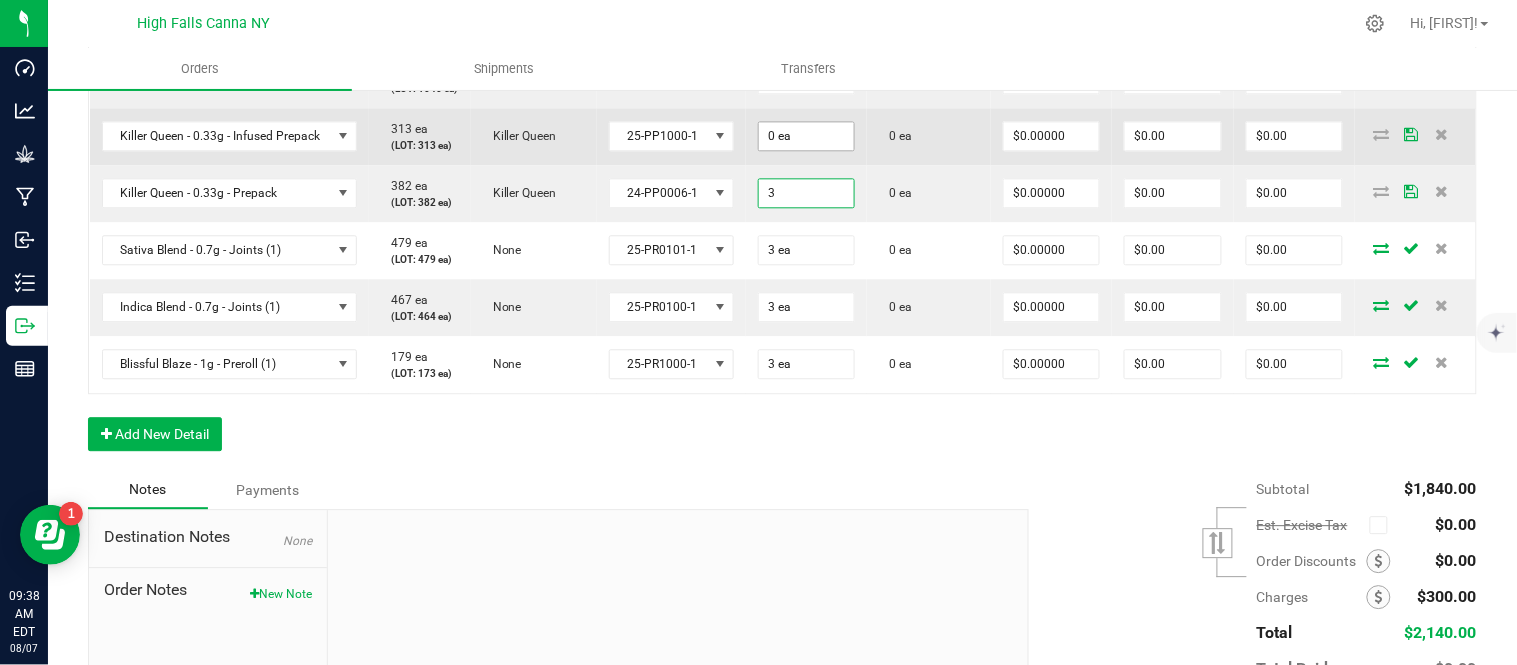 type on "0" 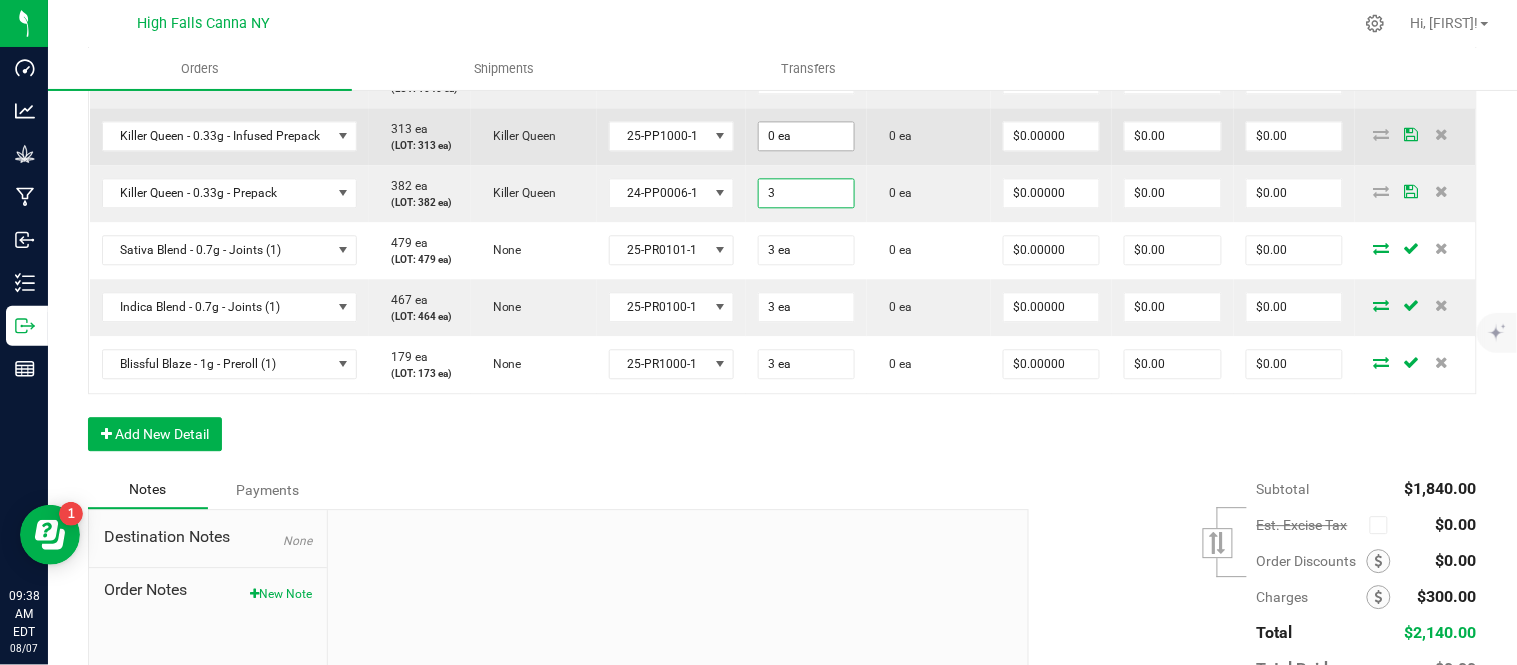 type on "3 ea" 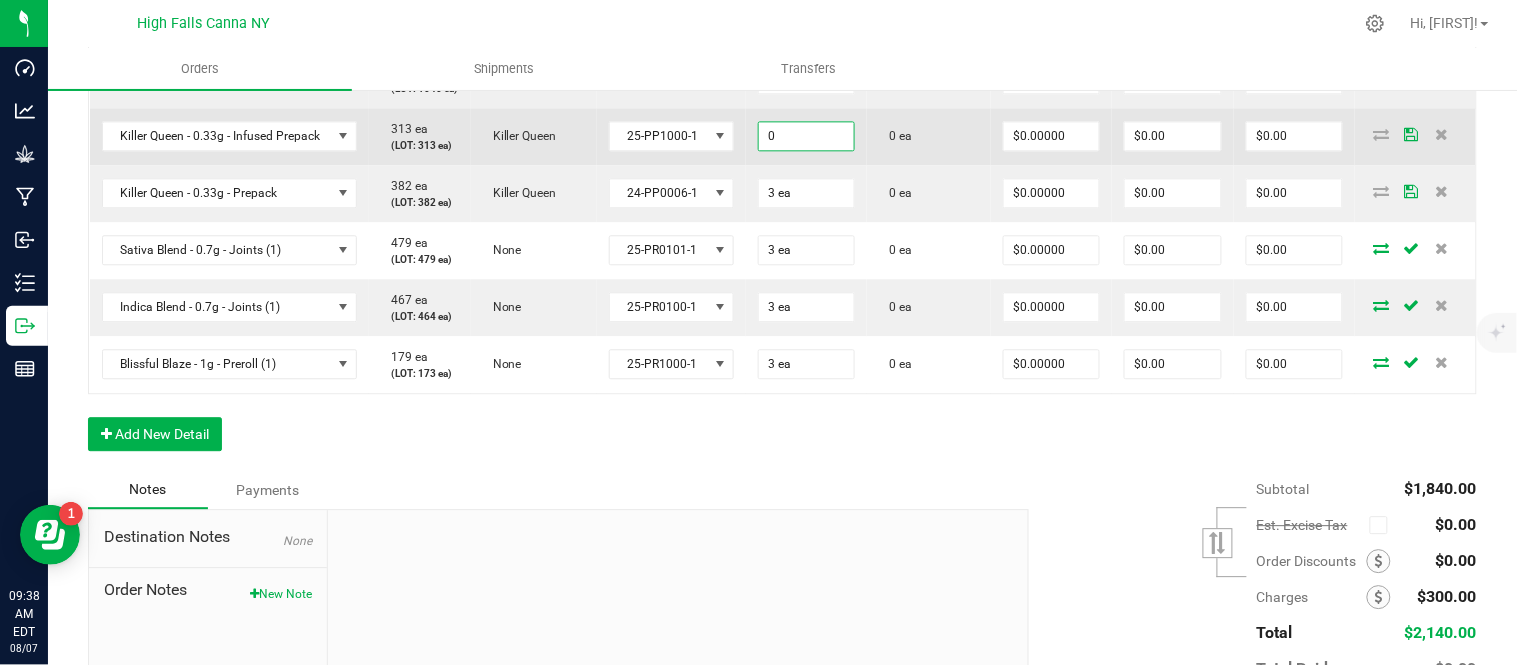 click on "0" at bounding box center [806, 136] 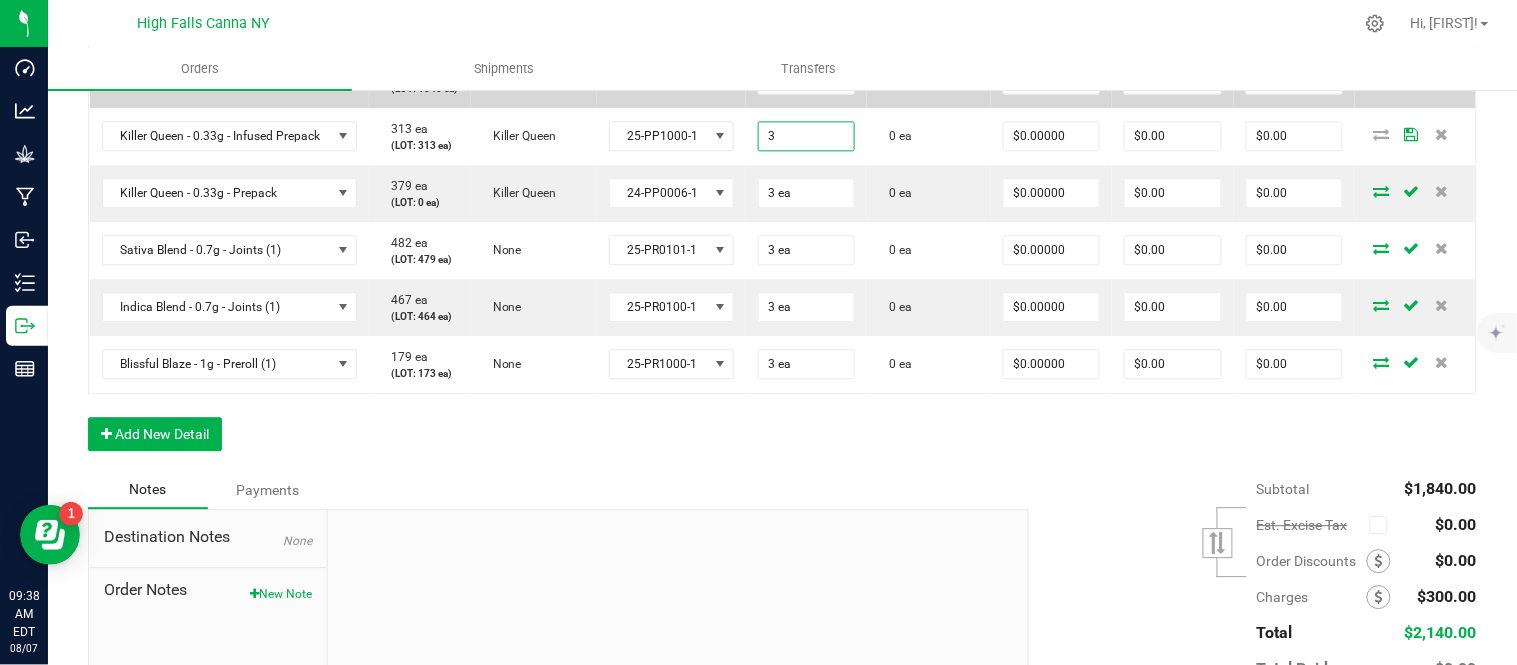 type on "3 ea" 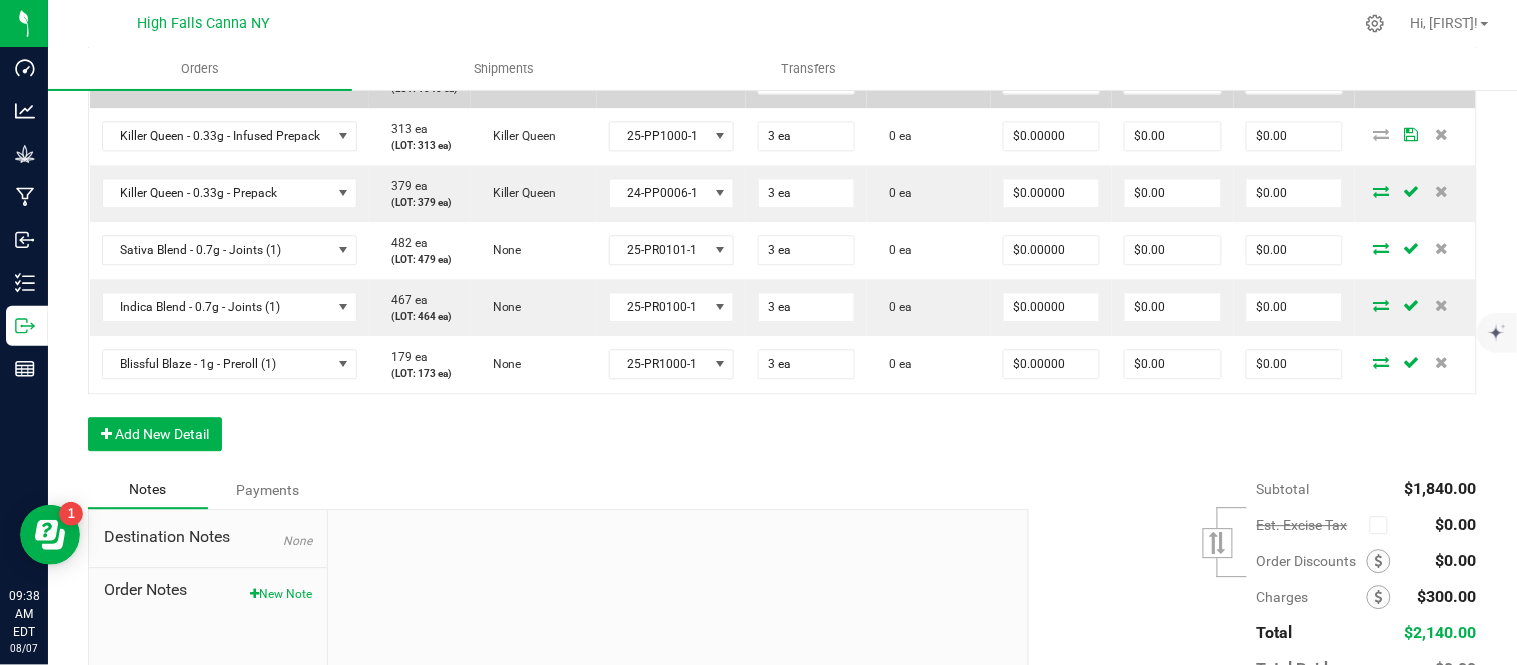 click on "1 ea" at bounding box center [806, 79] 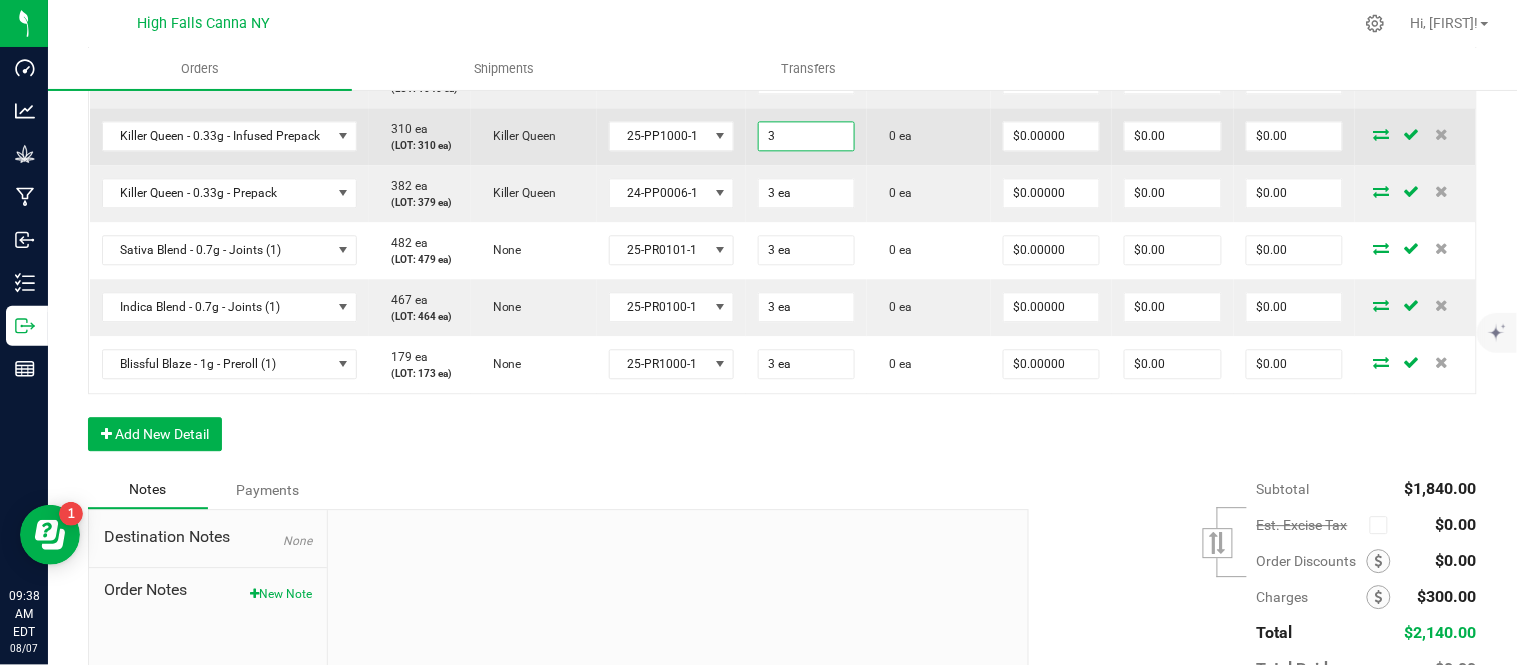 click on "3" at bounding box center [806, 136] 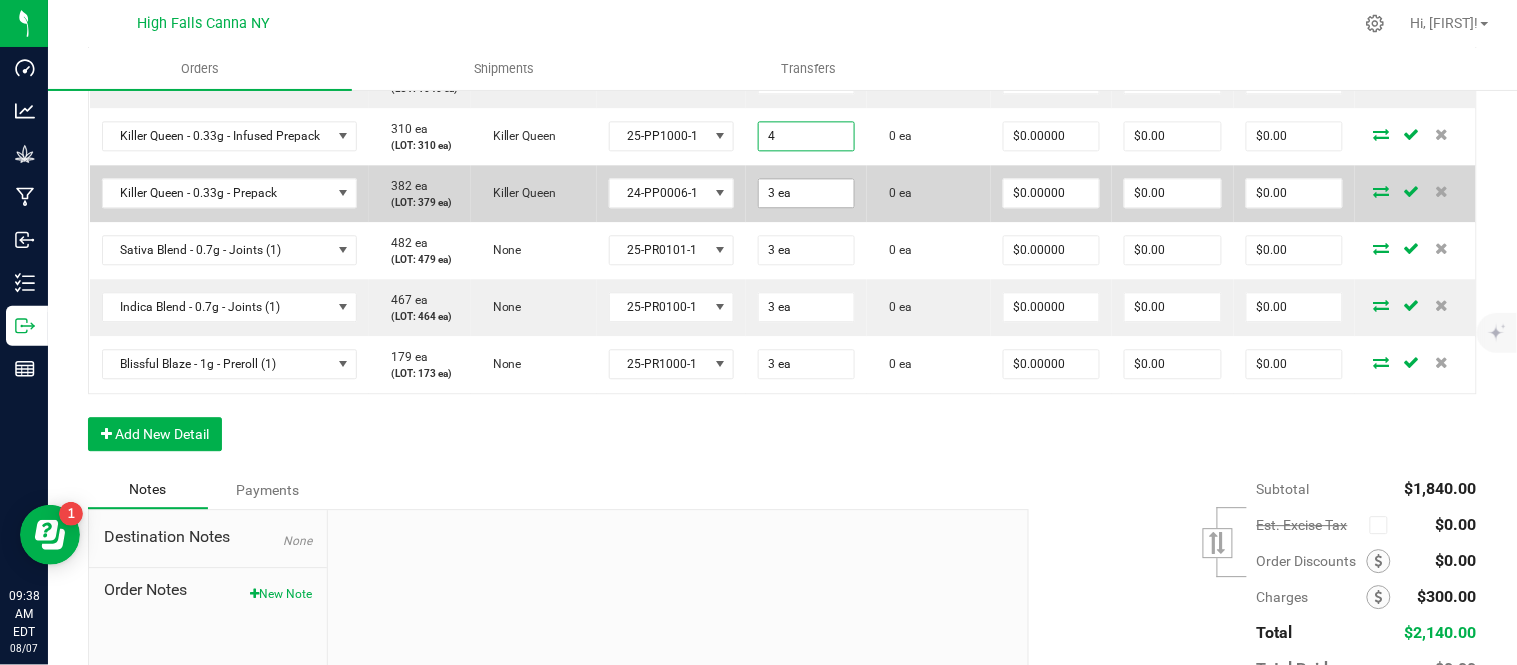 type on "4" 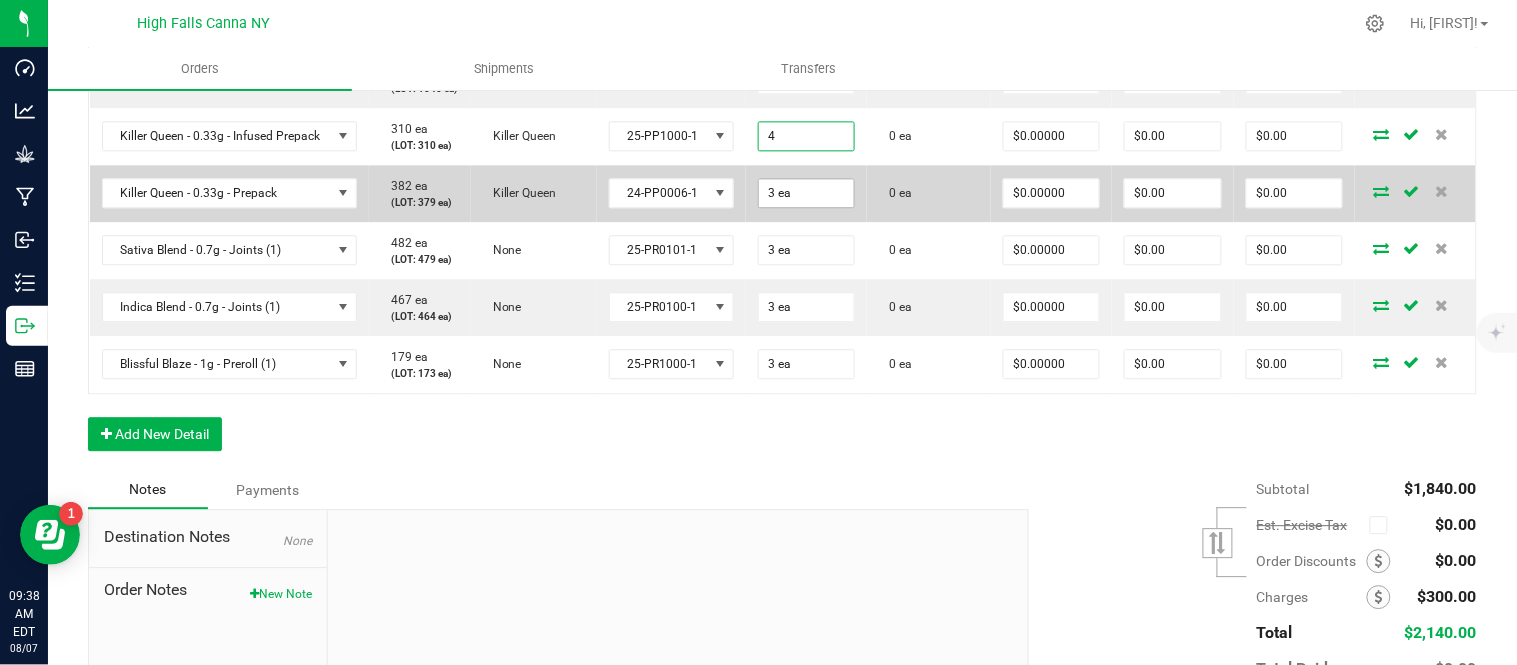 type on "3" 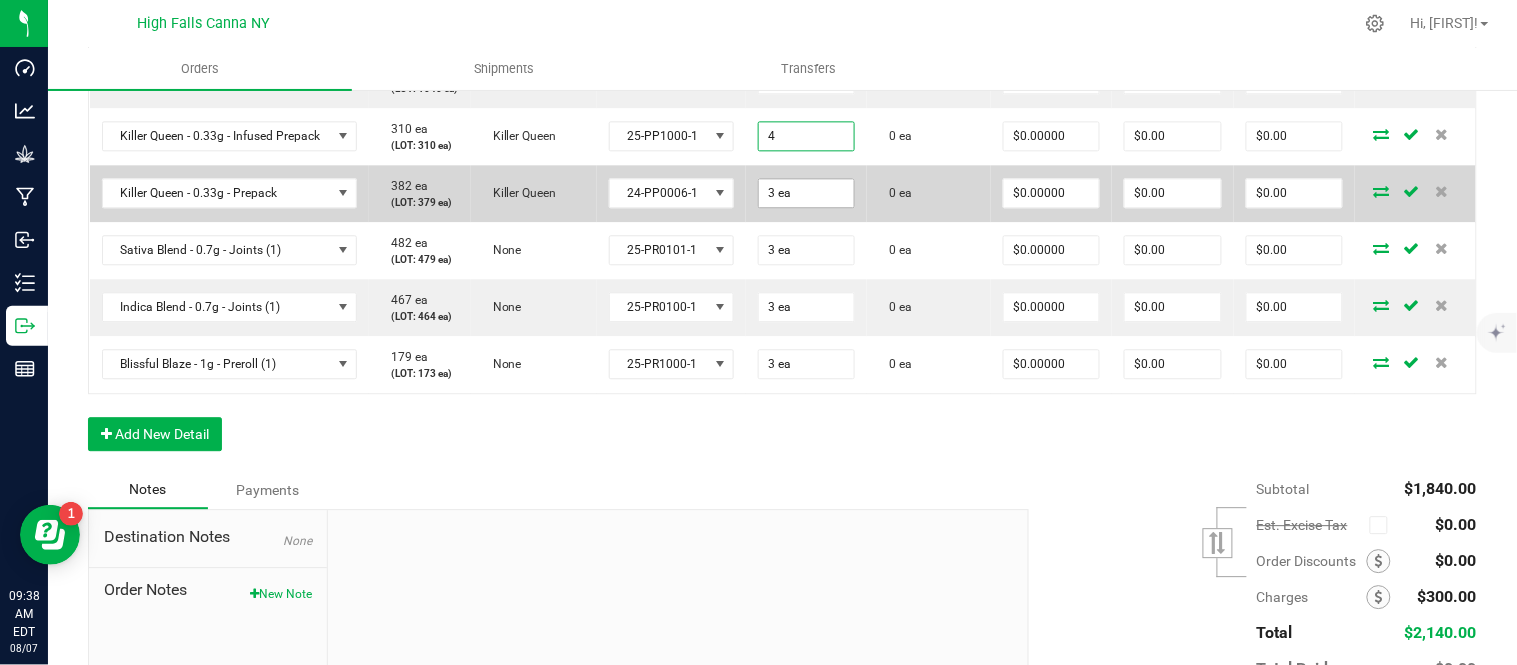 type on "4 ea" 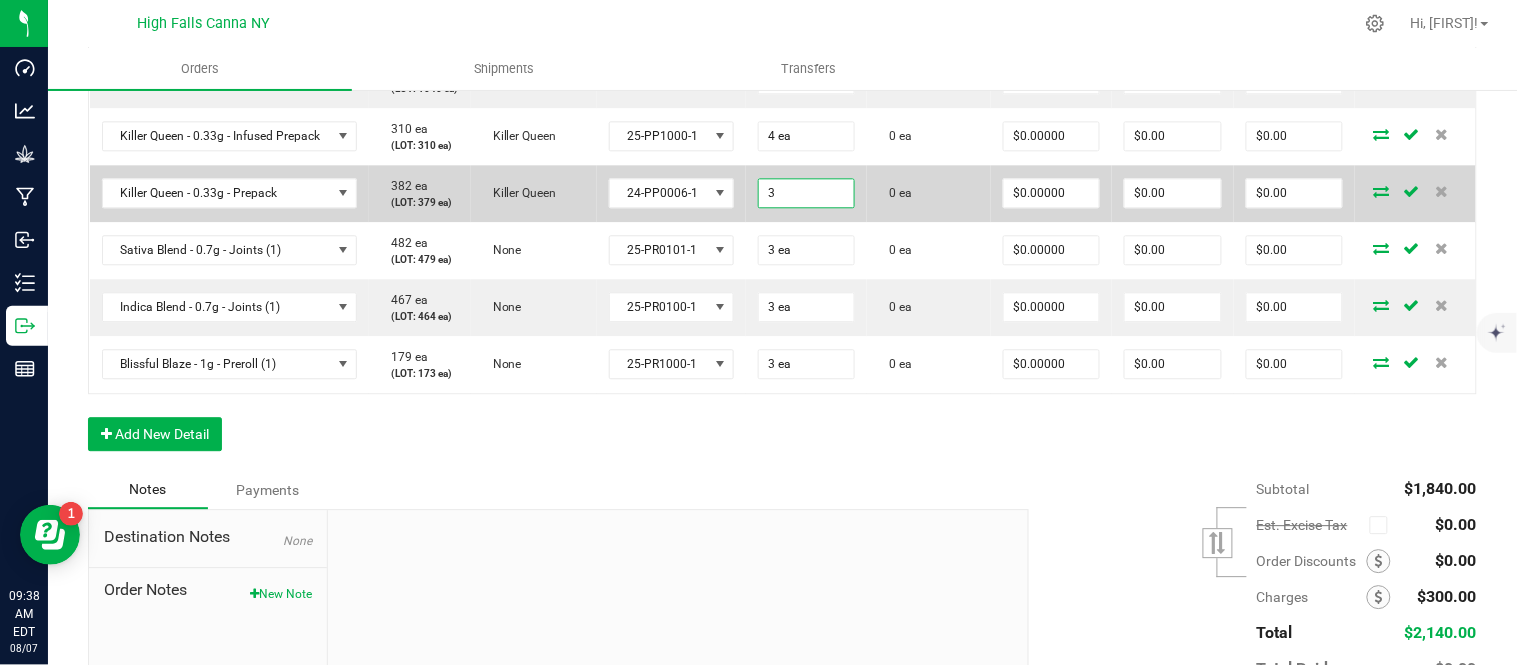 click on "3" at bounding box center [806, 193] 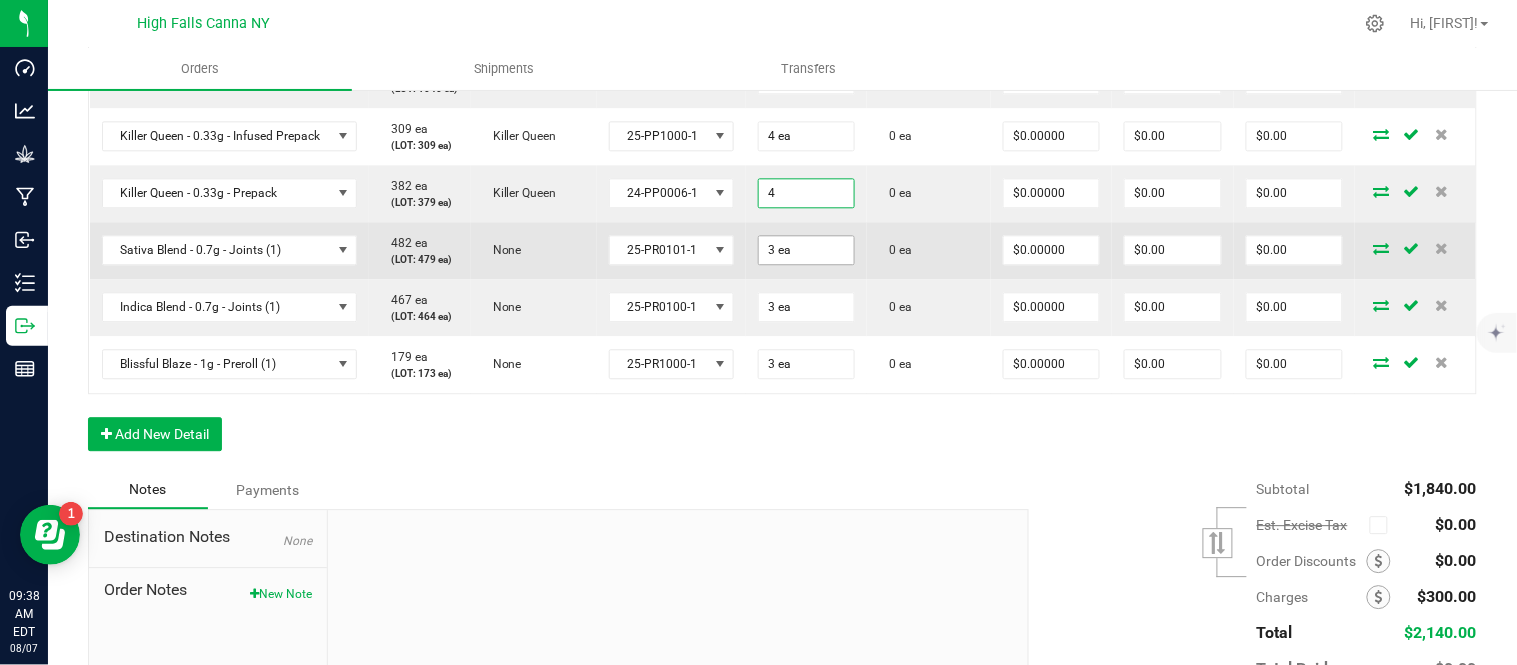 type on "4" 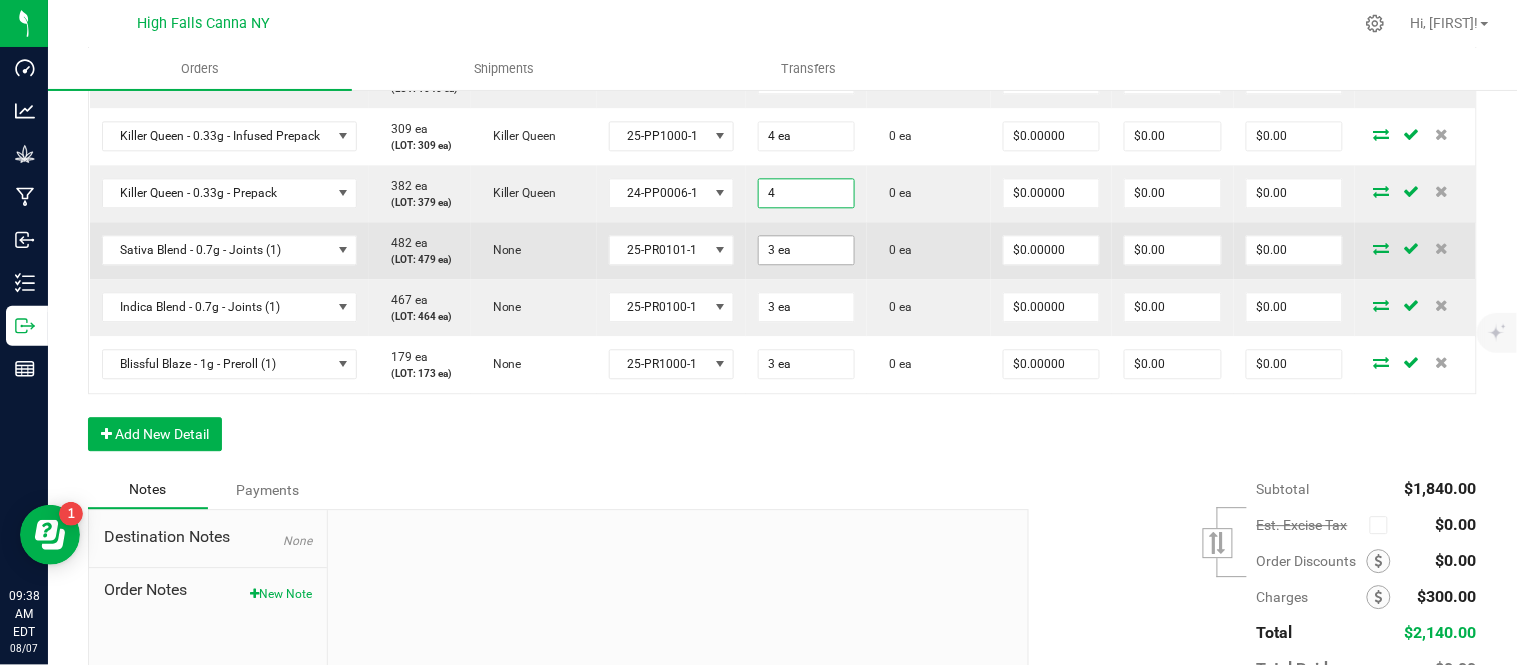 type on "3" 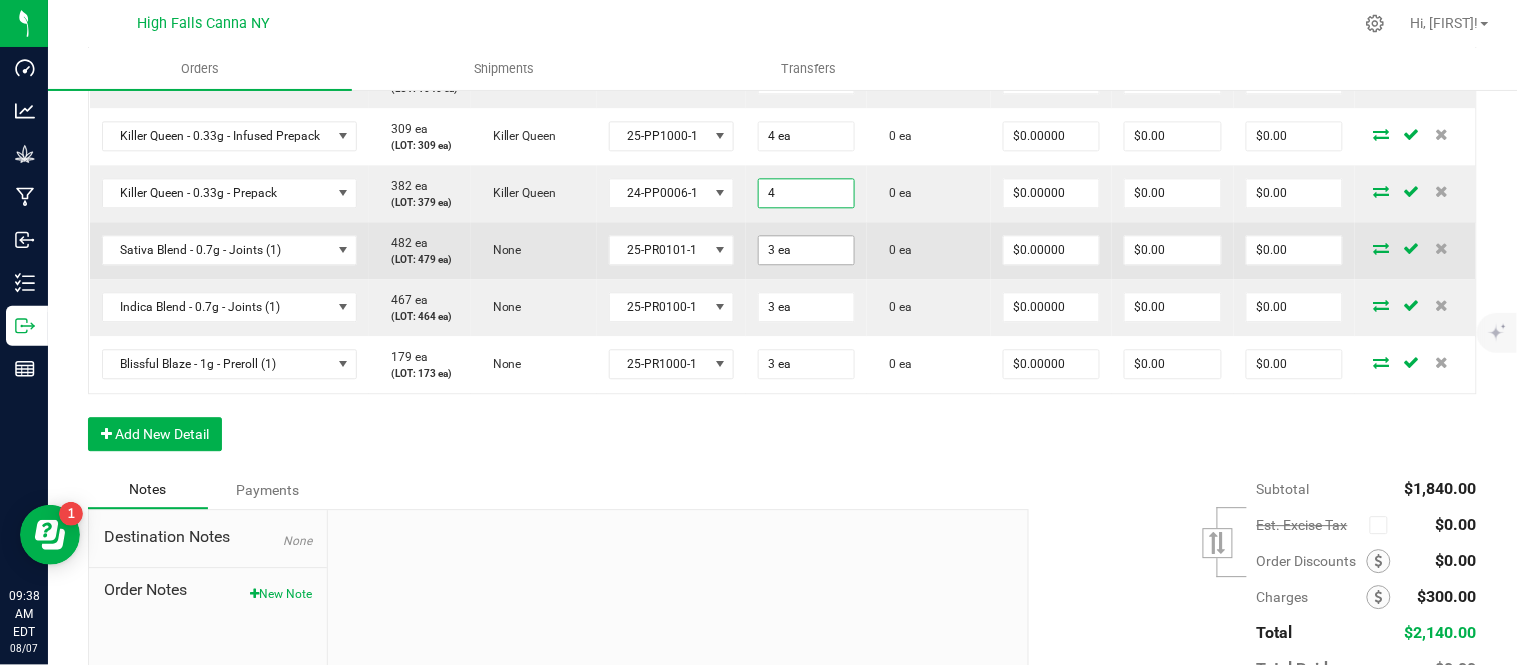type on "4 ea" 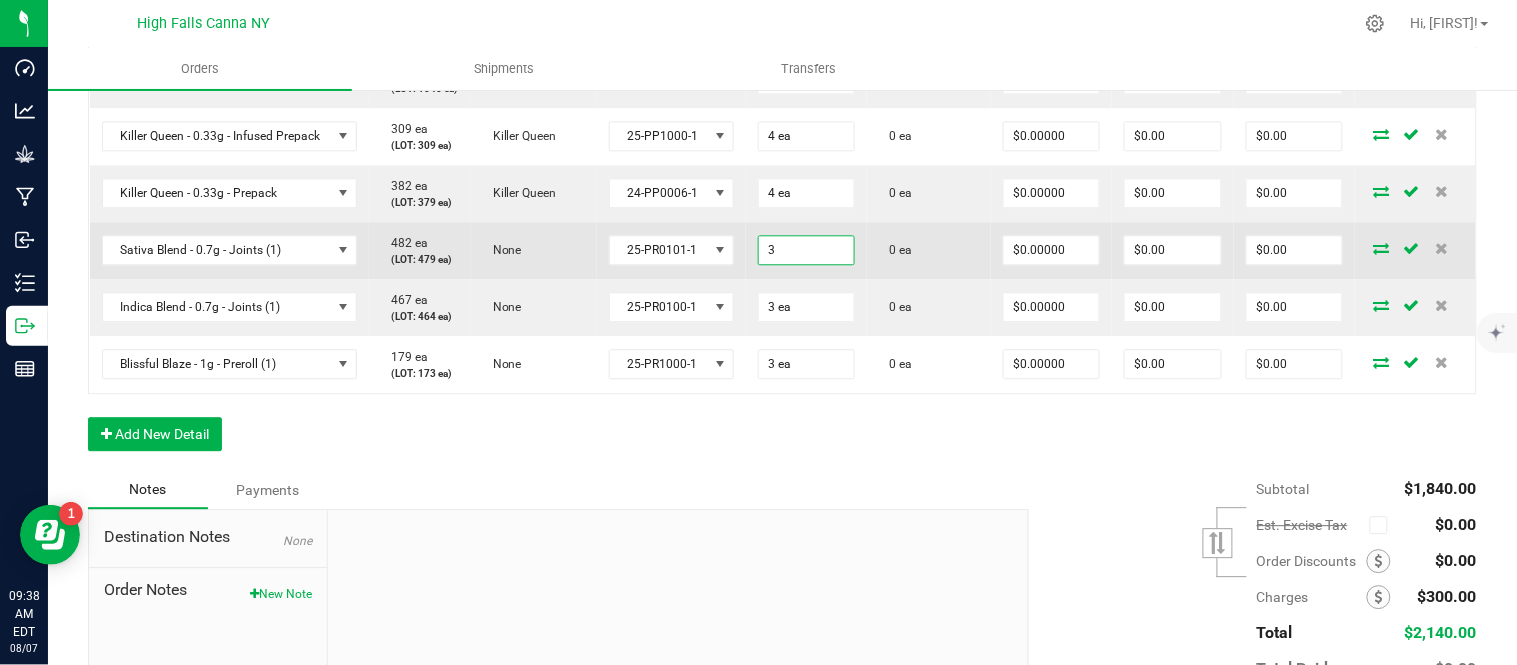 click on "3" at bounding box center [806, 250] 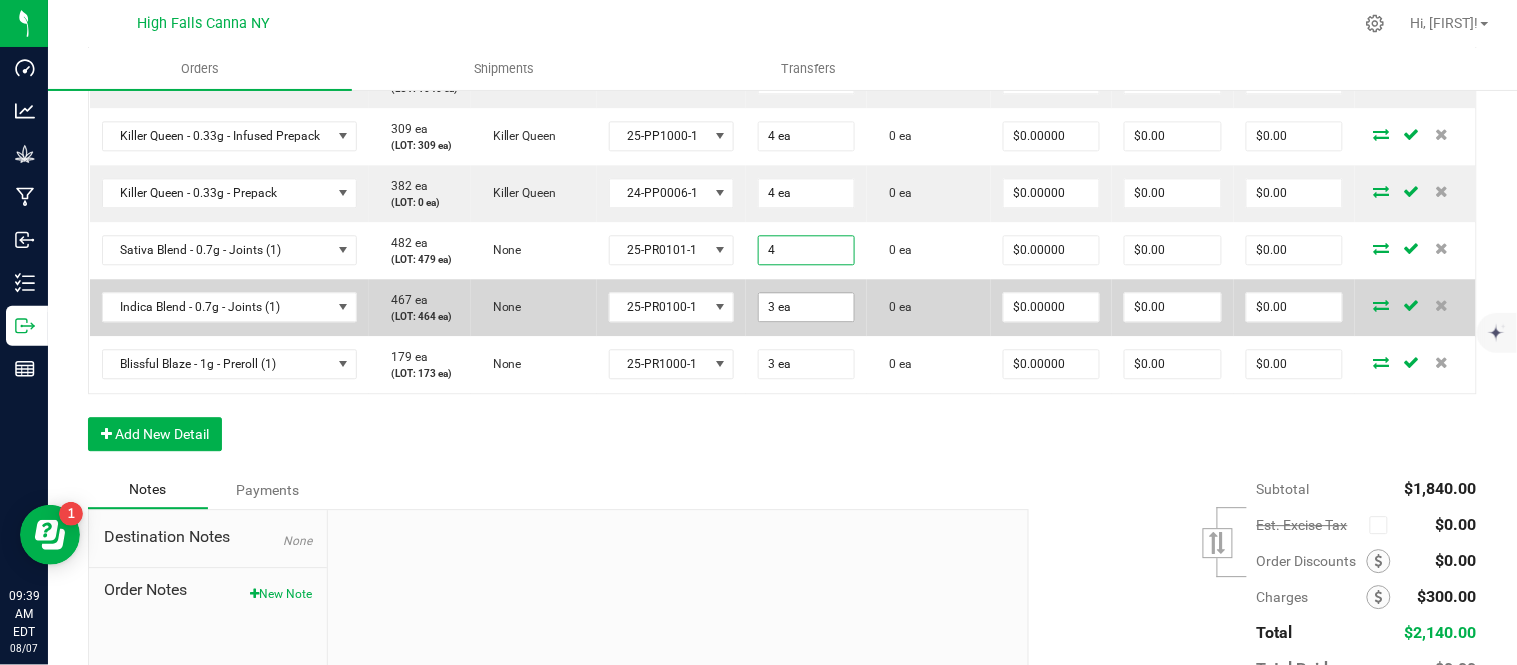 type on "4" 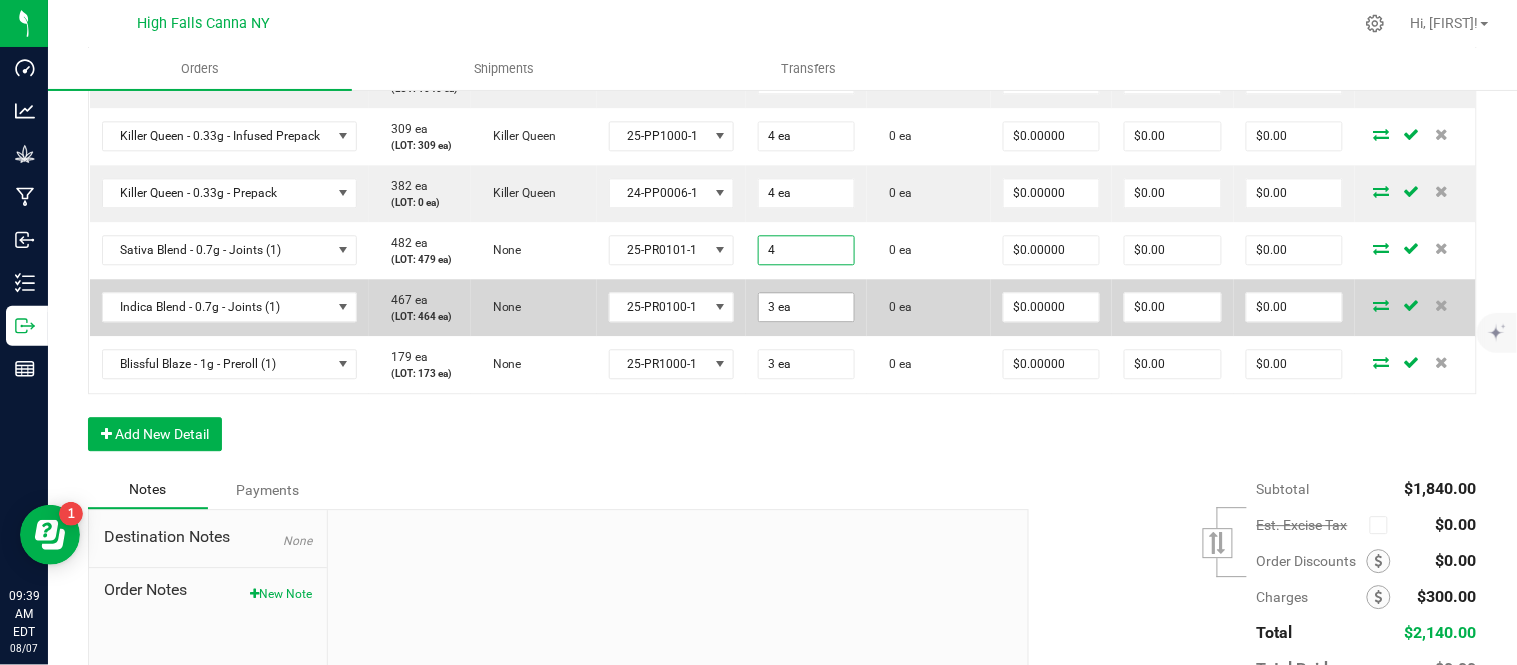 type on "3" 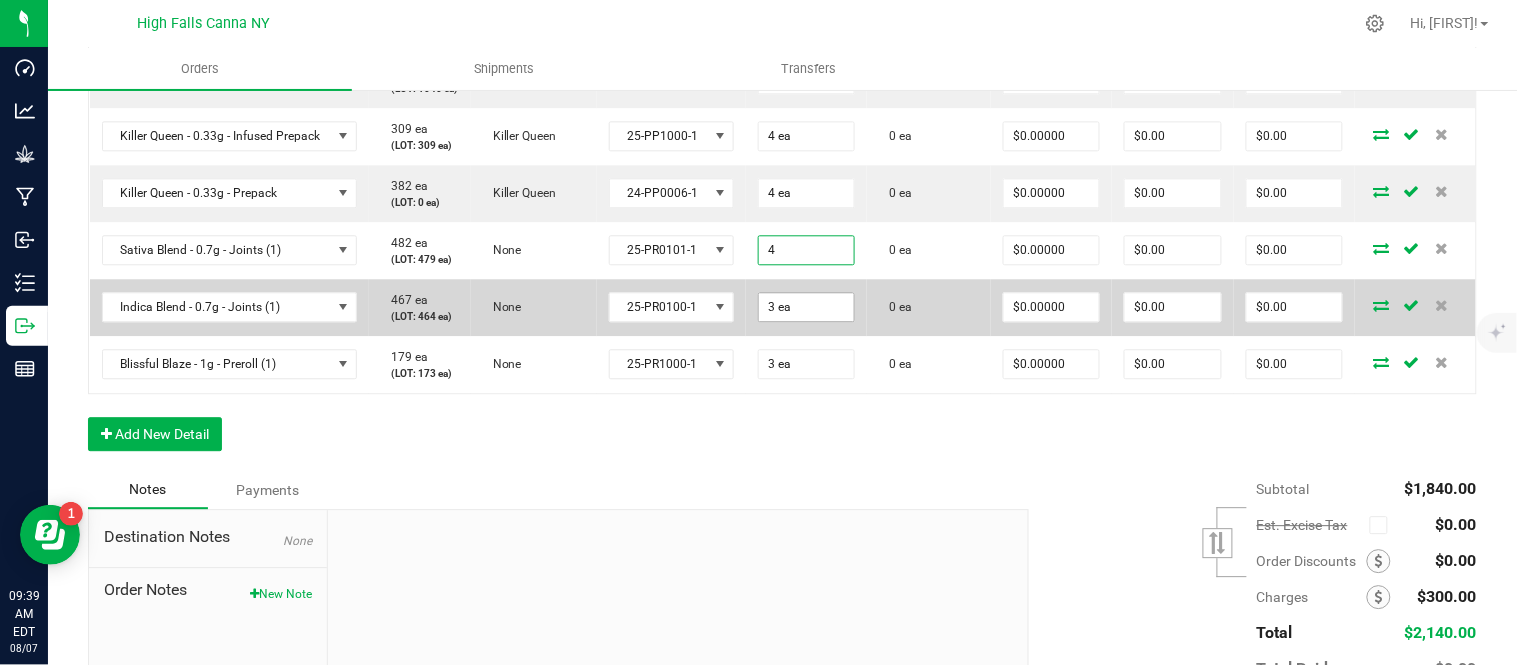 type on "4 ea" 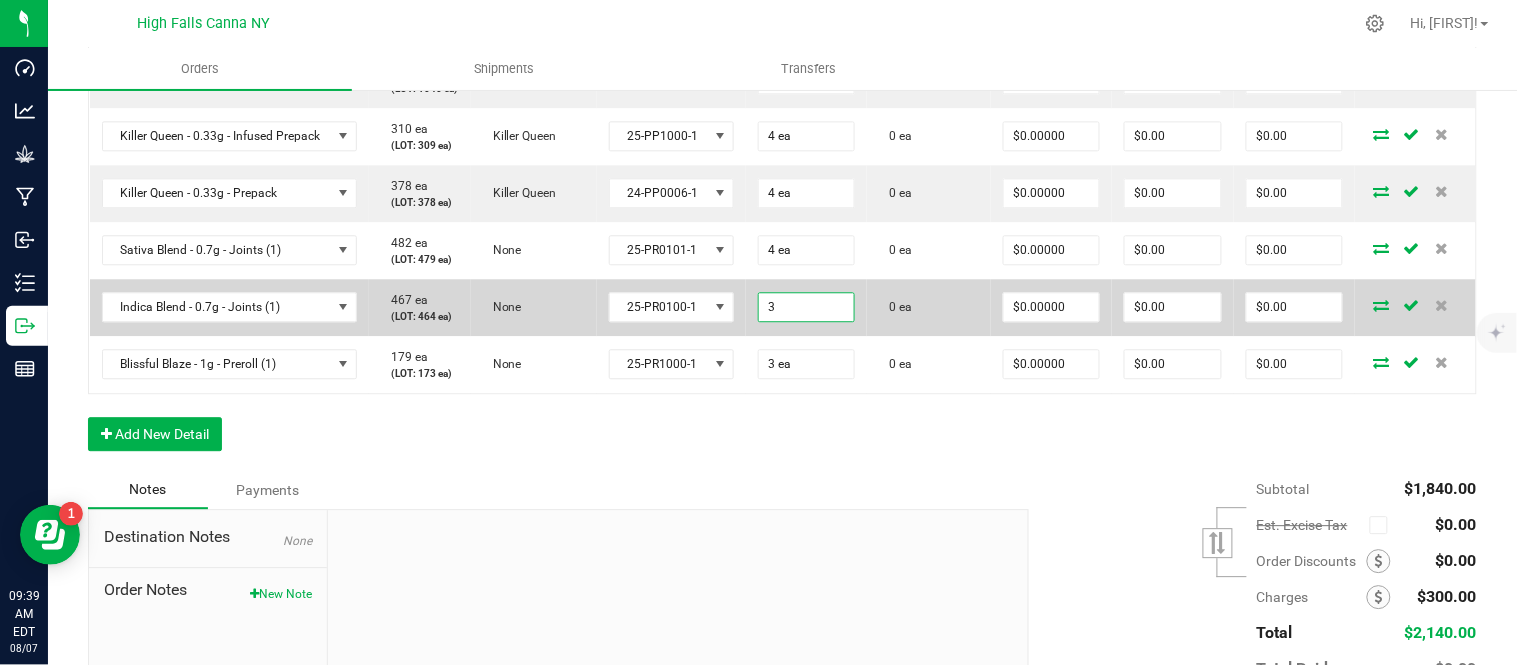click on "3" at bounding box center (806, 307) 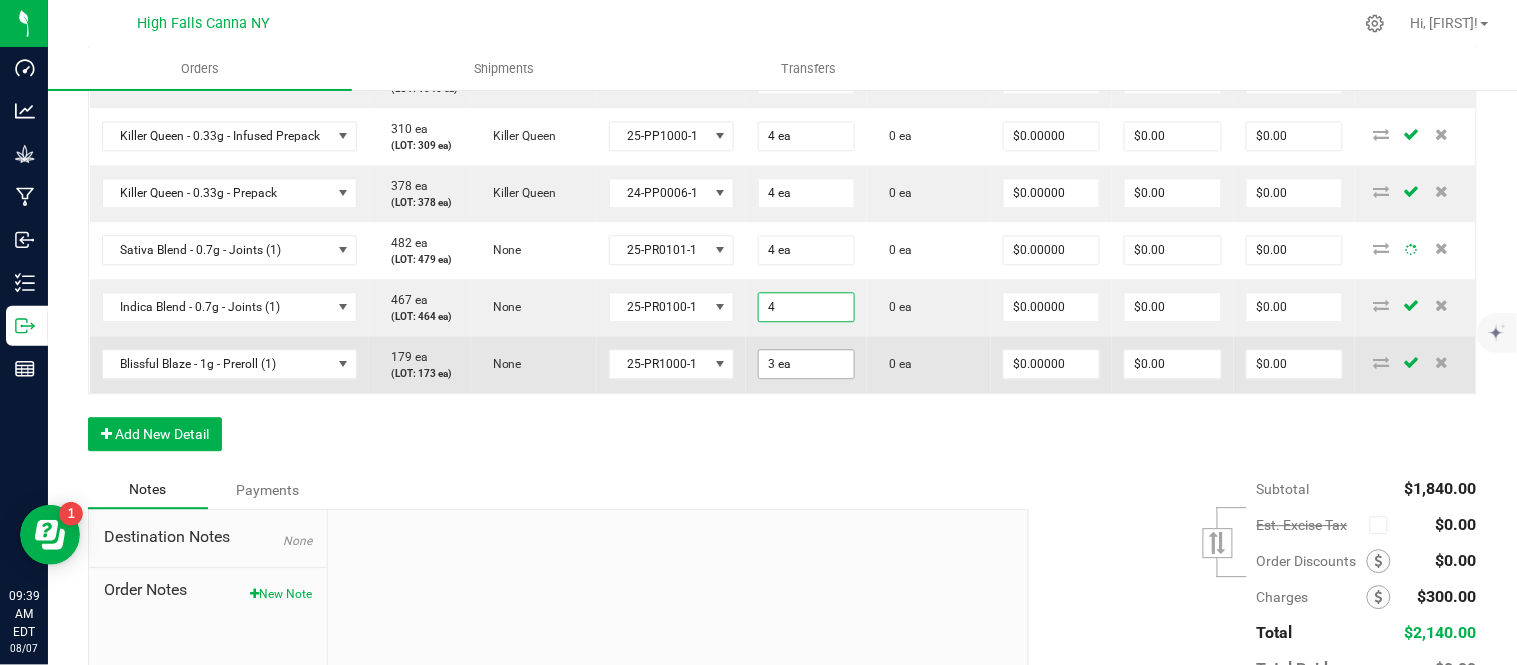 type on "4" 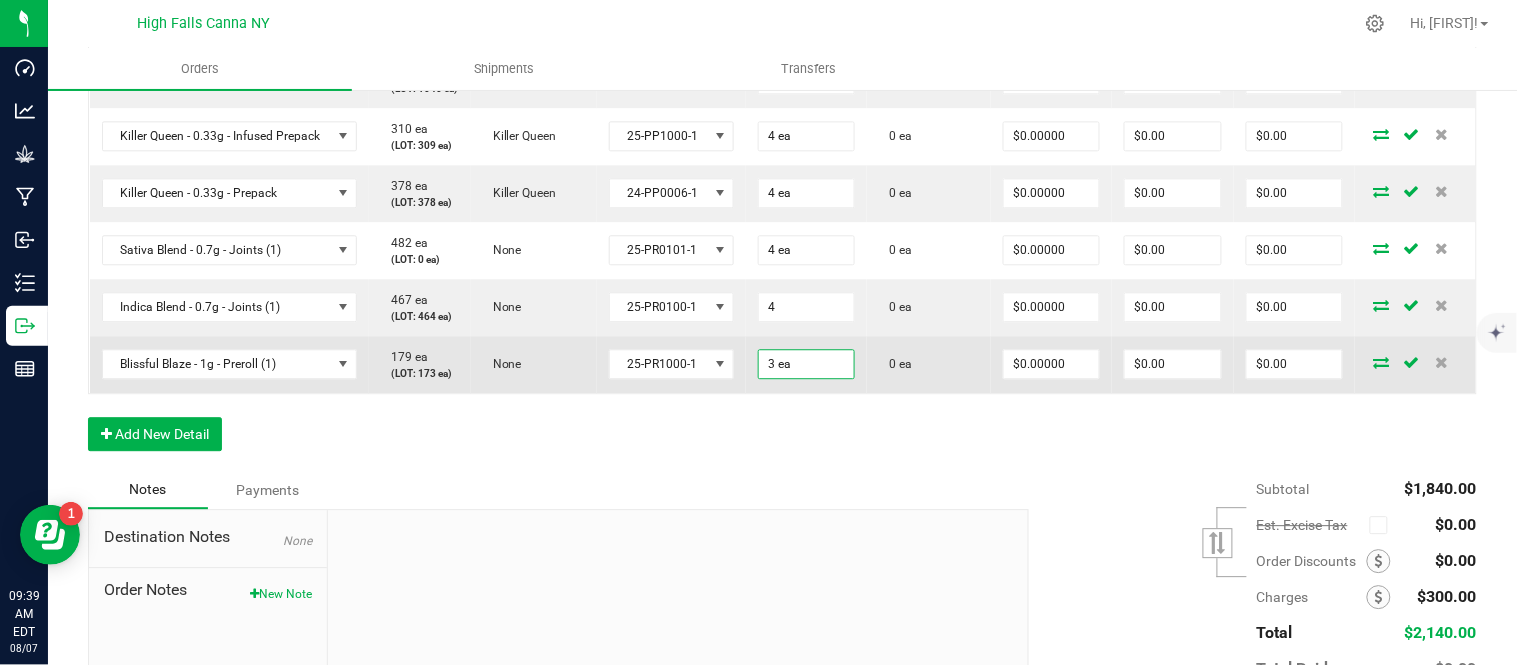 type on "3" 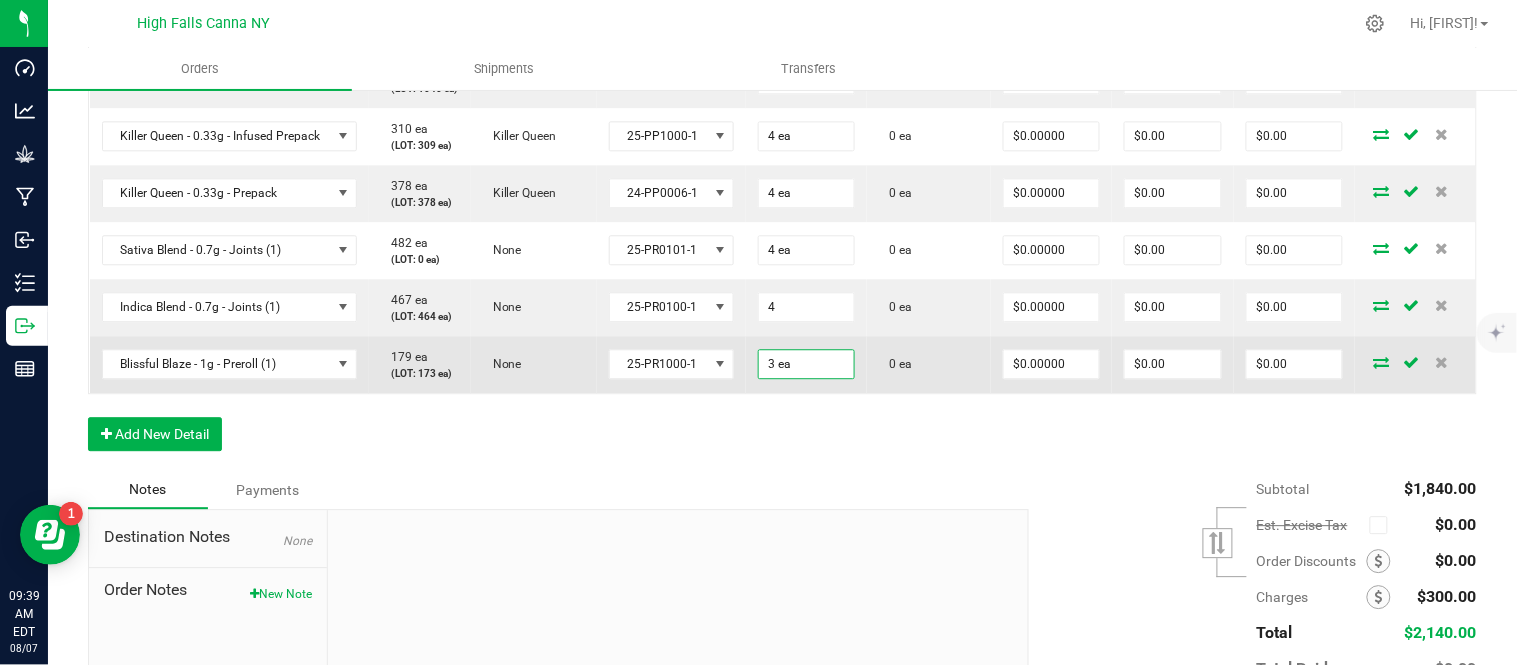type on "4 ea" 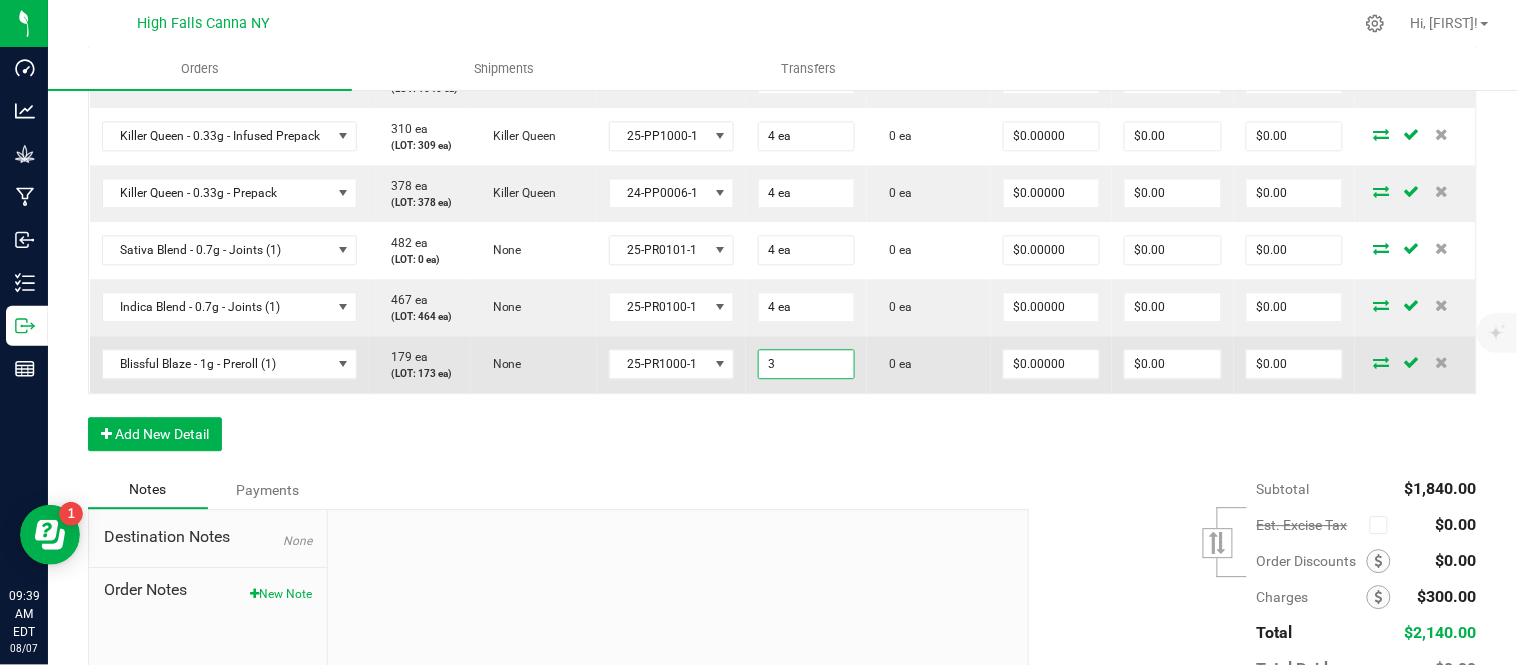 click on "3" at bounding box center (806, 364) 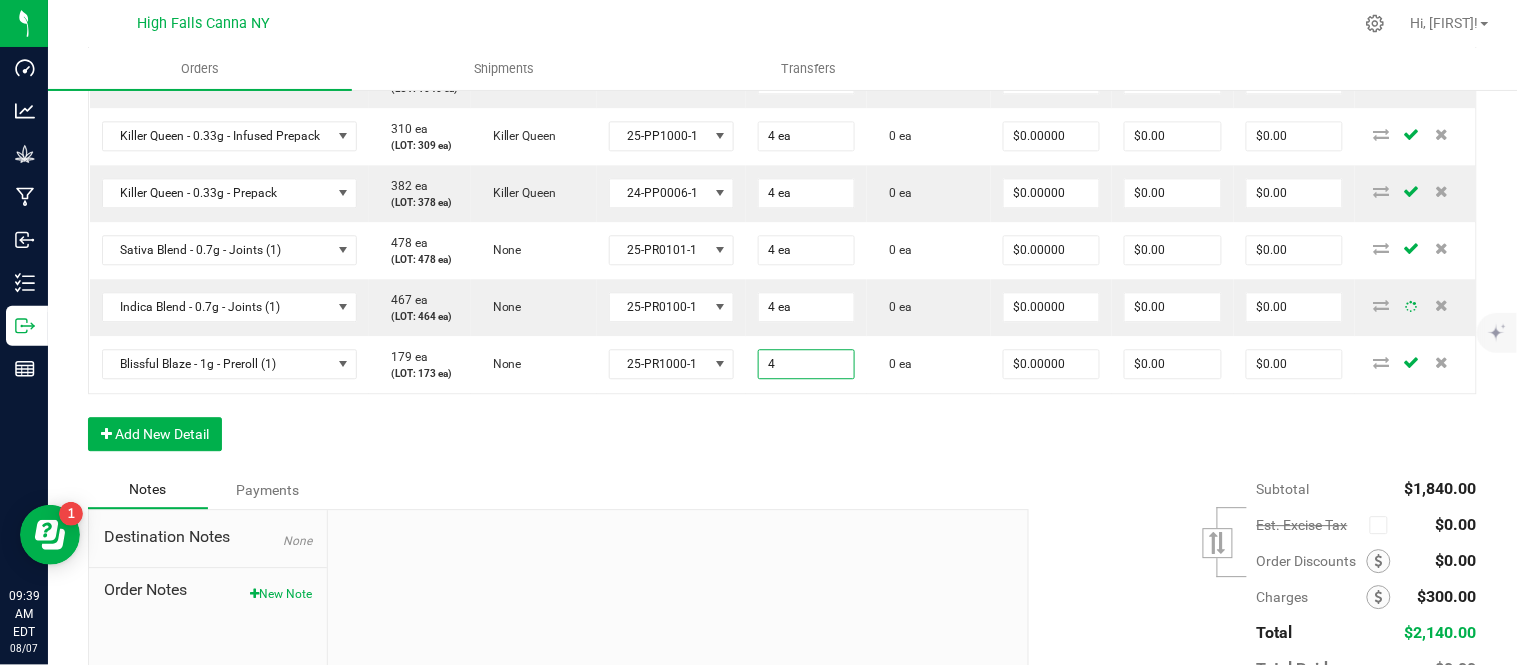 type on "4 ea" 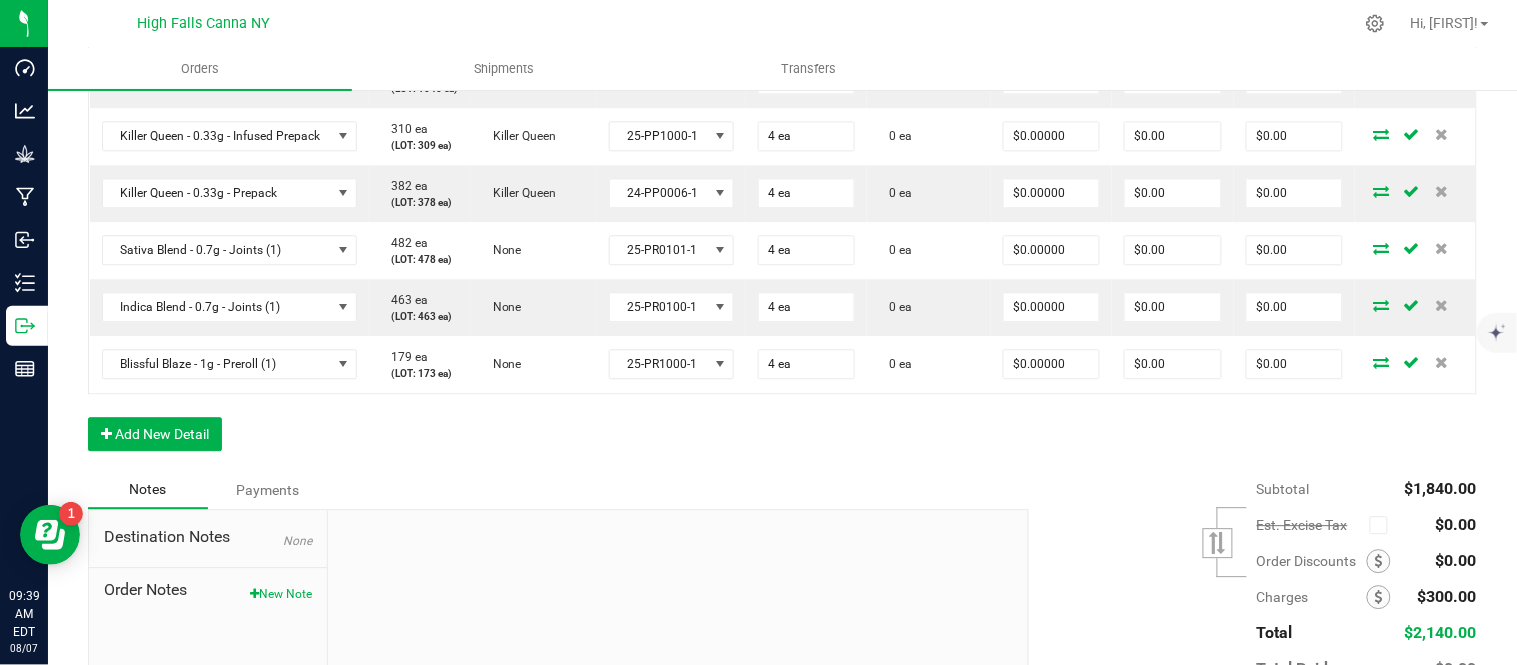 click on "Order Details Print All Labels Item  Sellable  Strain  Lot Number  Qty Ordered Qty Allocated Unit Price Line Discount Total Actions  Cindy's Mint Cookies - 7.0g - jar   182 ea   (LOT: 182 ea)   None   24-F0038-1  24 ea  24 ea  $27.50000 $0.00 $660.00  G13 - 3.5g - jar   2788 ea   (LOT: 2788 ea)   G13 Genius   24-F0001-3  24 ea  24 ea  $15.00000 $0.00 $360.00  Killer Queen - 3.5g - jar   1040 ea   (LOT: 1040 ea)   Killer Queen   24-F0006-3  24 ea  24 ea  $15.00000 $0.00 $360.00  Killer Queen - 0.33g - Prepack   382 ea   (LOT: 378 ea)   Killer Queen   24-PP0006-1  20 ea  20 ea  $4.00000 $0.00 $80.00  Killer Queen - 0.33g - Infused Prepack   313 ea   (LOT: 309 ea)   Killer Queen   25-PP1000-1  20 ea  20 ea  $4.00000 $0.00 $80.00  Blissful Blaze - 1g - Preroll (1)   179 ea   (LOT: 173 ea)   None   25-PR1000-1  50 ea  50 ea  $6.00000 $0.00 $300.00  Blissful Blaze - 1g - Preroll (1)   179 ea   (LOT: 173 ea)   None   25-PR1000-1  10 ea  10 ea  $0.00000 $0.00 $0.00  470 ea  1 ea 1 ea" at bounding box center [782, -40] 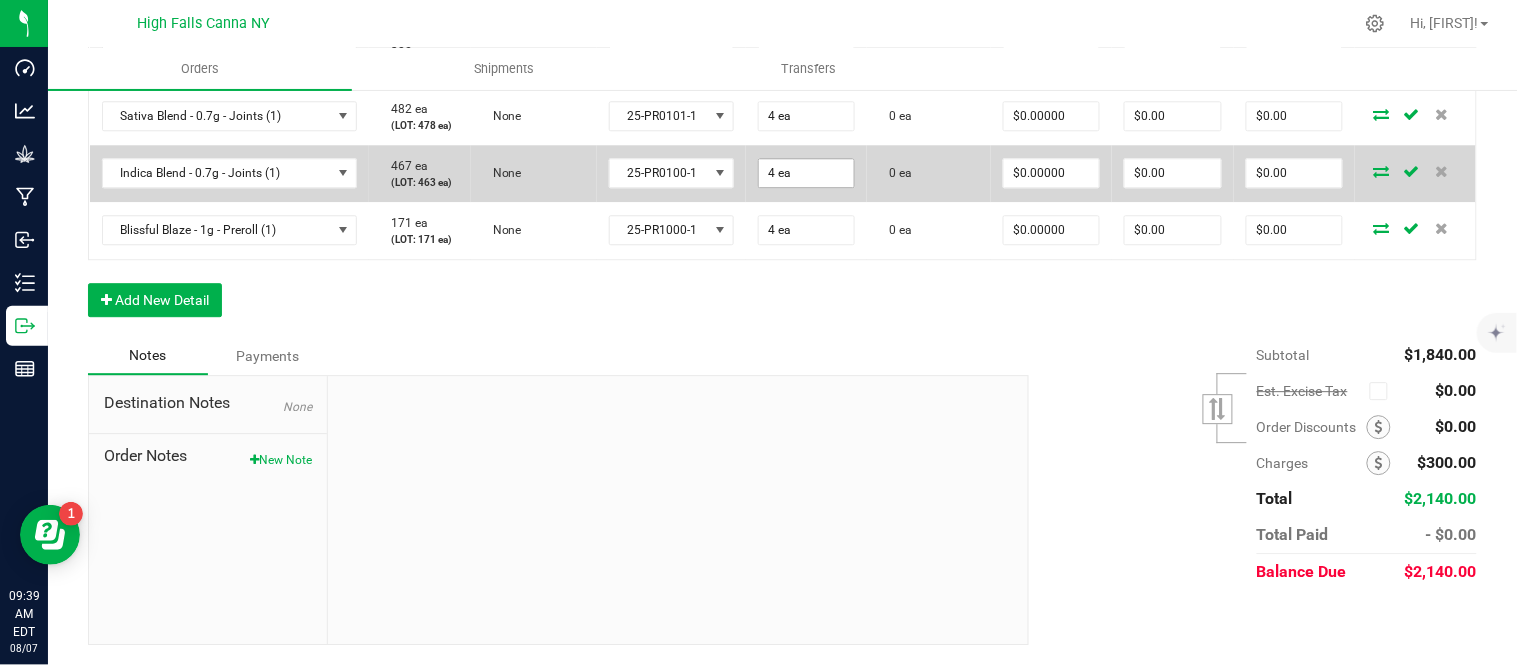 scroll, scrollTop: 1387, scrollLeft: 0, axis: vertical 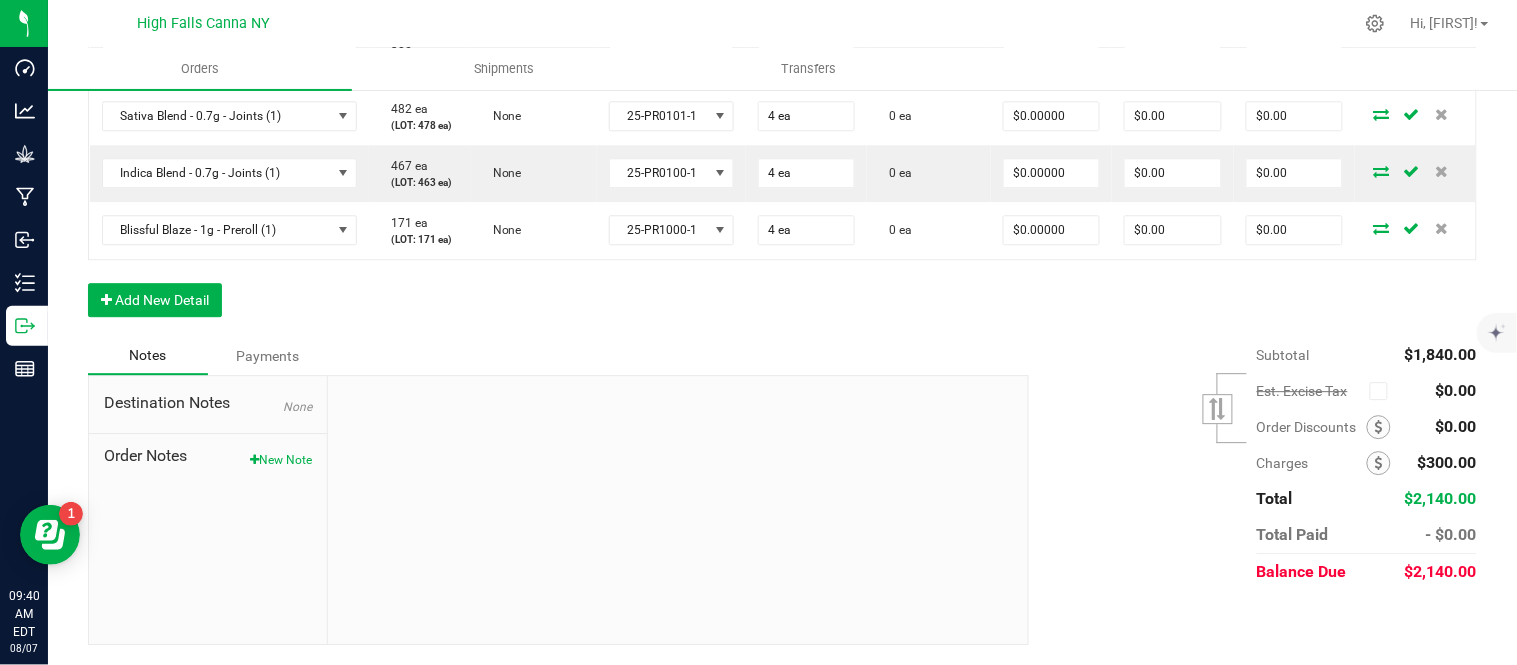 click on "Order Details Print All Labels Item  Sellable  Strain  Lot Number  Qty Ordered Qty Allocated Unit Price Line Discount Total Actions  Cindy's Mint Cookies - 7.0g - jar   182 ea   (LOT: 182 ea)   None   24-F0038-1  24 ea  24 ea  $27.50000 $0.00 $660.00  G13 - 3.5g - jar   2788 ea   (LOT: 2788 ea)   G13 Genius   24-F0001-3  24 ea  24 ea  $15.00000 $0.00 $360.00  Killer Queen - 3.5g - jar   1040 ea   (LOT: 1040 ea)   Killer Queen   24-F0006-3  24 ea  24 ea  $15.00000 $0.00 $360.00  Killer Queen - 0.33g - Prepack   382 ea   (LOT: 378 ea)   Killer Queen   24-PP0006-1  20 ea  20 ea  $4.00000 $0.00 $80.00  Killer Queen - 0.33g - Infused Prepack   313 ea   (LOT: 309 ea)   Killer Queen   25-PP1000-1  20 ea  20 ea  $4.00000 $0.00 $80.00  Blissful Blaze - 1g - Preroll (1)   171 ea   (LOT: 171 ea)   None   25-PR1000-1  50 ea  50 ea  $6.00000 $0.00 $300.00  Blissful Blaze - 1g - Preroll (1)   171 ea   (LOT: 171 ea)   None   25-PR1000-1  10 ea  10 ea  $0.00000 $0.00 $0.00  470 ea  1 ea 1 ea" at bounding box center (782, -174) 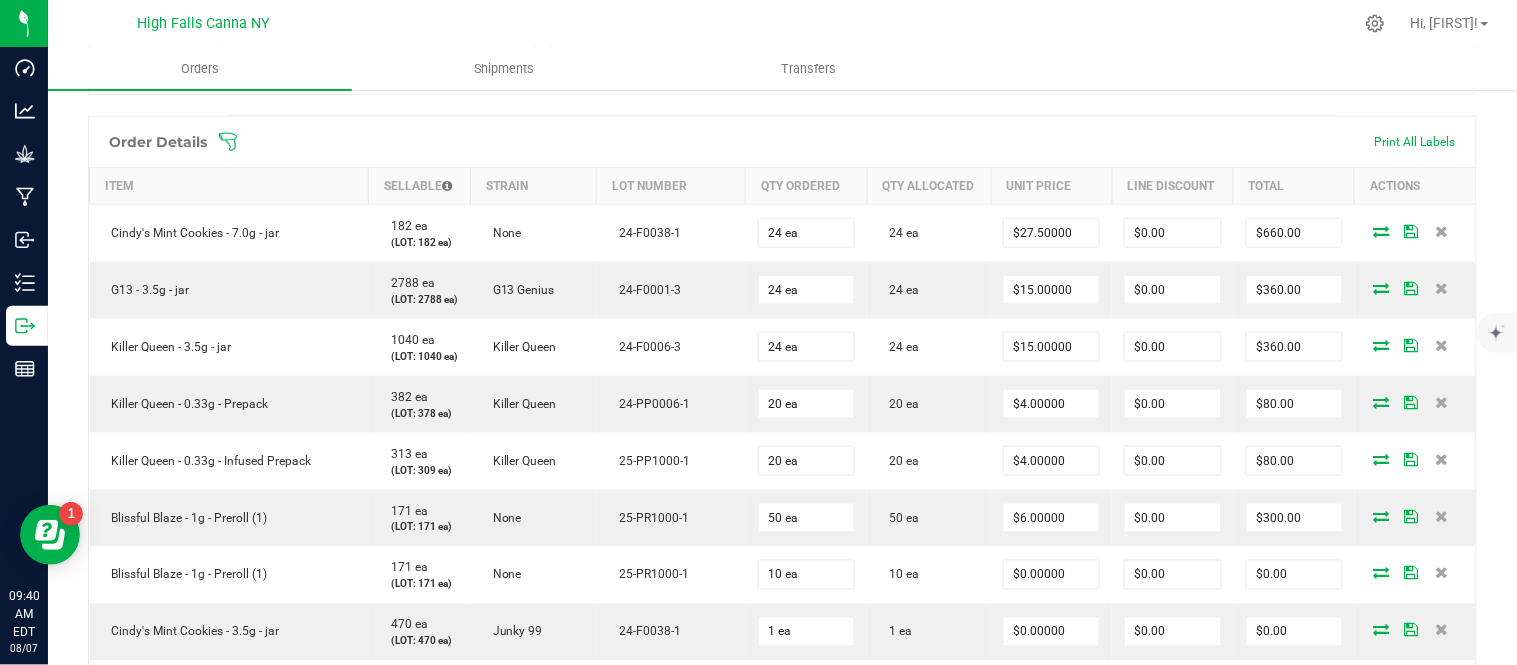 scroll, scrollTop: 0, scrollLeft: 0, axis: both 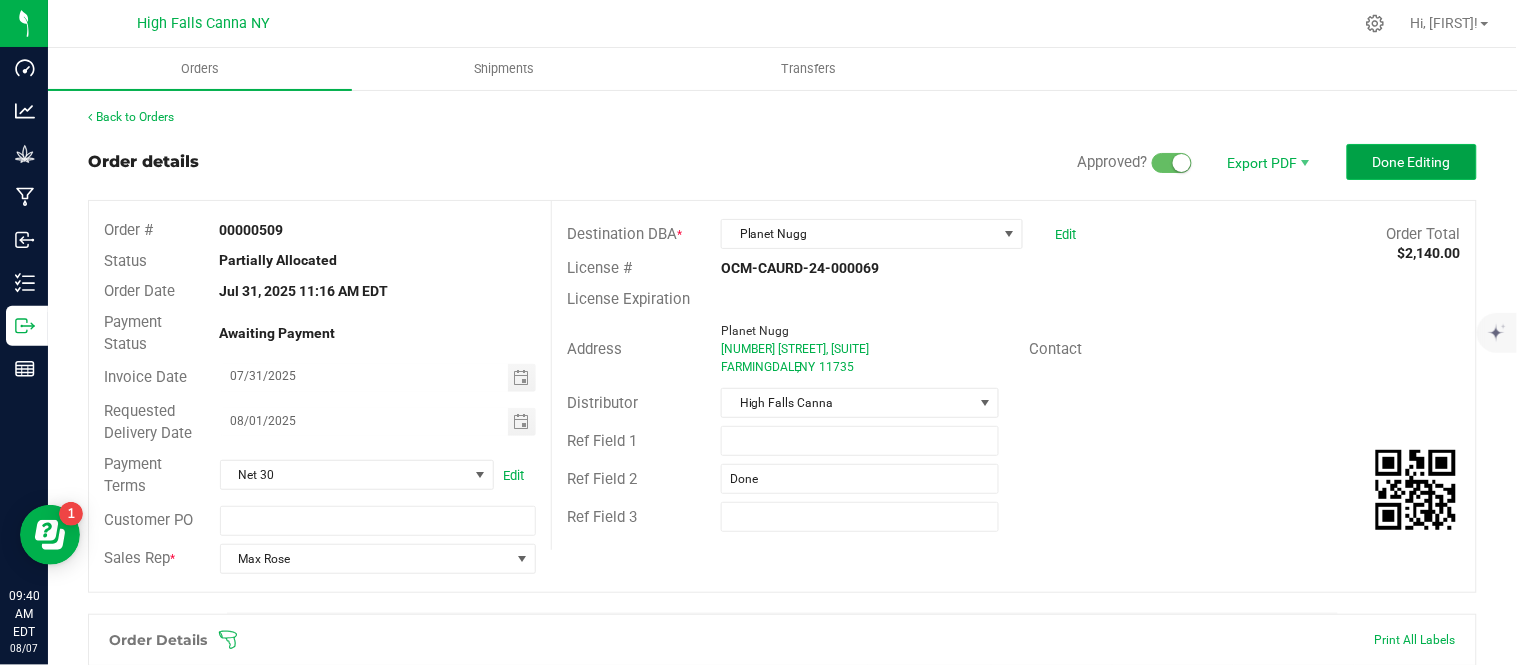 click on "Done Editing" at bounding box center (1412, 162) 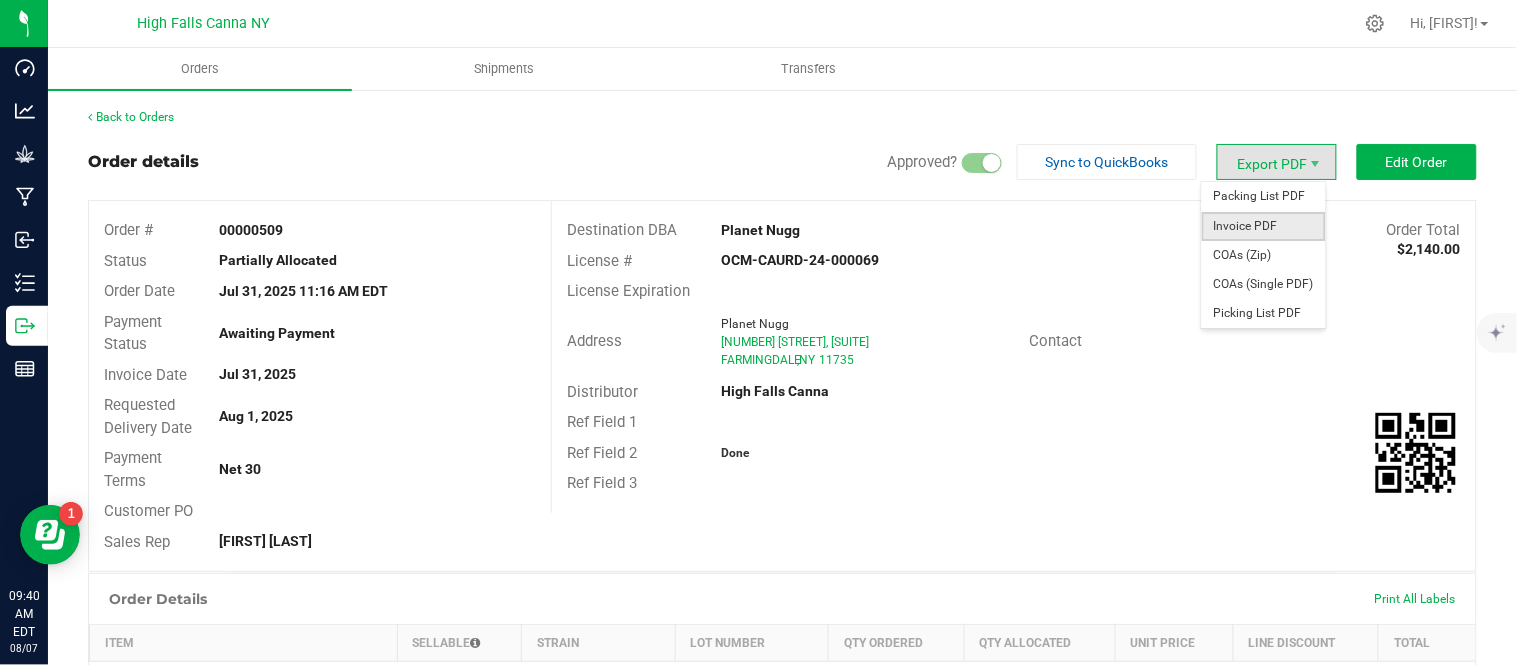 click on "Invoice PDF" at bounding box center [1264, 226] 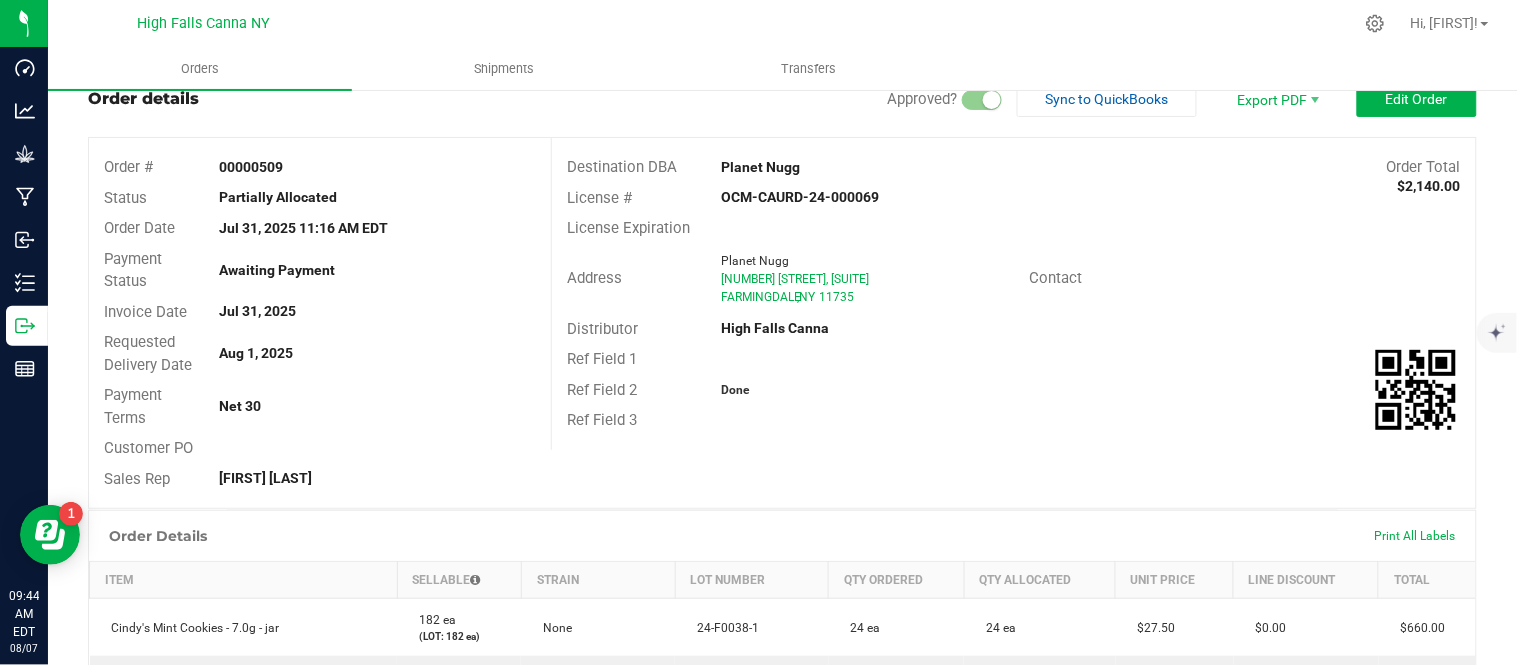 scroll, scrollTop: 0, scrollLeft: 0, axis: both 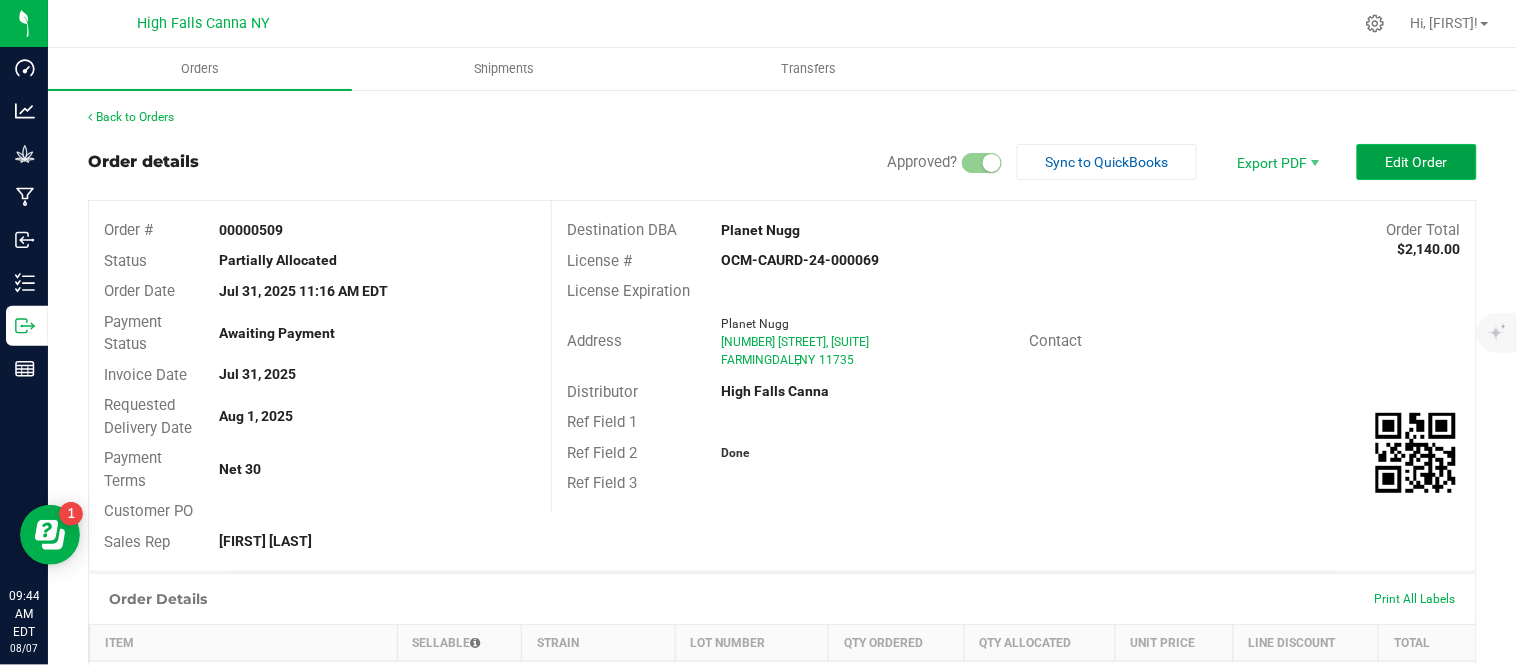 click on "Edit Order" at bounding box center [1417, 162] 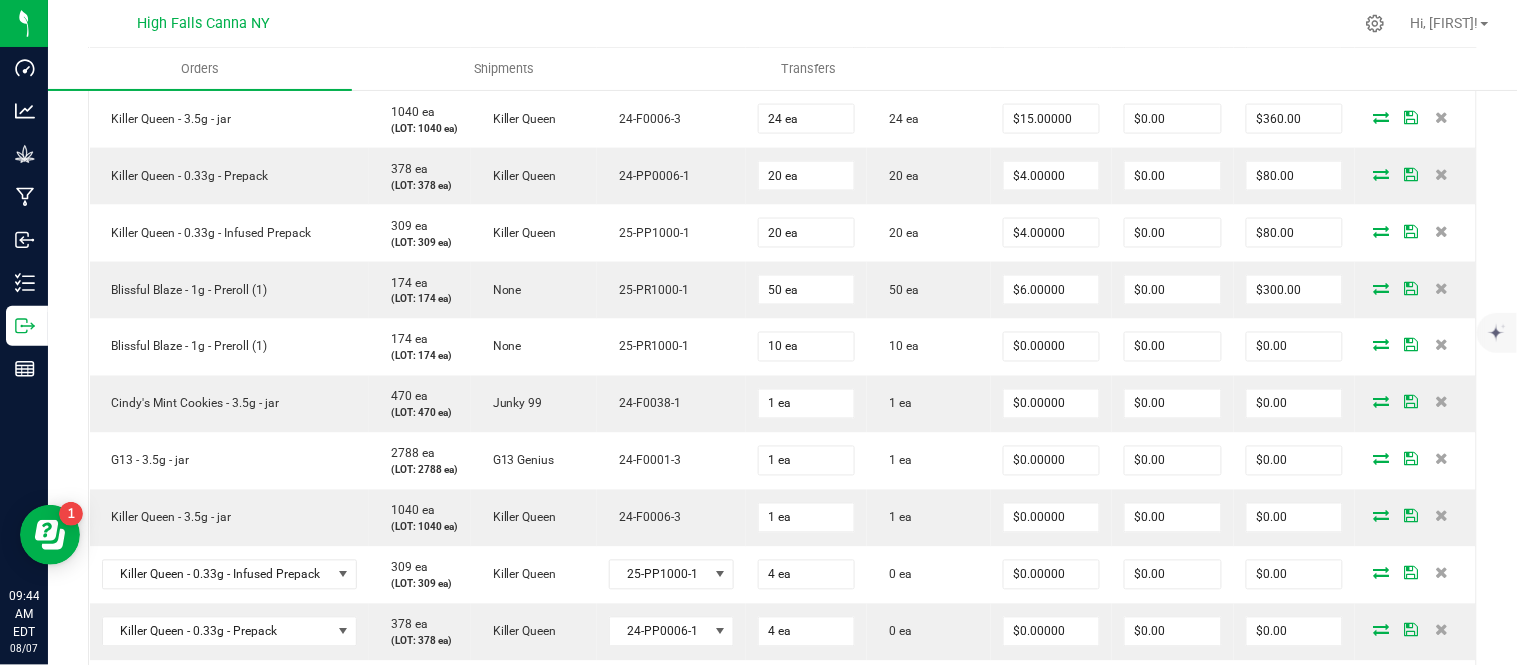 scroll, scrollTop: 777, scrollLeft: 0, axis: vertical 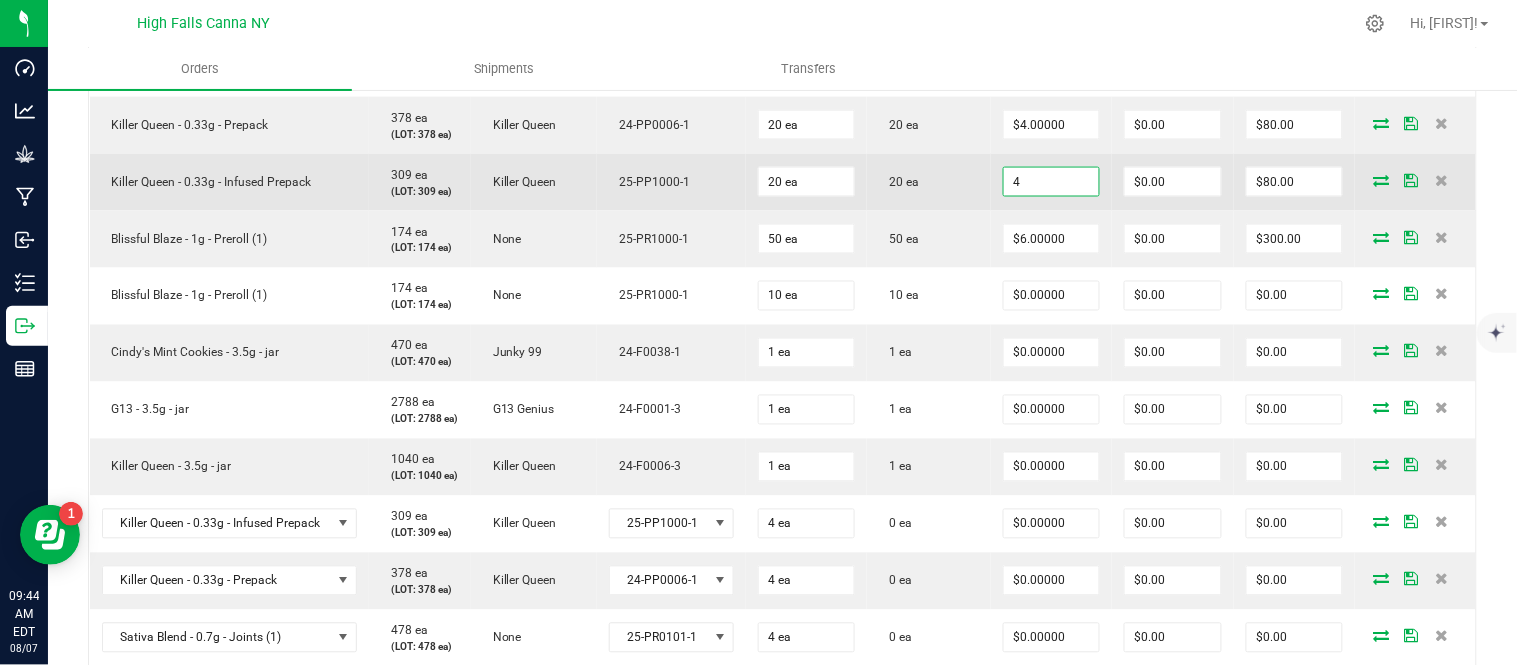 click on "4" at bounding box center [1051, 182] 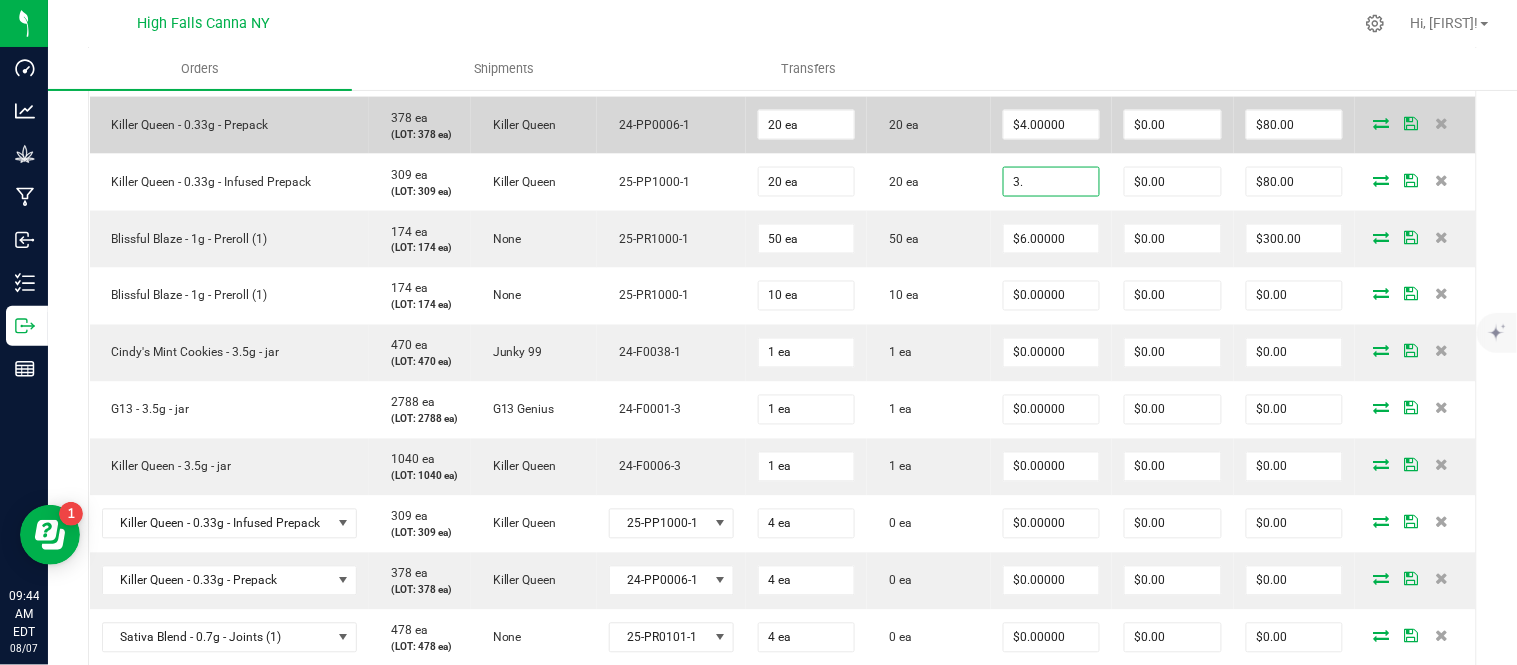 type on "3" 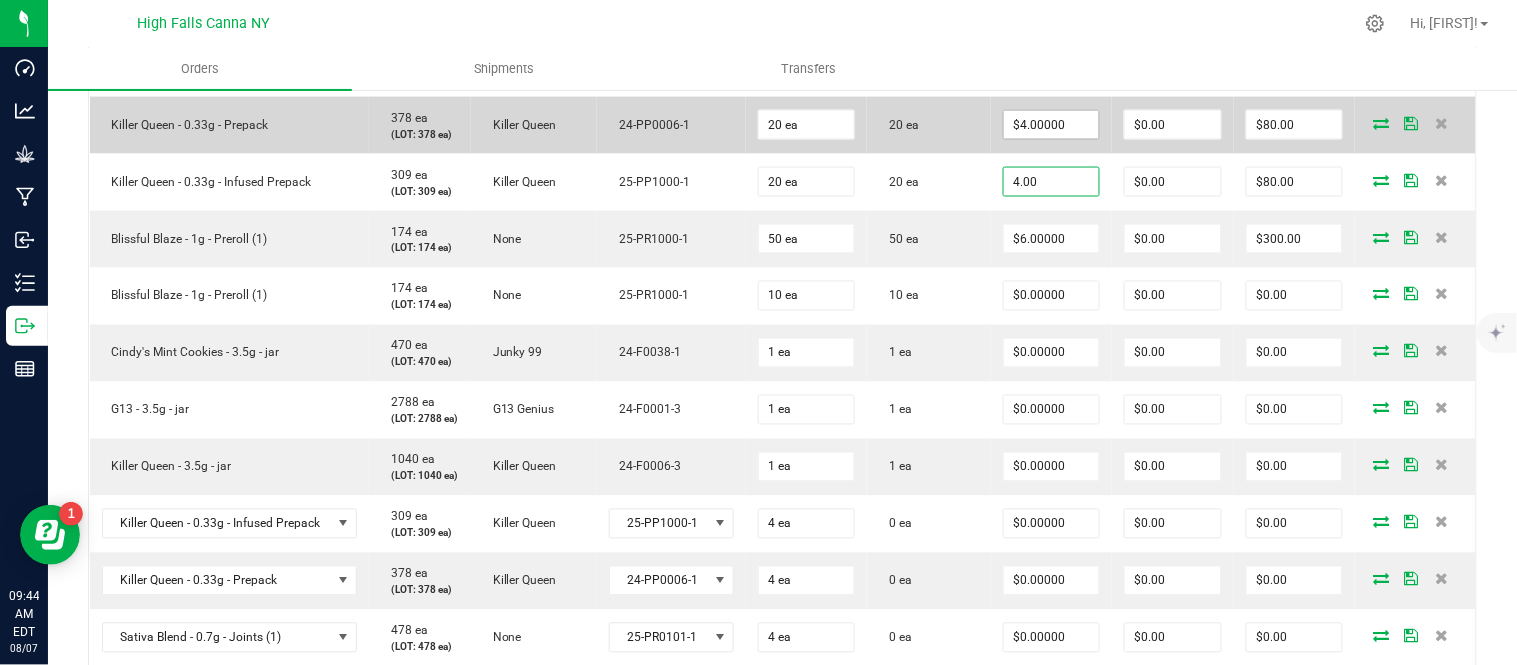 type on "4.00" 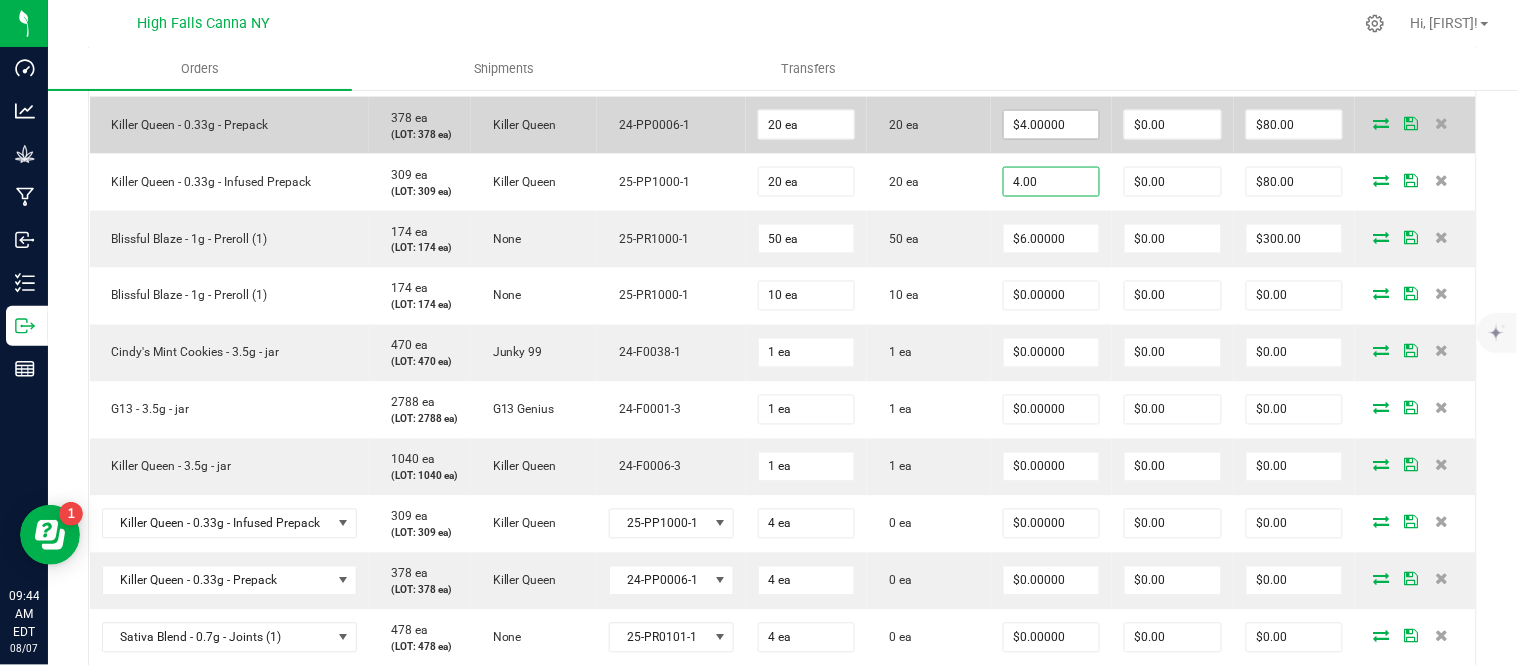 type on "4" 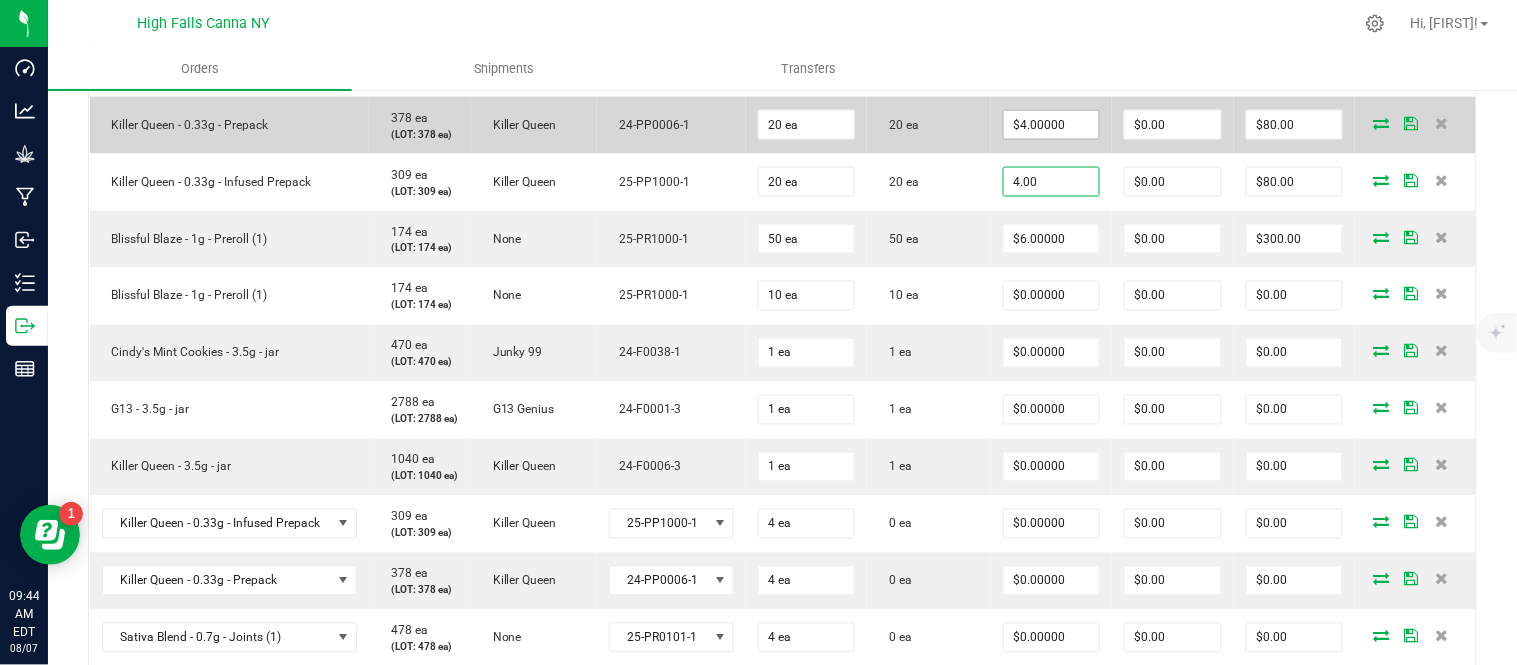 type on "$4.00000" 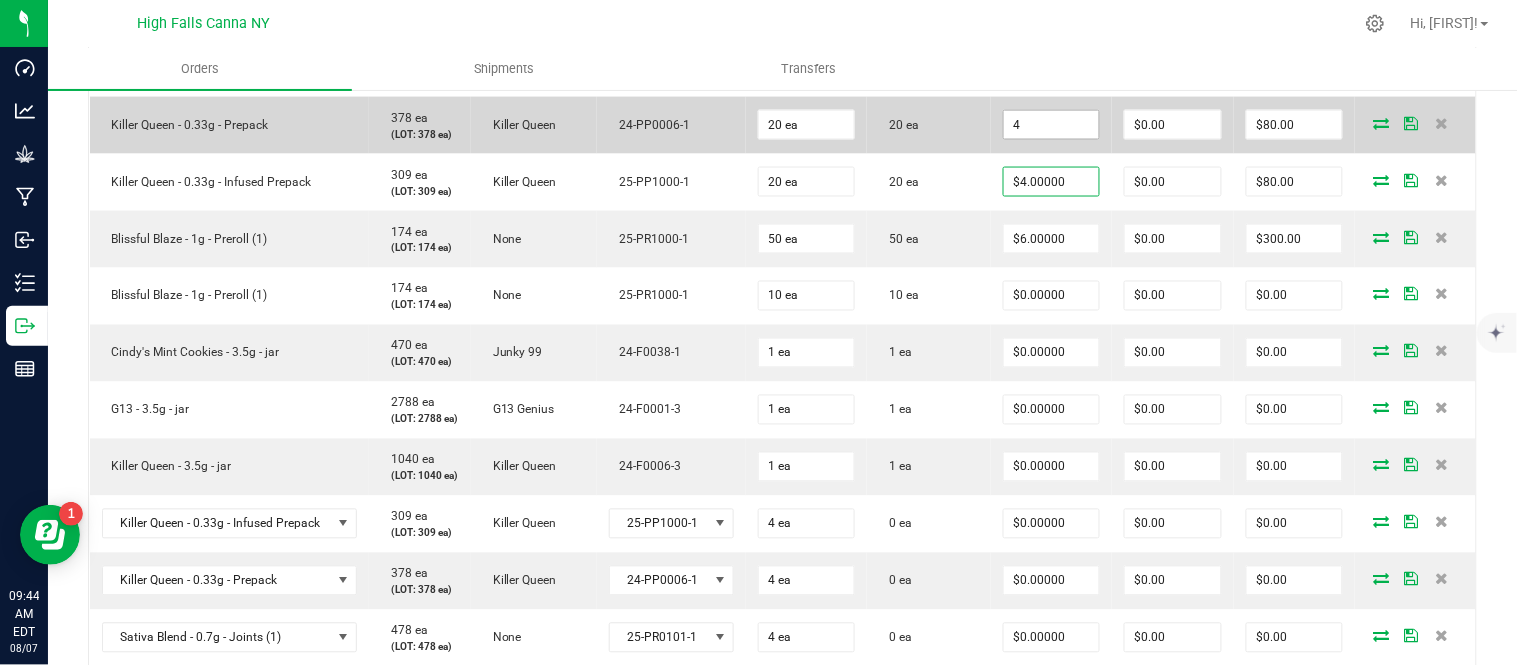 click on "4" at bounding box center (1051, 125) 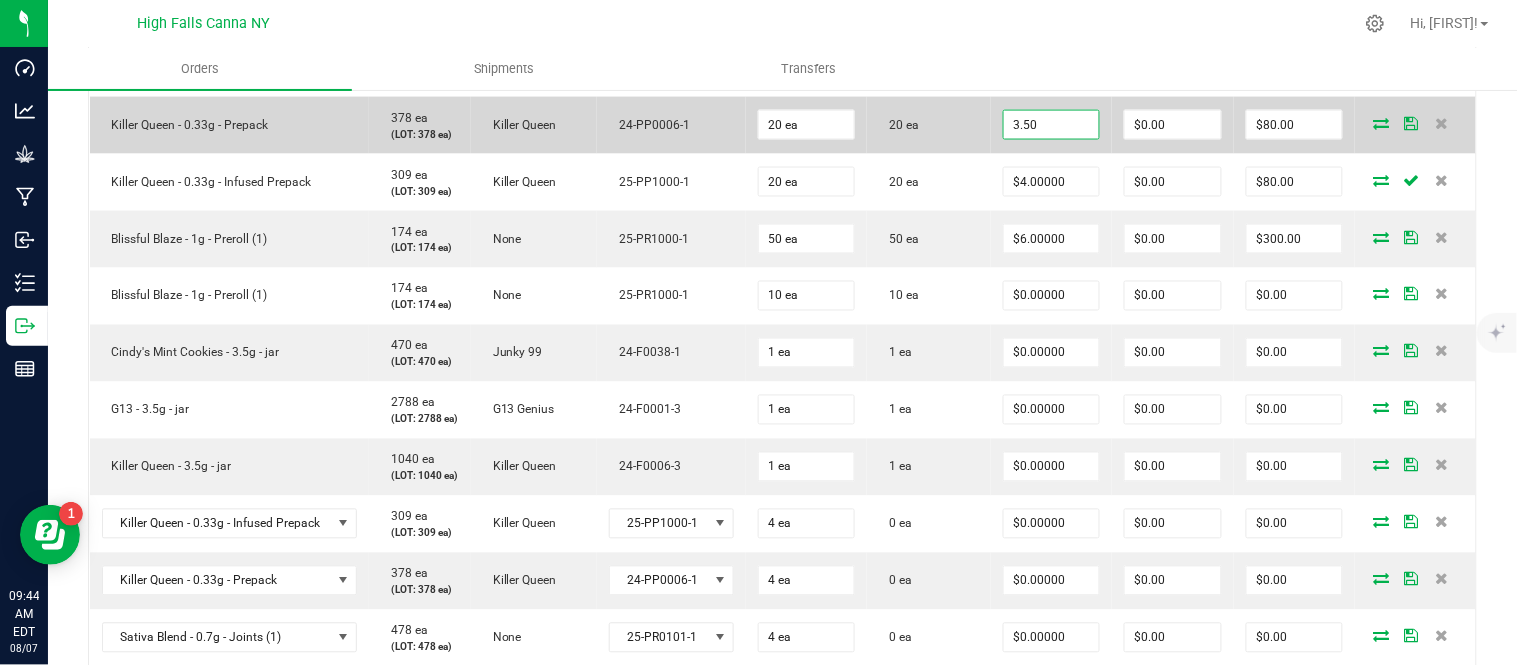 type on "$3.50000" 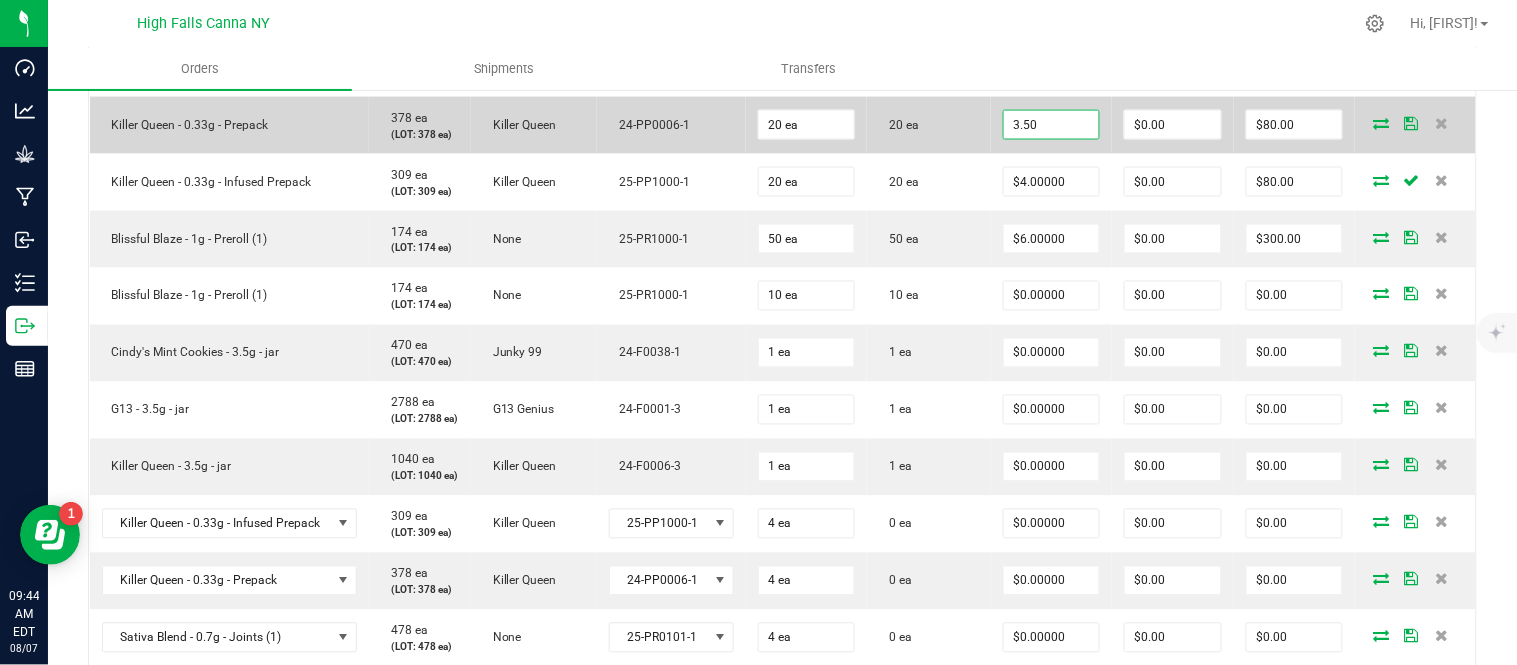 type on "$70.00" 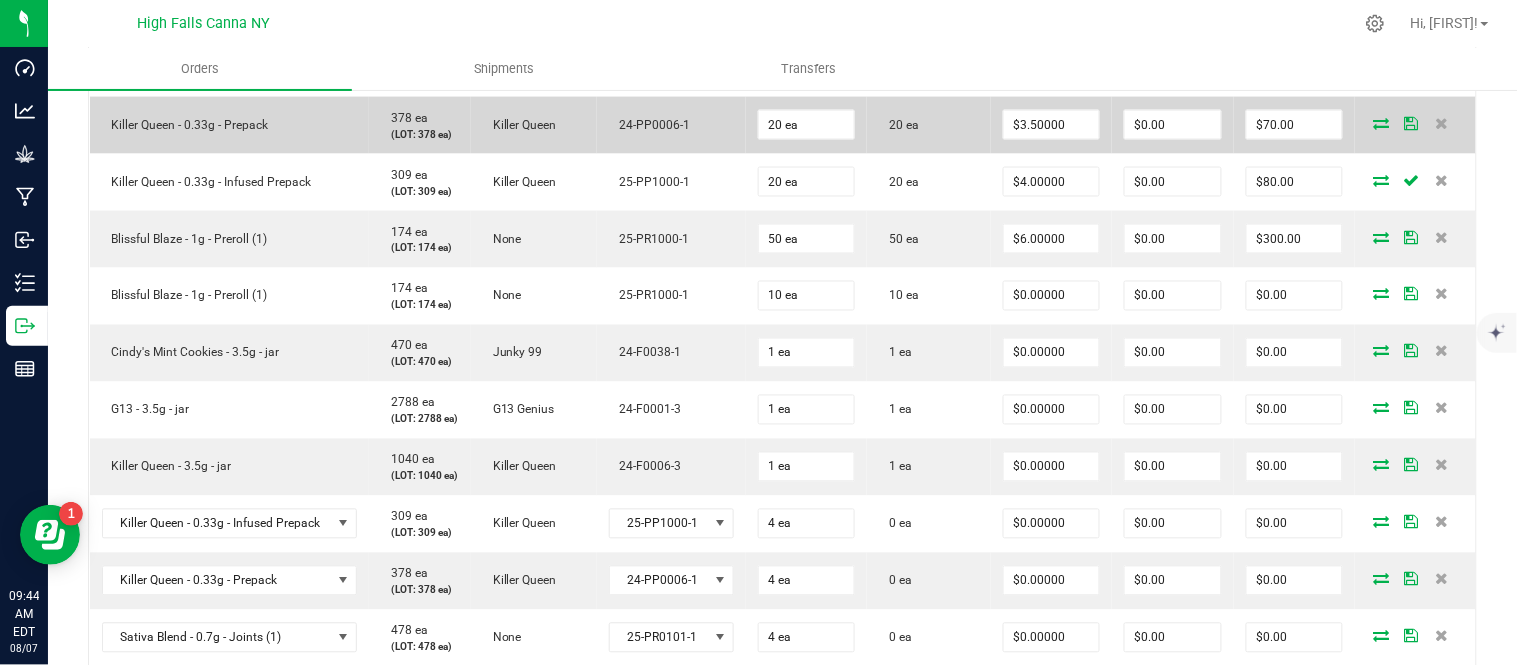 click on "20 ea" at bounding box center (929, 125) 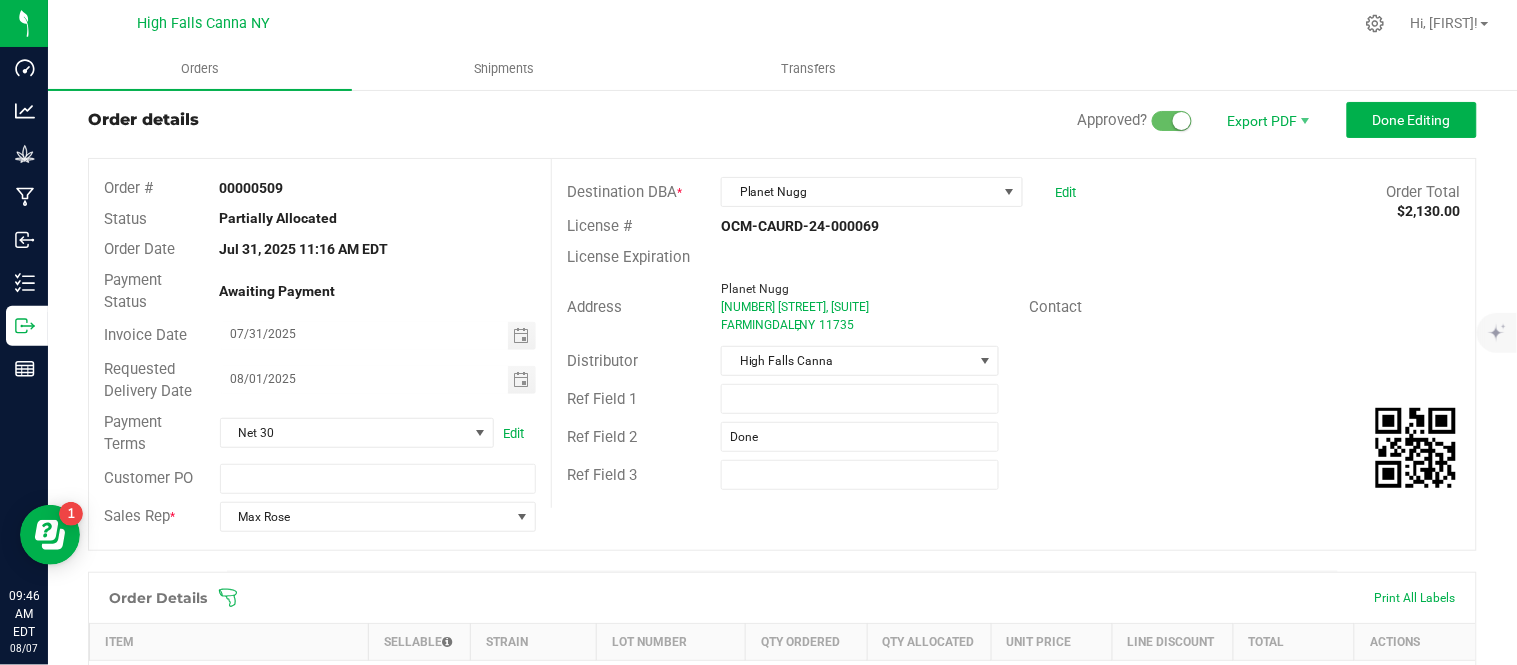 scroll, scrollTop: 0, scrollLeft: 0, axis: both 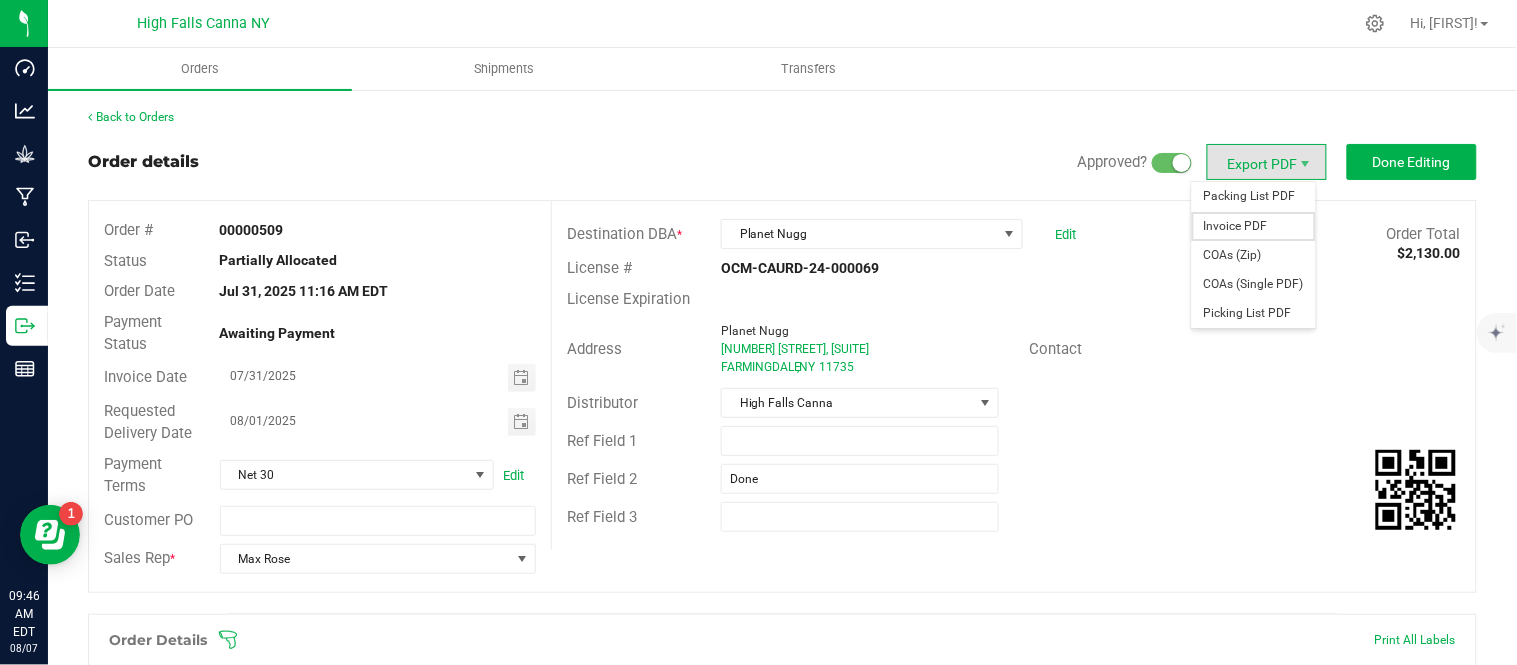 click on "Invoice PDF" at bounding box center [1254, 226] 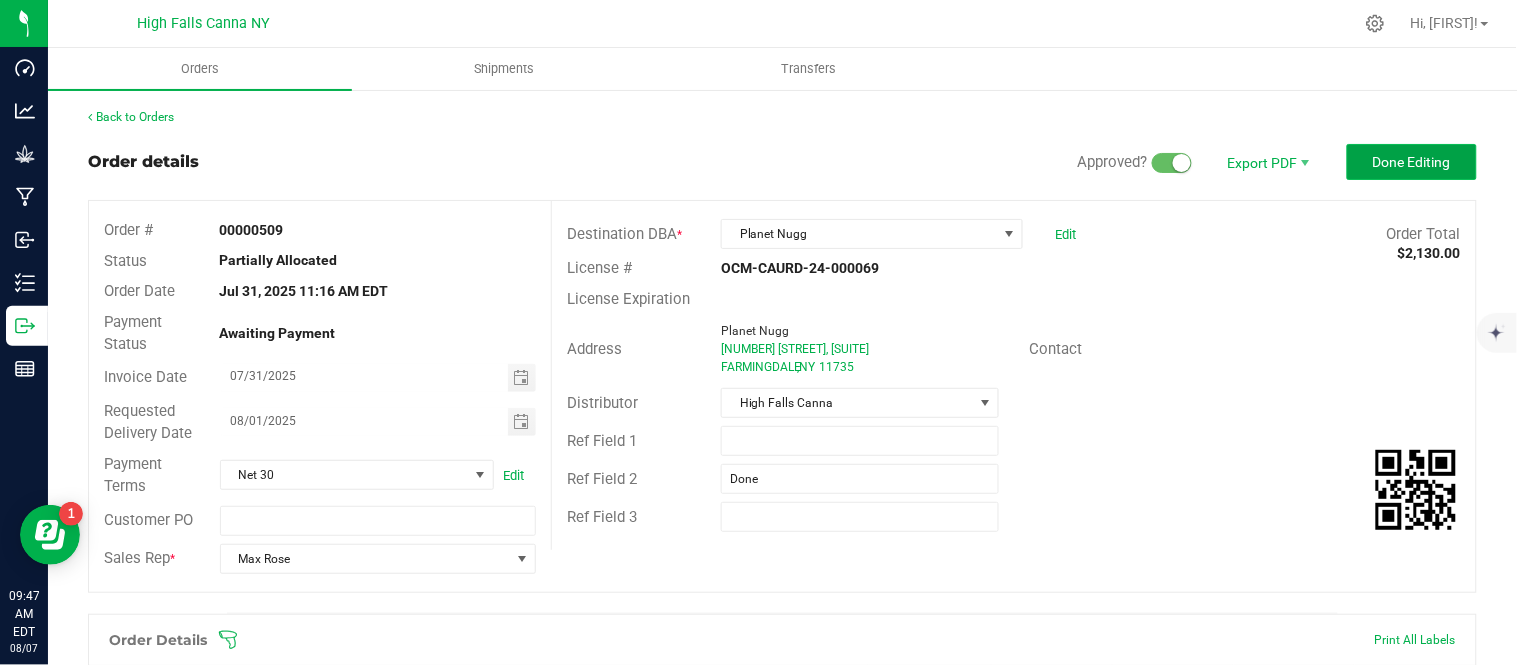 click on "Done Editing" at bounding box center [1412, 162] 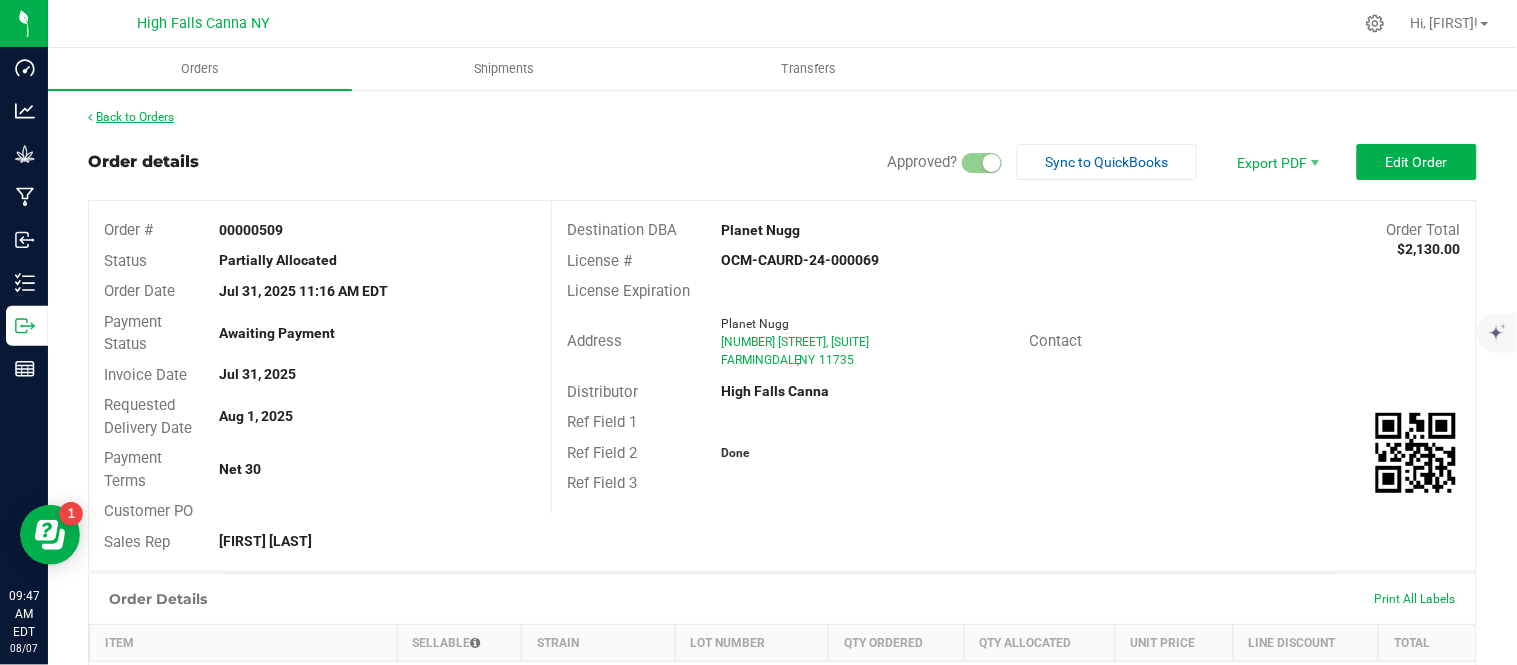click on "Back to Orders" at bounding box center [131, 117] 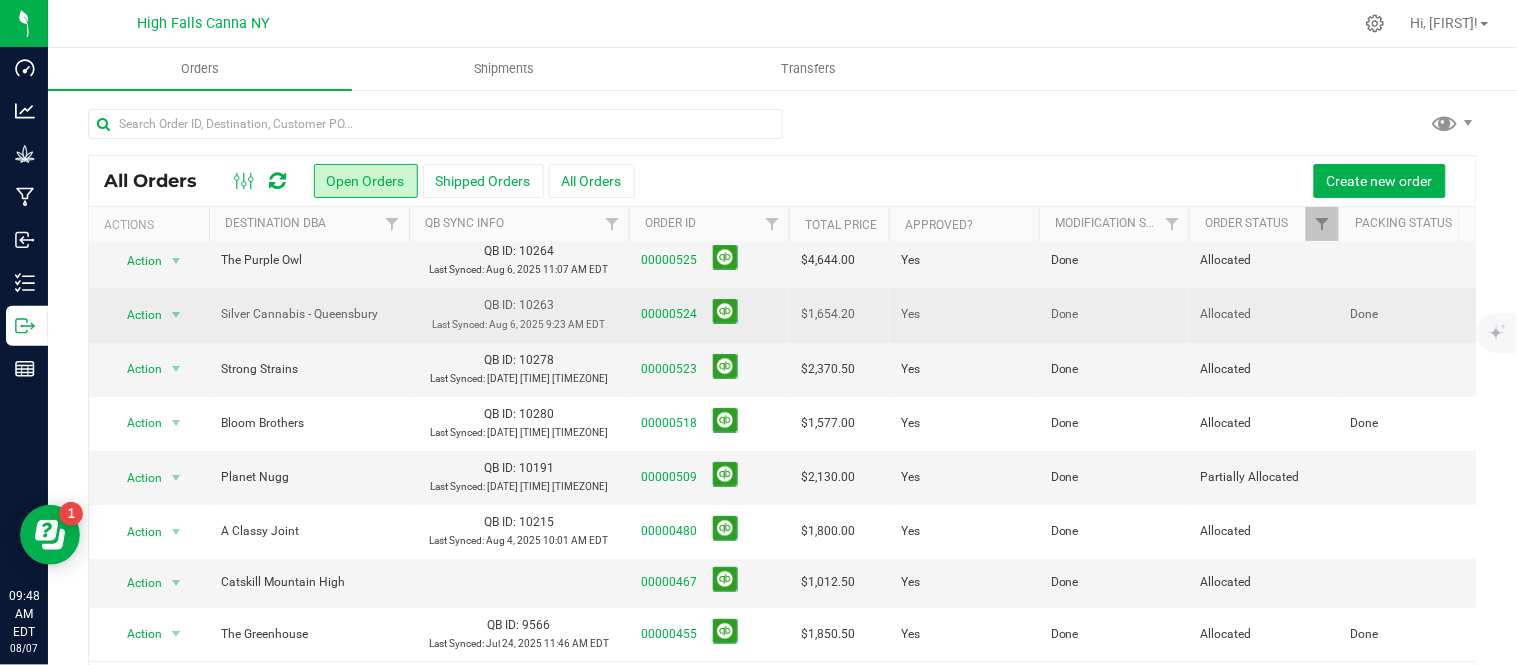 scroll, scrollTop: 222, scrollLeft: 0, axis: vertical 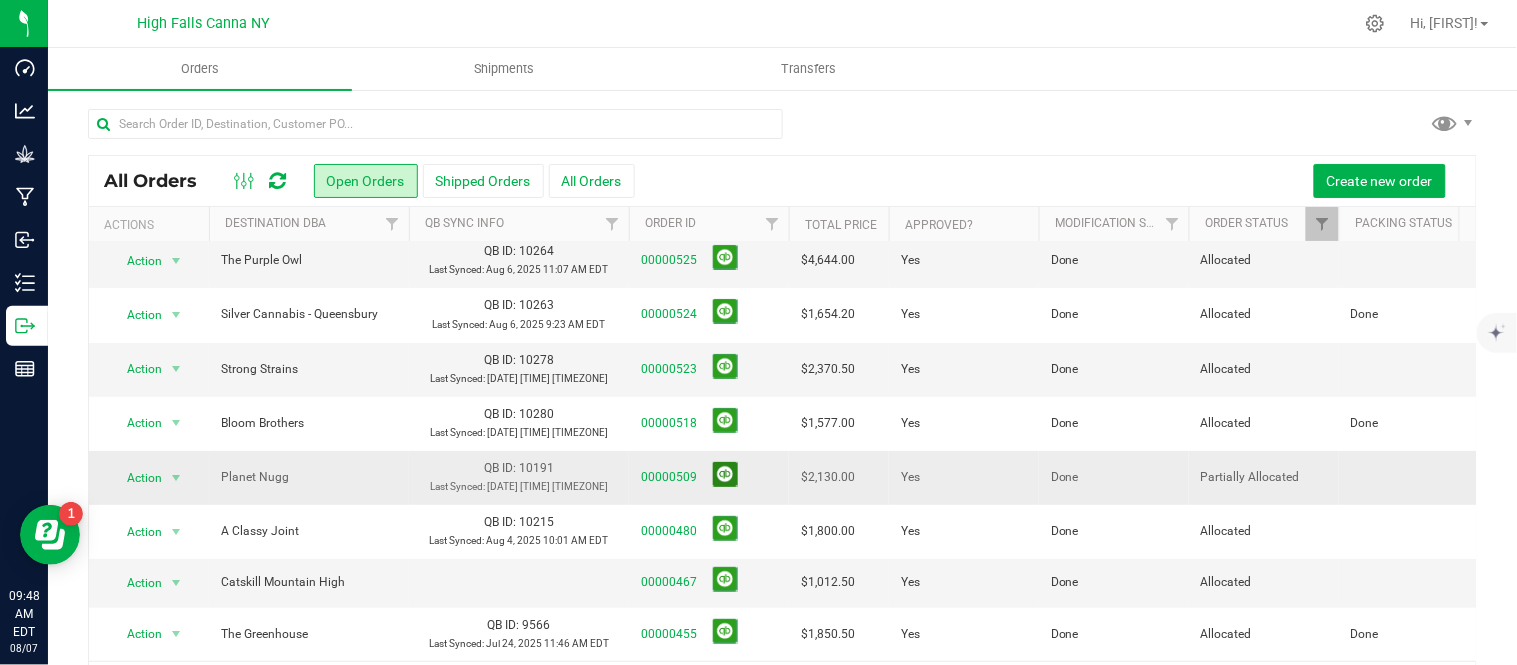click at bounding box center (725, 474) 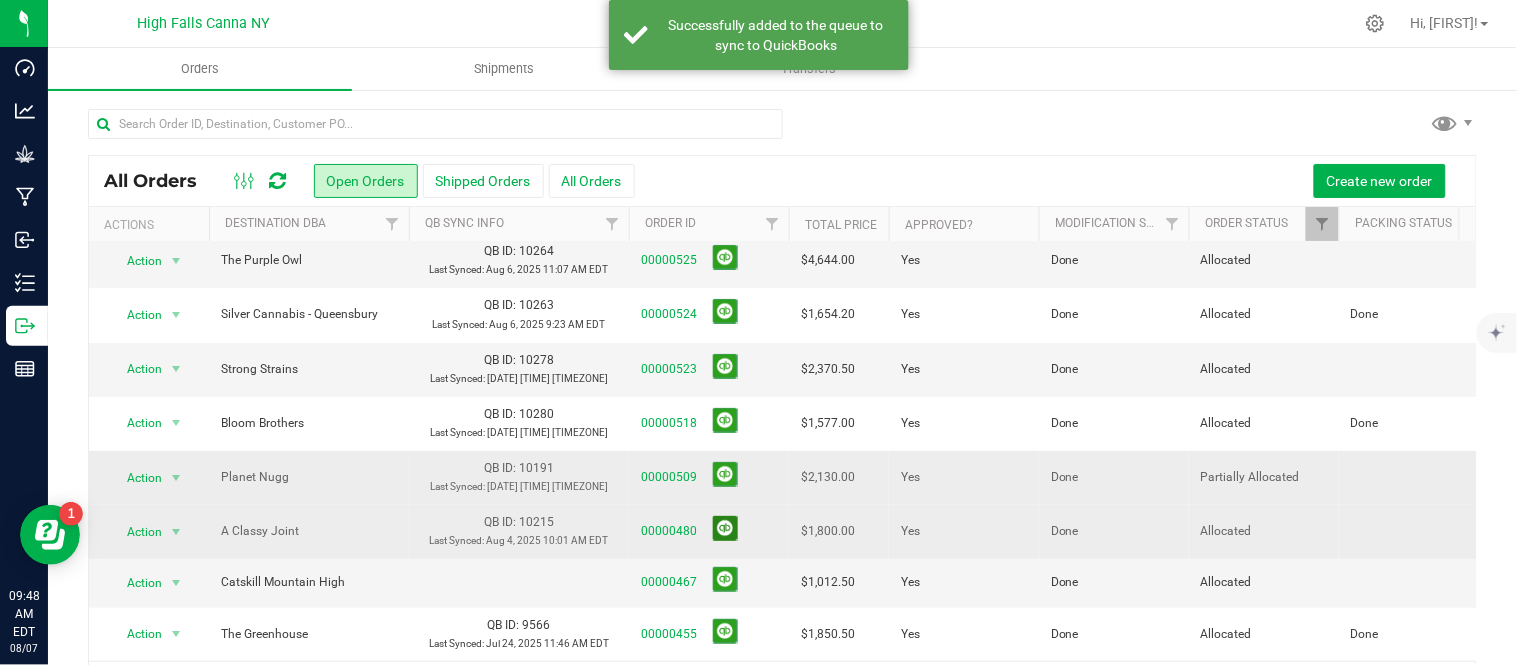 click at bounding box center (725, 528) 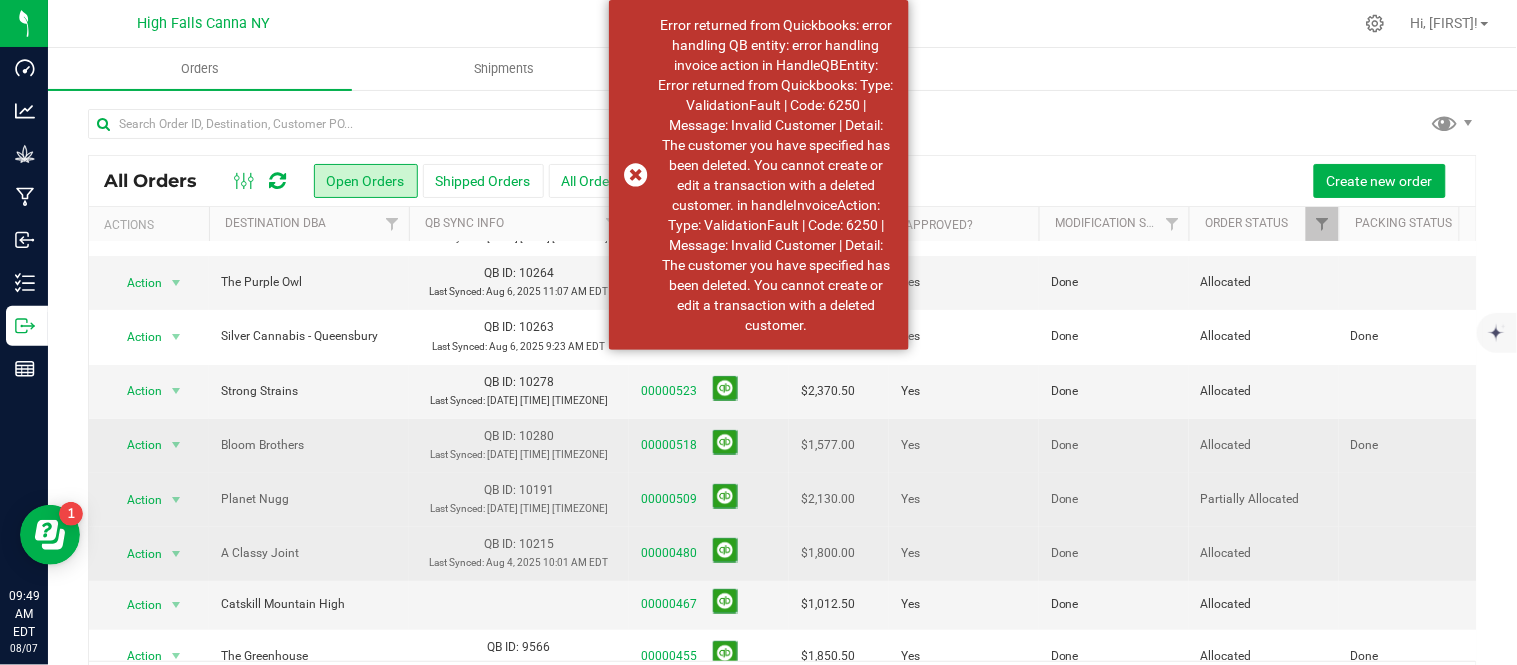 scroll, scrollTop: 0, scrollLeft: 0, axis: both 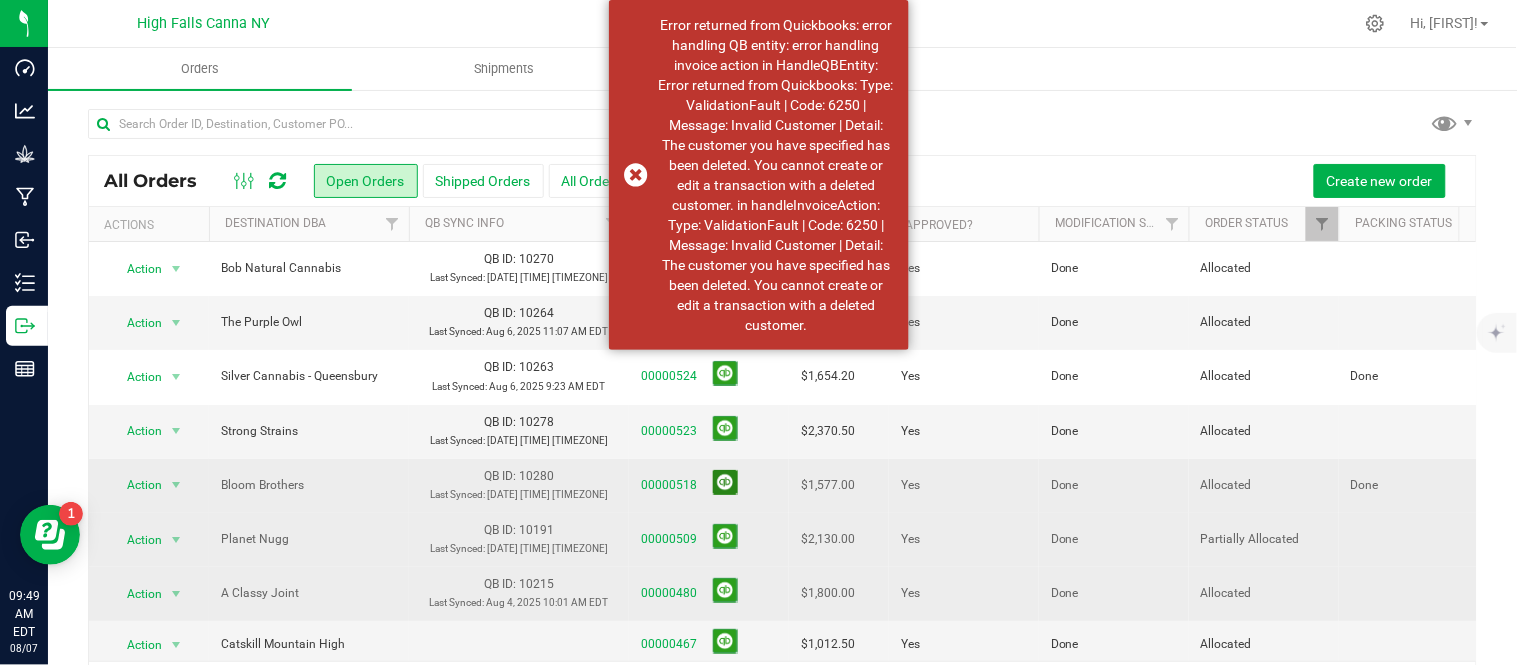 click at bounding box center [725, 482] 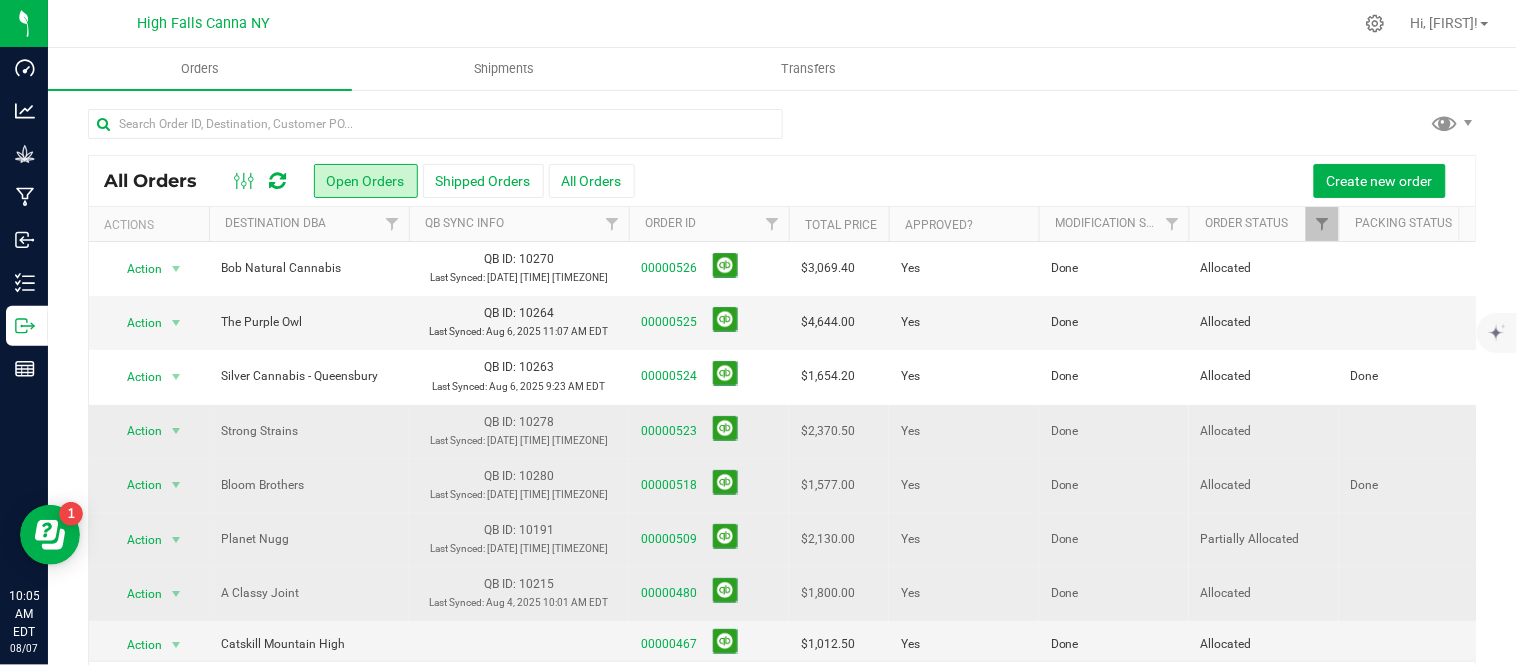 scroll, scrollTop: 111, scrollLeft: 0, axis: vertical 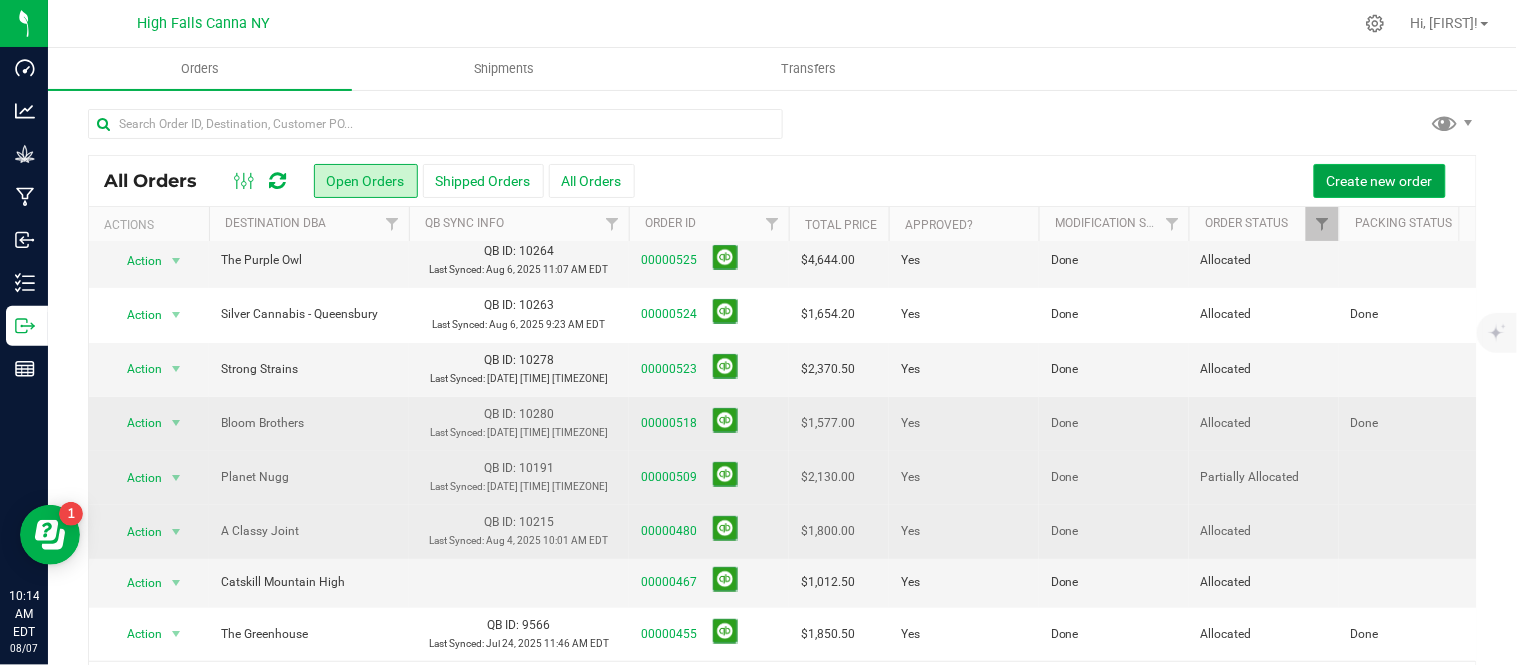 click on "Create new order" at bounding box center [1380, 181] 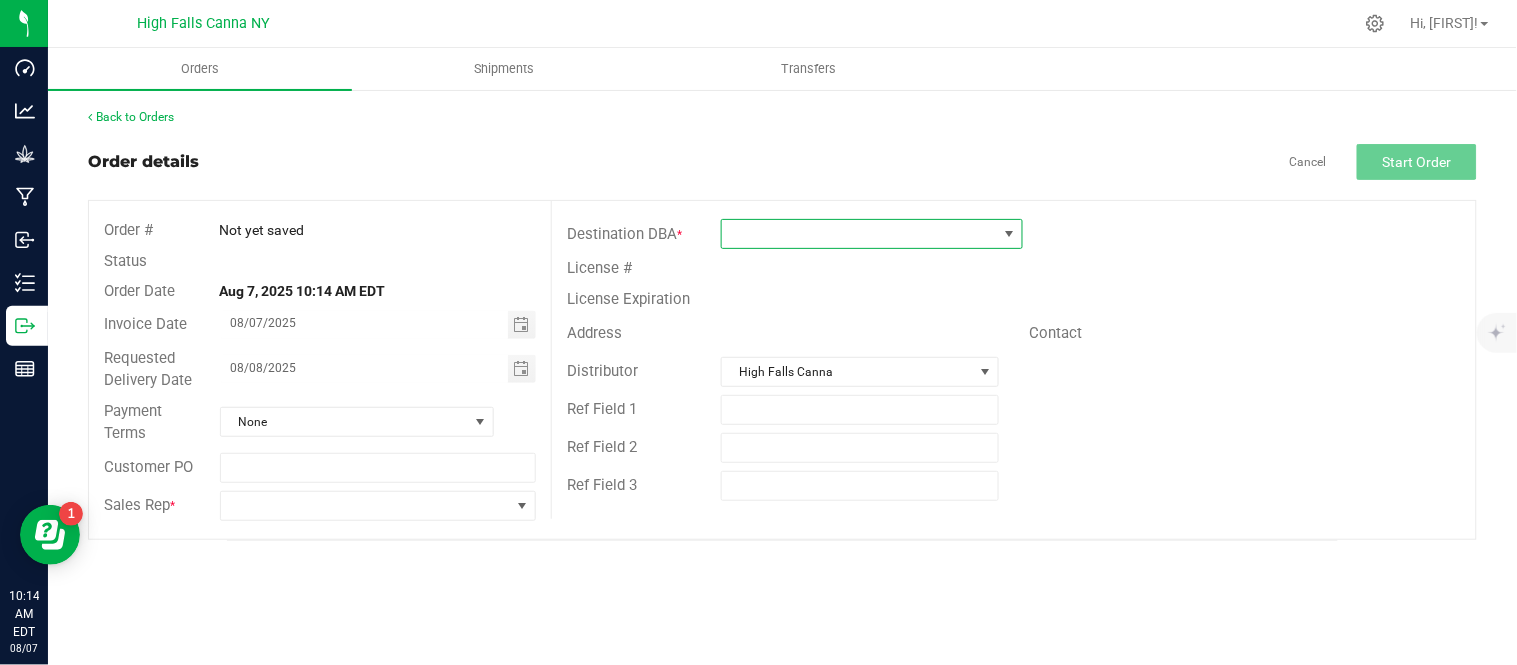 click at bounding box center [859, 234] 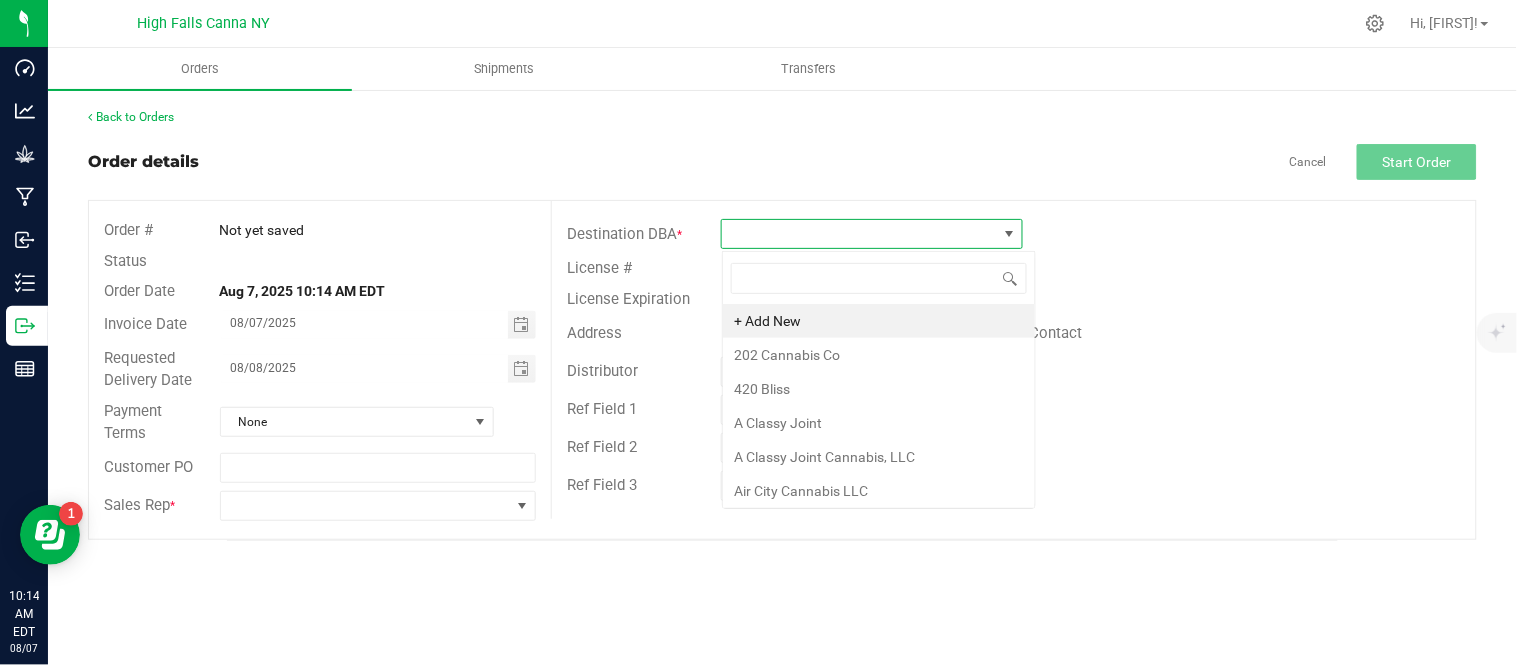 scroll, scrollTop: 99970, scrollLeft: 99697, axis: both 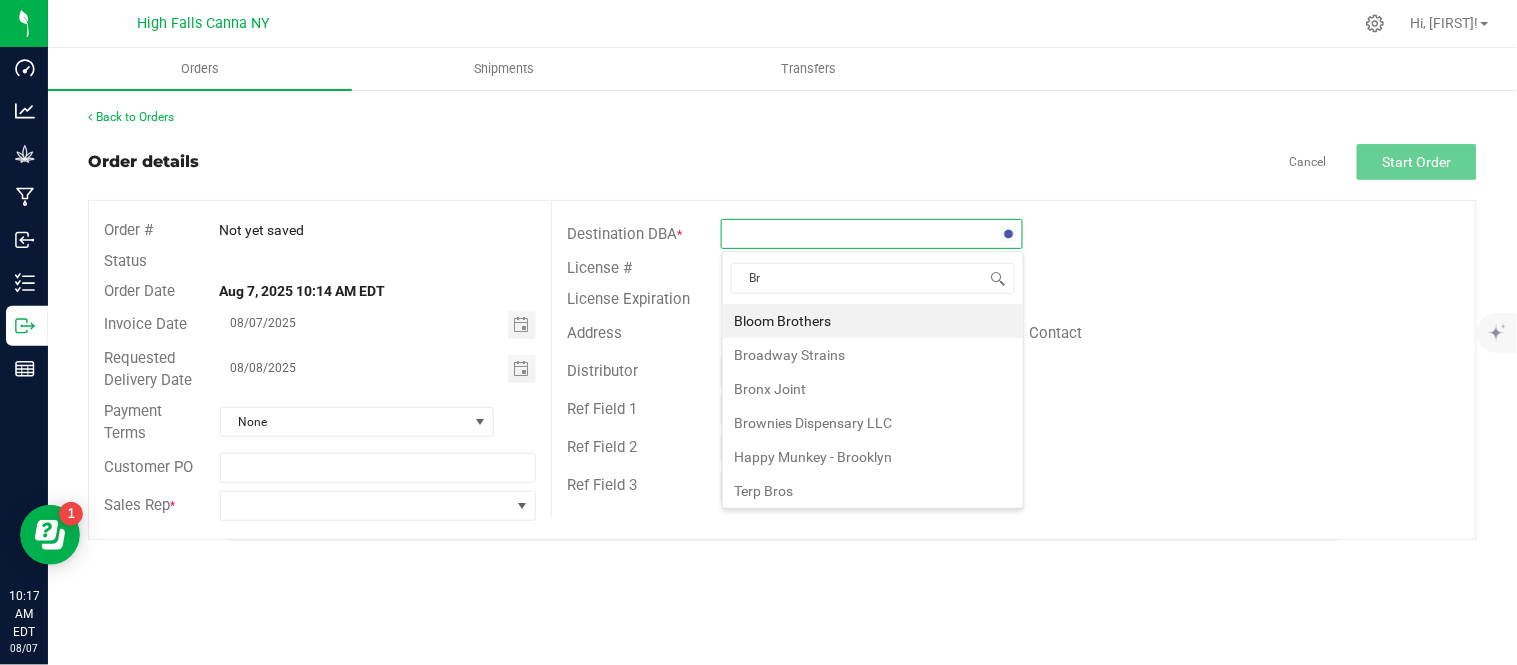 type on "B" 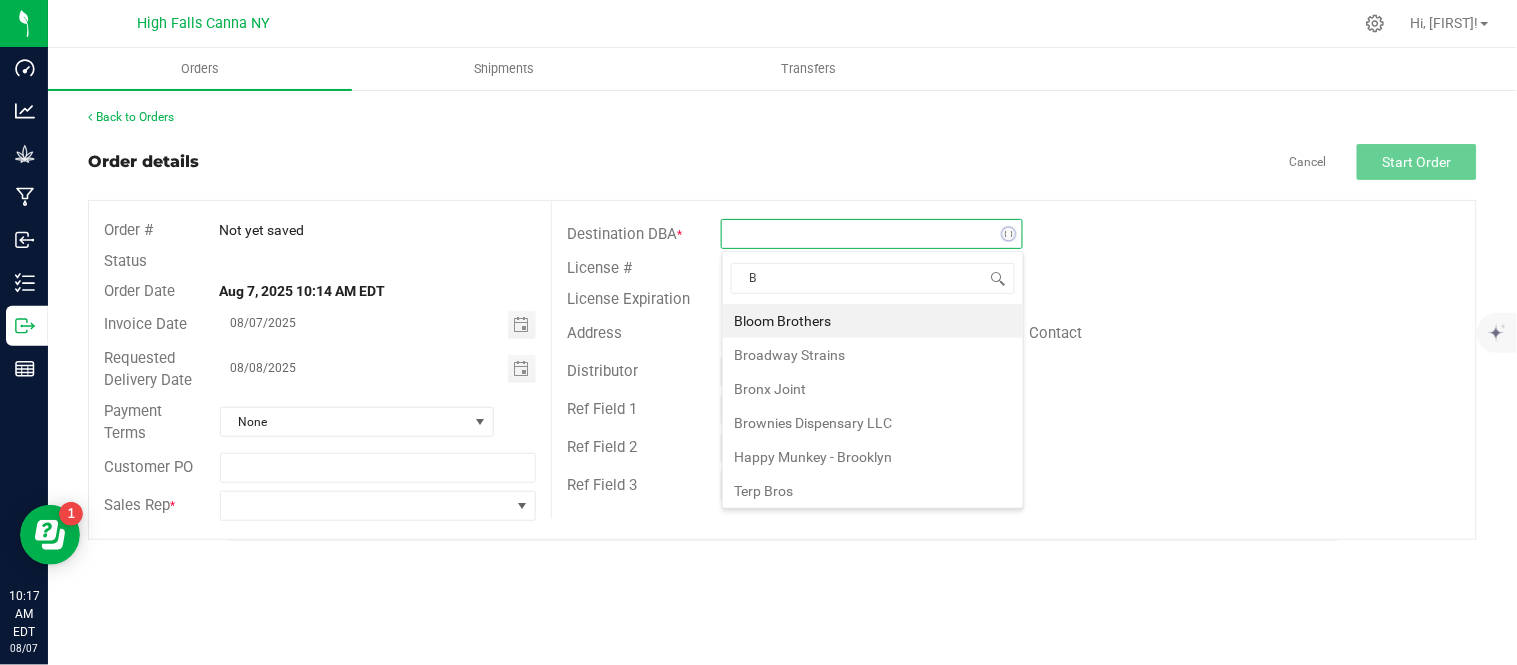 type 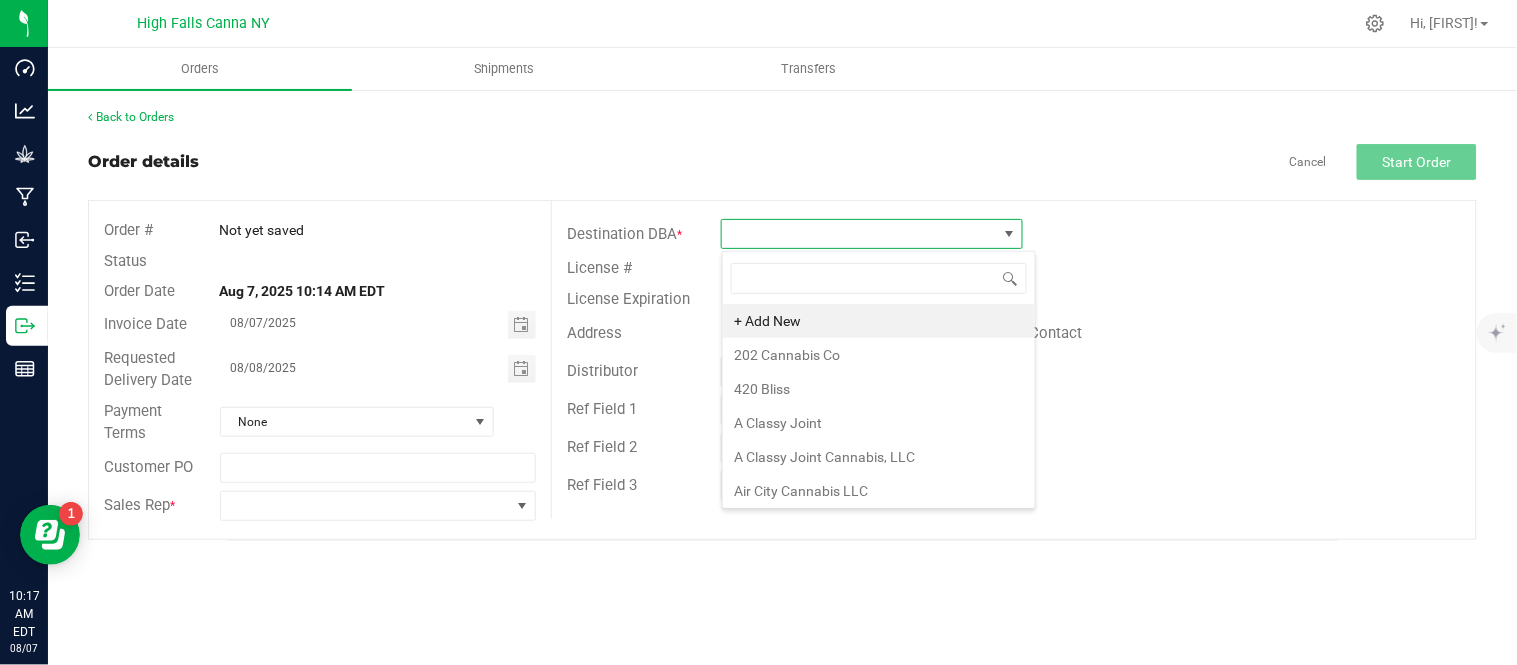 click on "Back to Orders" at bounding box center [782, 117] 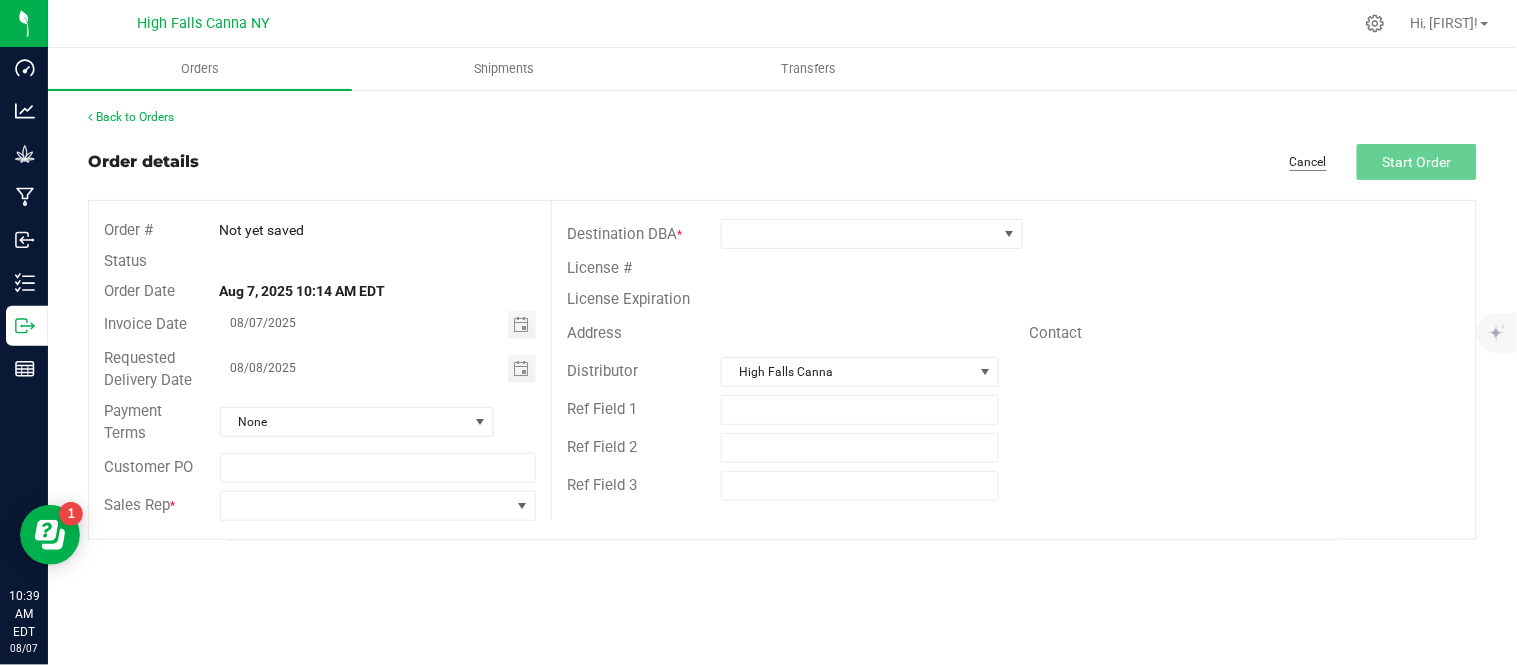 click on "Cancel" at bounding box center (1308, 162) 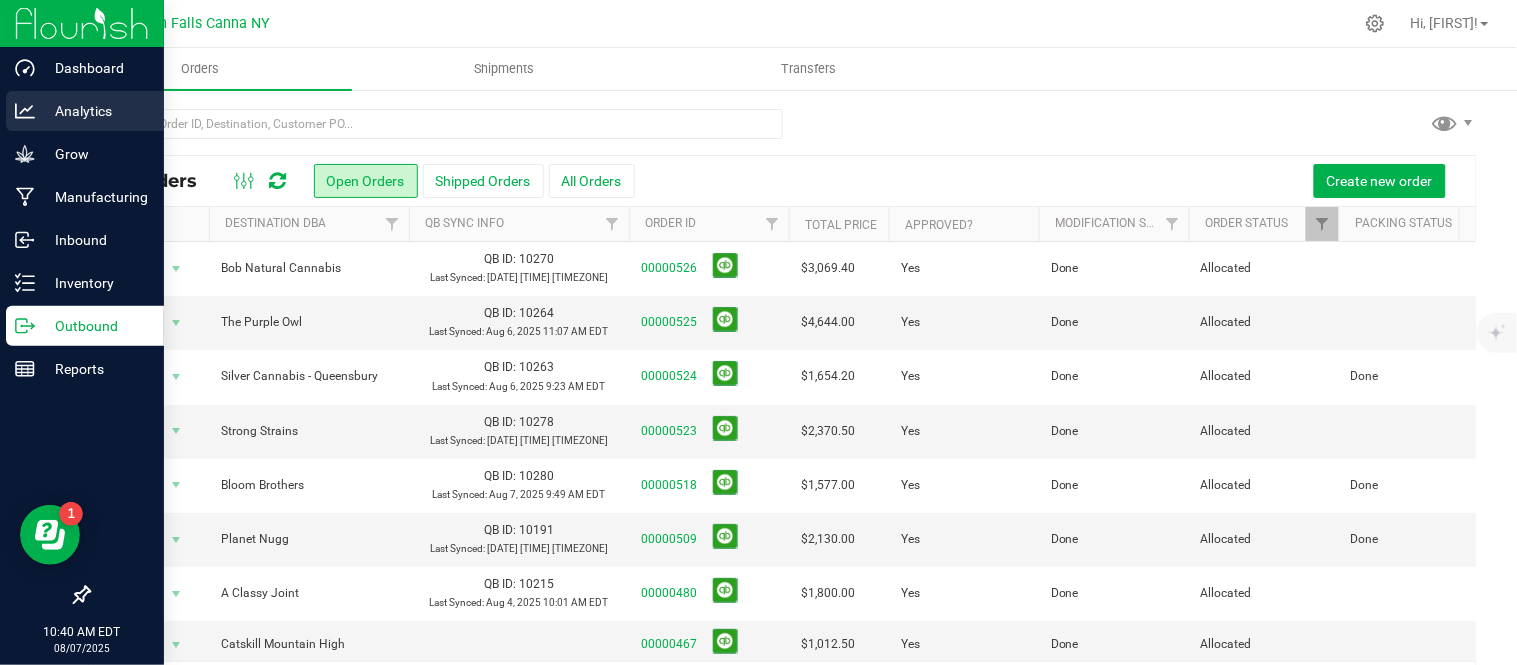 click on "Analytics" at bounding box center [95, 111] 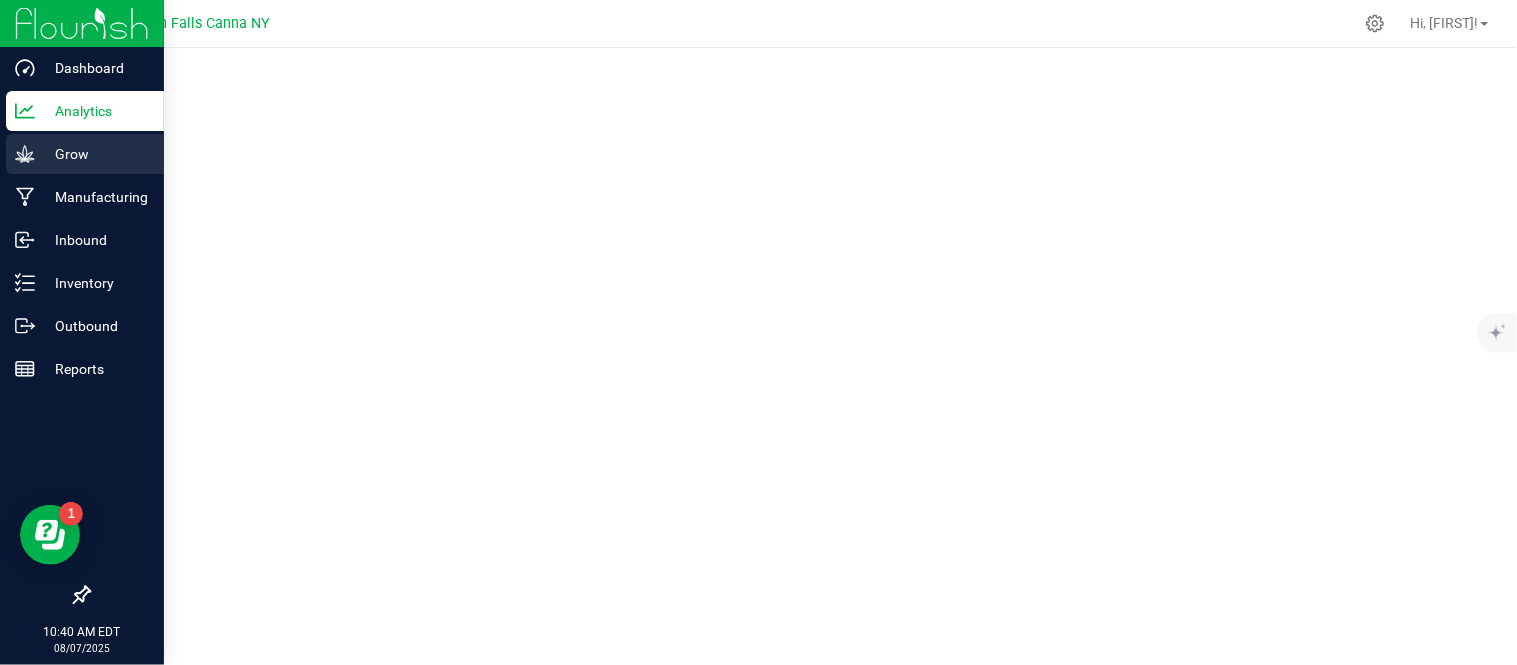 click on "Grow" at bounding box center [85, 154] 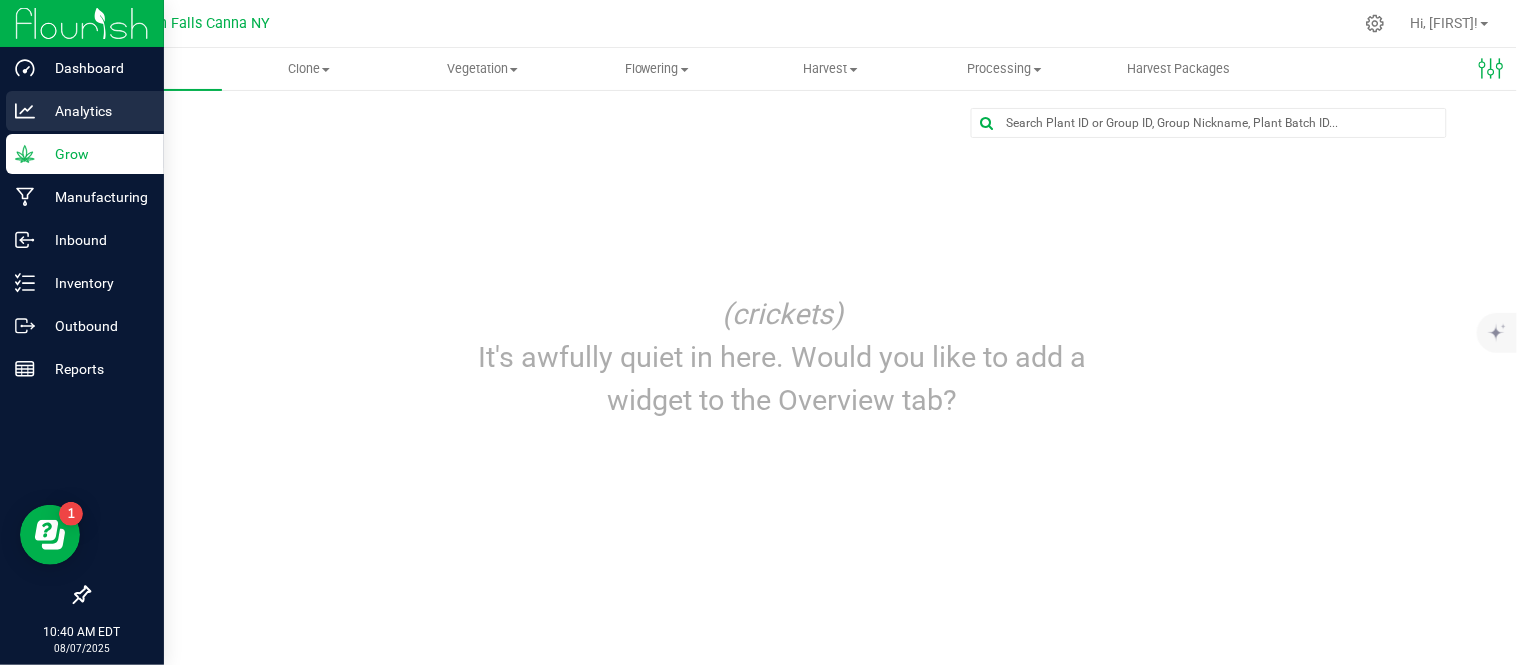 click on "Analytics" at bounding box center [95, 111] 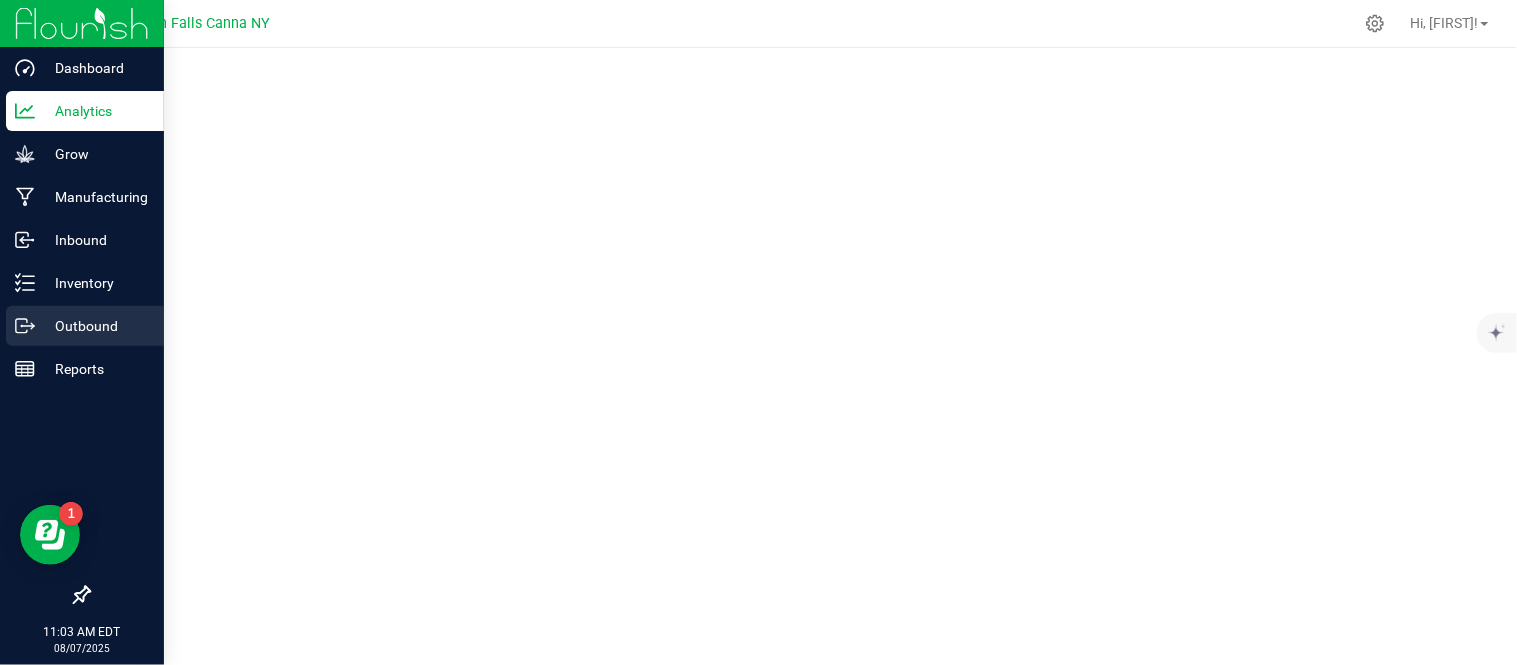 click 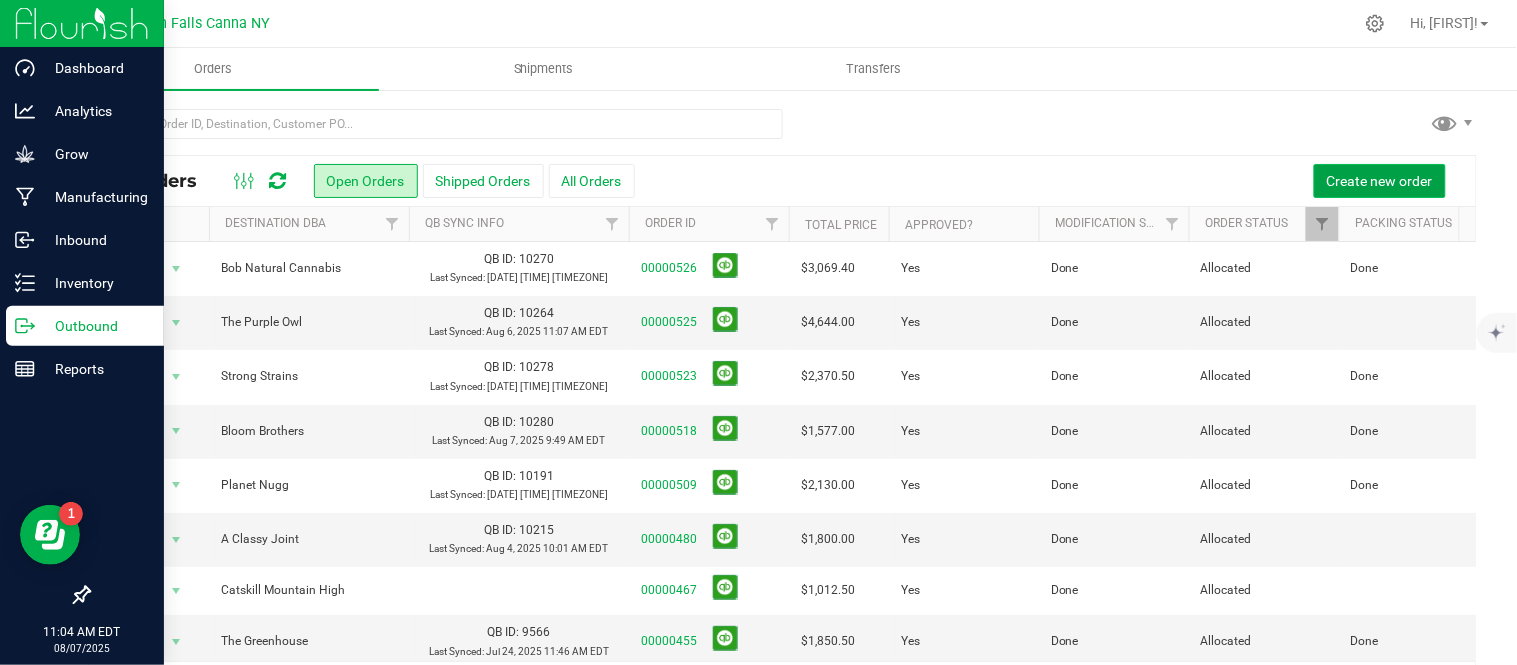 click on "Create new order" at bounding box center [1380, 181] 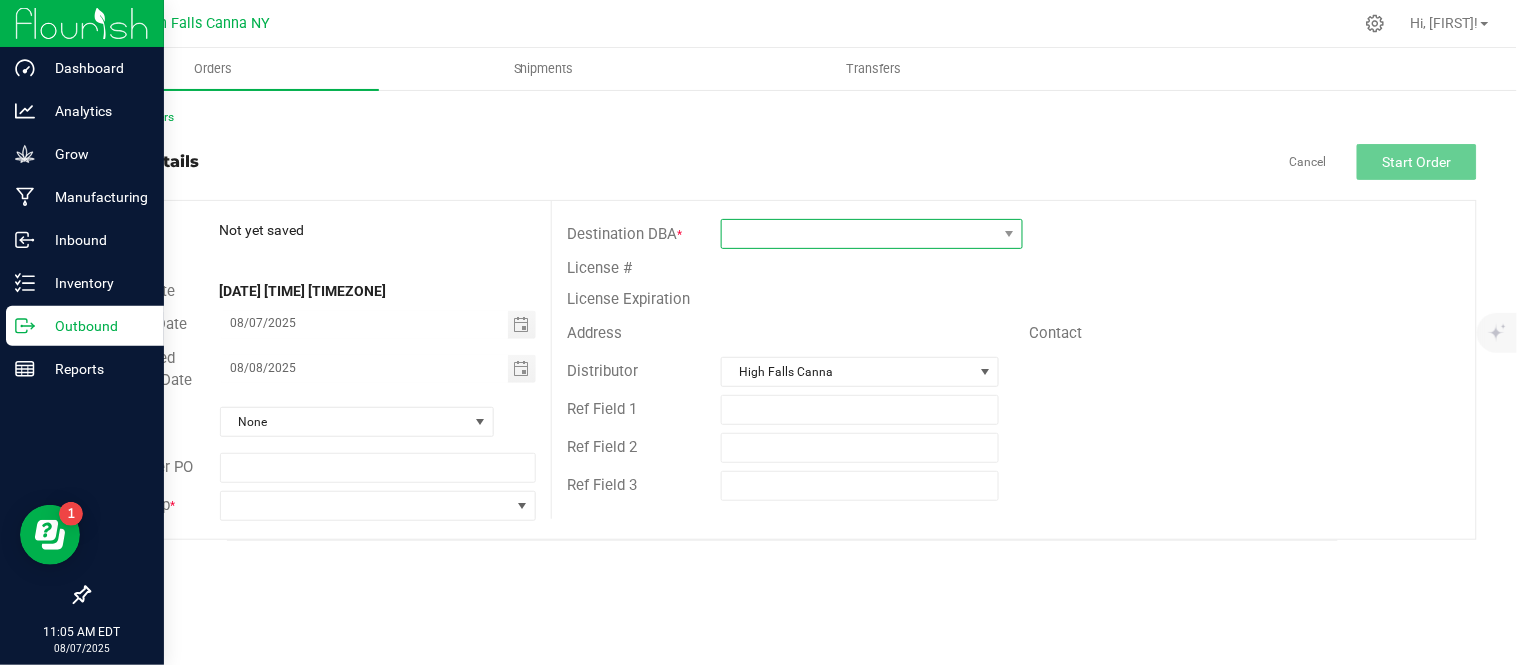 click at bounding box center [859, 234] 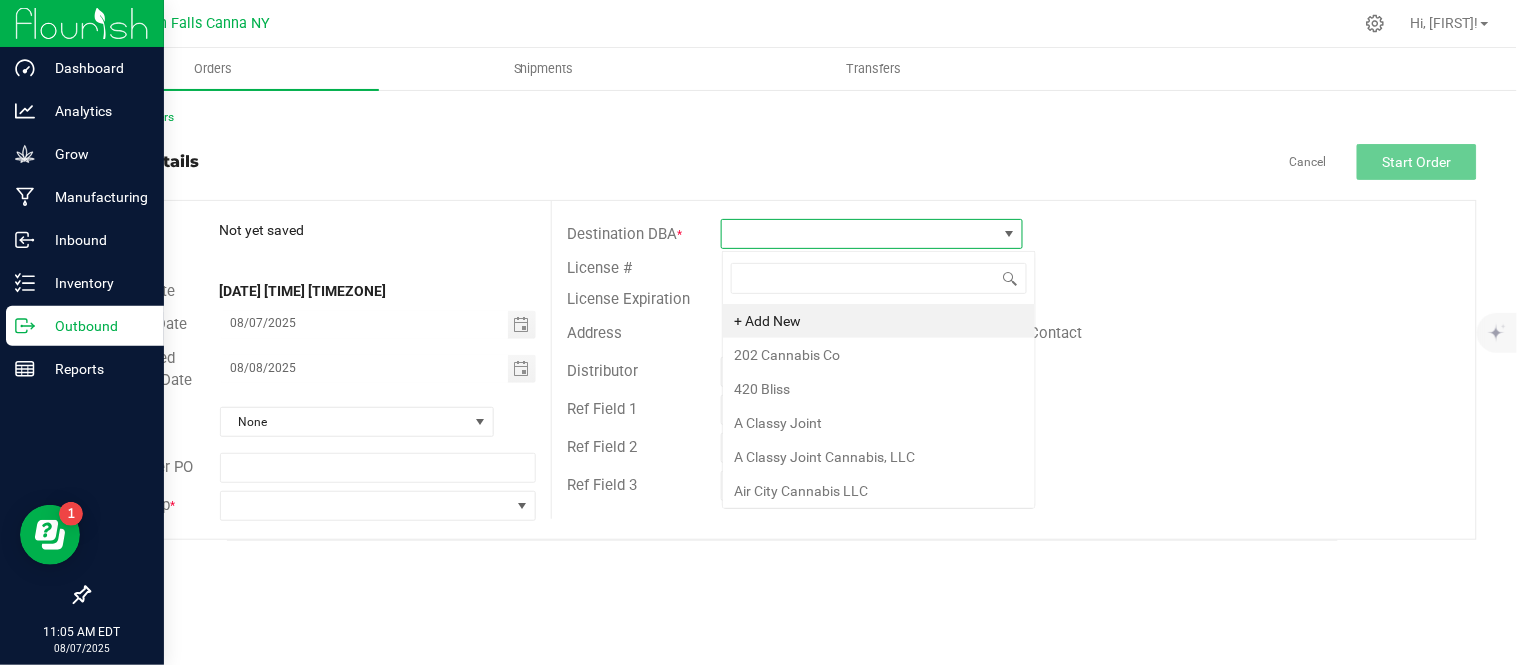 scroll, scrollTop: 99970, scrollLeft: 99697, axis: both 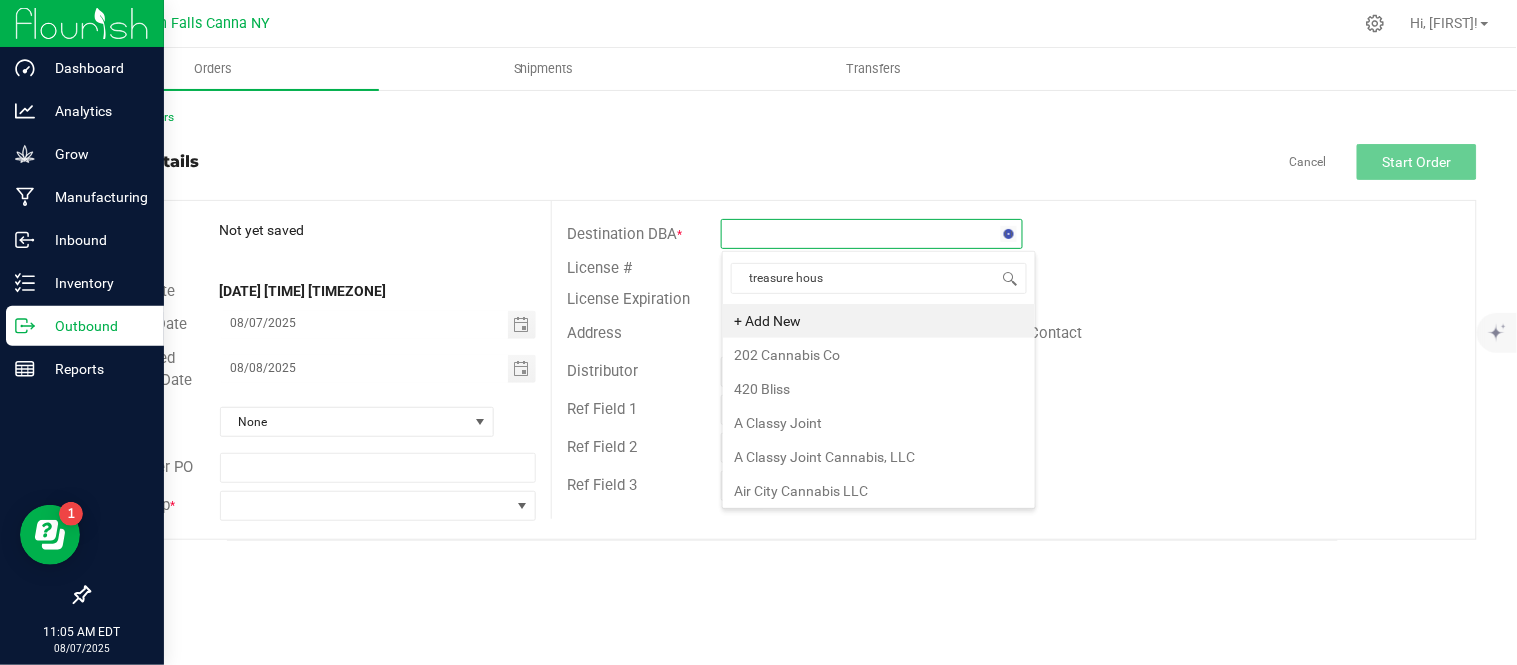 type on "treasure house" 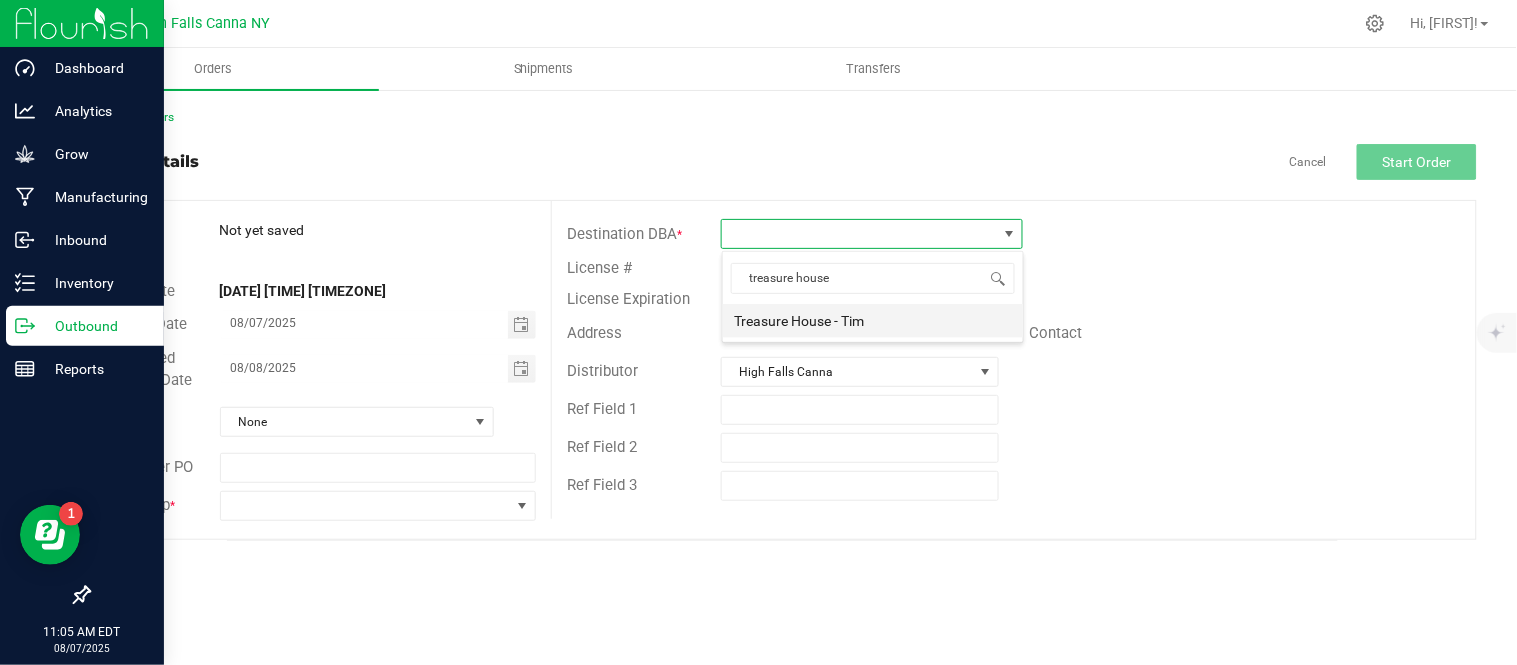click on "Treasure House - Tim" at bounding box center (873, 321) 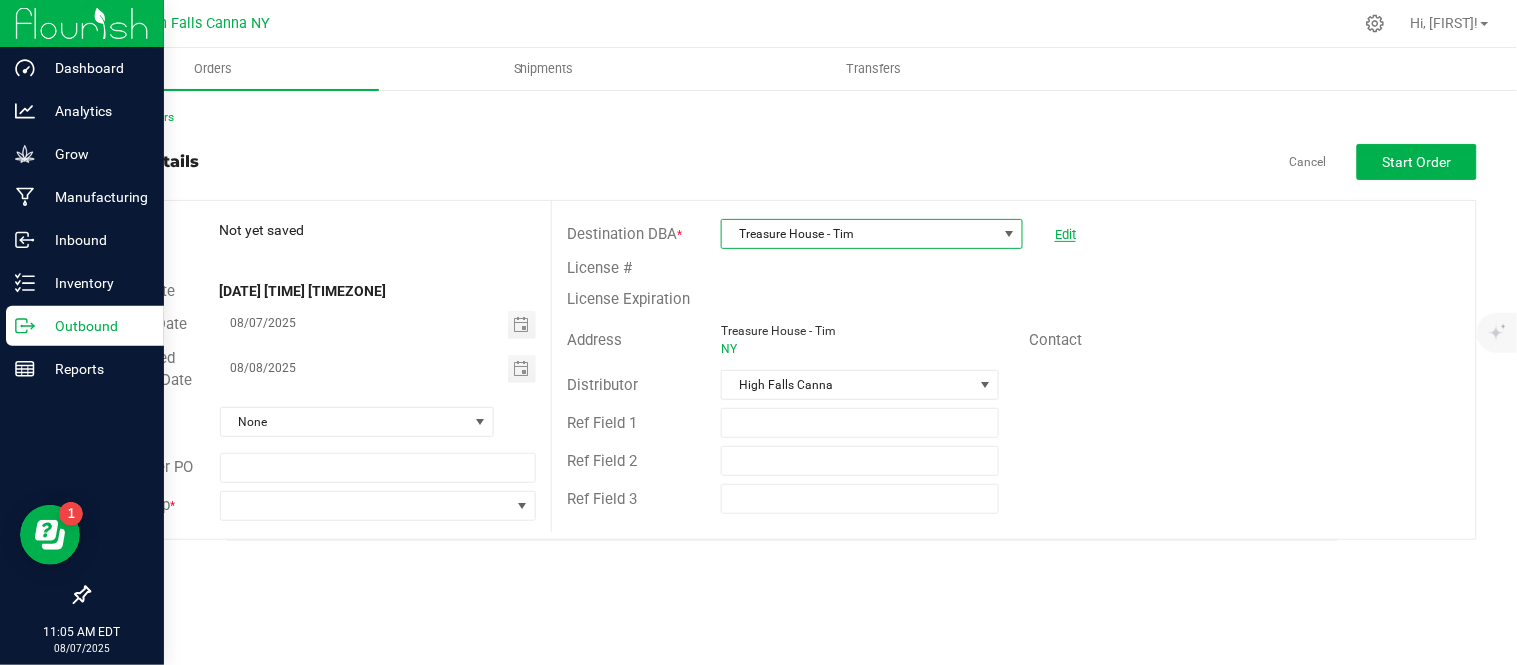 click on "Edit" at bounding box center [1065, 234] 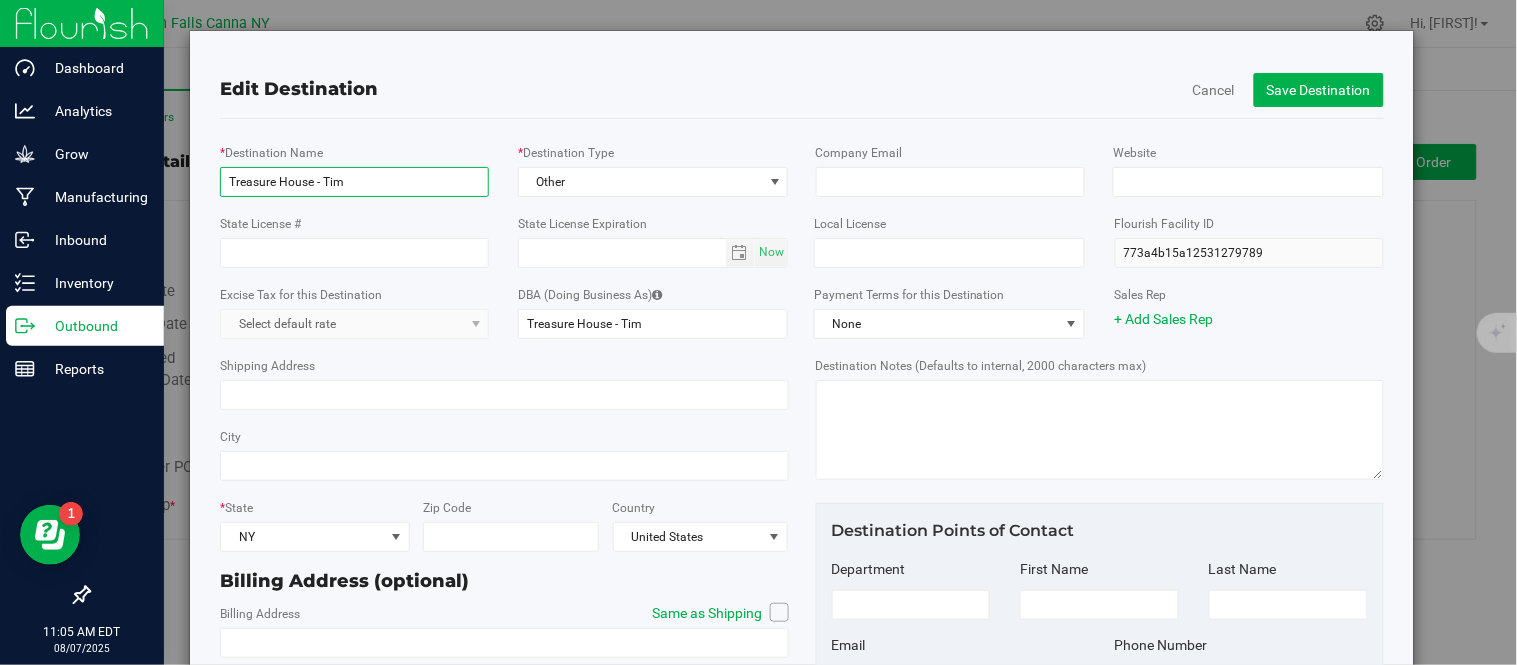 click on "Treasure House - Tim" at bounding box center [354, 182] 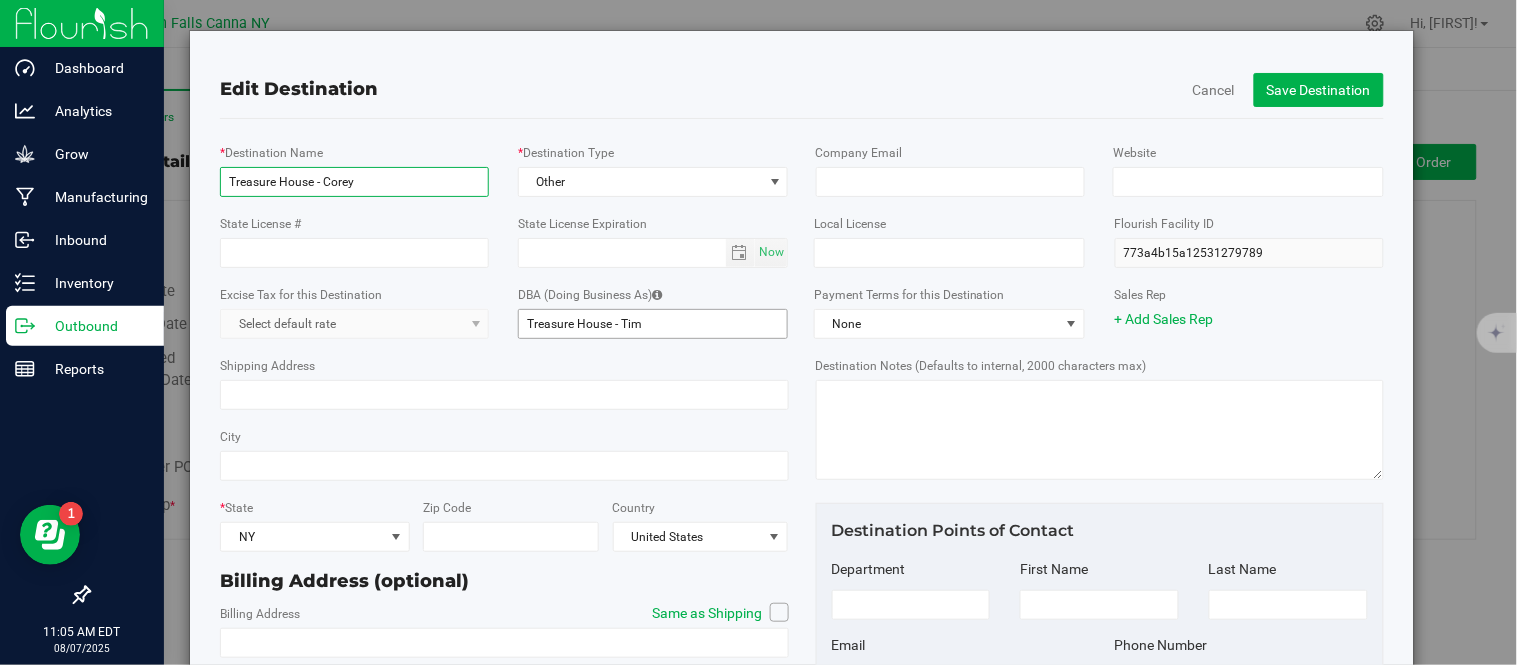 type on "Treasure House - Corey" 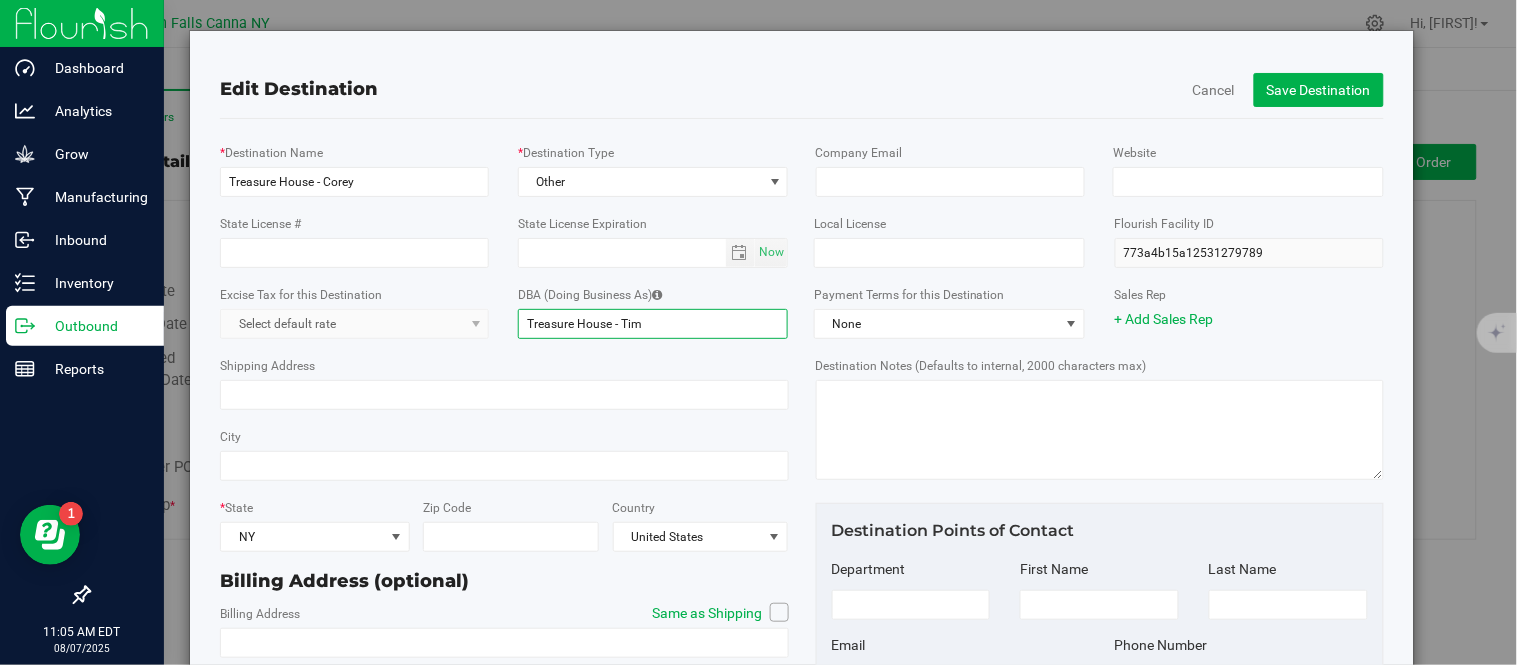 click on "Treasure House - Tim" at bounding box center [653, 324] 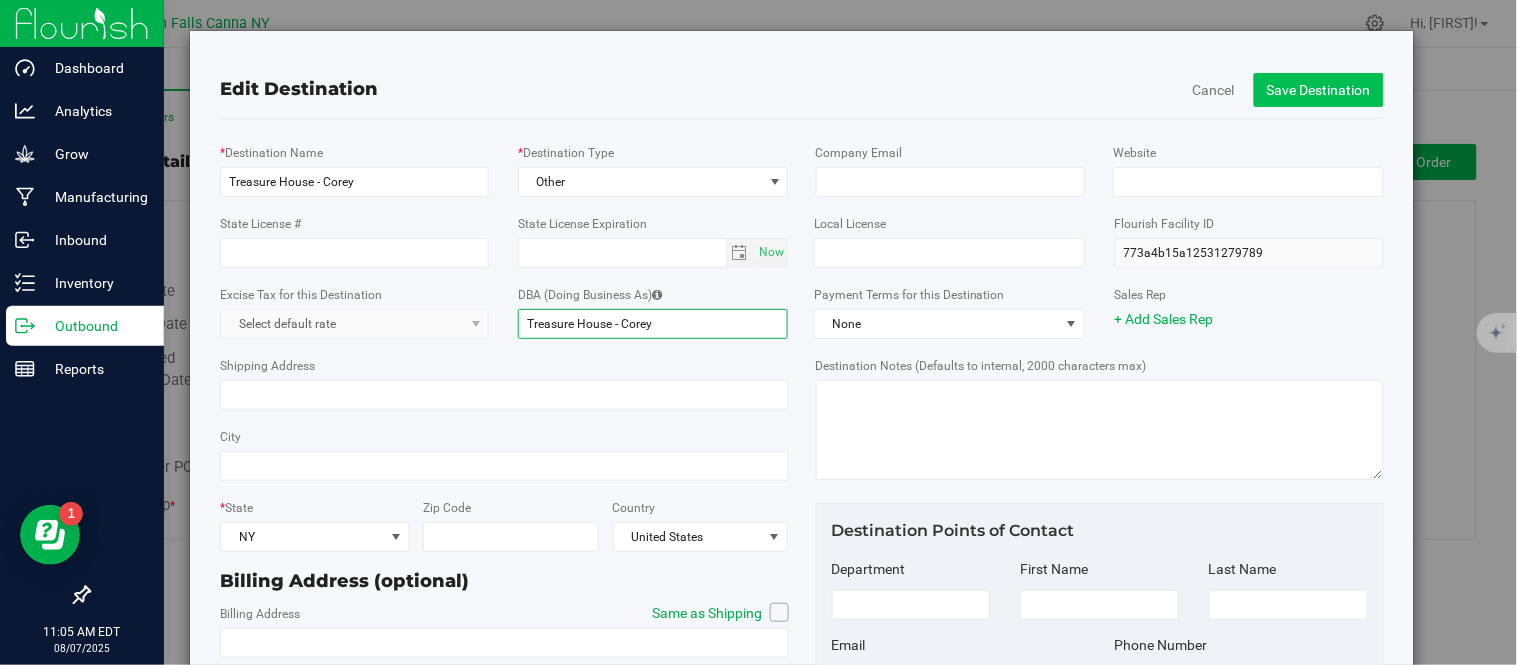 type on "Treasure House - Corey" 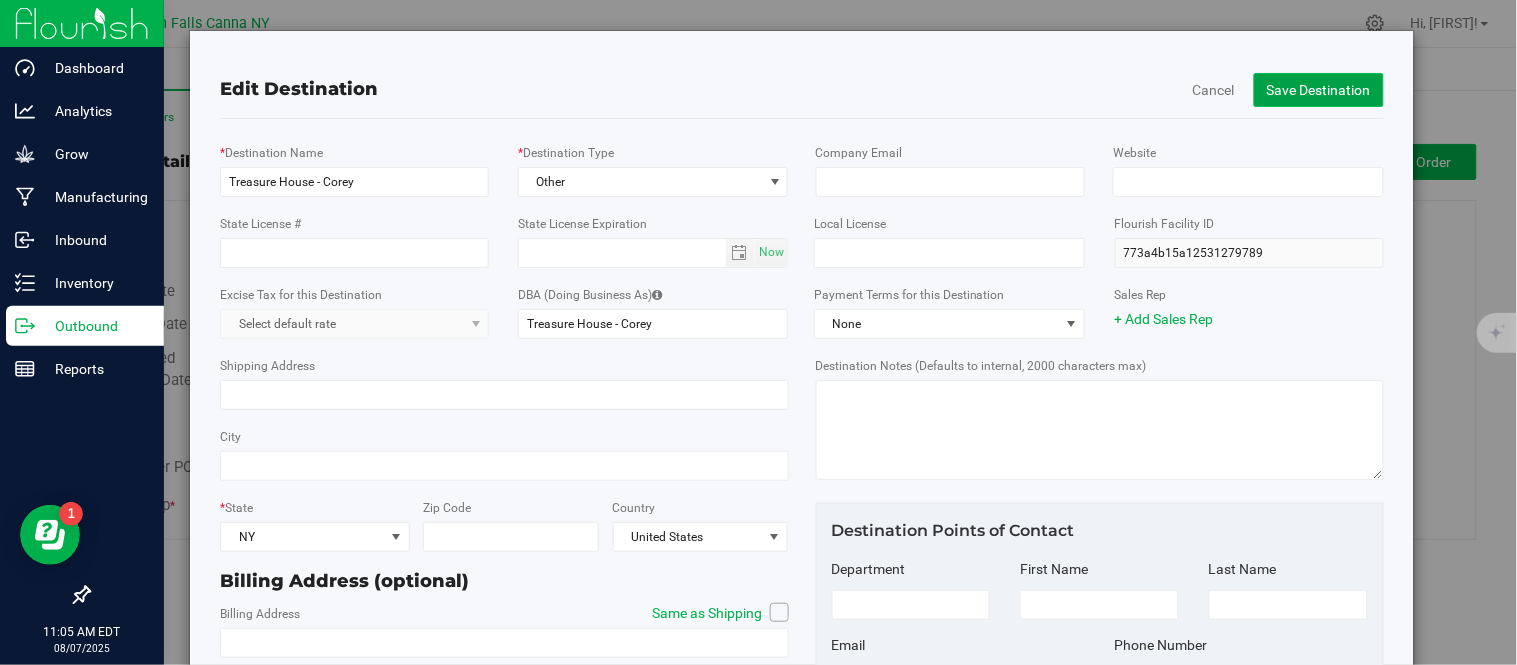 click on "Save Destination" at bounding box center (1319, 90) 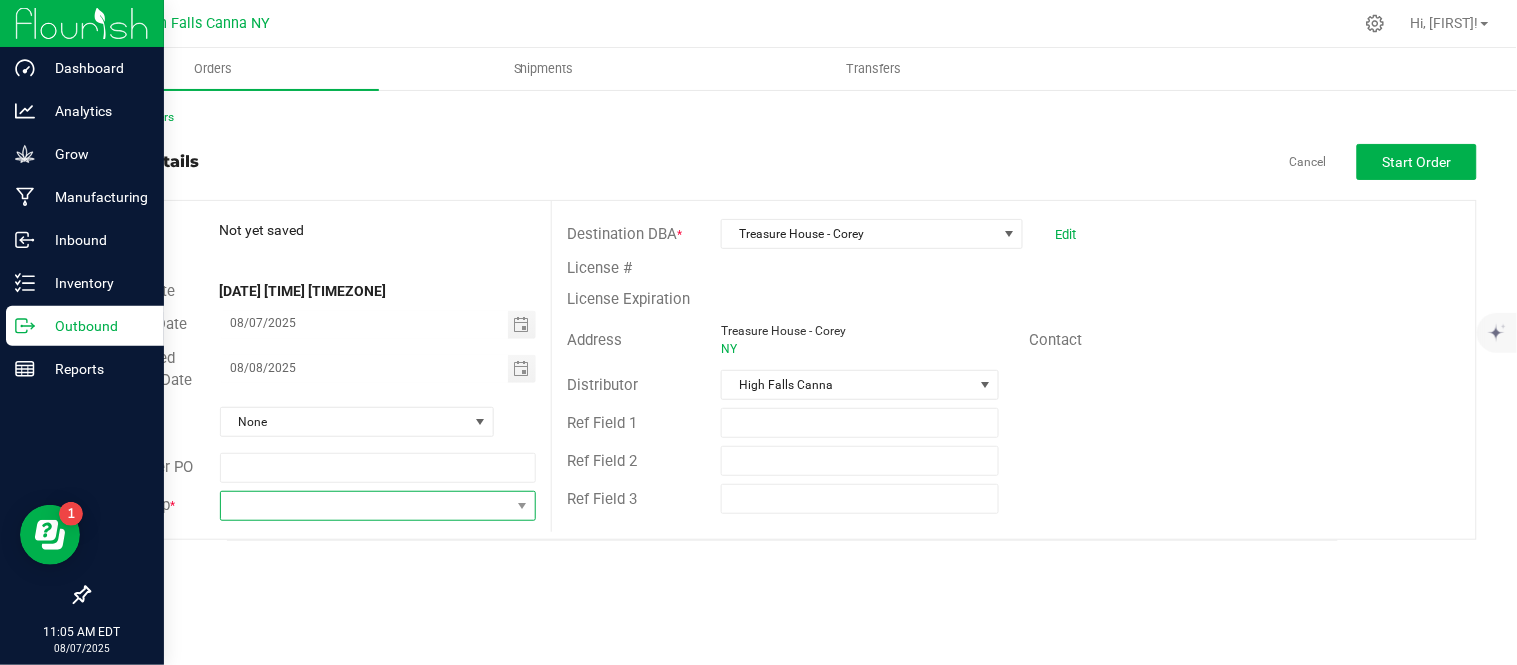 click at bounding box center [366, 506] 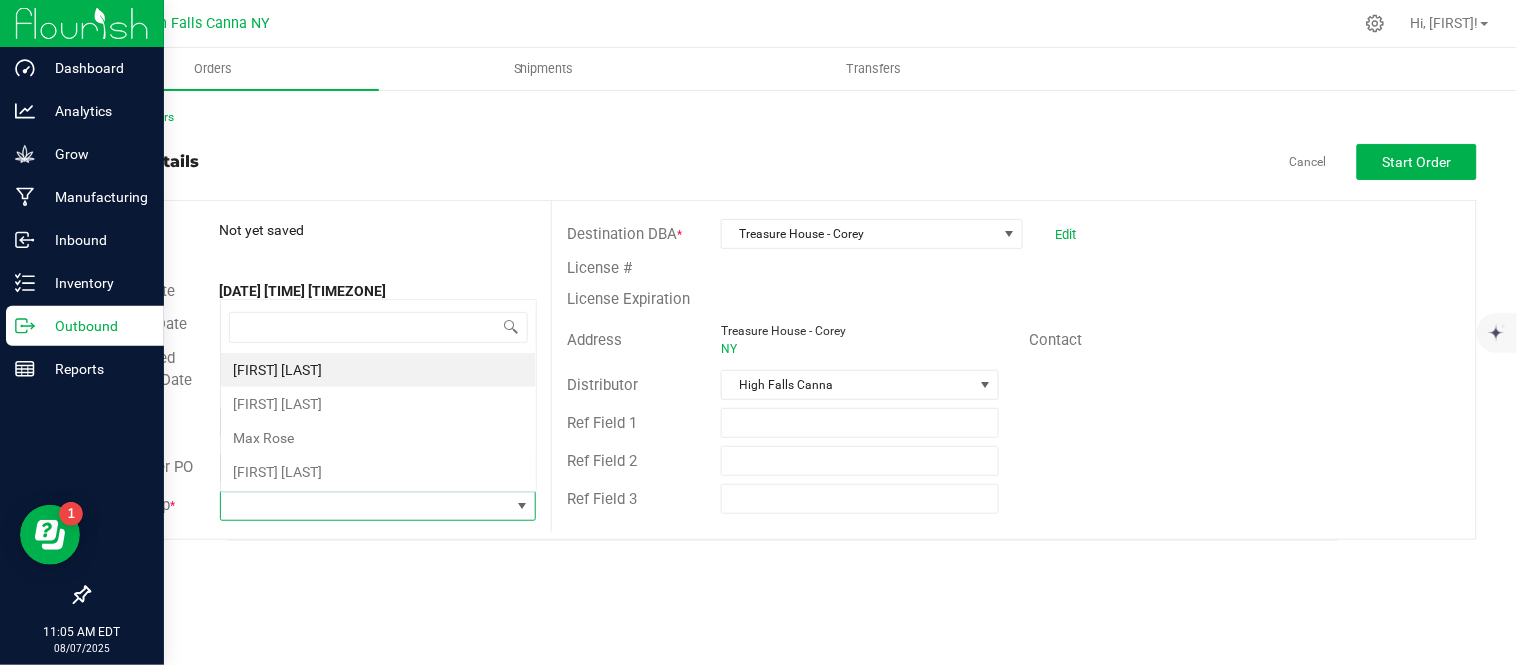 scroll, scrollTop: 0, scrollLeft: 0, axis: both 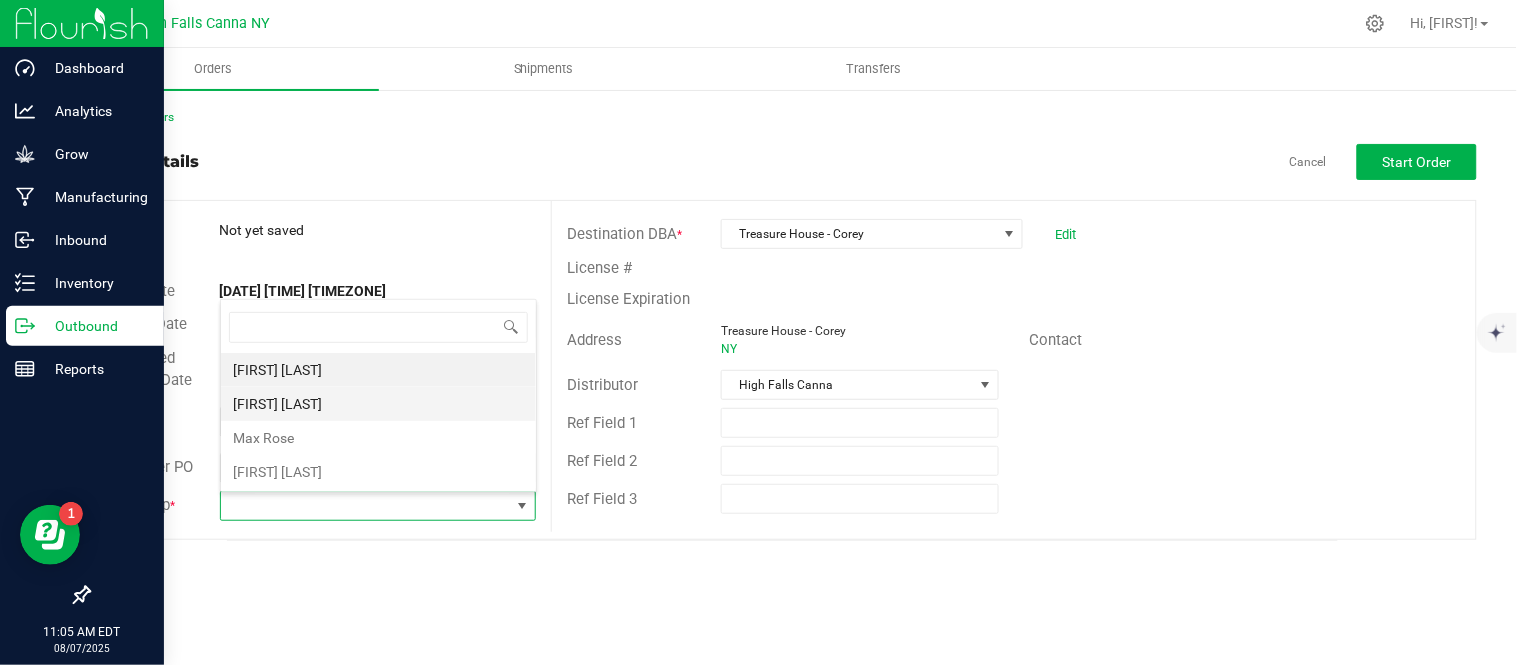 click on "[FIRST] [LAST]" at bounding box center [378, 404] 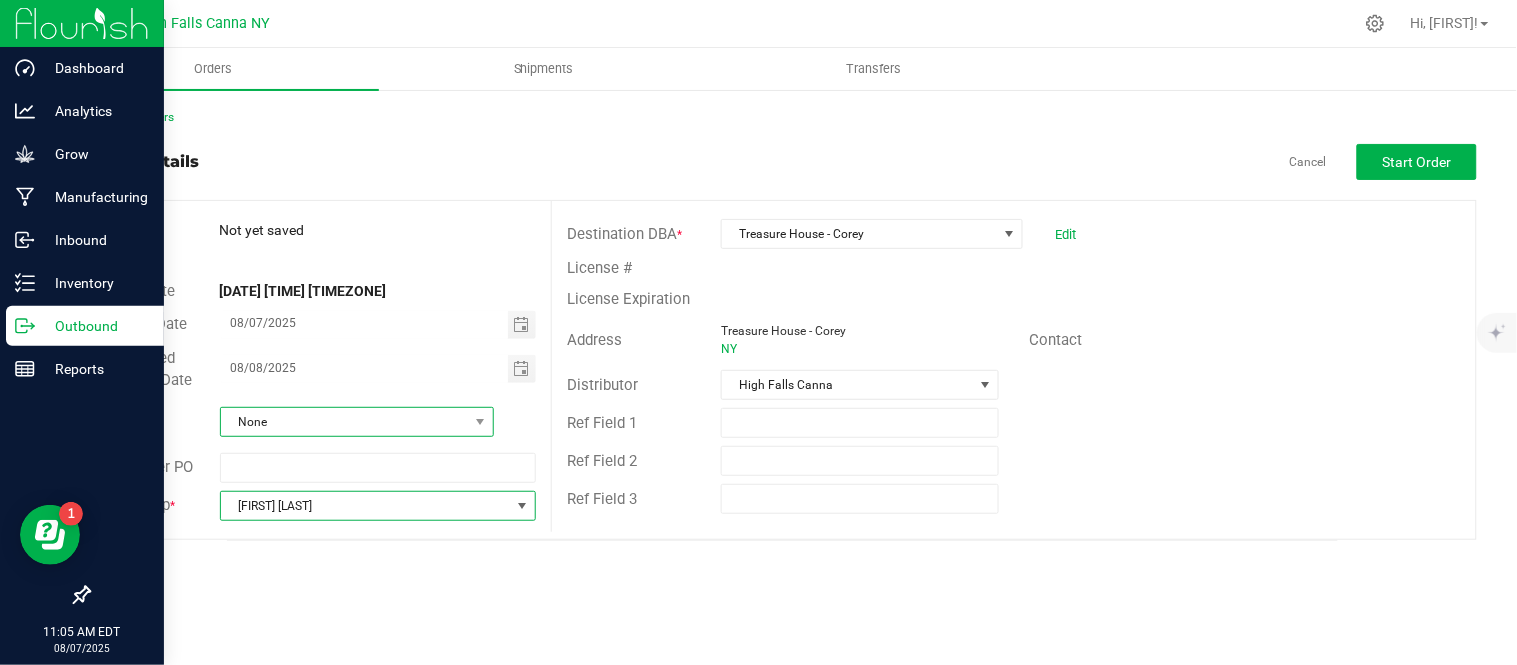 click on "None" at bounding box center (344, 422) 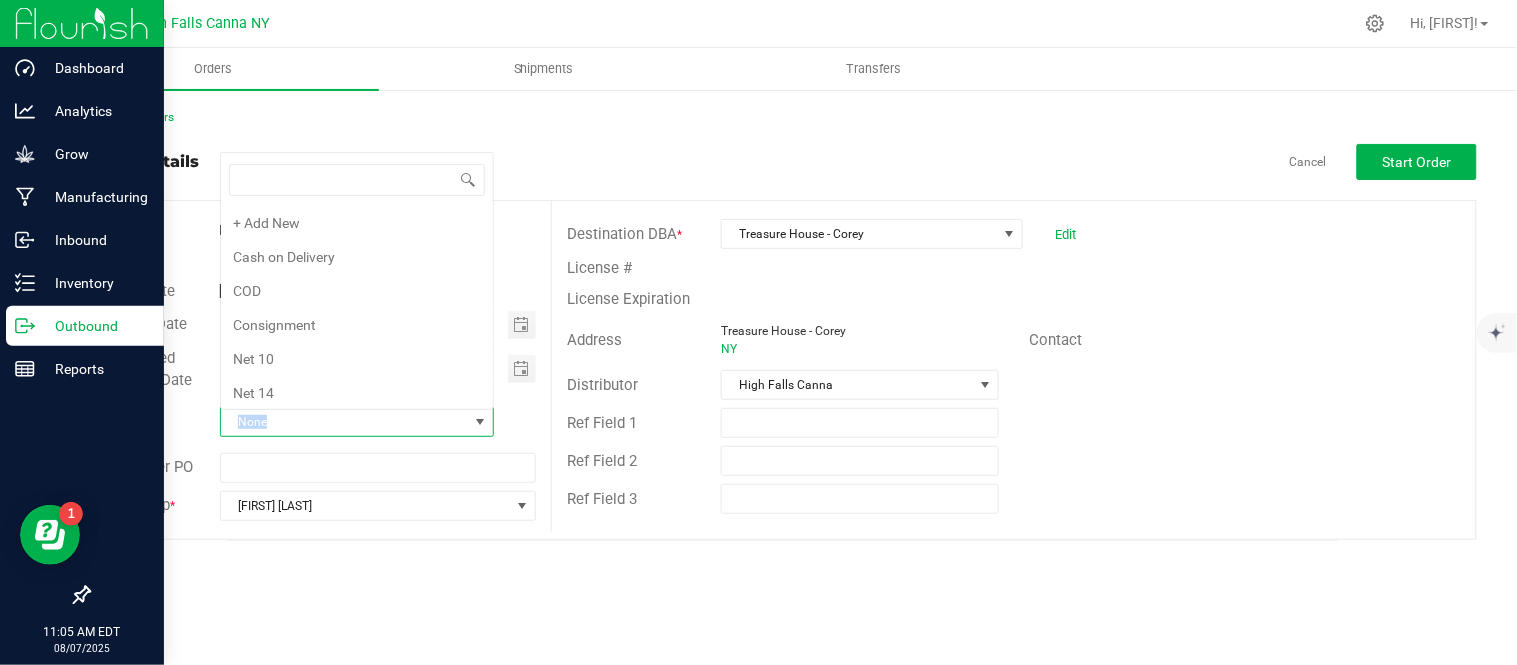scroll, scrollTop: 66, scrollLeft: 0, axis: vertical 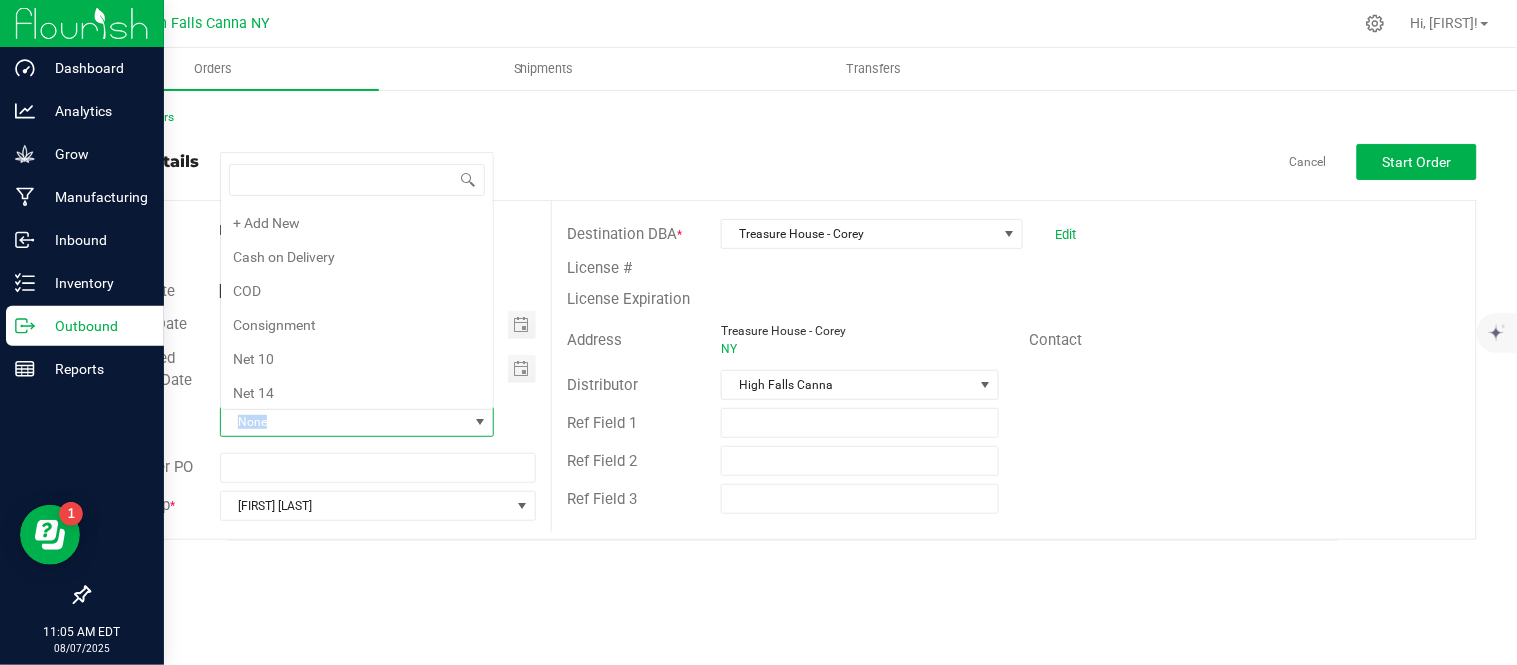 click on "None" at bounding box center [344, 422] 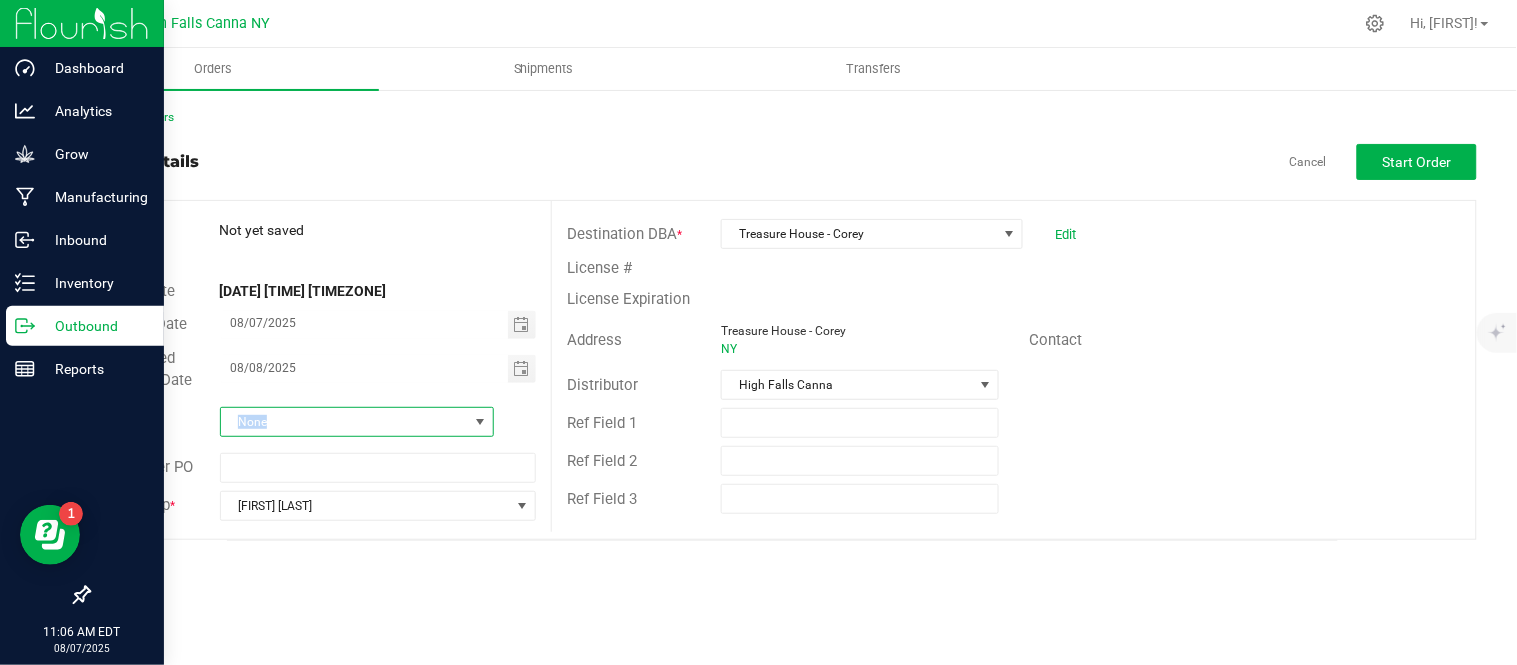 click on "None" at bounding box center [344, 422] 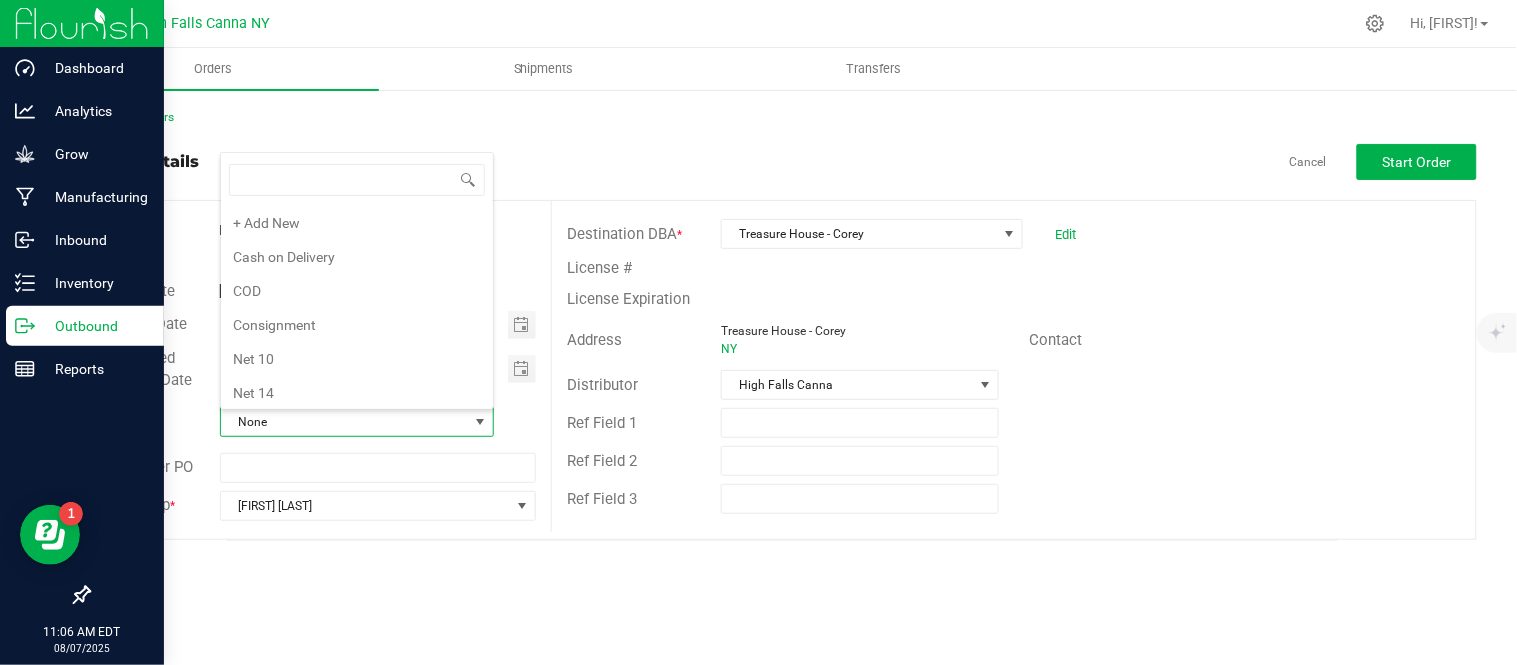 scroll, scrollTop: 278, scrollLeft: 0, axis: vertical 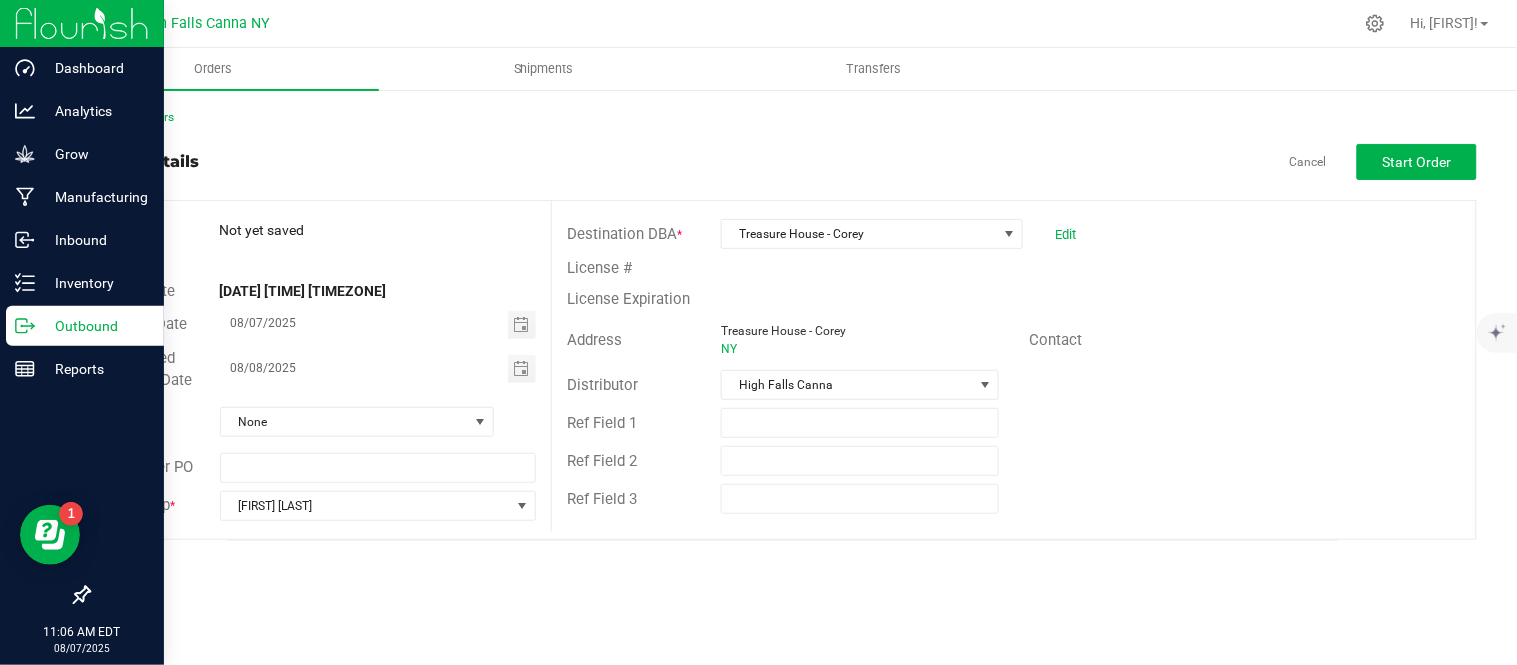 click on "Address  Treasure House - Corey NY  Contact" at bounding box center (1014, 340) 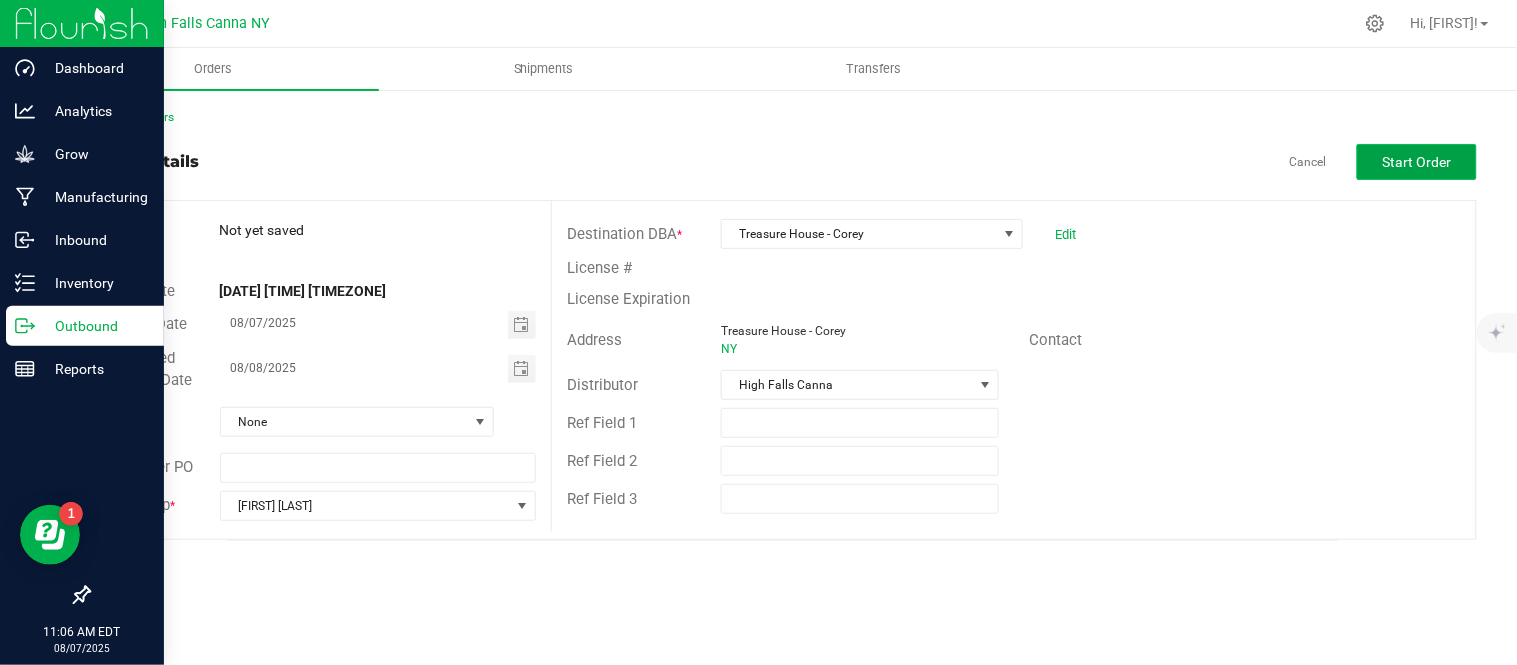 click on "Start Order" at bounding box center (1417, 162) 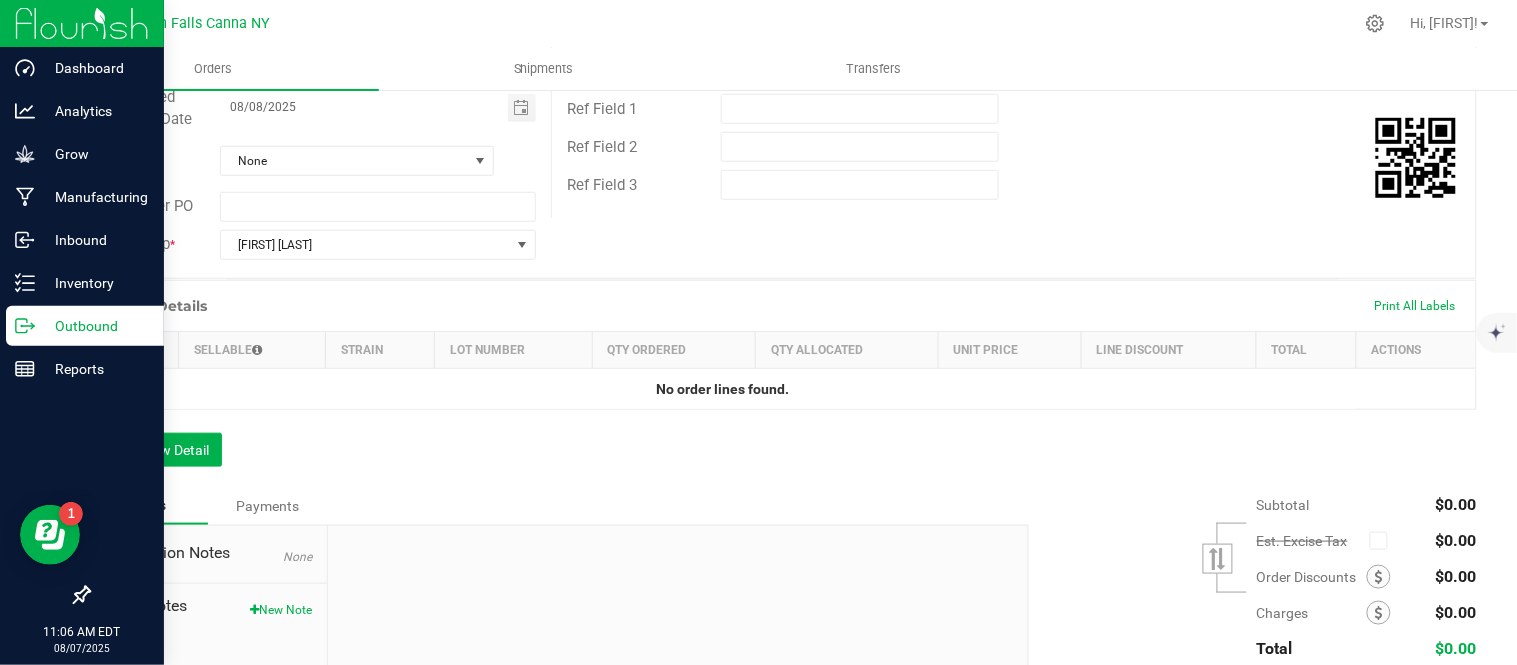 scroll, scrollTop: 333, scrollLeft: 0, axis: vertical 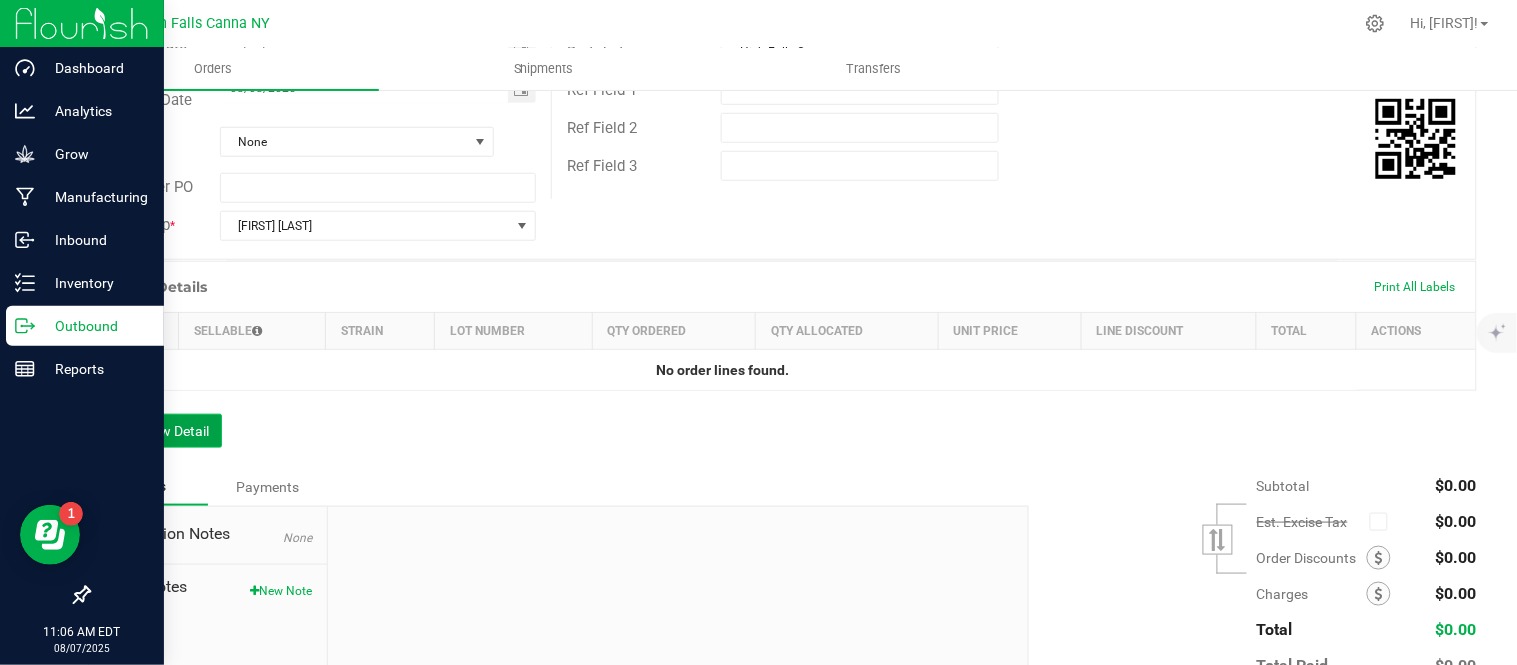 click on "Add New Detail" at bounding box center [155, 431] 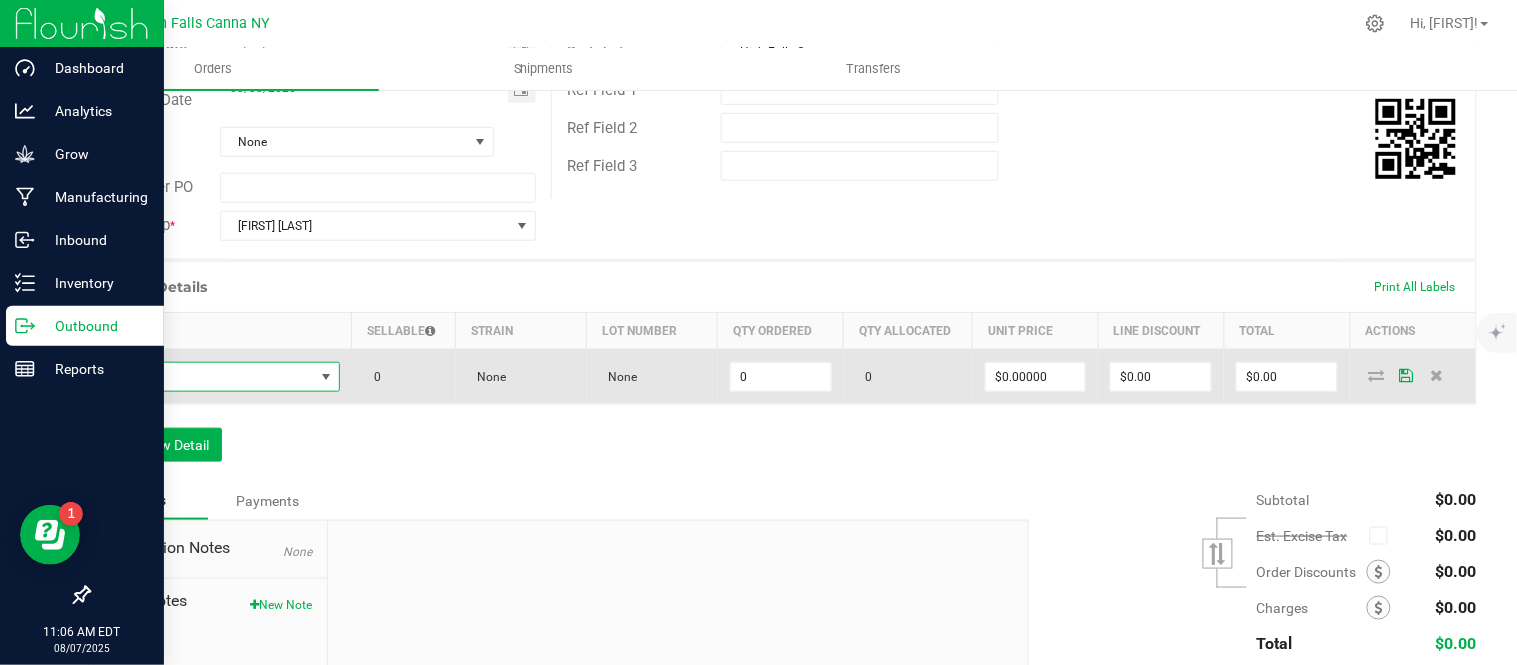 click at bounding box center (208, 377) 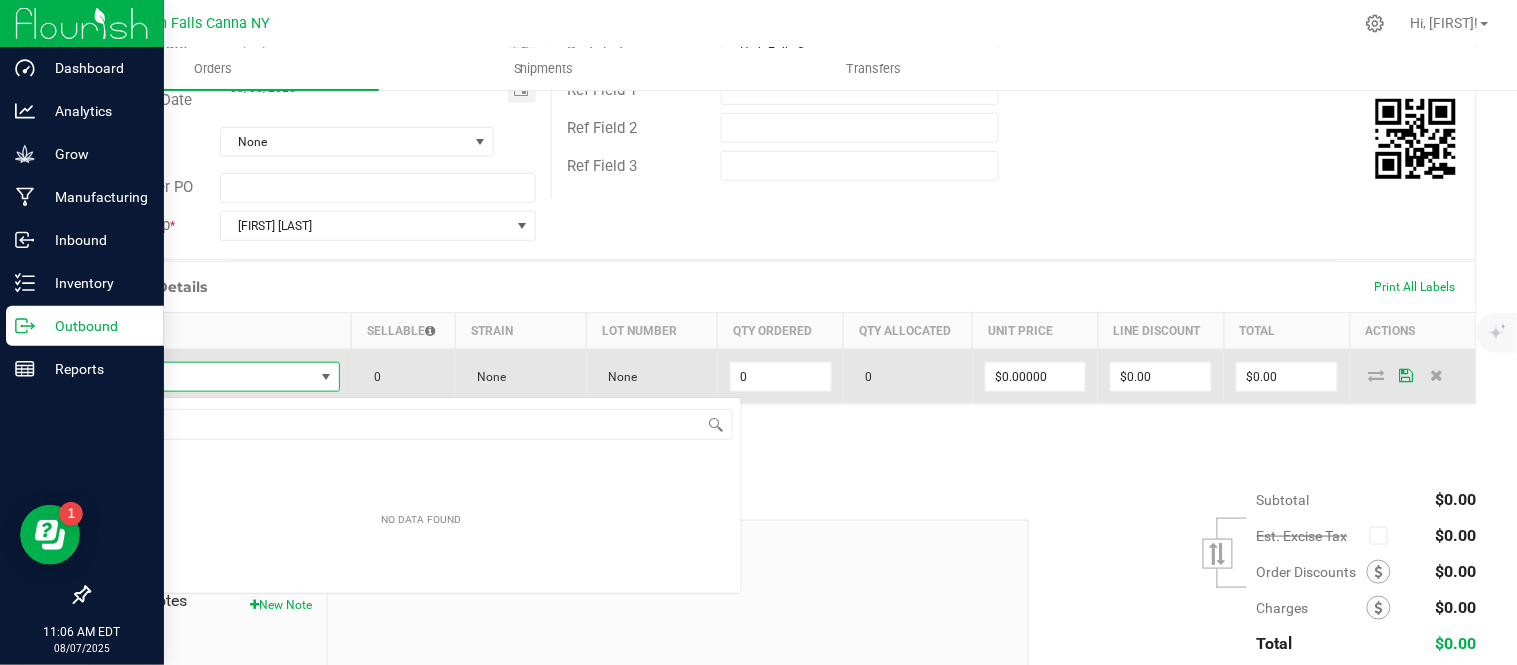 scroll, scrollTop: 99970, scrollLeft: 99768, axis: both 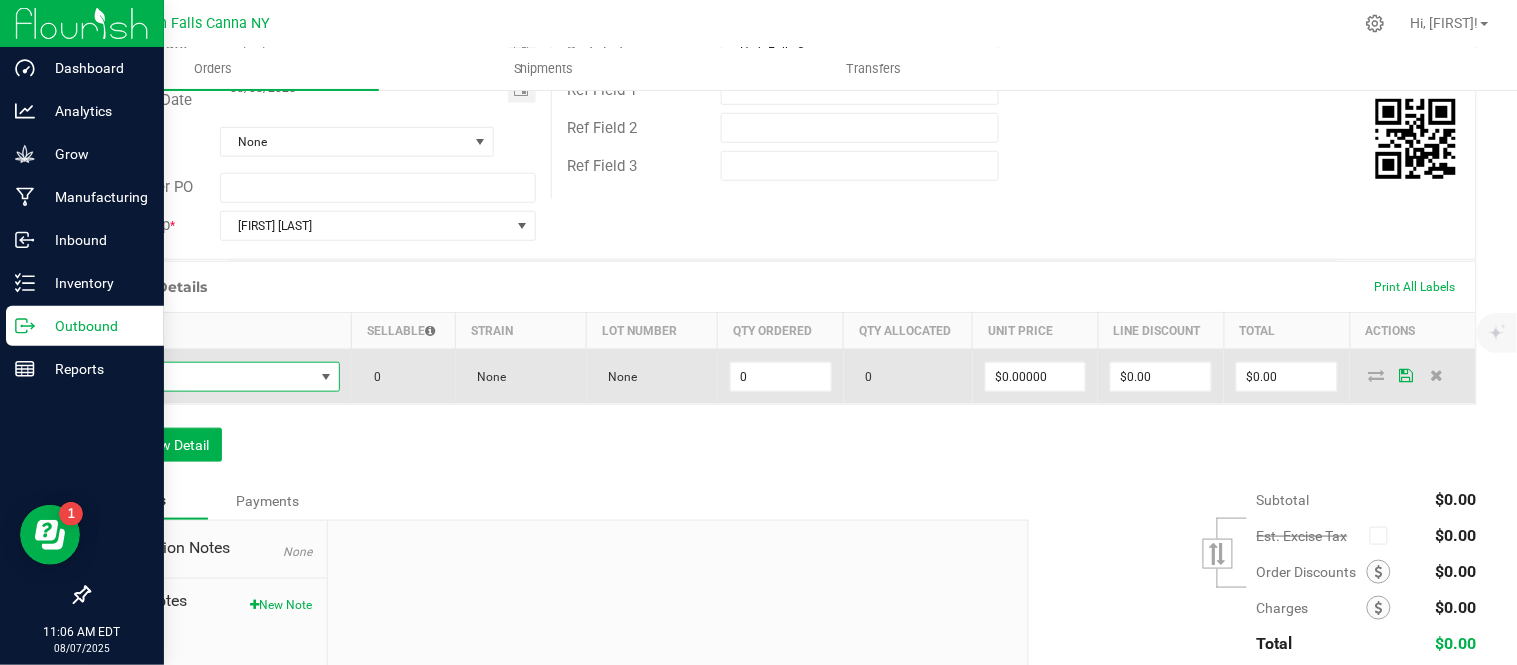 click at bounding box center (208, 377) 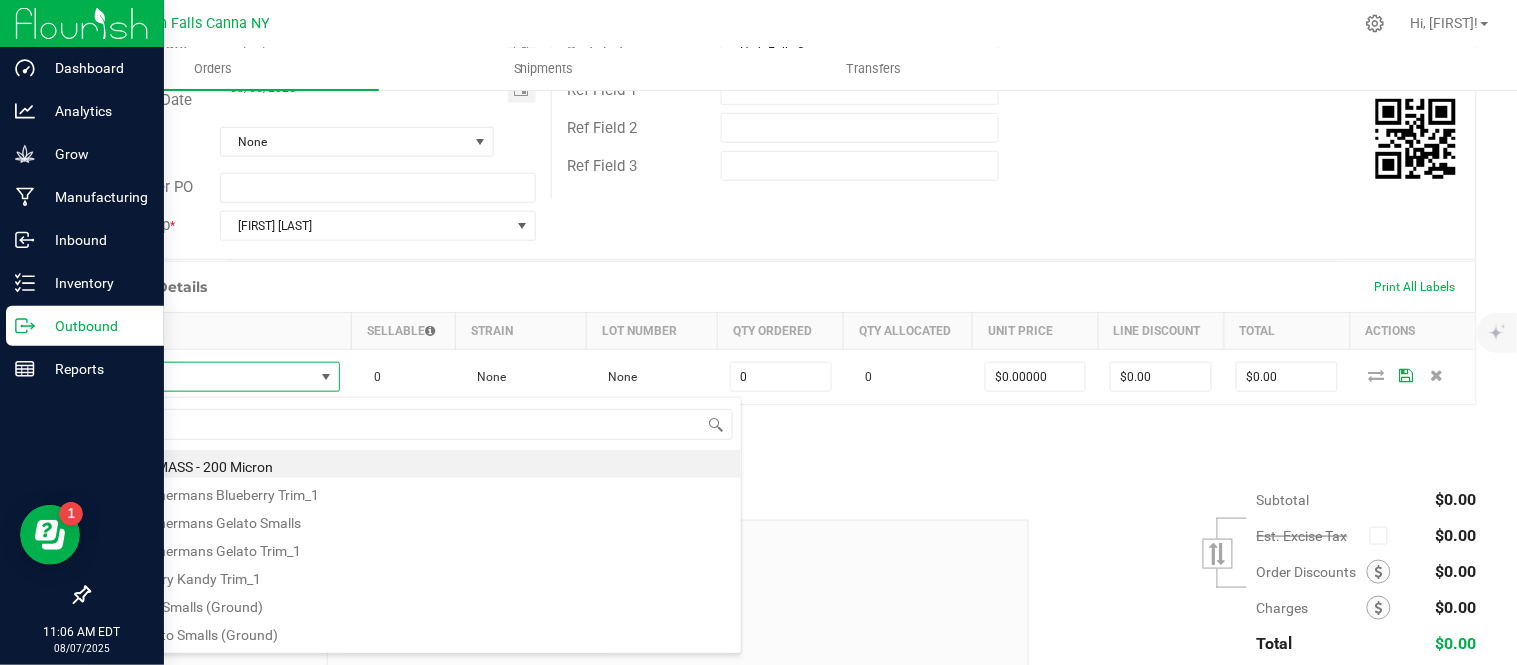scroll, scrollTop: 99970, scrollLeft: 99768, axis: both 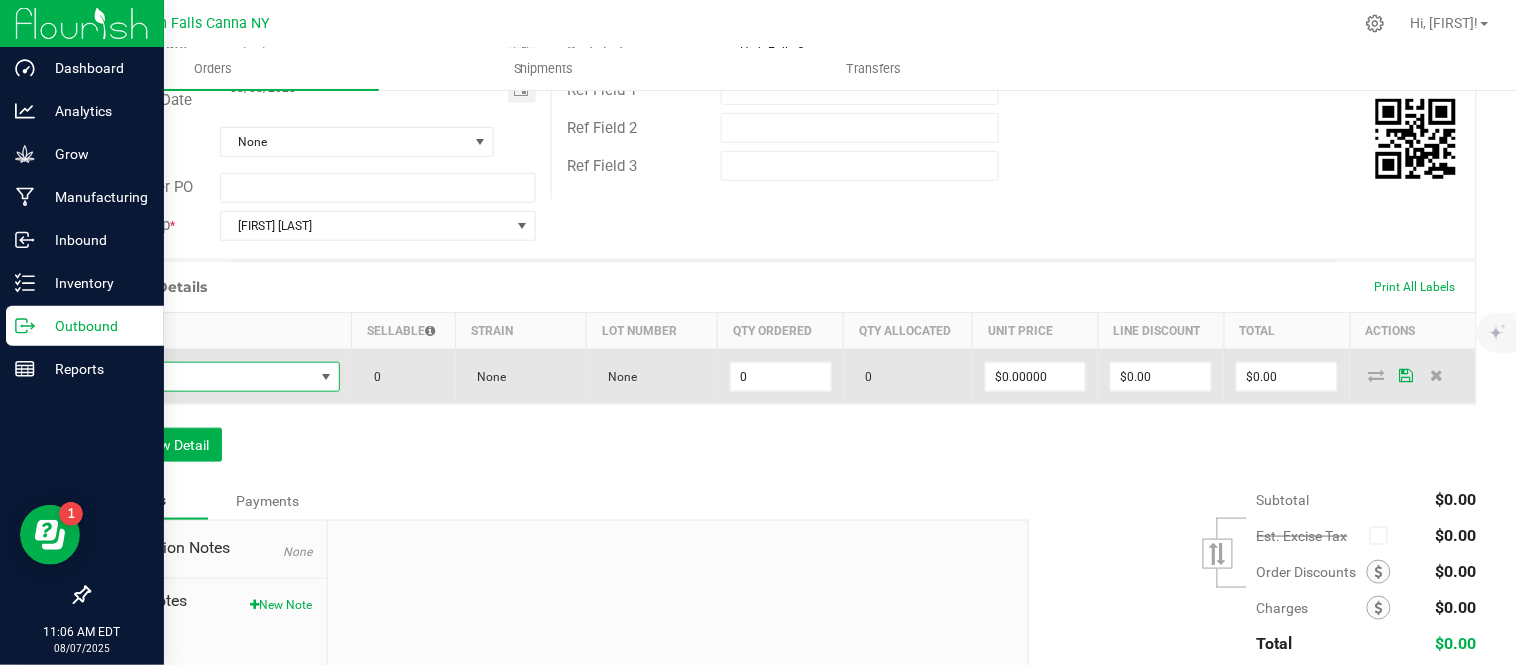 click at bounding box center [208, 377] 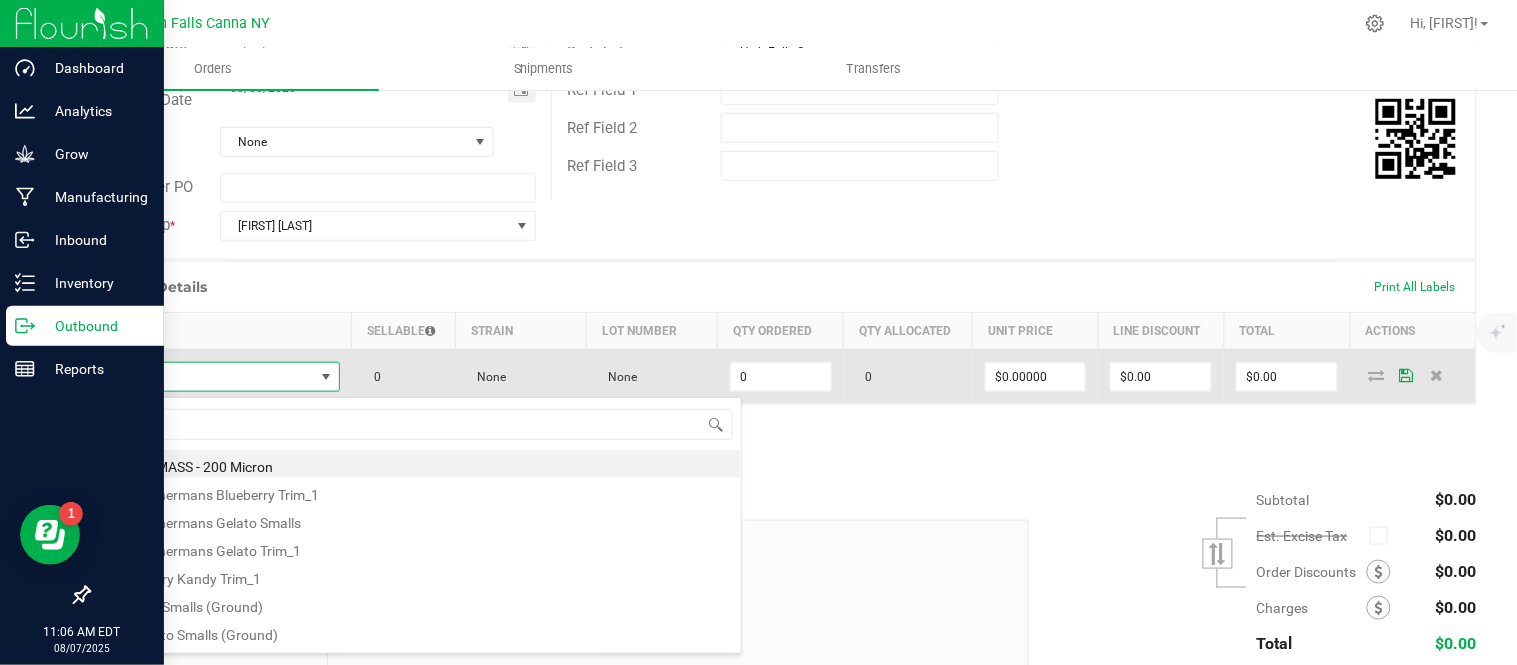 scroll, scrollTop: 99970, scrollLeft: 99768, axis: both 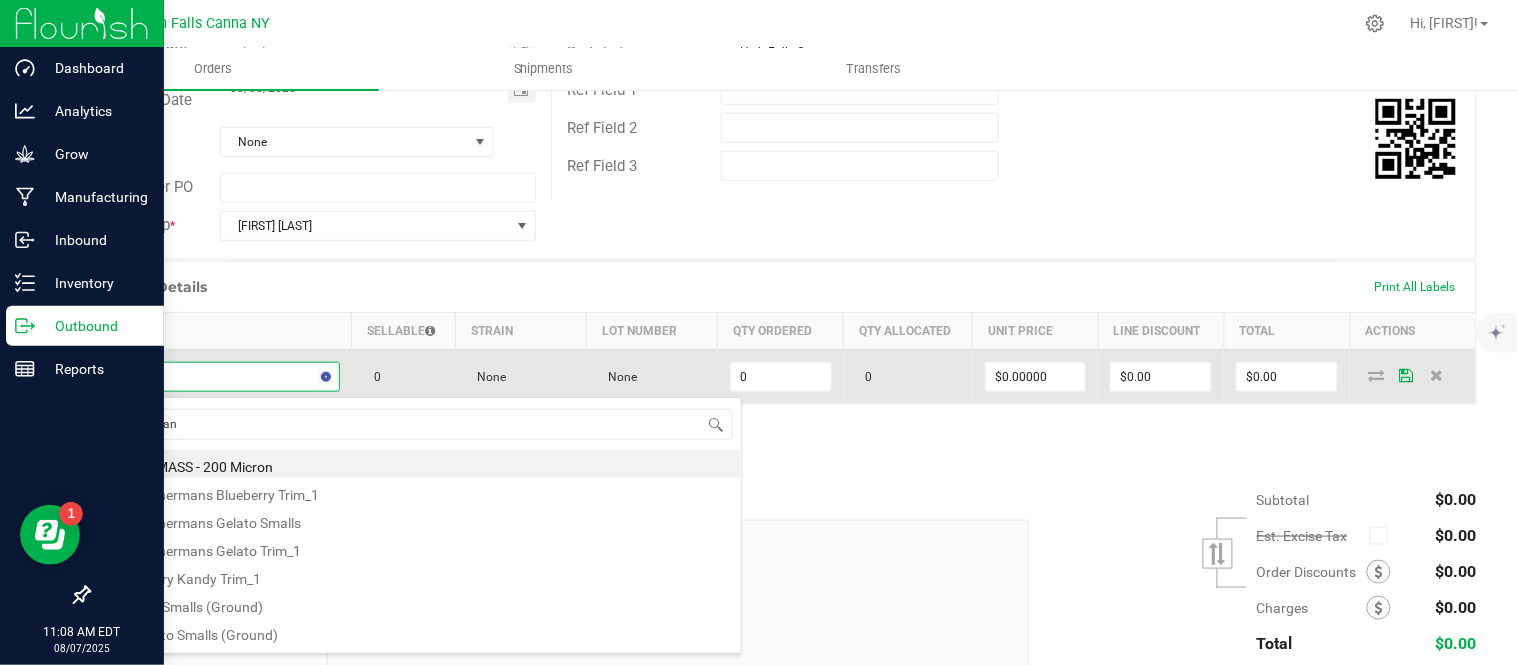 type on "headband" 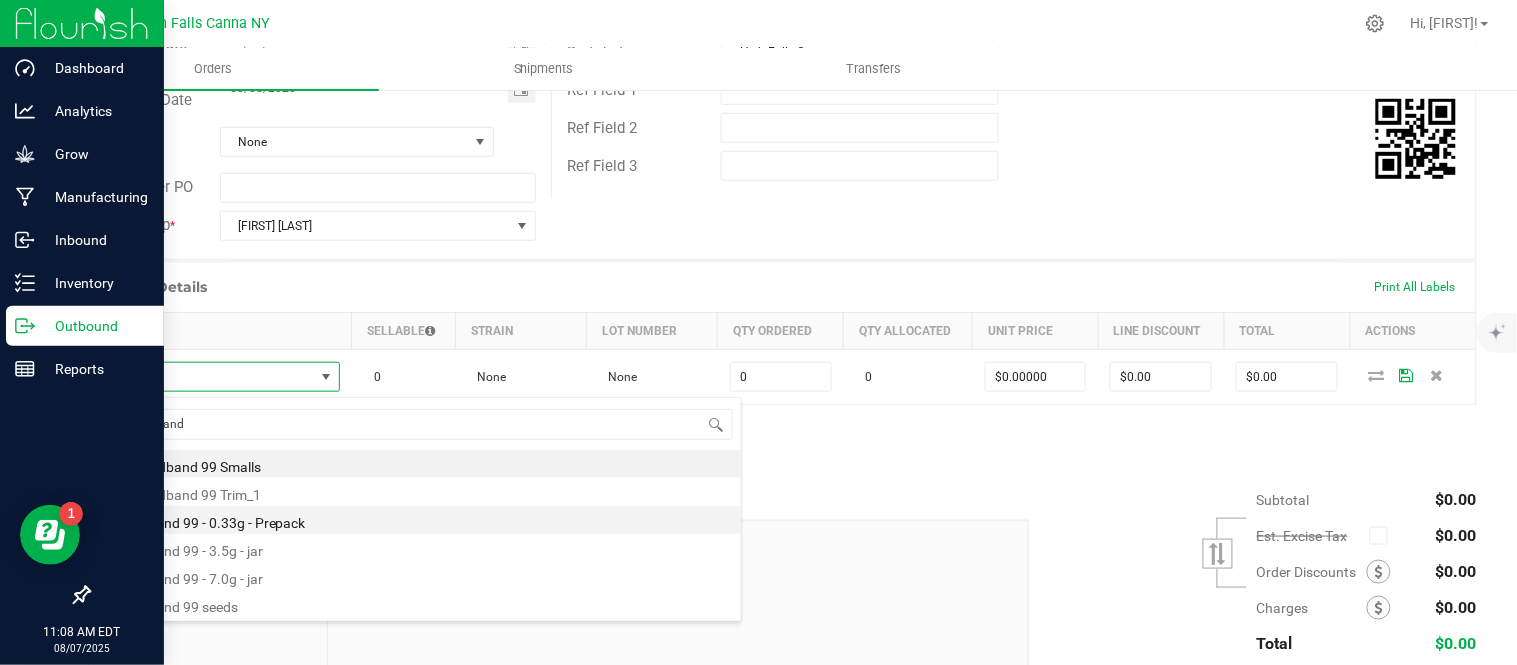 click on "Headband 99 - 0.33g - Prepack" at bounding box center [422, 520] 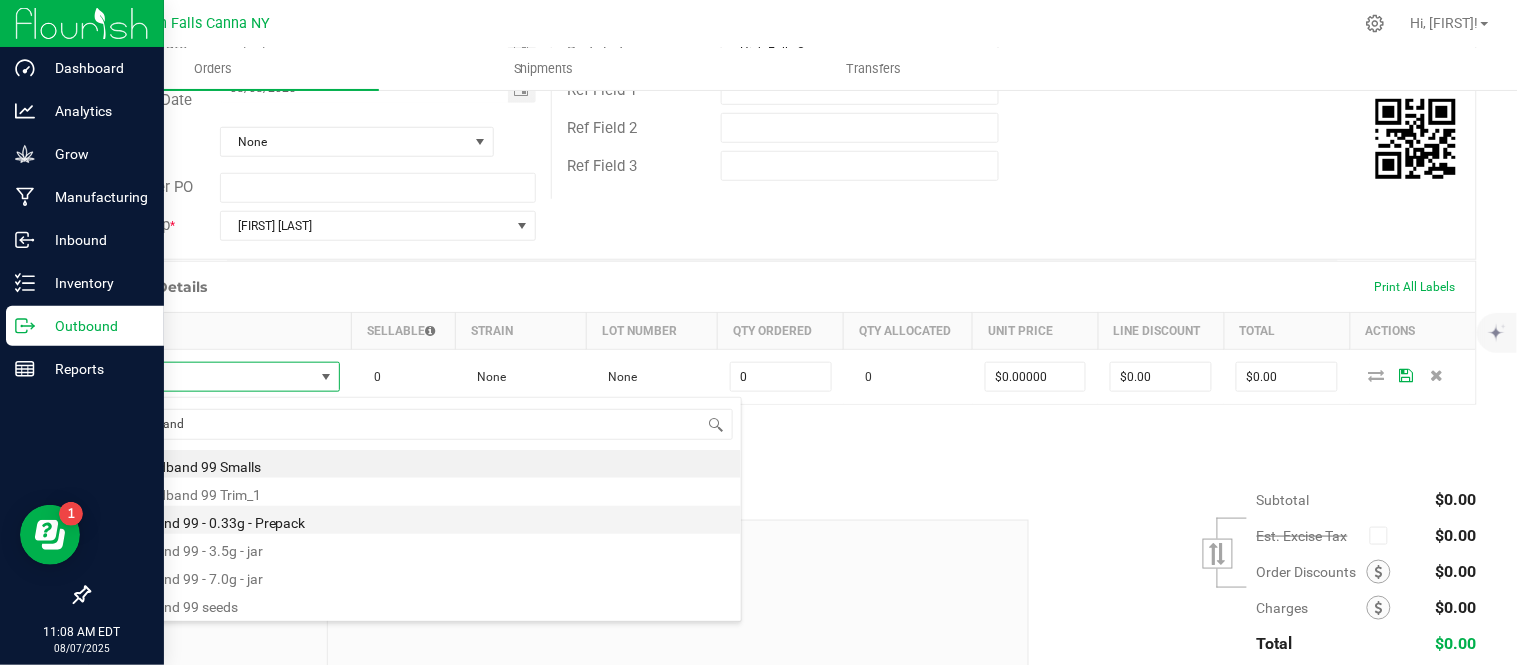 type on "0 ea" 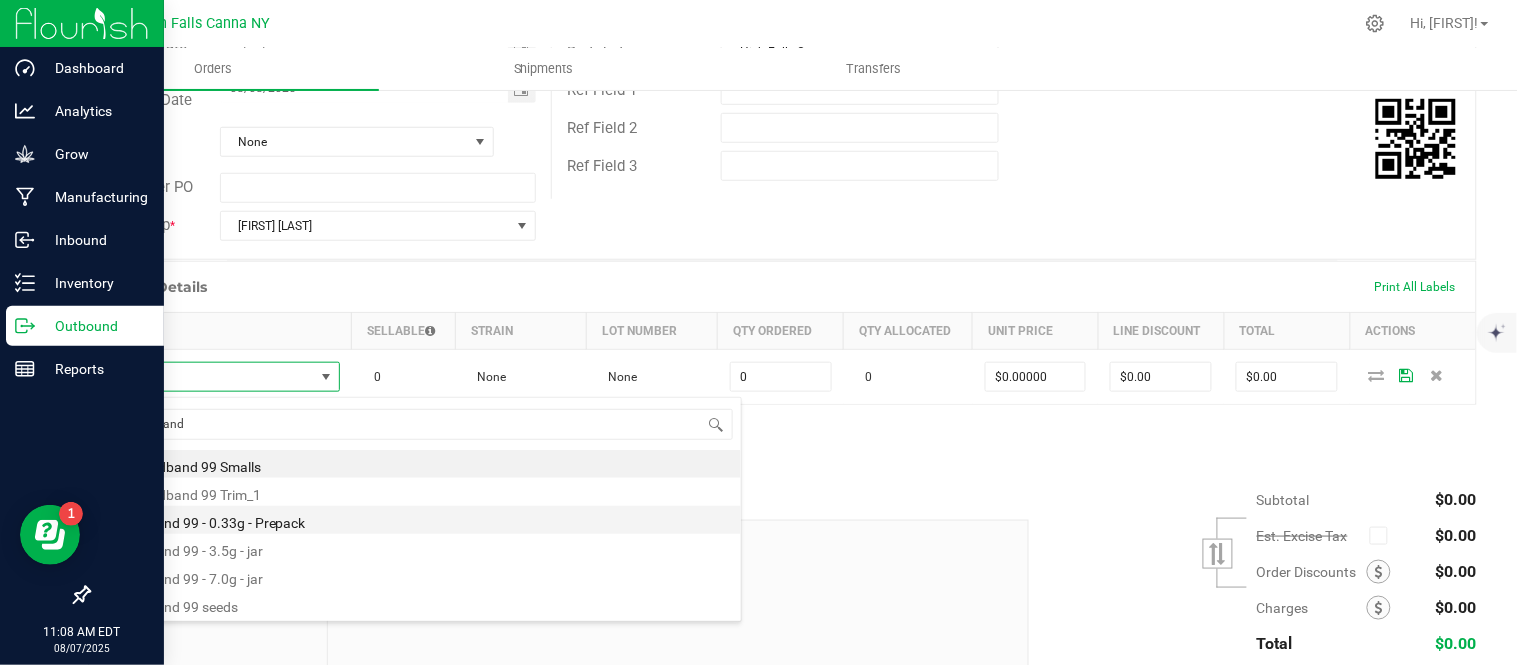 type on "$4.42000" 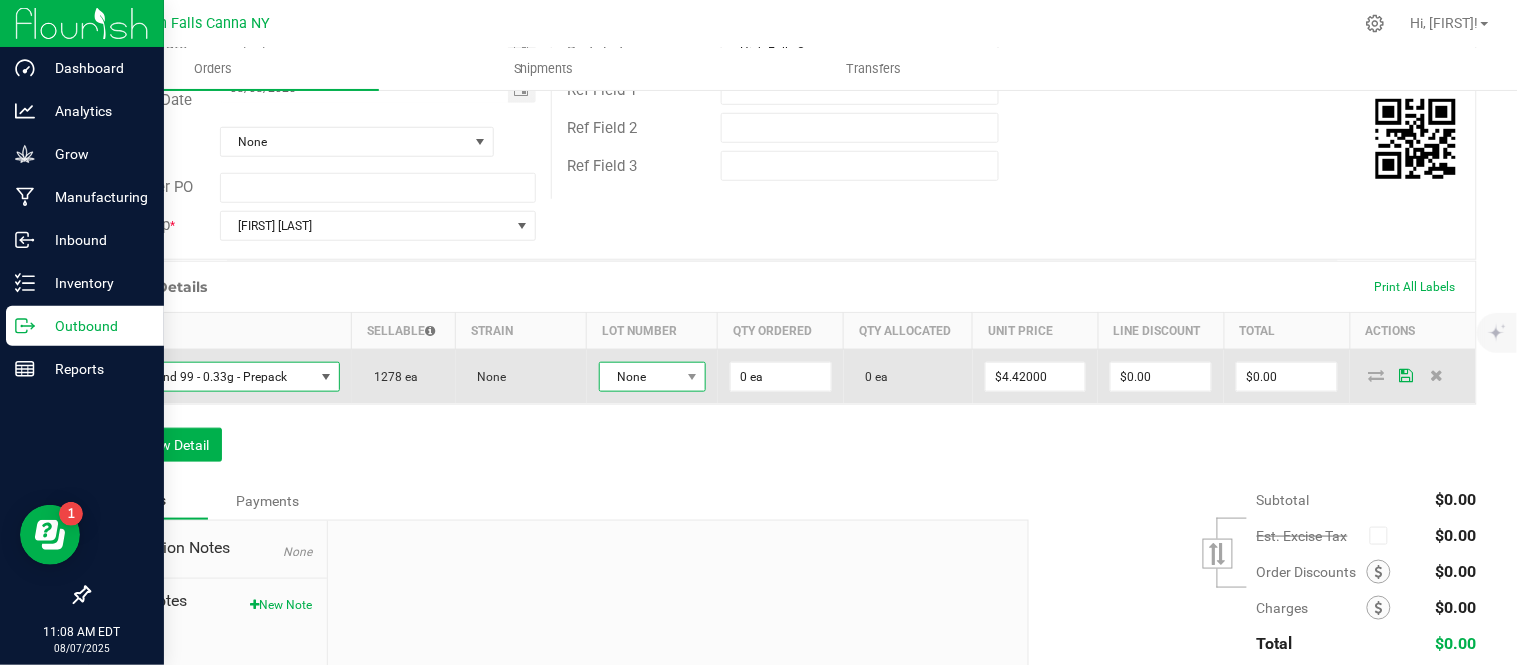 click on "None" at bounding box center (640, 377) 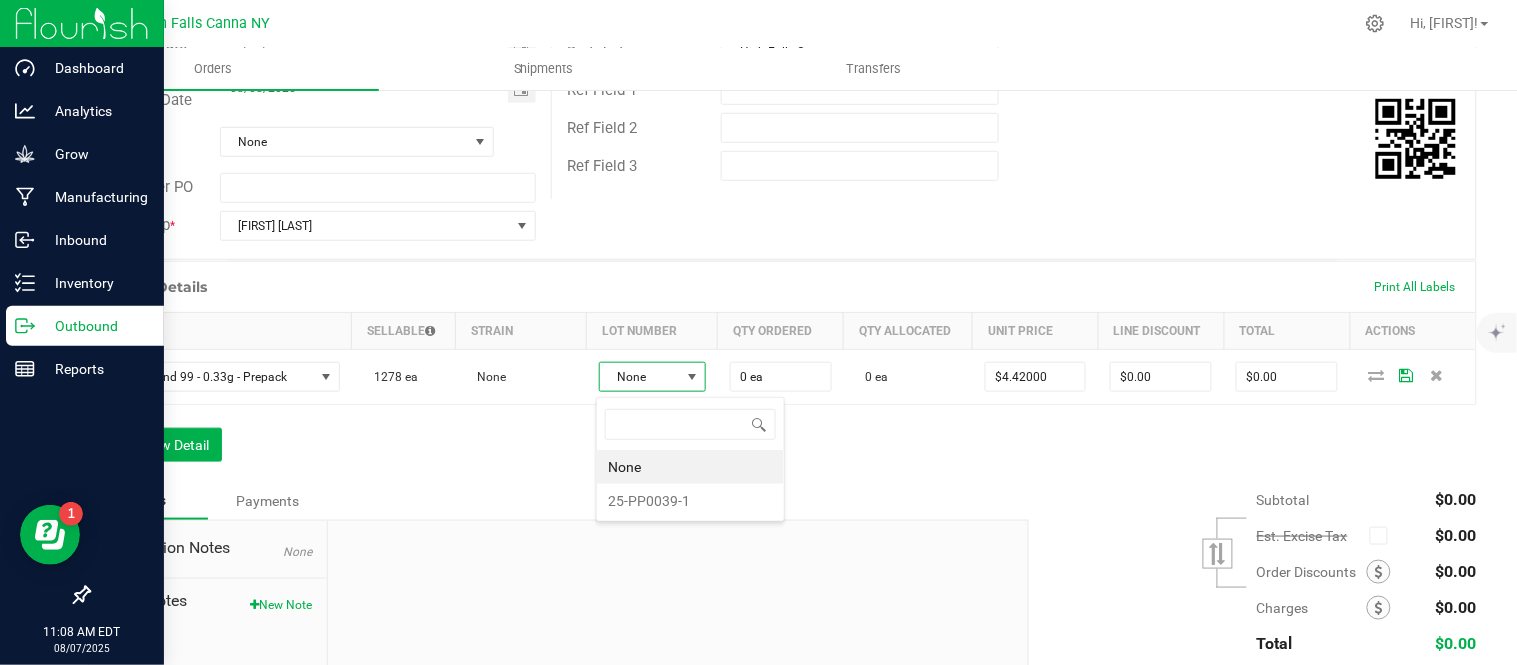 scroll, scrollTop: 99970, scrollLeft: 99896, axis: both 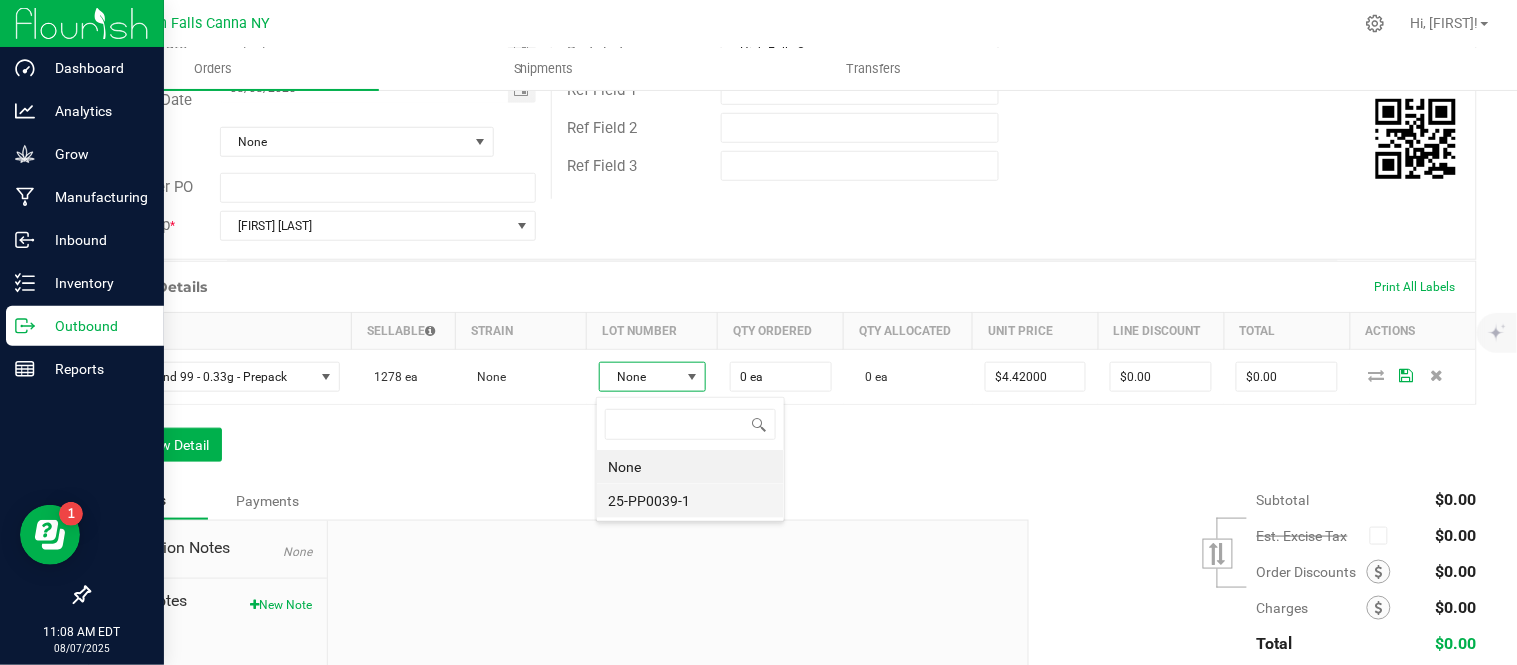 click on "25-PP0039-1" at bounding box center (690, 501) 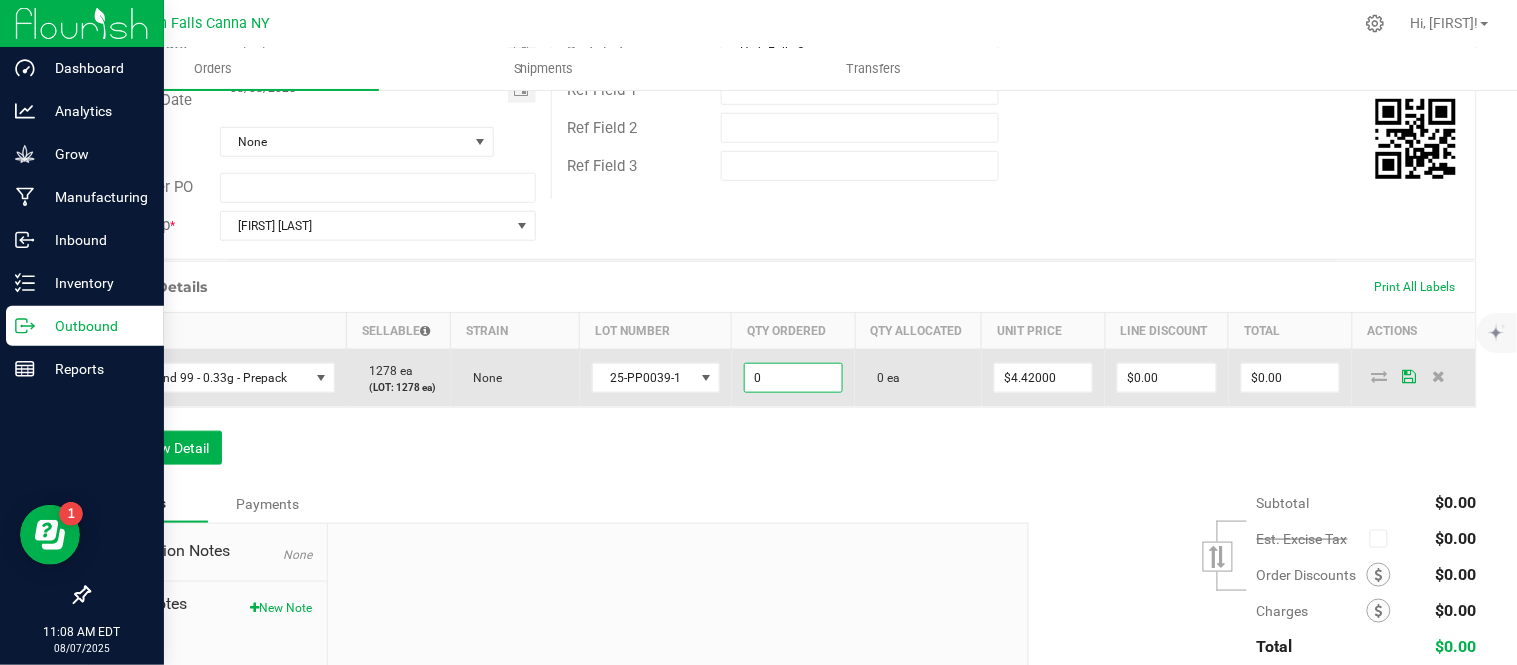 click on "0" at bounding box center (794, 378) 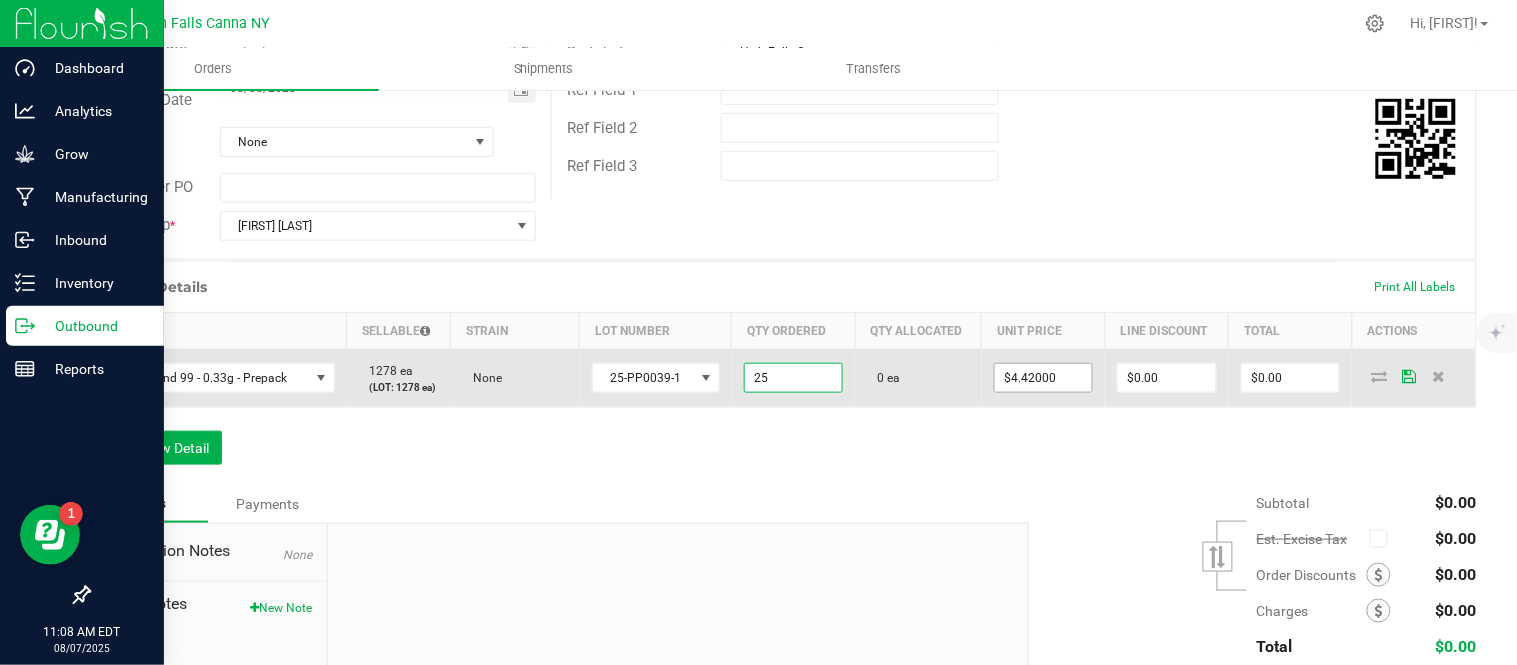 type on "25 ea" 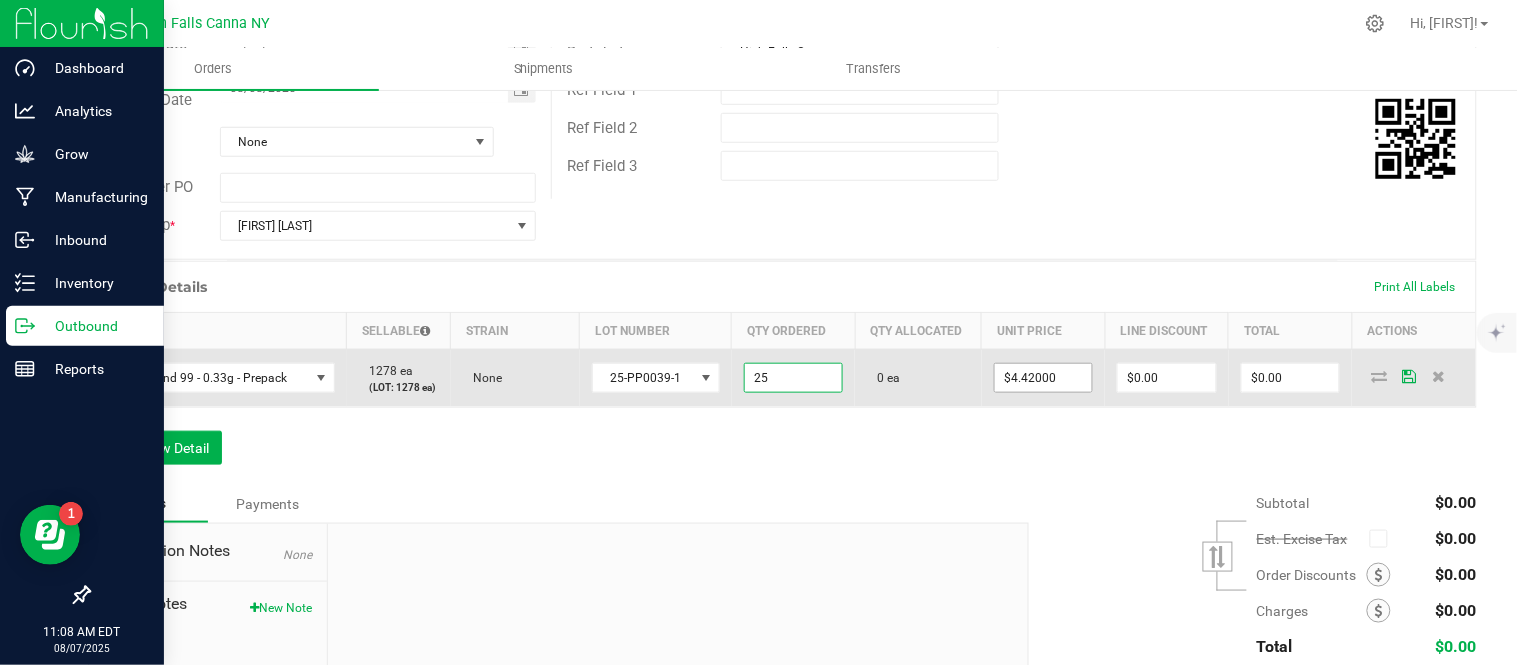 type on "4.42" 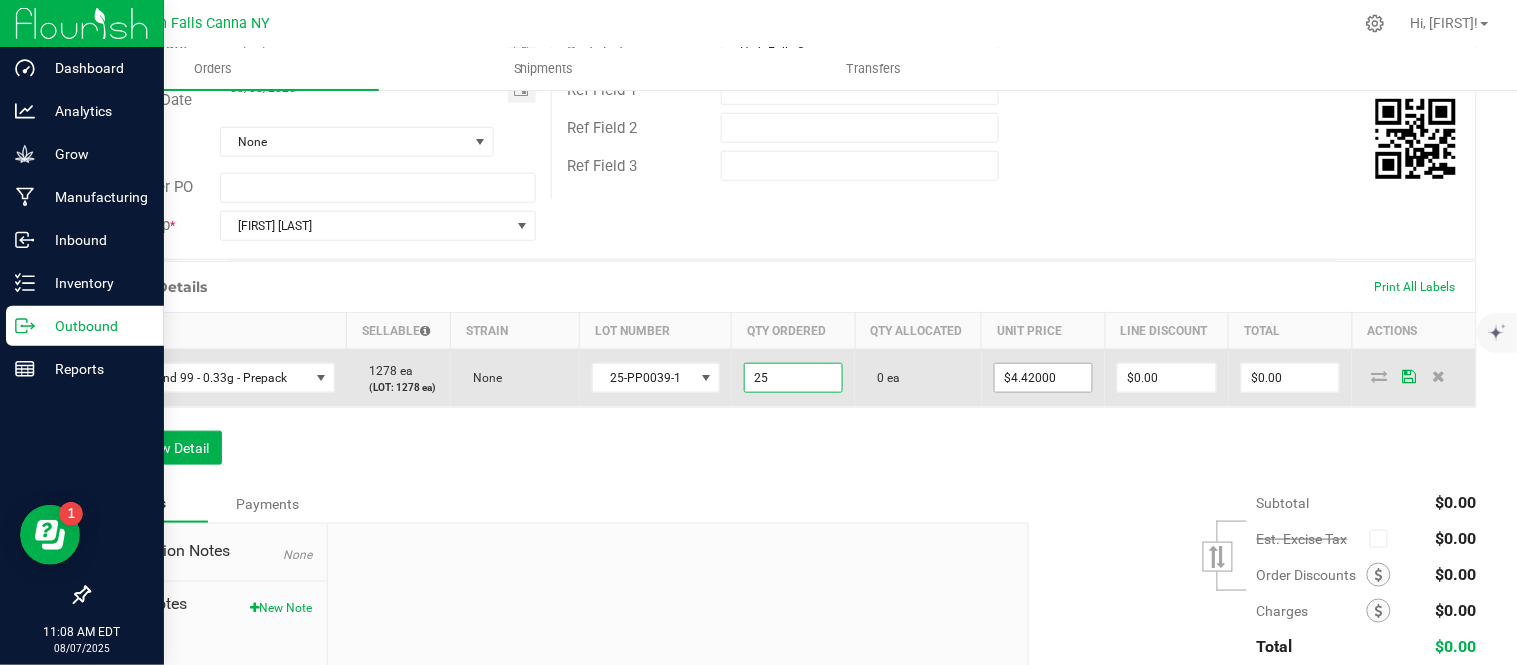 type on "$110.50" 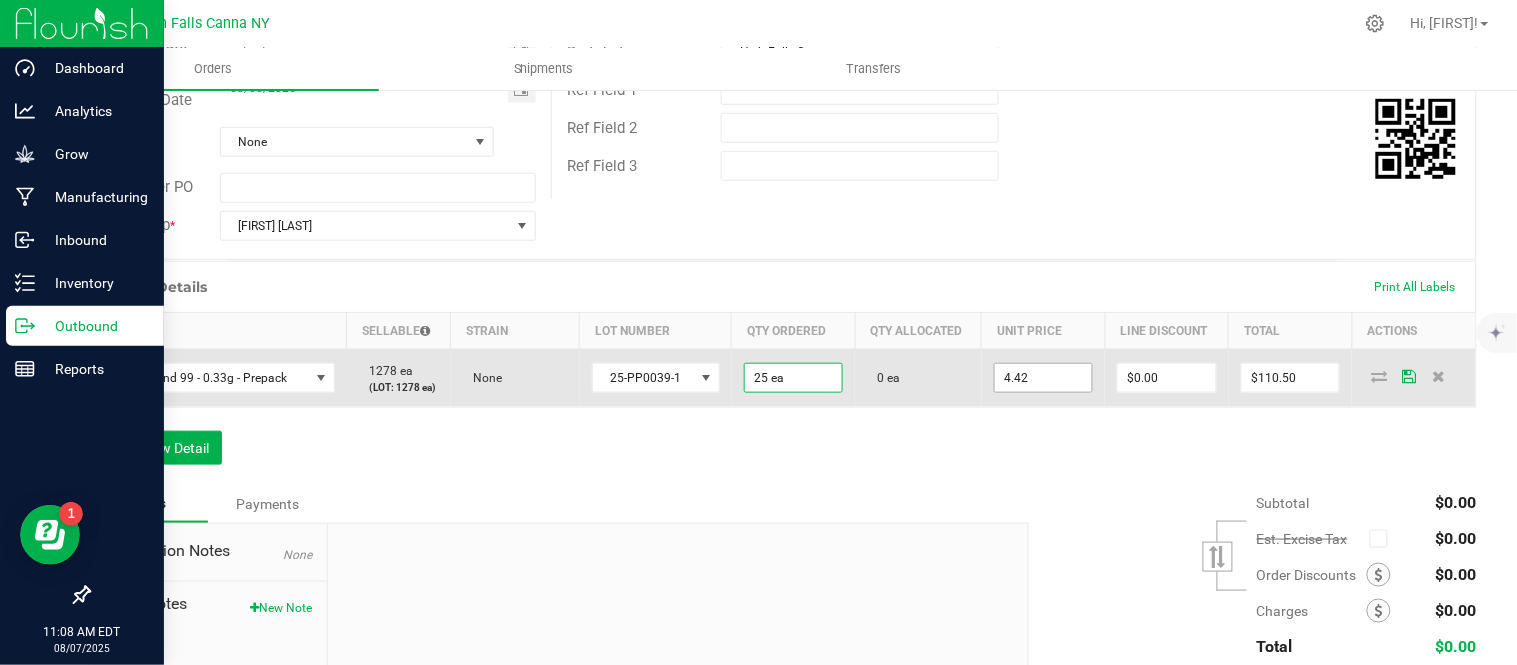 click on "4.42" at bounding box center (1044, 378) 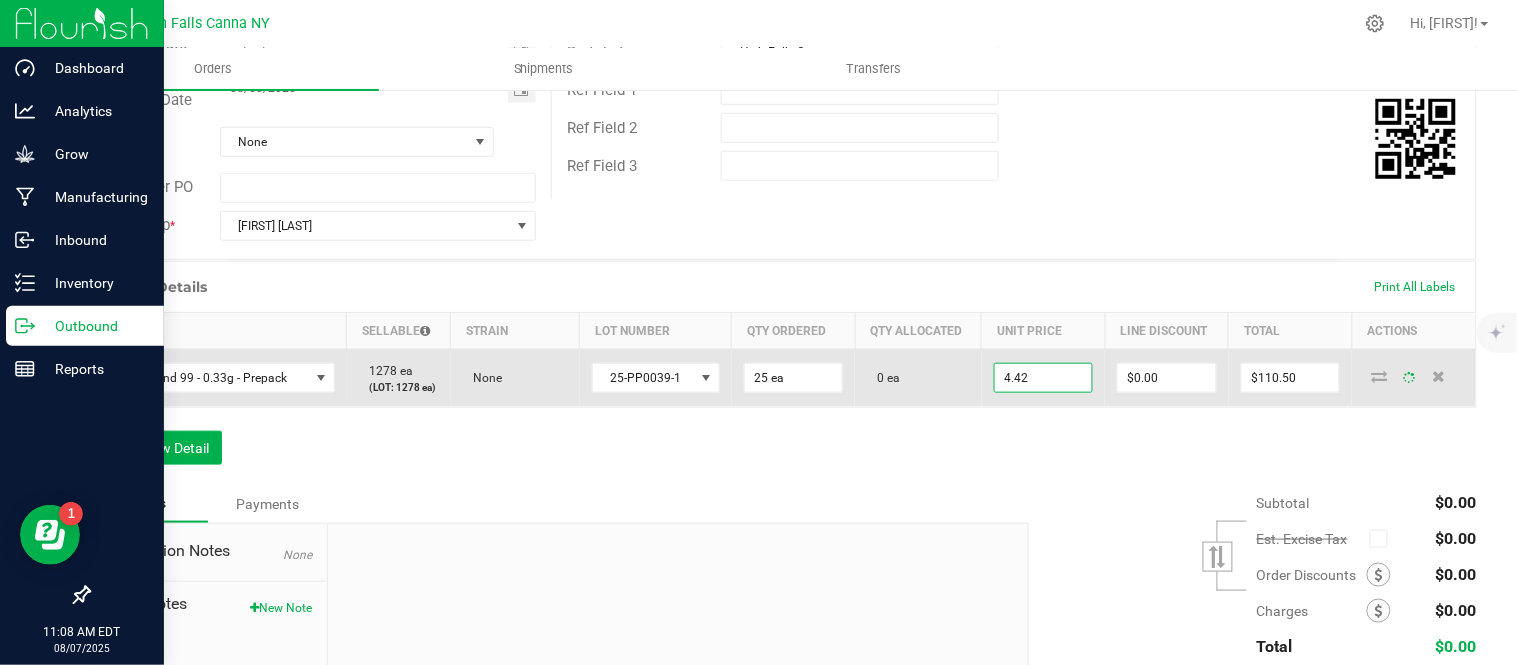 type on "0" 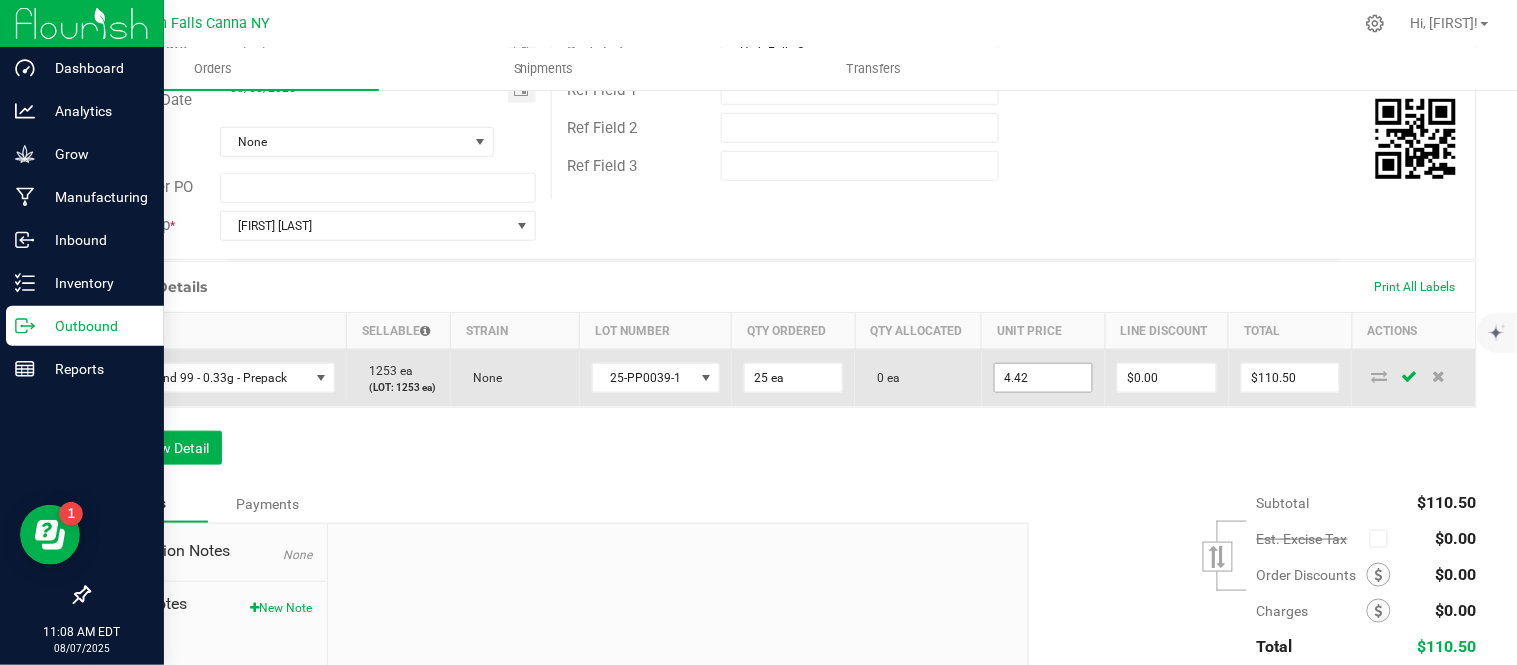 click on "4.42" at bounding box center [1044, 378] 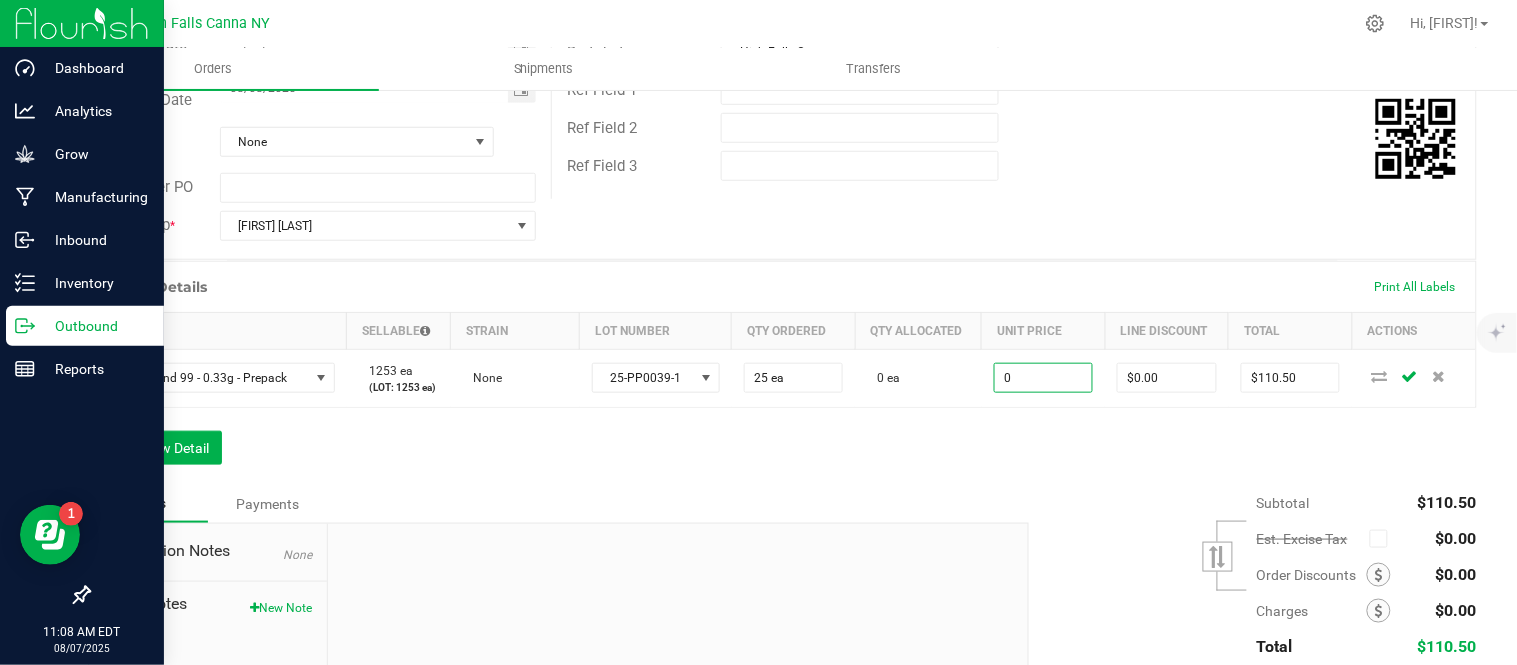 type on "$0.00000" 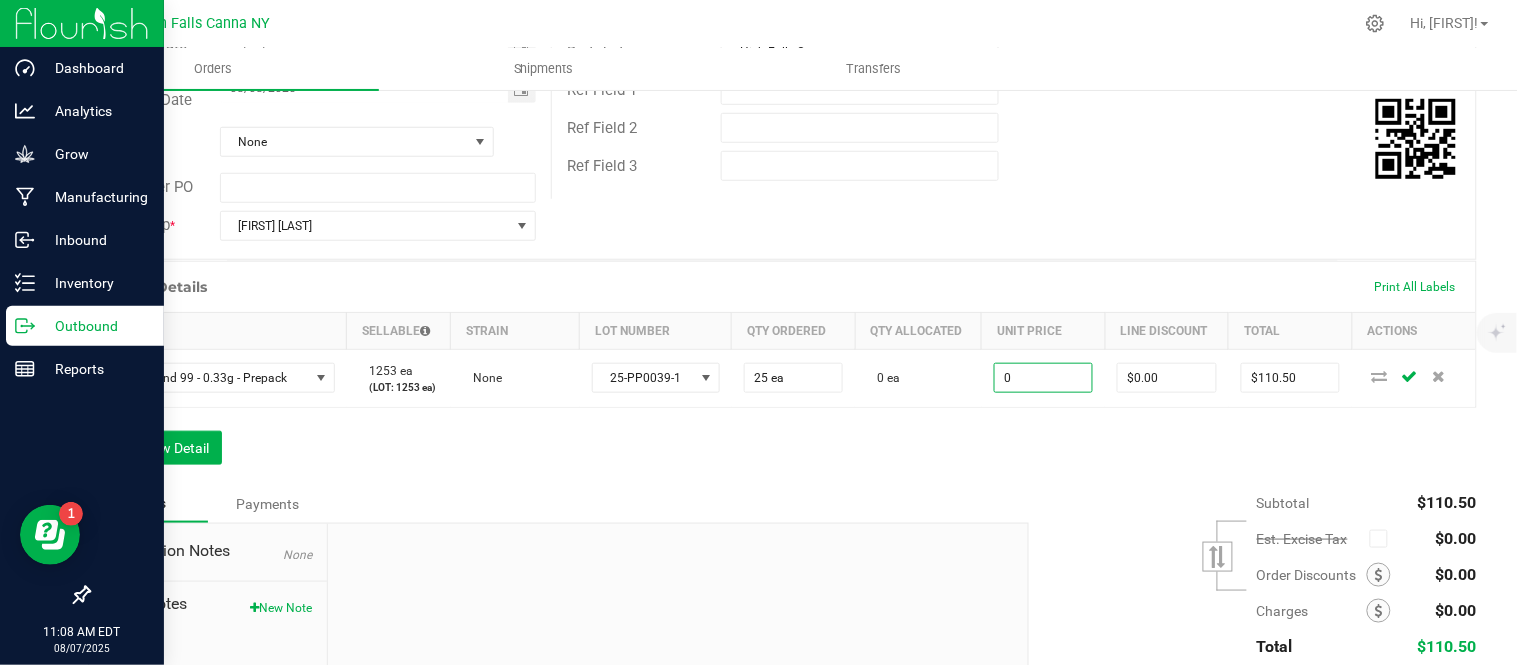 type on "$0.00" 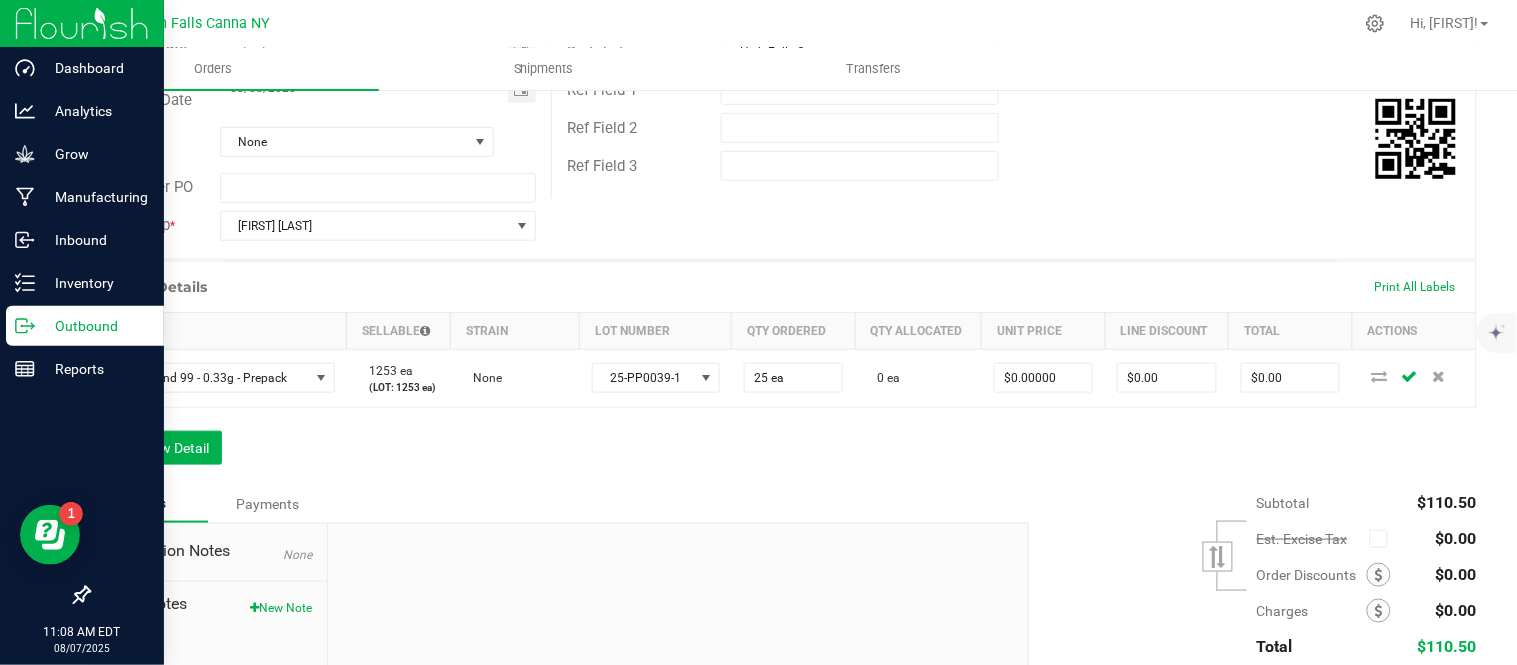 click on "Order Details Print All Labels Item  Sellable  Strain  Lot Number  Qty Ordered Qty Allocated Unit Price Line Discount Total Actions Headband 99 - 0.33g - Prepack  1253 ea   (LOT: 1253 ea)   None  25-PP0039-1 25 ea  0 ea  $0.00000 $0.00 $0.00
Add New Detail" at bounding box center (782, 373) 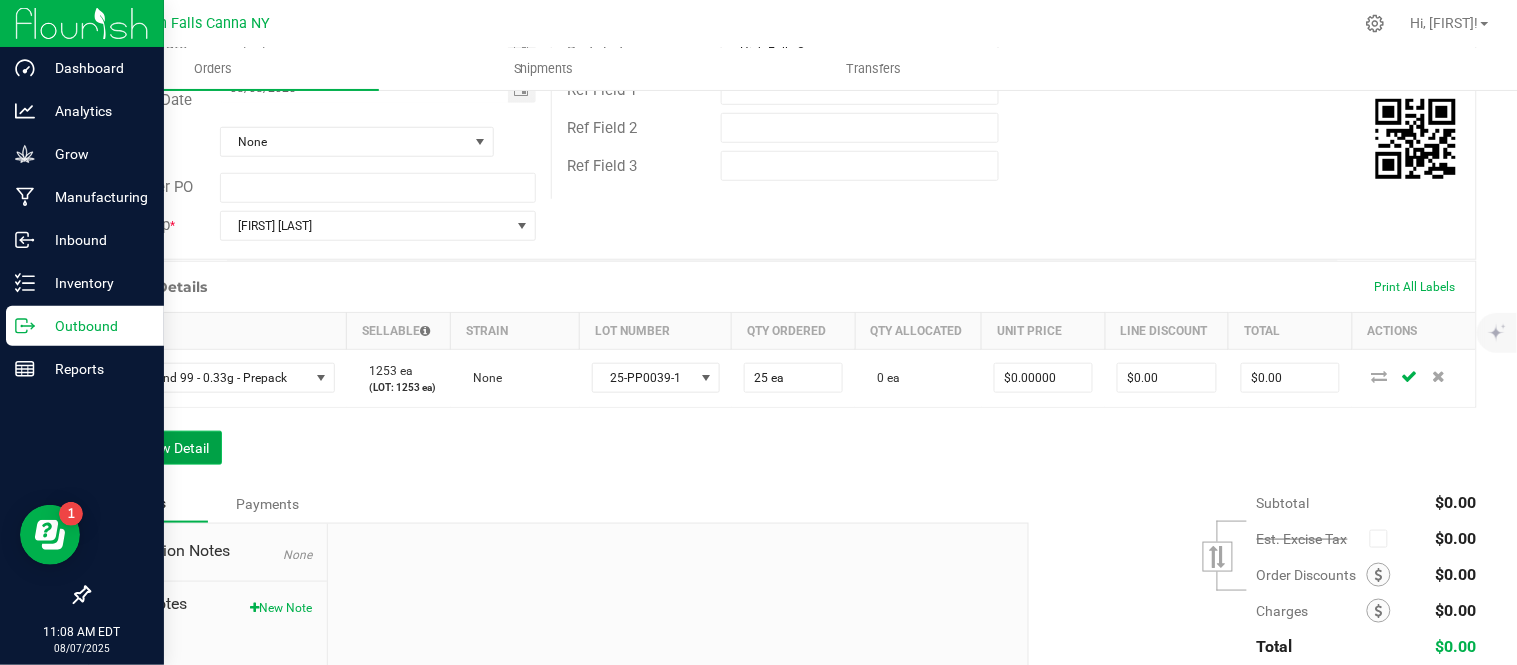 click on "Add New Detail" at bounding box center (155, 448) 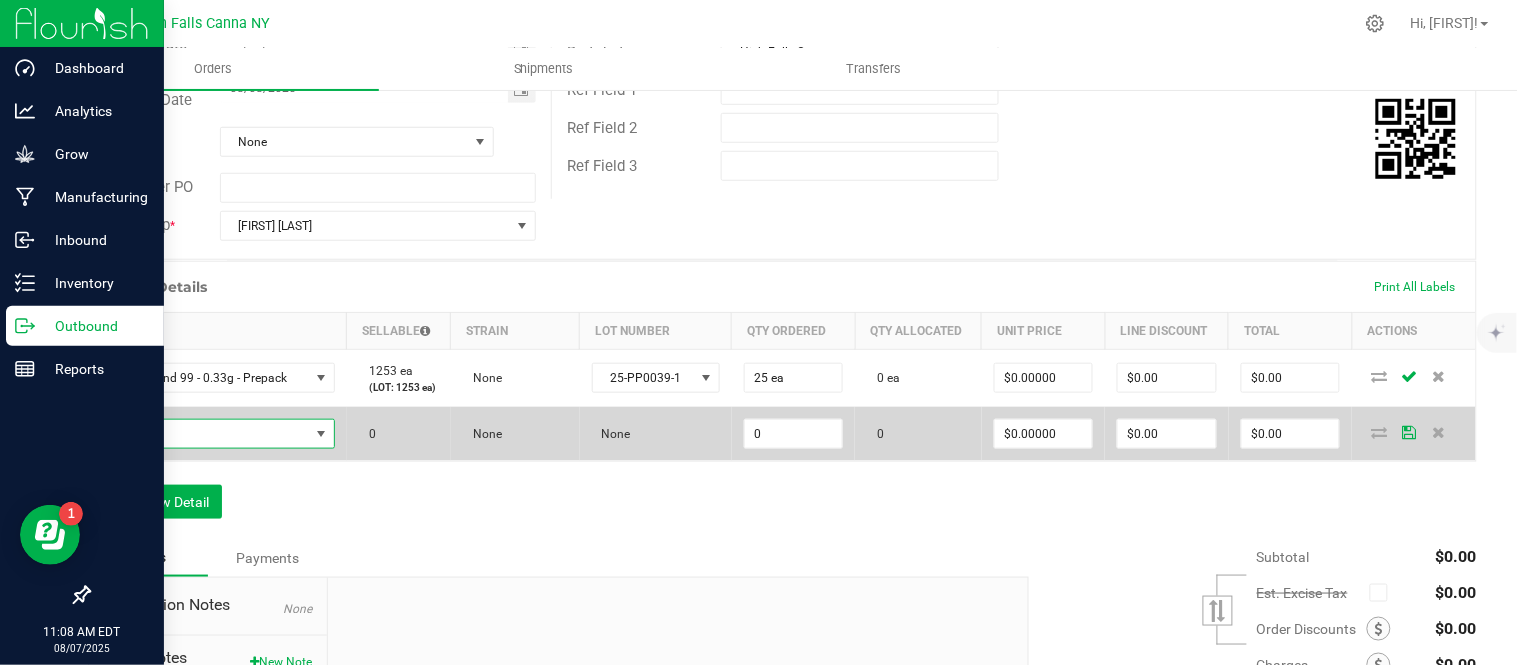 click at bounding box center [206, 434] 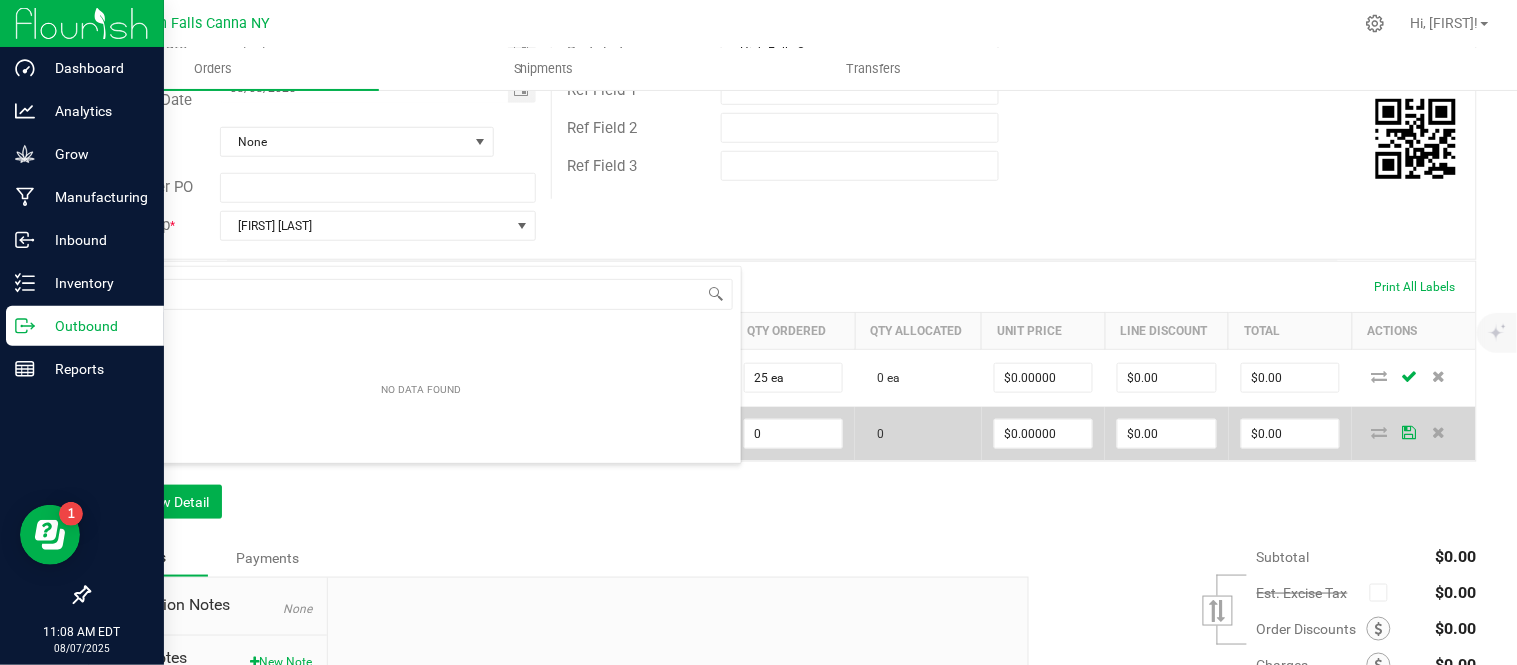scroll, scrollTop: 99970, scrollLeft: 99770, axis: both 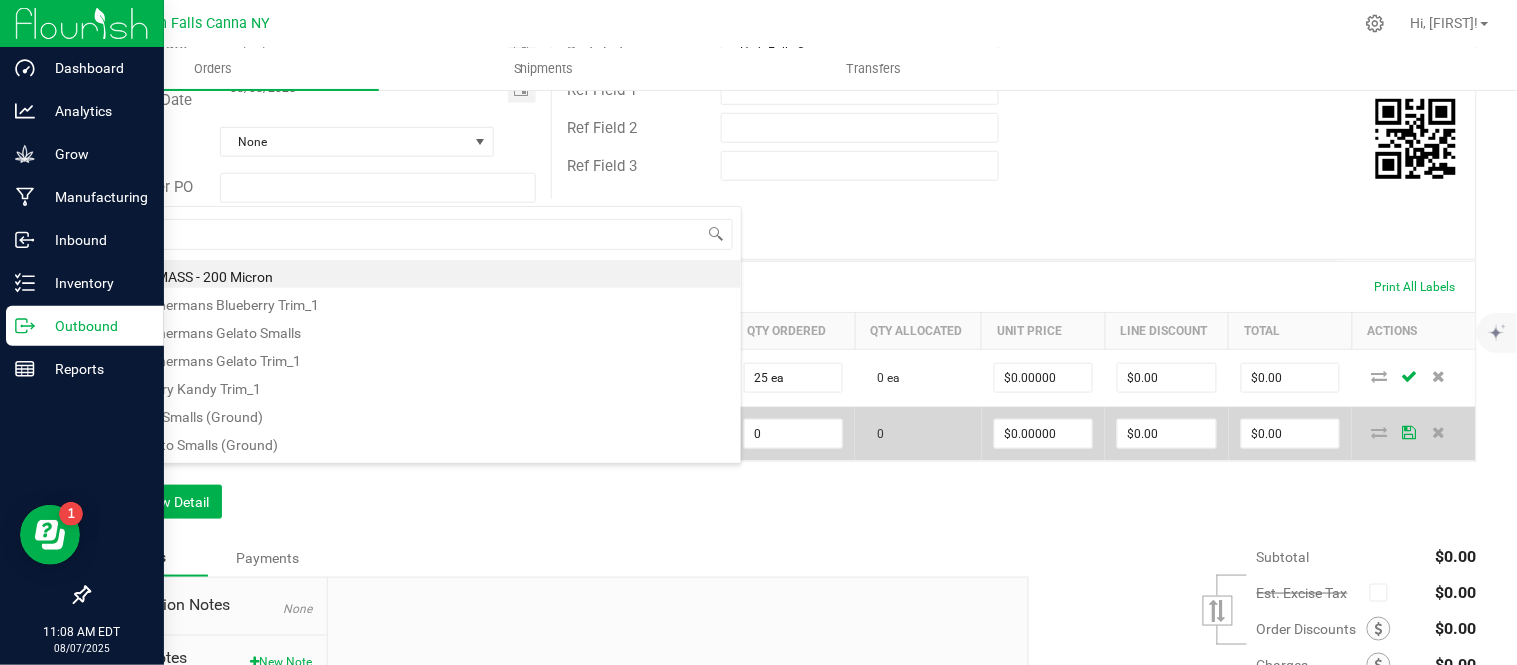 type on "sativa" 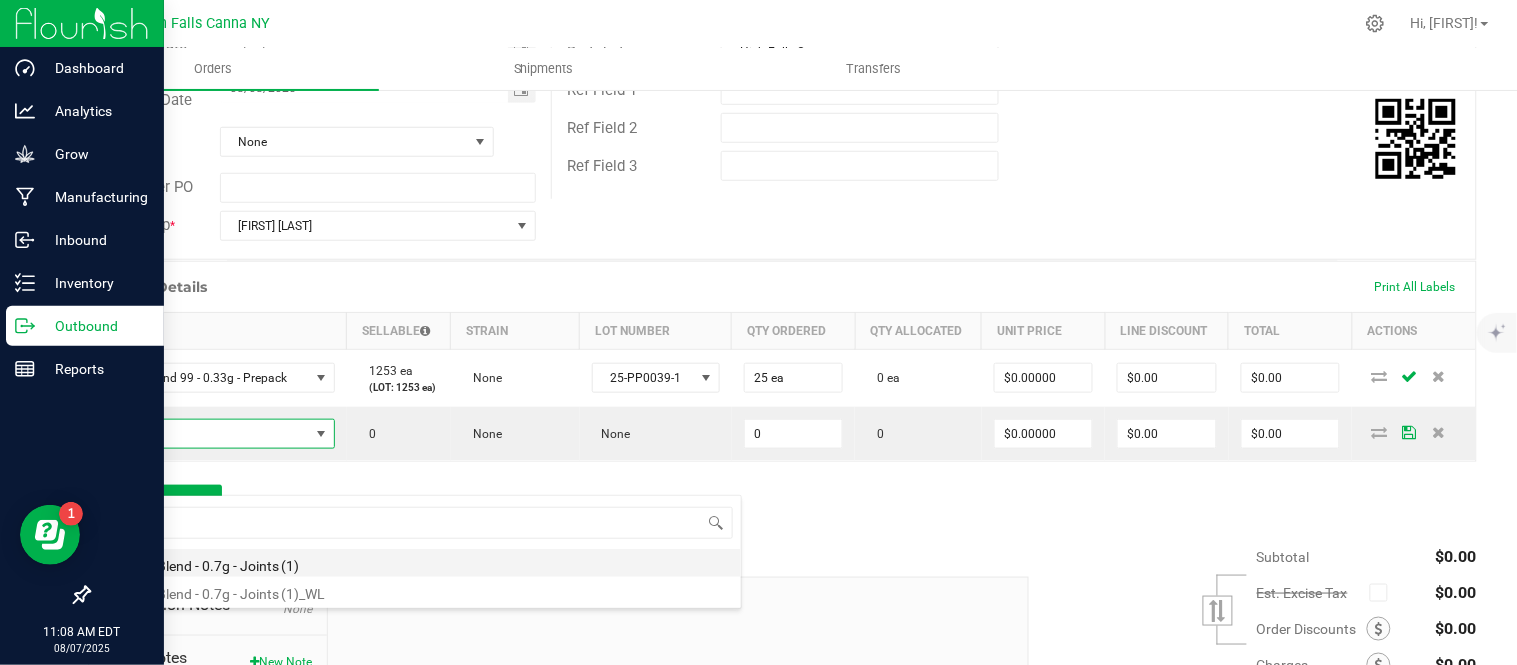 click on "Sativa Blend - 0.7g - Joints (1)" at bounding box center [422, 563] 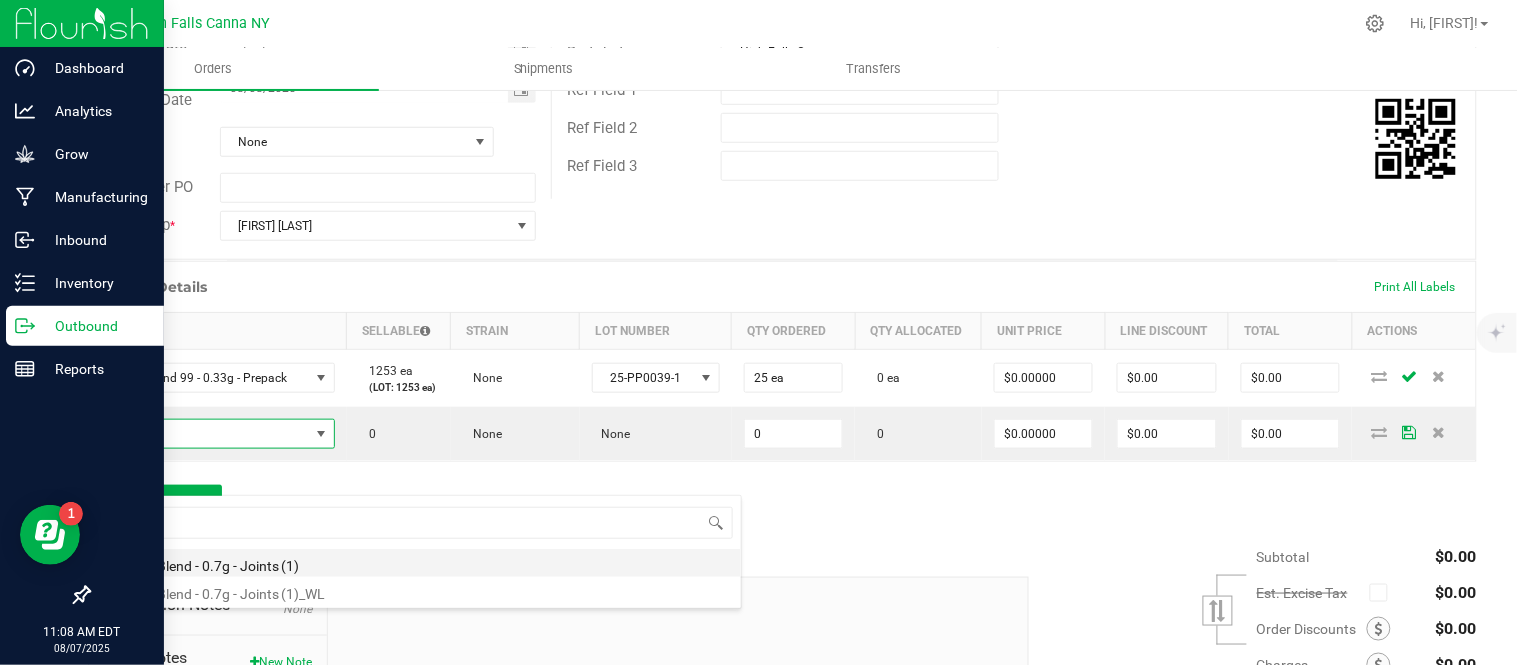 type on "0 ea" 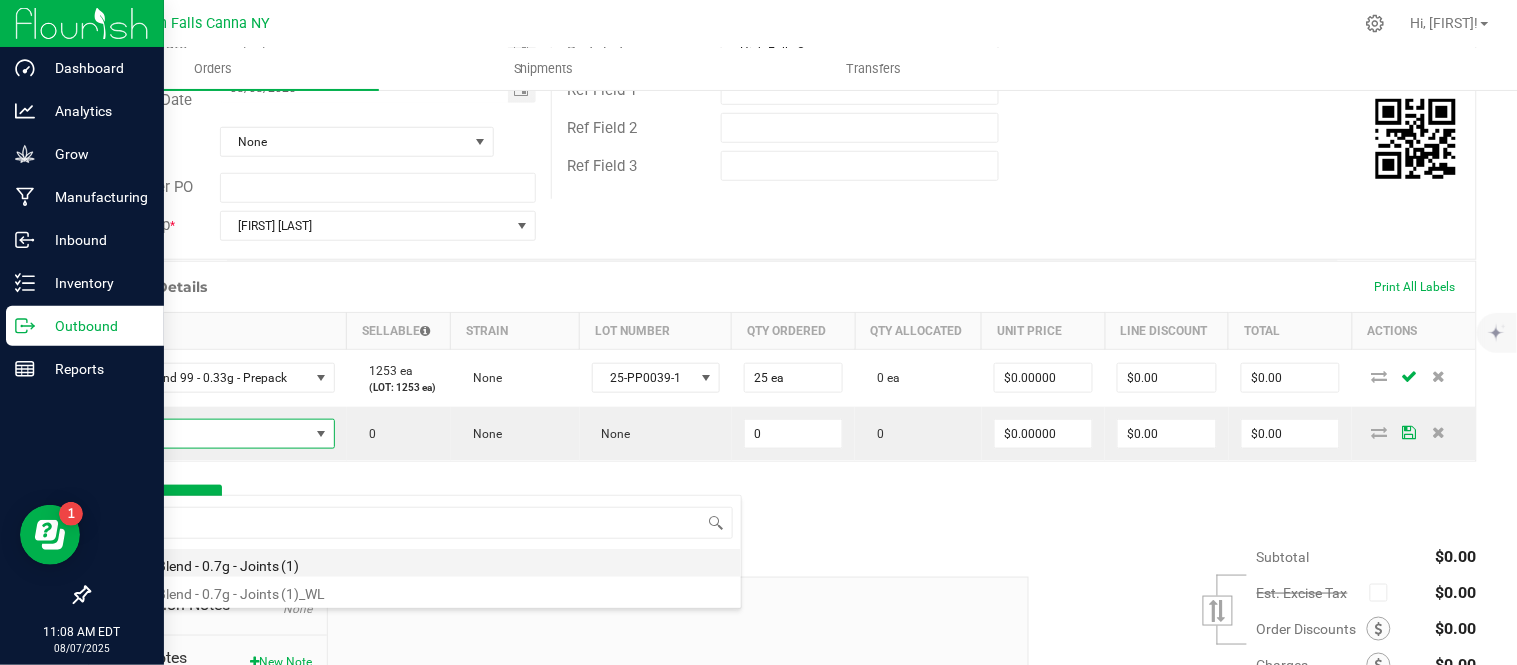 type on "$4.42000" 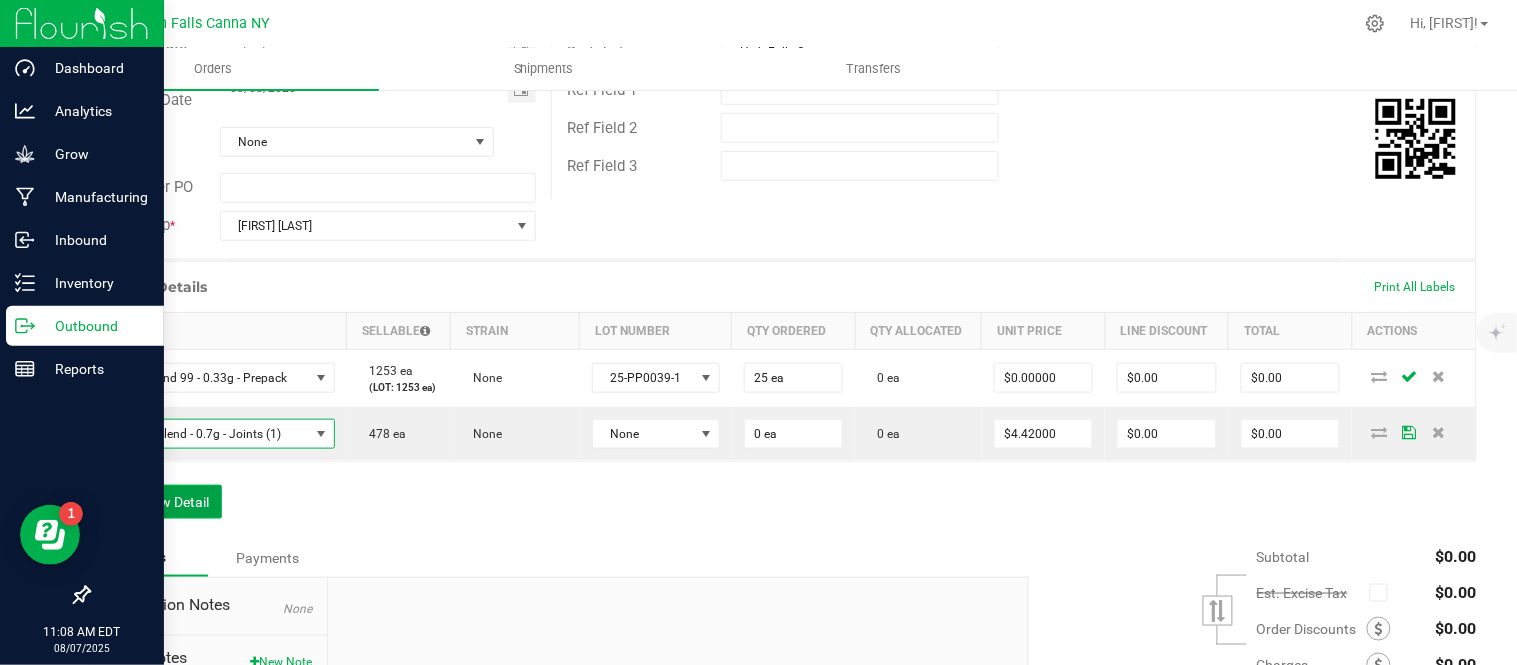 click on "Add New Detail" at bounding box center [155, 502] 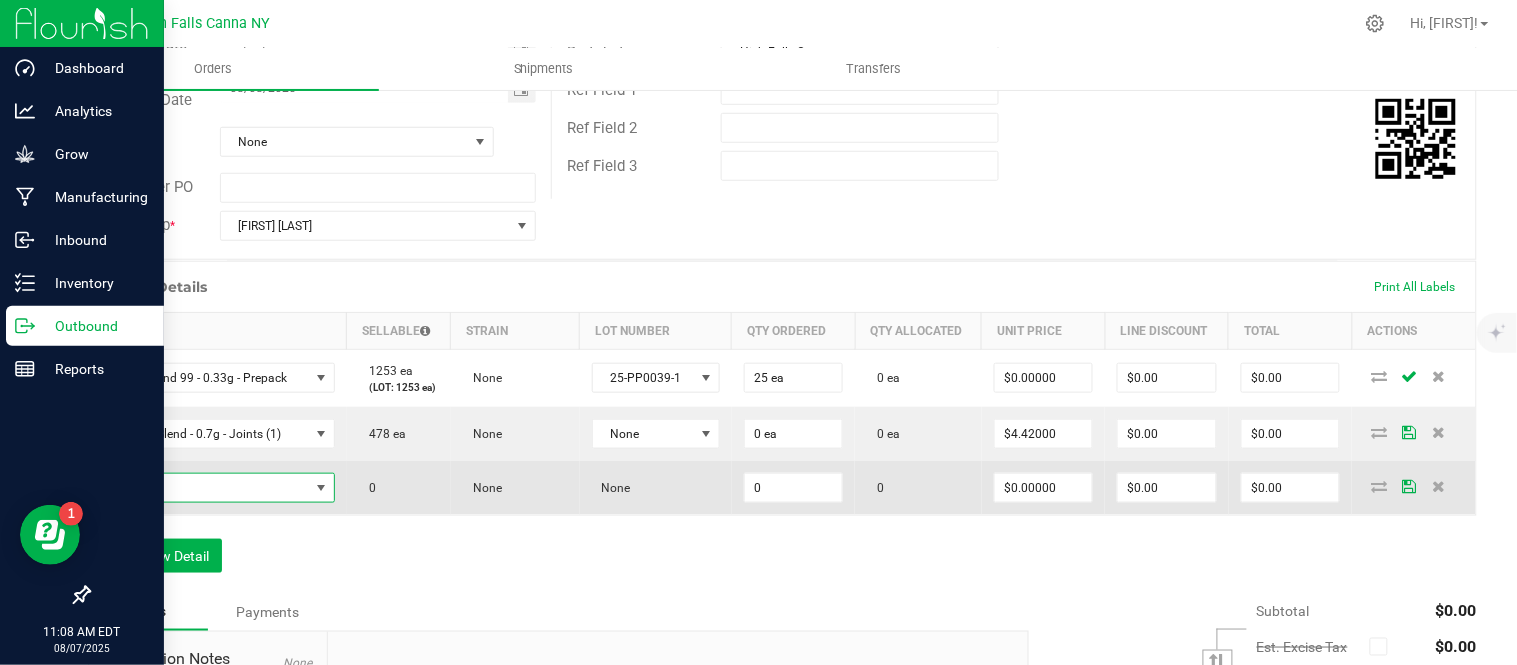 click at bounding box center [206, 488] 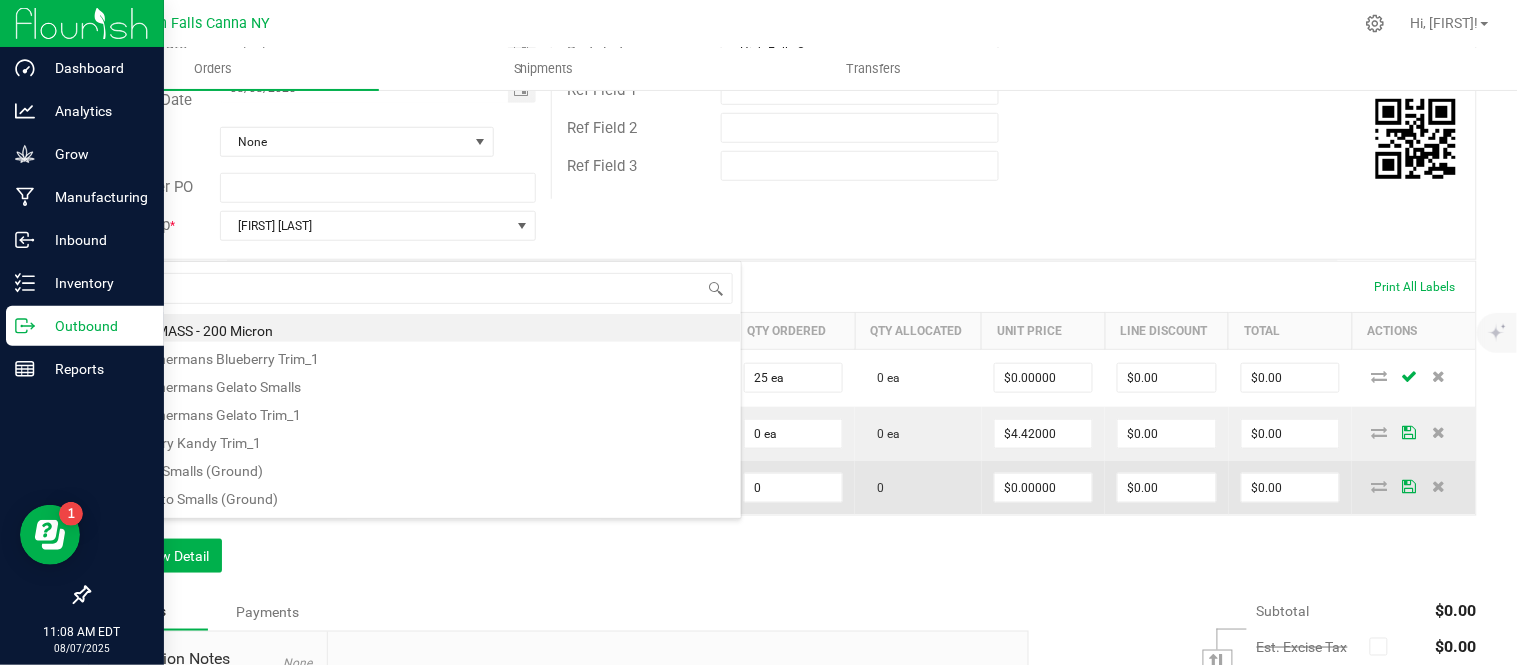 scroll, scrollTop: 99970, scrollLeft: 99770, axis: both 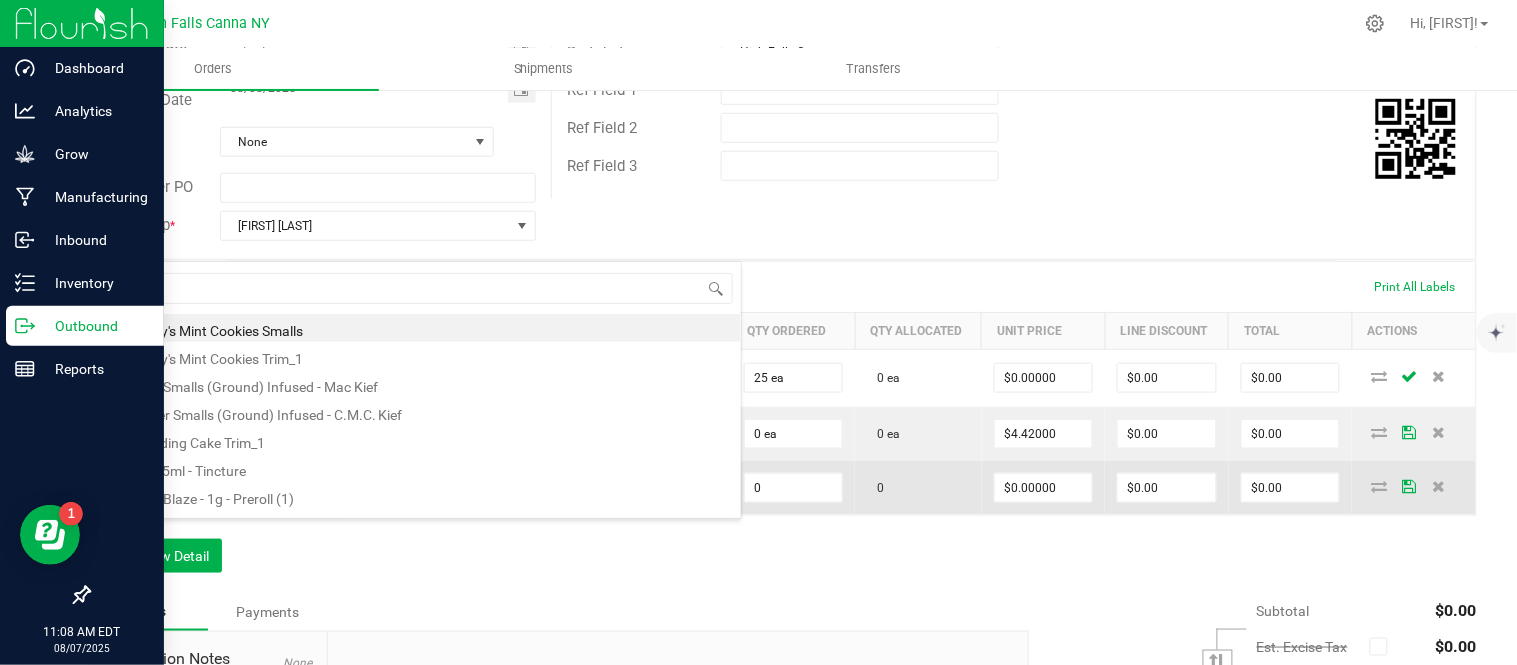type on "indica" 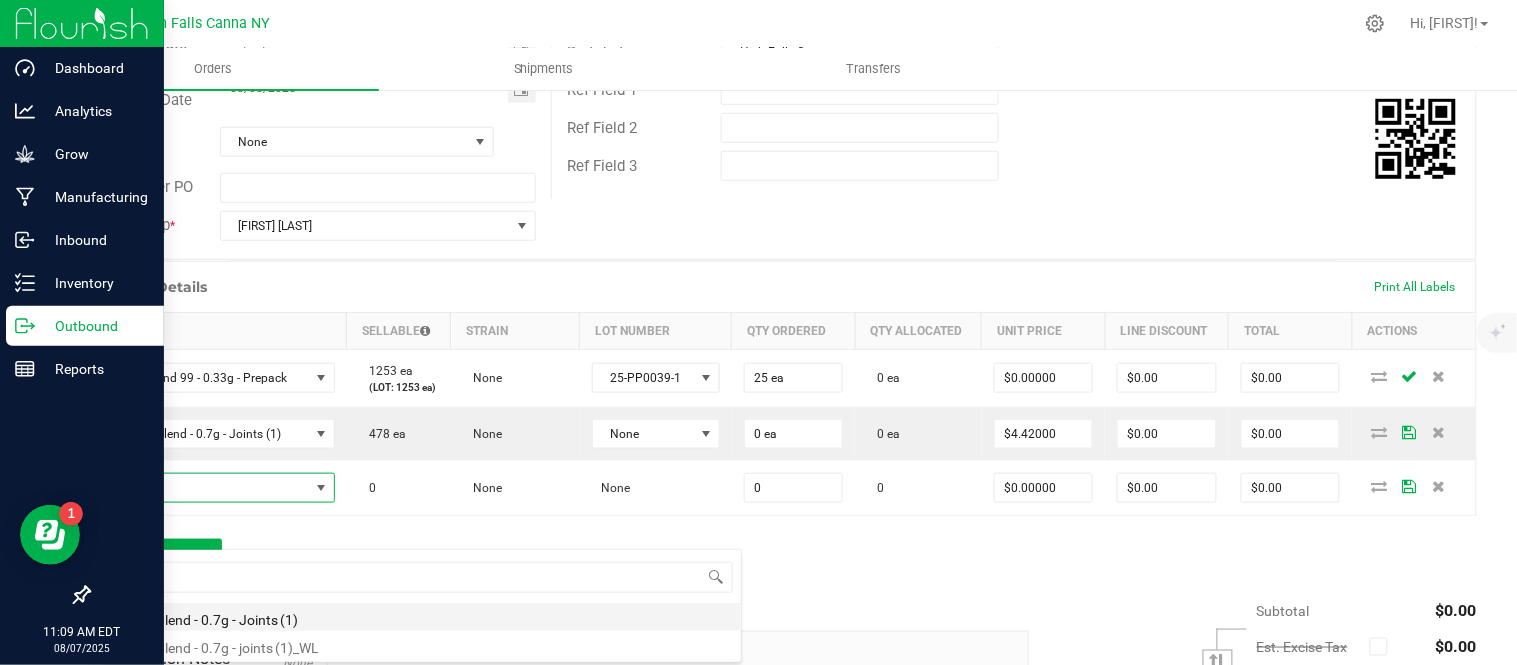 click on "Indica Blend - 0.7g - Joints (1)" at bounding box center (422, 617) 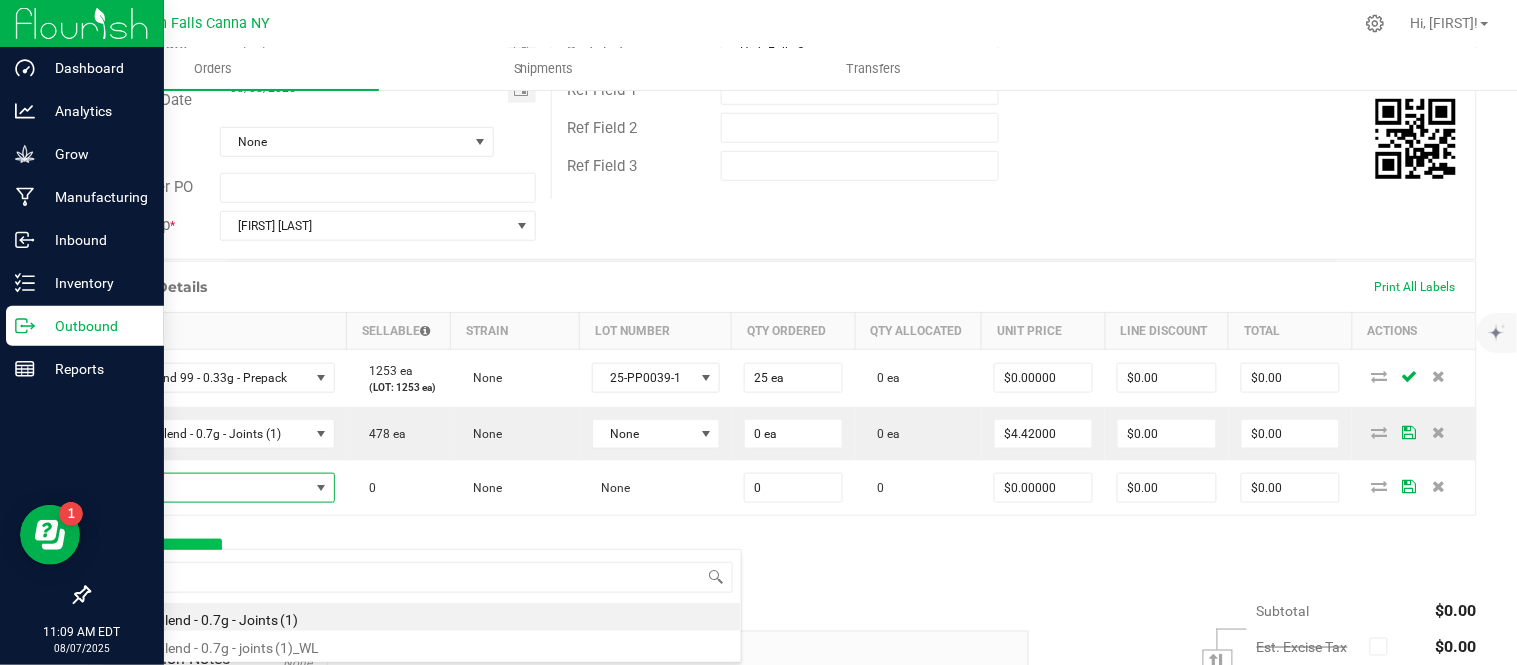 type on "0 ea" 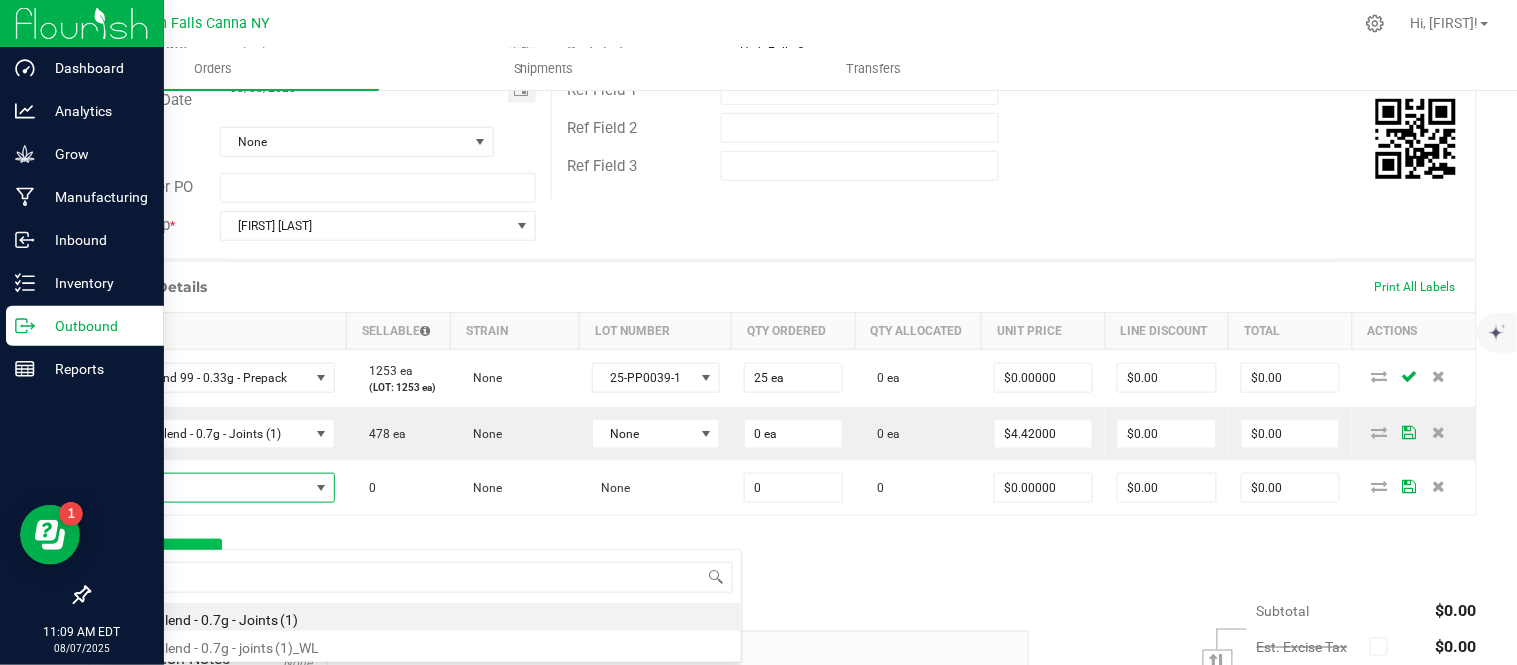 type on "$4.42000" 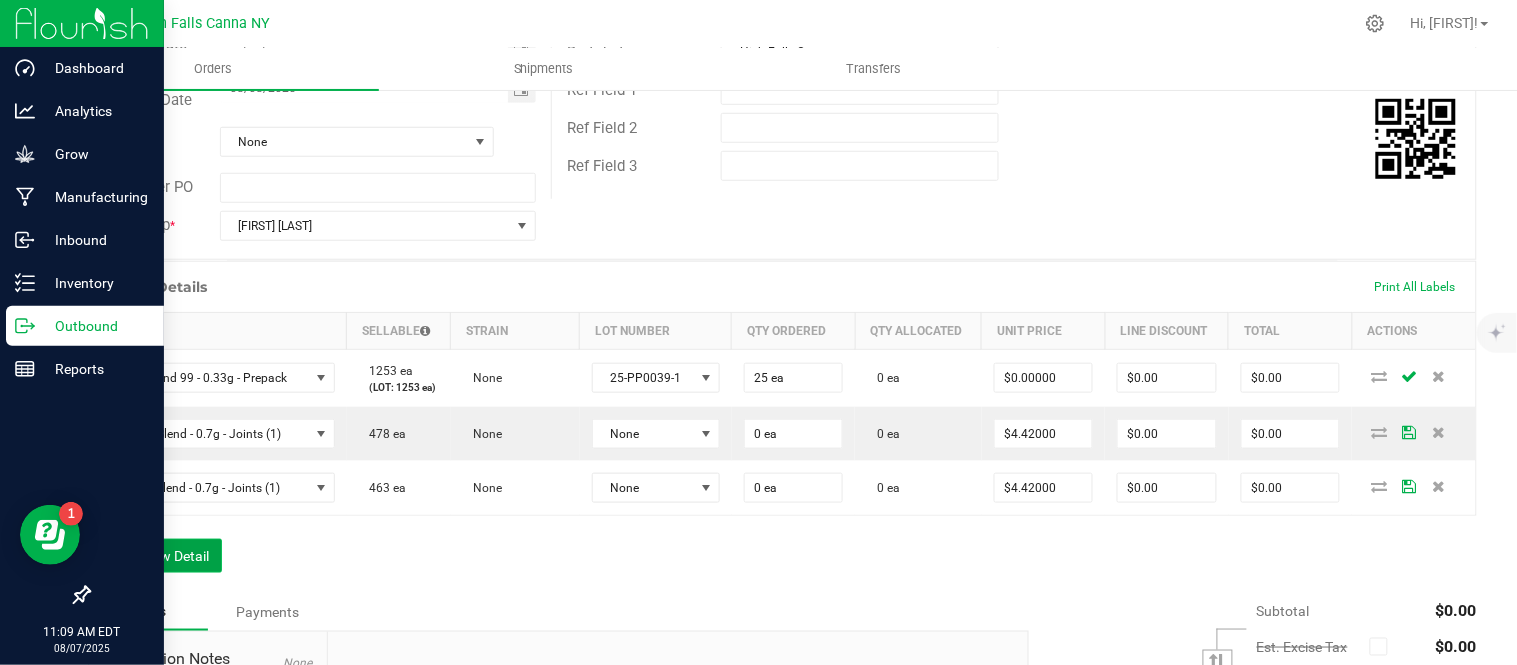 click on "Add New Detail" at bounding box center [155, 556] 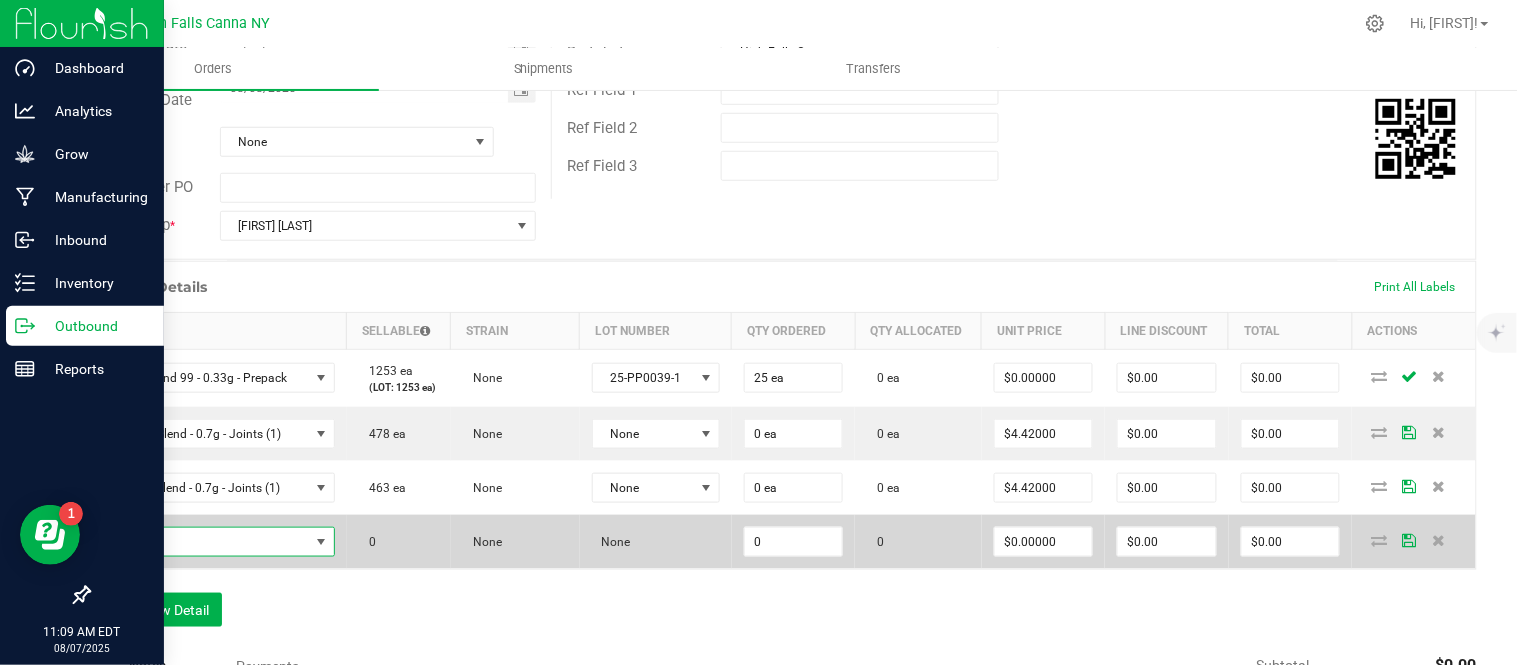 click at bounding box center [206, 542] 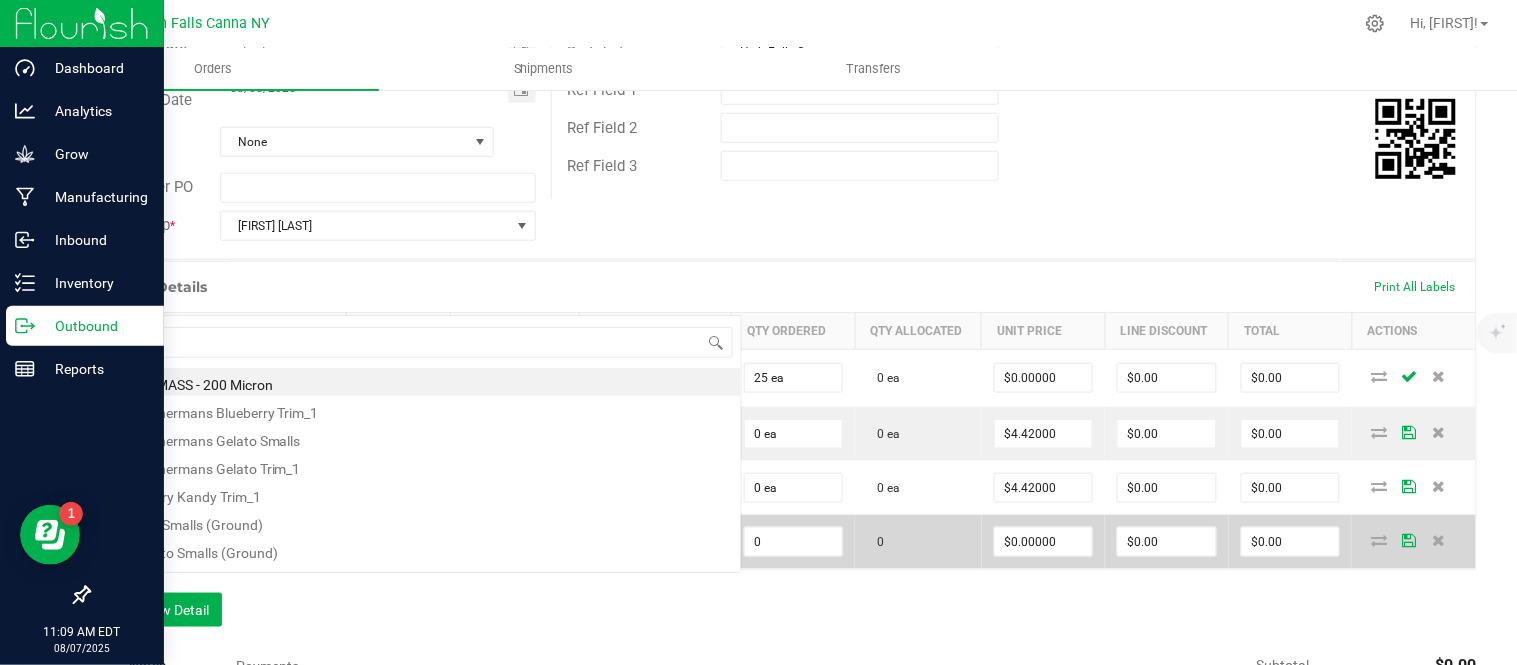 scroll, scrollTop: 0, scrollLeft: 0, axis: both 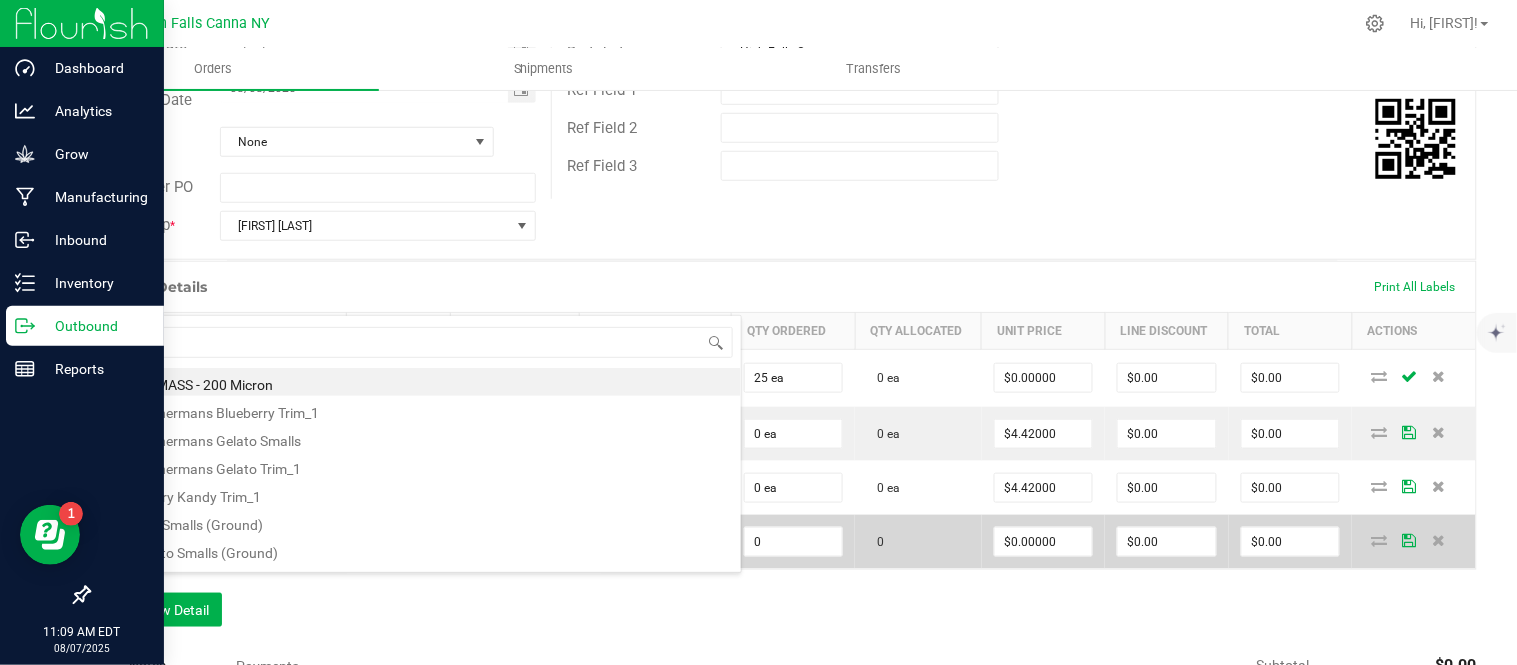 type on "sativa" 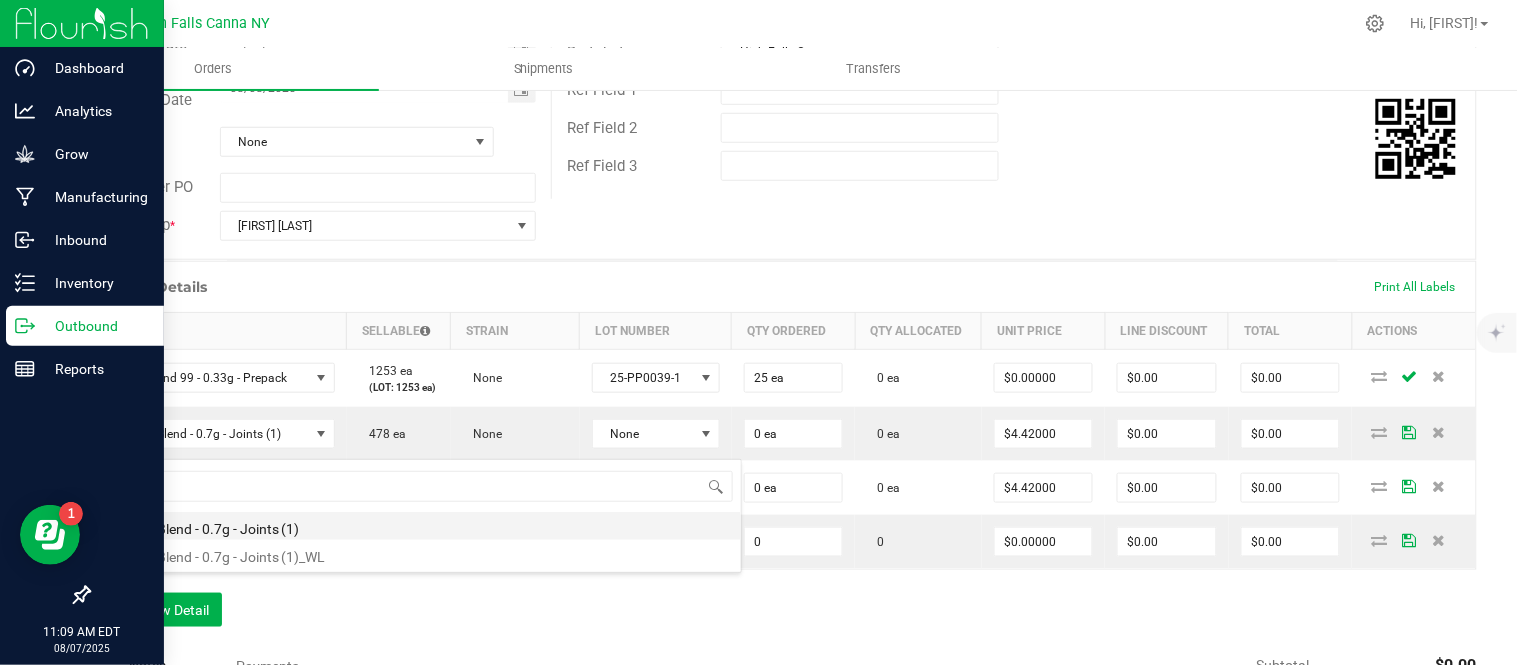 click on "Sativa Blend - 0.7g - Joints (1)" at bounding box center (422, 526) 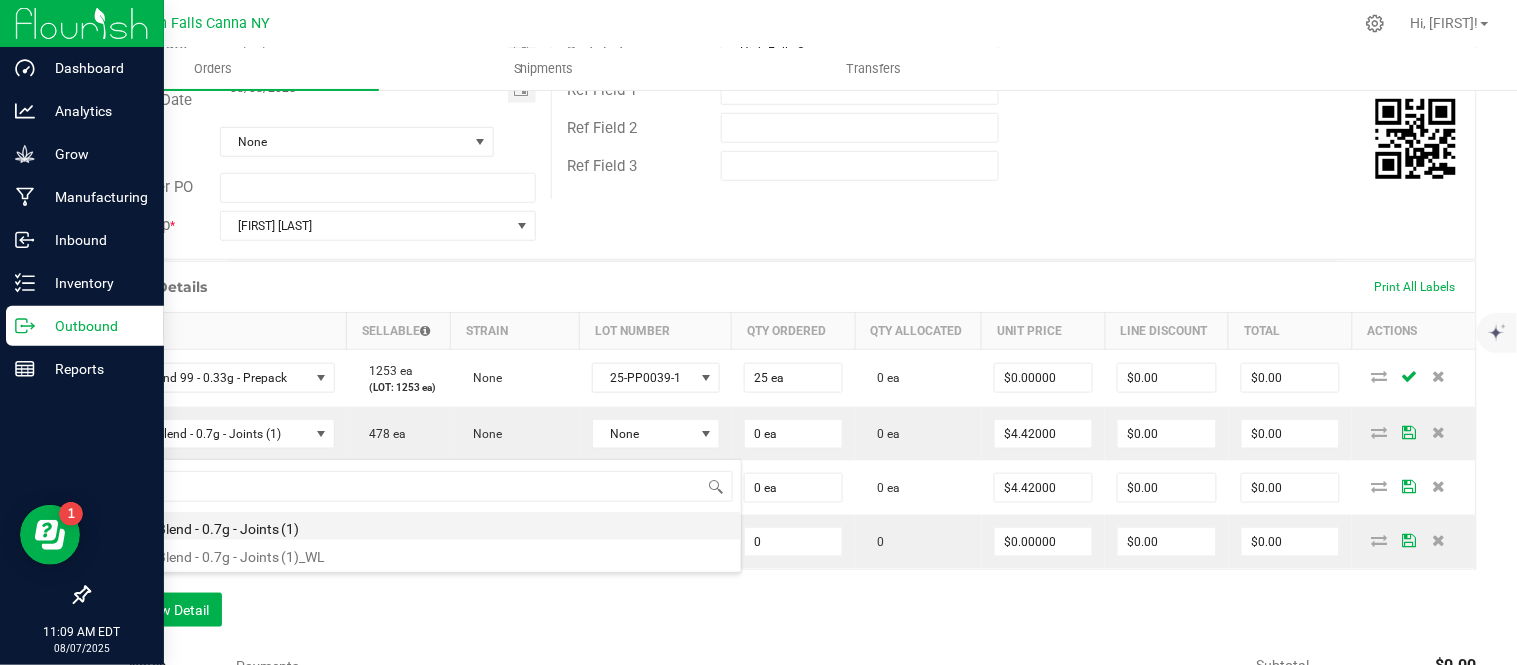 type on "0 ea" 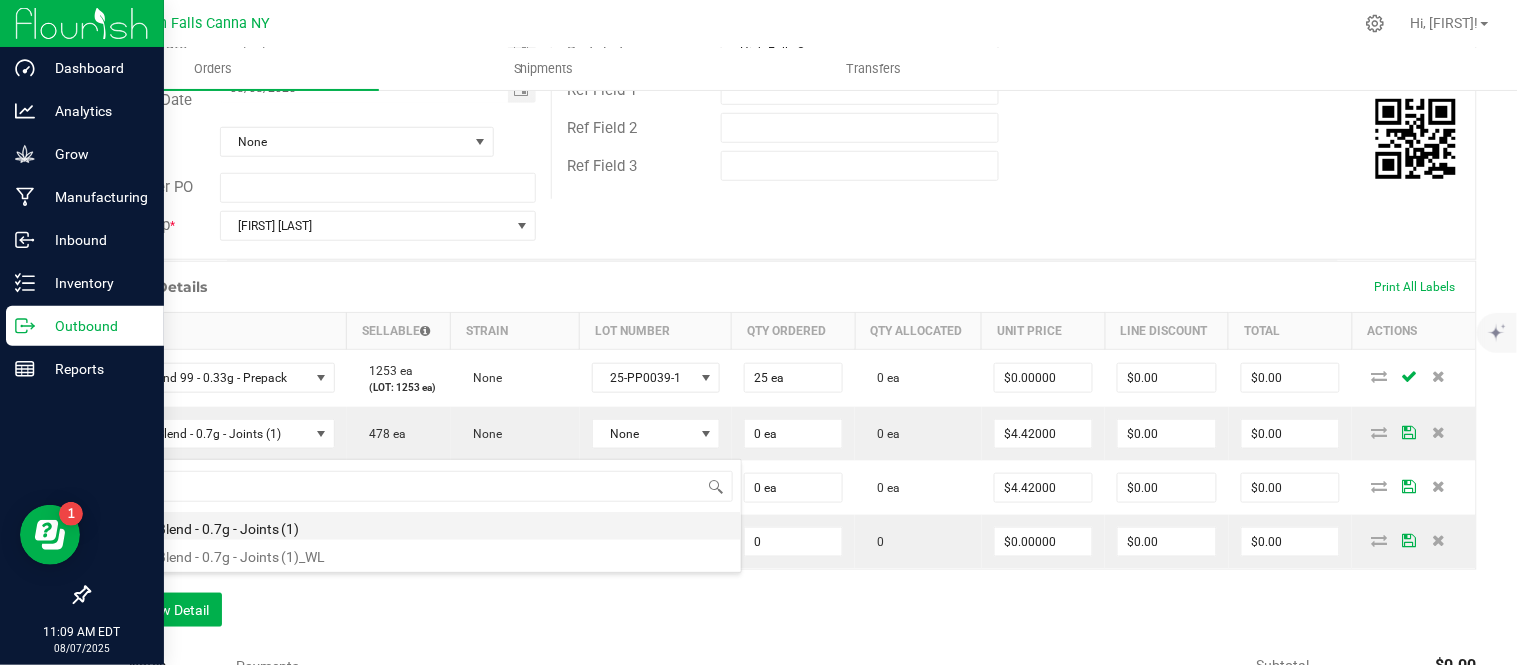 type on "$4.42000" 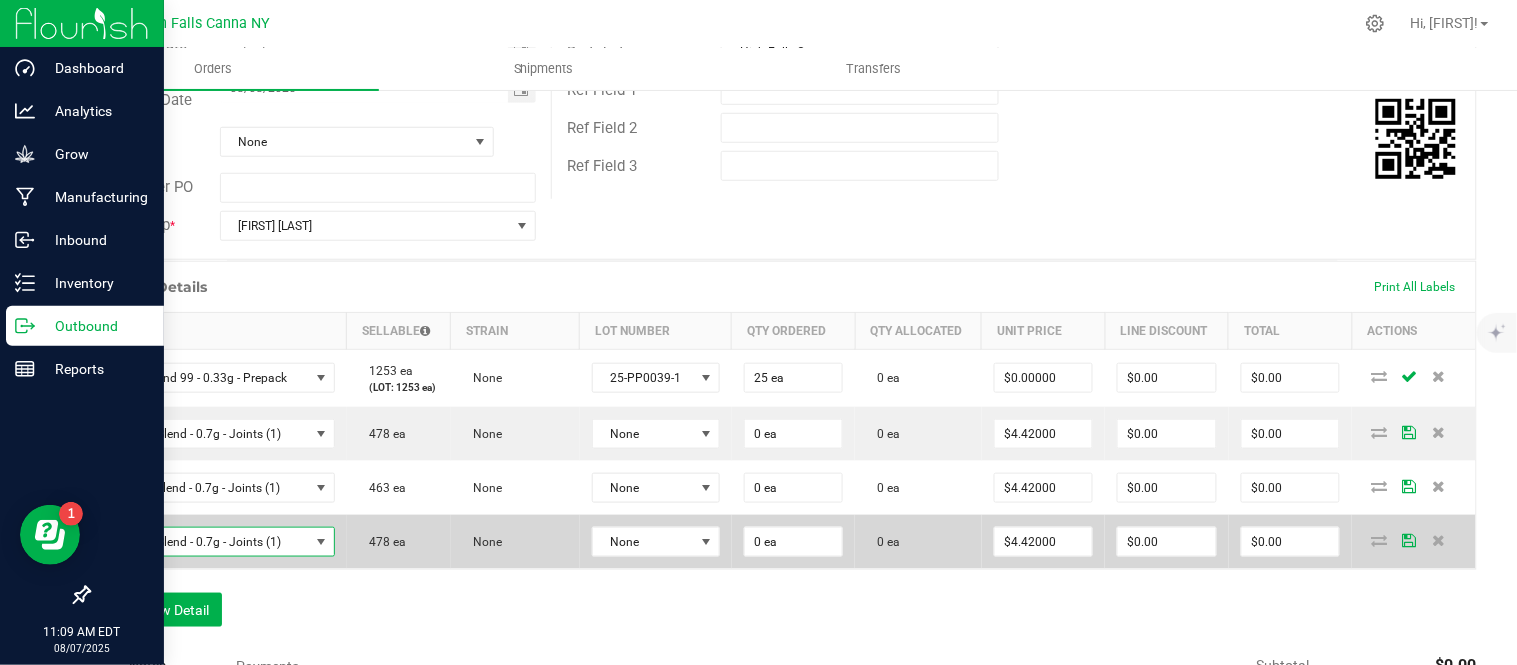 click on "Sativa Blend - 0.7g - Joints (1)" at bounding box center (206, 542) 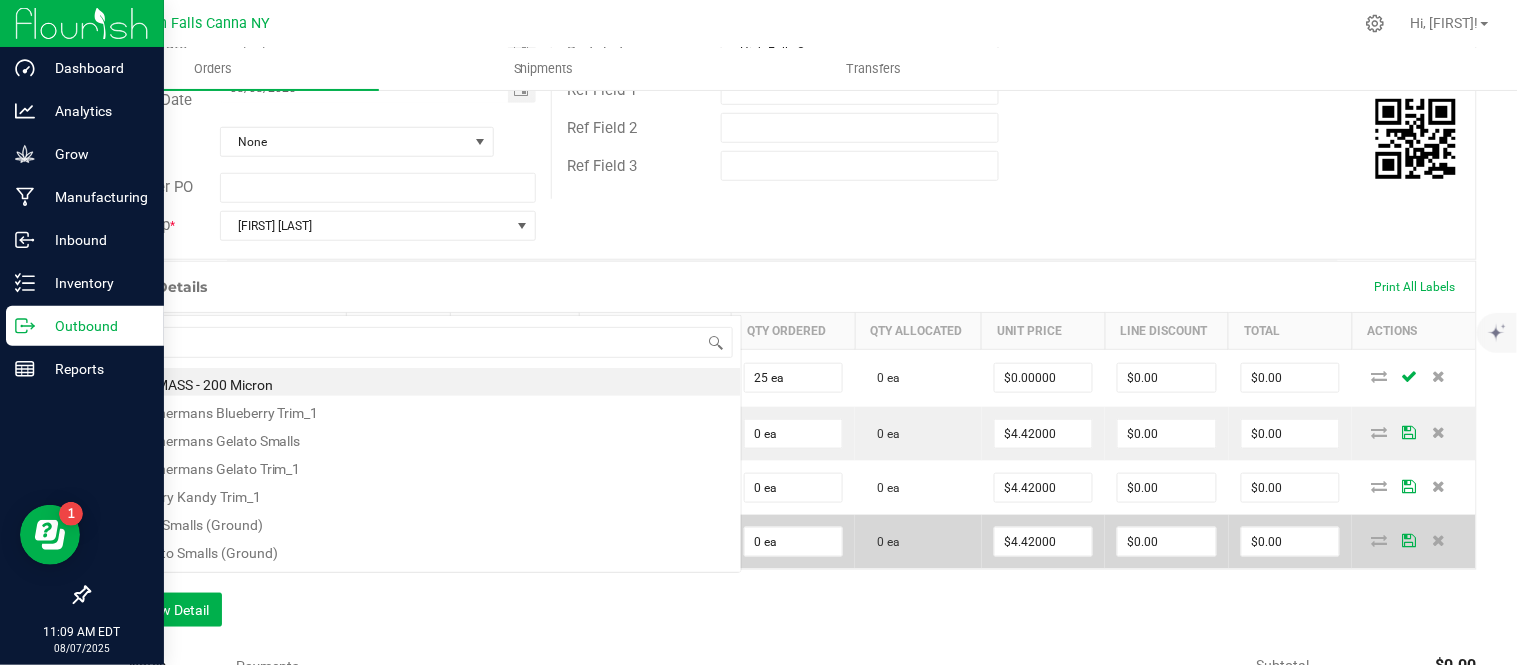 scroll, scrollTop: 0, scrollLeft: 0, axis: both 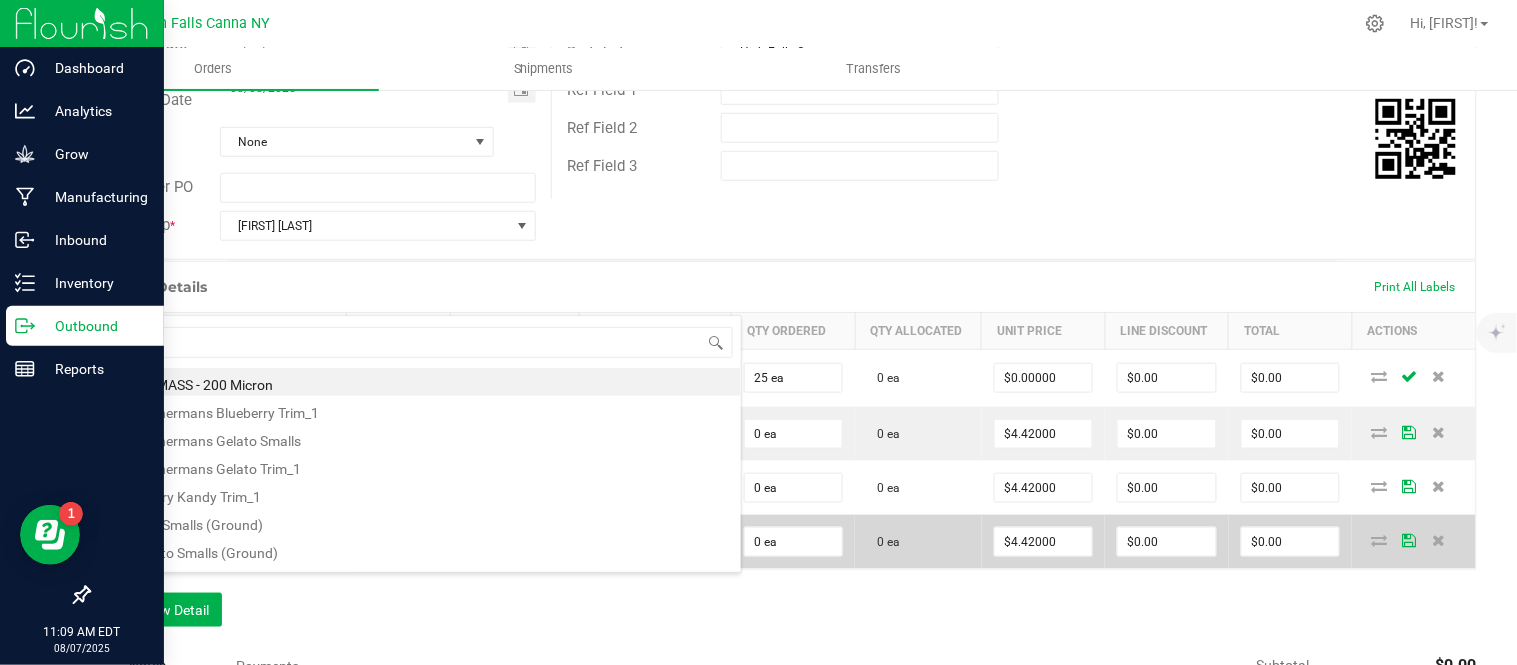 type on "blissful" 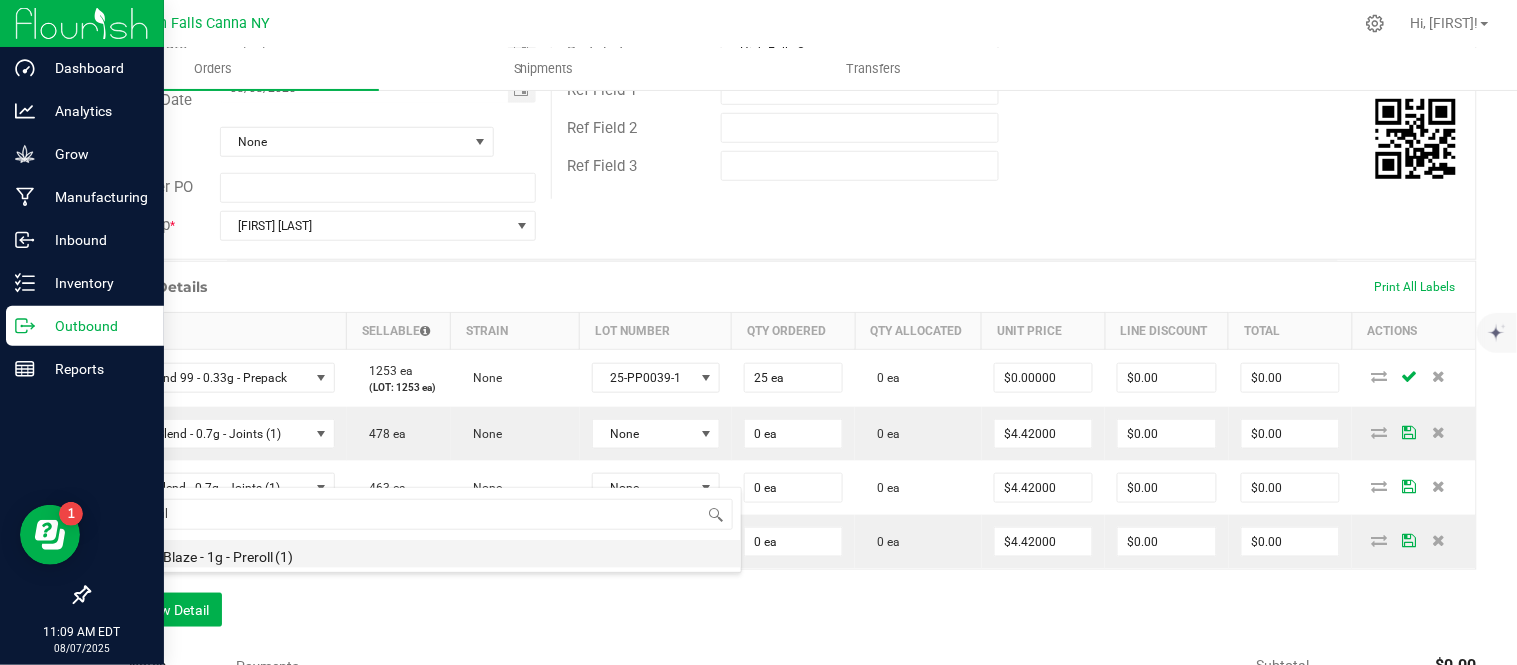 click on "Blissful Blaze - 1g - Preroll (1)" at bounding box center [422, 554] 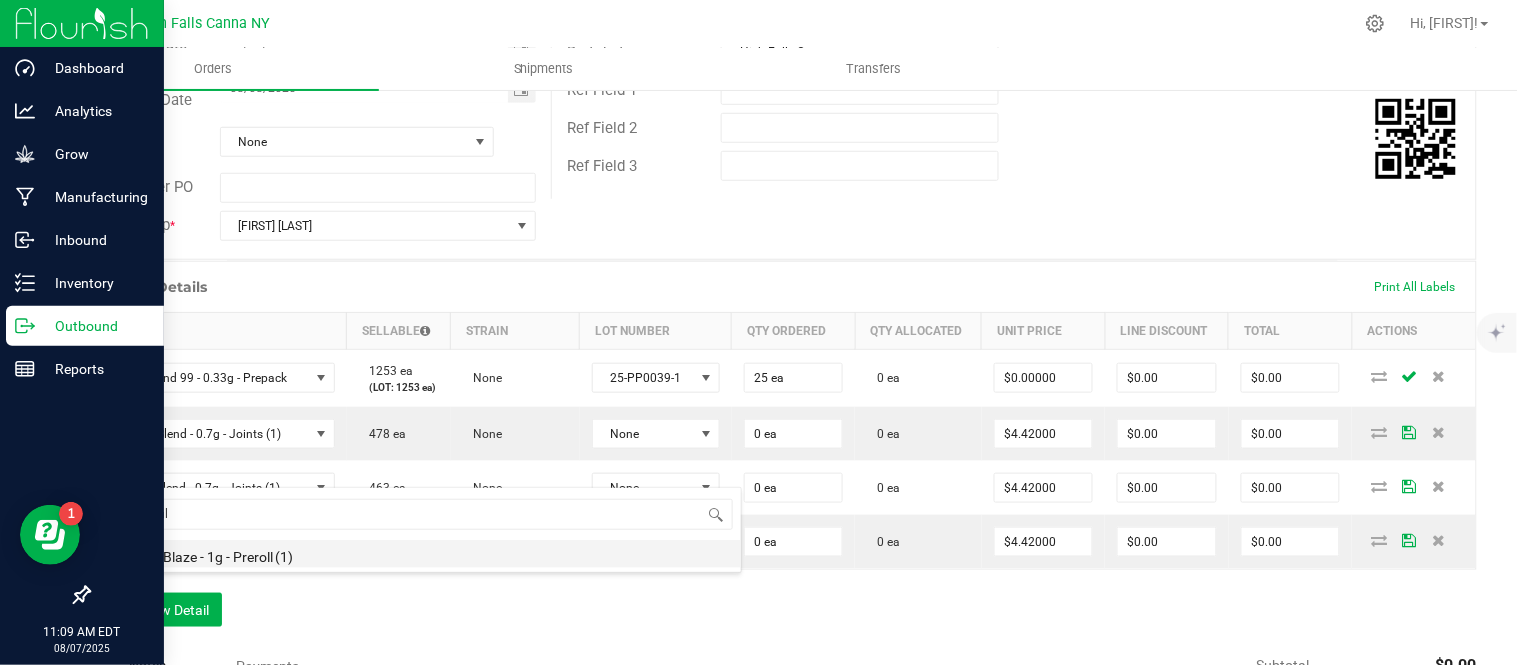 type on "$6.00000" 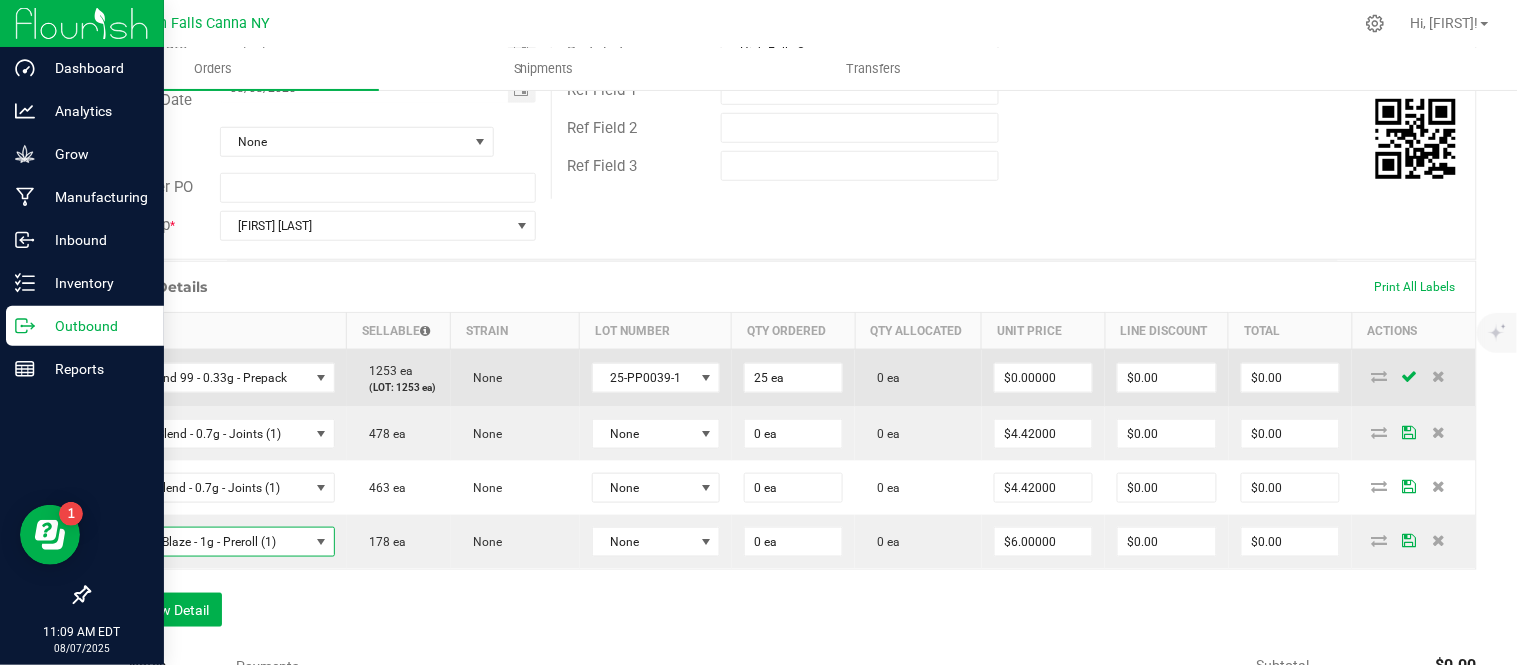 scroll, scrollTop: 444, scrollLeft: 0, axis: vertical 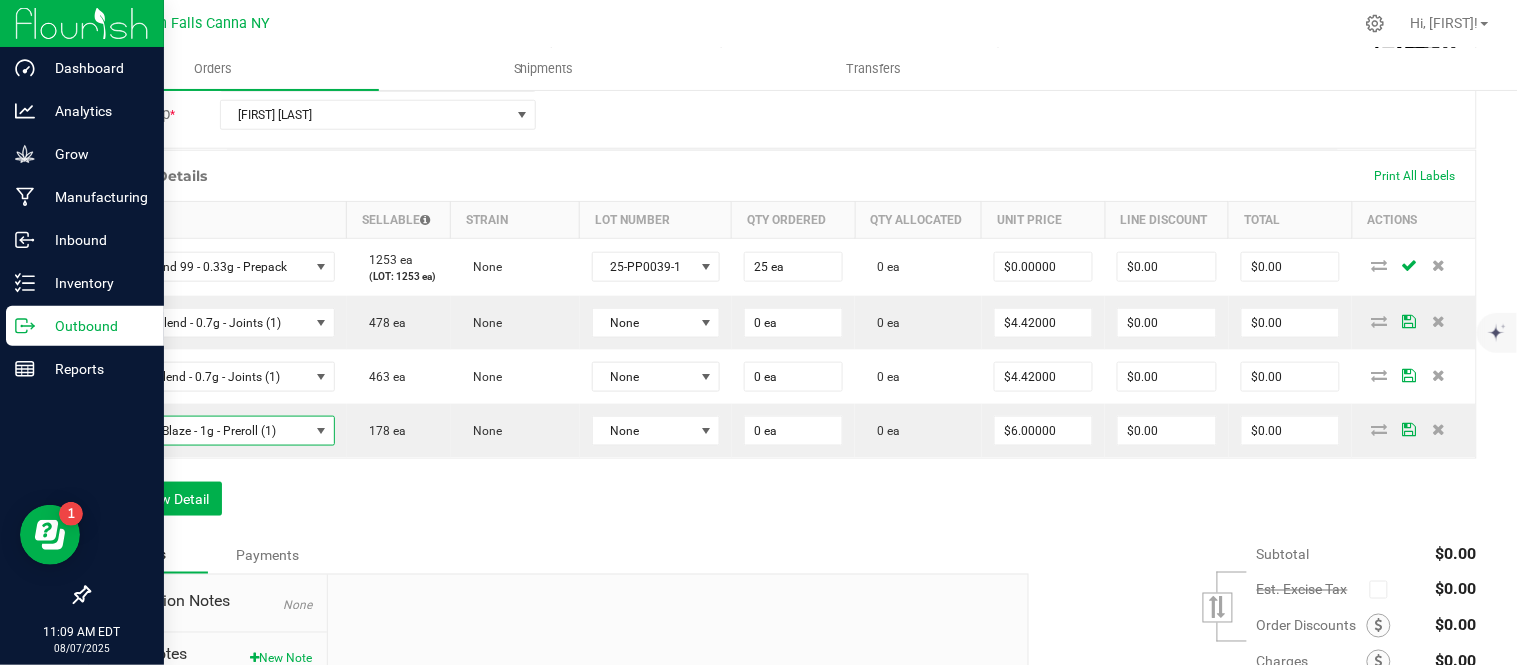 click on "Order Details Print All Labels Item  Sellable  Strain  Lot Number  Qty Ordered Qty Allocated Unit Price Line Discount Total Actions Headband 99 - 0.33g - Prepack  1253 ea   (LOT: 1253 ea)   None  25-PP0039-1 25 ea  0 ea  $0.00000 $0.00 $0.00 Sativa Blend - 0.7g - Joints (1)  478 ea   None  None 0 ea  0 ea  $4.42000 $0.00 $0.00 Indica Blend - 0.7g - Joints (1)  463 ea   None  None 0 ea  0 ea  $4.42000 $0.00 $0.00 Blissful Blaze - 1g - Preroll (1)  178 ea   None  None 0 ea  0 ea  $6.00000 $0.00 $0.00
Add New Detail" at bounding box center (782, 343) 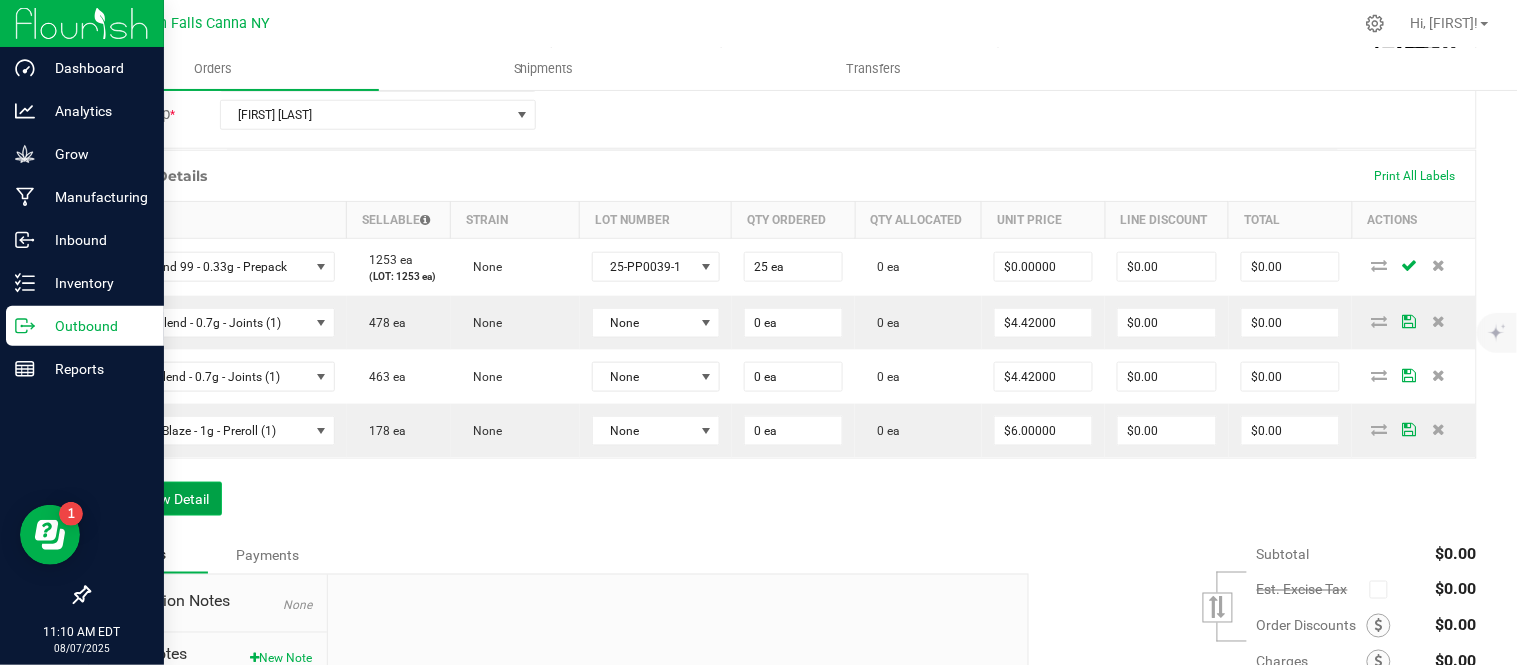 click on "Add New Detail" at bounding box center (155, 499) 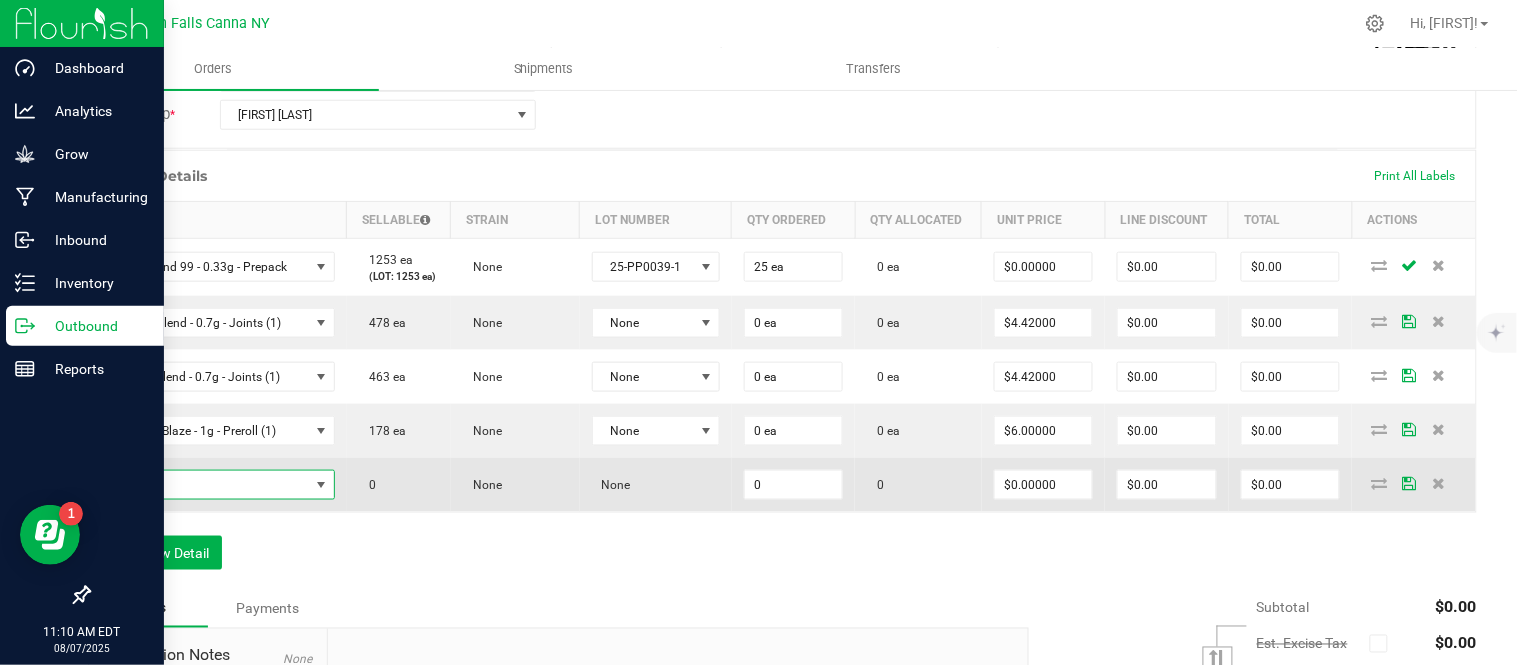 click at bounding box center (206, 485) 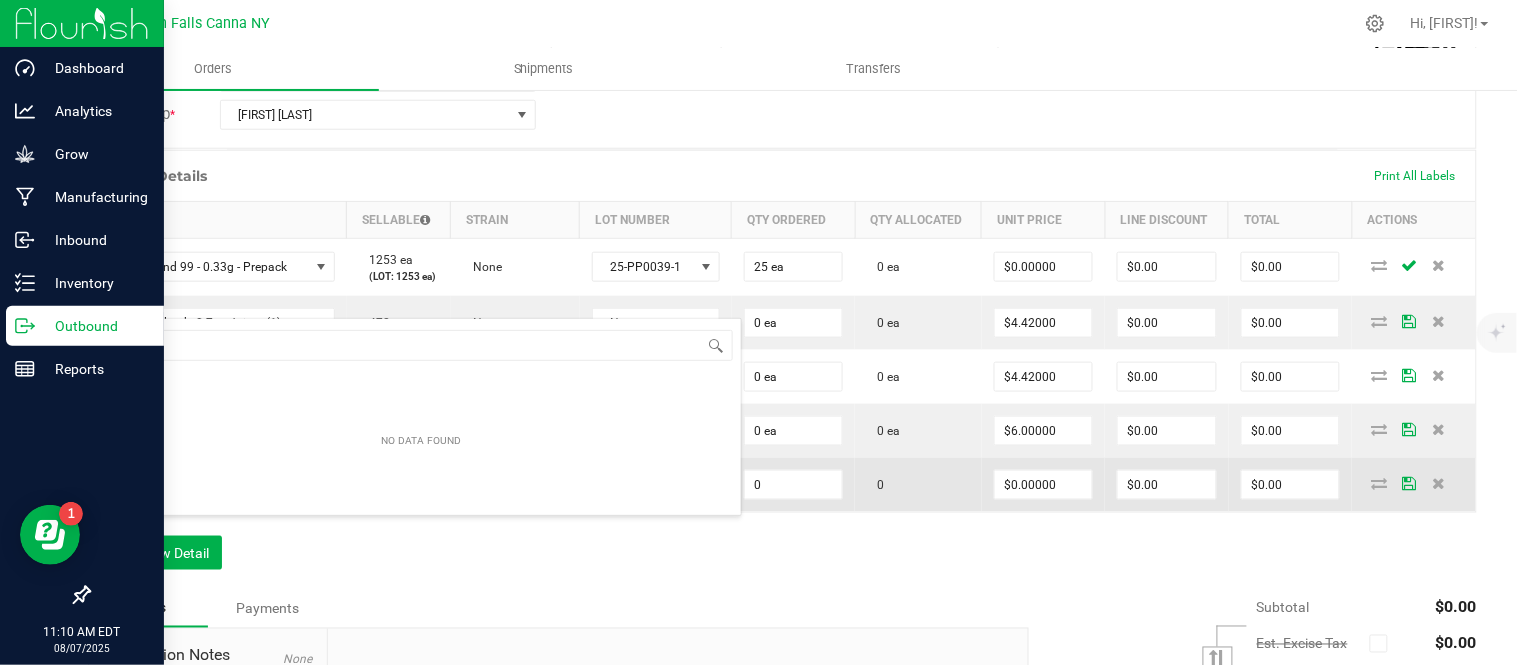 scroll, scrollTop: 99970, scrollLeft: 99770, axis: both 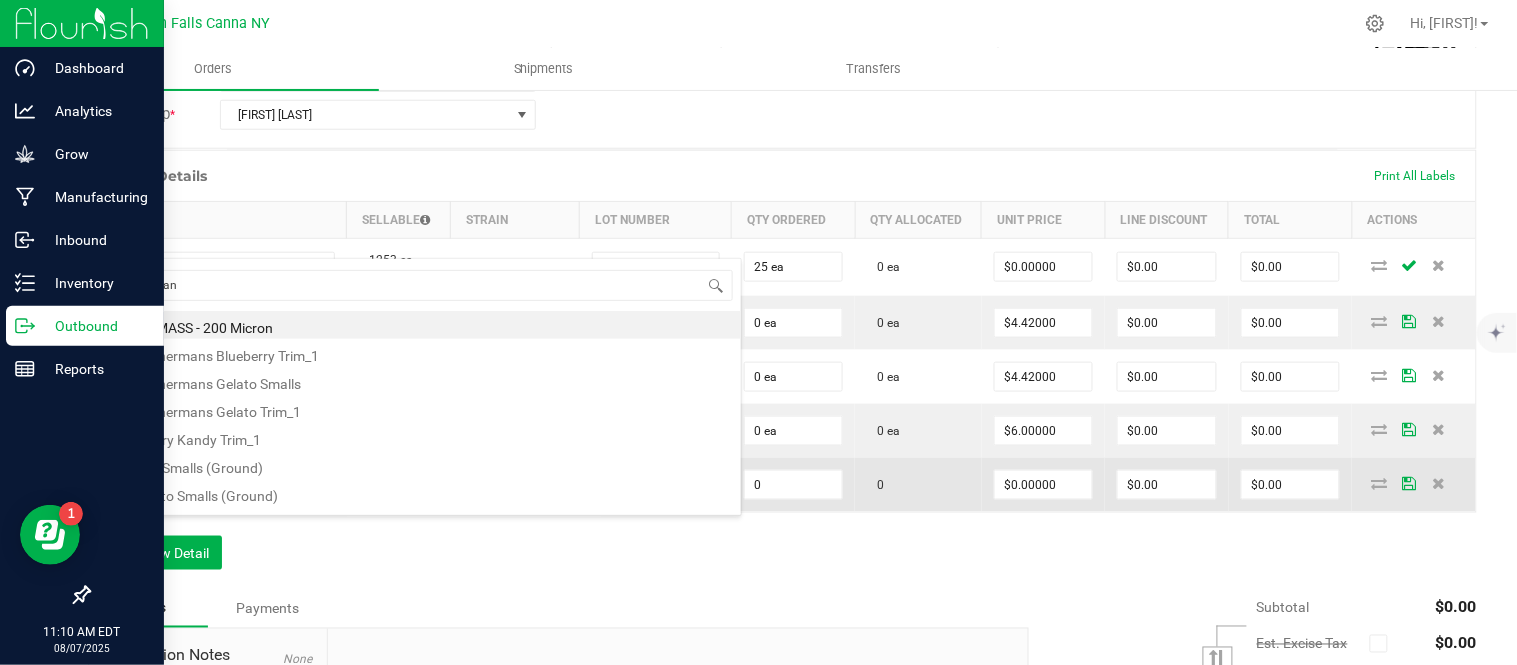 type on "headband" 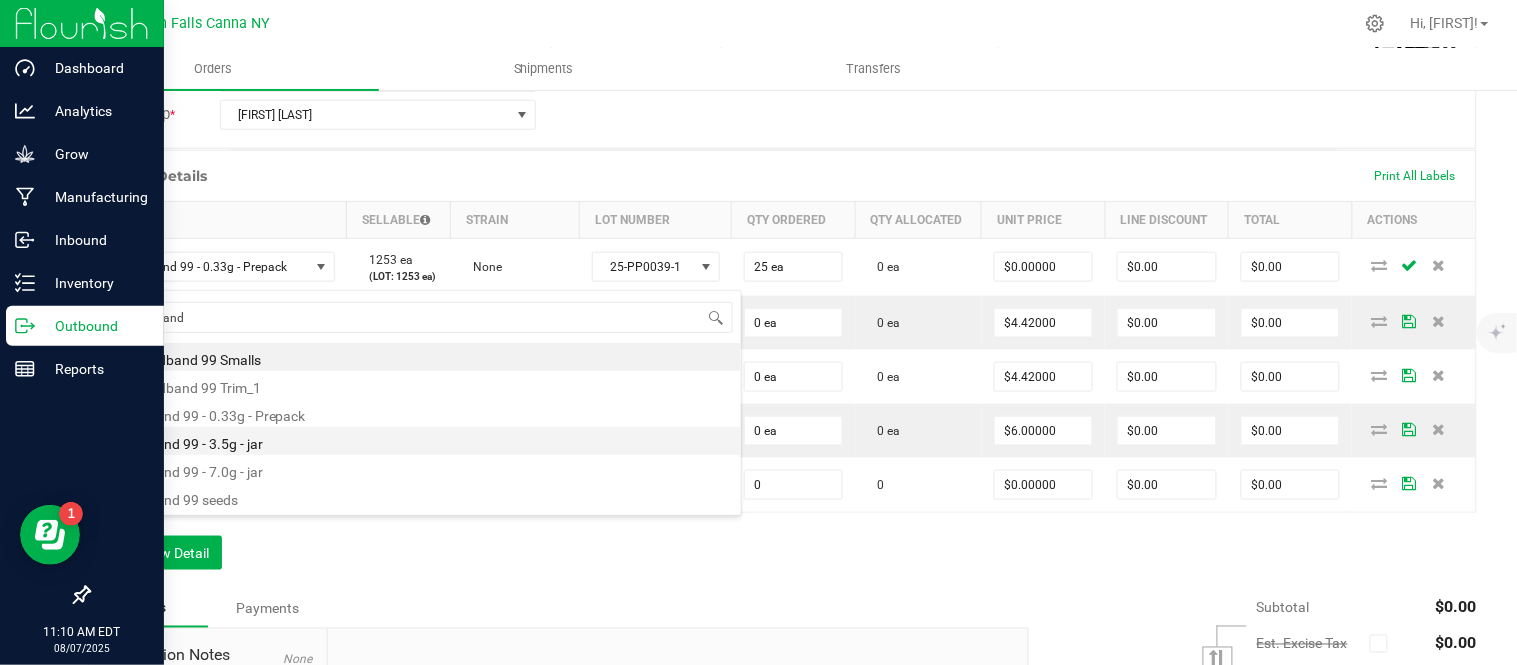 click on "Headband 99 - 3.5g - jar" at bounding box center (422, 441) 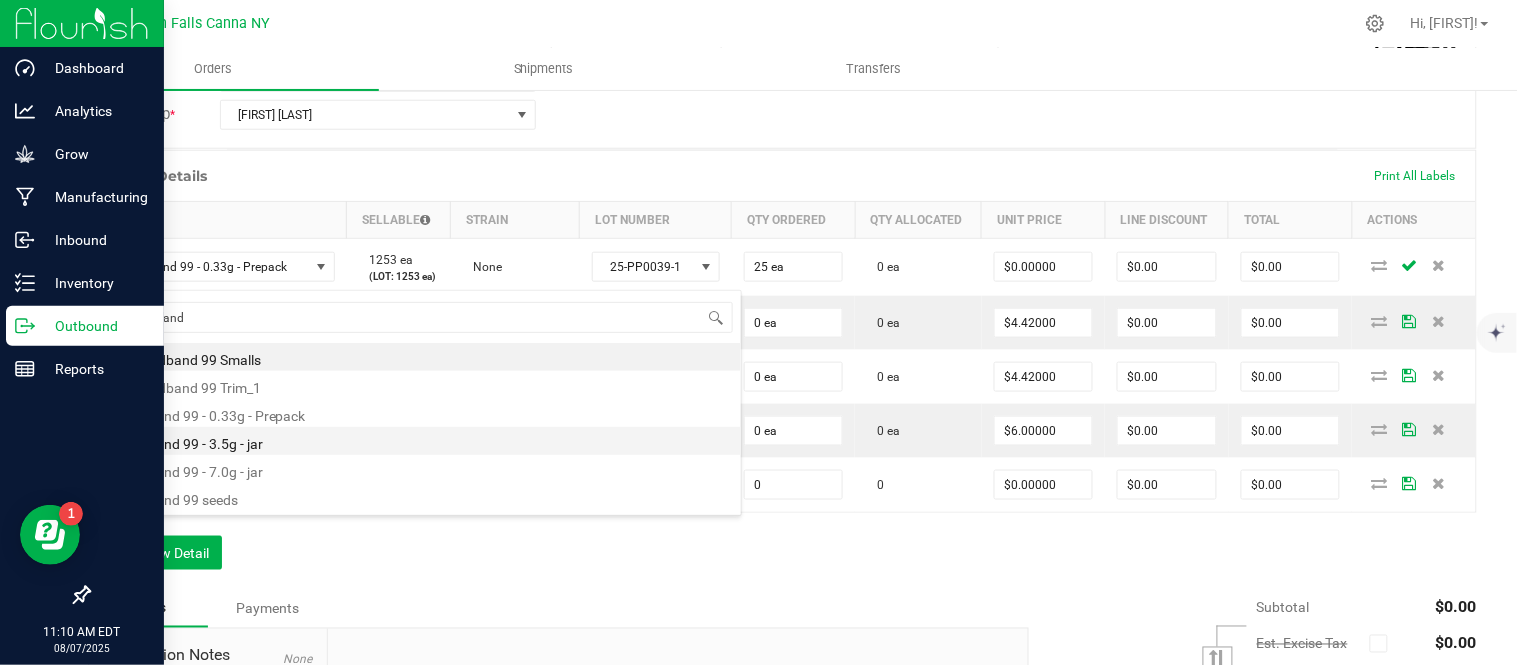 type on "0 ea" 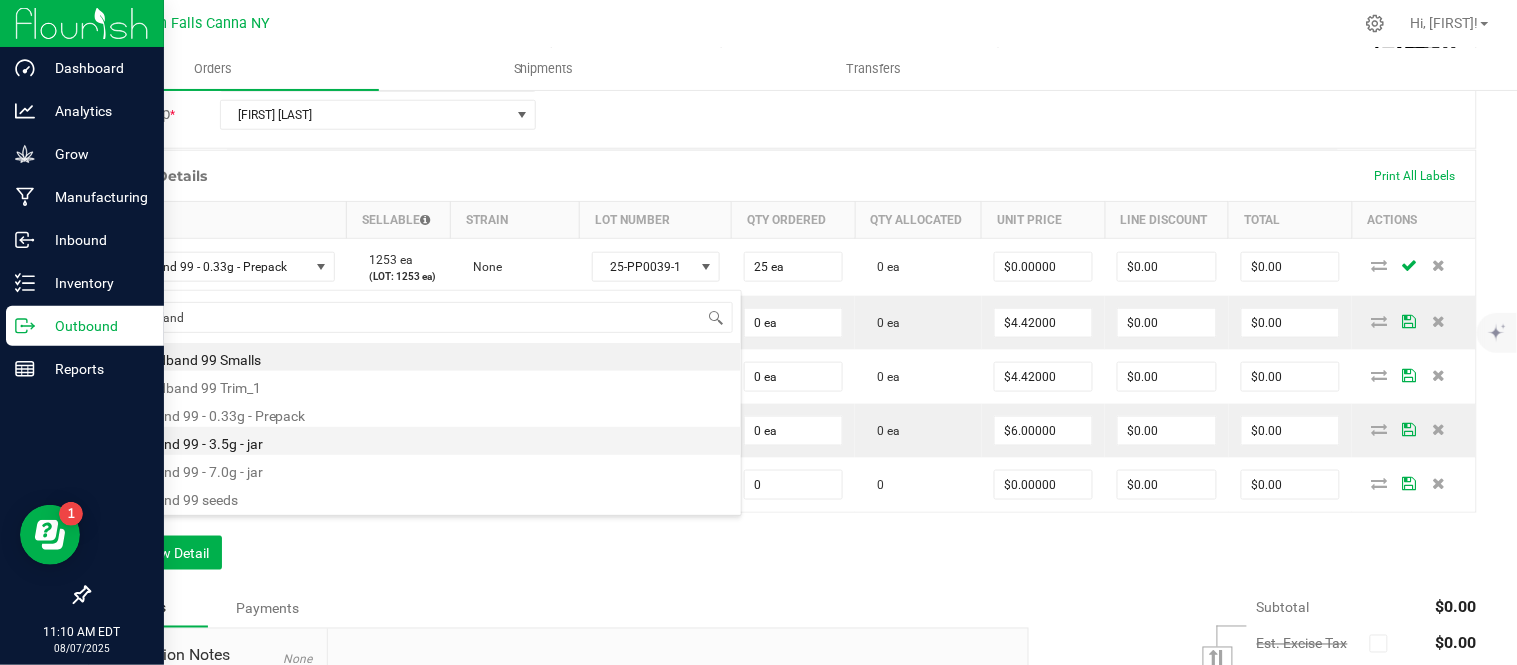 type on "$15.00000" 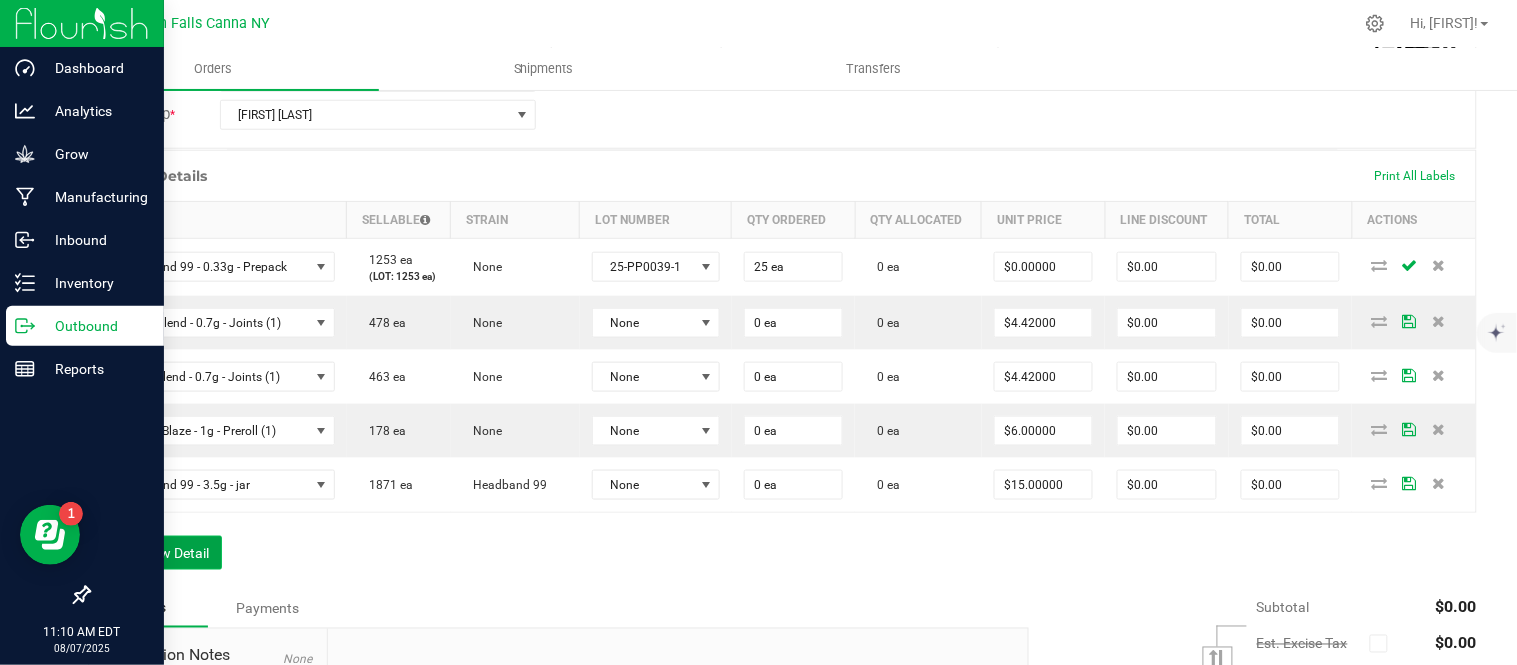 click on "Add New Detail" at bounding box center [155, 553] 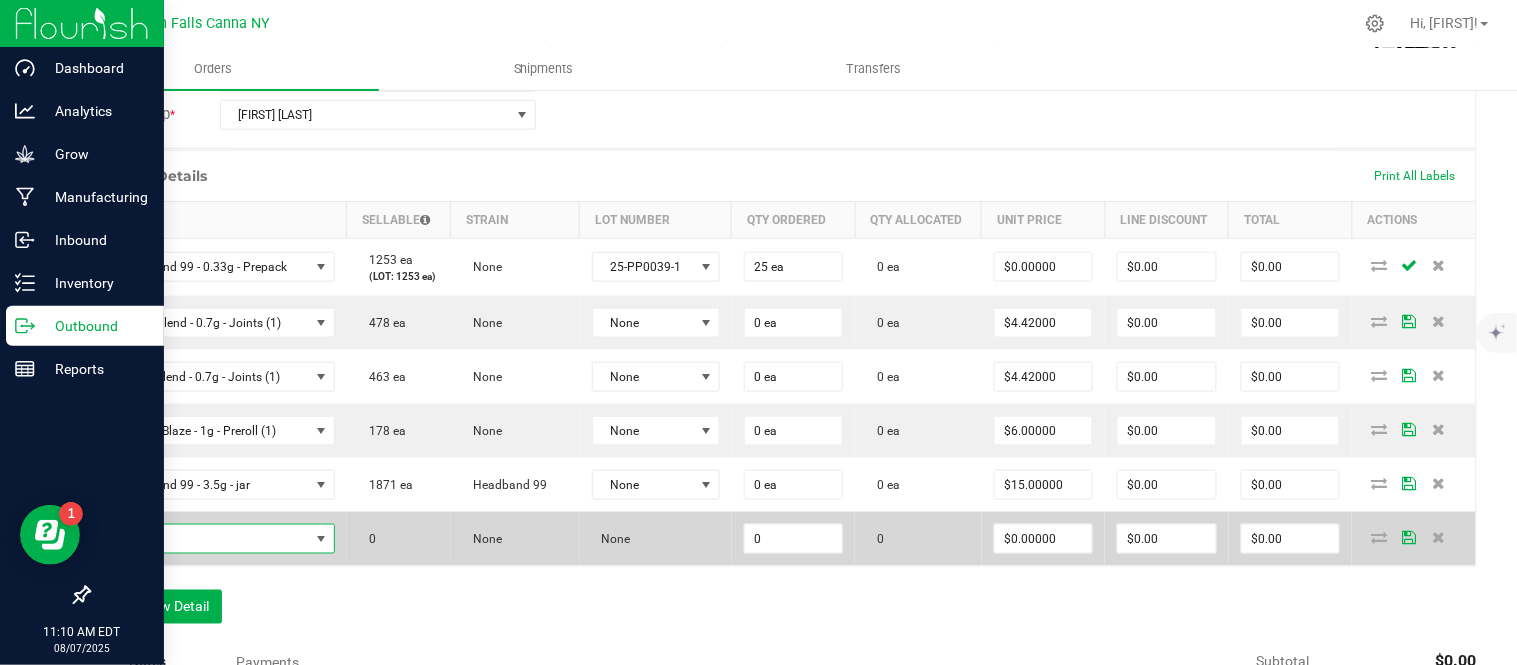 click at bounding box center [206, 539] 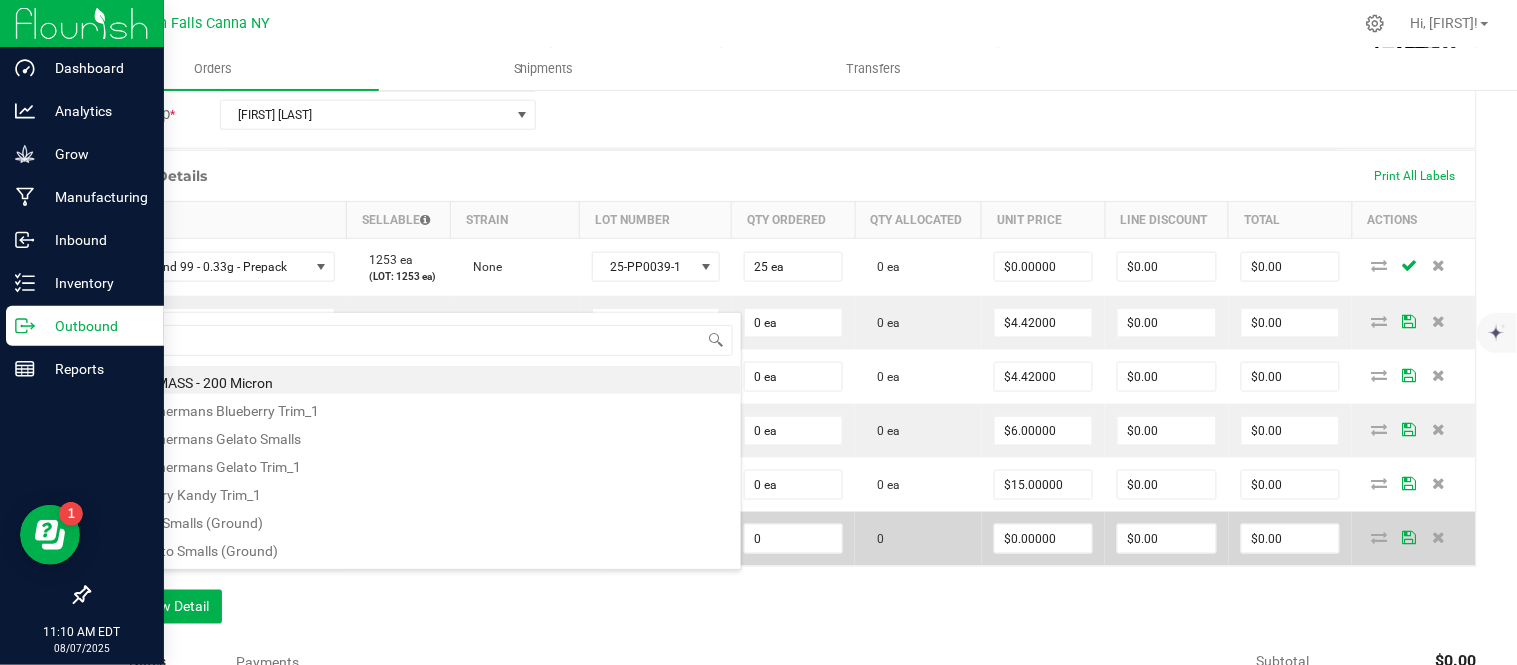 scroll, scrollTop: 99970, scrollLeft: 99770, axis: both 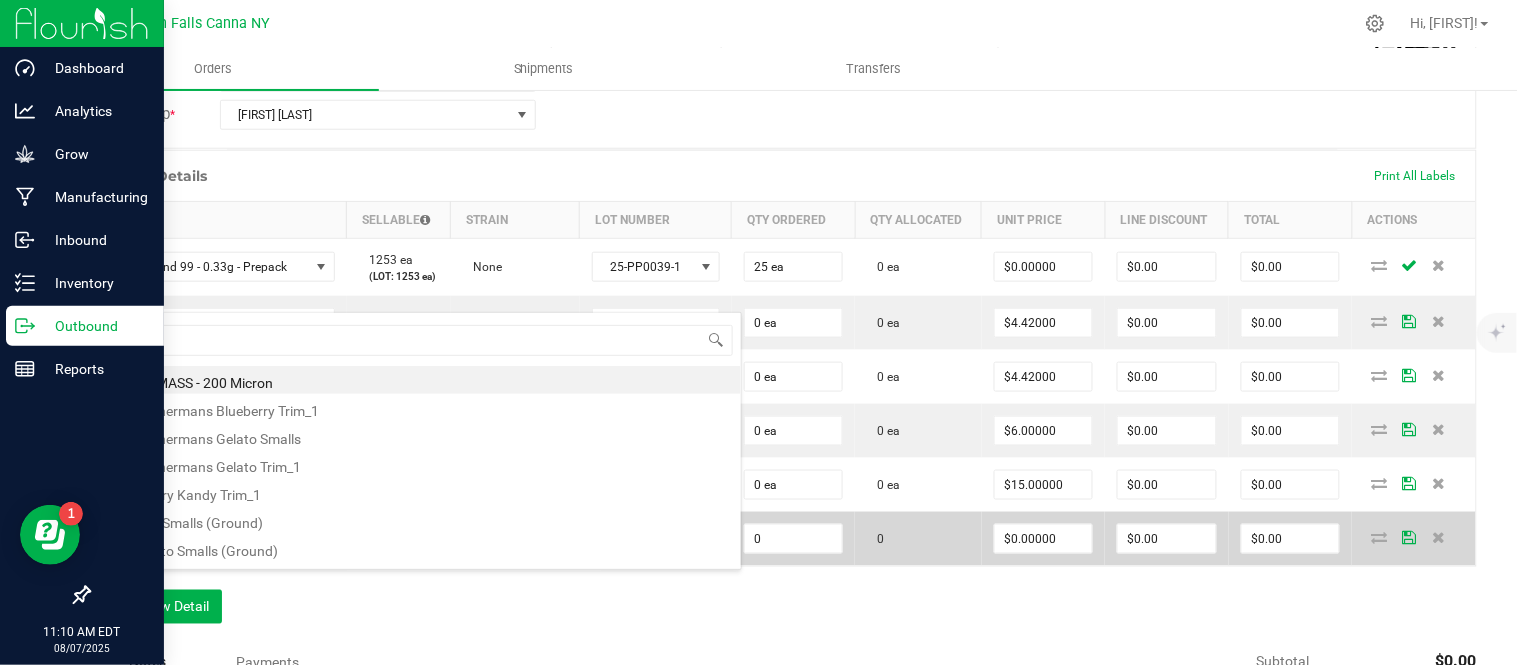 type on "gelato" 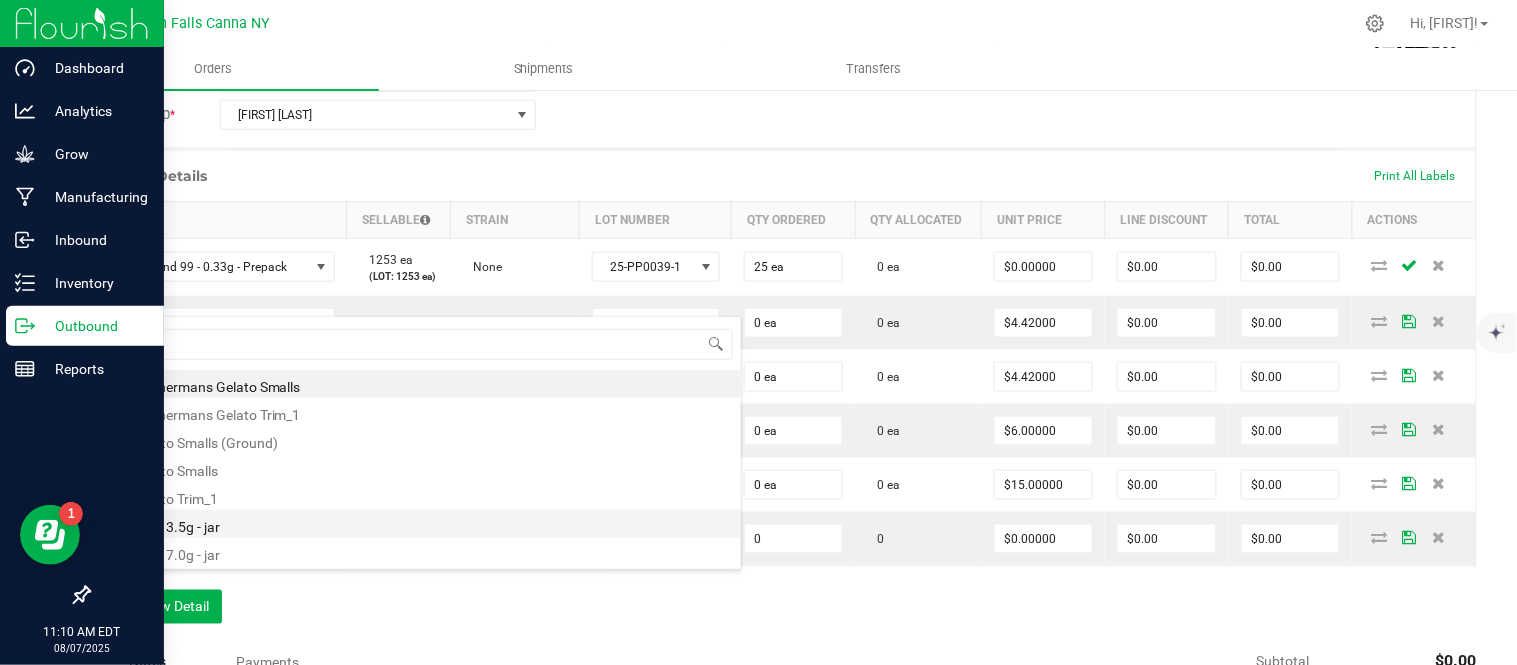 click on "Gelato - 3.5g - jar" at bounding box center [422, 524] 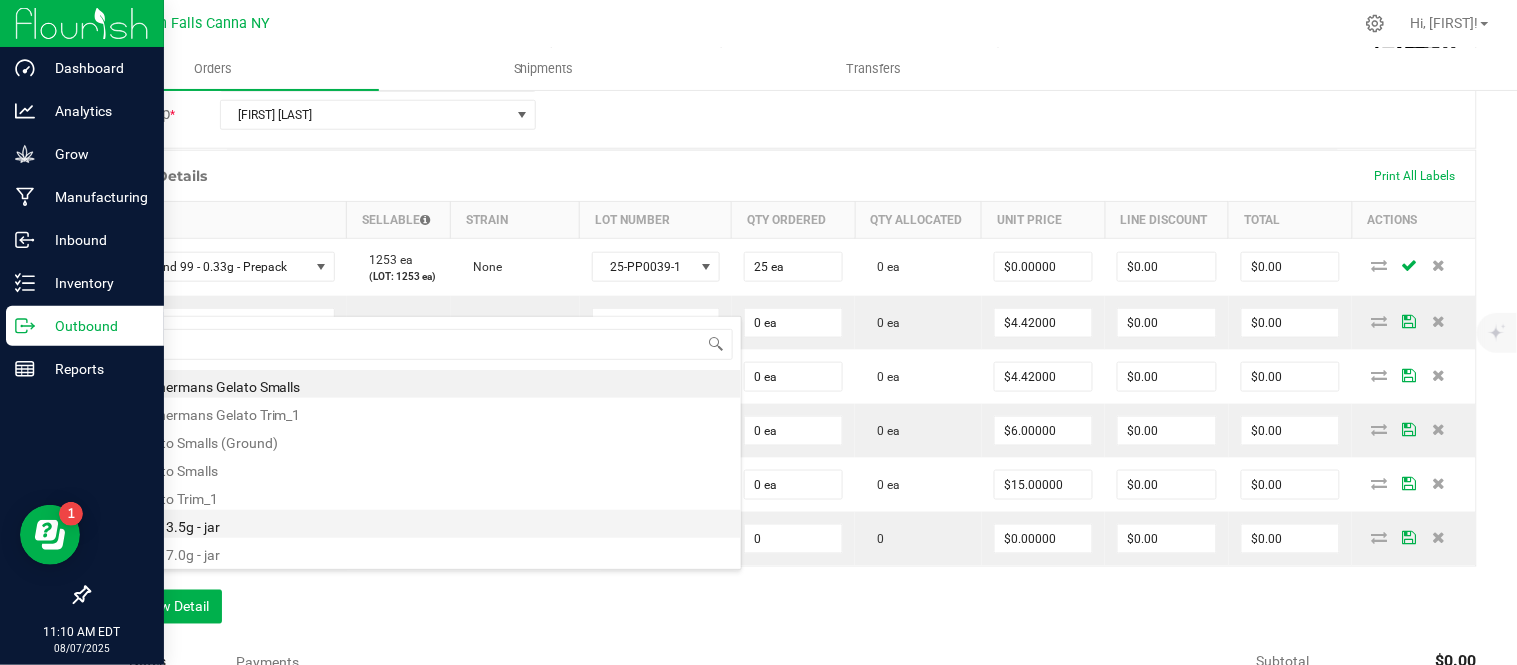 type on "0 ea" 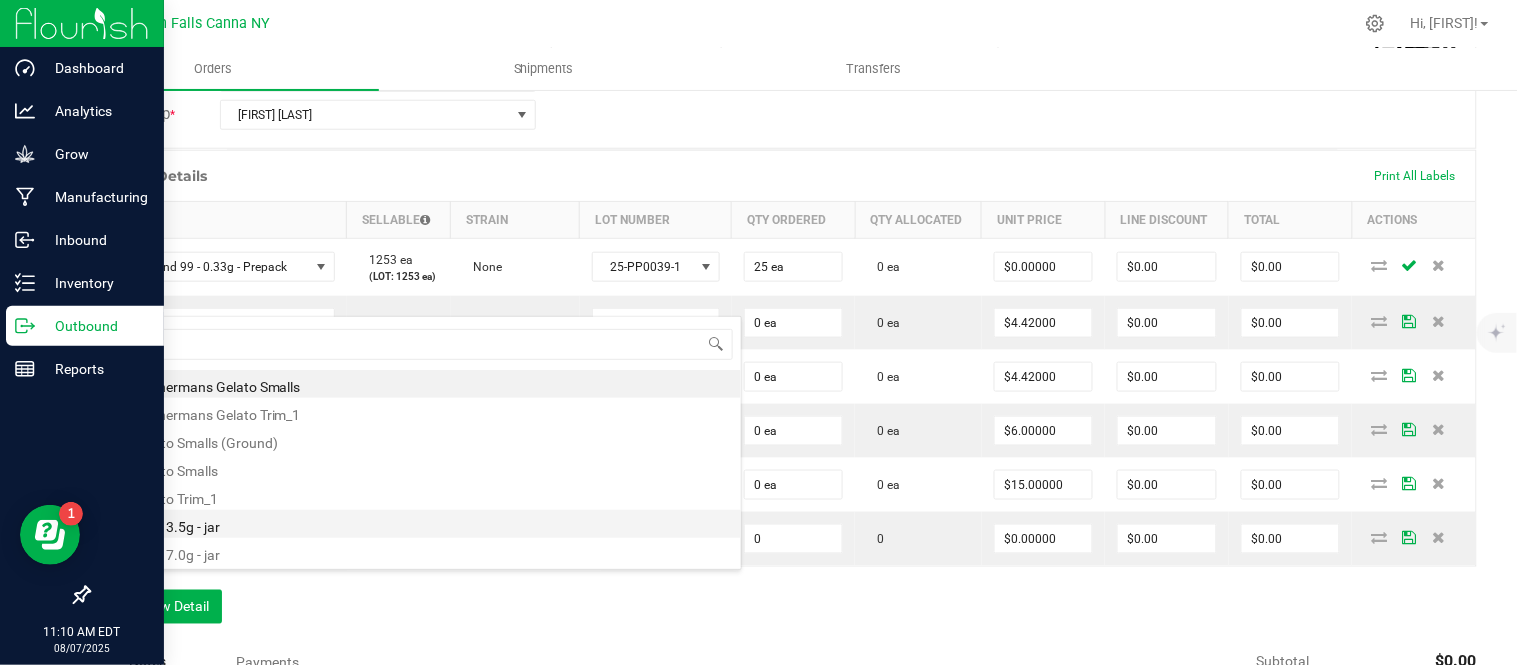 type on "$15.00000" 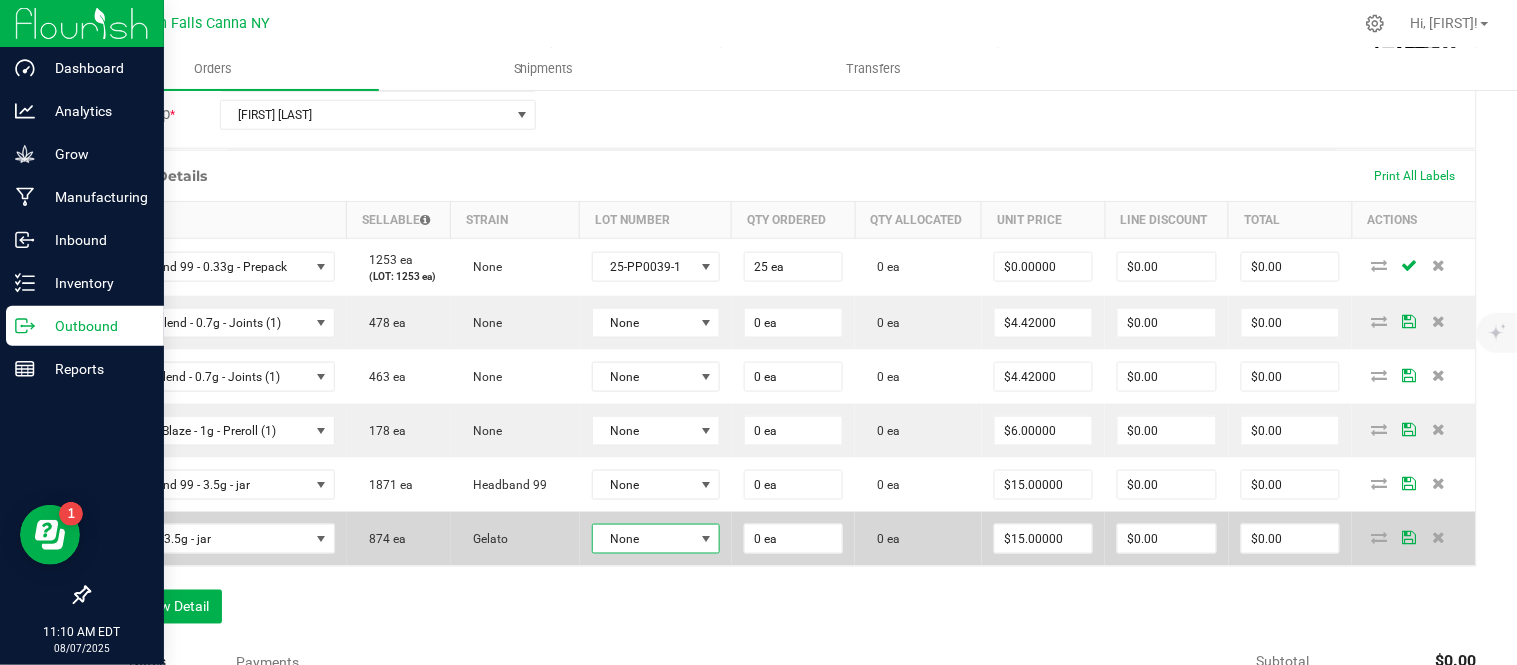 click at bounding box center [706, 539] 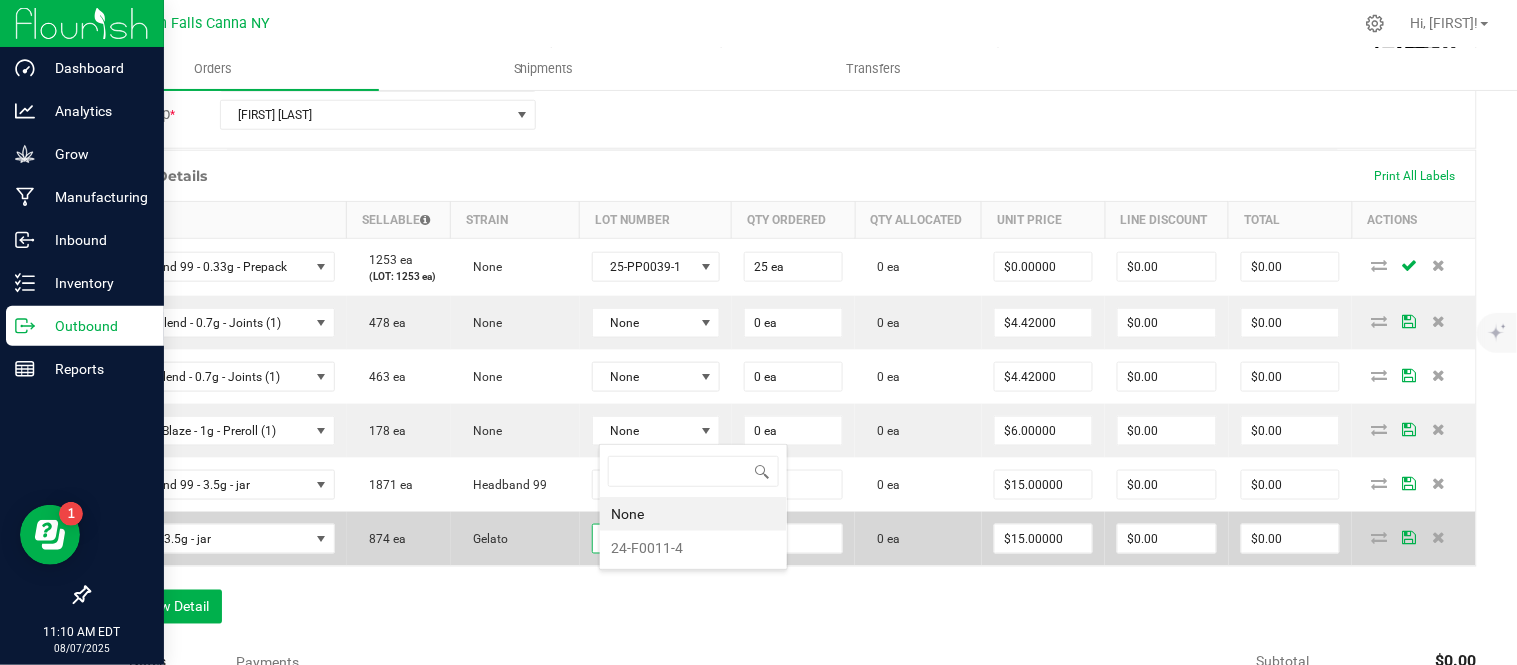 scroll, scrollTop: 99970, scrollLeft: 99872, axis: both 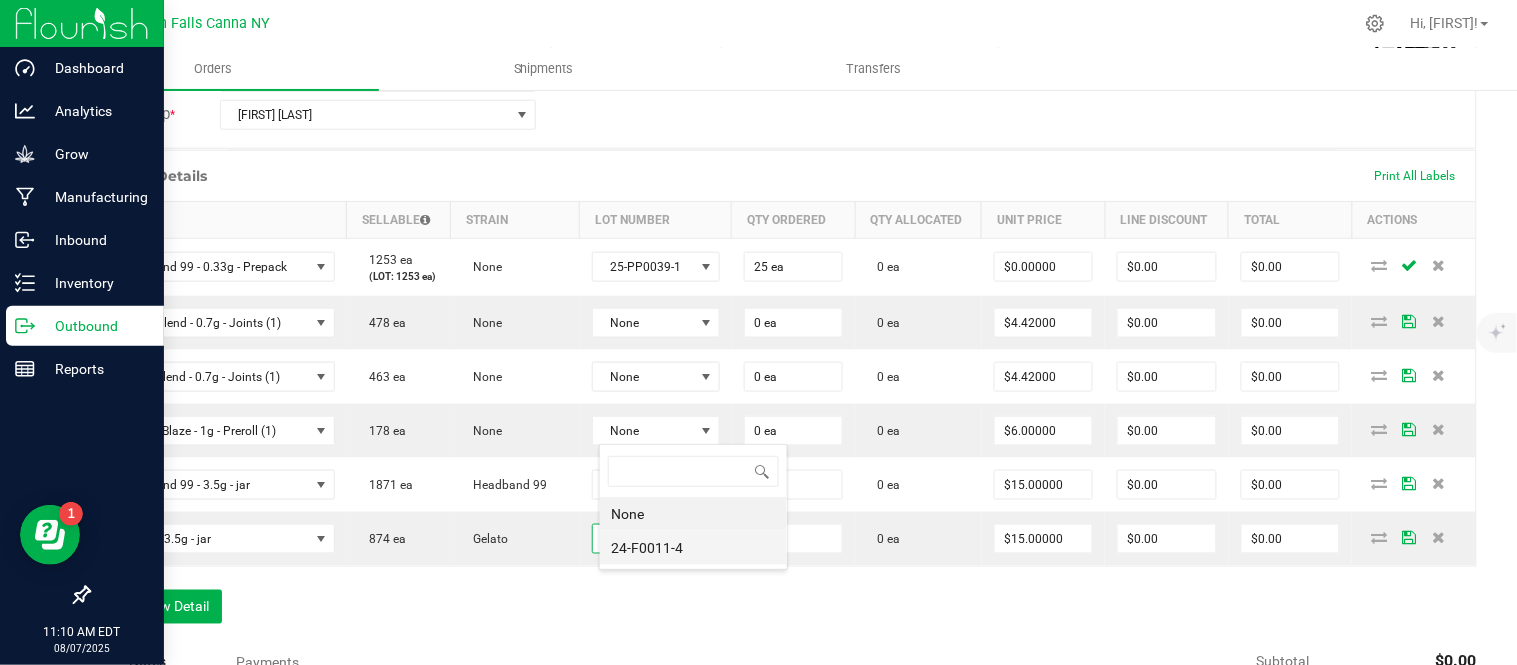 click on "24-F0011-4" at bounding box center (693, 548) 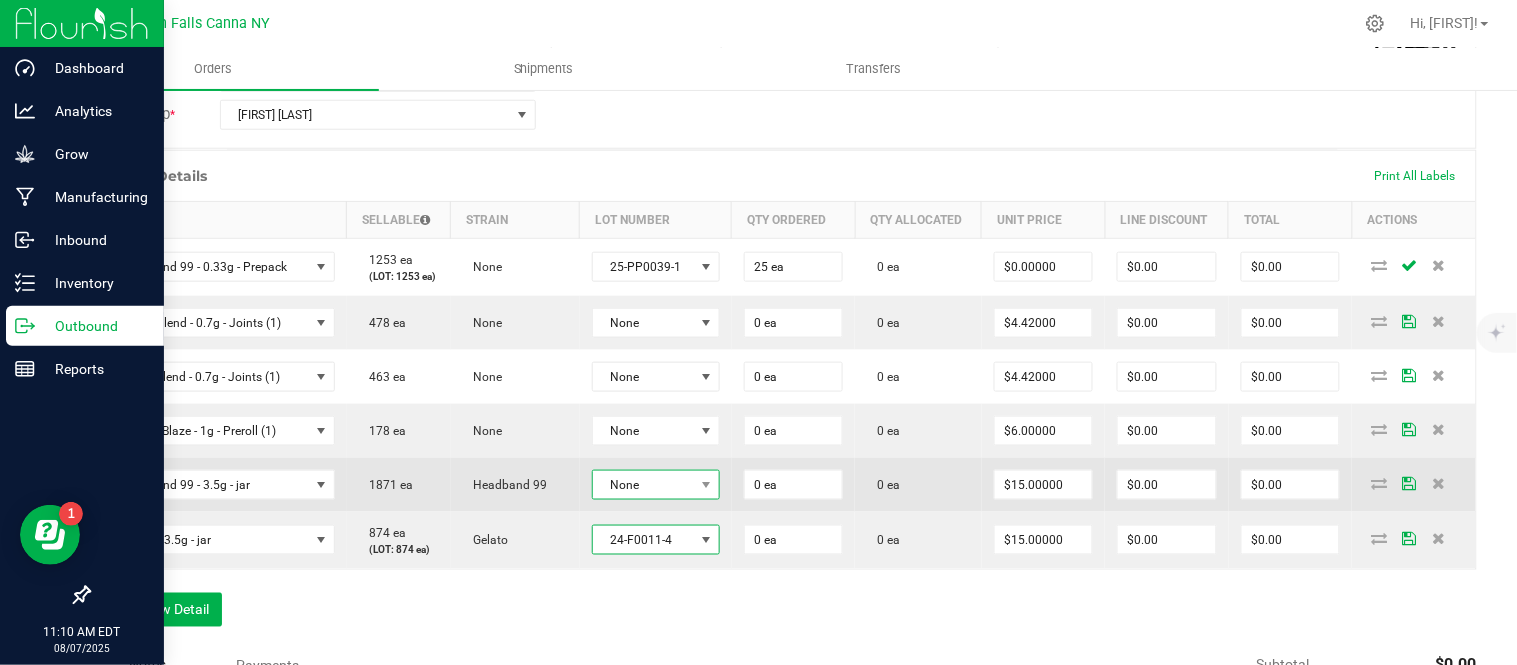 click on "None" at bounding box center (643, 485) 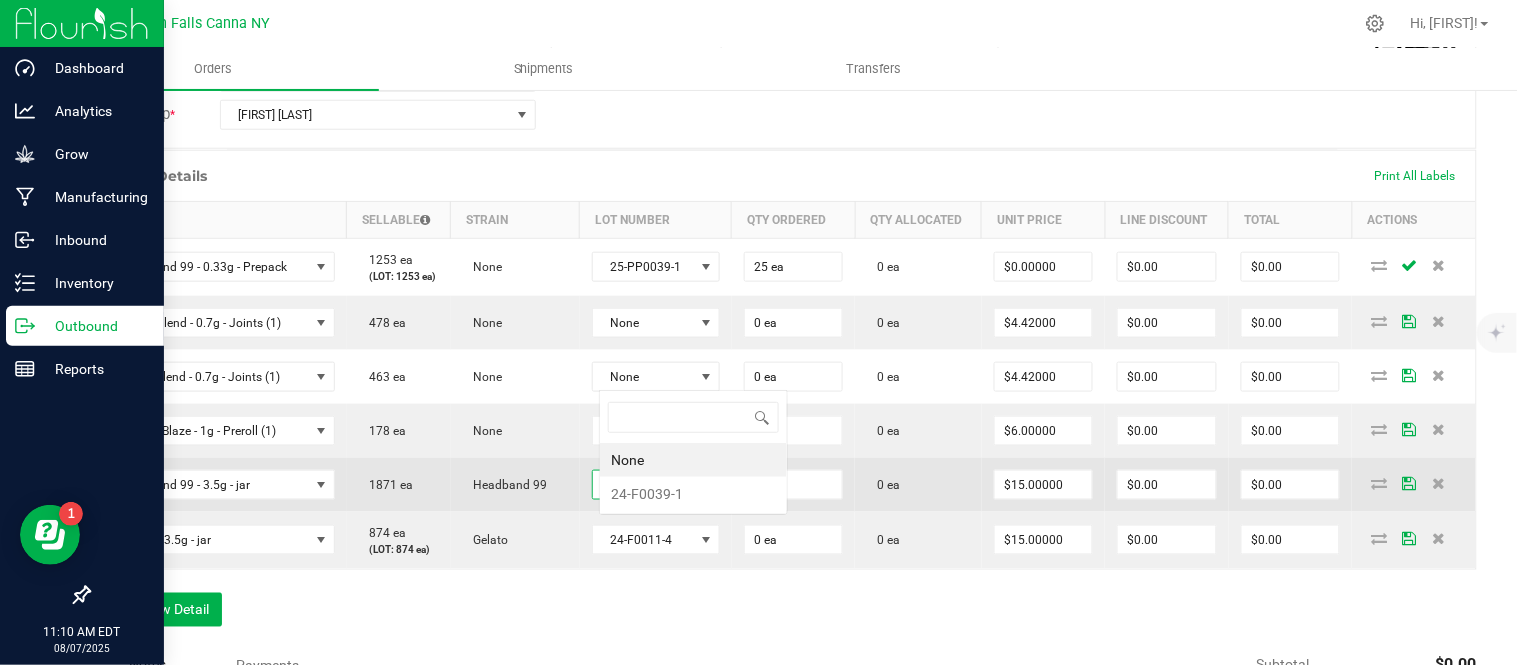 scroll, scrollTop: 0, scrollLeft: 0, axis: both 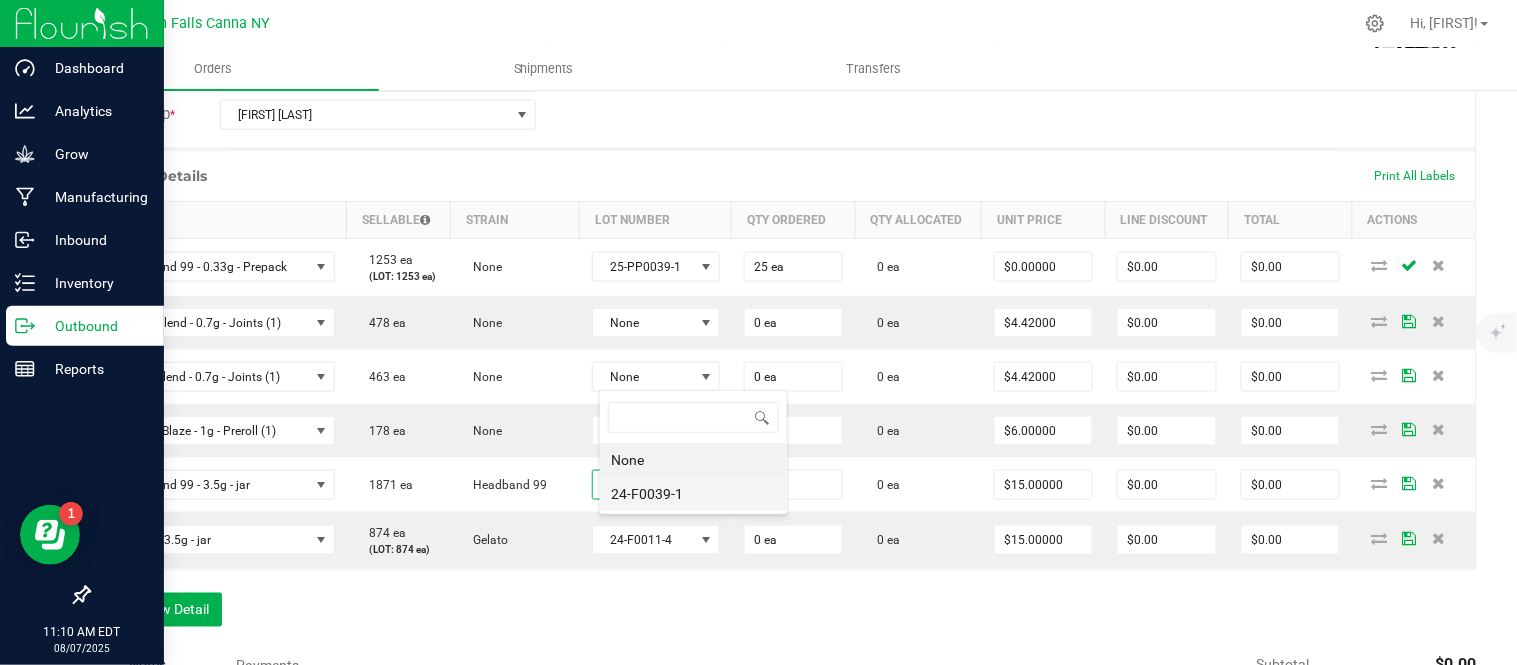 click on "24-F0039-1" at bounding box center [693, 494] 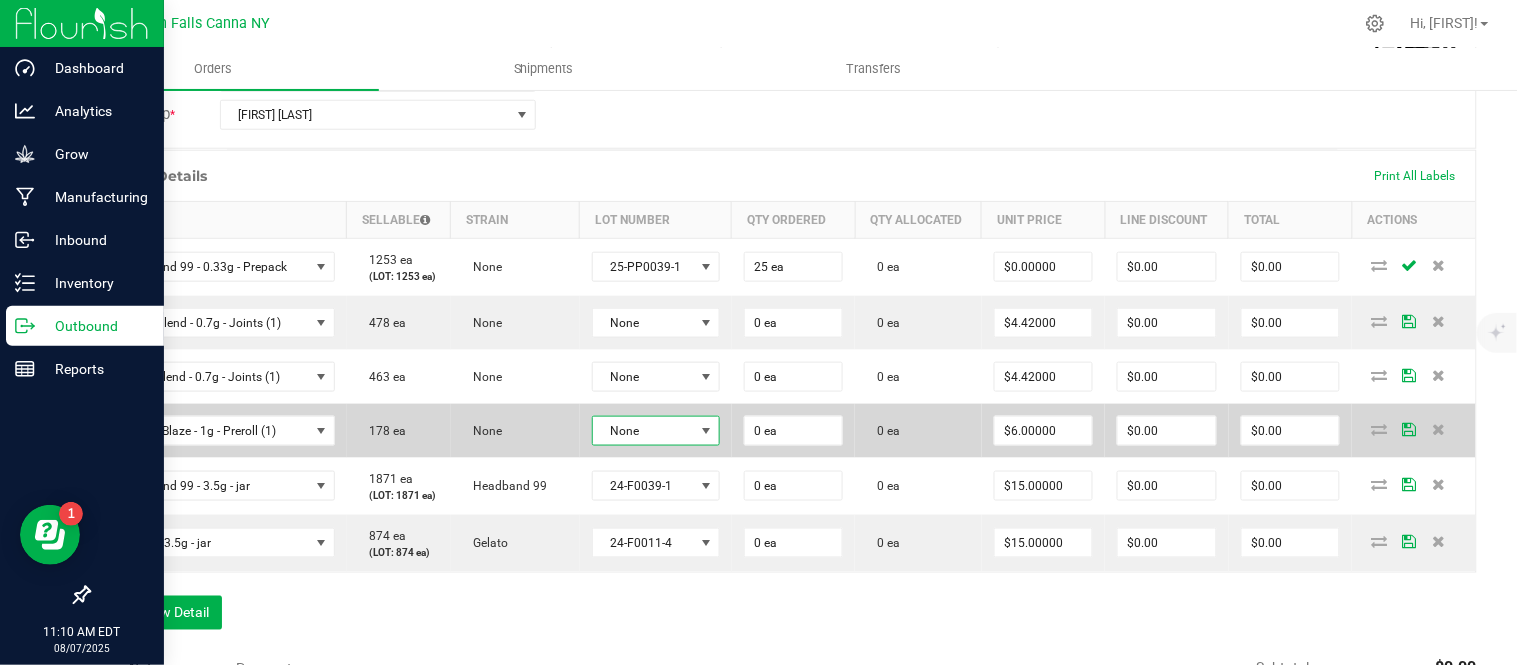 click on "None" at bounding box center [643, 431] 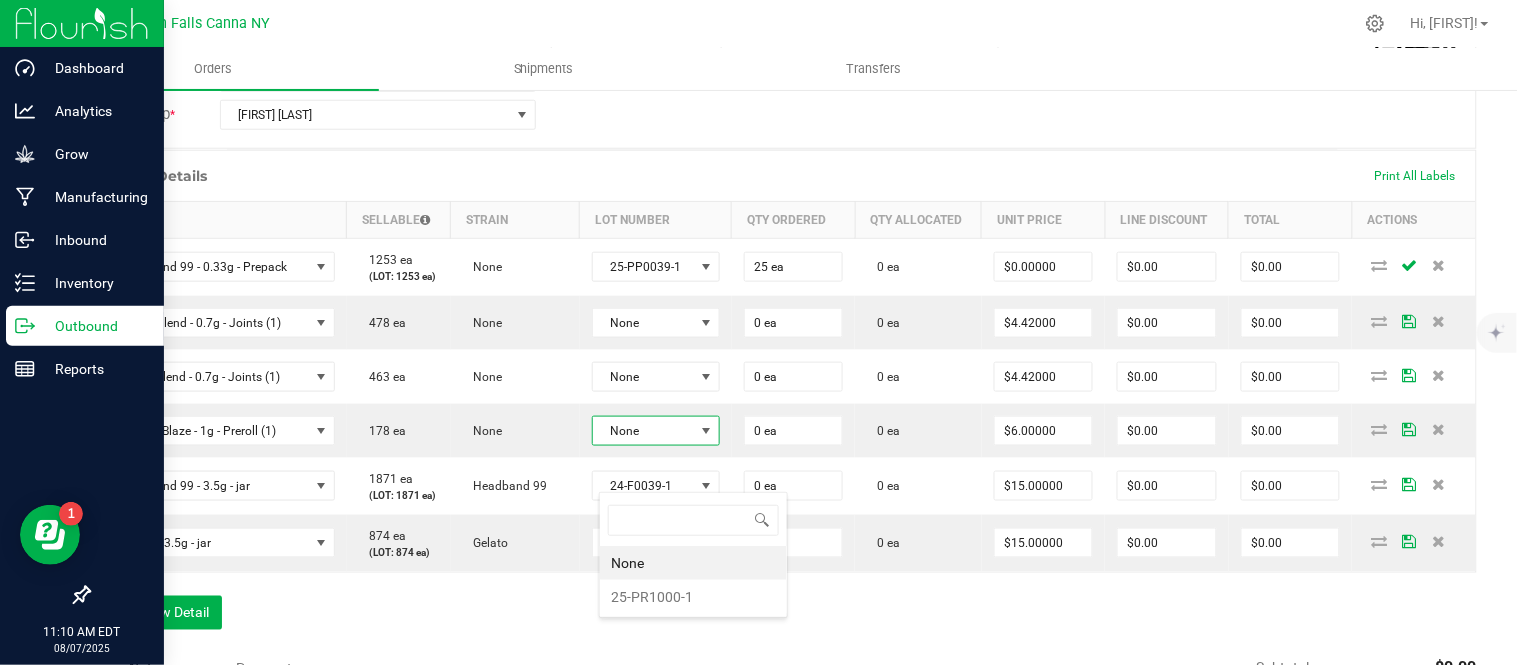 scroll, scrollTop: 99970, scrollLeft: 99872, axis: both 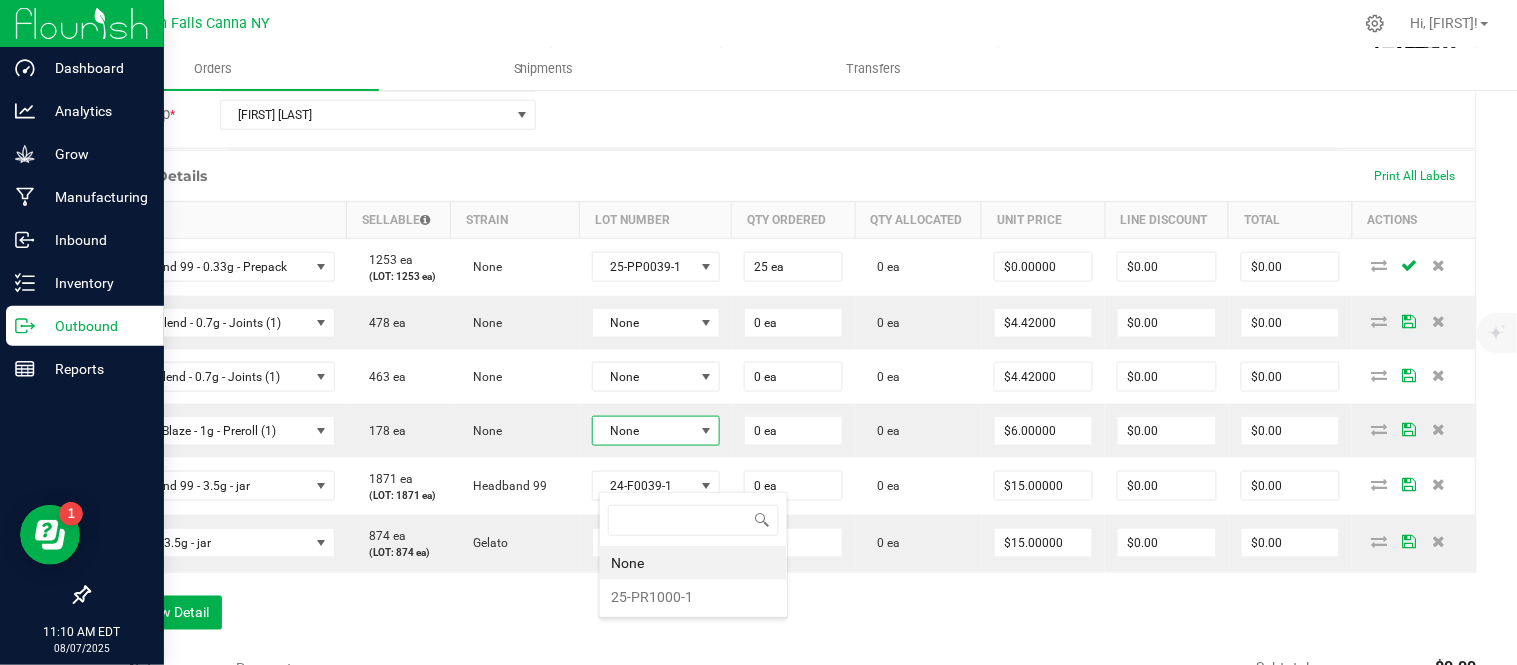 click on "None" at bounding box center [693, 563] 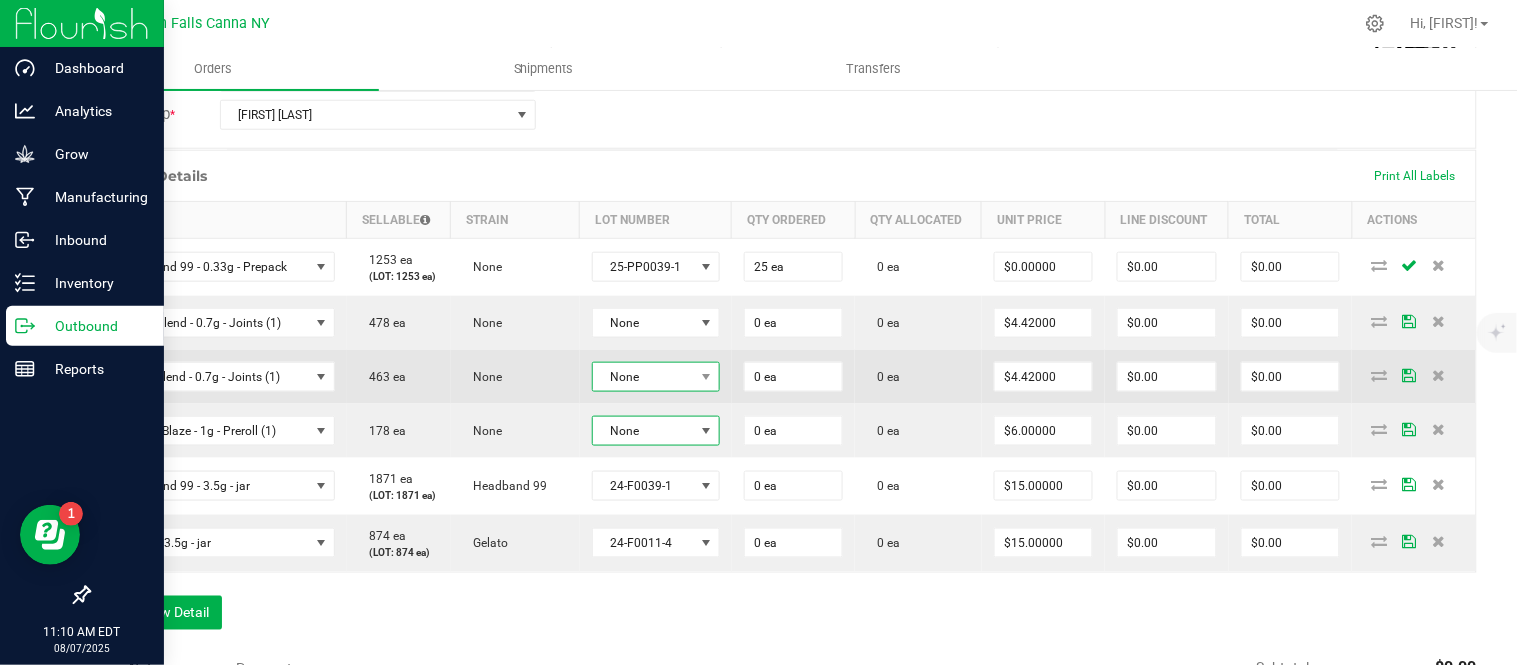 click on "None" at bounding box center [643, 377] 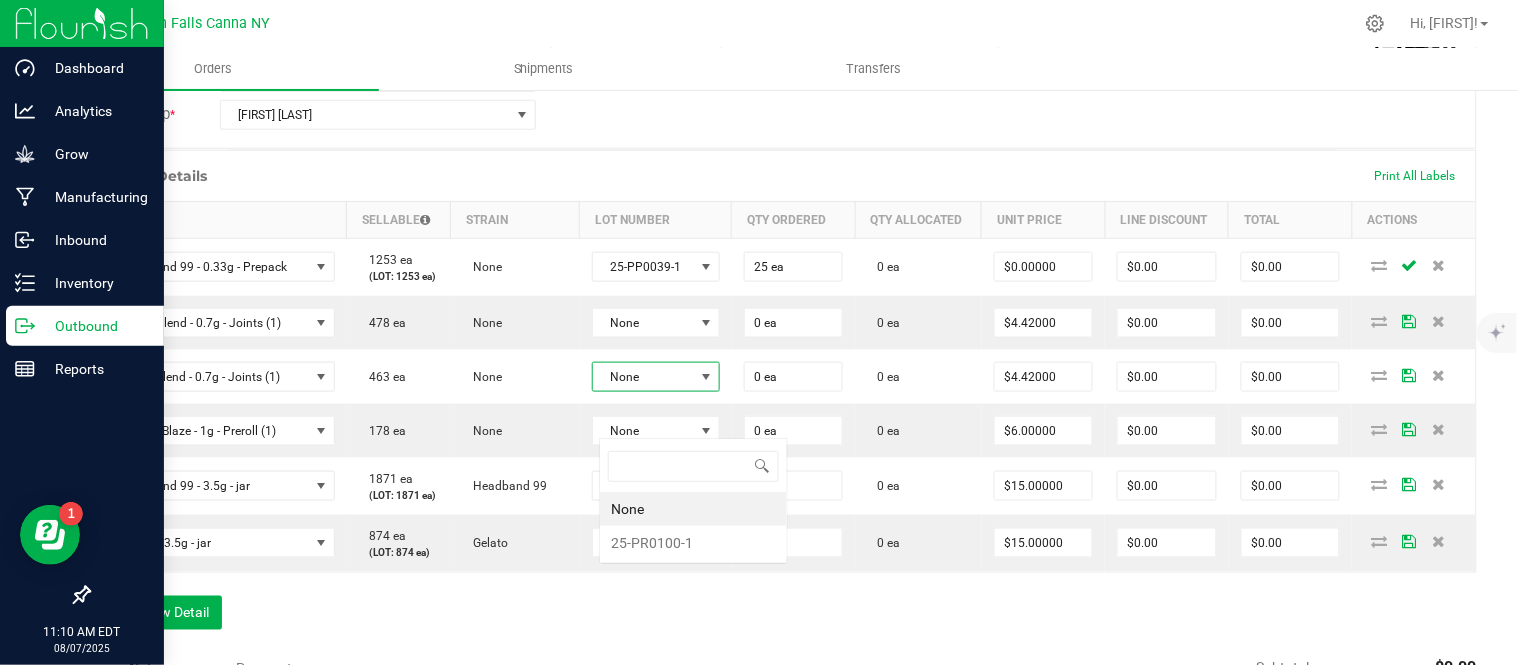 scroll, scrollTop: 99970, scrollLeft: 99872, axis: both 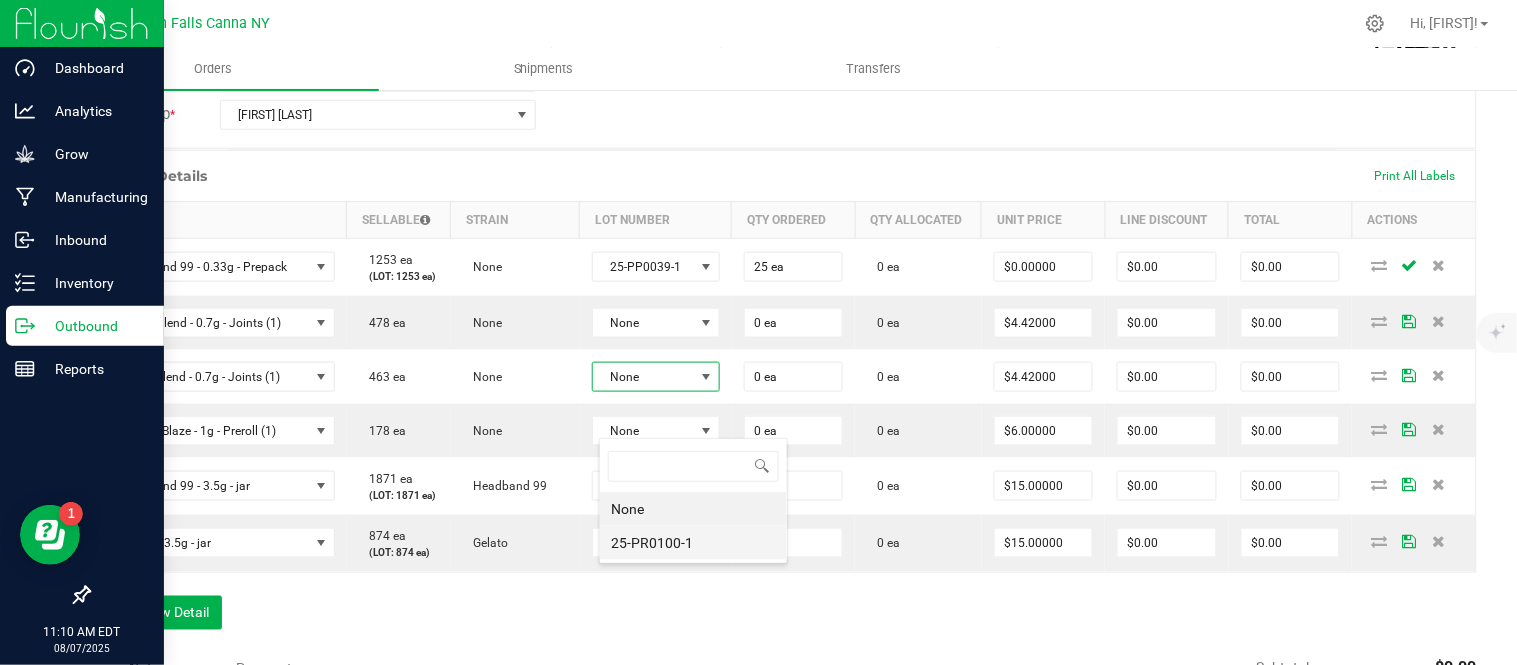 click on "25-PR0100-1" at bounding box center (693, 543) 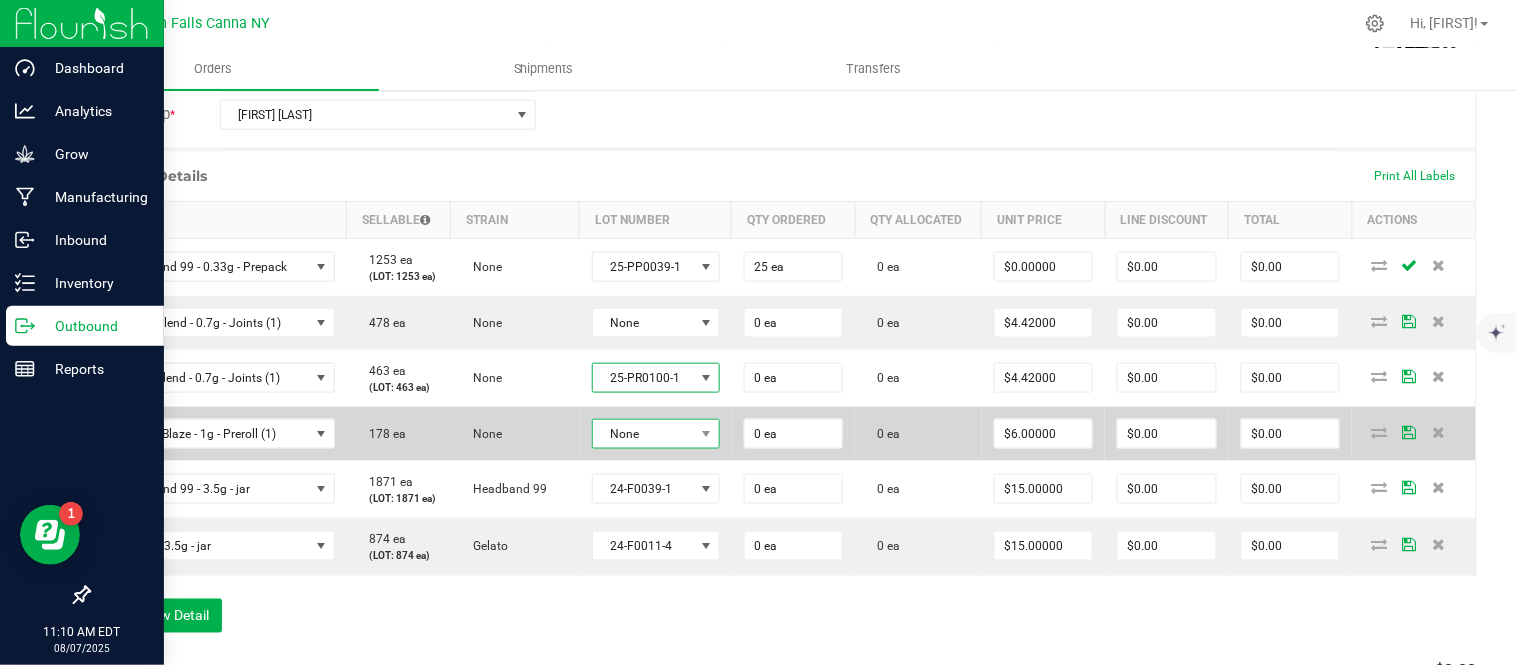 click on "None" at bounding box center [643, 434] 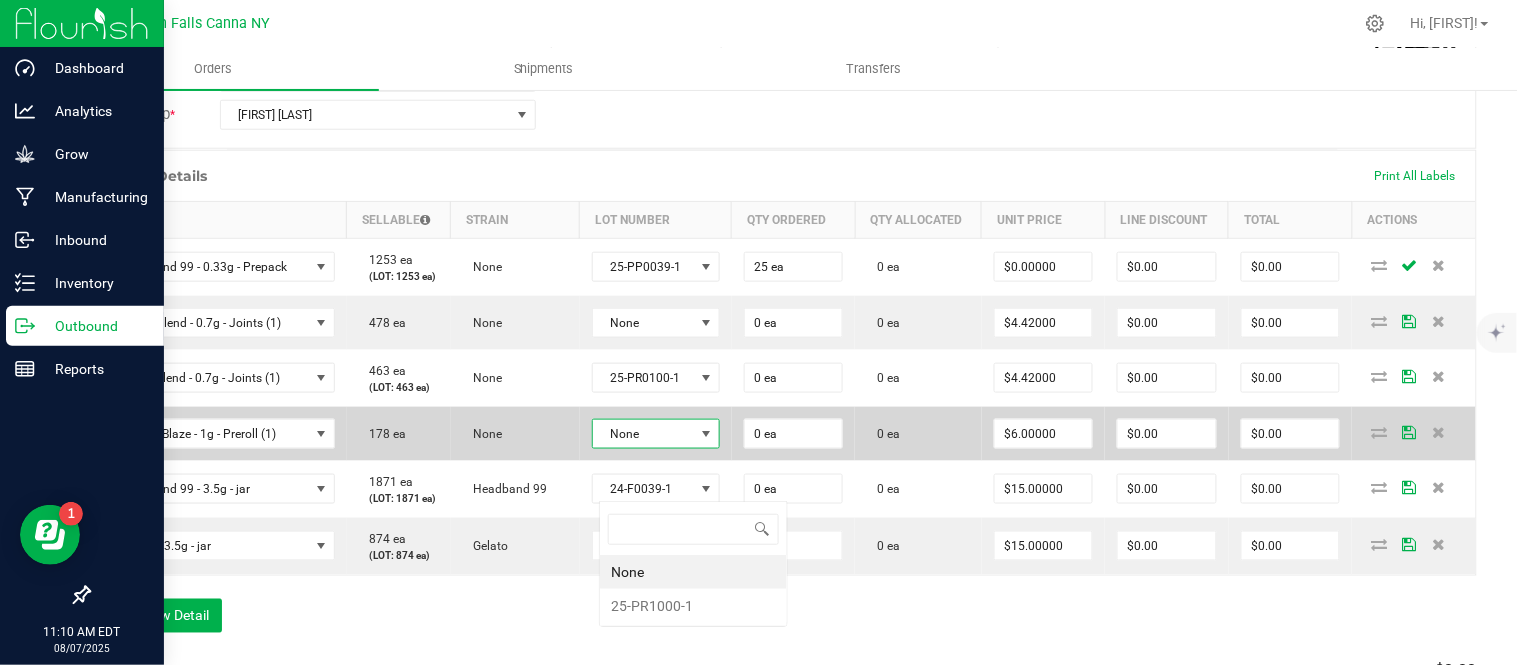 scroll, scrollTop: 99970, scrollLeft: 99872, axis: both 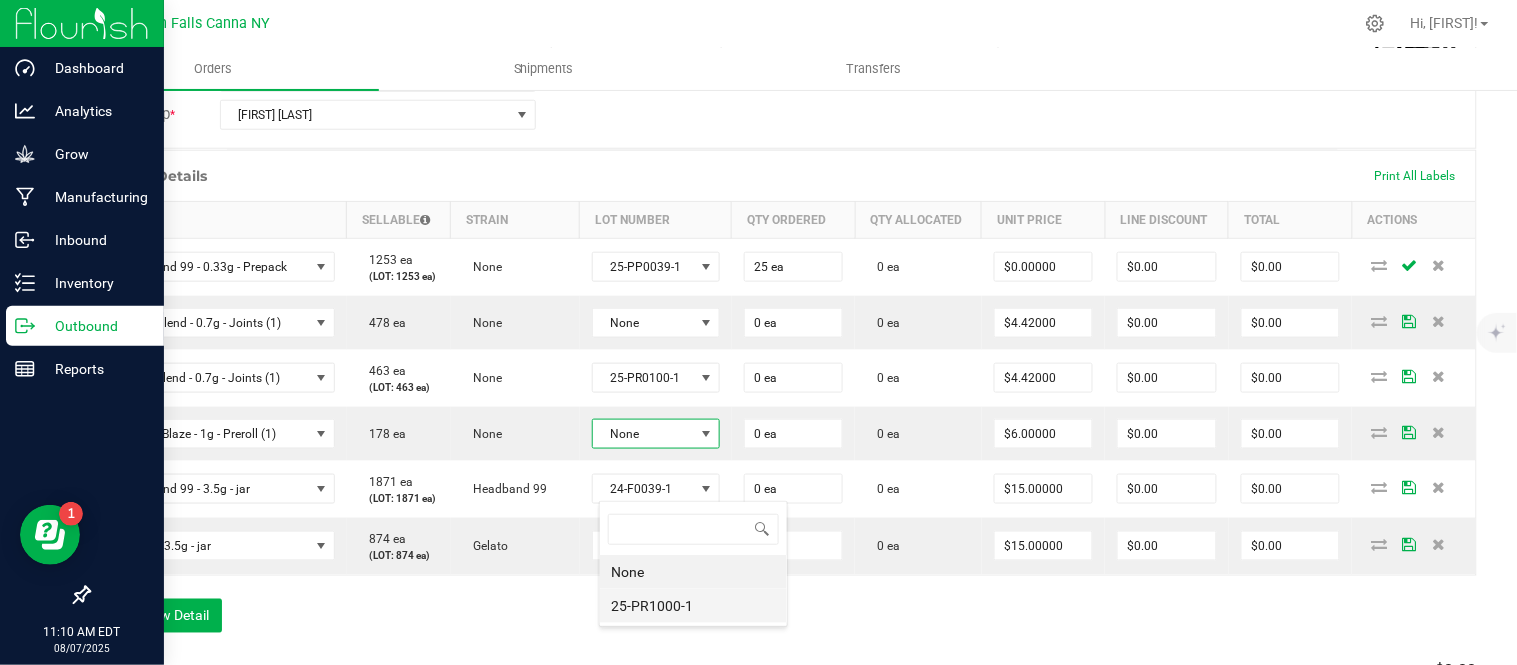 click on "25-PR1000-1" at bounding box center (693, 606) 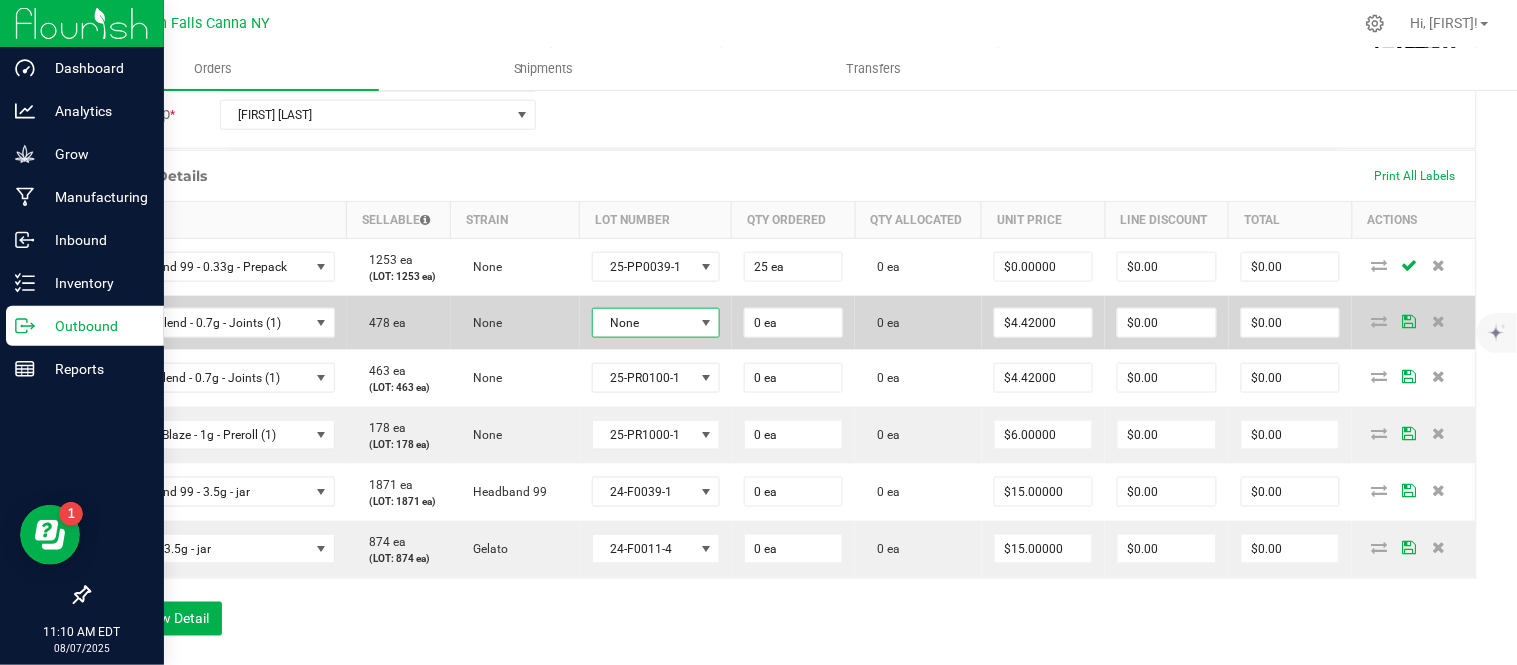 click on "None" at bounding box center [643, 323] 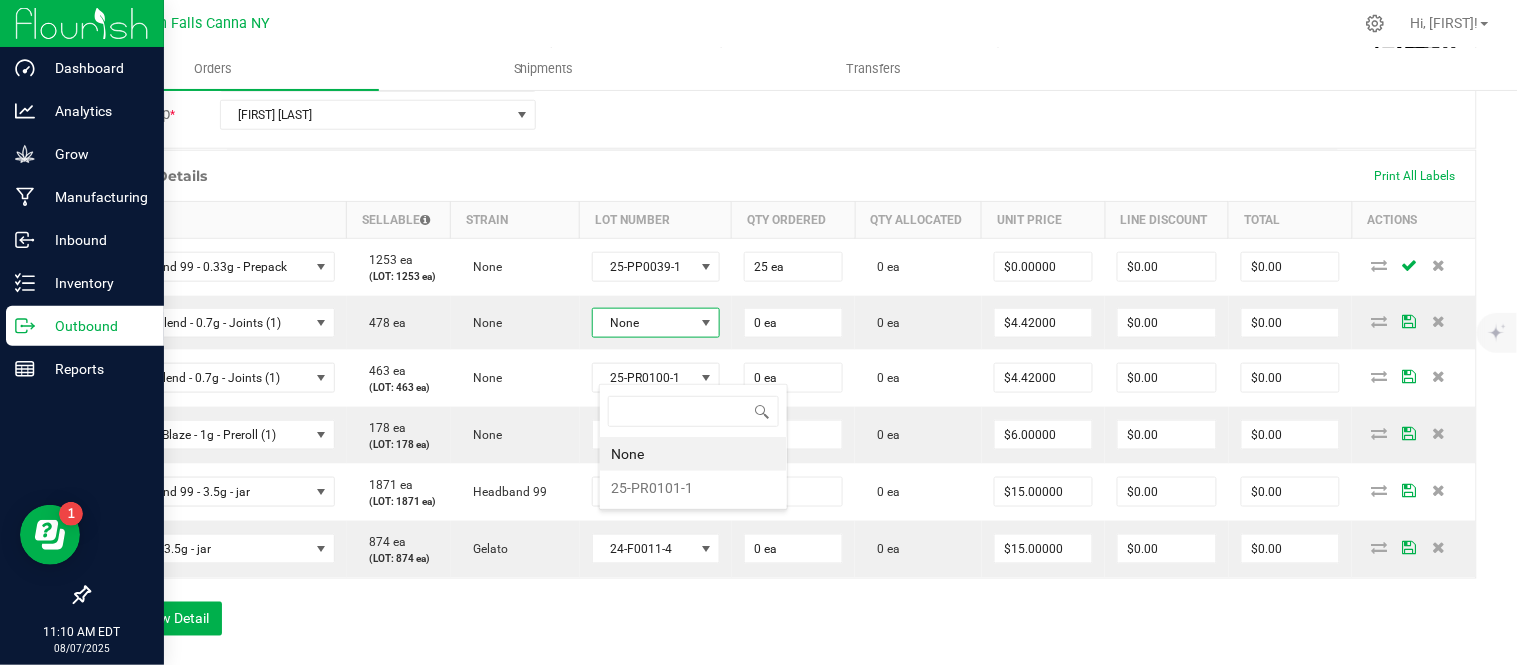 scroll, scrollTop: 99970, scrollLeft: 99872, axis: both 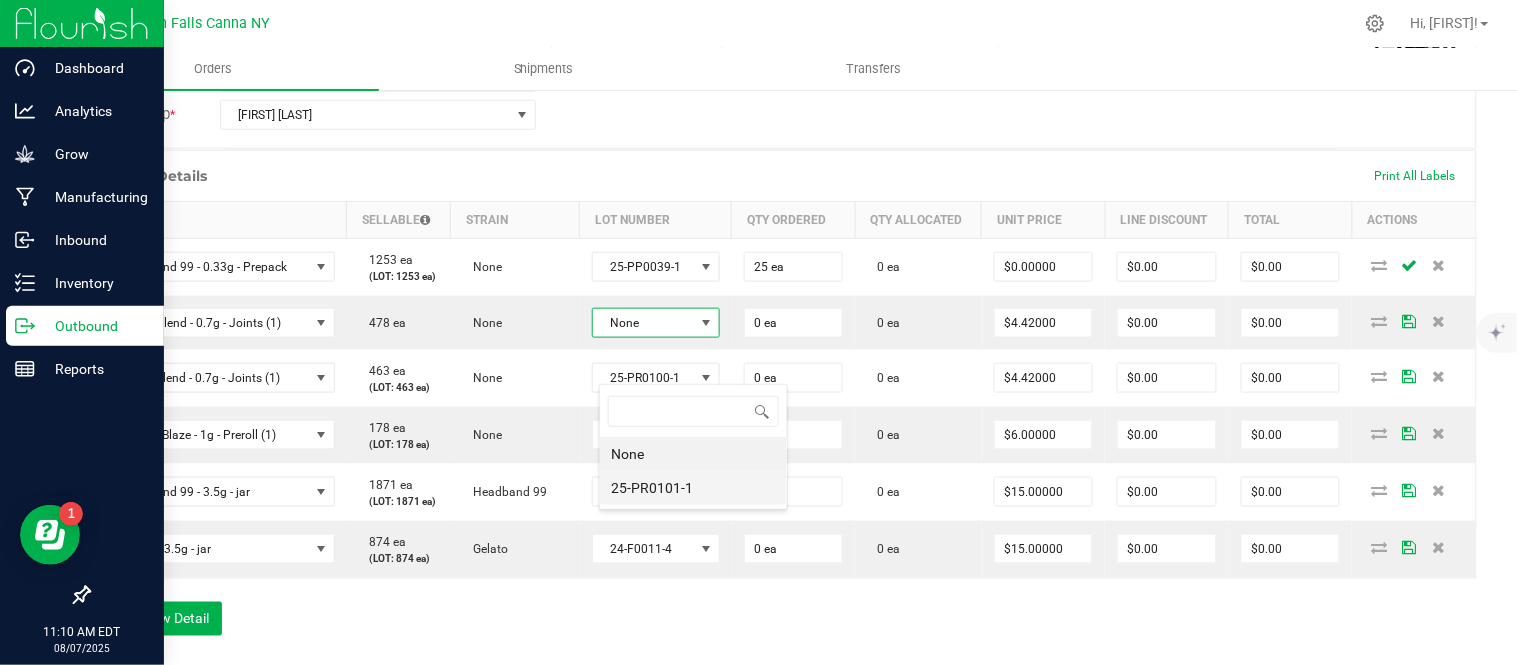 click on "25-PR0101-1" at bounding box center [693, 488] 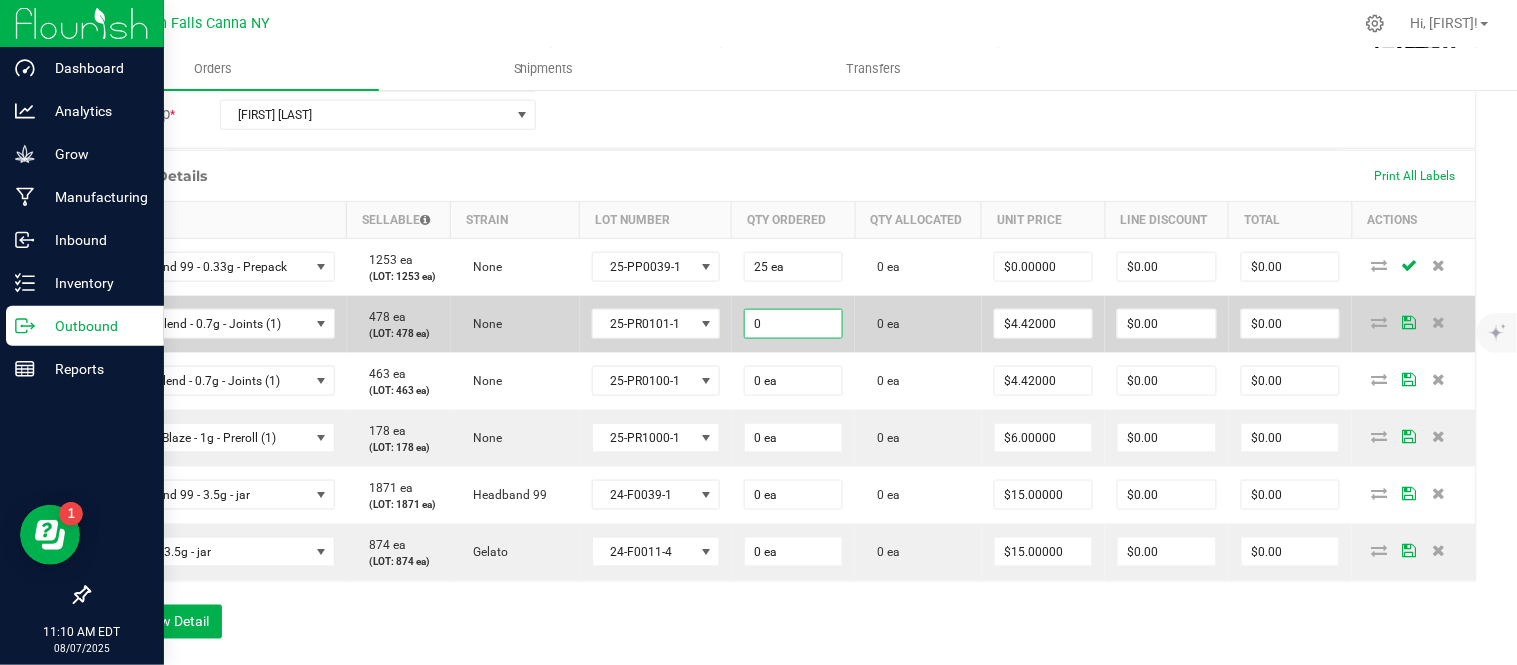 click on "0" at bounding box center [794, 324] 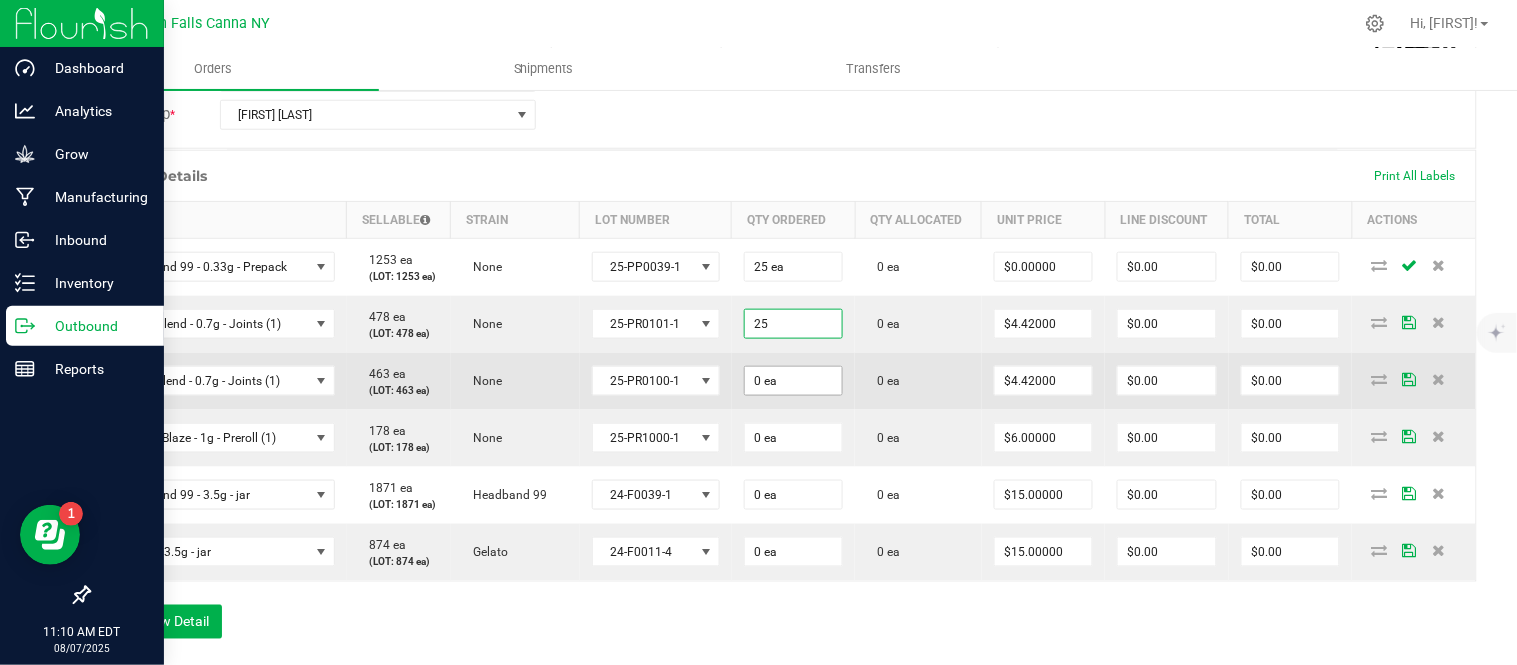 type on "25 ea" 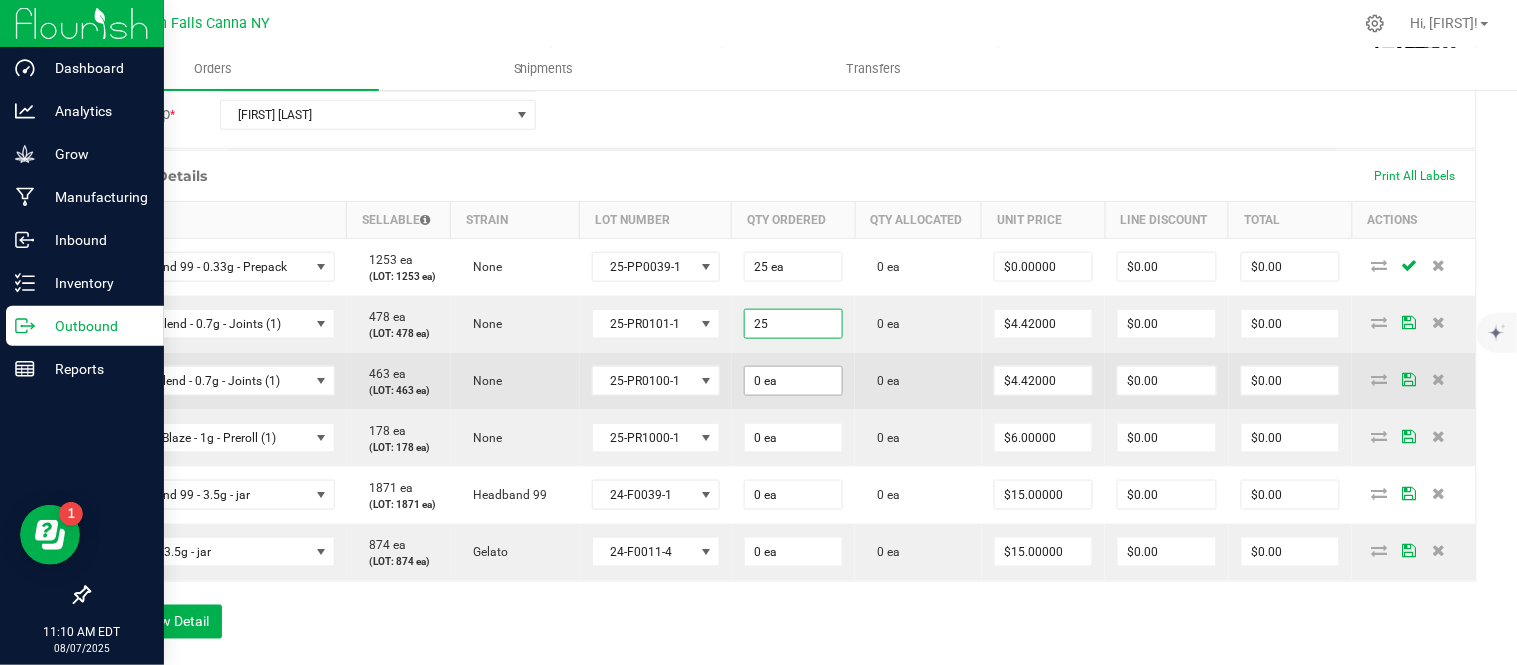 type on "$110.50" 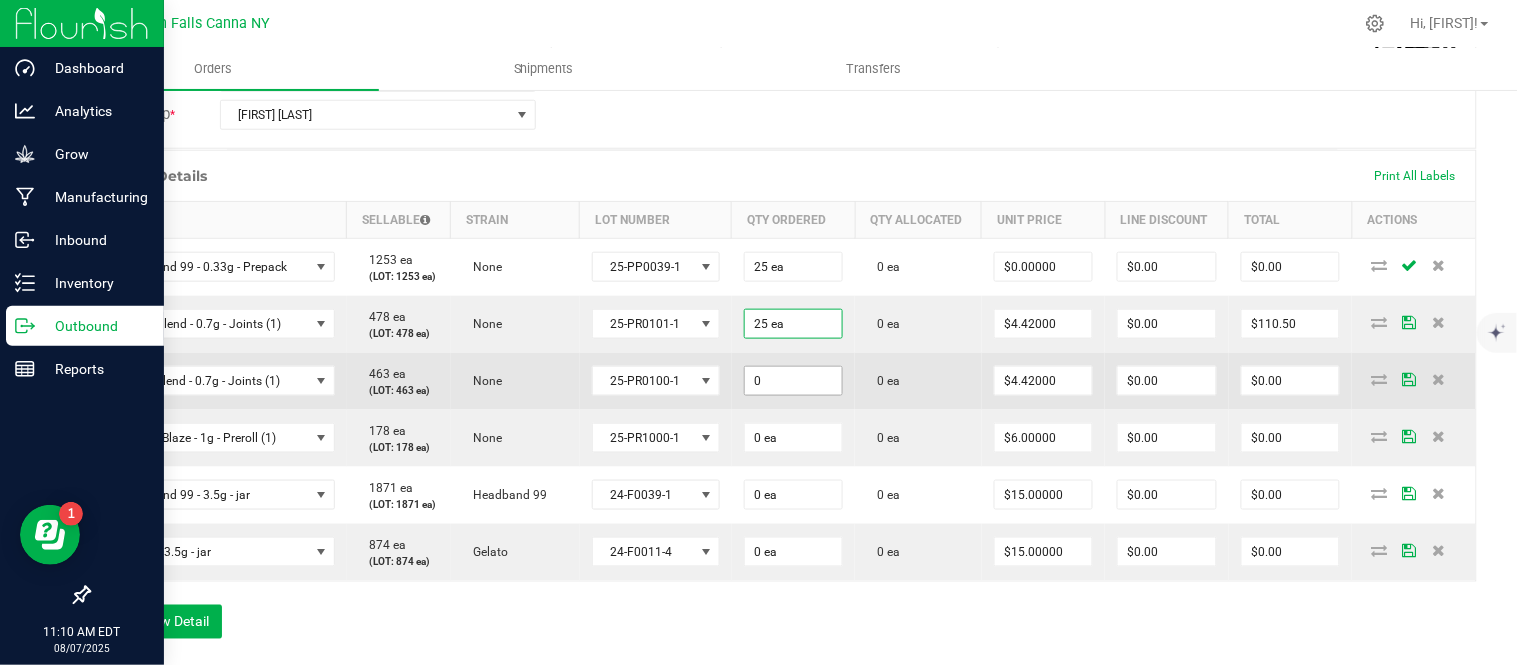 click on "0" at bounding box center [794, 381] 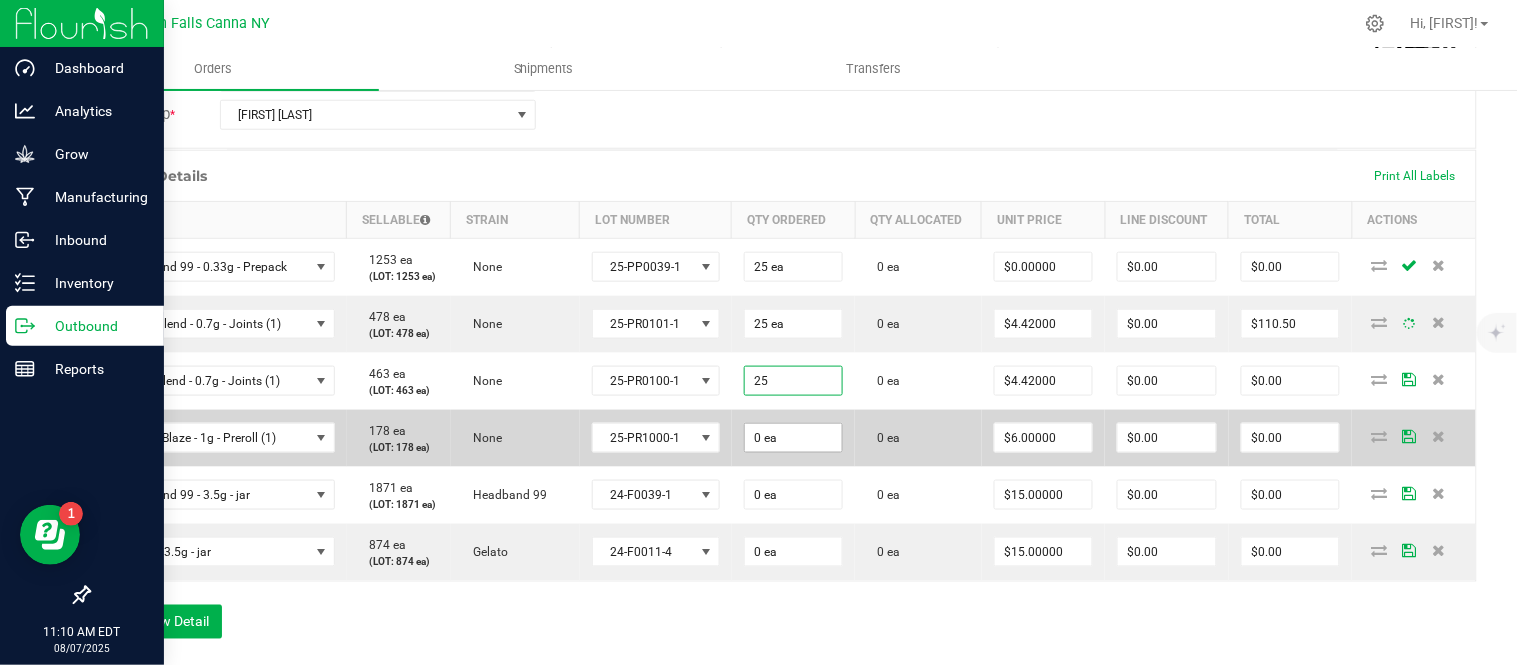 type on "25 ea" 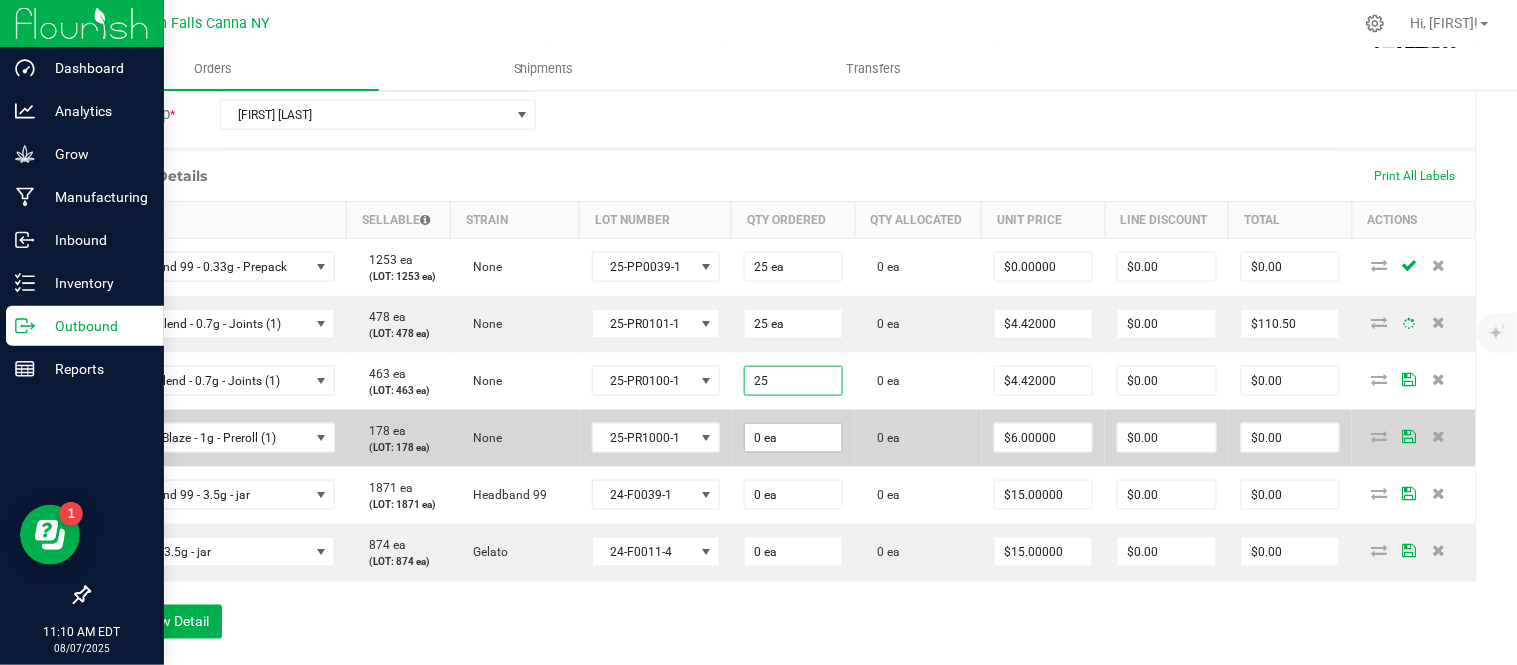 type on "$110.50" 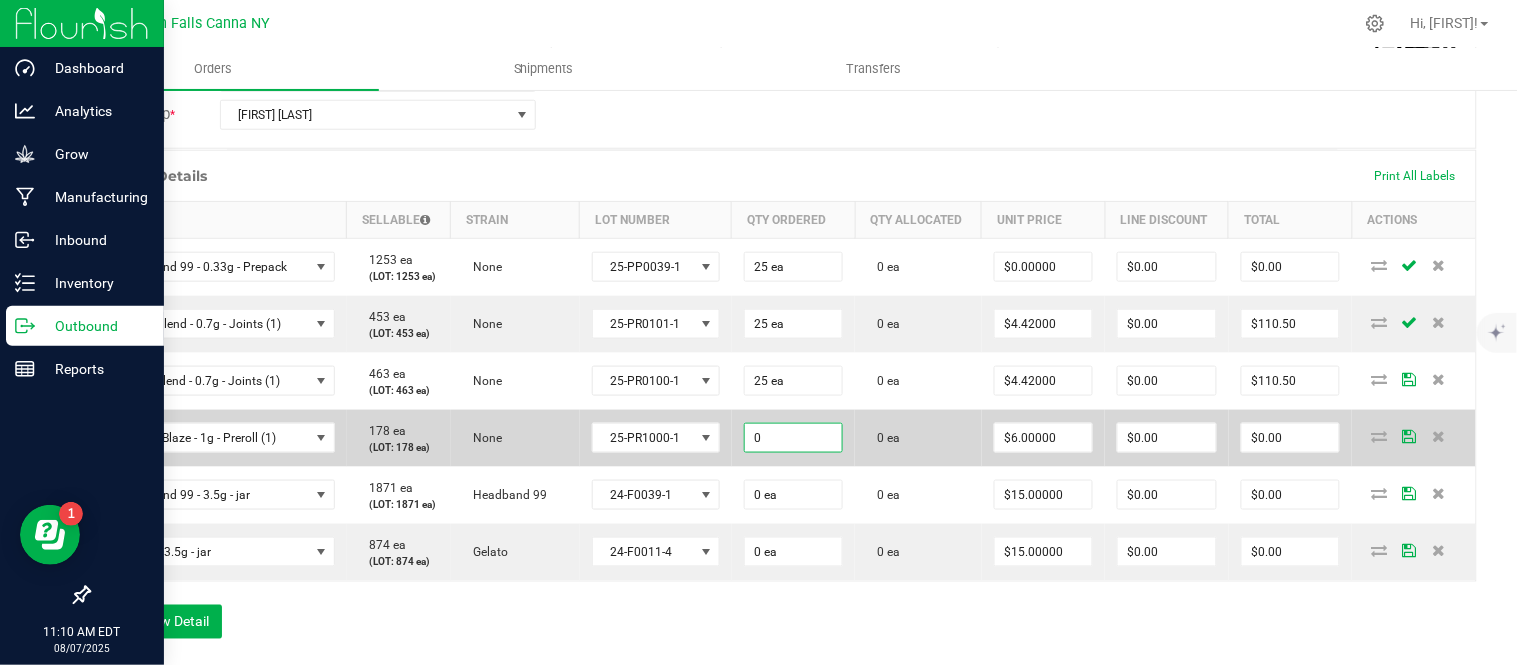 click on "0" at bounding box center (794, 438) 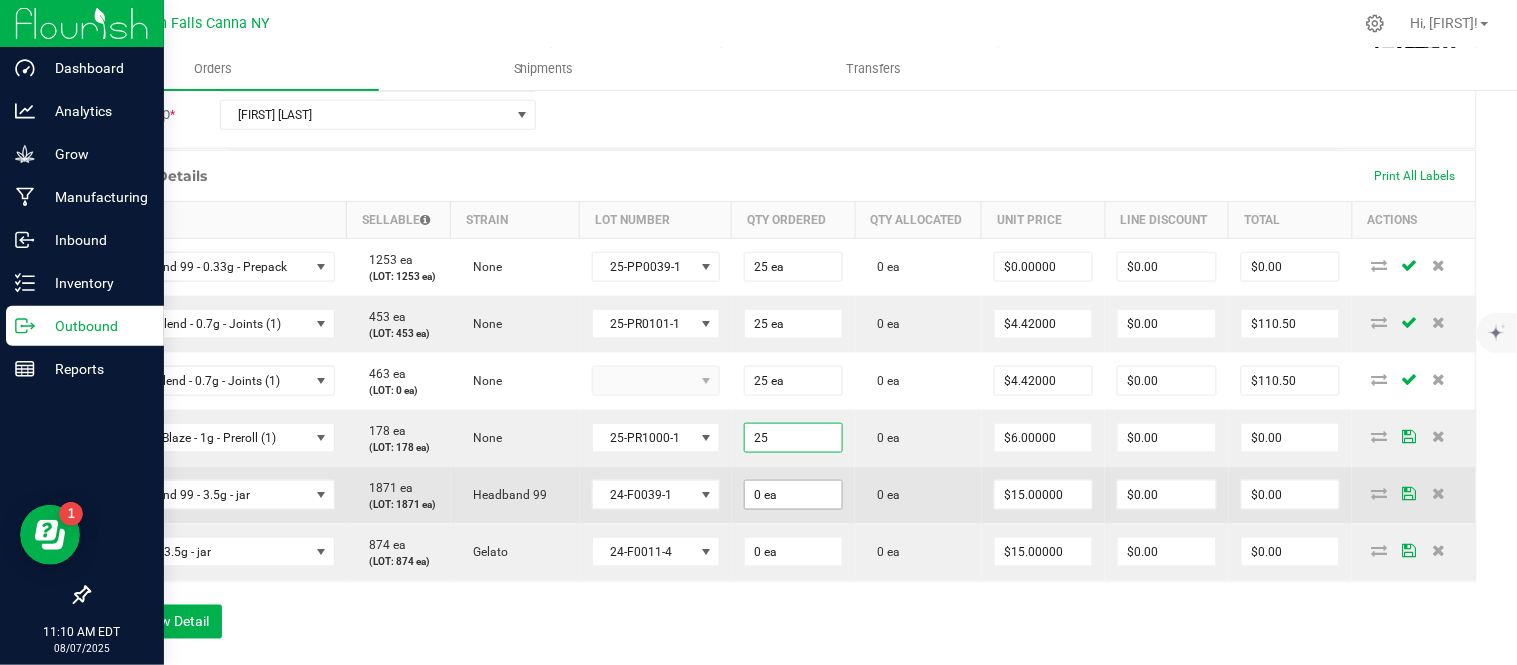 type on "25 ea" 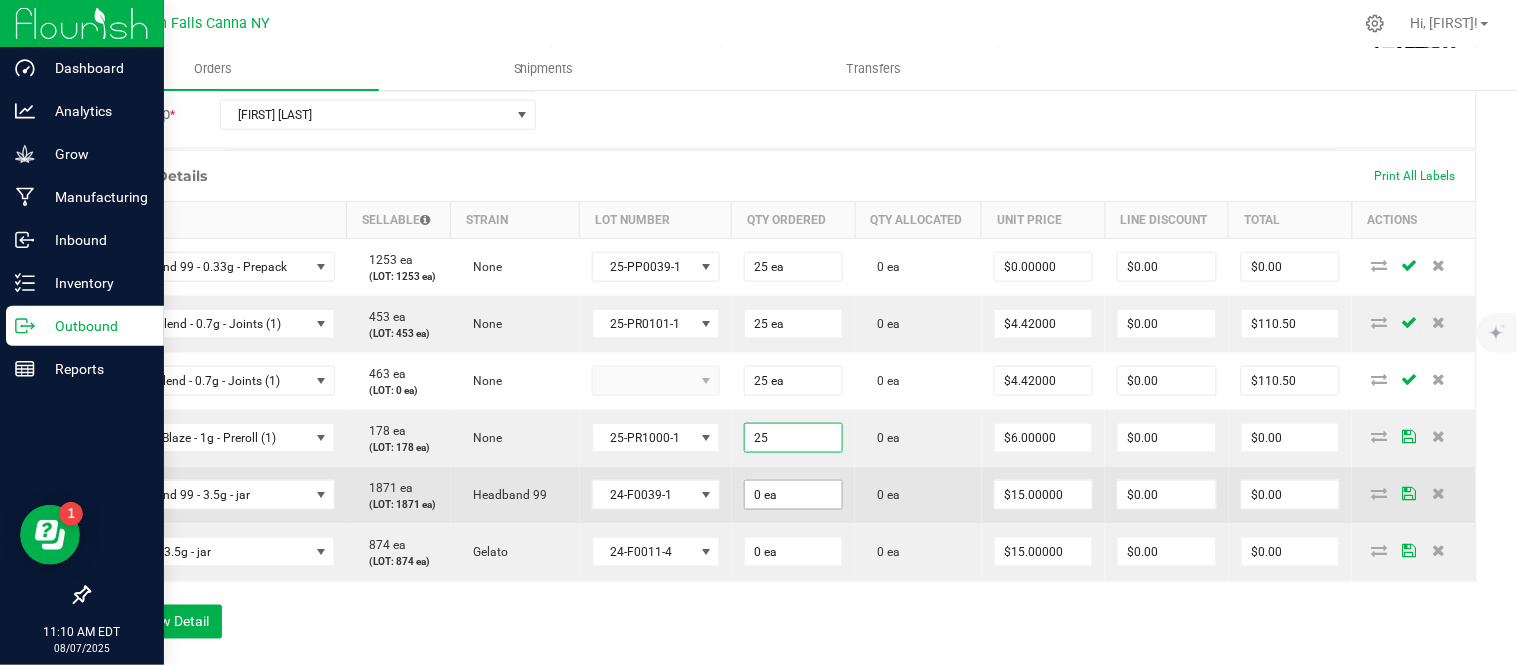 type on "$150.00" 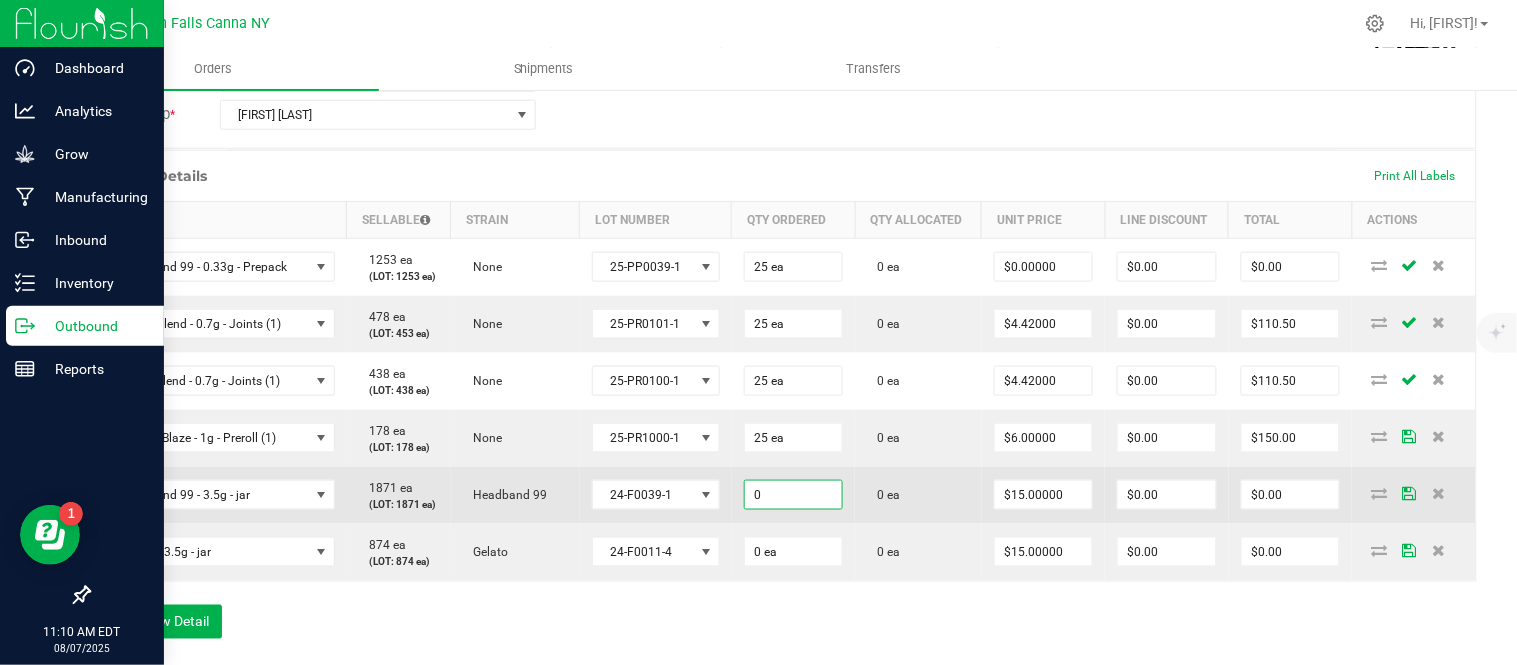 click on "0" at bounding box center [794, 495] 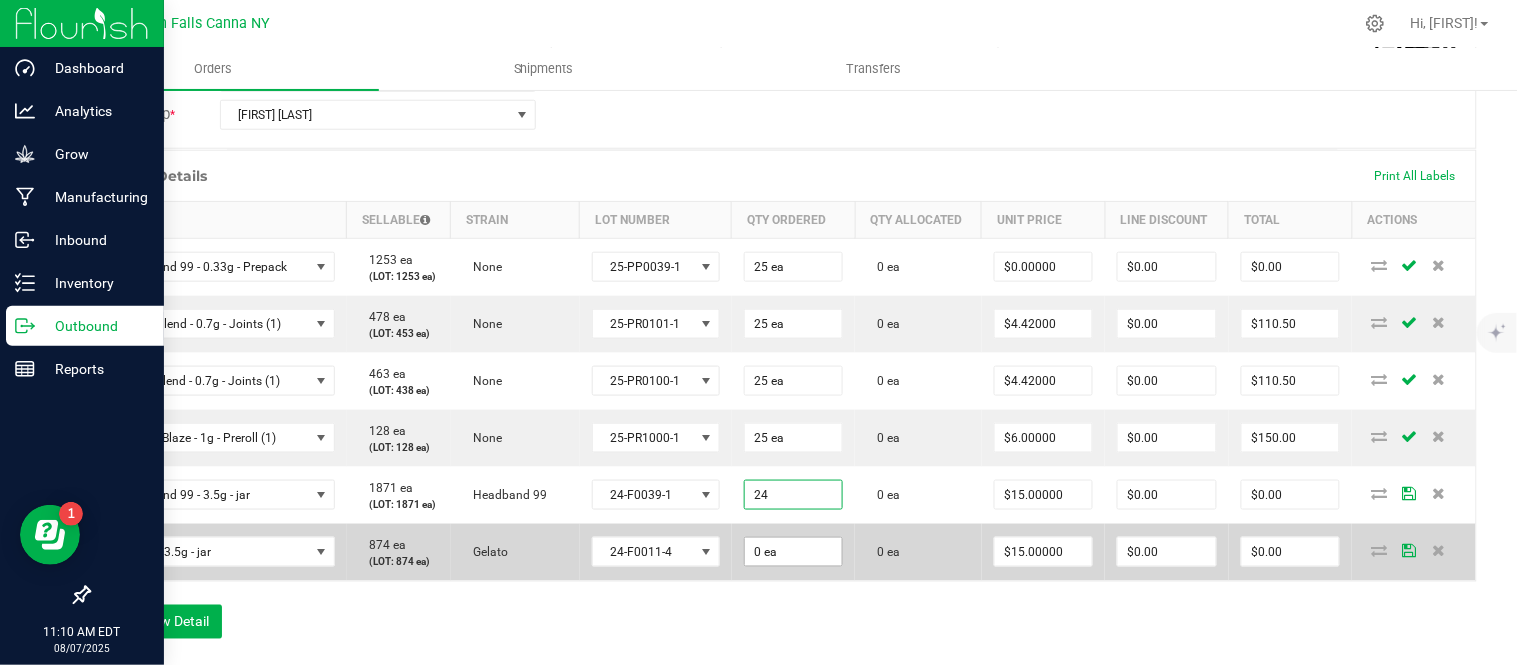type on "2" 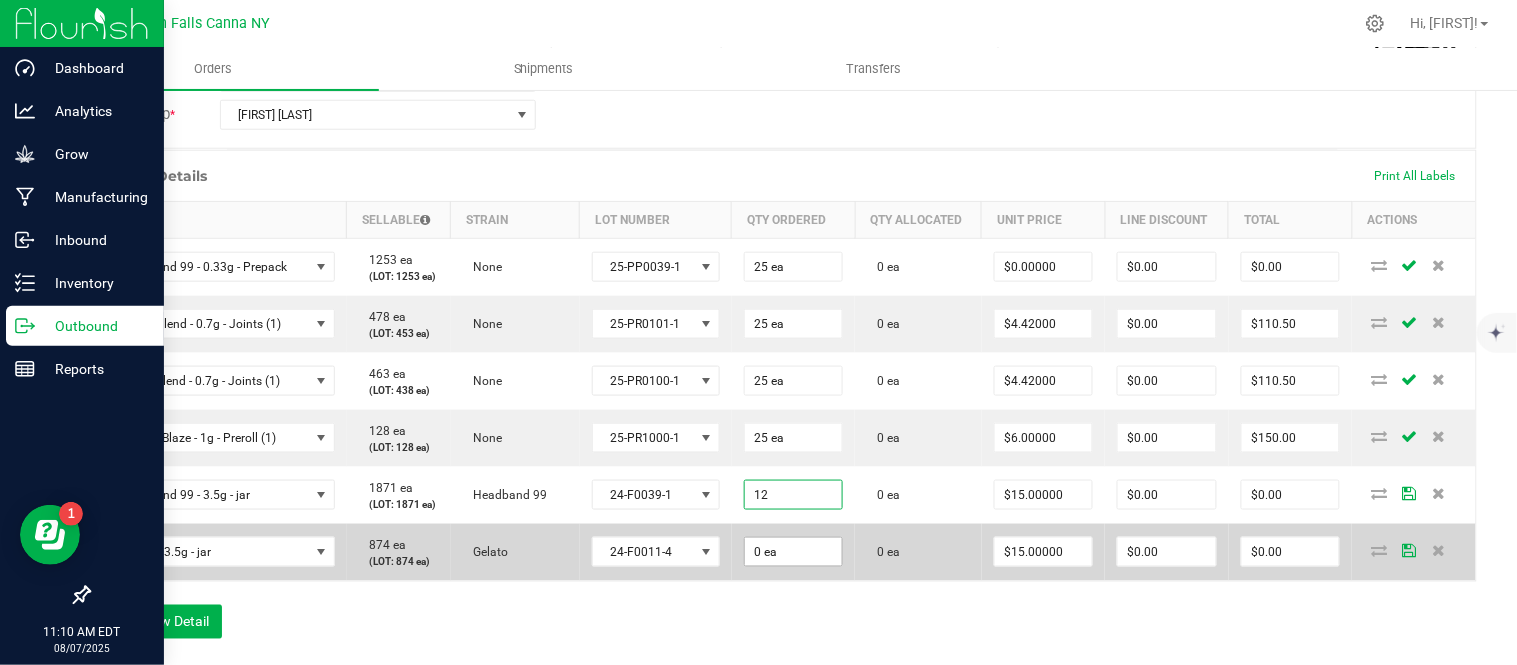 type on "12 ea" 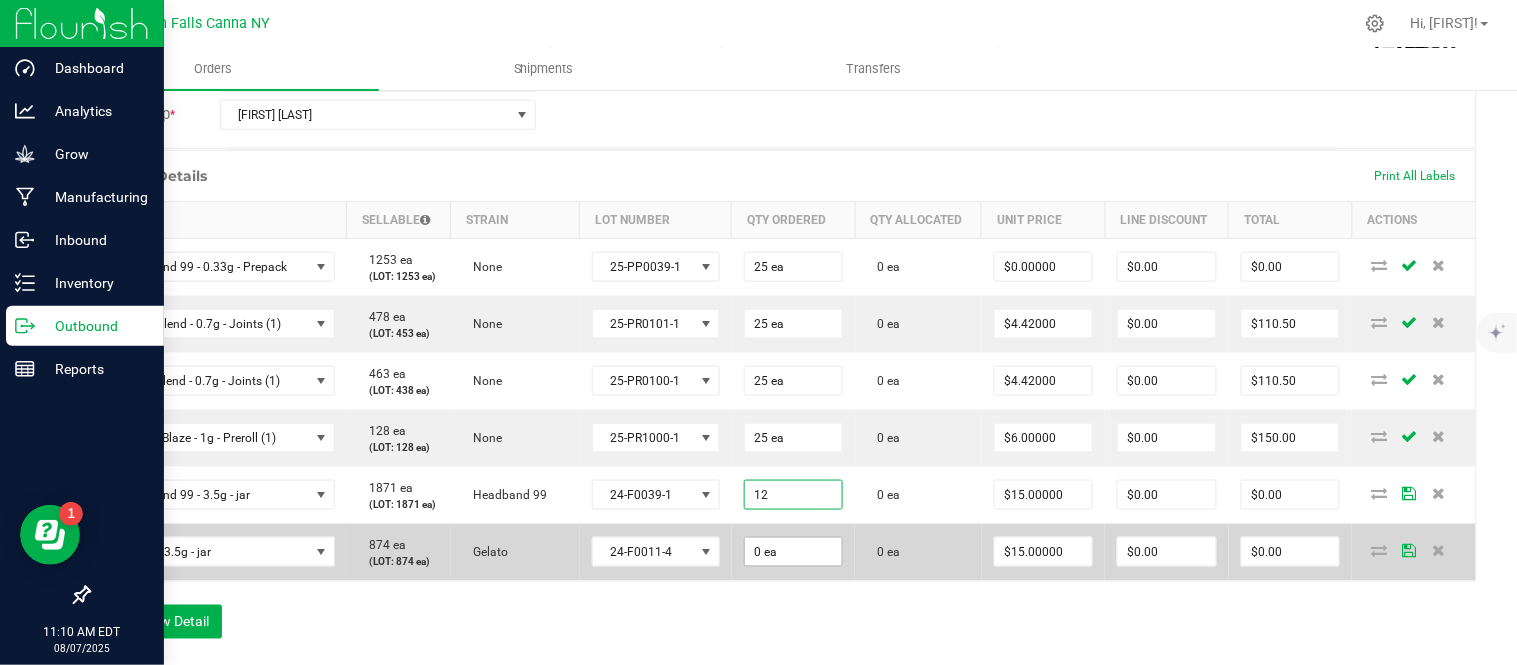 type on "$180.00" 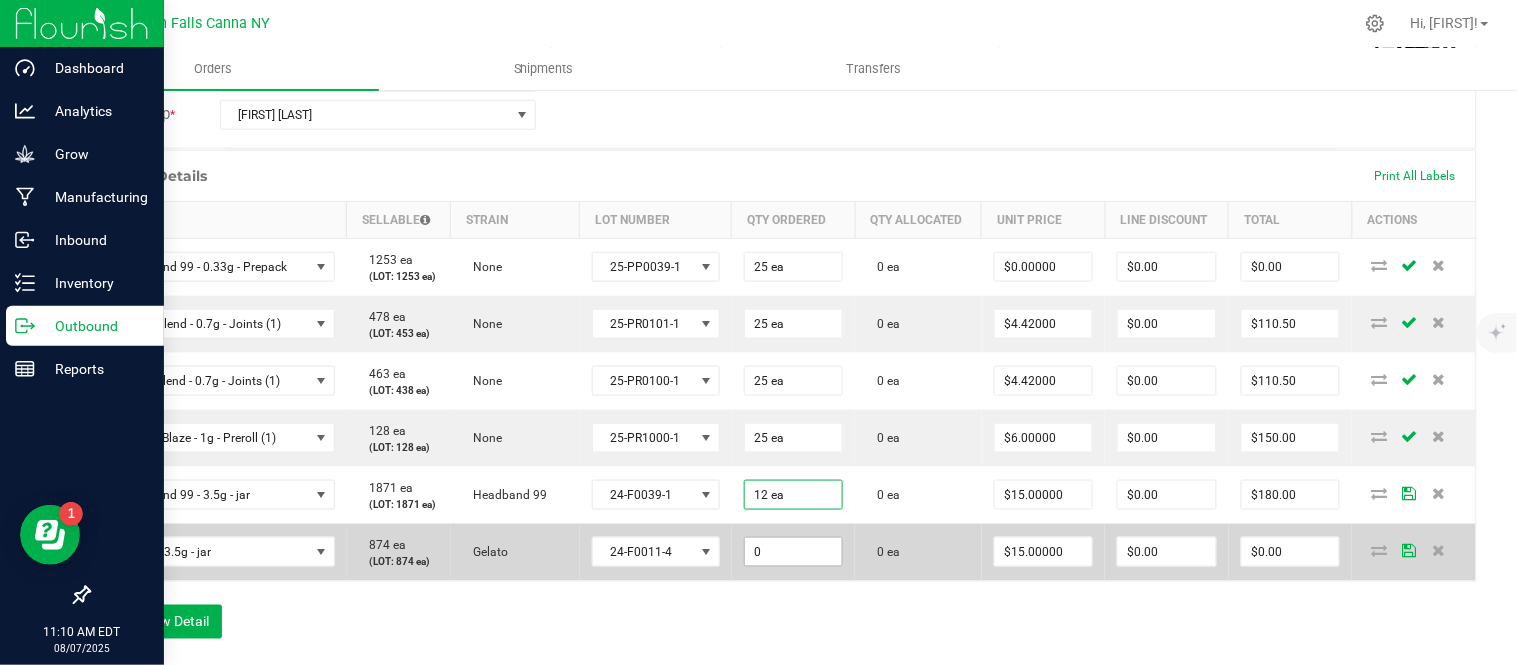 click on "0" at bounding box center [794, 552] 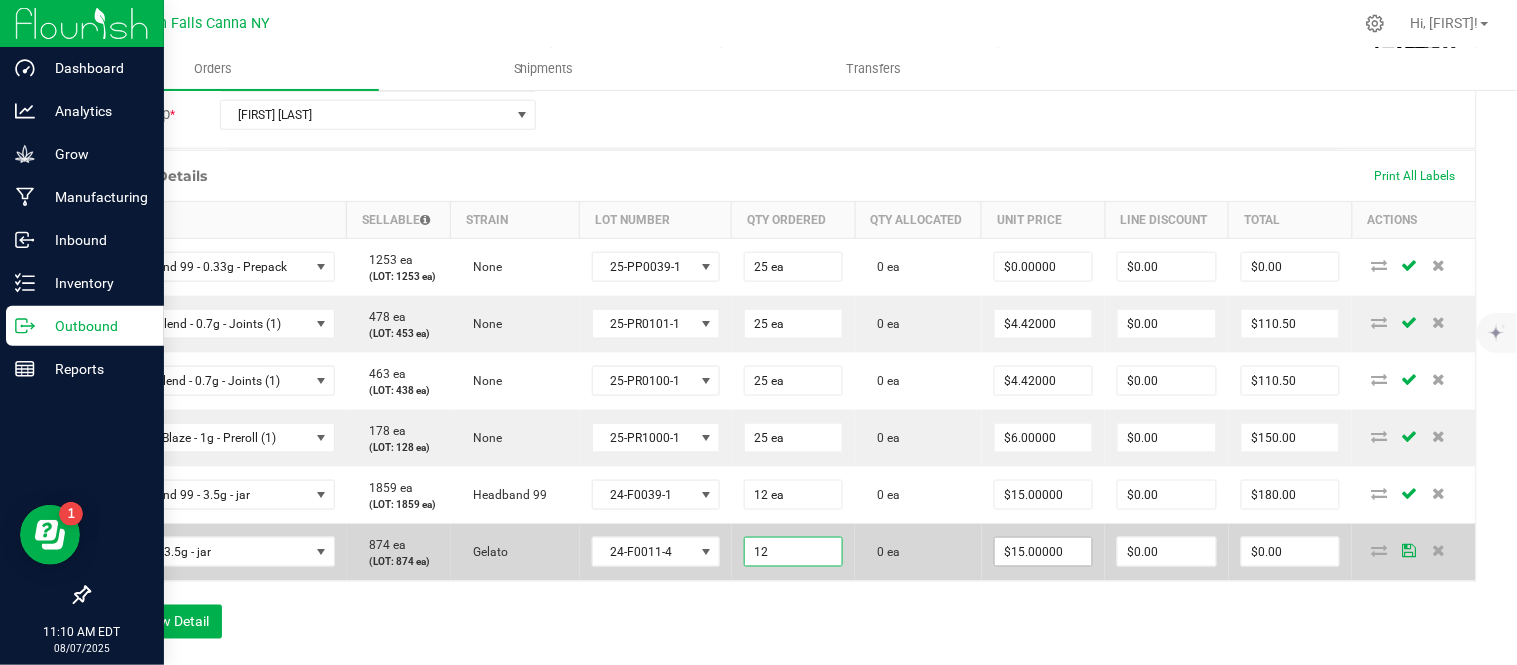 type on "12 ea" 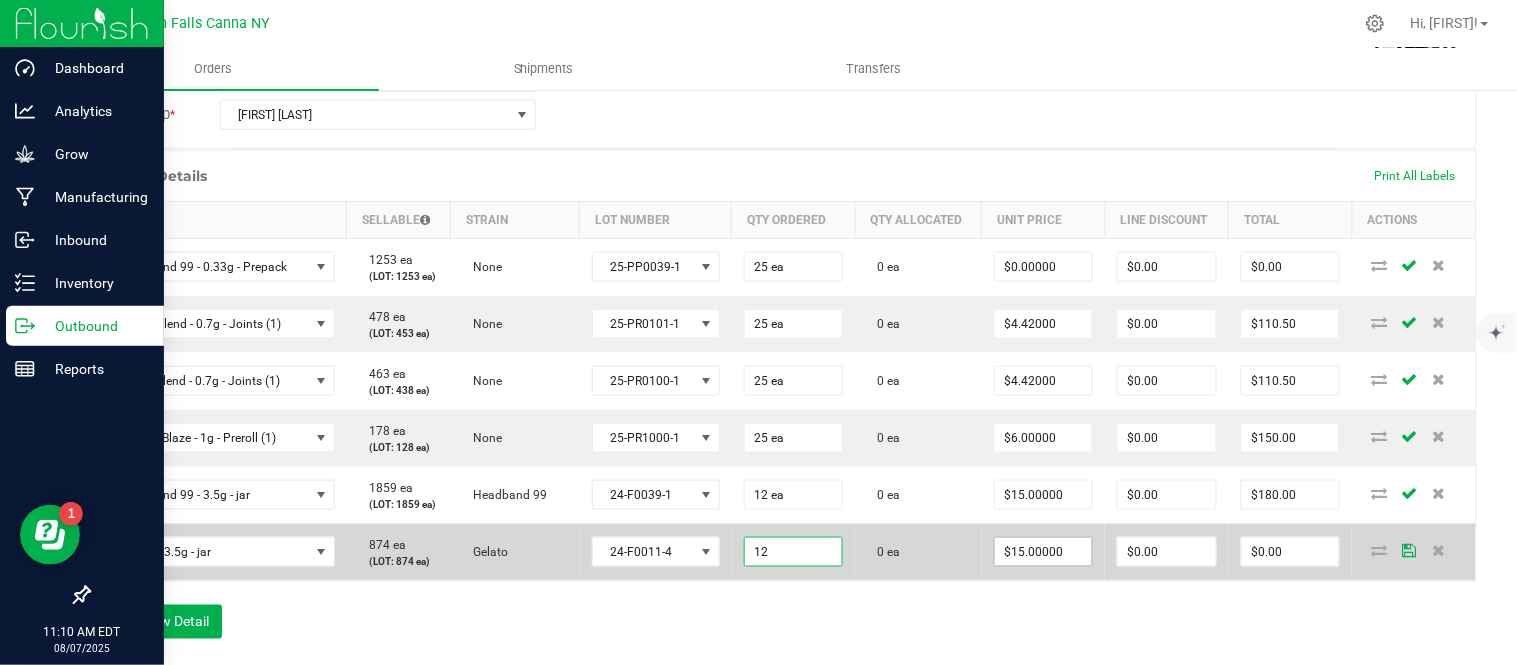 type on "15" 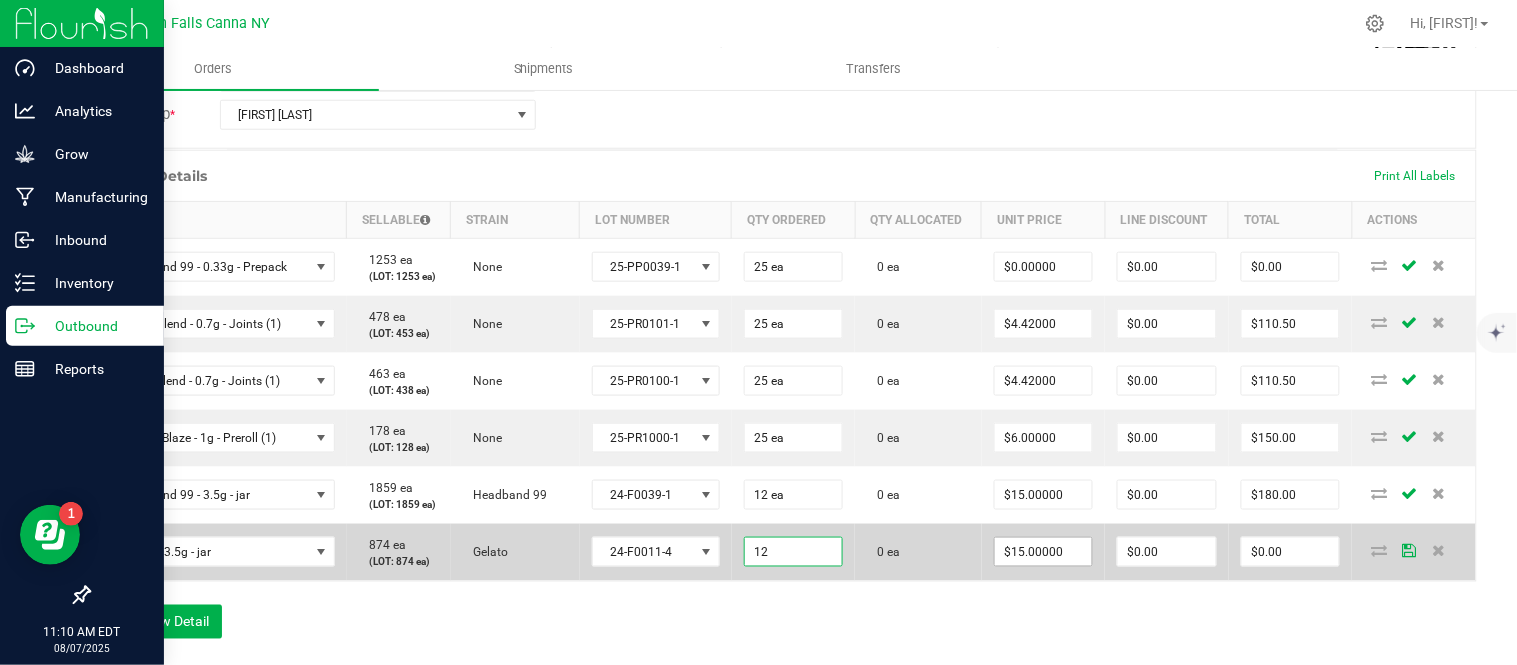 type on "$180.00" 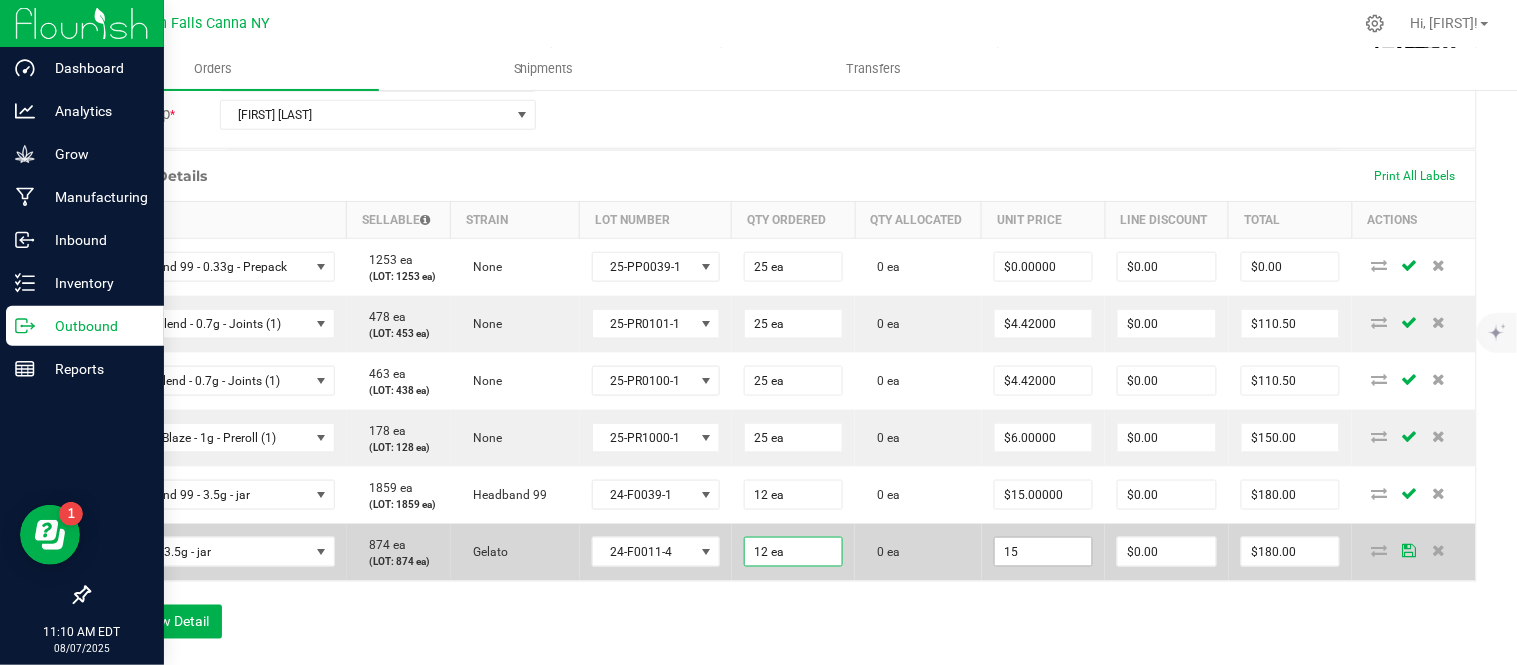 click on "15" at bounding box center [1044, 552] 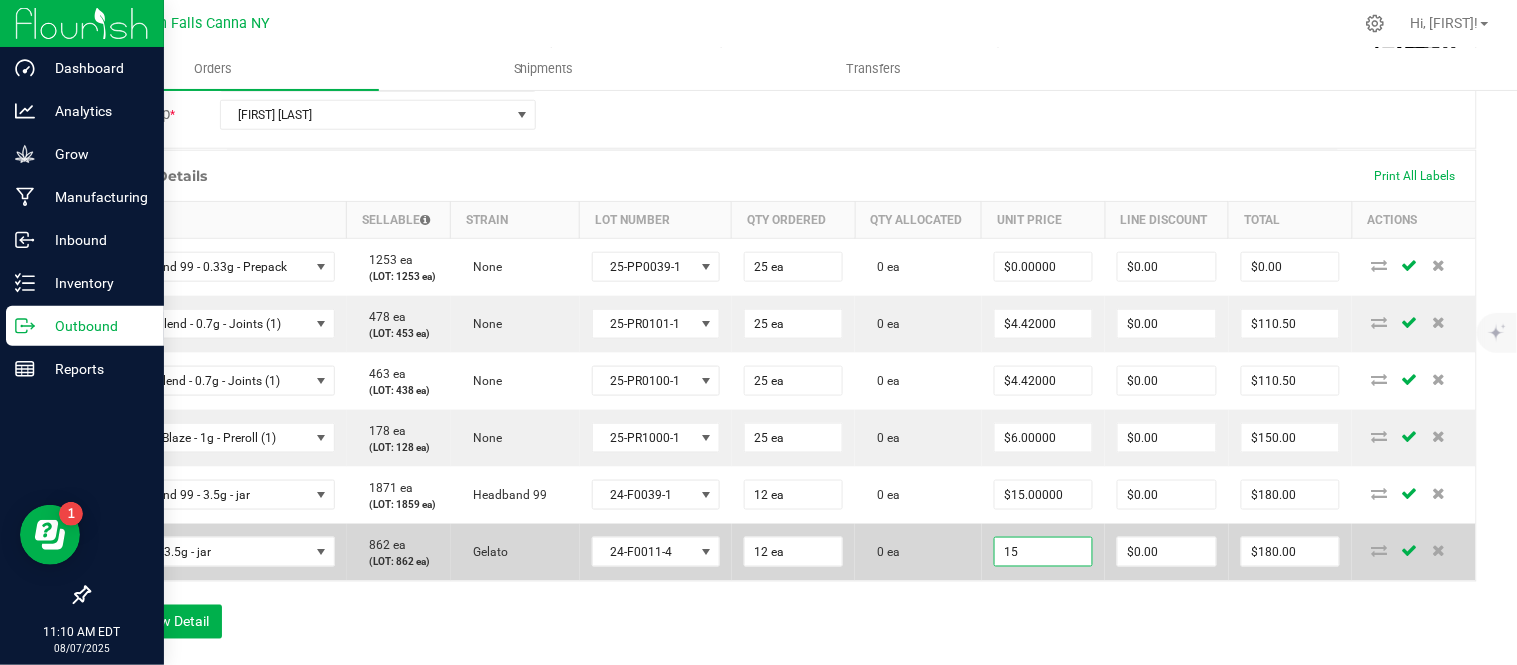 click on "15" at bounding box center (1044, 552) 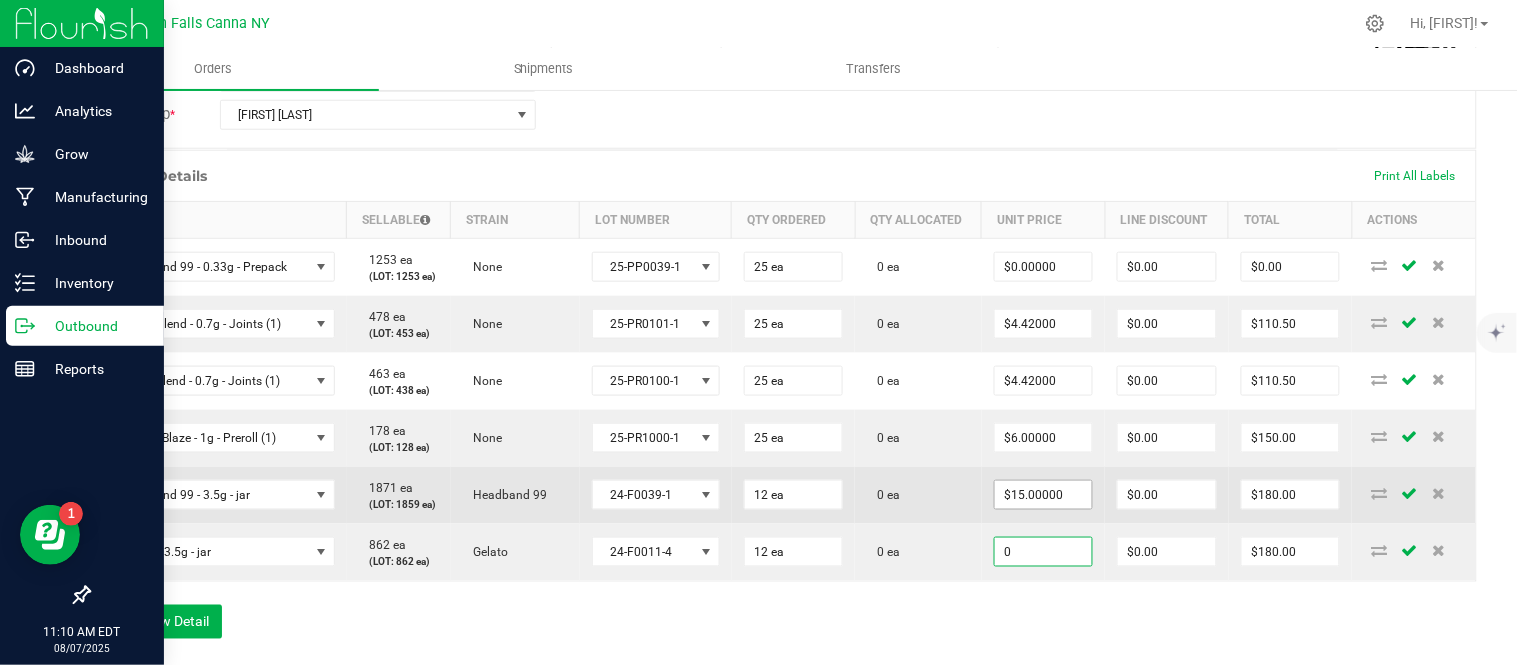 type on "0" 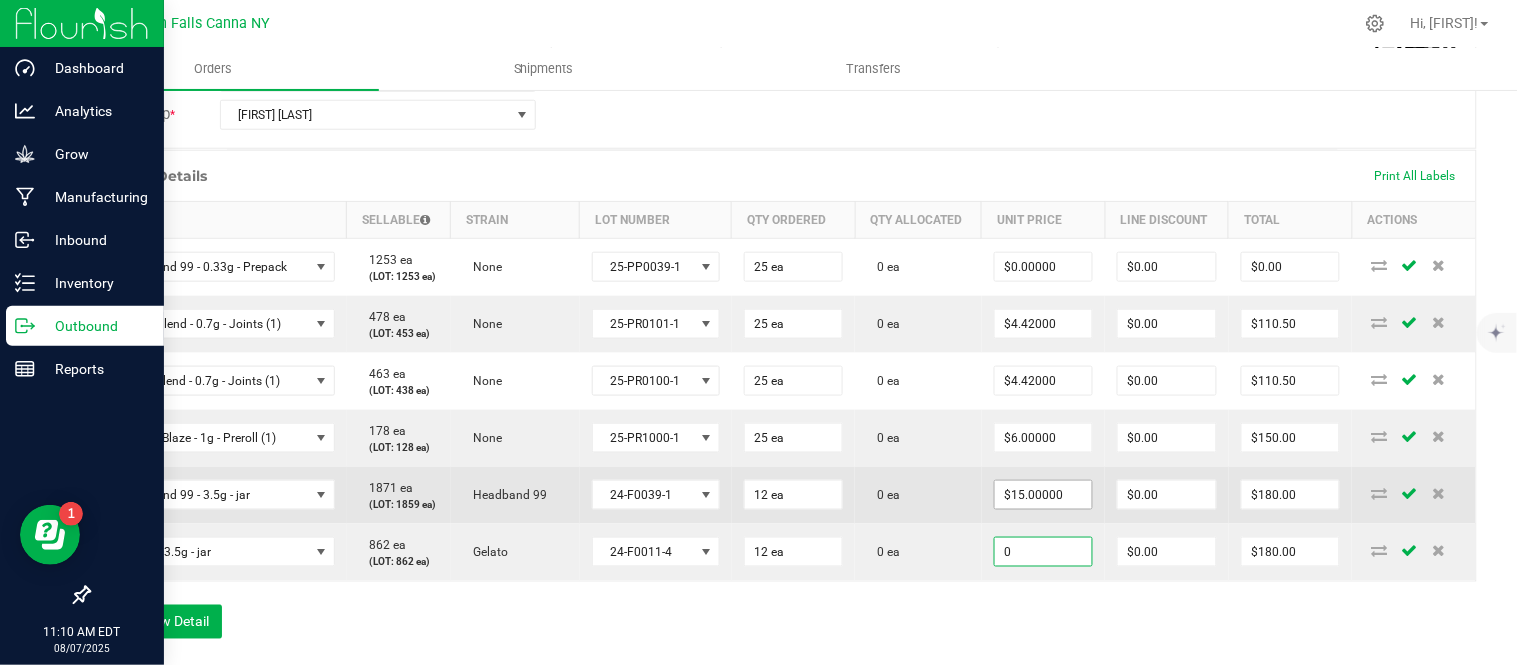 type on "15" 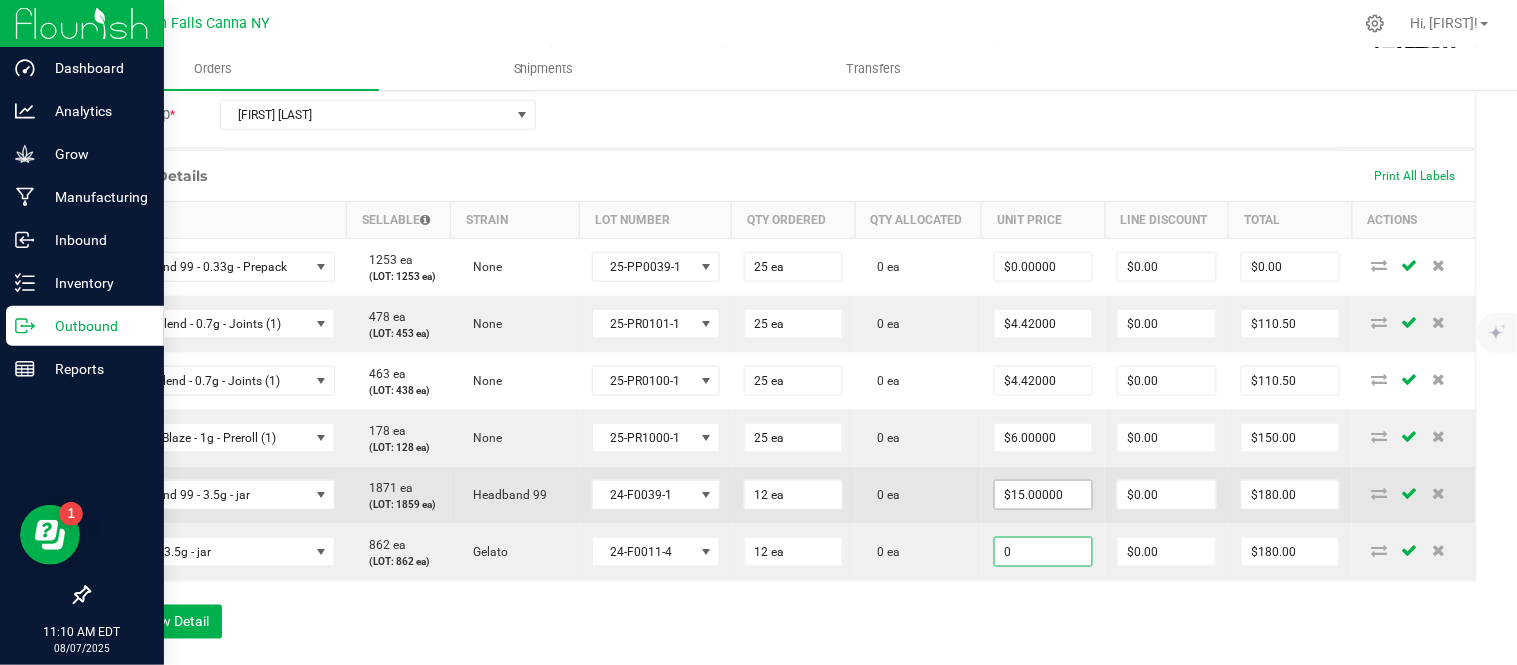 type on "$0.00000" 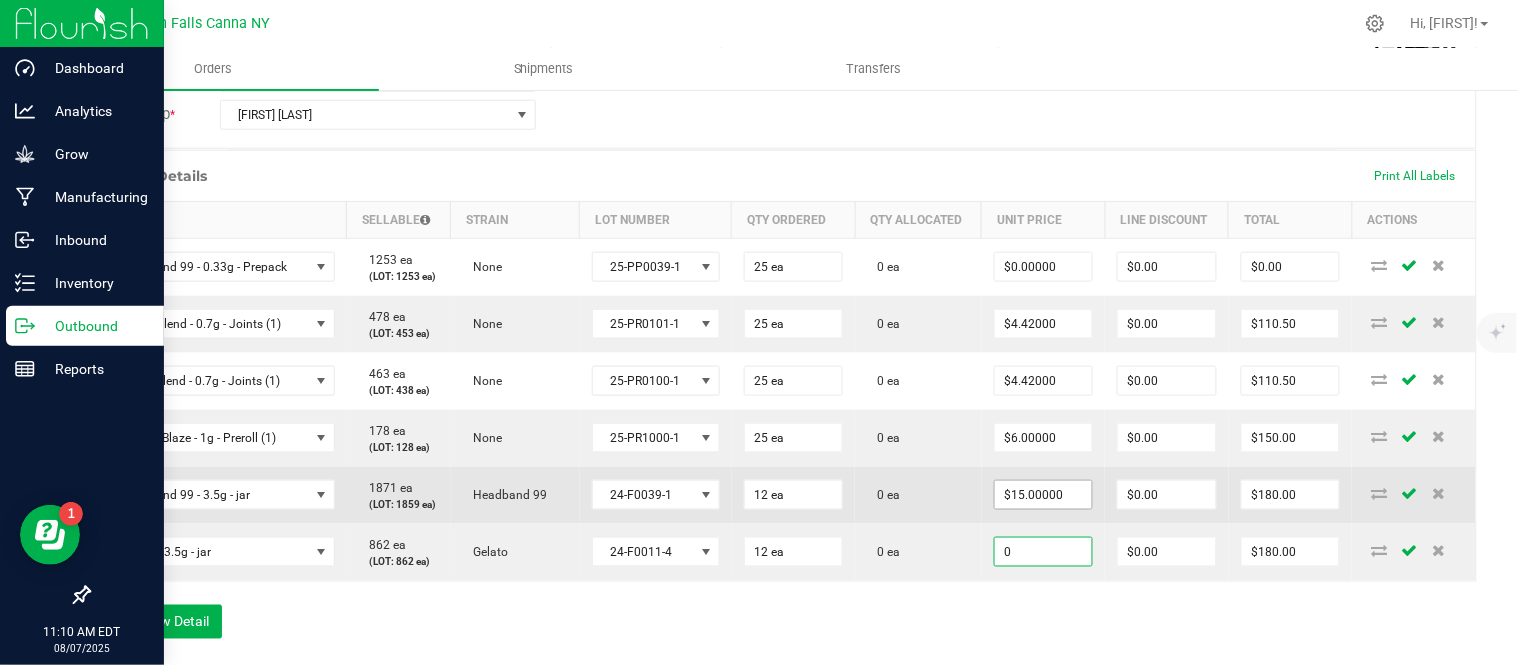type on "$0.00" 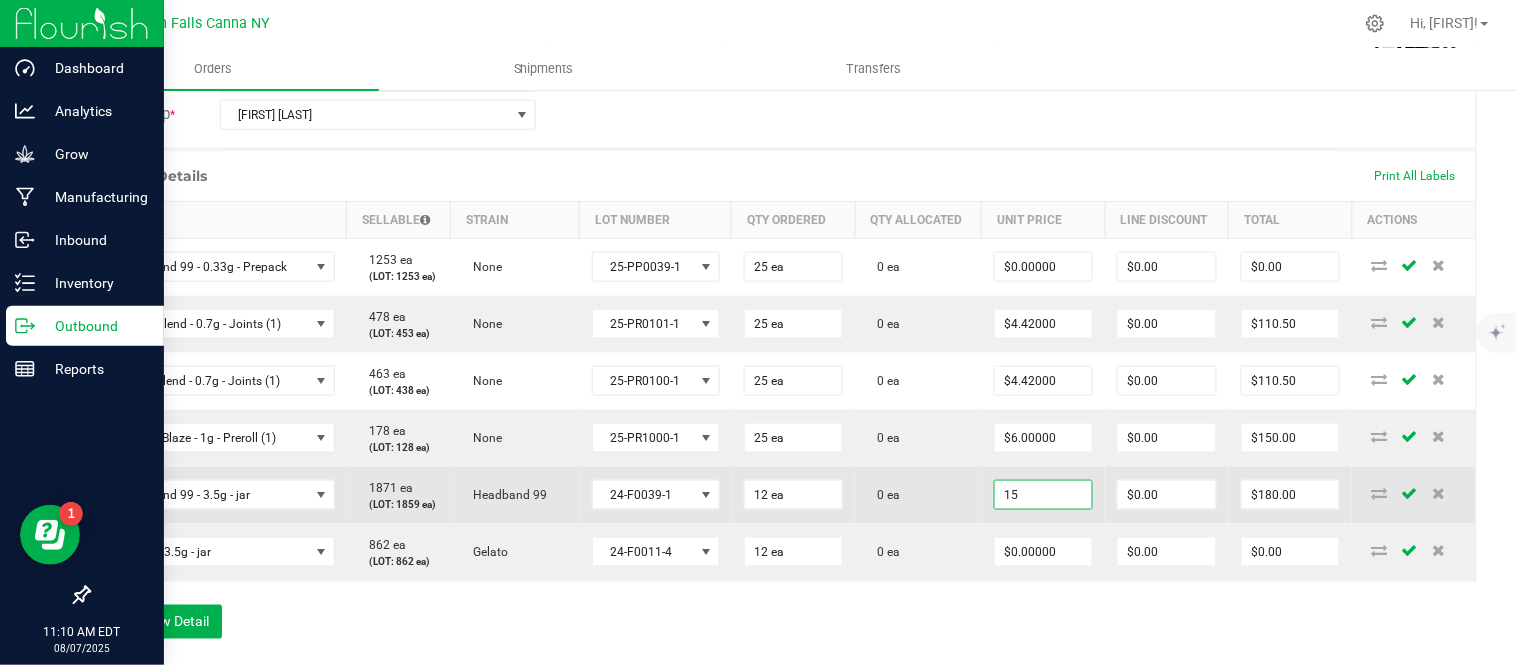 click on "15" at bounding box center (1044, 495) 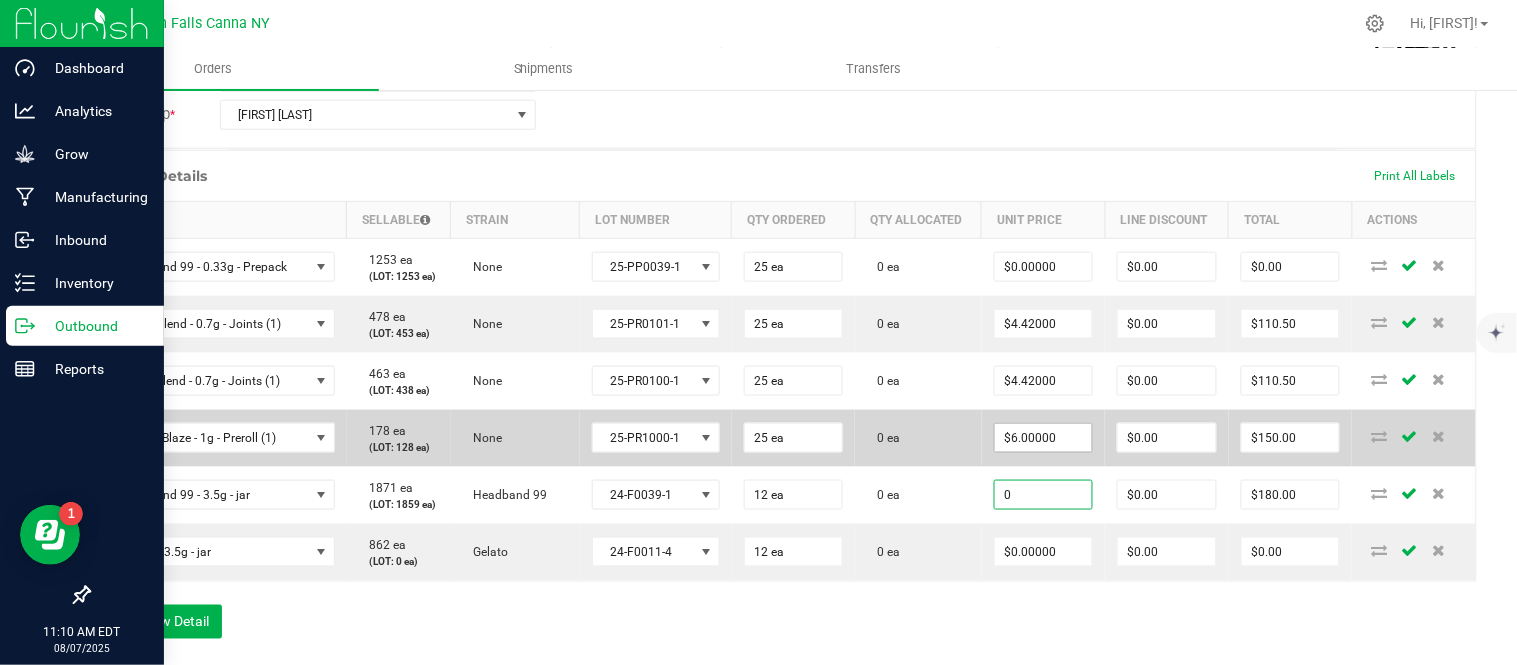type on "0" 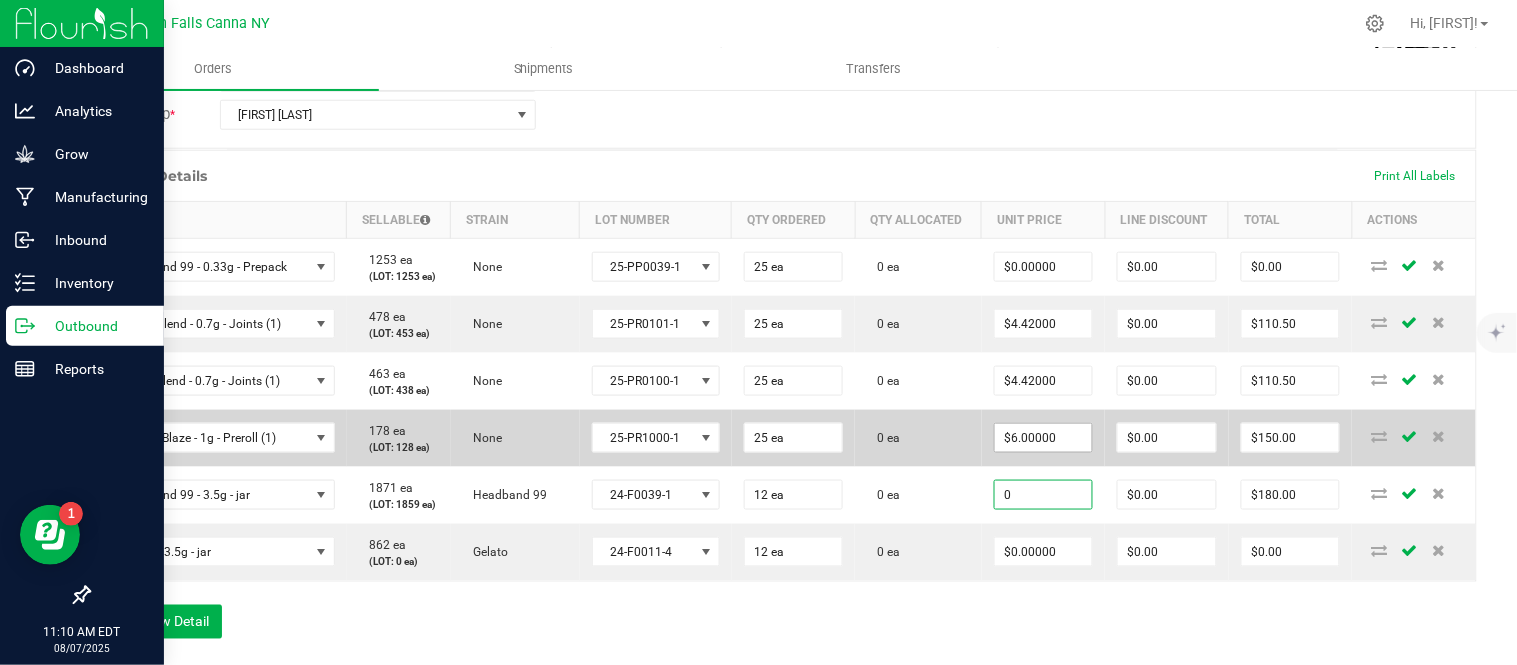 type on "6" 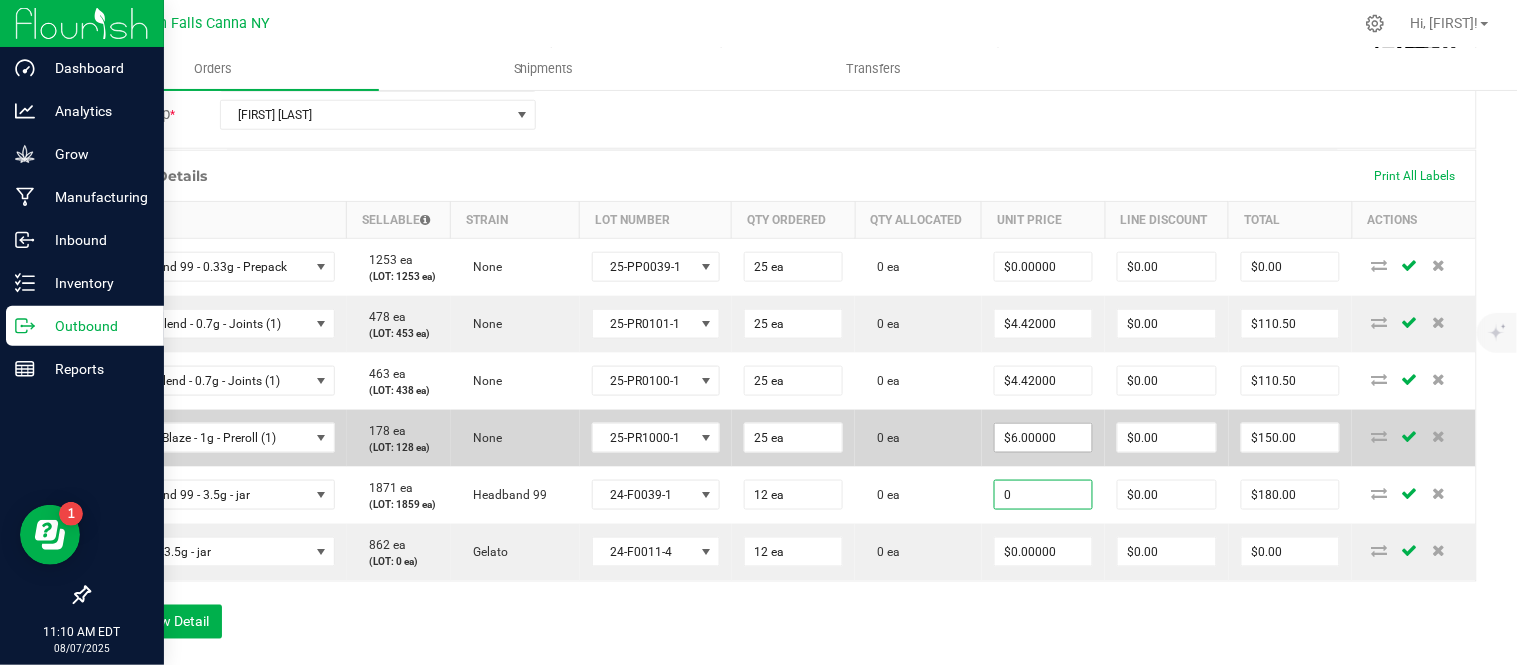 type on "$0.00000" 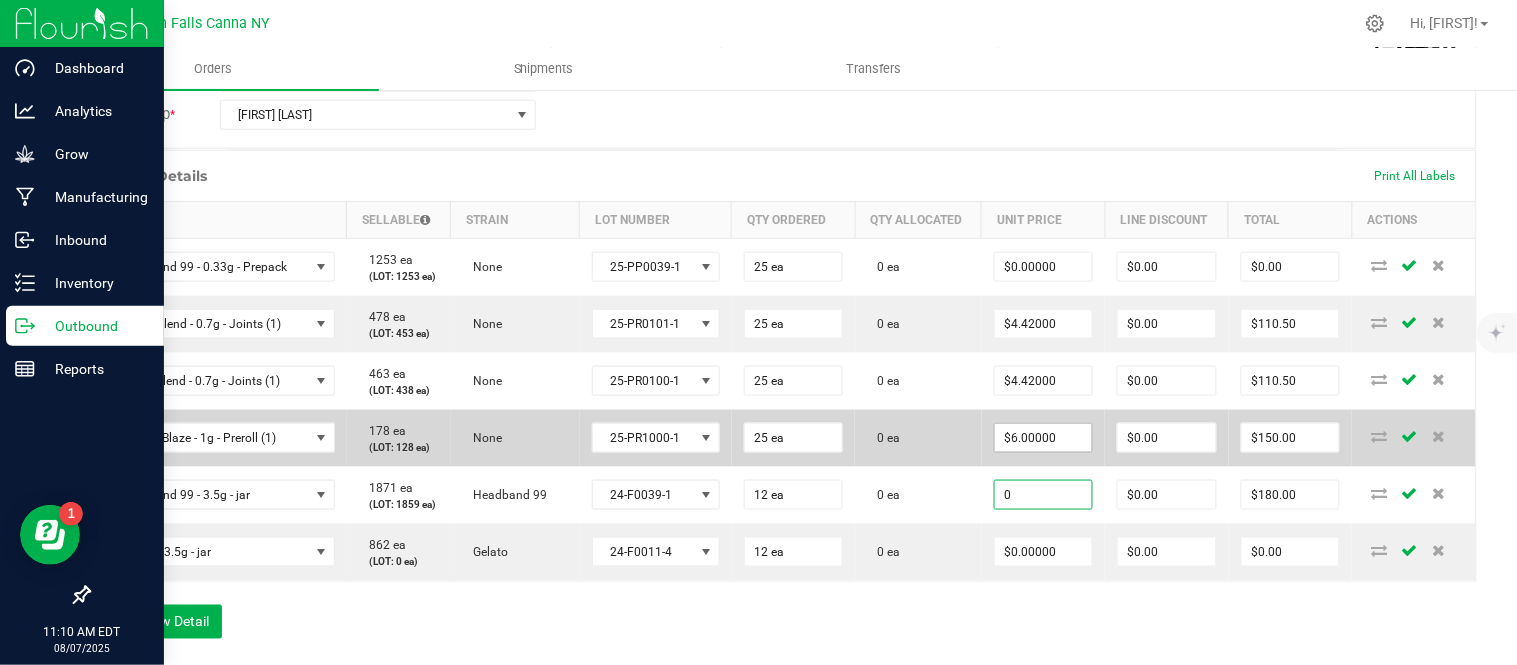 type on "$0.00" 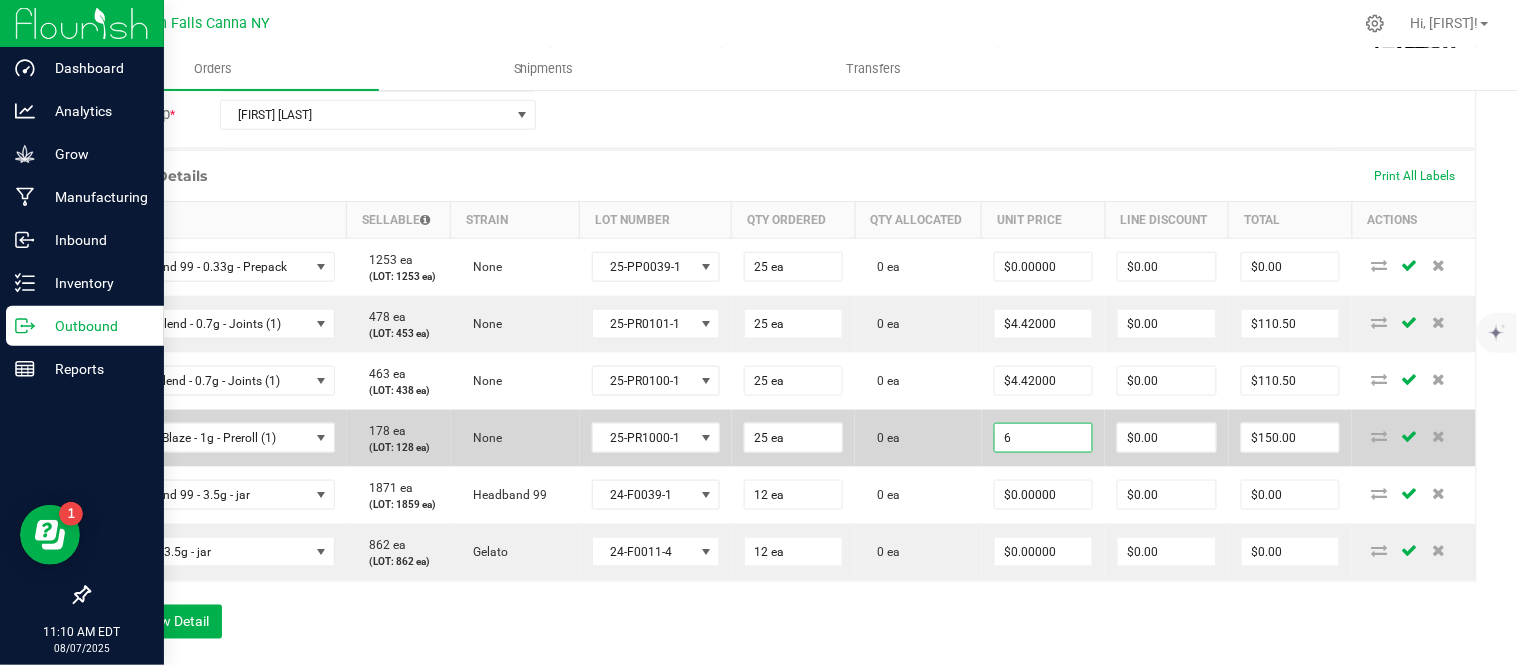 click on "6" at bounding box center [1044, 438] 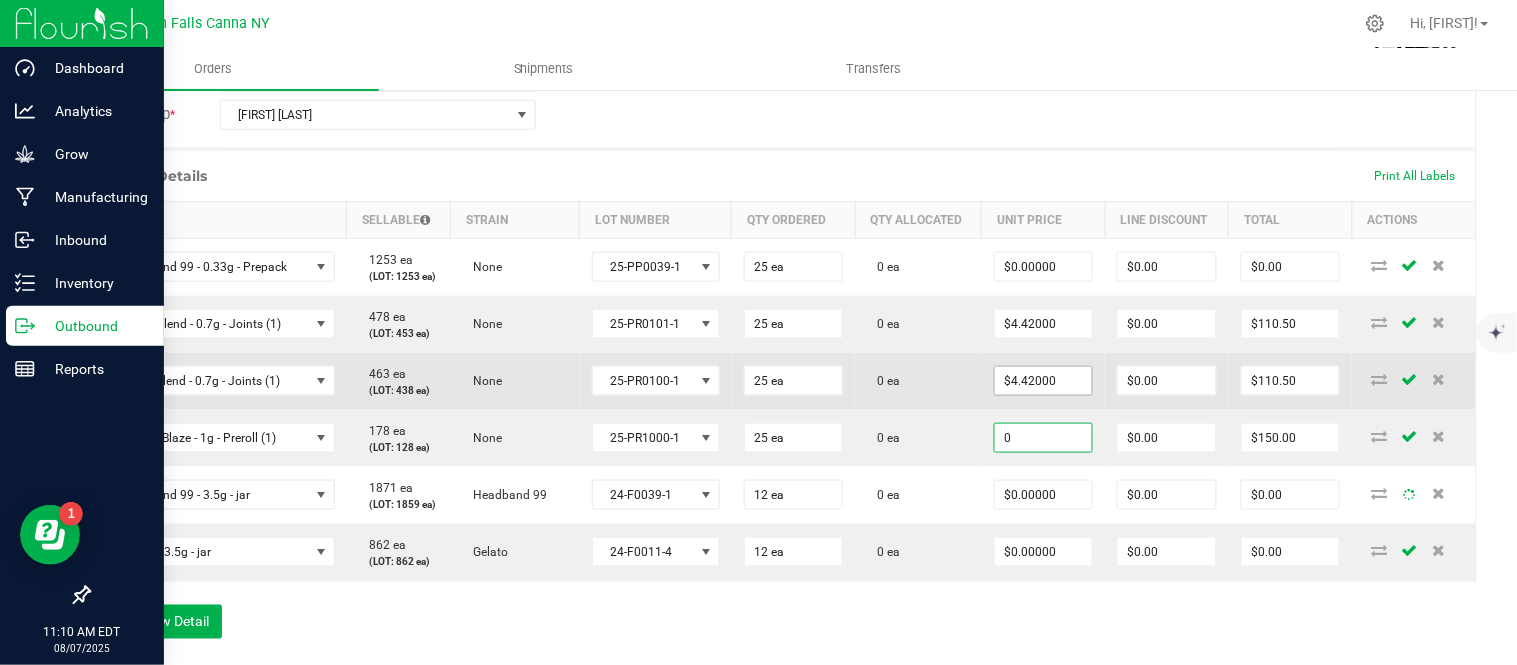 type on "0" 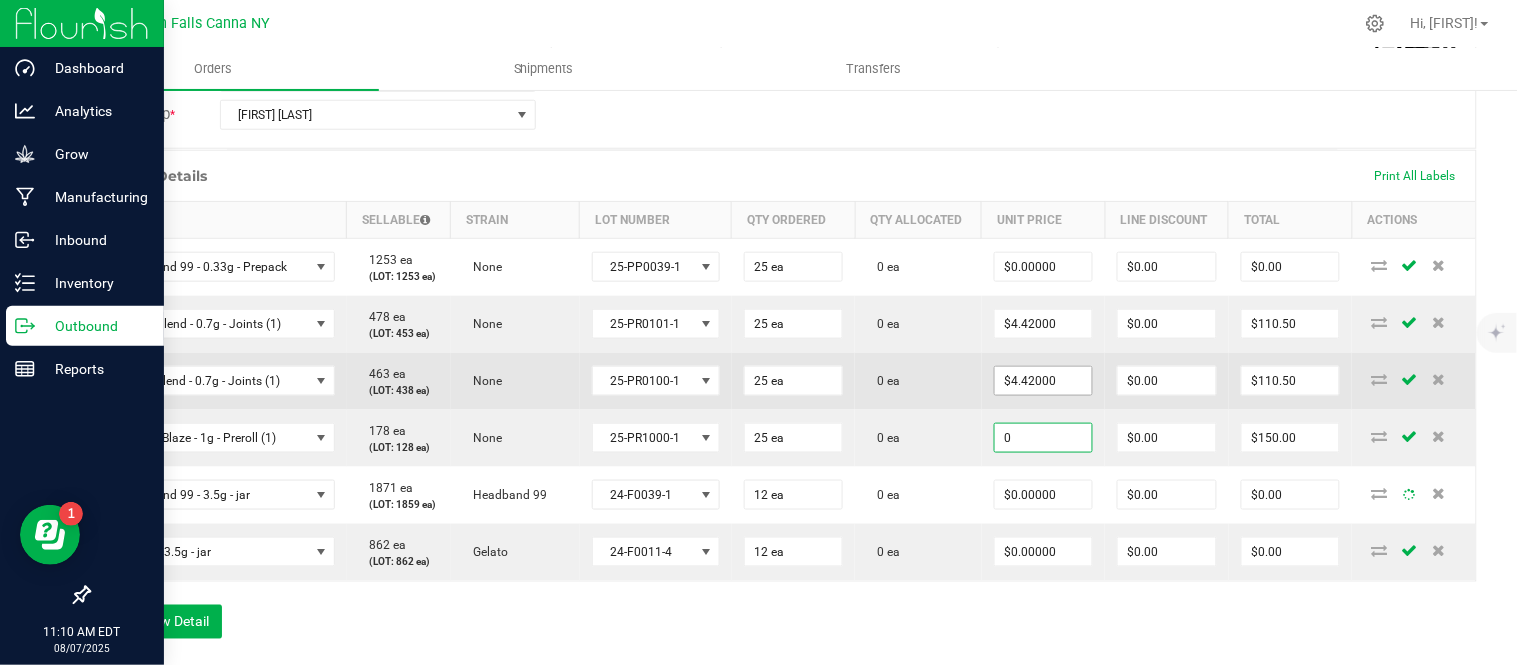 type on "4.42" 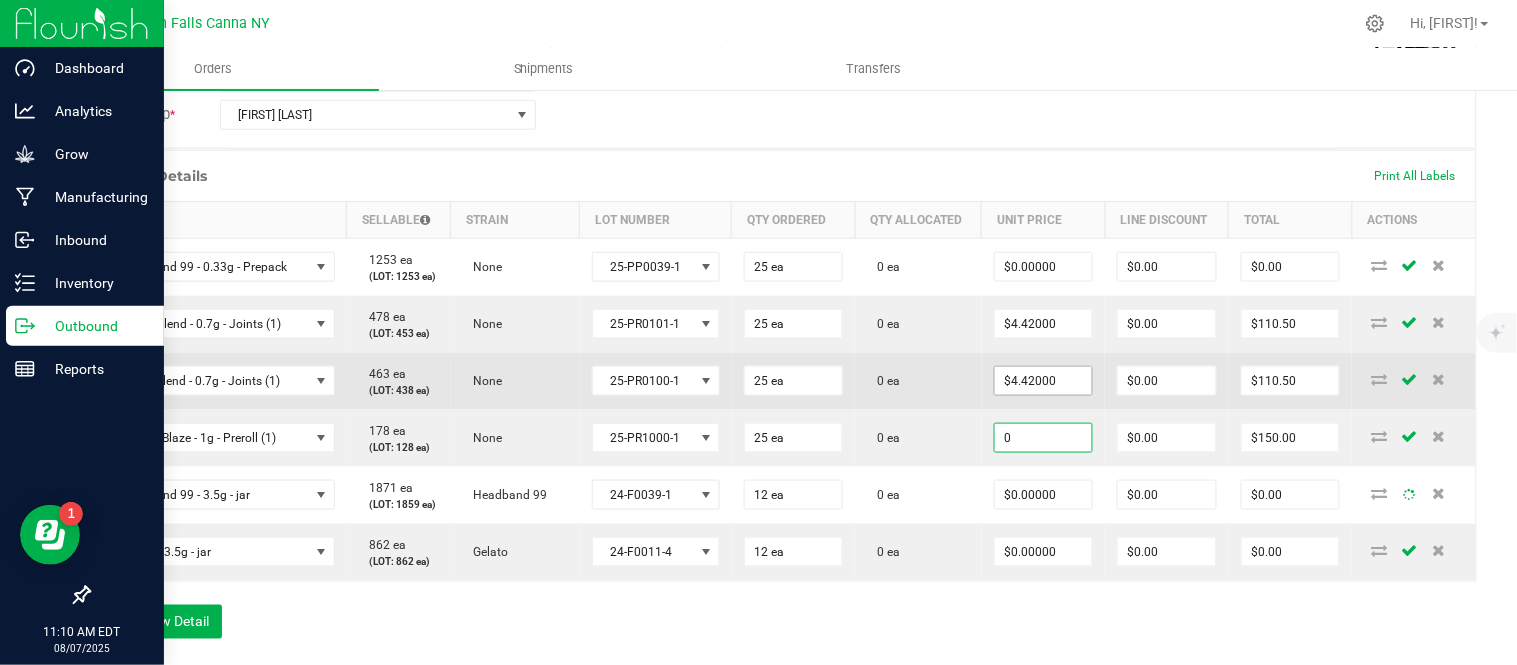 type on "$0.00000" 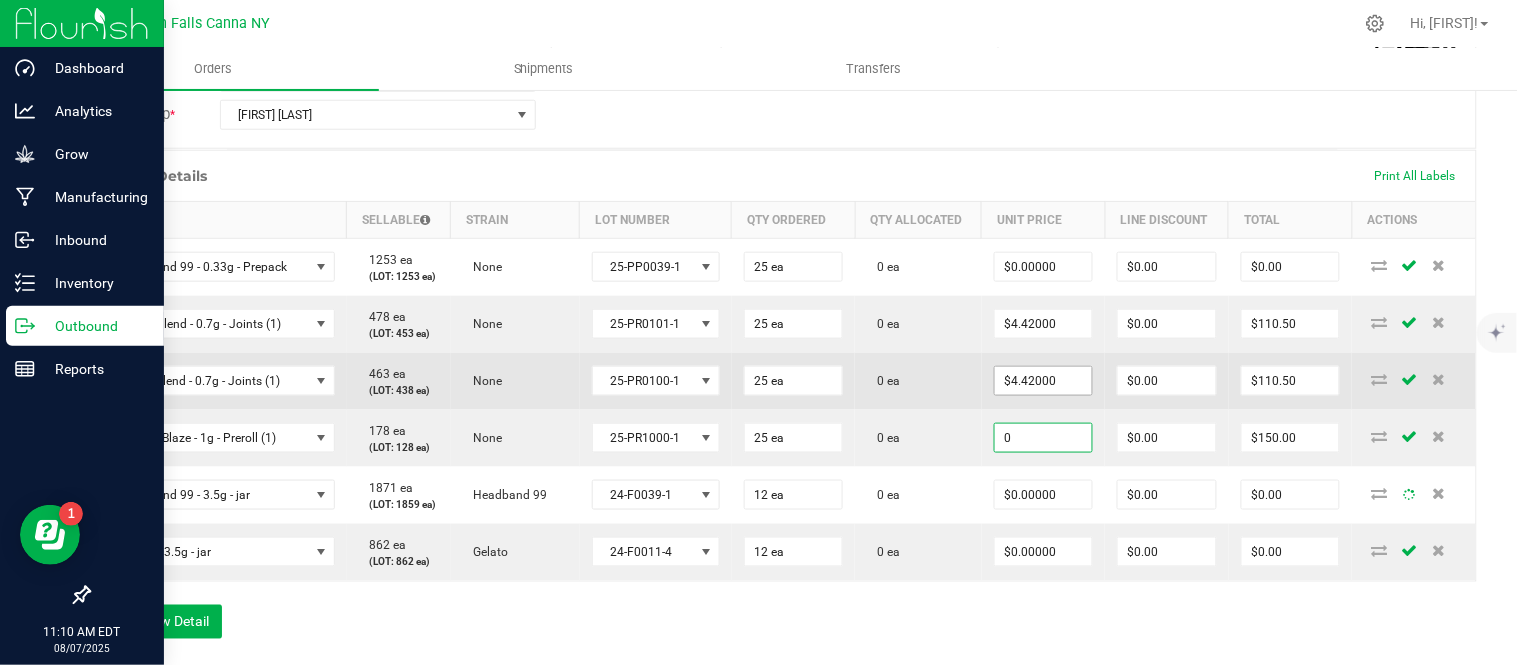 type on "$0.00" 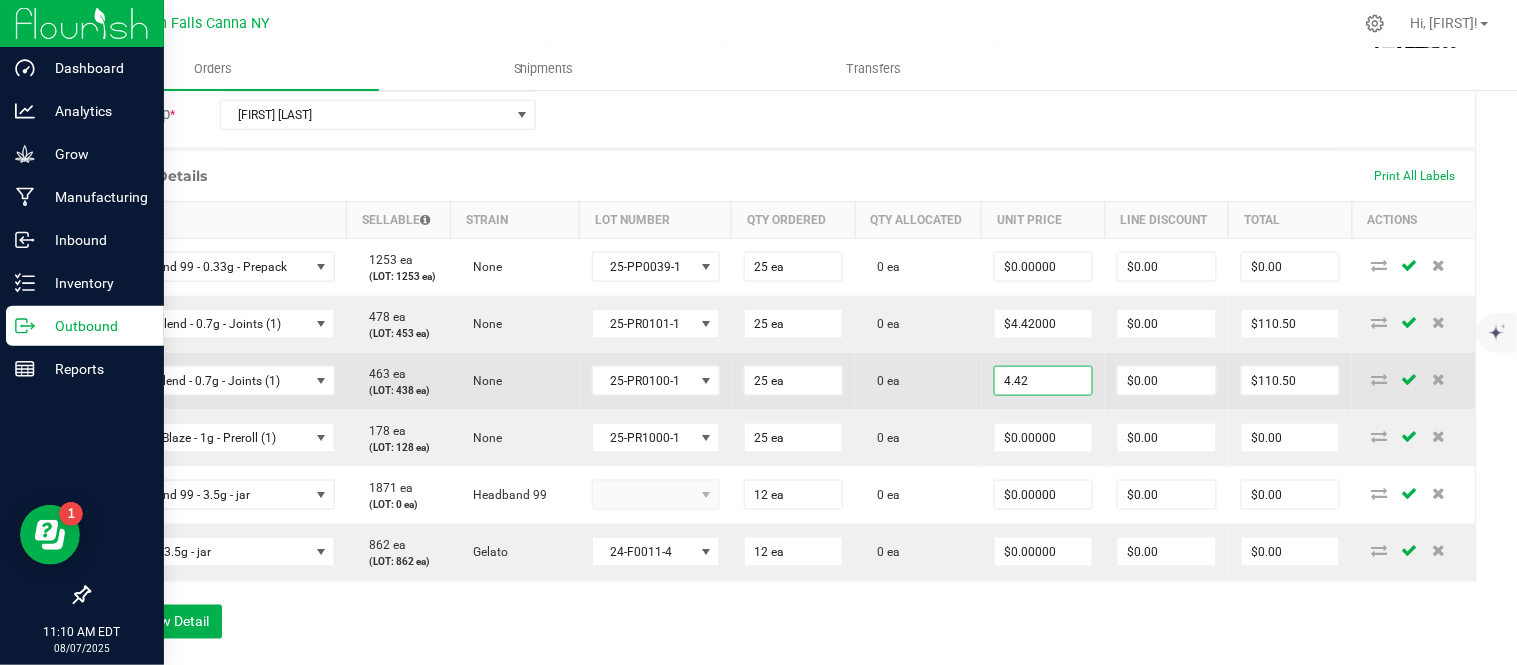 click on "4.42" at bounding box center [1044, 381] 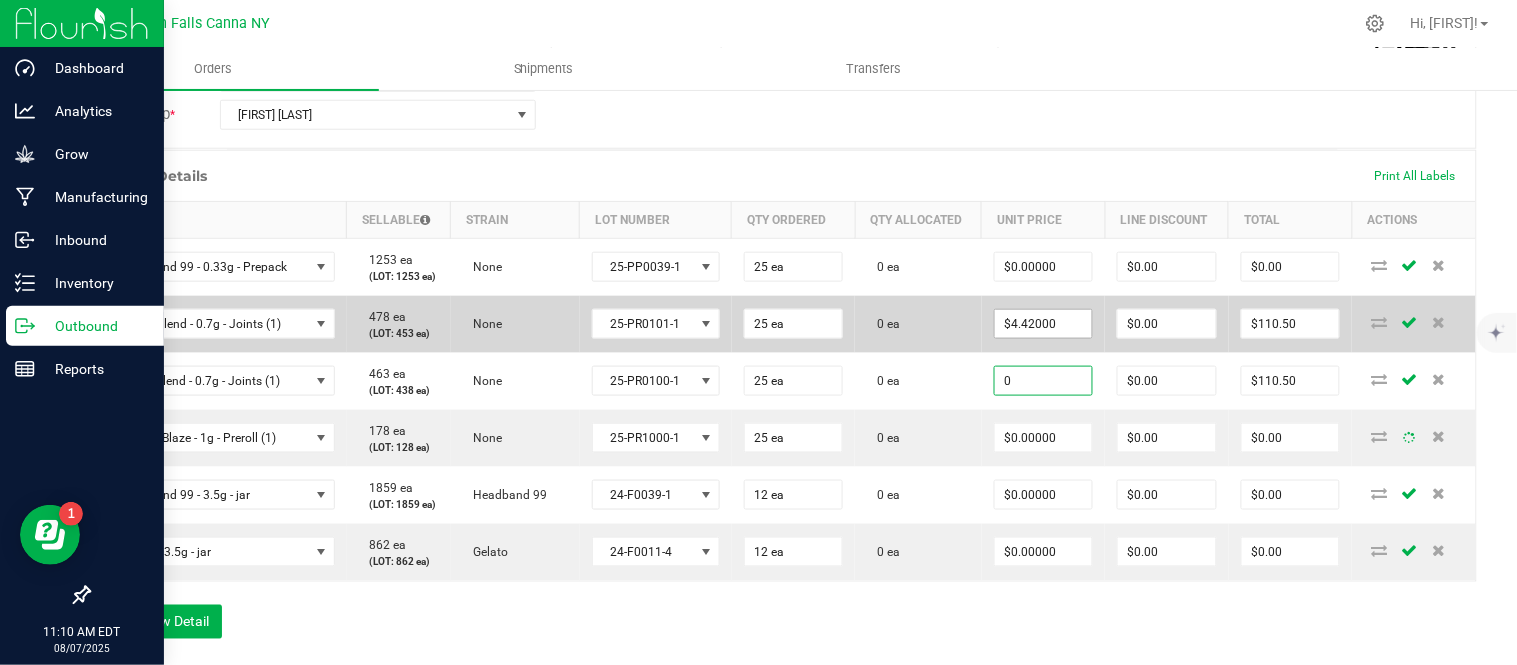 type on "0" 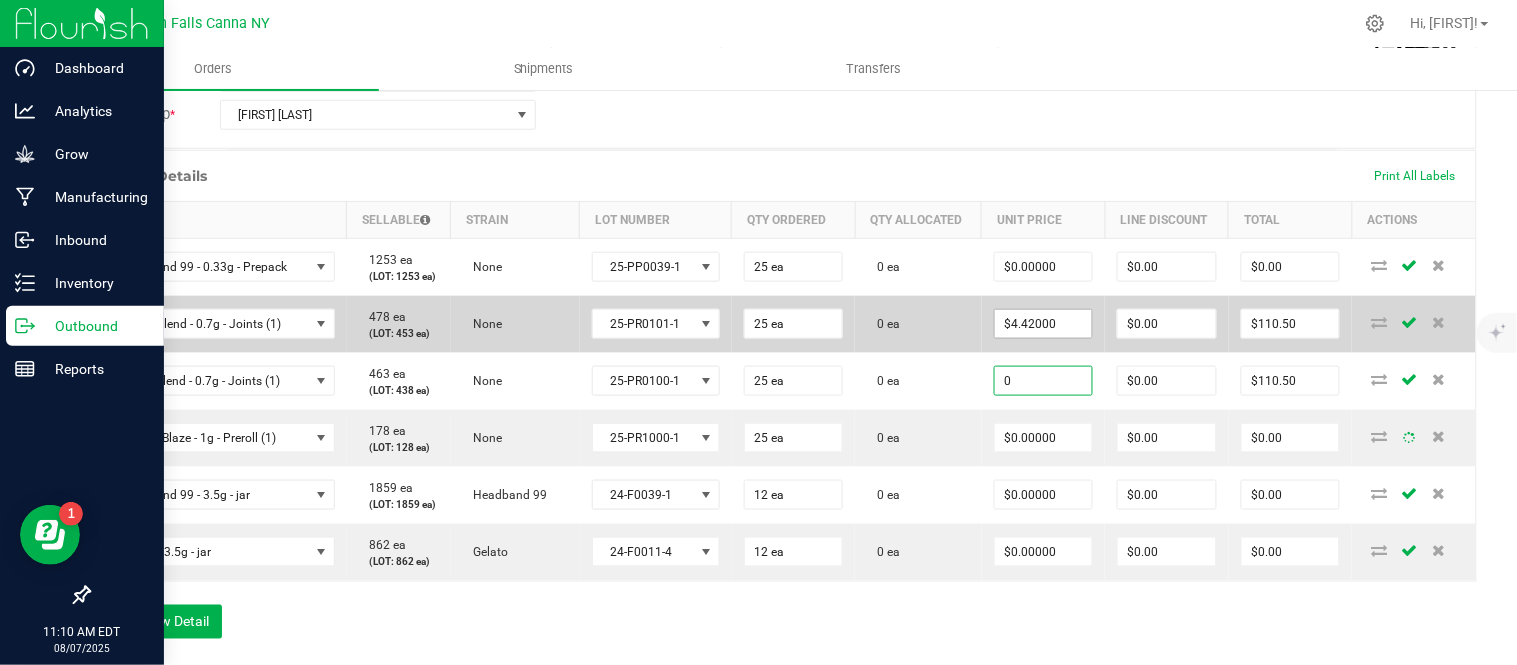type on "4.42" 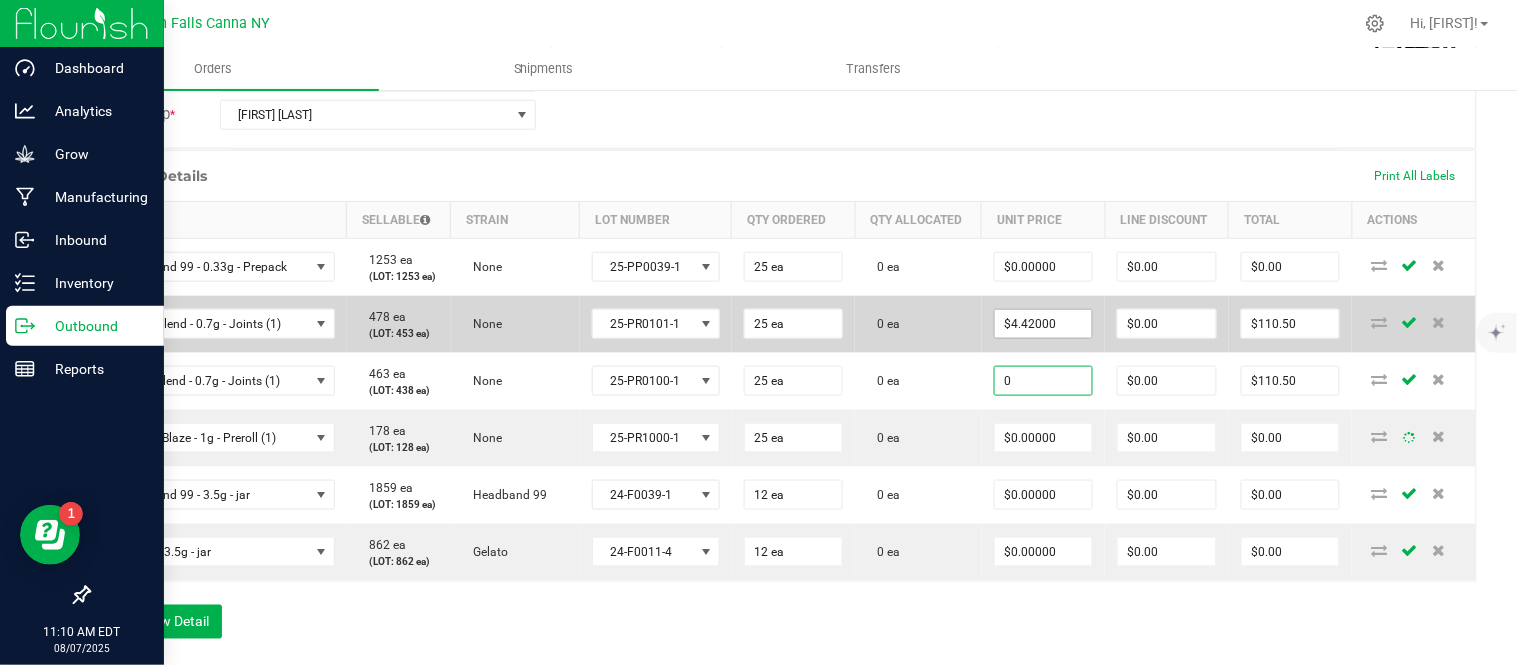 type on "$0.00000" 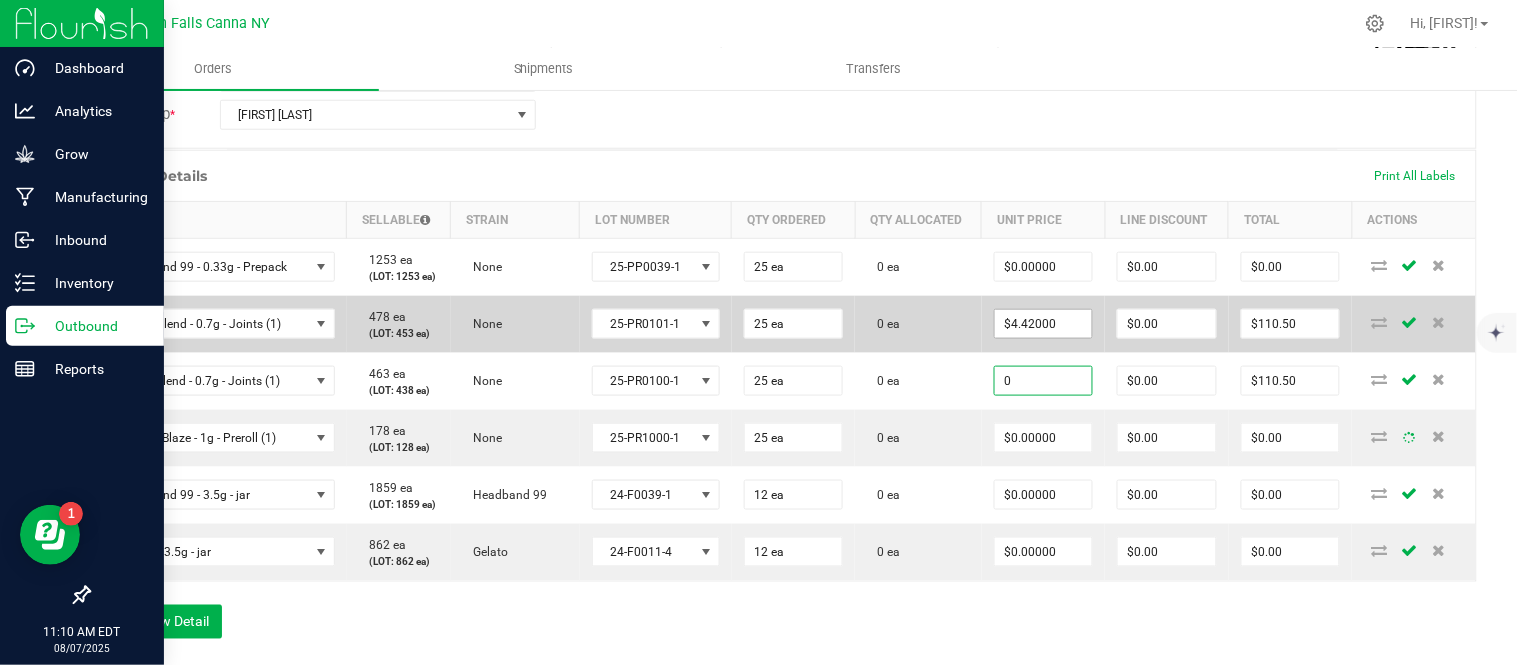 type on "$0.00" 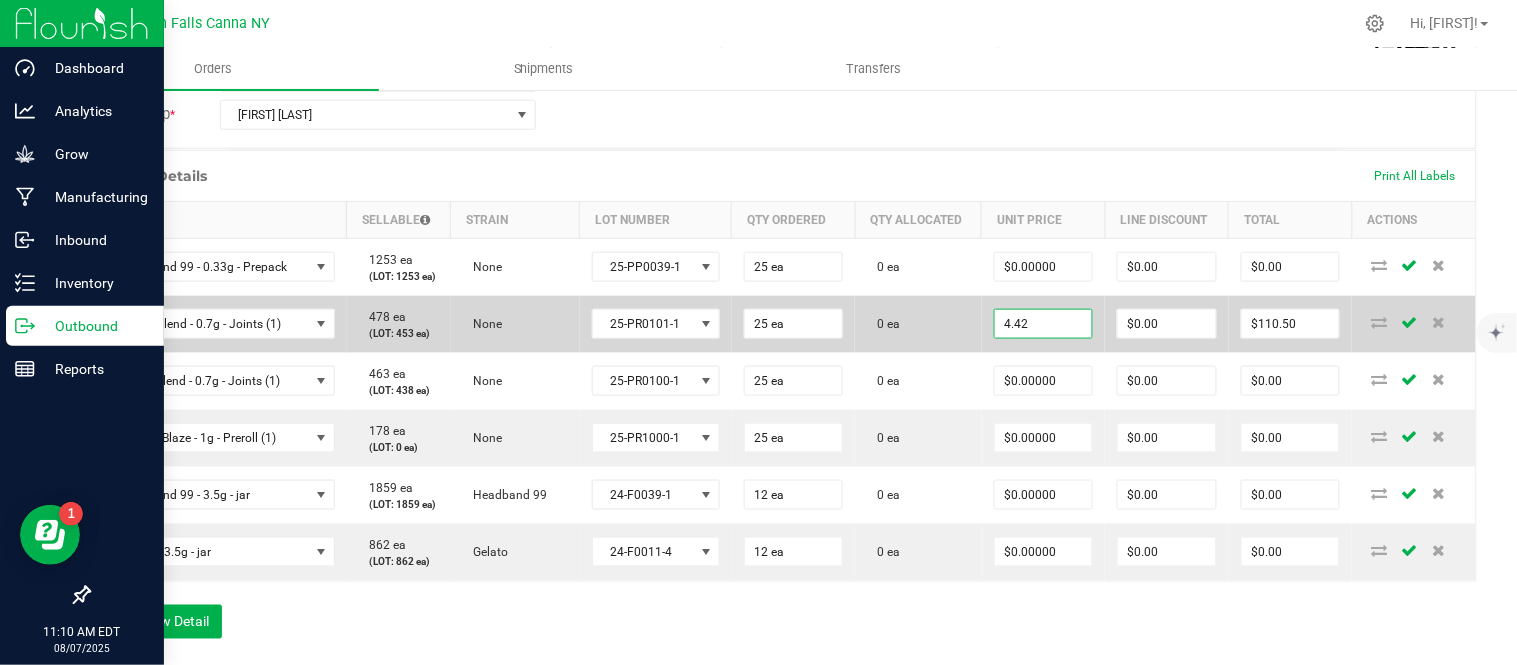 click on "4.42" at bounding box center (1044, 324) 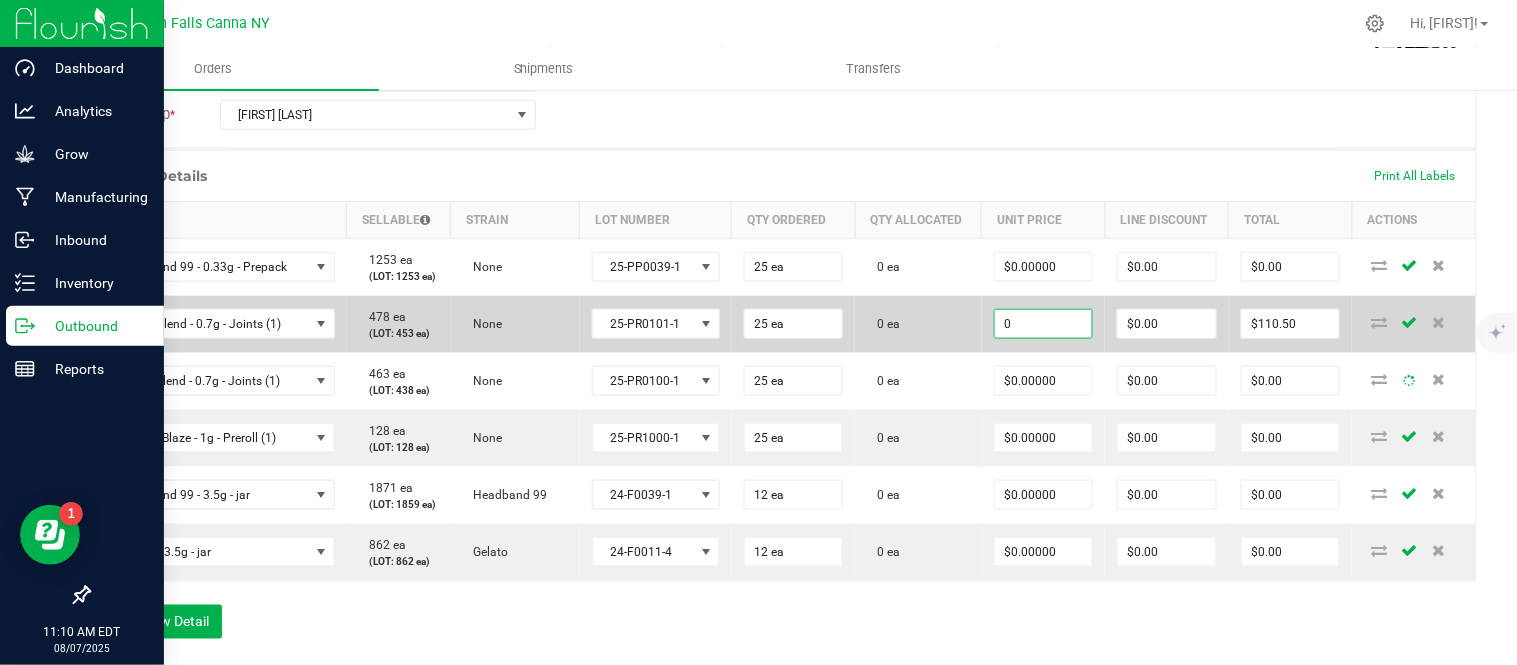 type on "$0.00000" 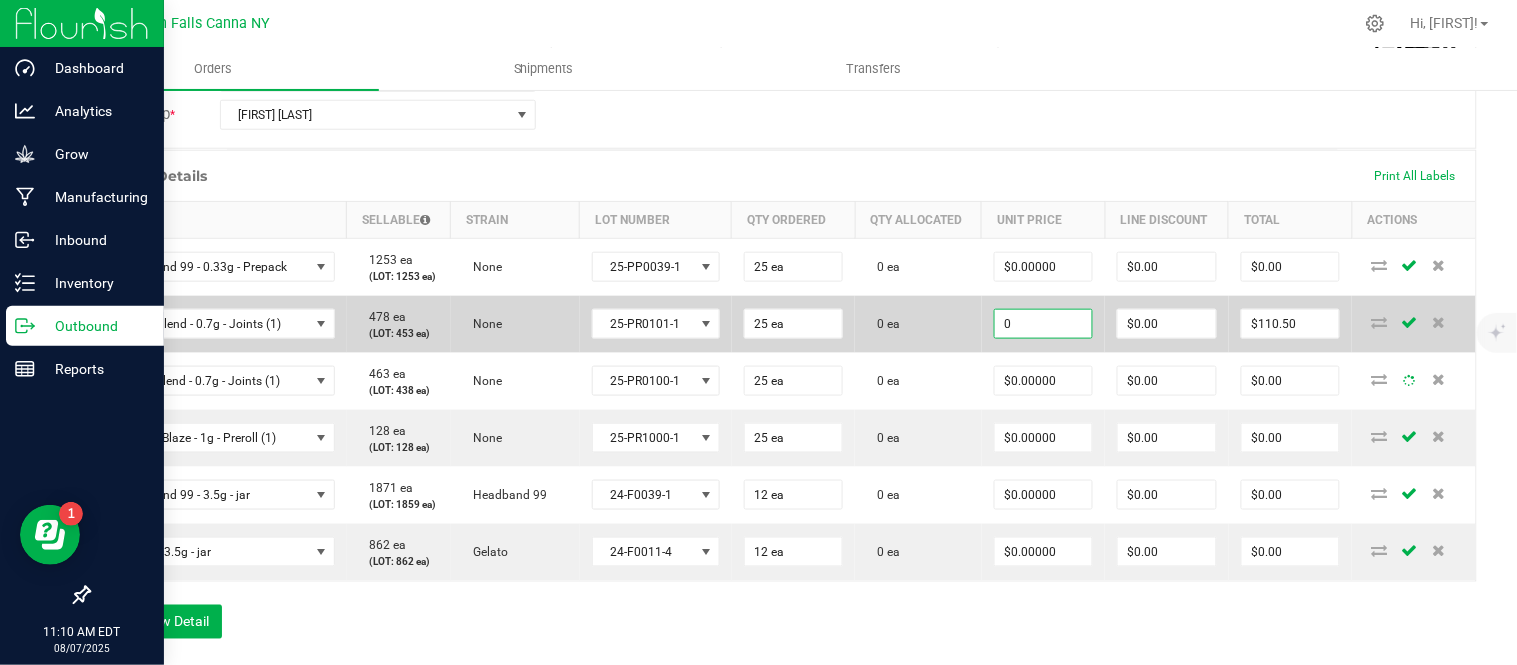 type on "$0.00" 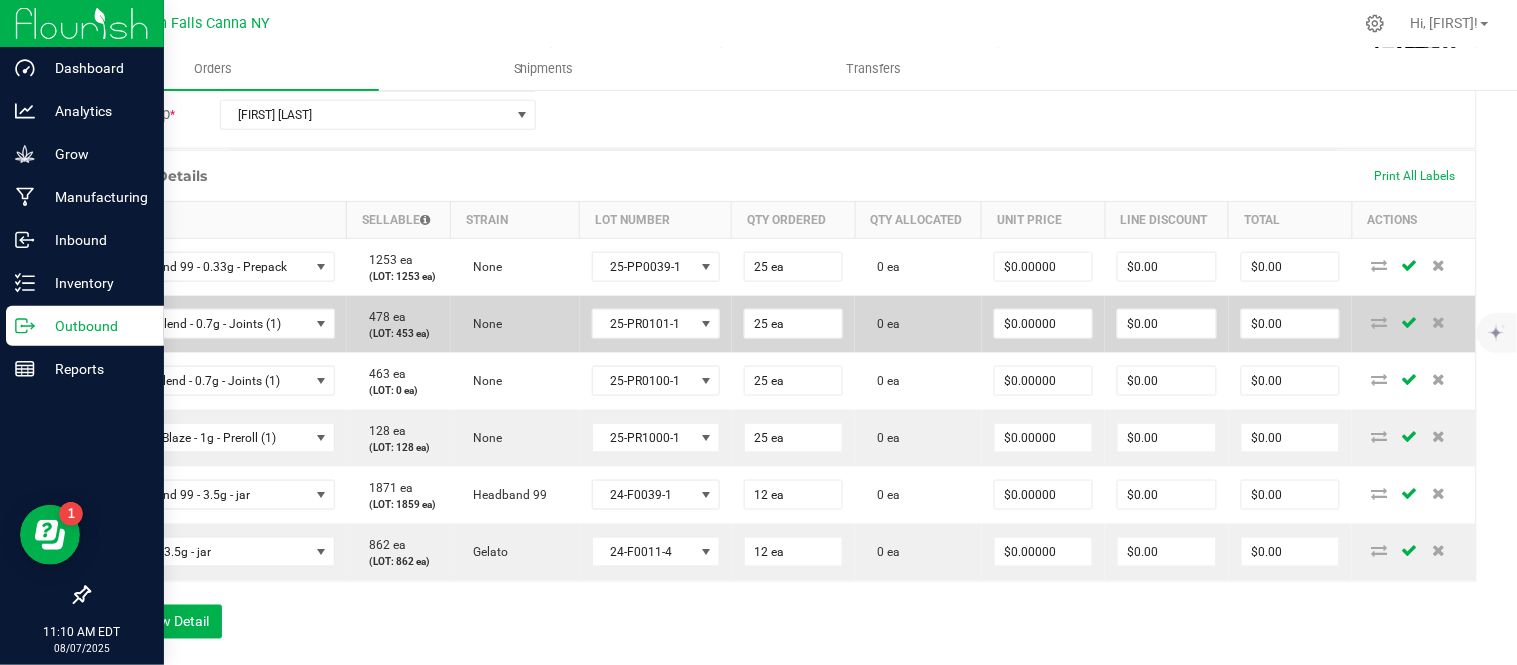 click on "0 ea" at bounding box center (918, 324) 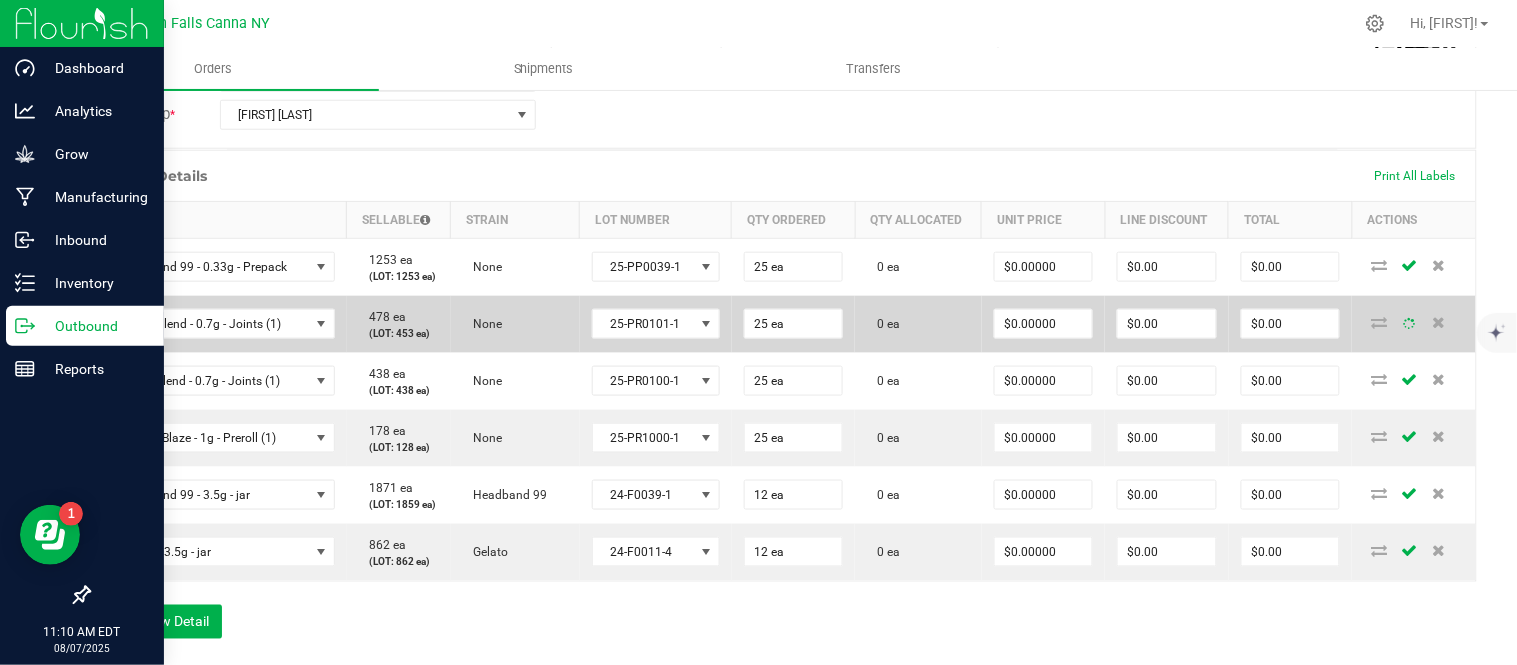 scroll, scrollTop: 555, scrollLeft: 0, axis: vertical 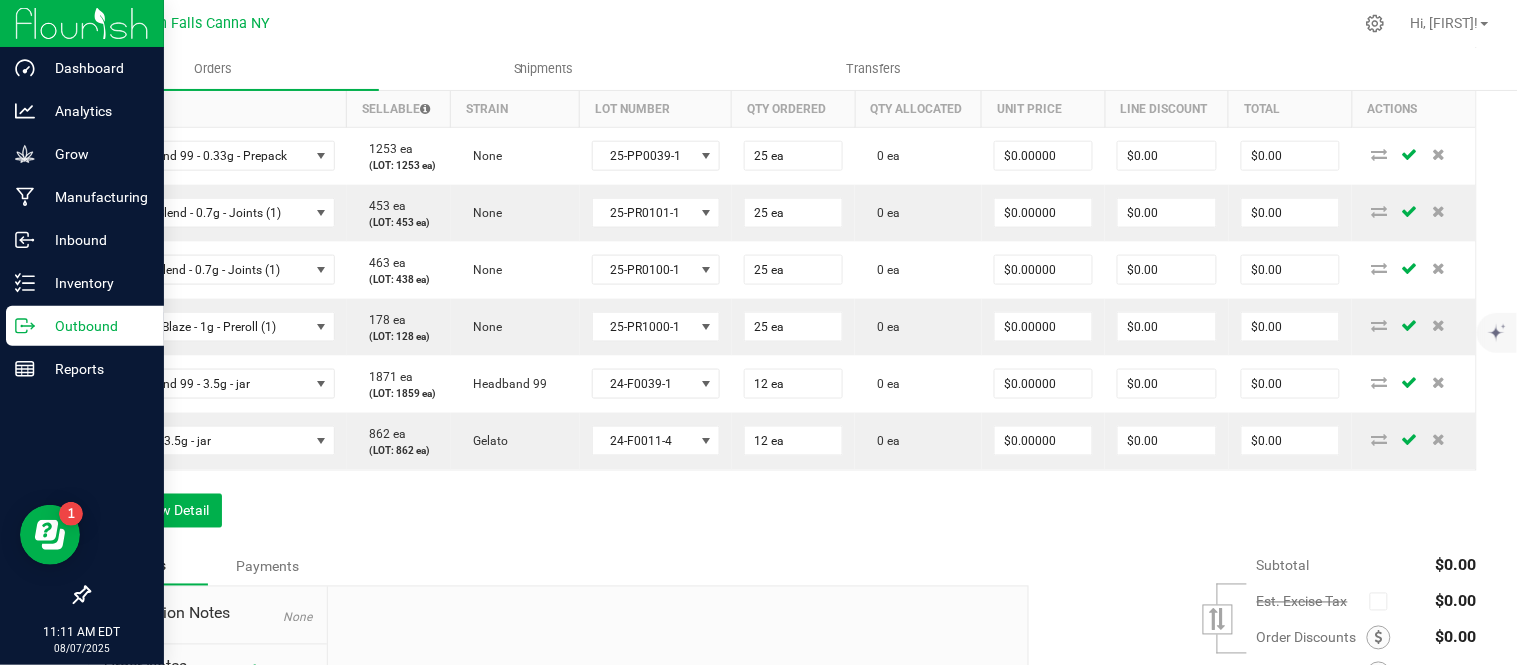 click on "Order Details Print All Labels Item  Sellable  Strain  Lot Number  Qty Ordered Qty Allocated Unit Price Line Discount Total Actions Headband 99 - 0.33g - Prepack  1253 ea   (LOT: 1253 ea)   None  25-PP0039-1 25 ea  0 ea  $0.00000 $0.00 $0.00 Sativa Blend - 0.7g - Joints (1)  453 ea   (LOT: 453 ea)   None  25-PR0101-1 25 ea  0 ea  $0.00000 $0.00 $0.00 Indica Blend - 0.7g - Joints (1)  463 ea   (LOT: 438 ea)   None  25-PR0100-1 25 ea  0 ea  $0.00000 $0.00 $0.00 Blissful Blaze - 1g - Preroll (1)  178 ea   (LOT: 128 ea)   None  25-PR1000-1 25 ea  0 ea  $0.00000 $0.00 $0.00 Headband 99 - 3.5g - jar  1871 ea   (LOT: 1859 ea)   Headband 99  24-F0039-1 12 ea  0 ea  $0.00000 $0.00 $0.00 Gelato - 3.5g - jar  862 ea   (LOT: 862 ea)   Gelato  24-F0011-4 12 ea  0 ea  $0.00000 $0.00 $0.00
Add New Detail" at bounding box center [782, 293] 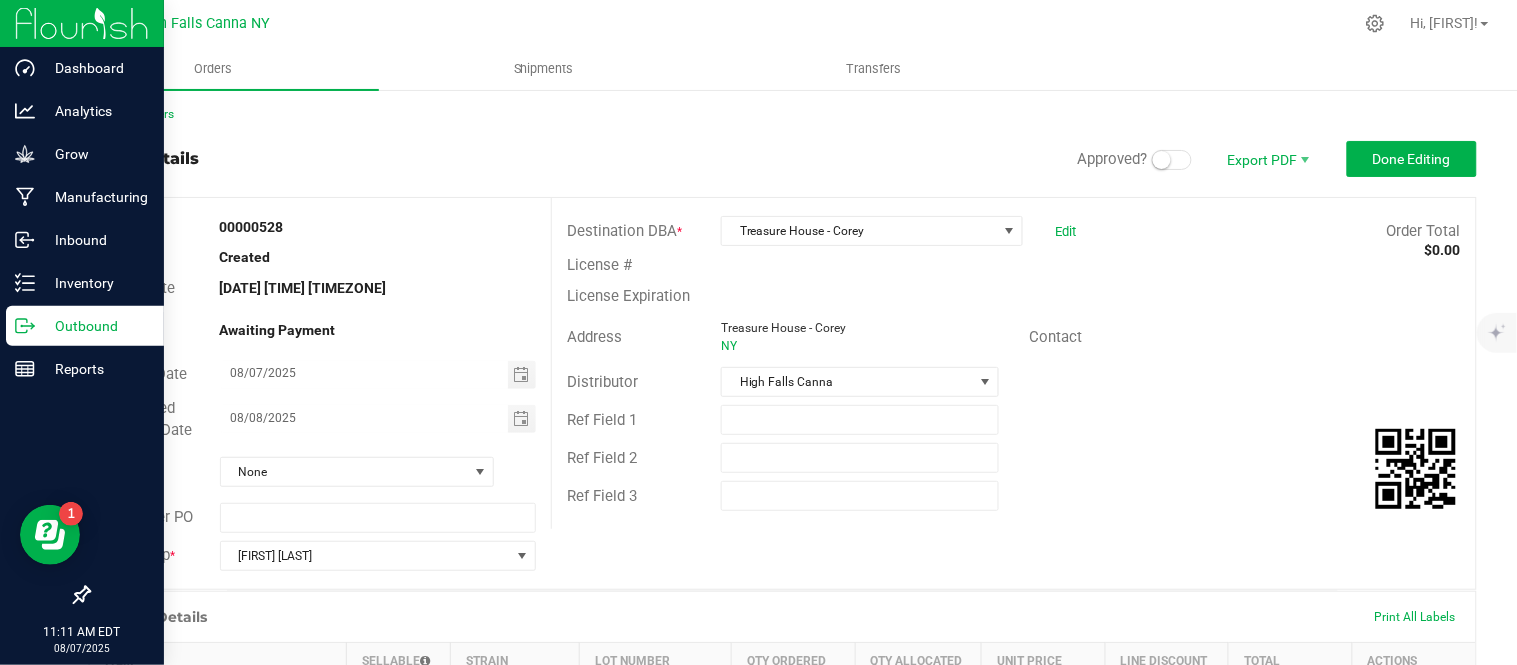 scroll, scrollTop: 0, scrollLeft: 0, axis: both 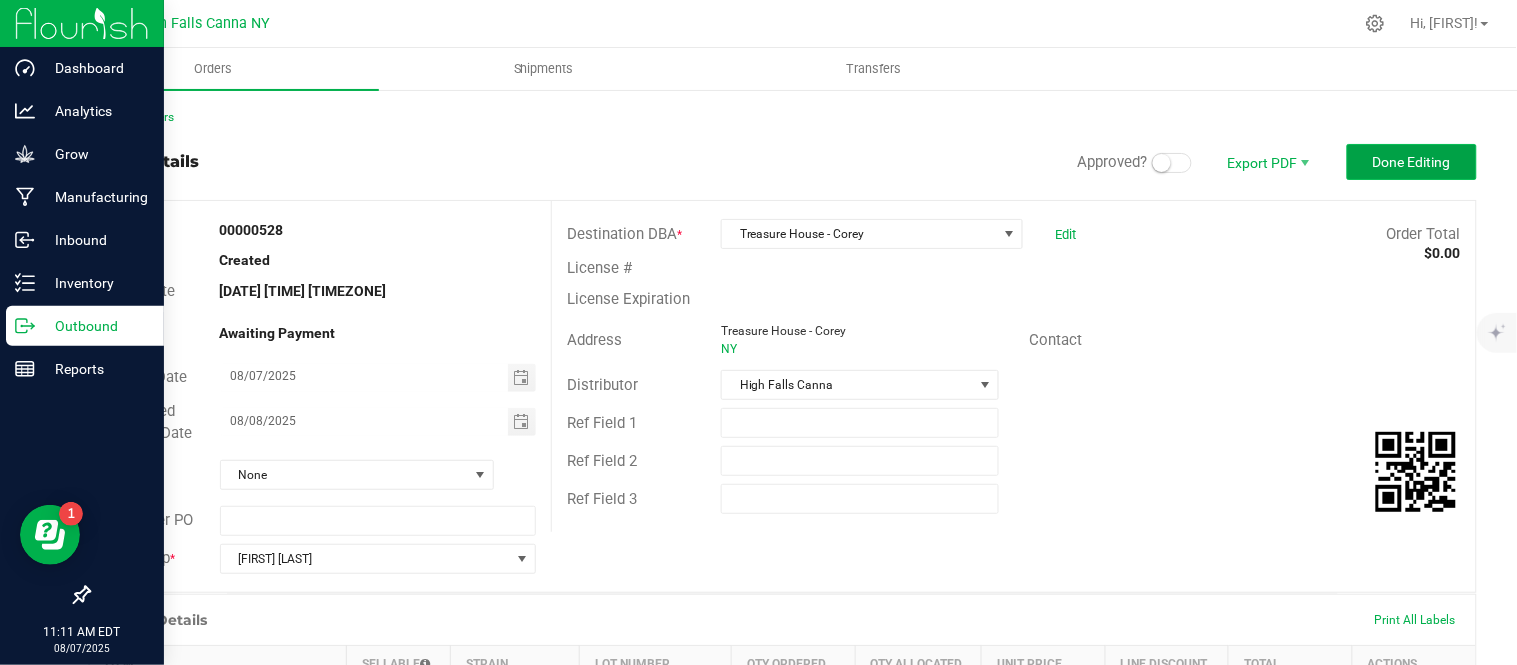 click on "Done Editing" at bounding box center (1412, 162) 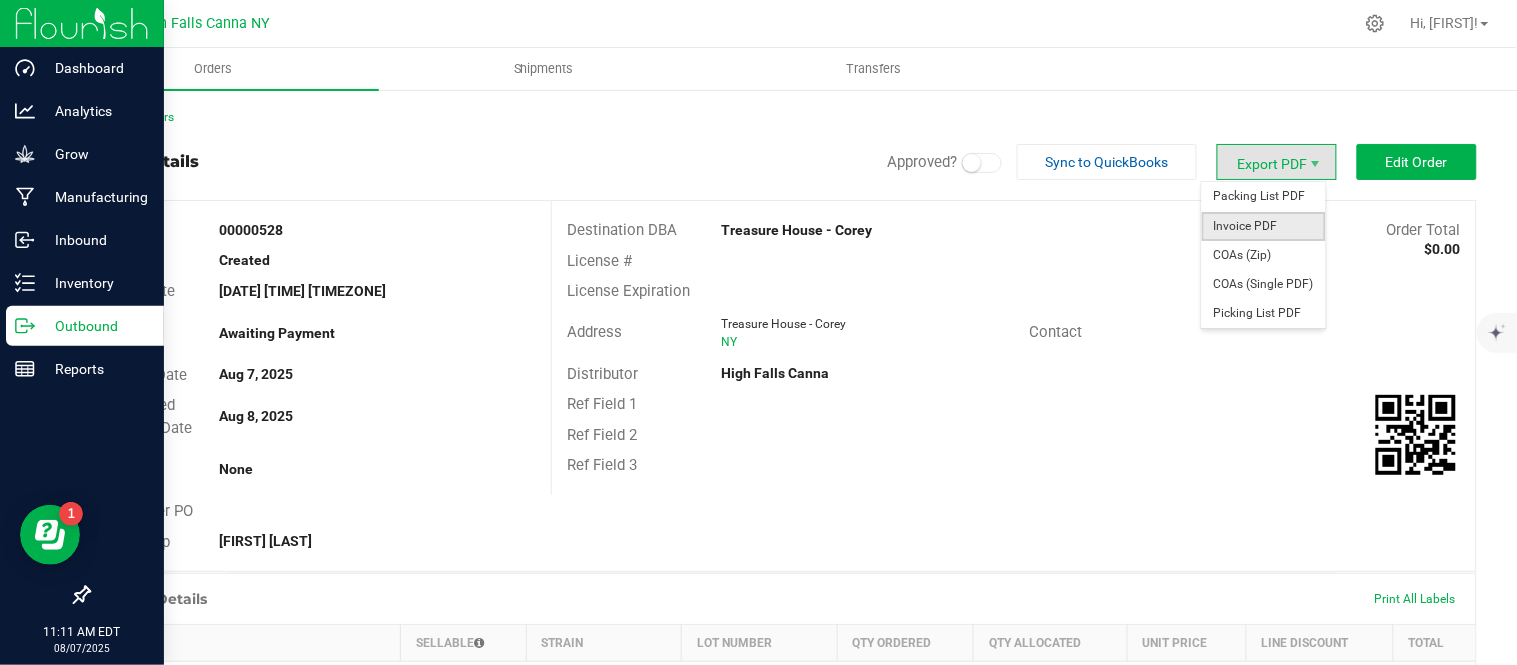 click on "Invoice PDF" at bounding box center [1264, 226] 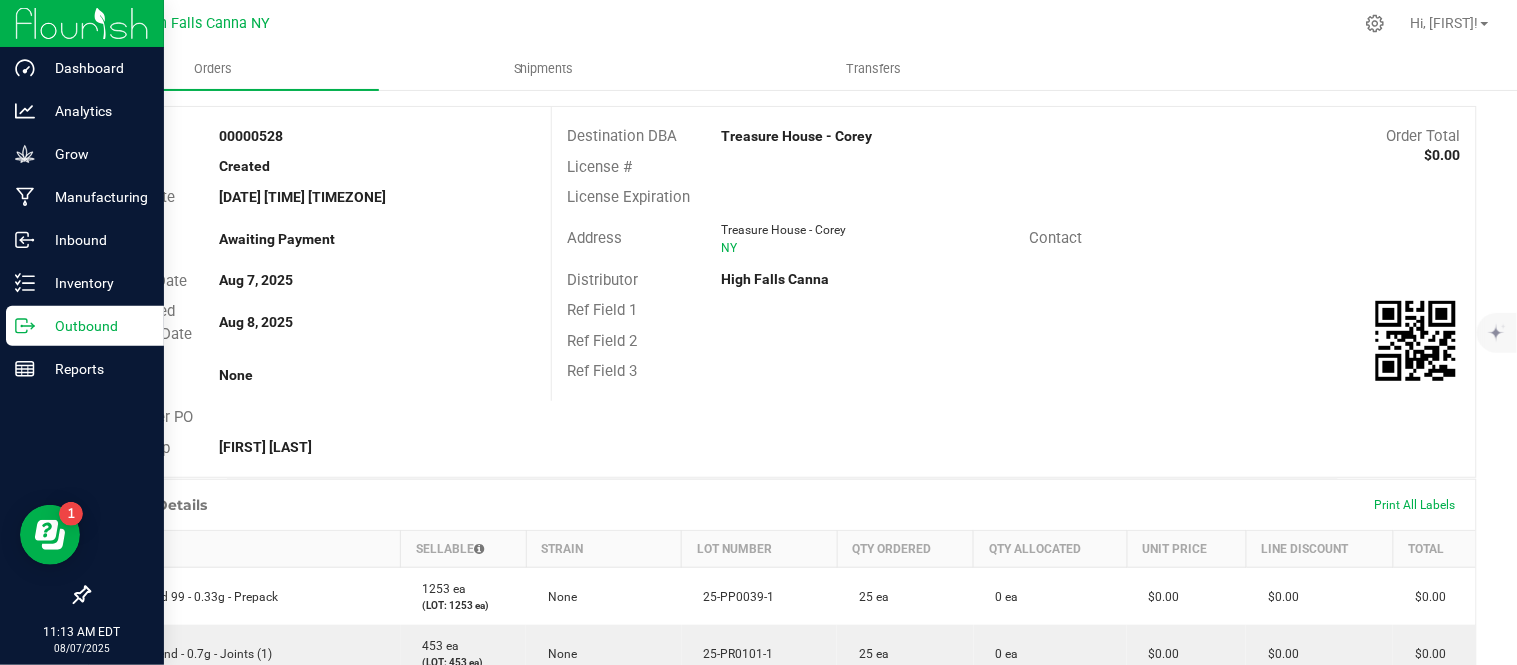 scroll, scrollTop: 0, scrollLeft: 0, axis: both 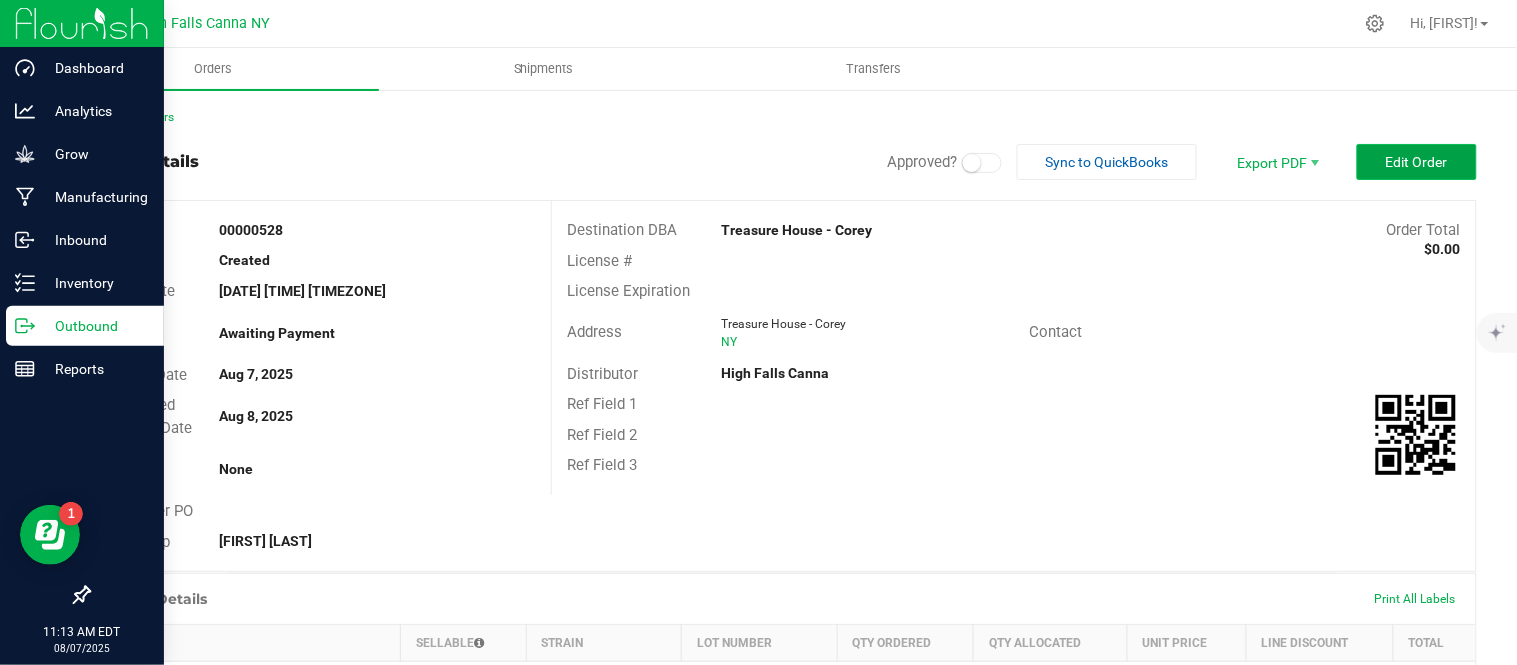 click on "Edit Order" at bounding box center [1417, 162] 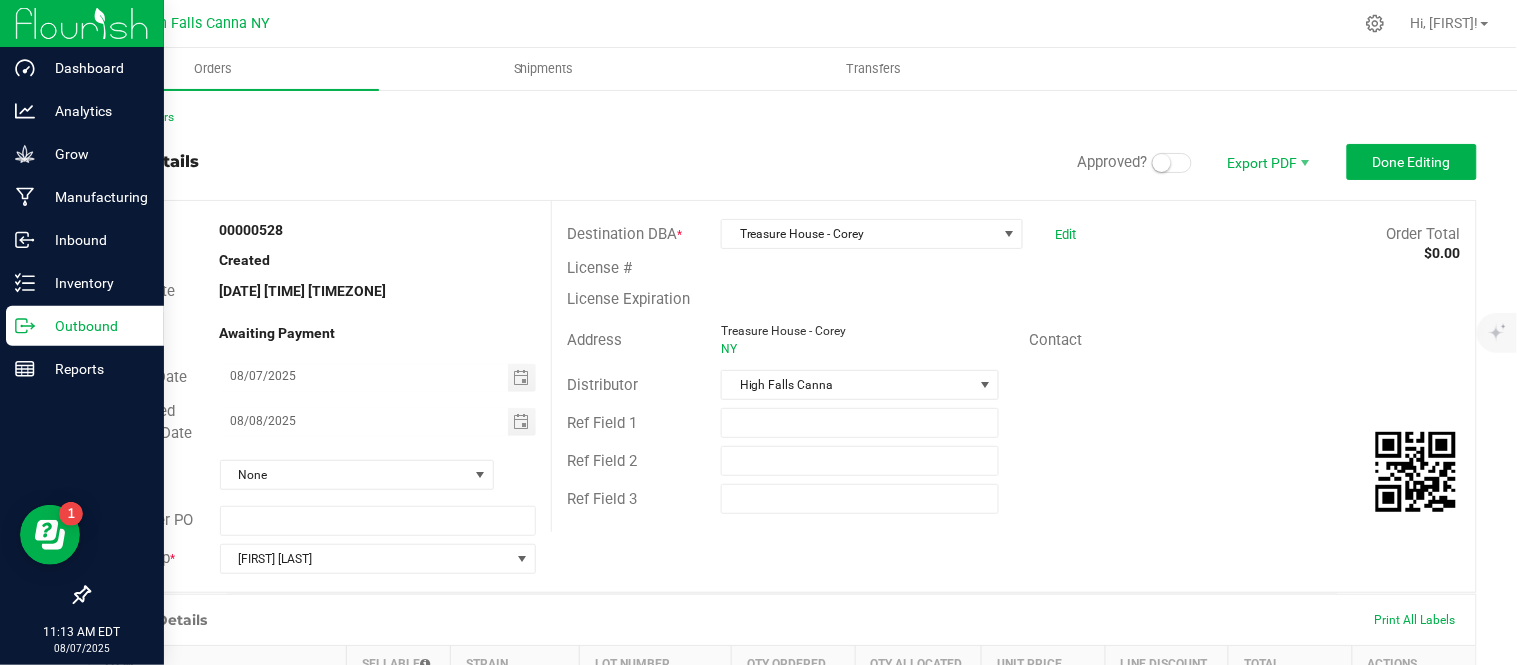 click at bounding box center [1162, 163] 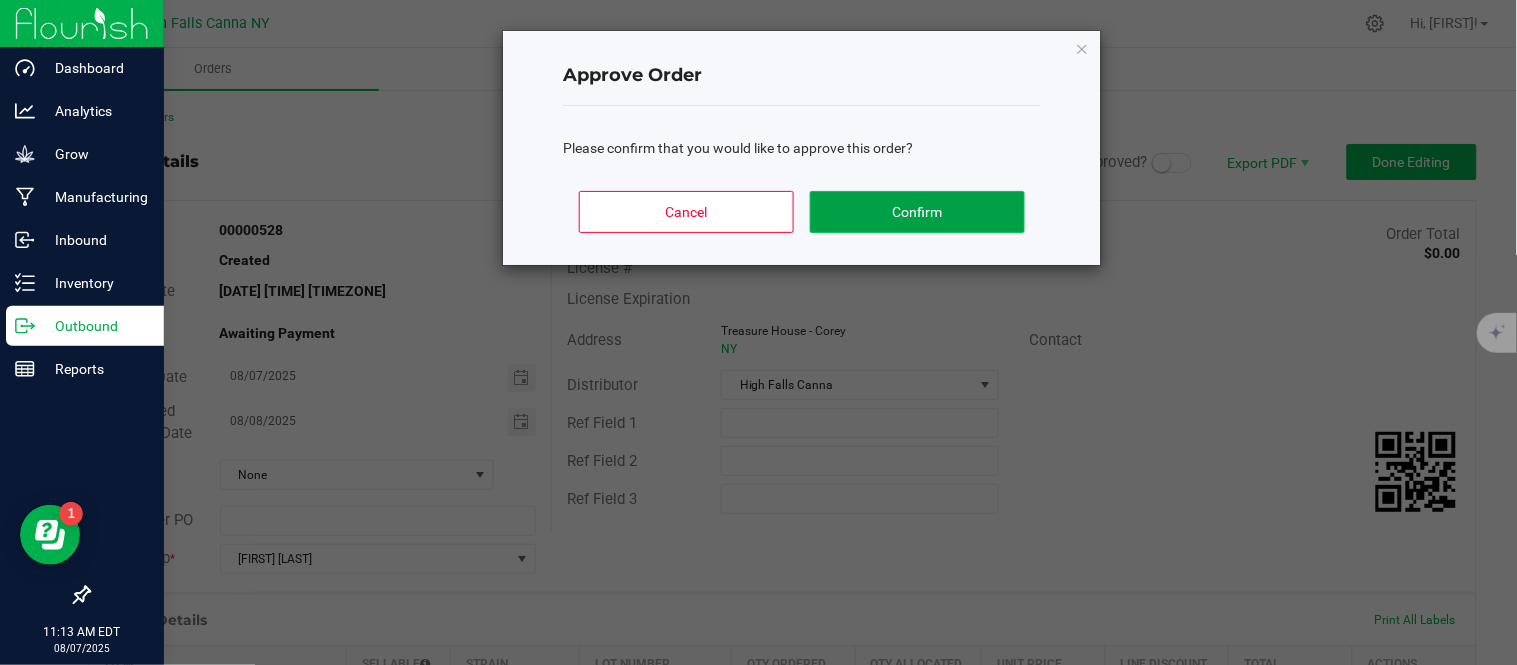 click on "Confirm" 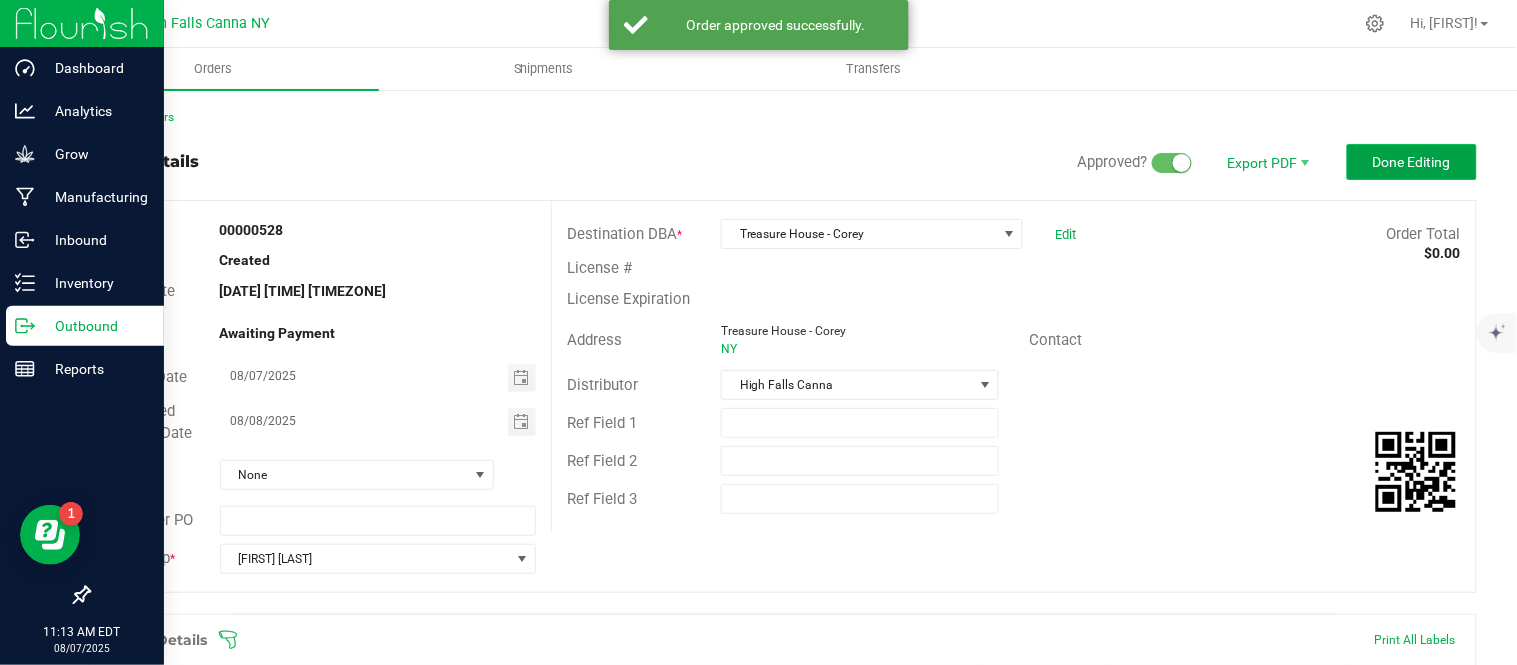 click on "Done Editing" at bounding box center (1412, 162) 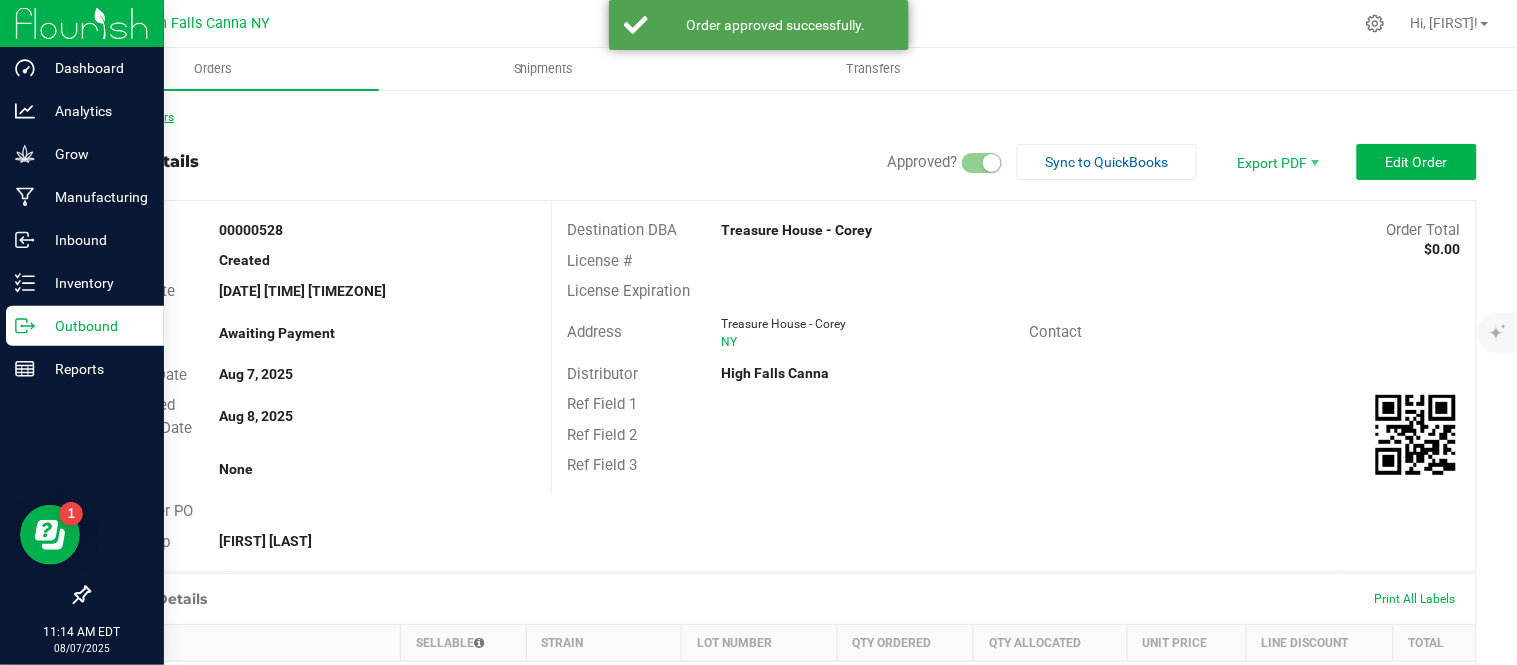 click on "Back to Orders" at bounding box center [131, 117] 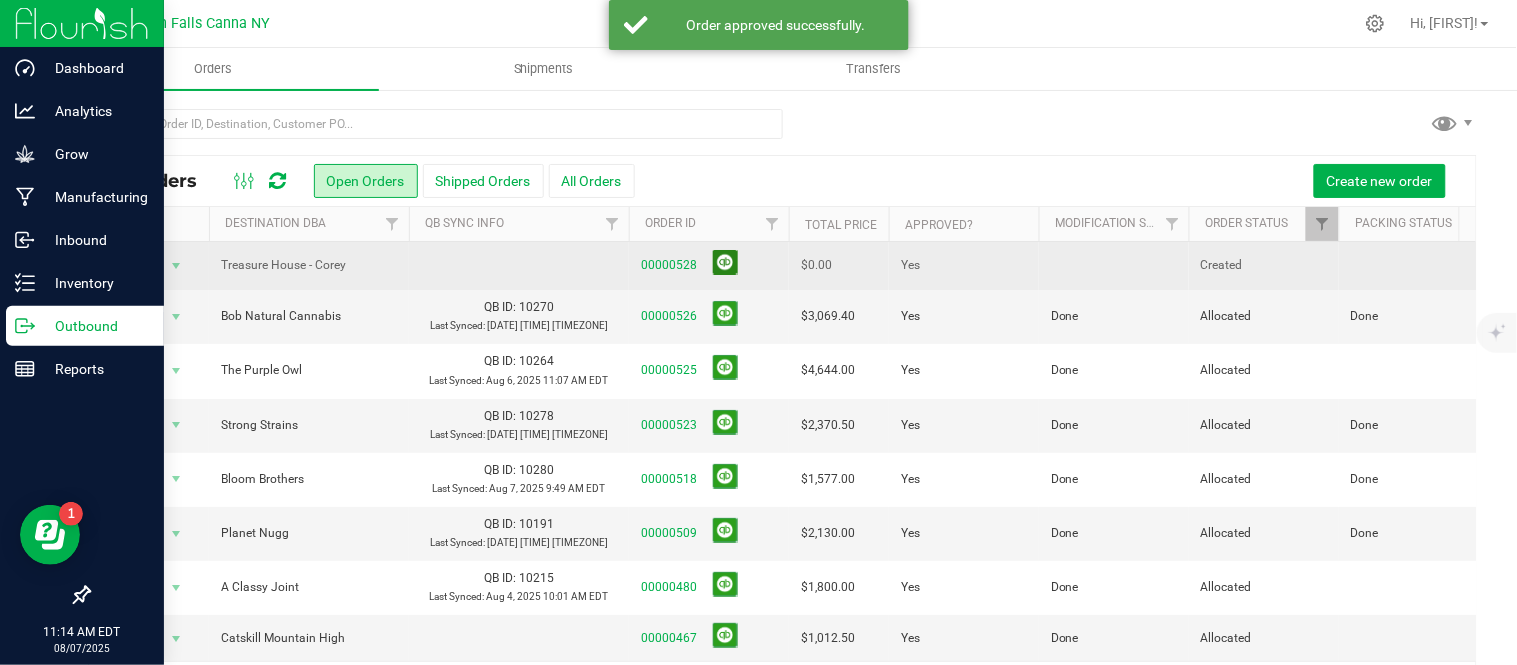 click at bounding box center [725, 262] 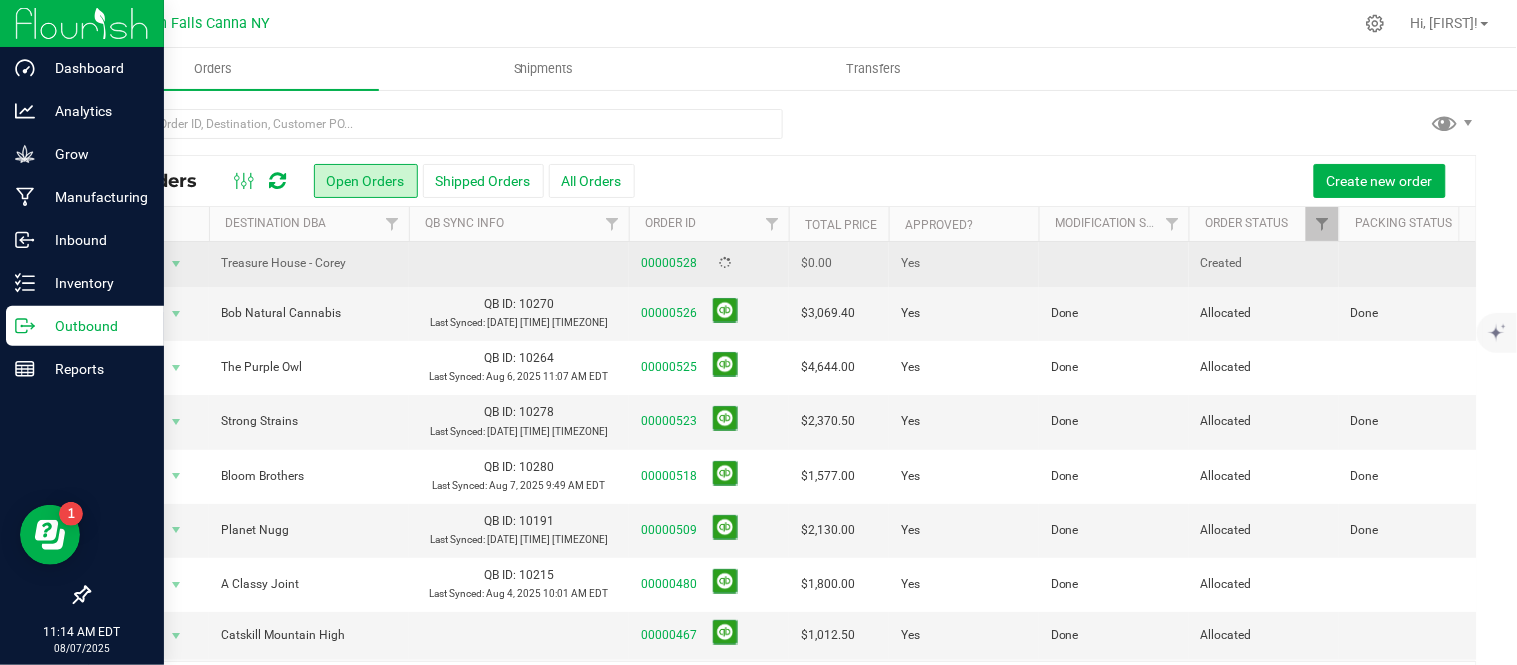 click at bounding box center (1114, 264) 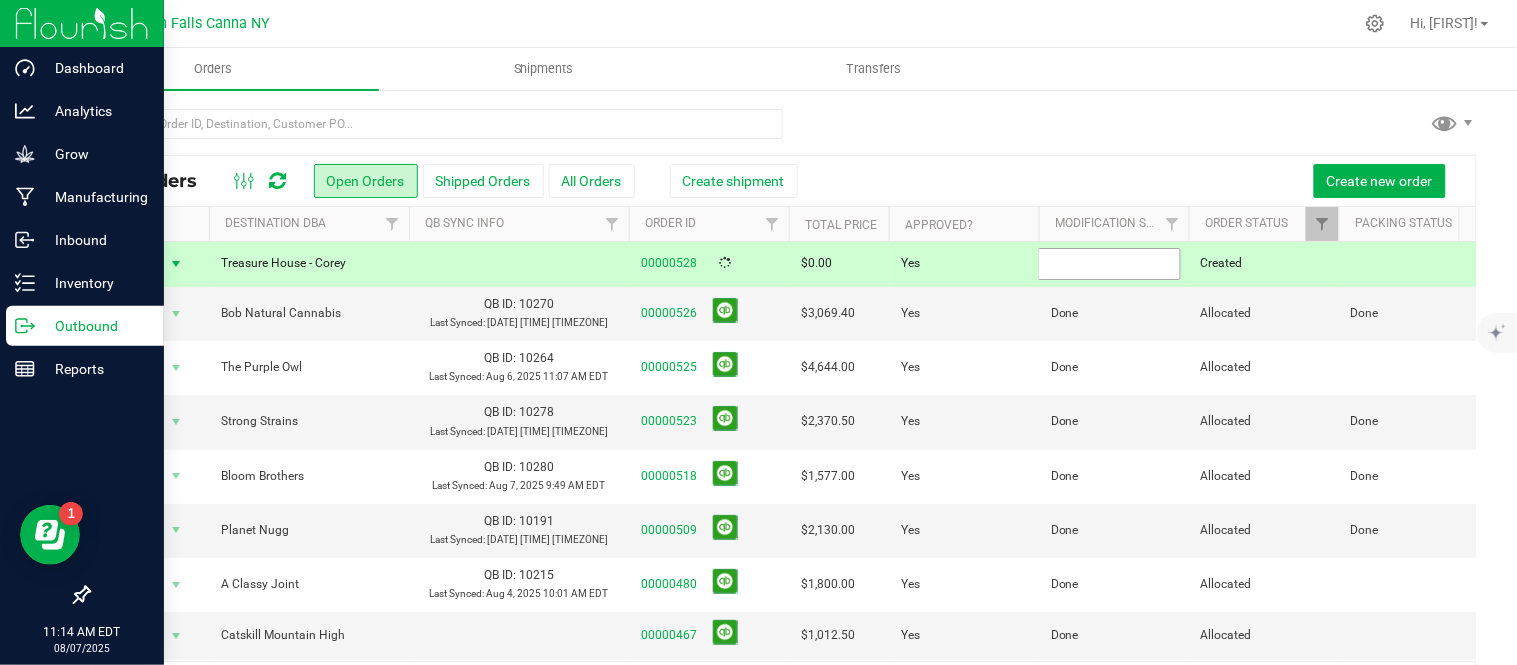 click at bounding box center [1109, 263] 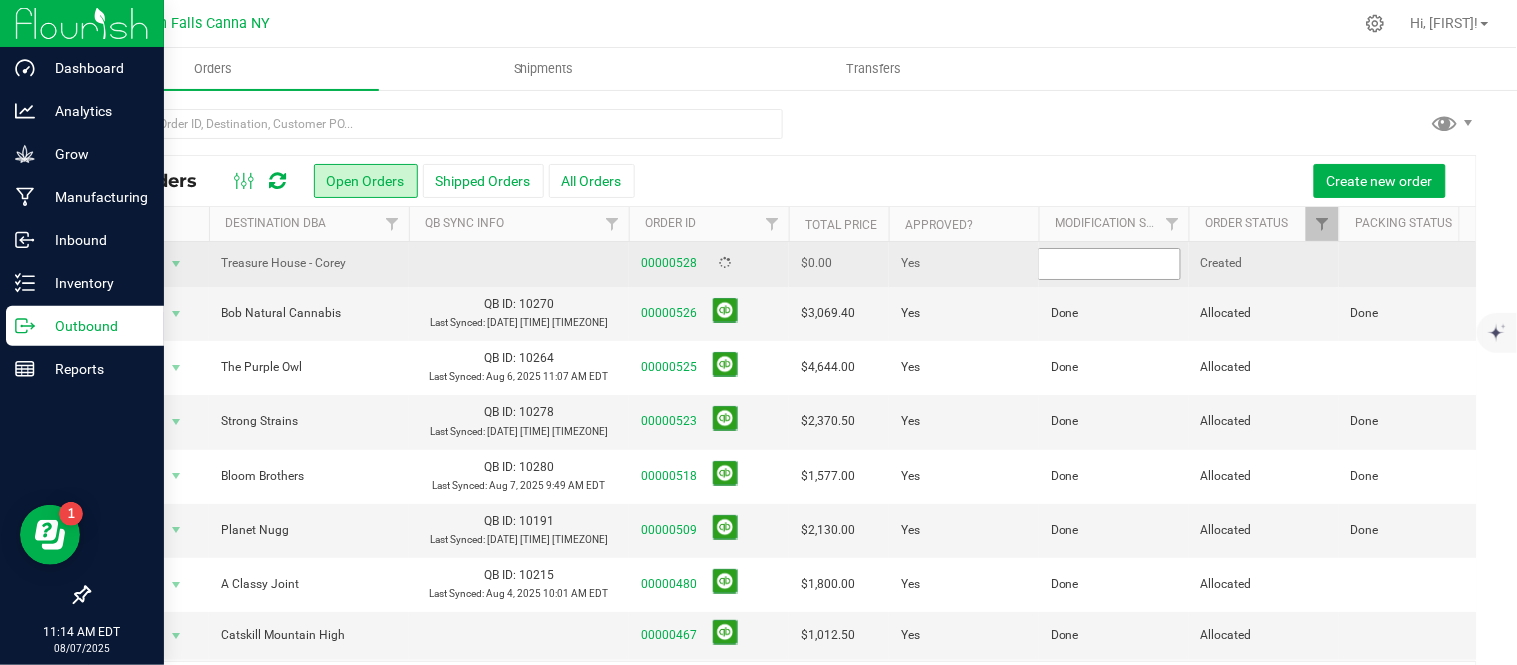 type on "Done" 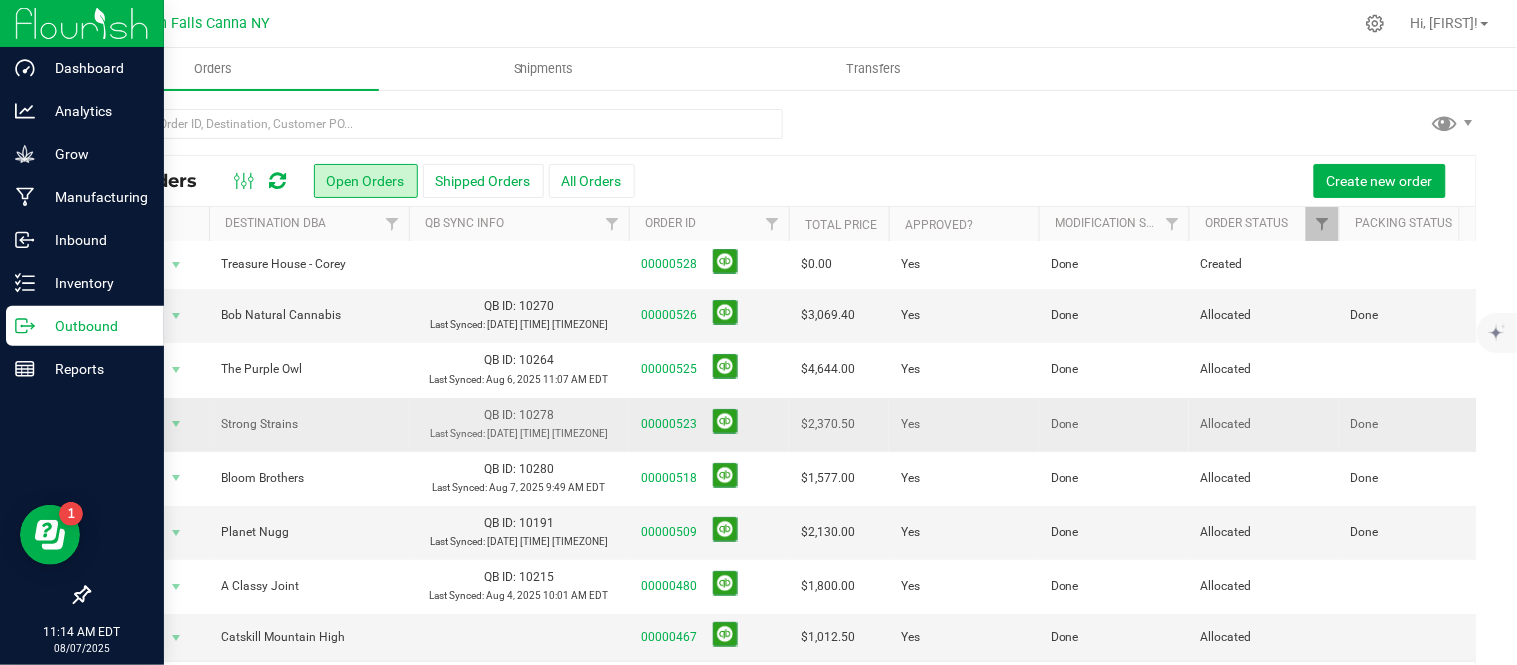 scroll, scrollTop: 0, scrollLeft: 0, axis: both 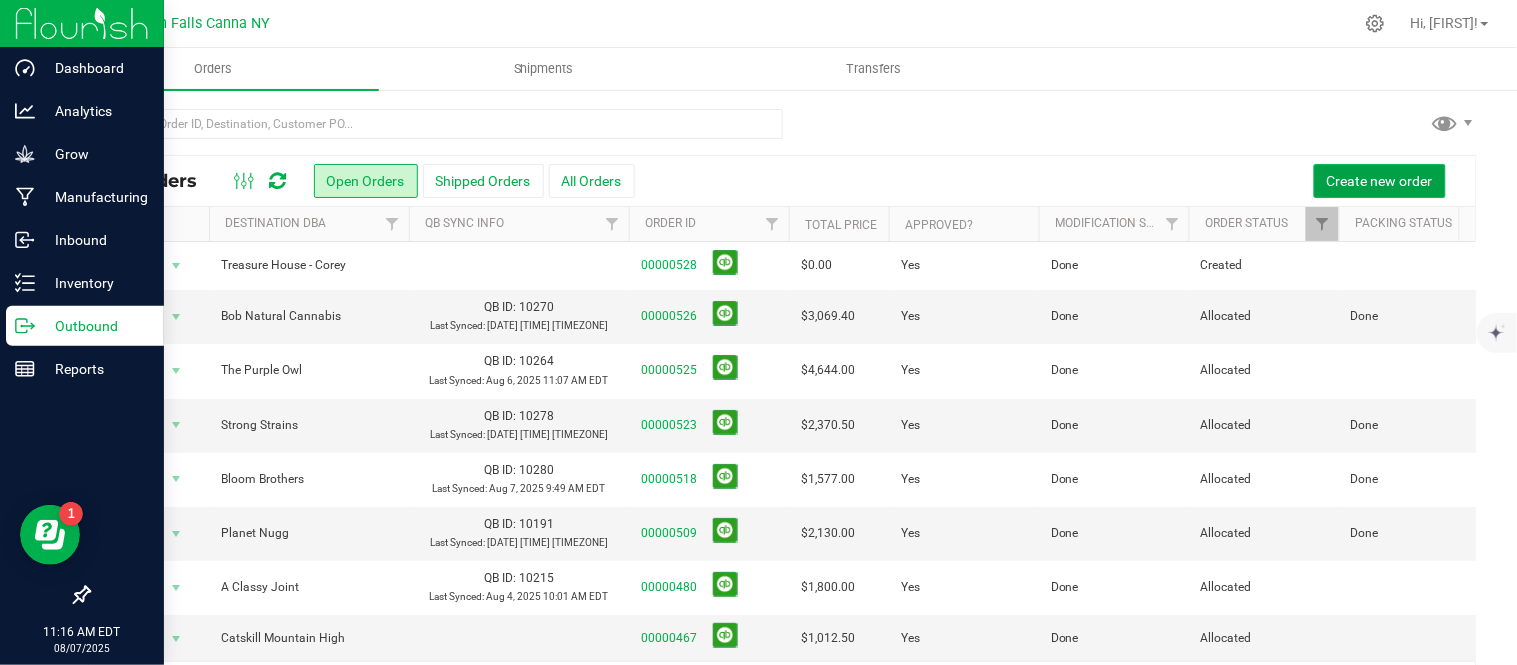 click on "Create new order" at bounding box center (1380, 181) 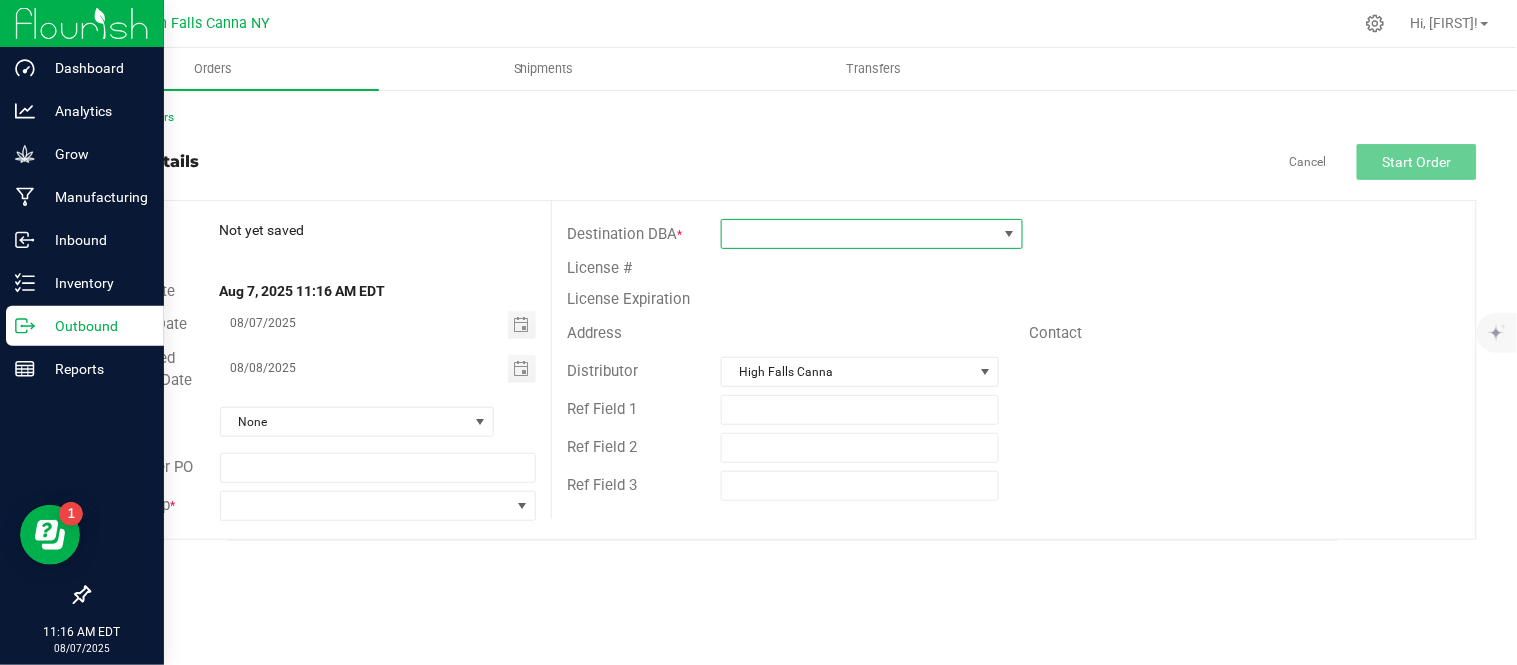 click at bounding box center [859, 234] 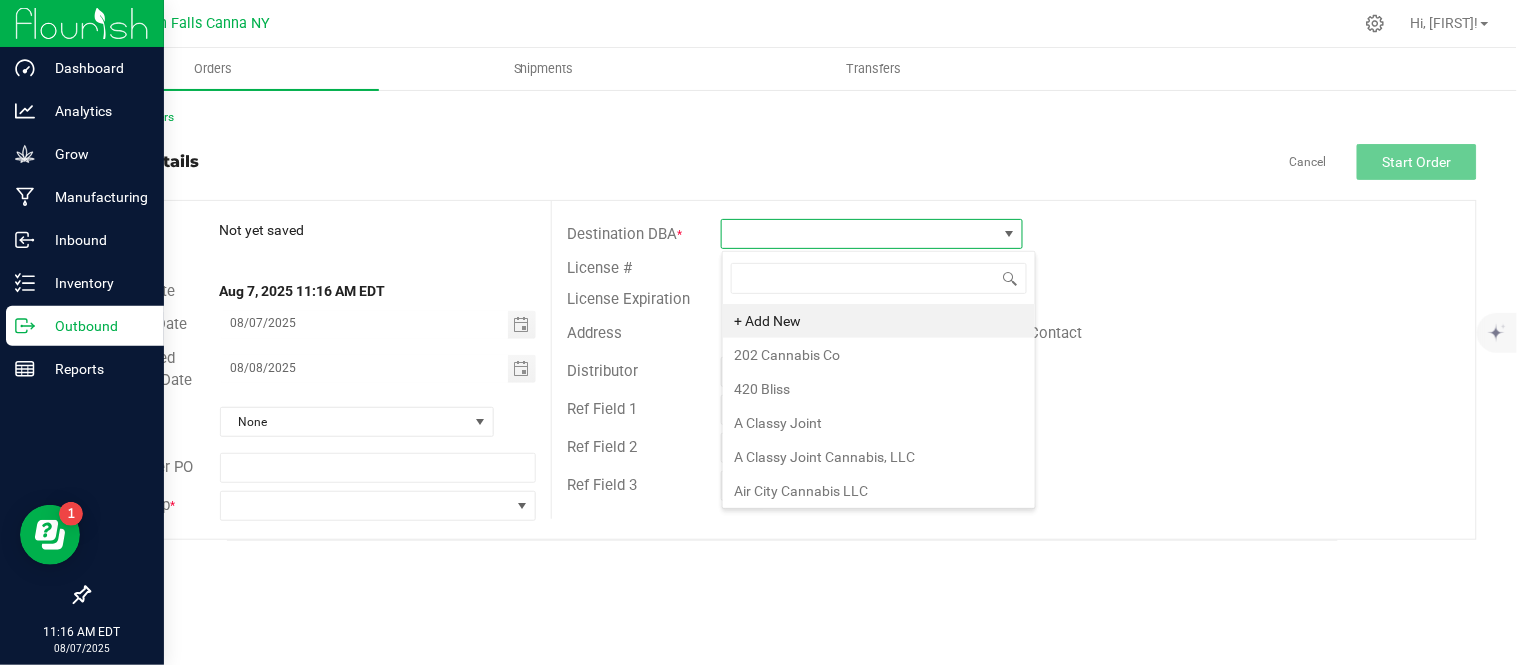 scroll, scrollTop: 99970, scrollLeft: 99697, axis: both 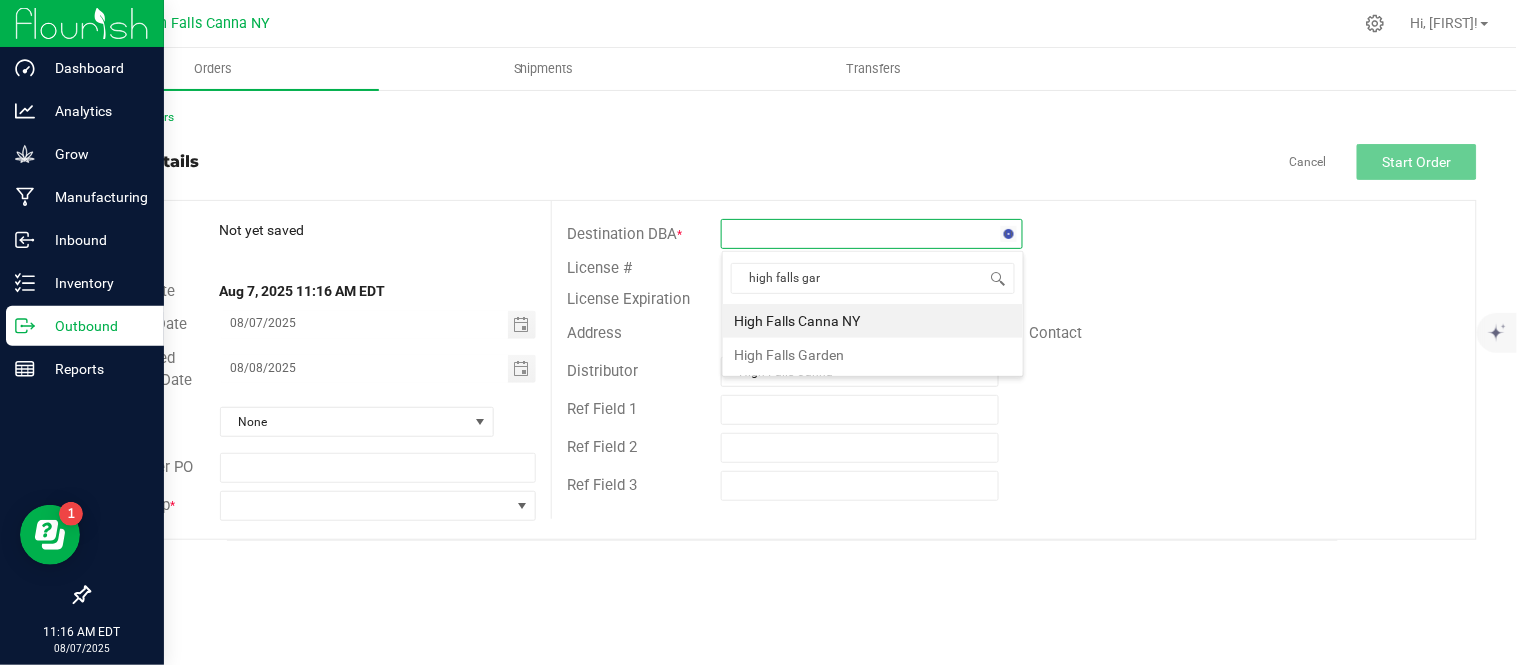 type on "high falls gard" 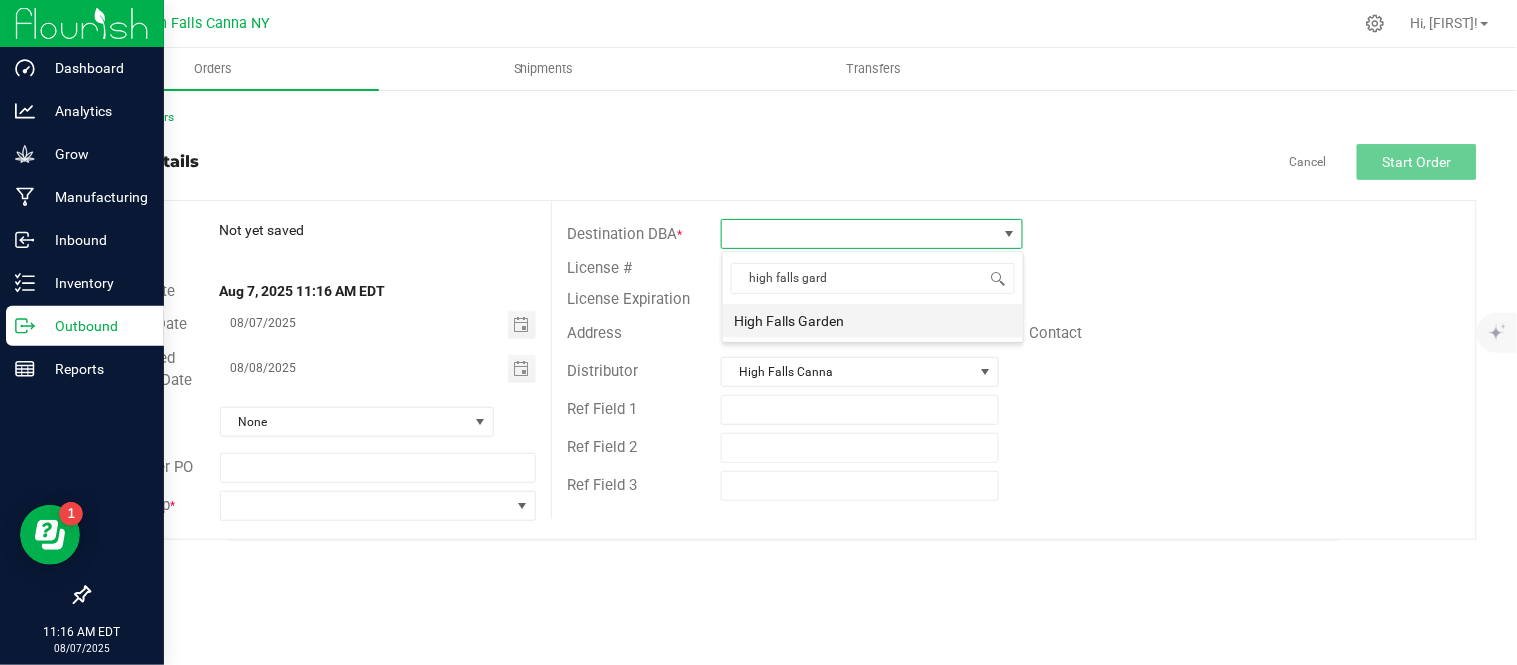 click on "High Falls Garden" at bounding box center (873, 321) 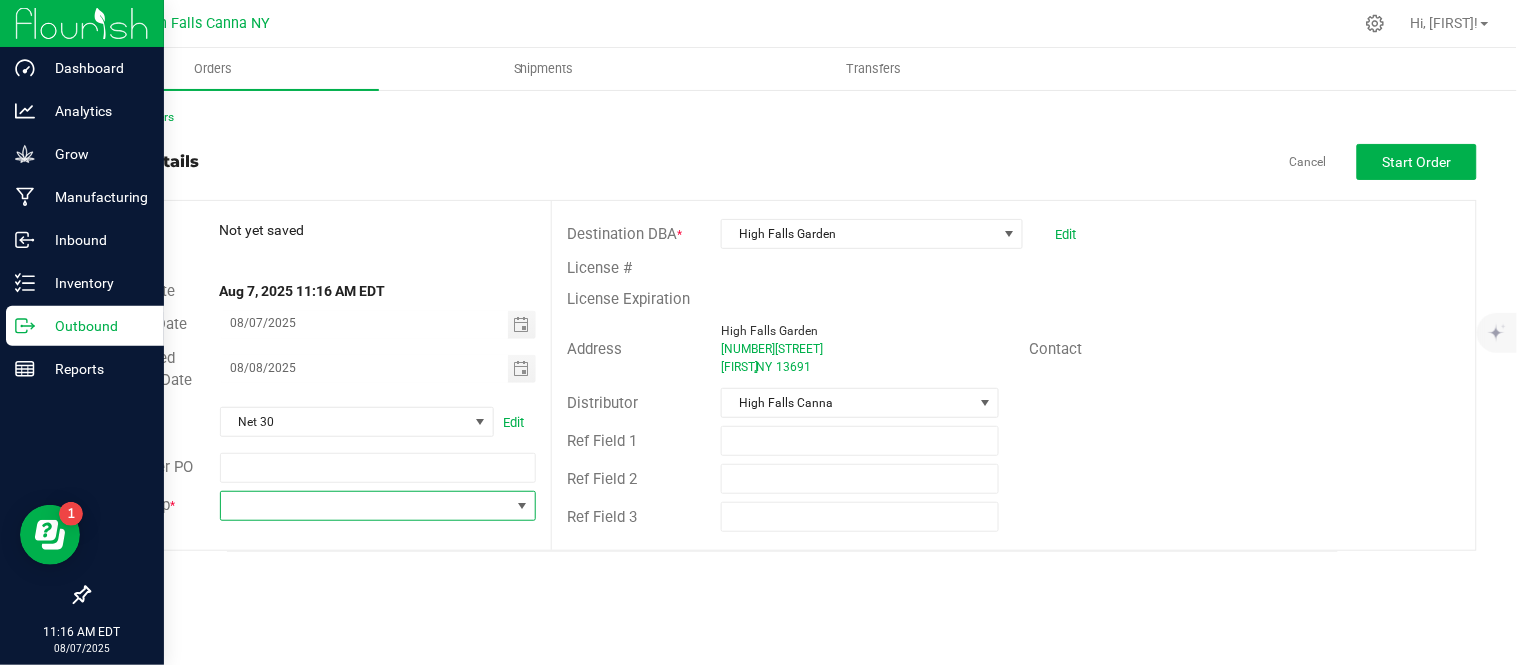 click at bounding box center (366, 506) 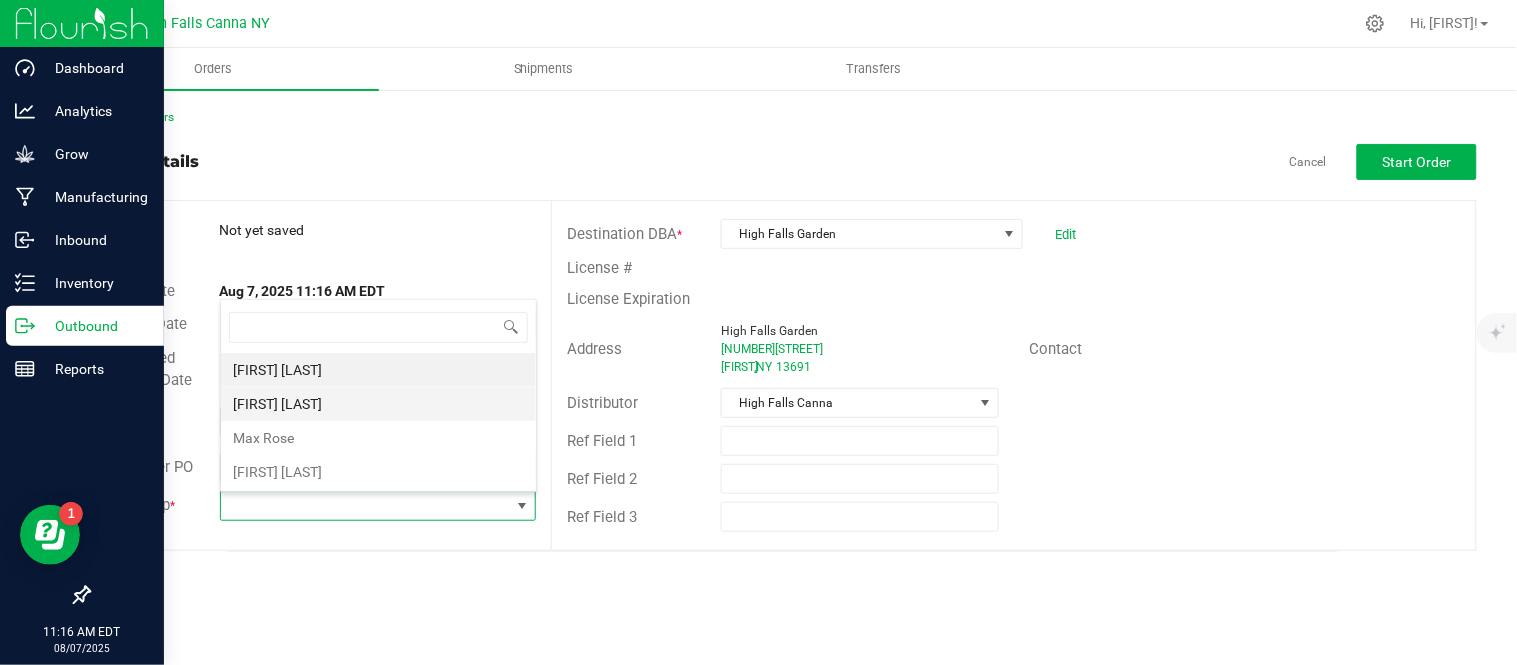 scroll, scrollTop: 99970, scrollLeft: 99683, axis: both 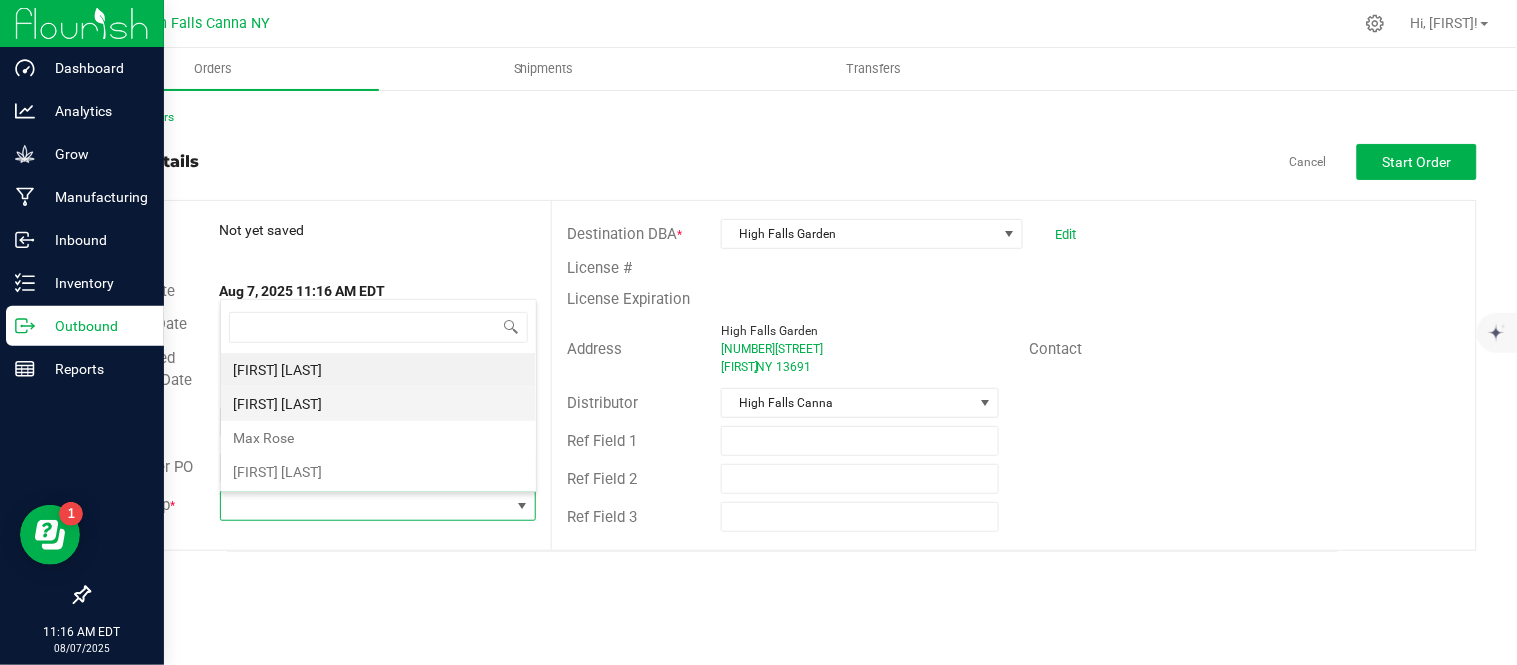 click on "[FIRST] [LAST]" at bounding box center (378, 404) 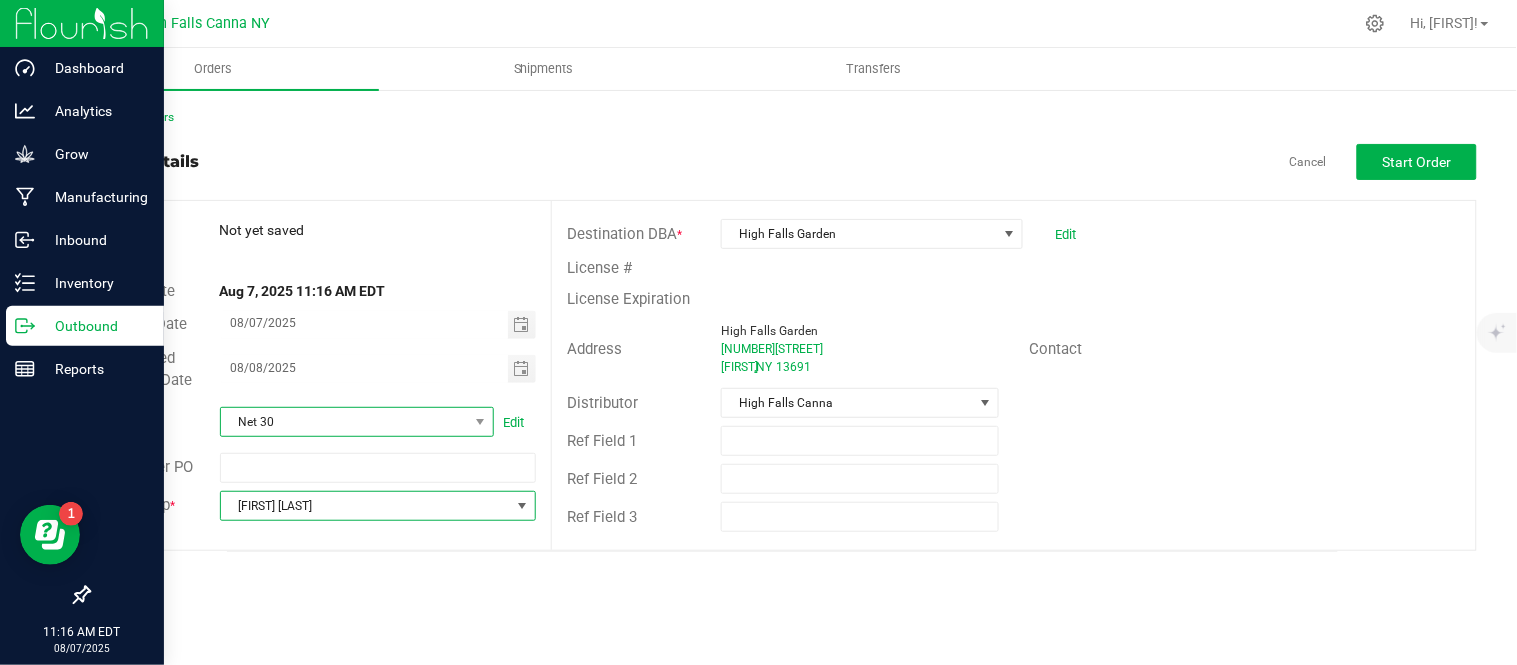 click on "Net 30" at bounding box center (344, 422) 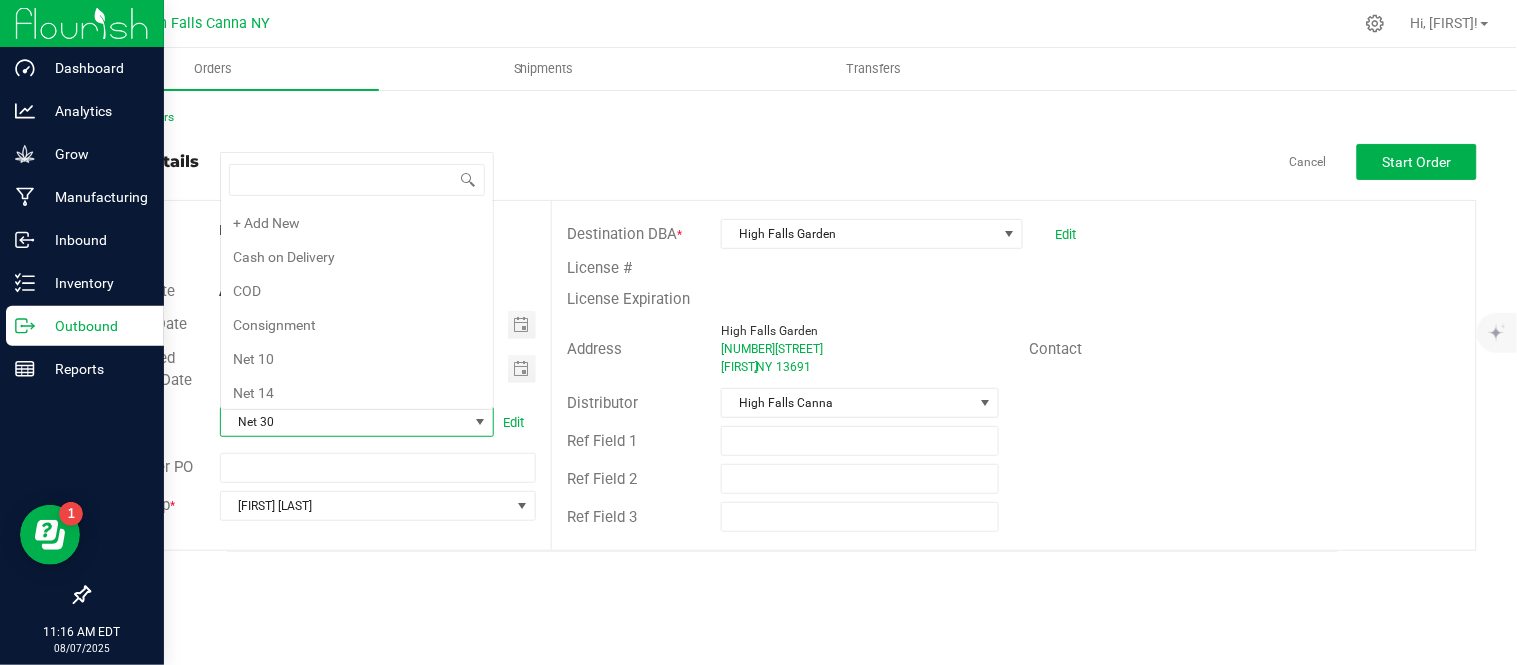 scroll, scrollTop: 0, scrollLeft: 0, axis: both 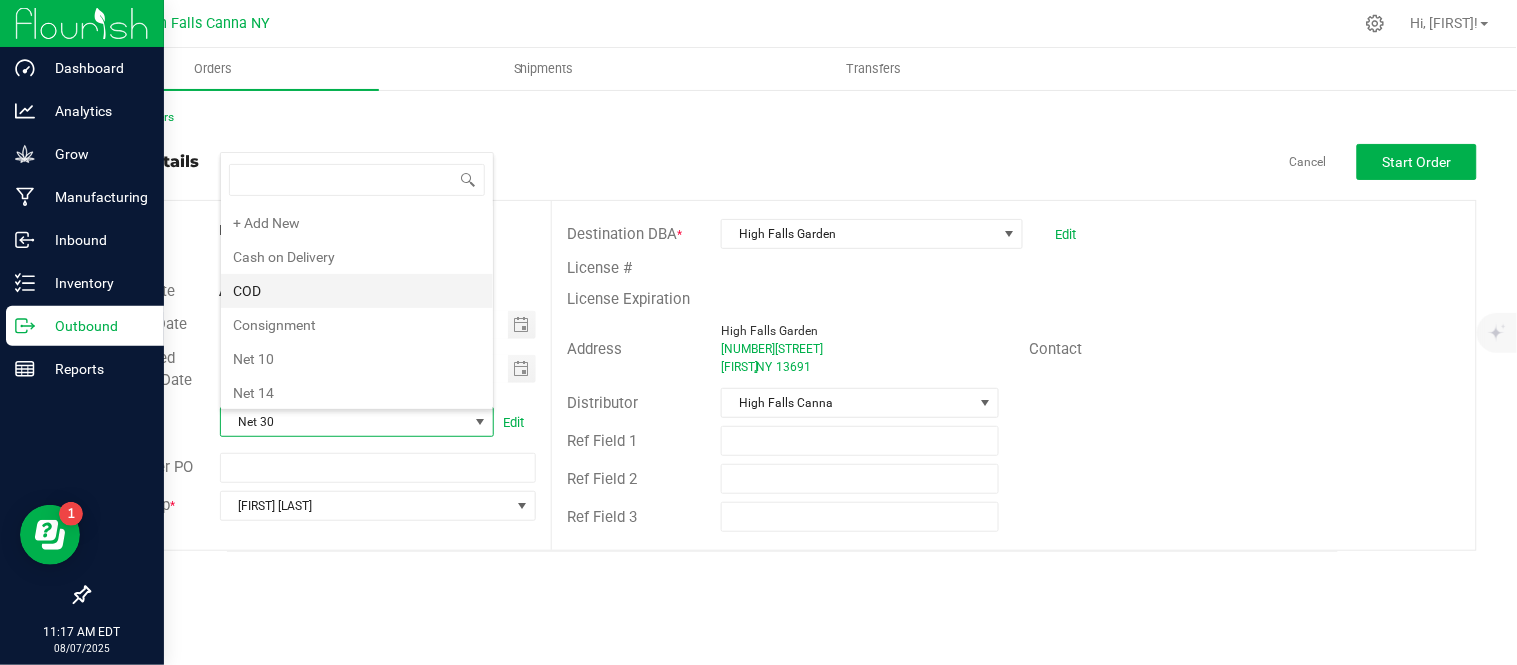click on "COD" at bounding box center (357, 291) 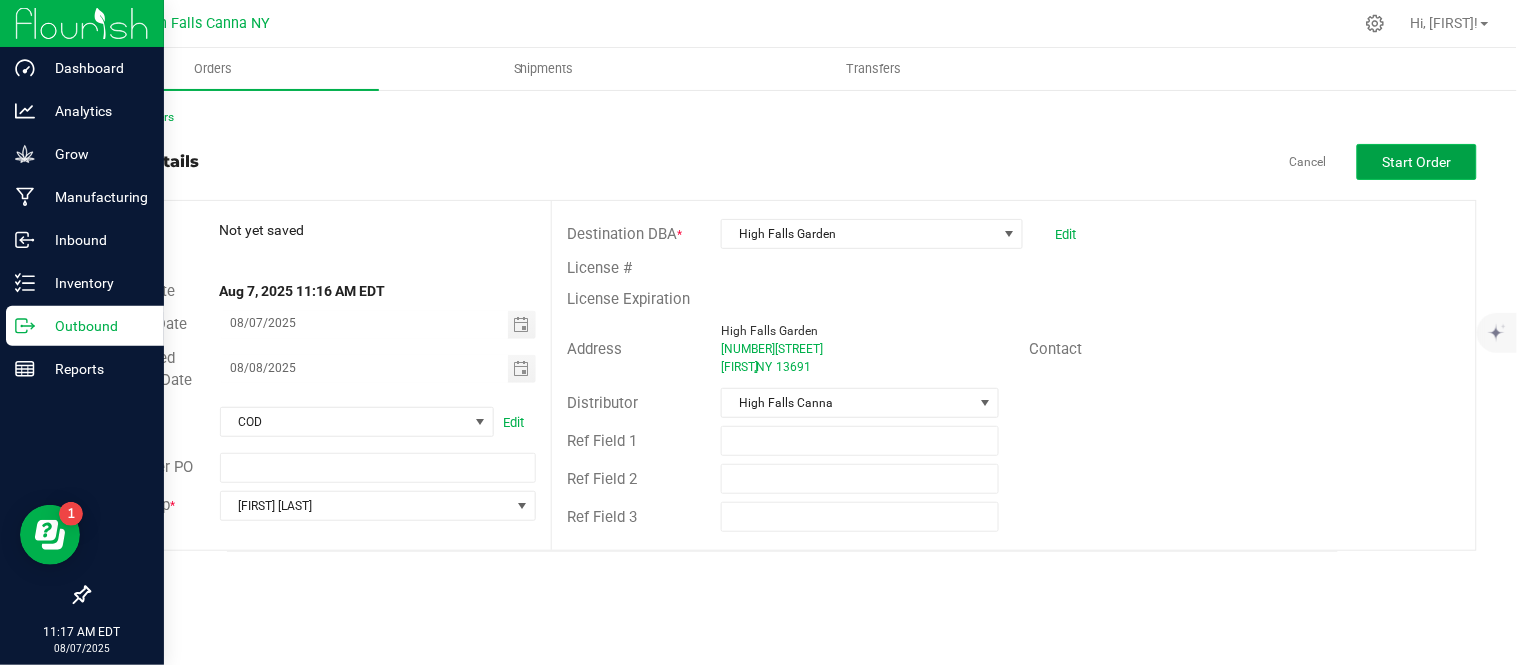 click on "Start Order" at bounding box center [1417, 162] 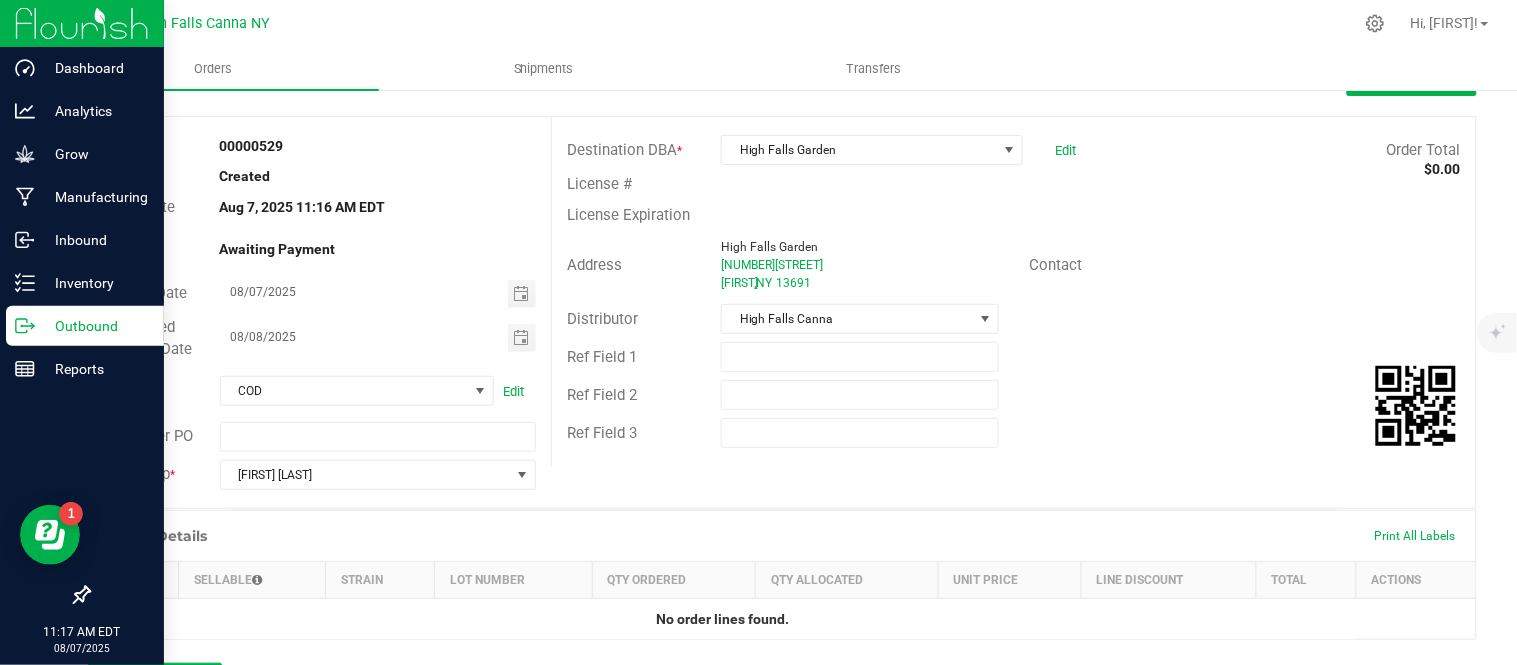 scroll, scrollTop: 222, scrollLeft: 0, axis: vertical 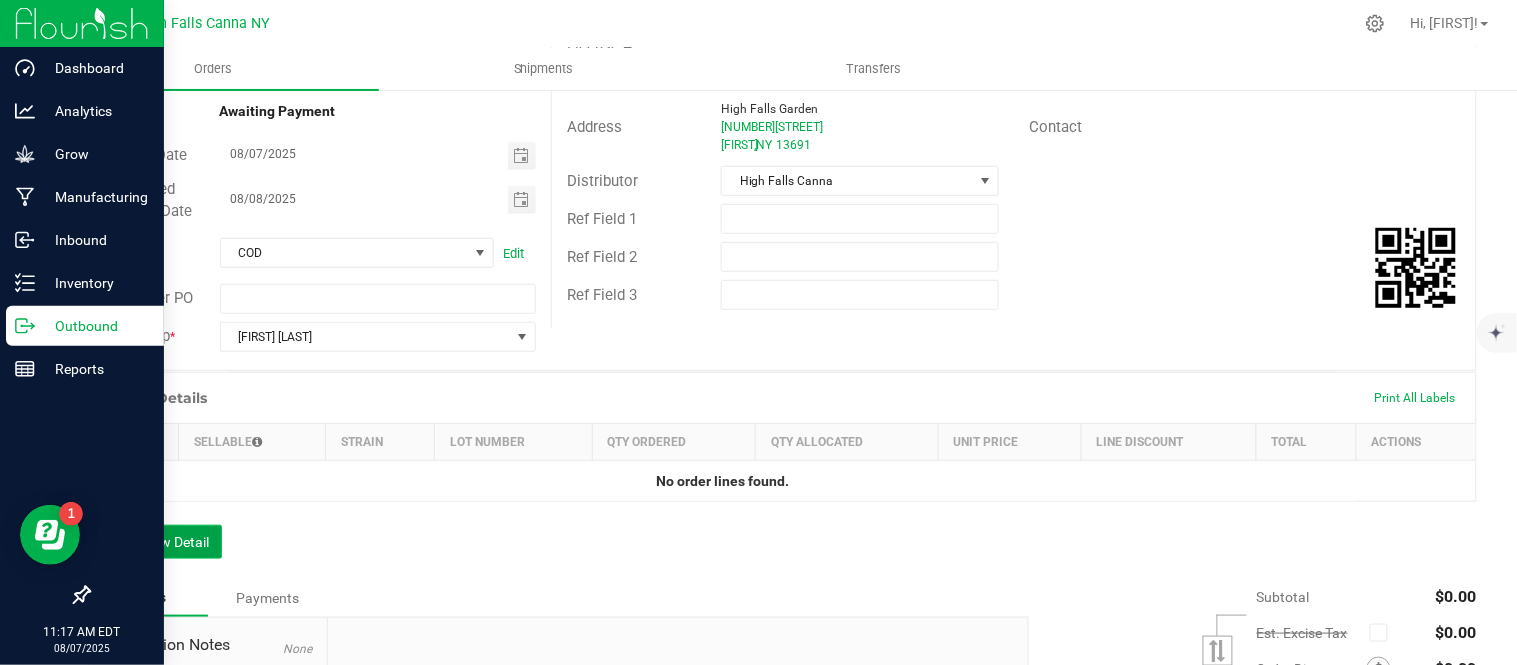 click on "Add New Detail" at bounding box center (155, 542) 